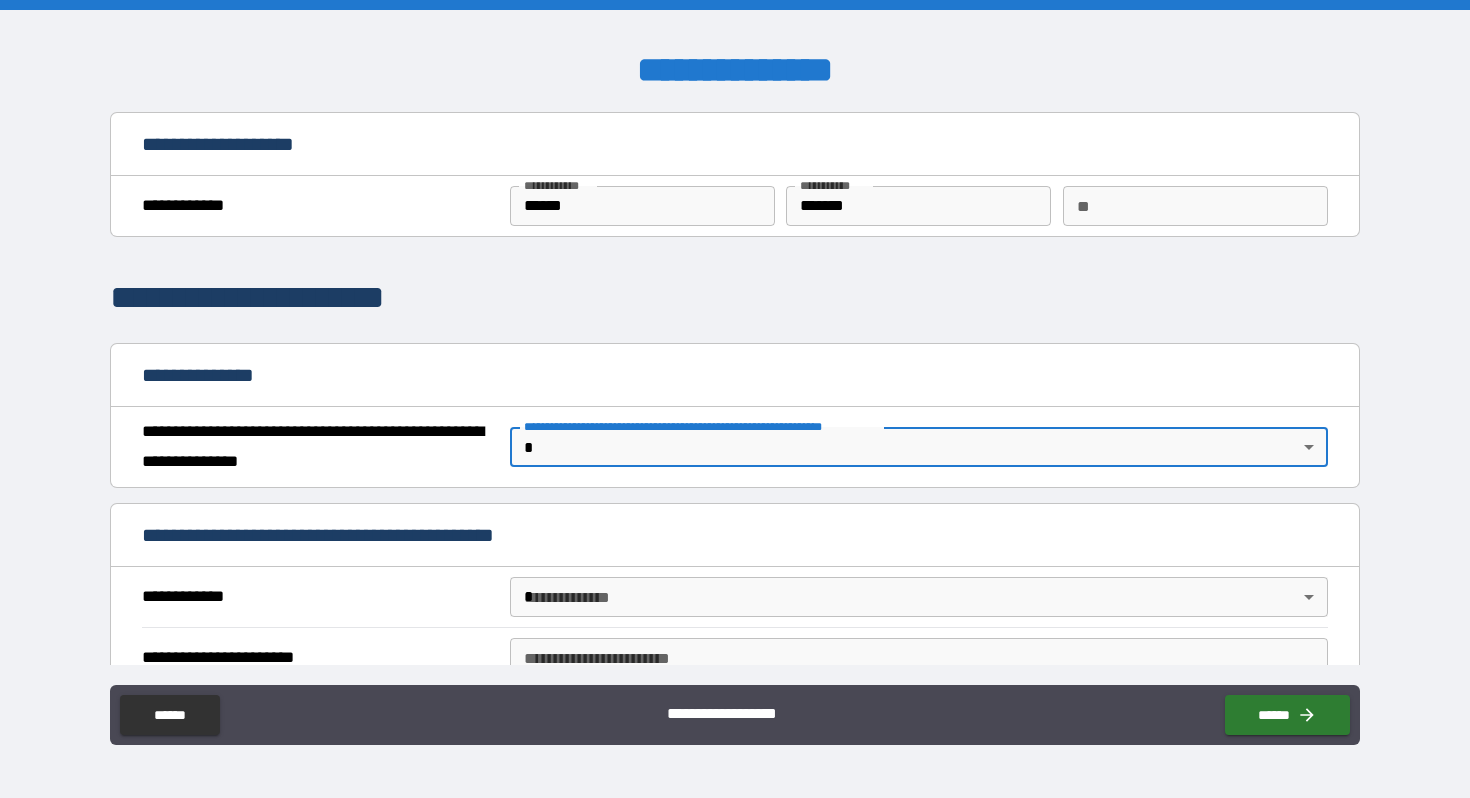 scroll, scrollTop: 0, scrollLeft: 0, axis: both 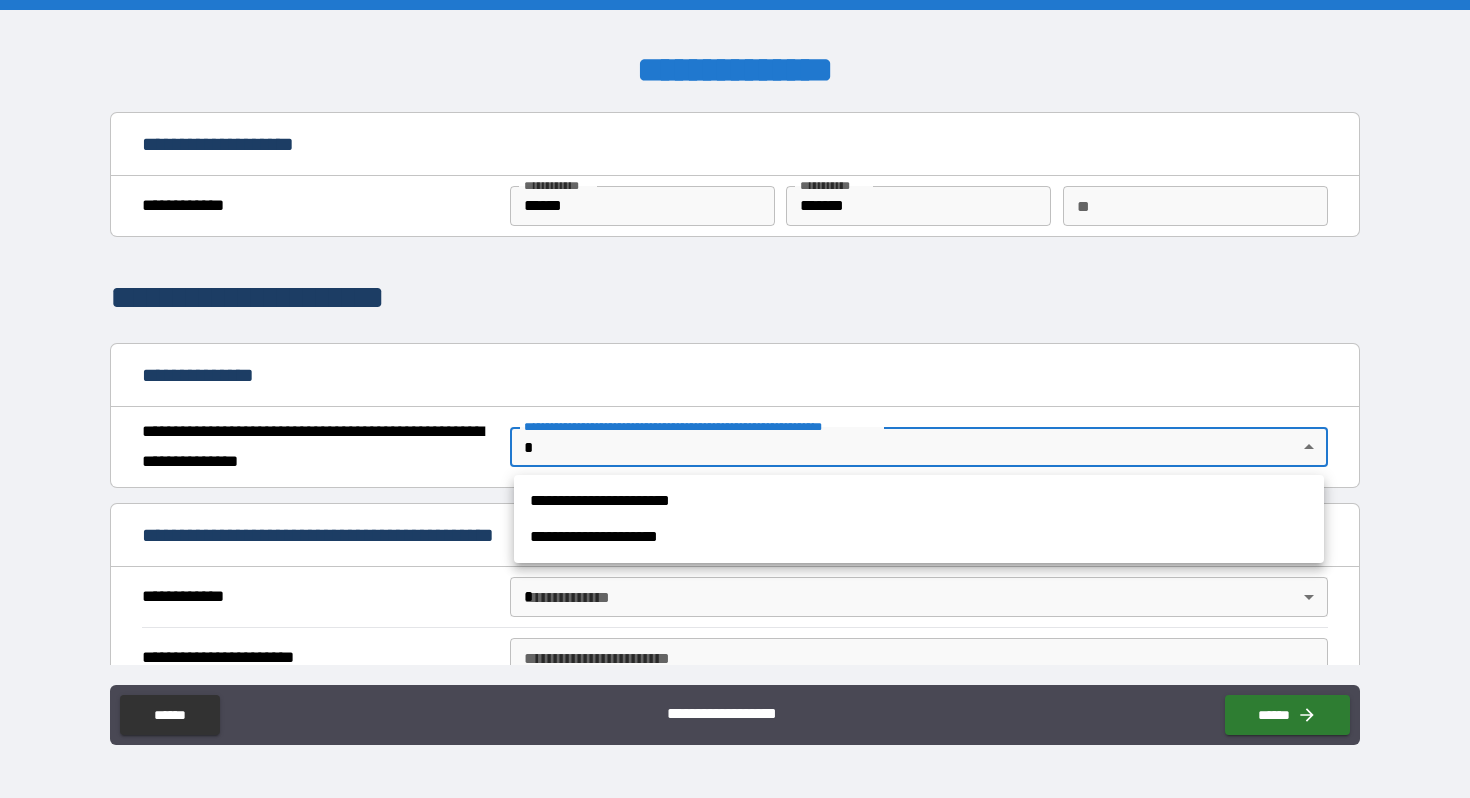 click on "**********" at bounding box center (735, 399) 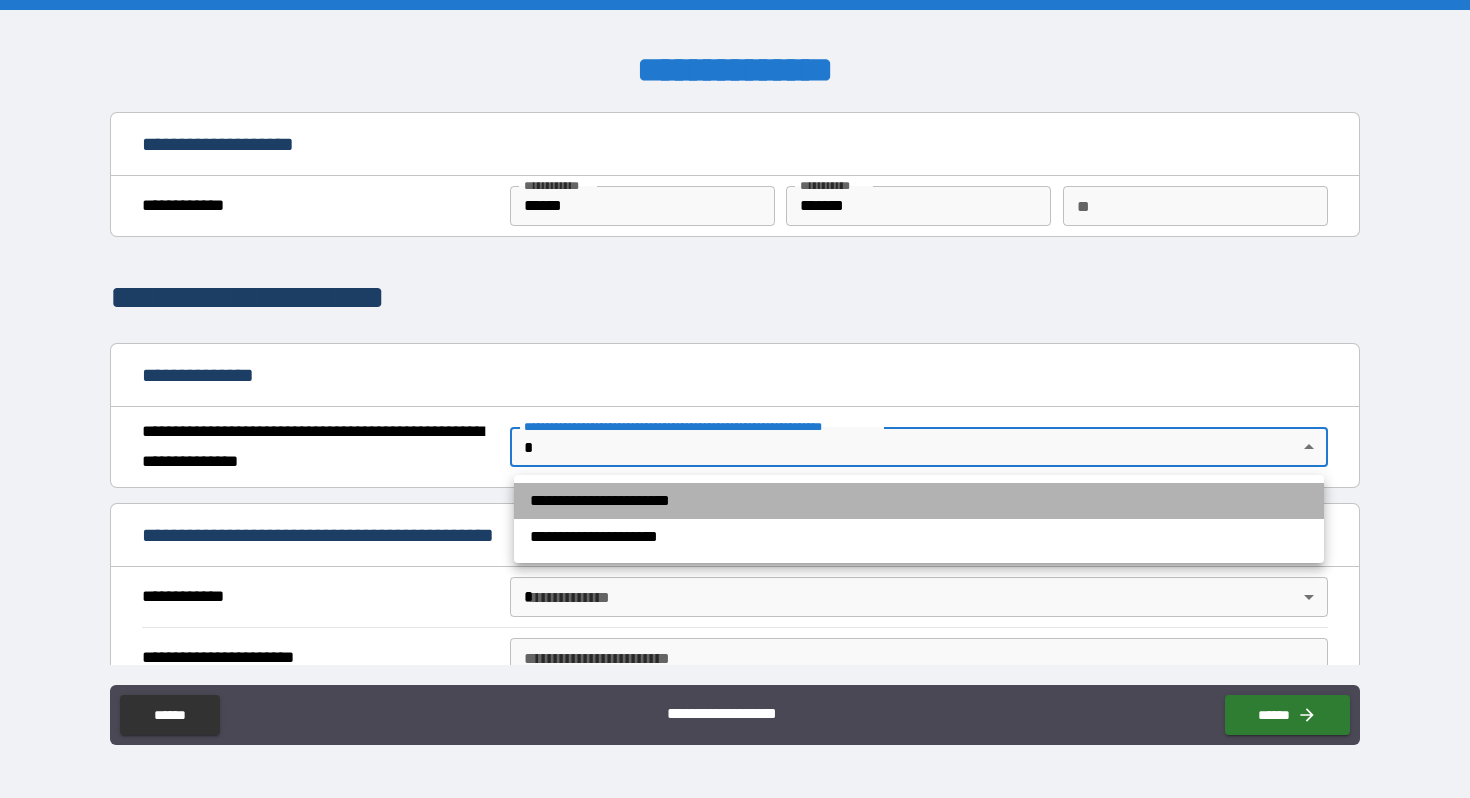 click on "**********" at bounding box center [919, 501] 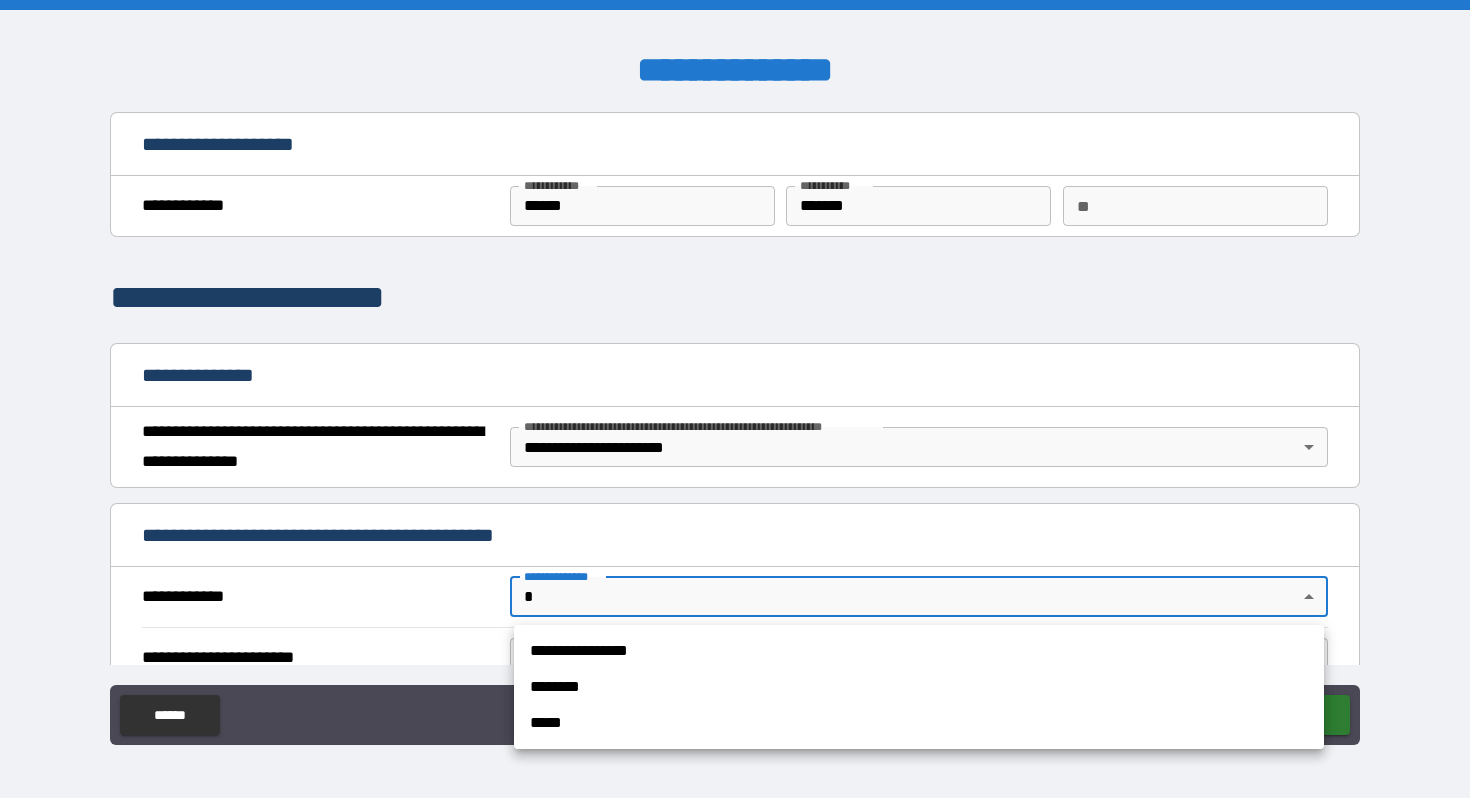 click on "**********" at bounding box center [735, 399] 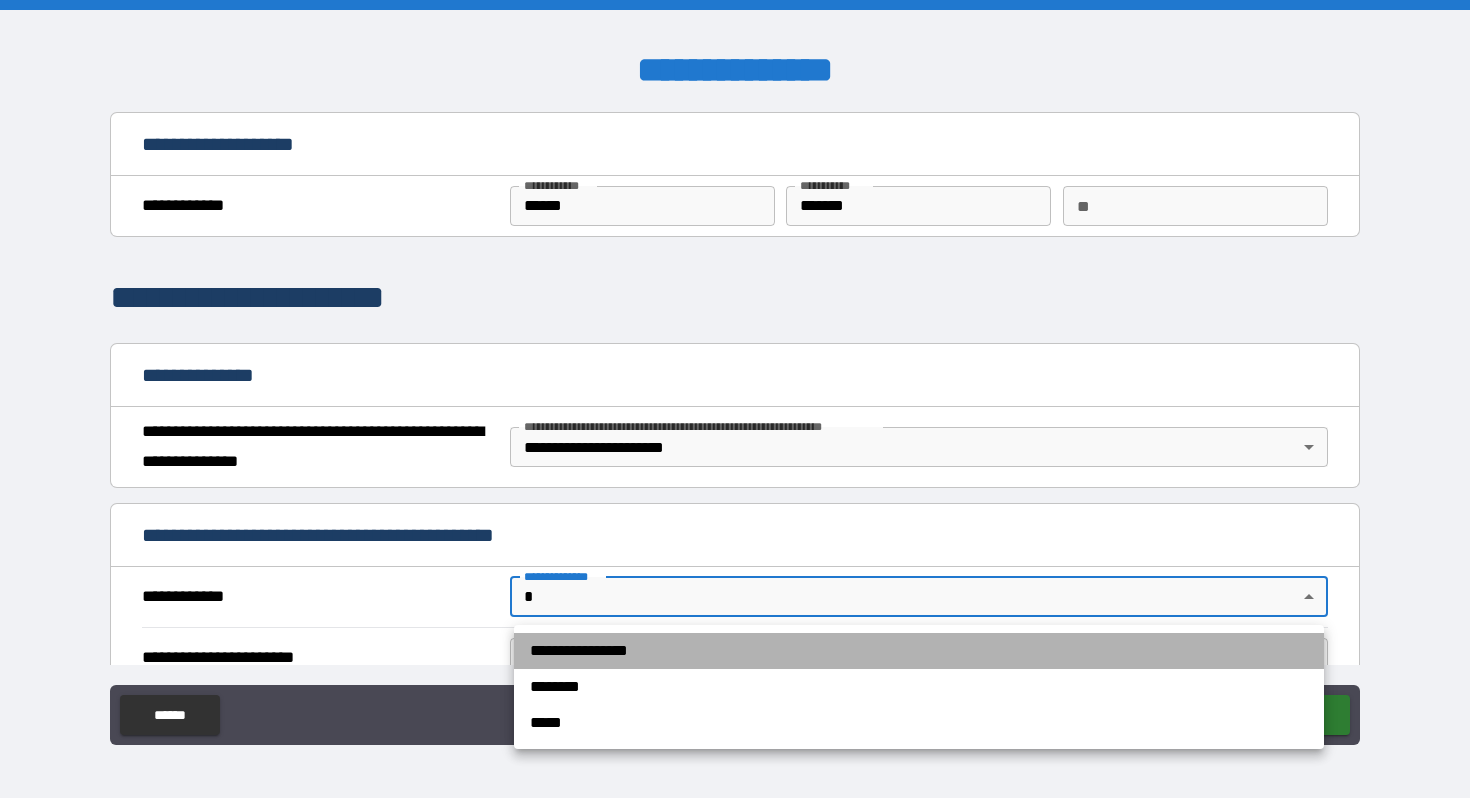 click on "**********" at bounding box center [919, 651] 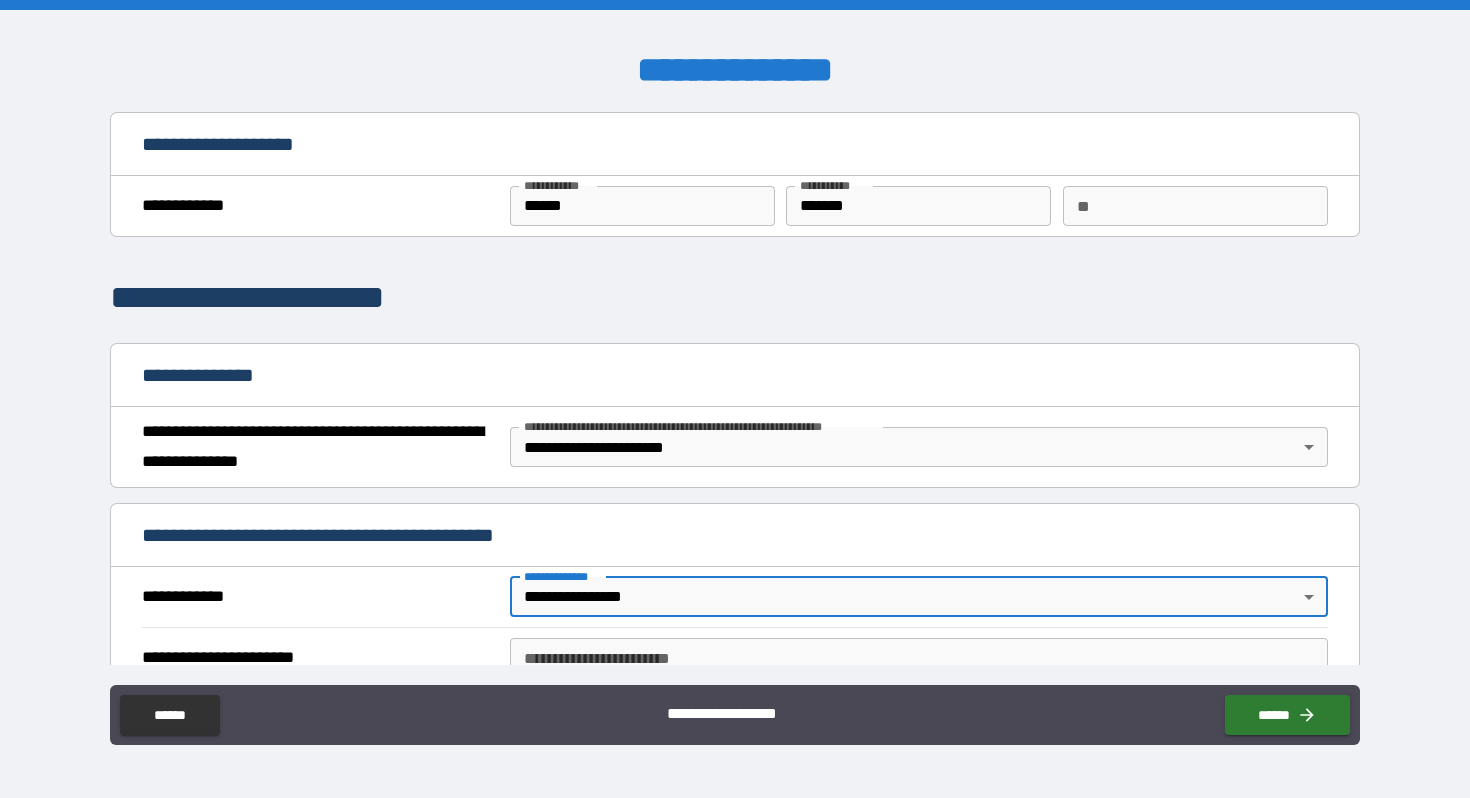 scroll, scrollTop: 108, scrollLeft: 0, axis: vertical 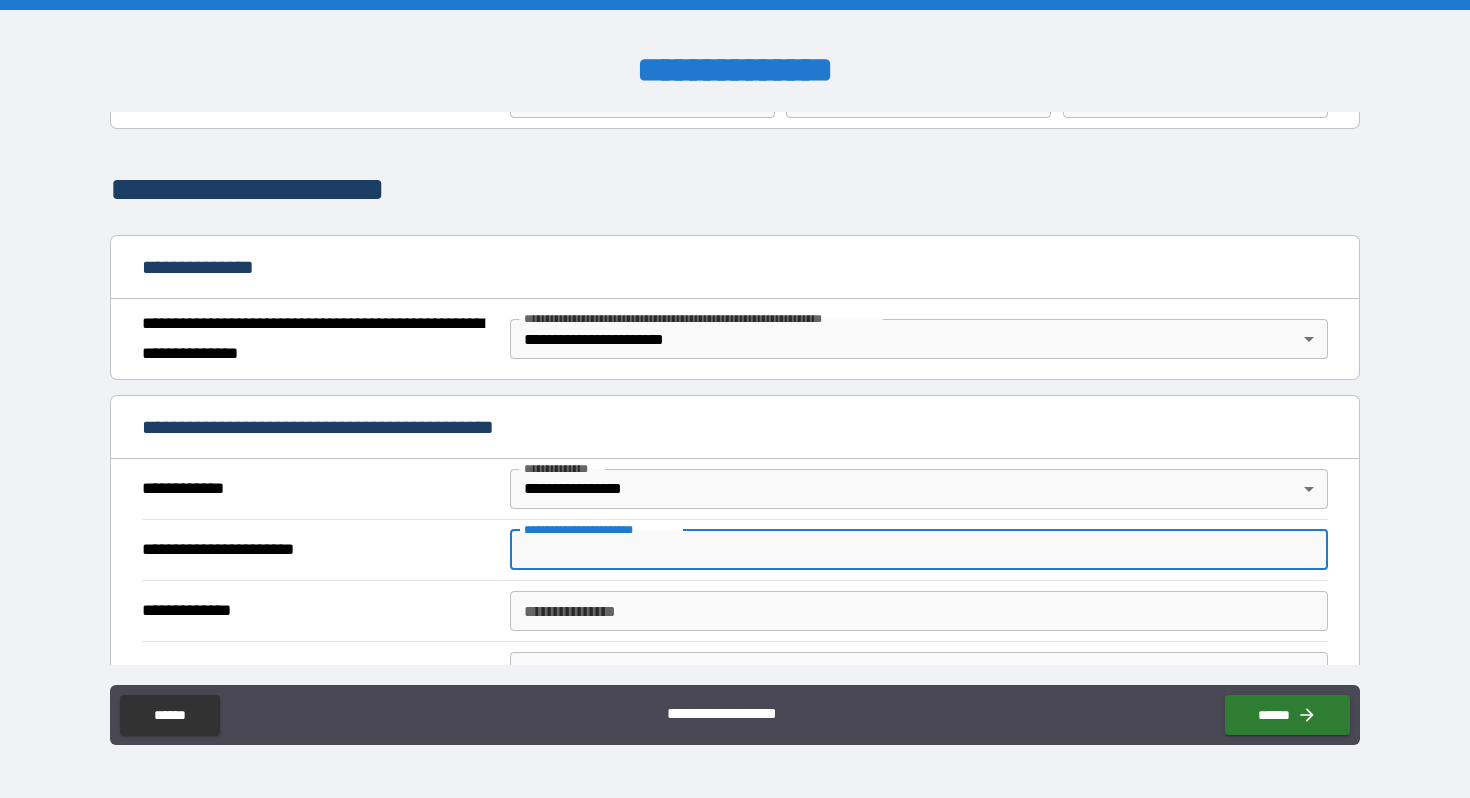 click on "**********" at bounding box center [919, 550] 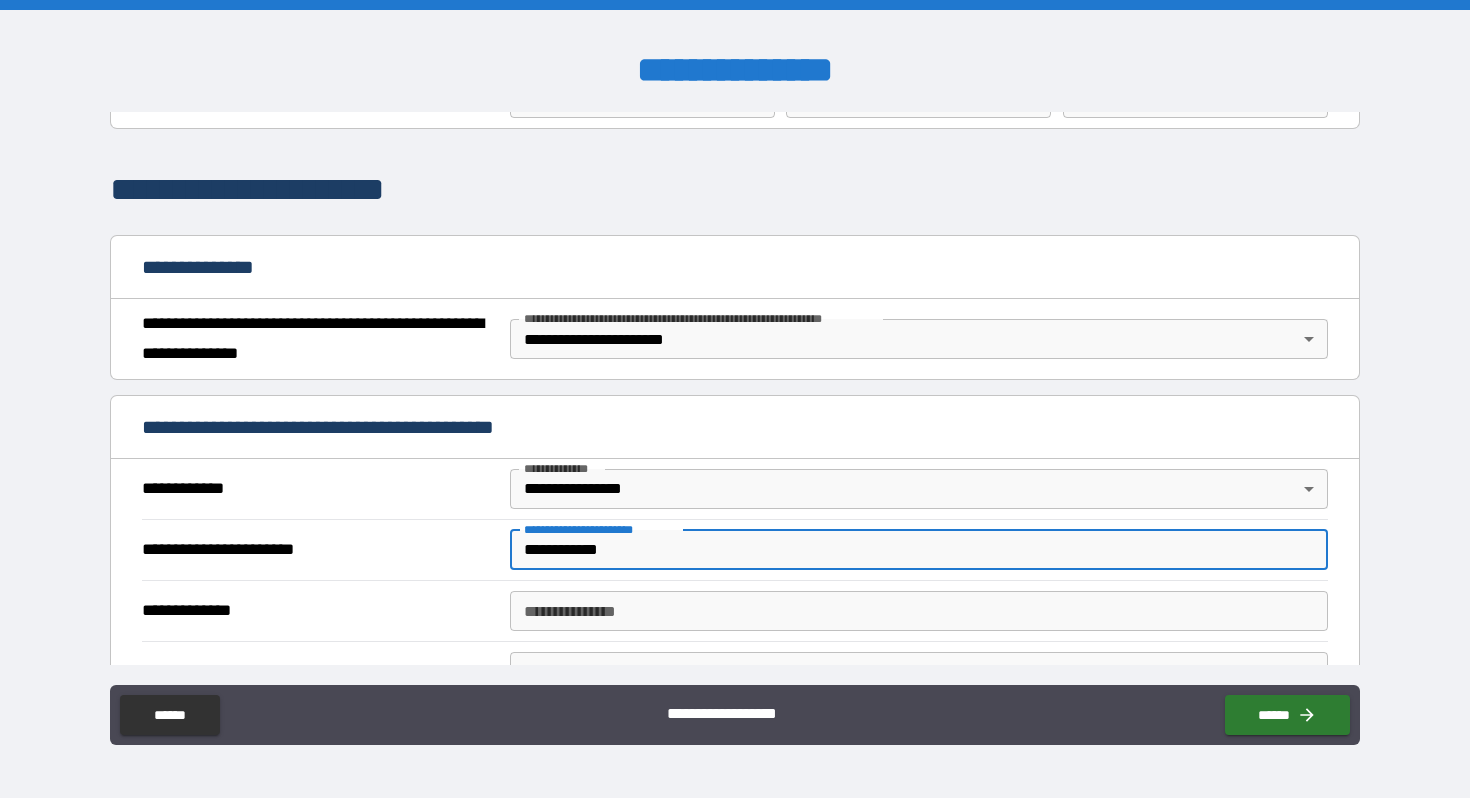 type on "**********" 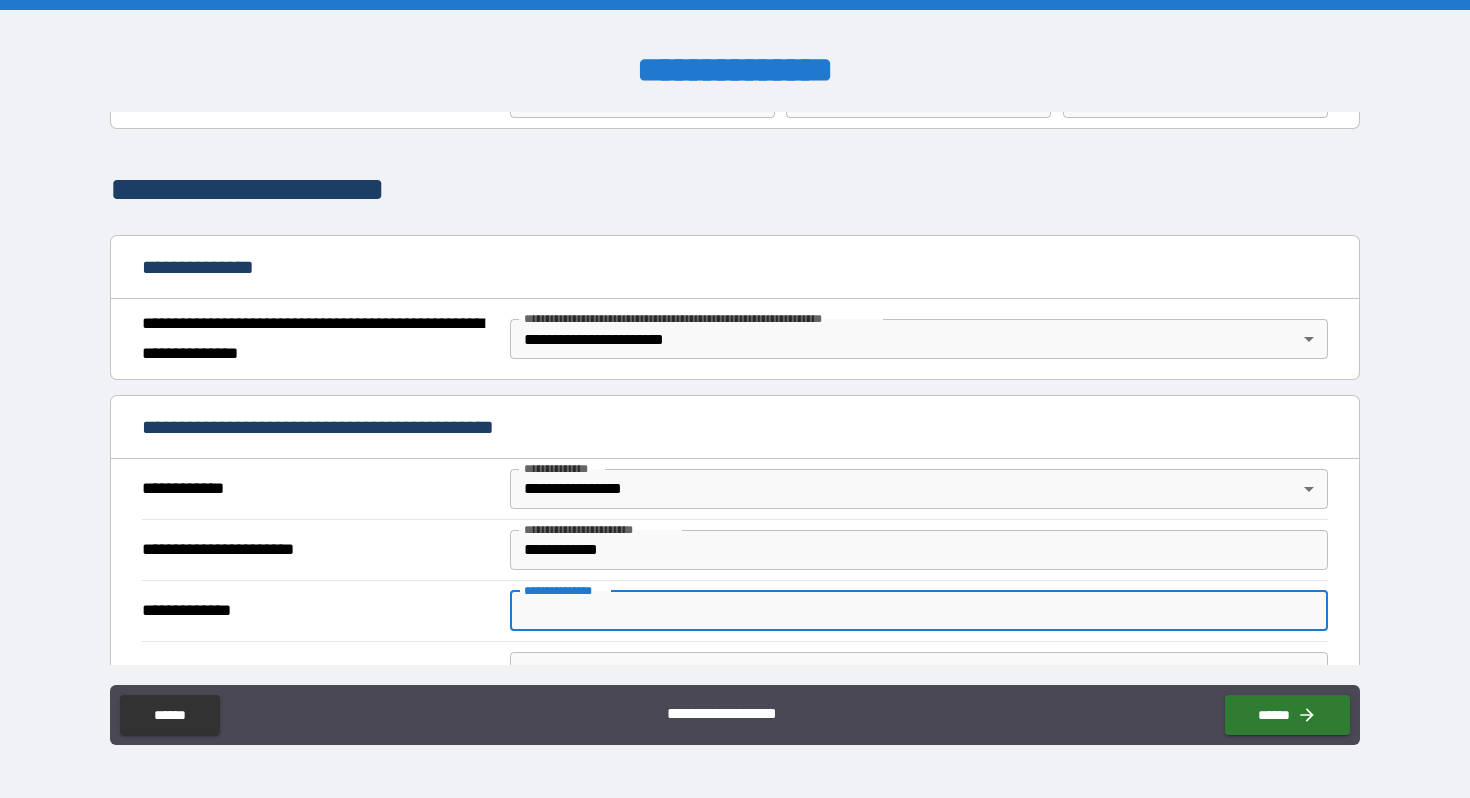 click on "**********" at bounding box center [919, 611] 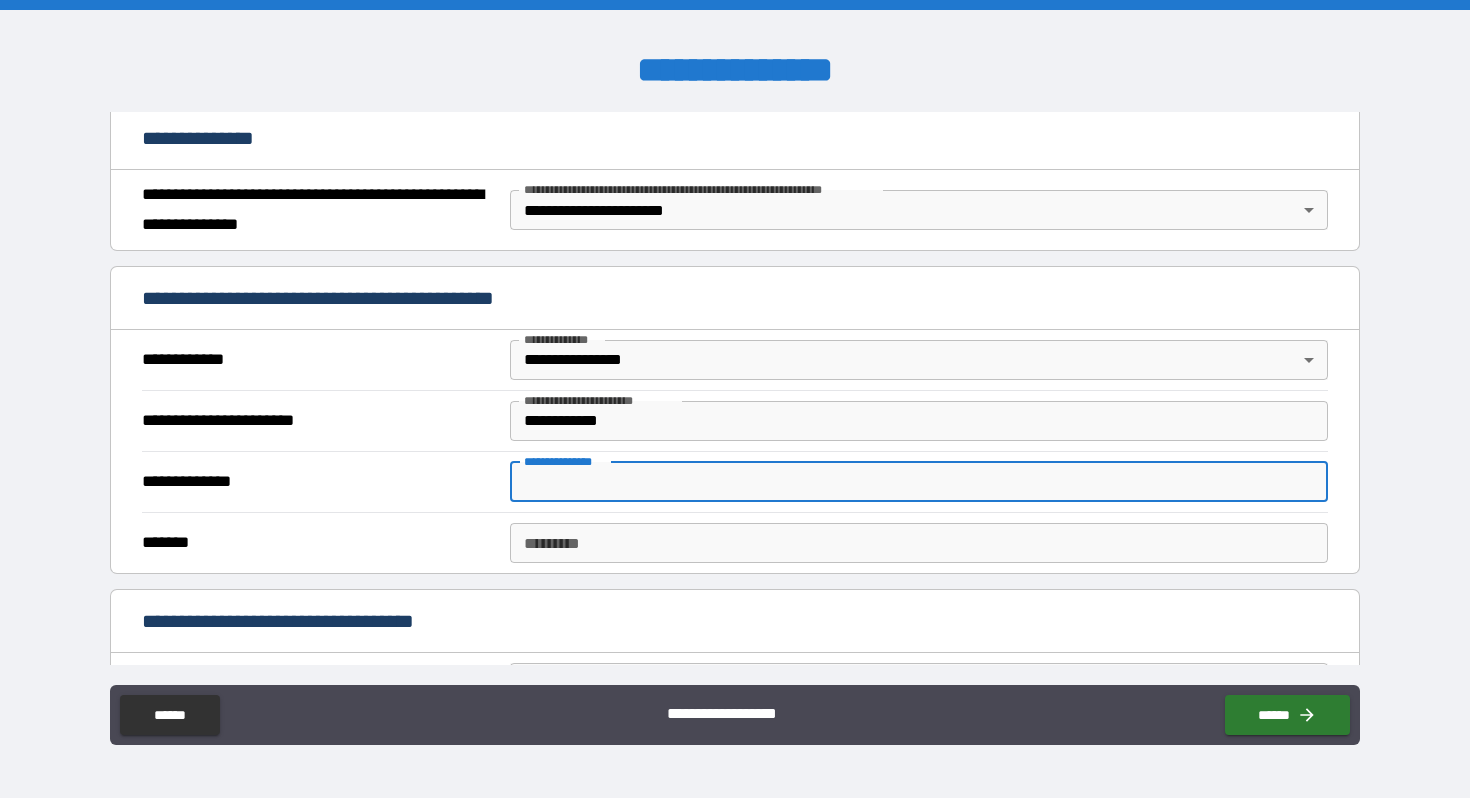 scroll, scrollTop: 435, scrollLeft: 0, axis: vertical 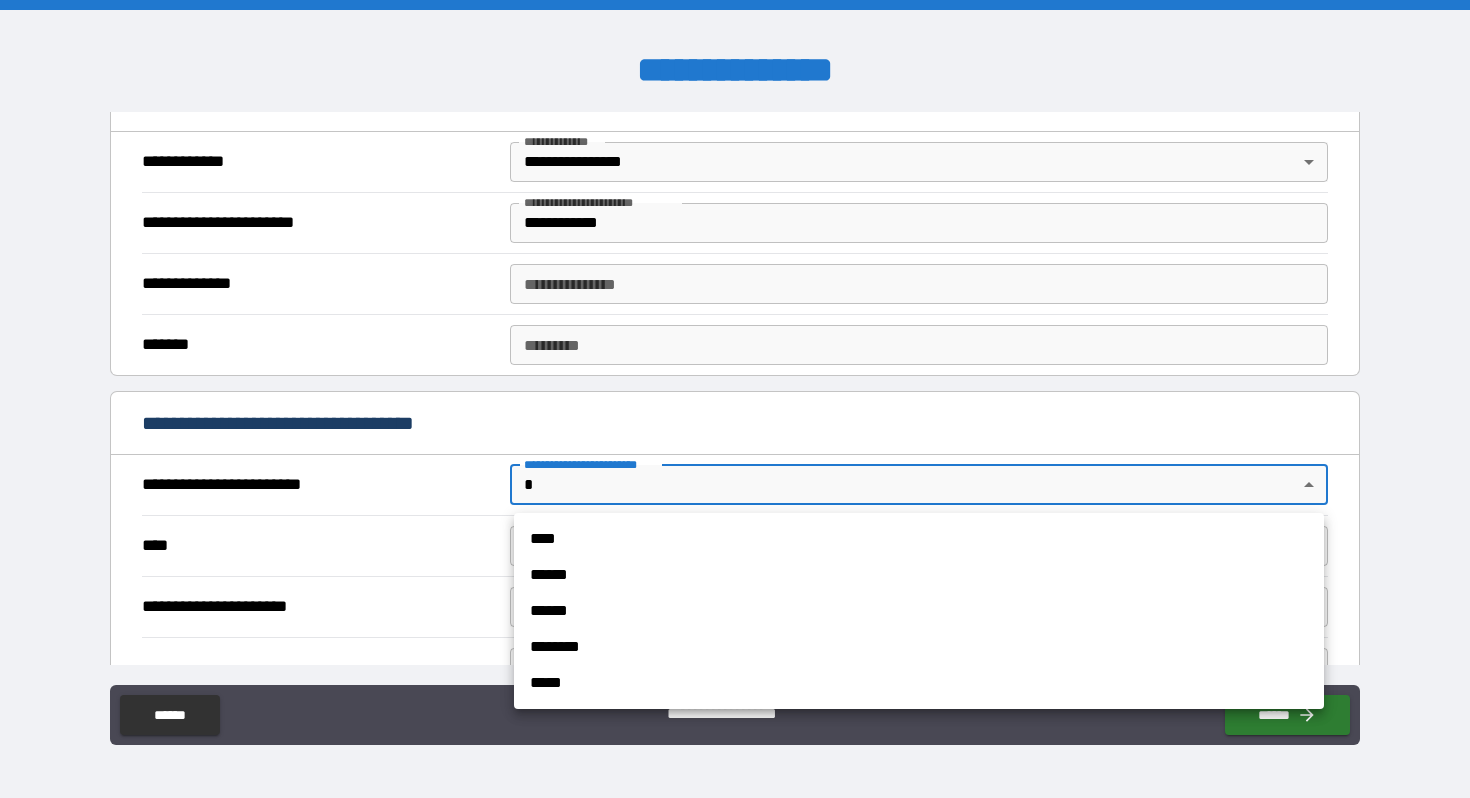 click on "**********" at bounding box center [735, 399] 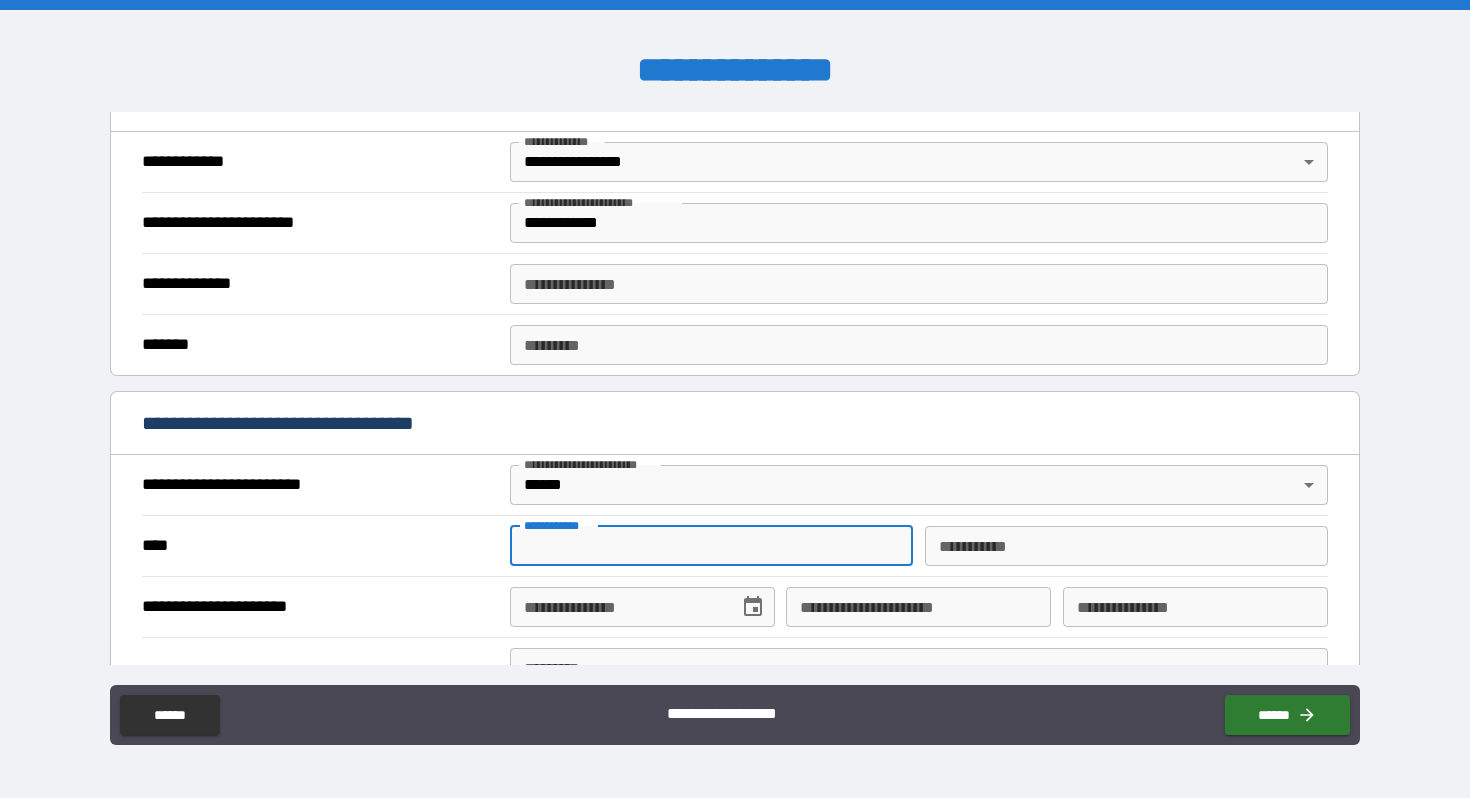 click on "**********" at bounding box center (711, 546) 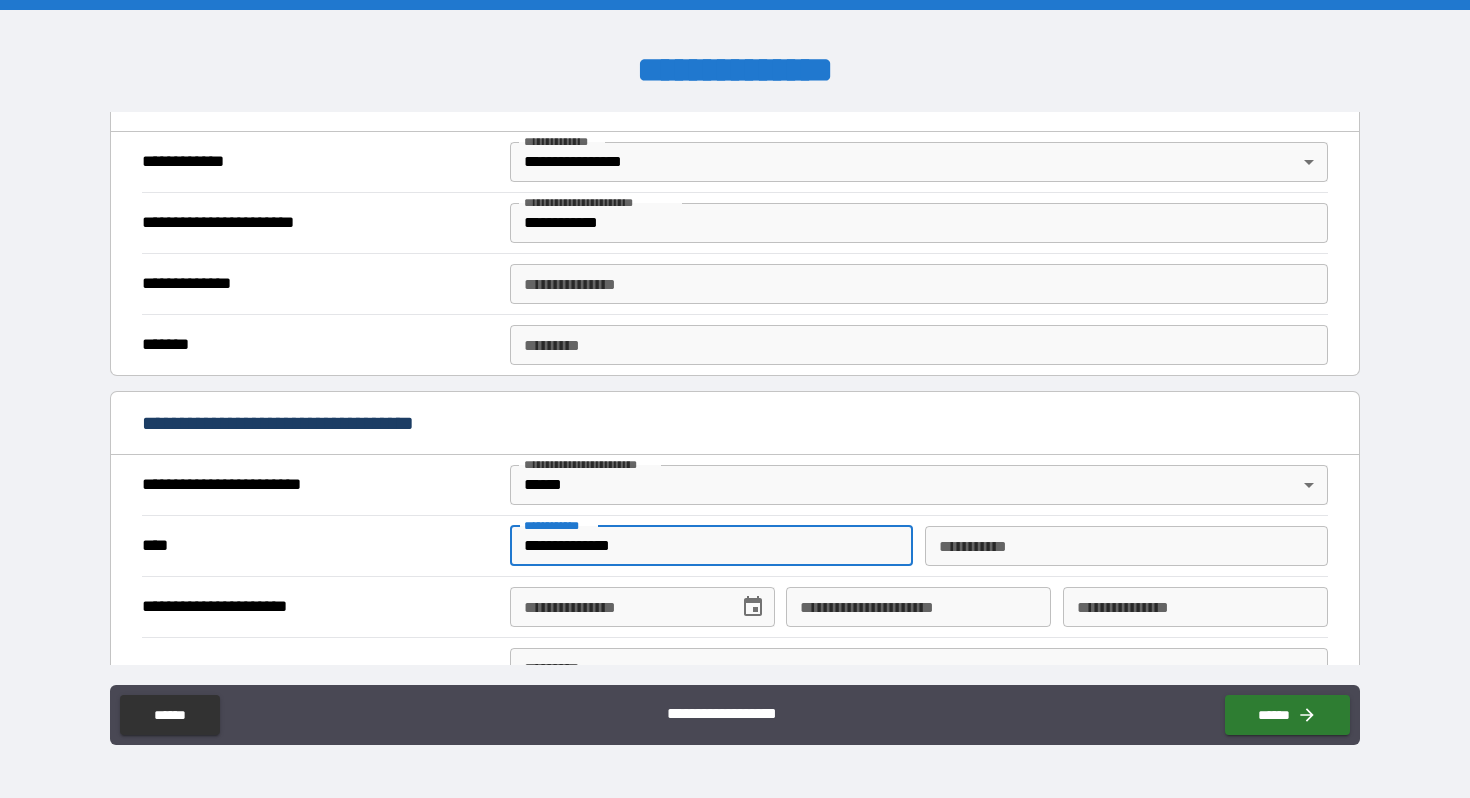 type on "**********" 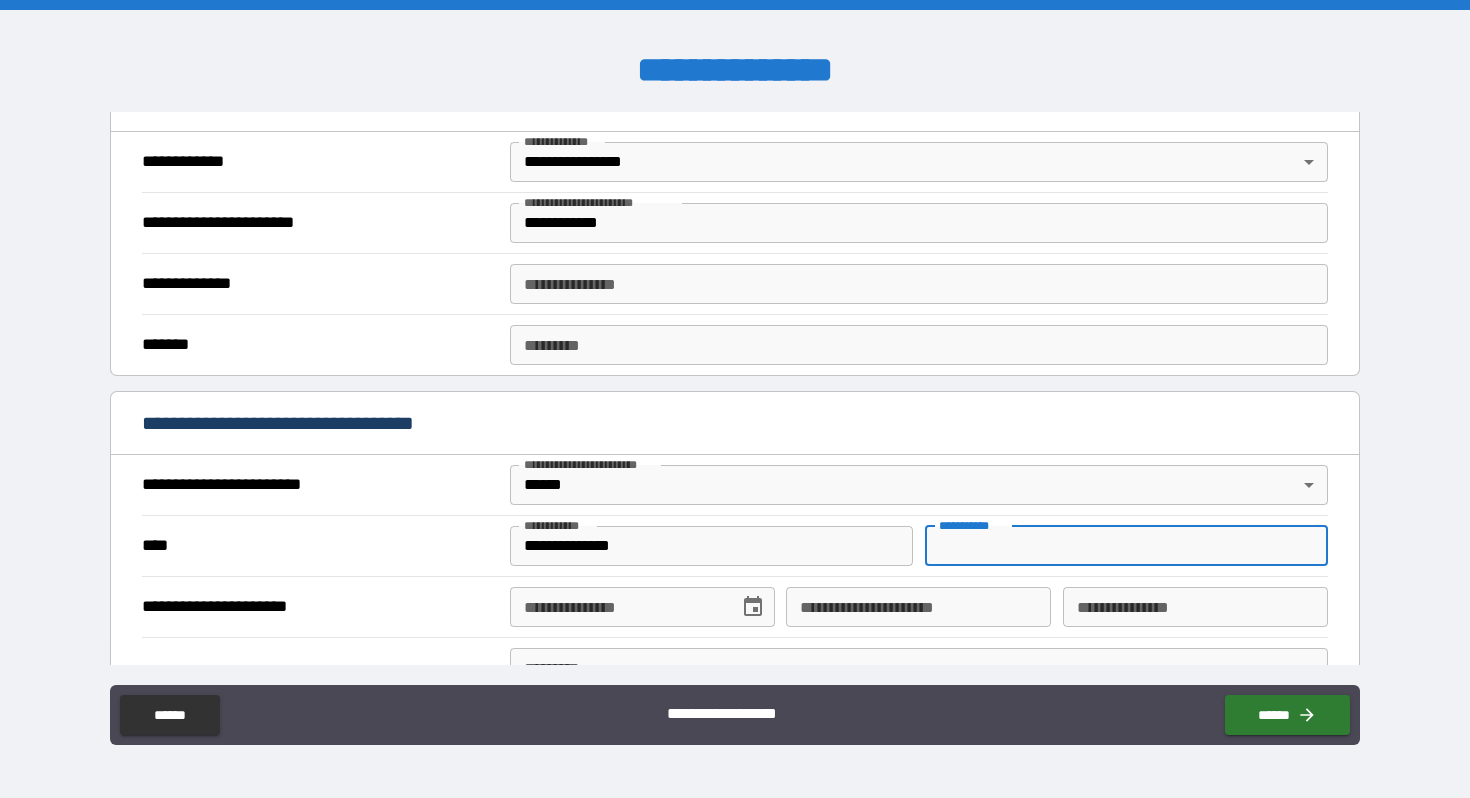 type on "*******" 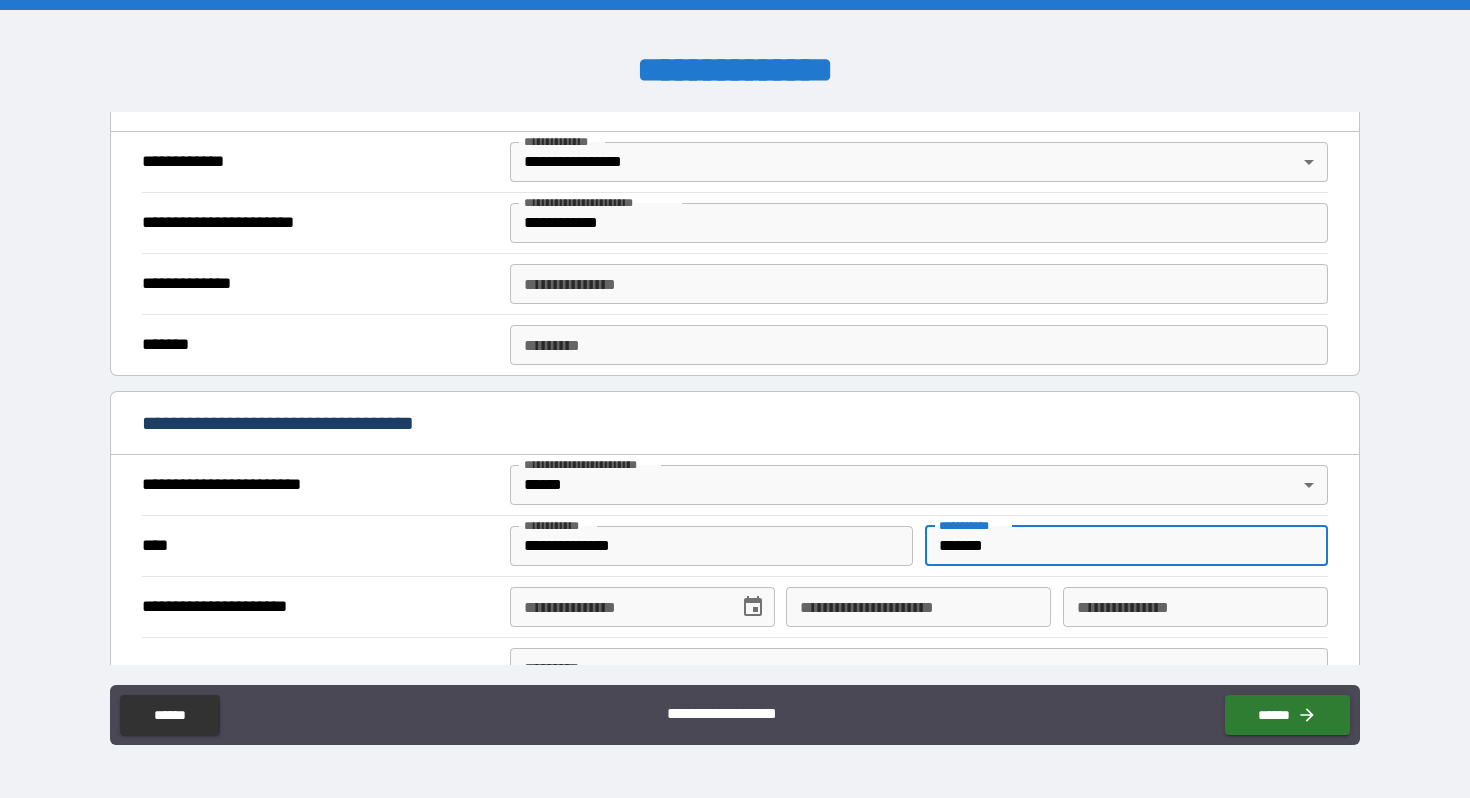 type on "**********" 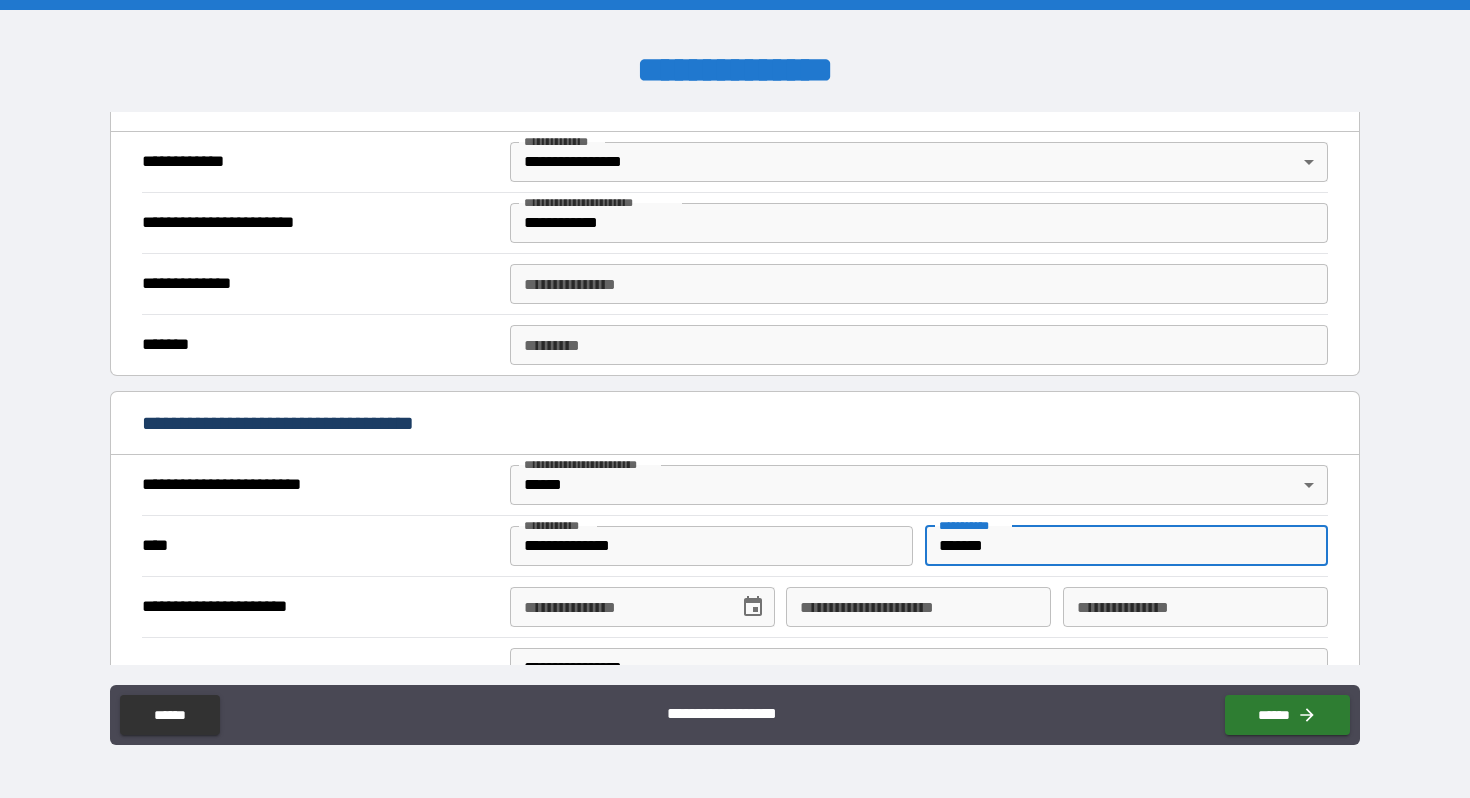 type on "*******" 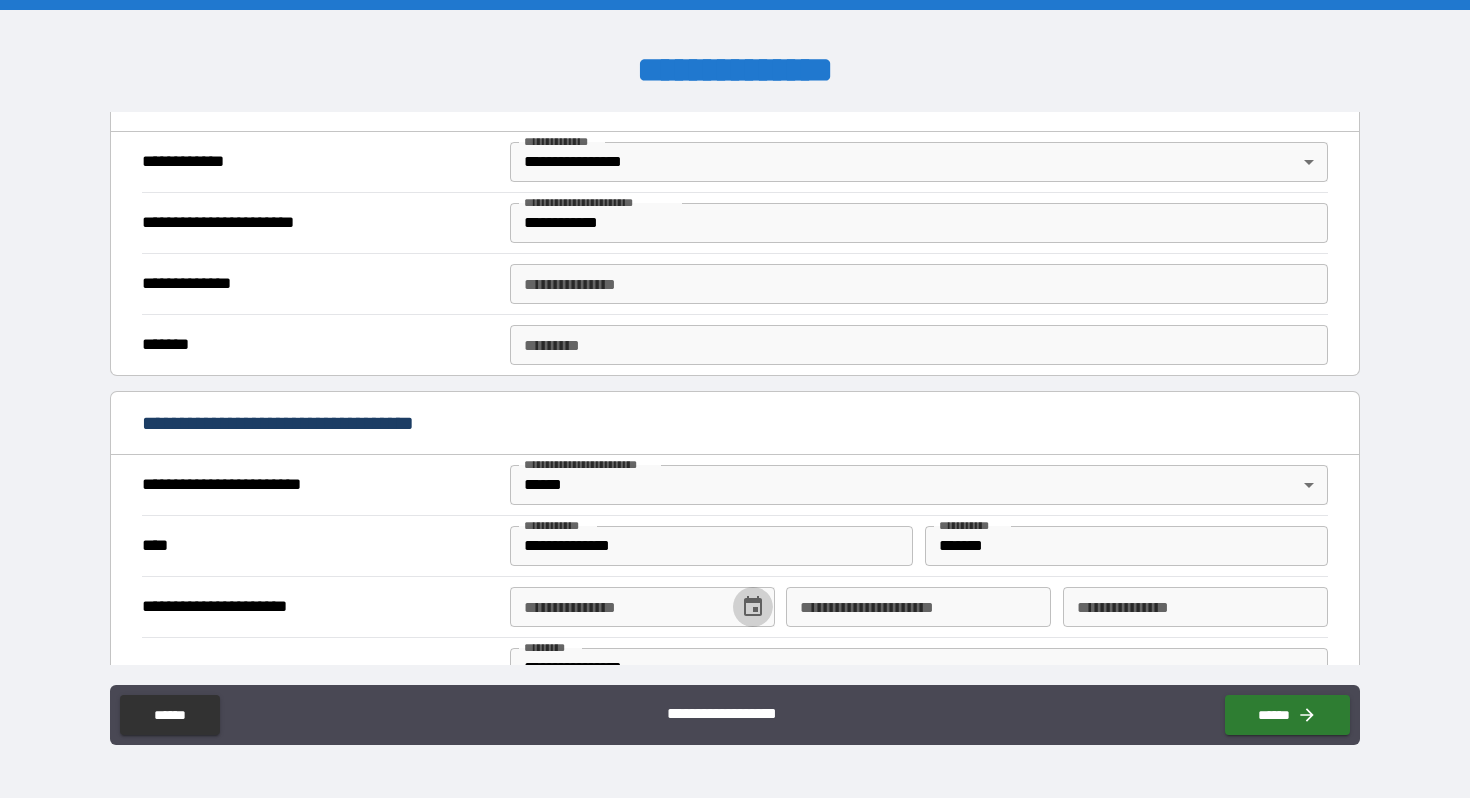 click 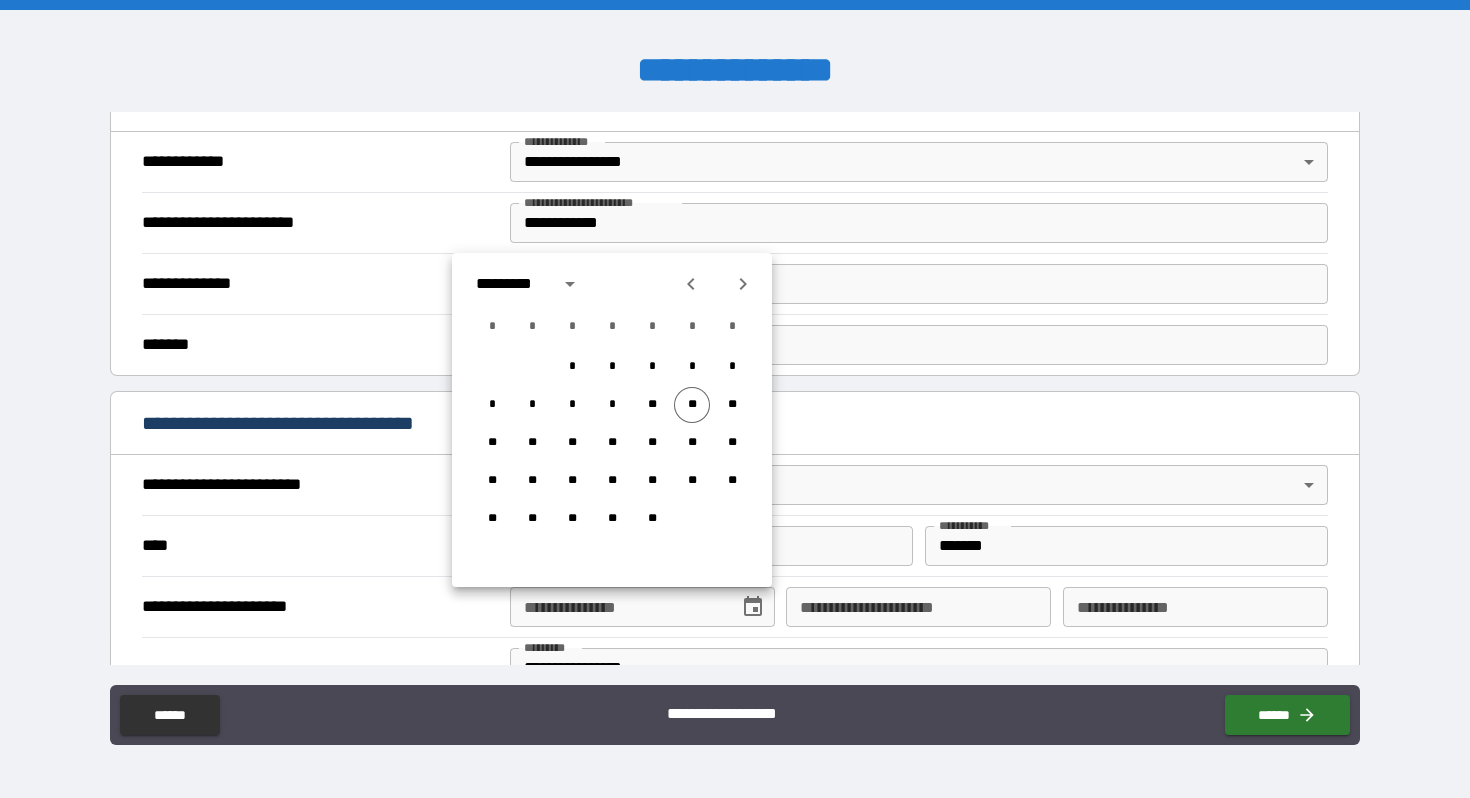 click on "*********" at bounding box center [511, 284] 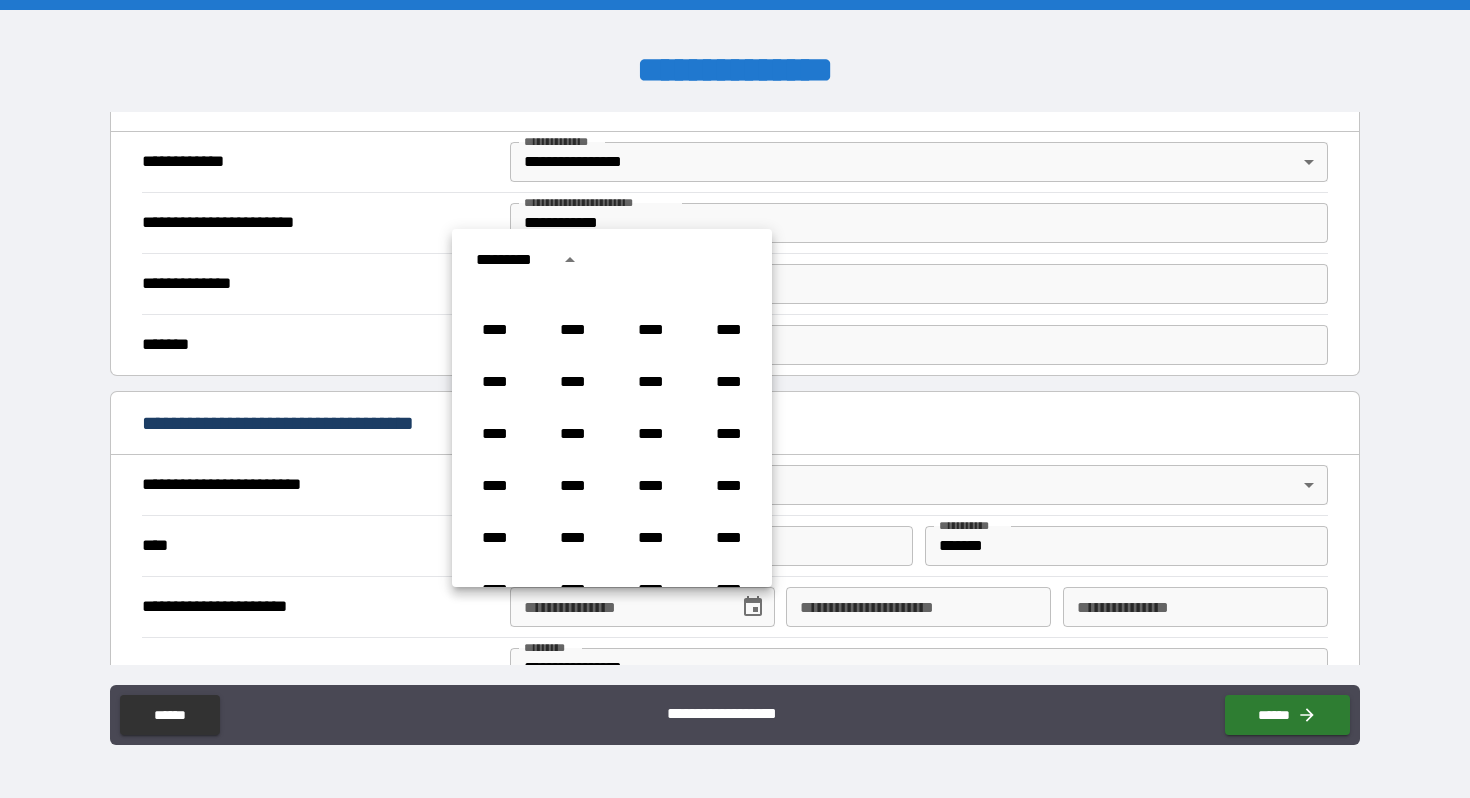 scroll, scrollTop: 650, scrollLeft: 0, axis: vertical 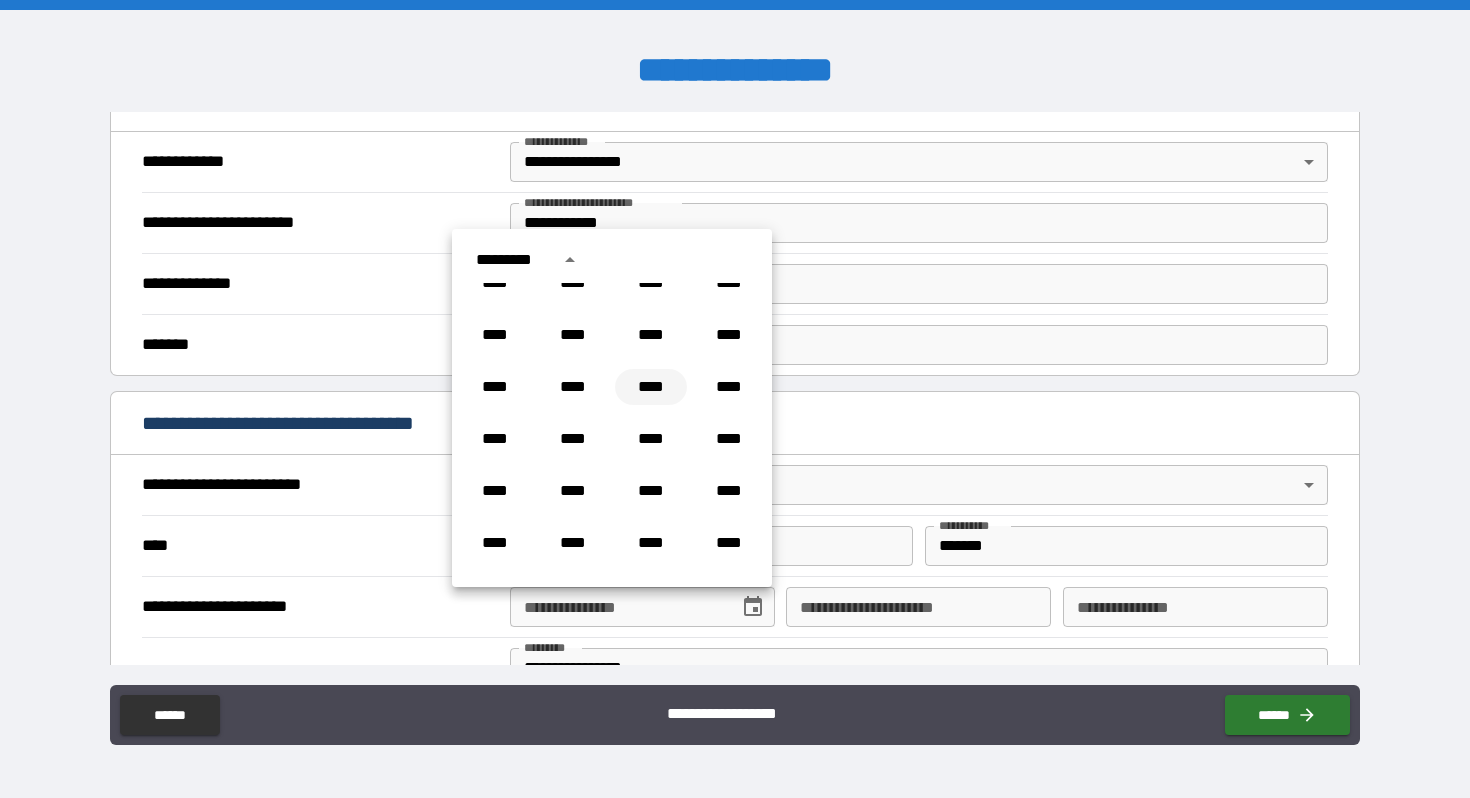 click on "****" at bounding box center (651, 387) 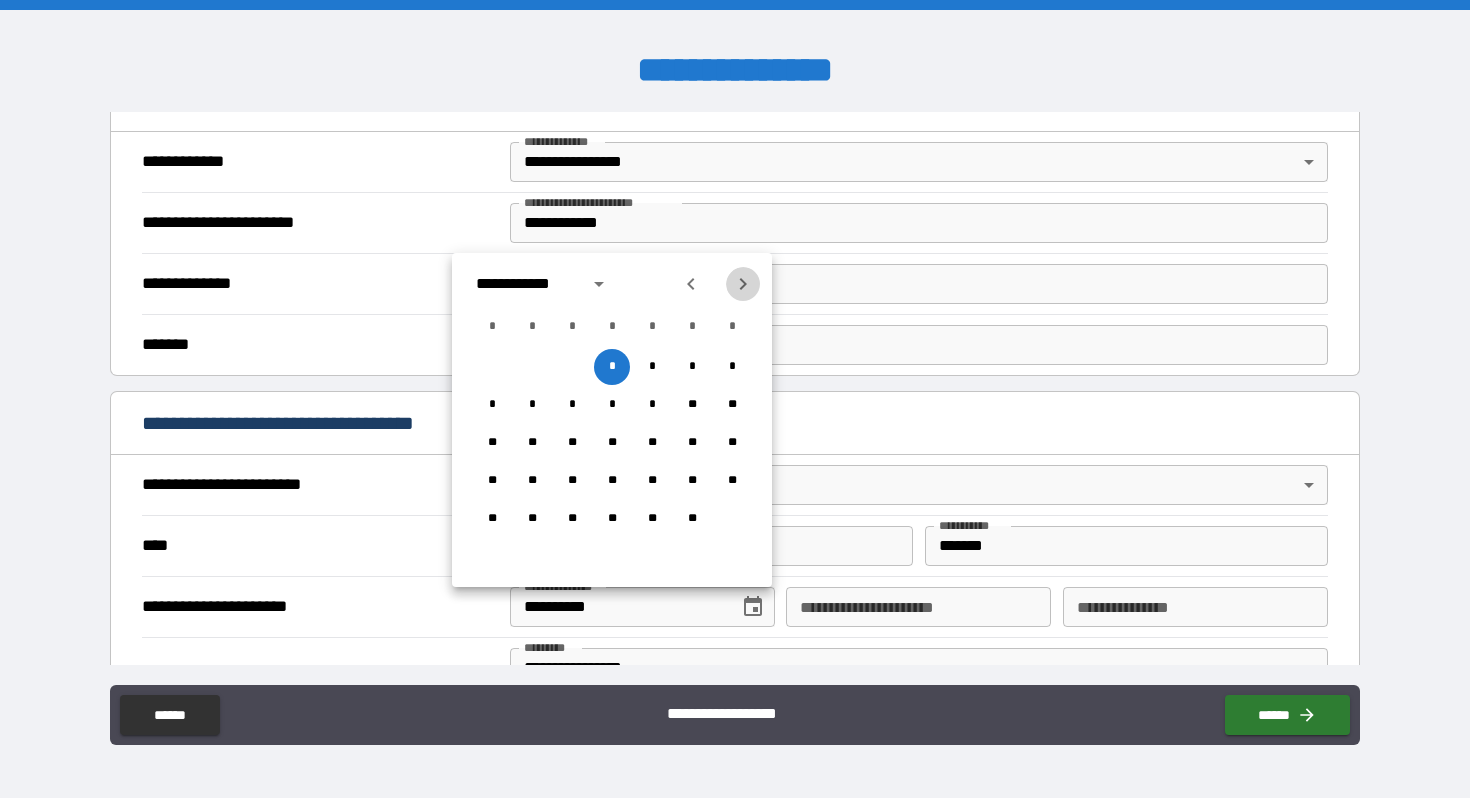 click 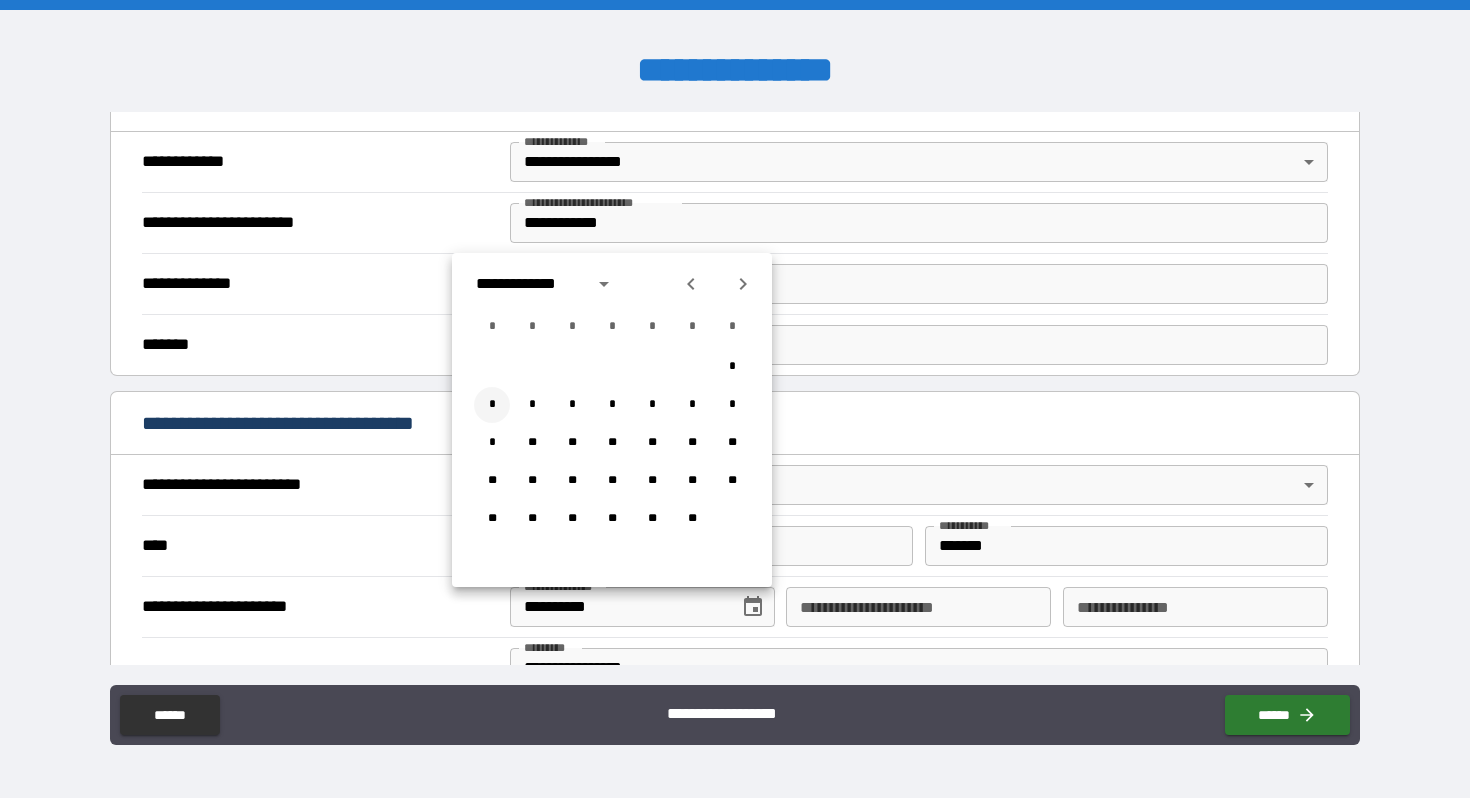click on "*" at bounding box center (492, 405) 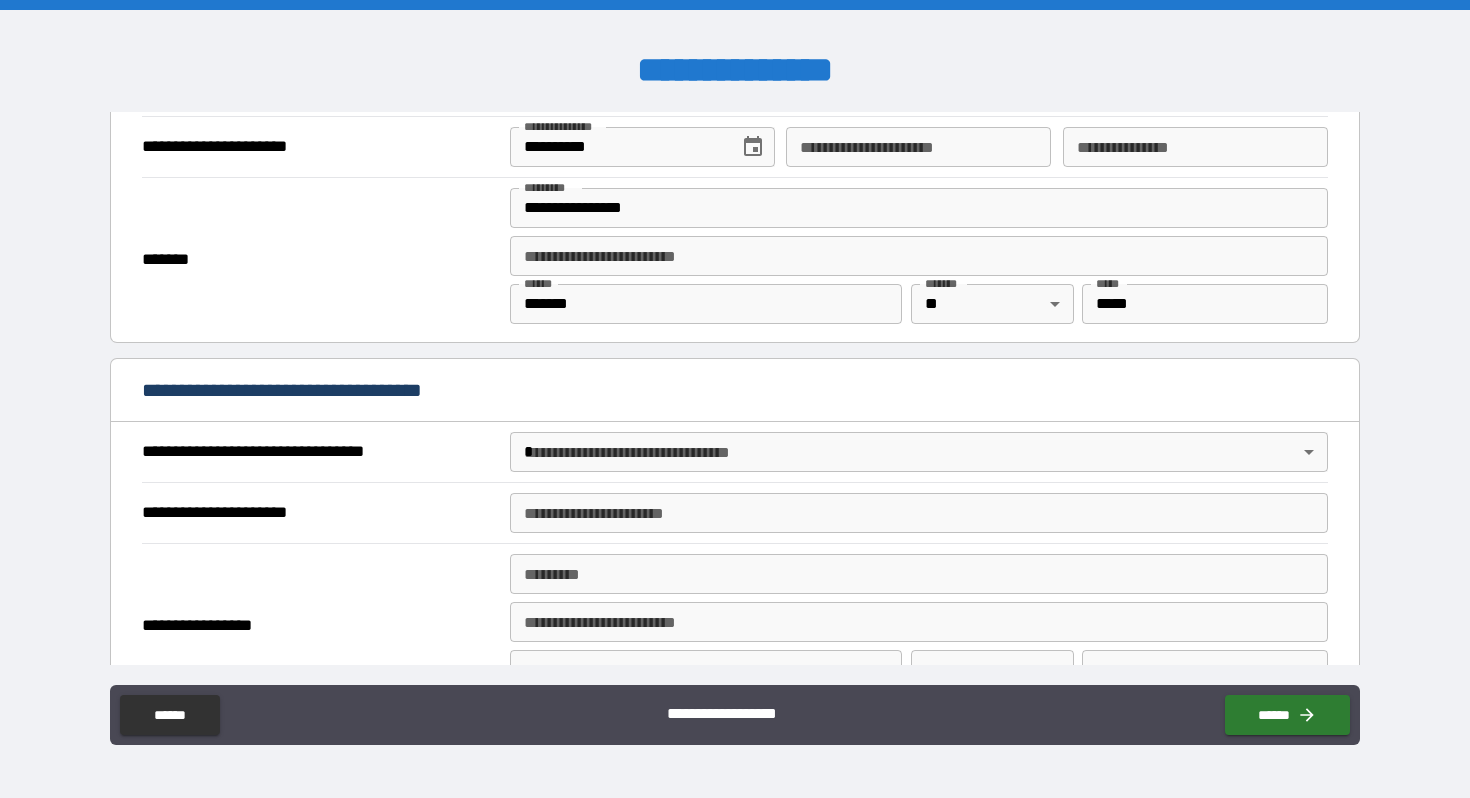 scroll, scrollTop: 898, scrollLeft: 0, axis: vertical 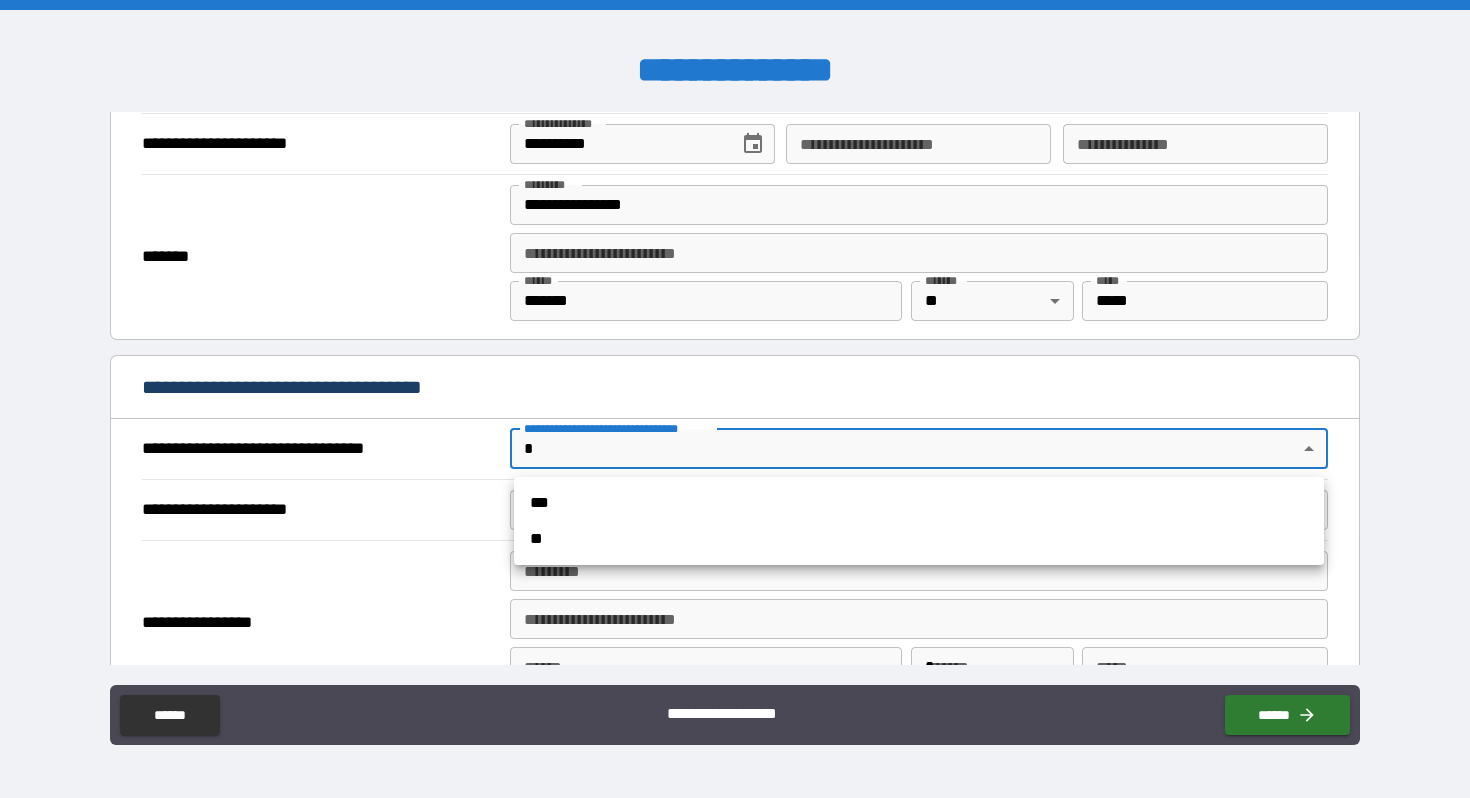 click on "**********" at bounding box center [735, 399] 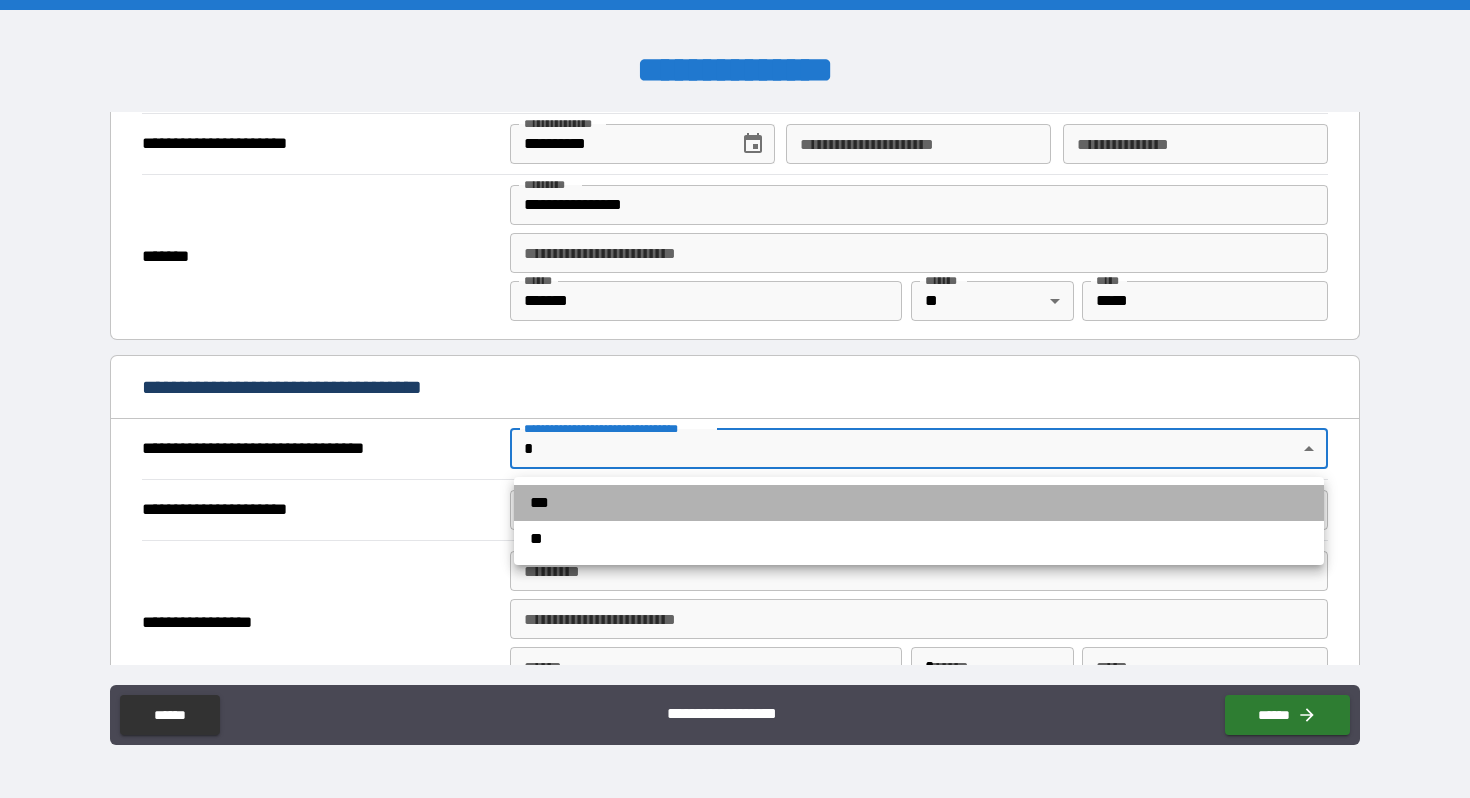 click on "***" at bounding box center (919, 503) 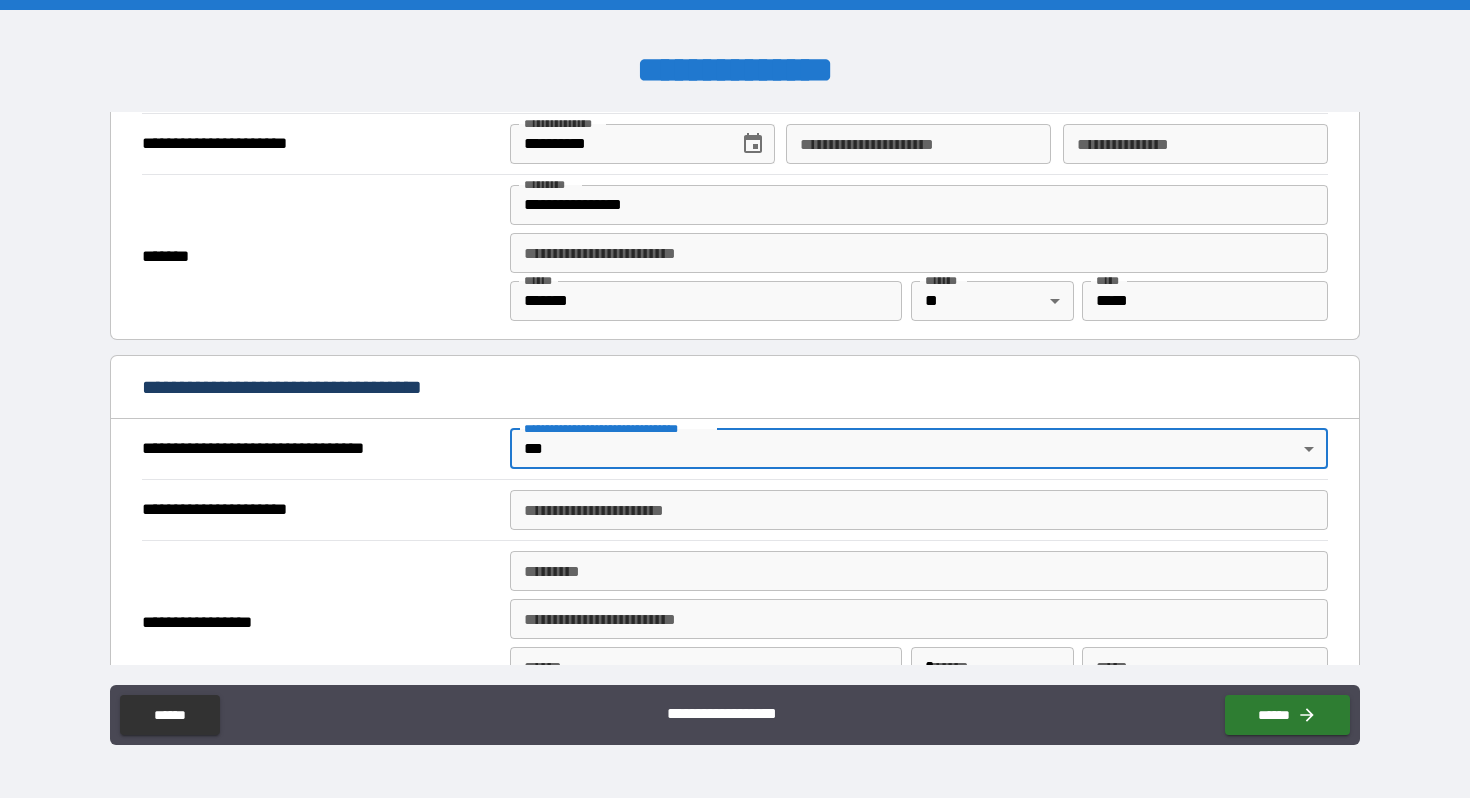 click on "**********" at bounding box center [919, 510] 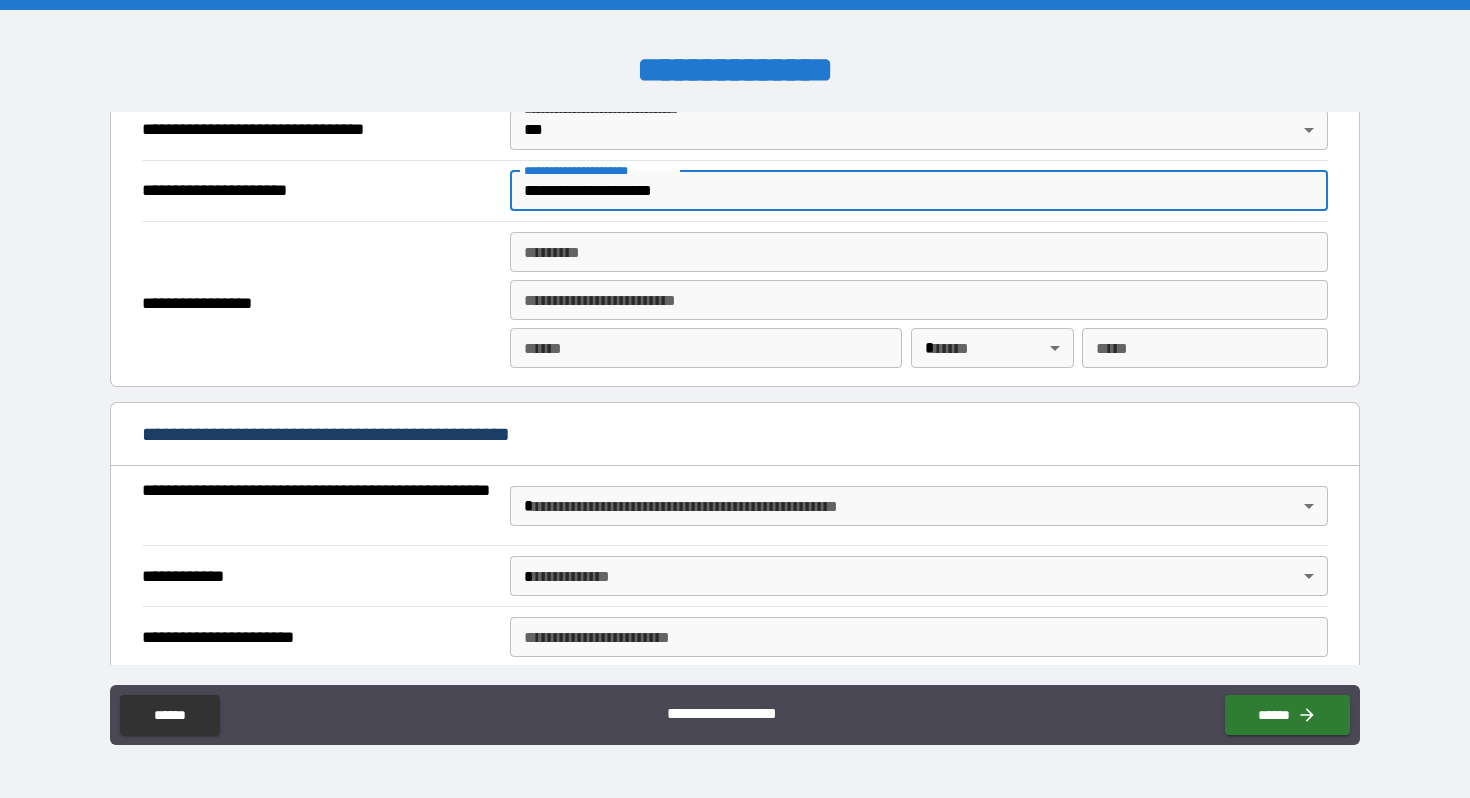 scroll, scrollTop: 1219, scrollLeft: 0, axis: vertical 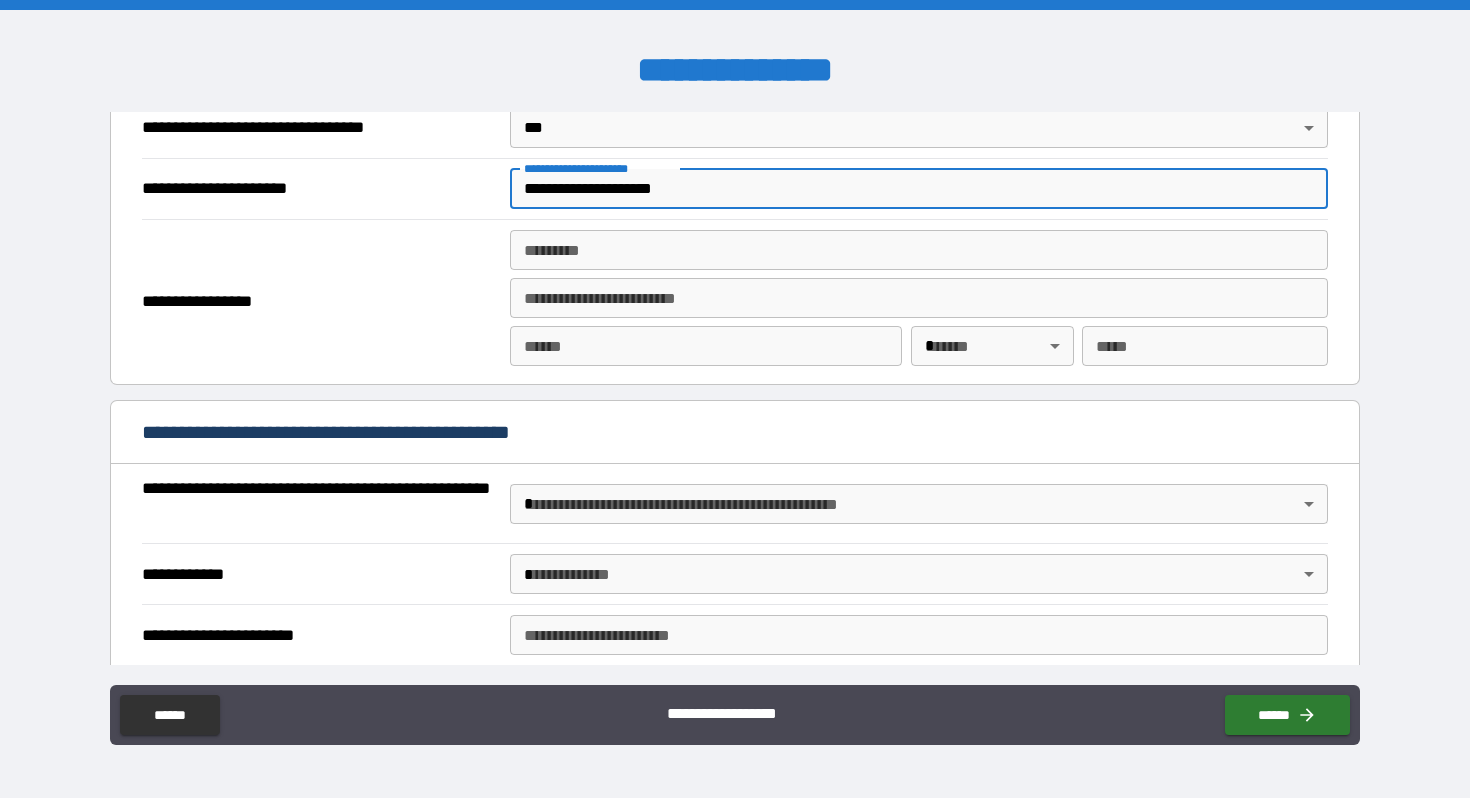 type on "**********" 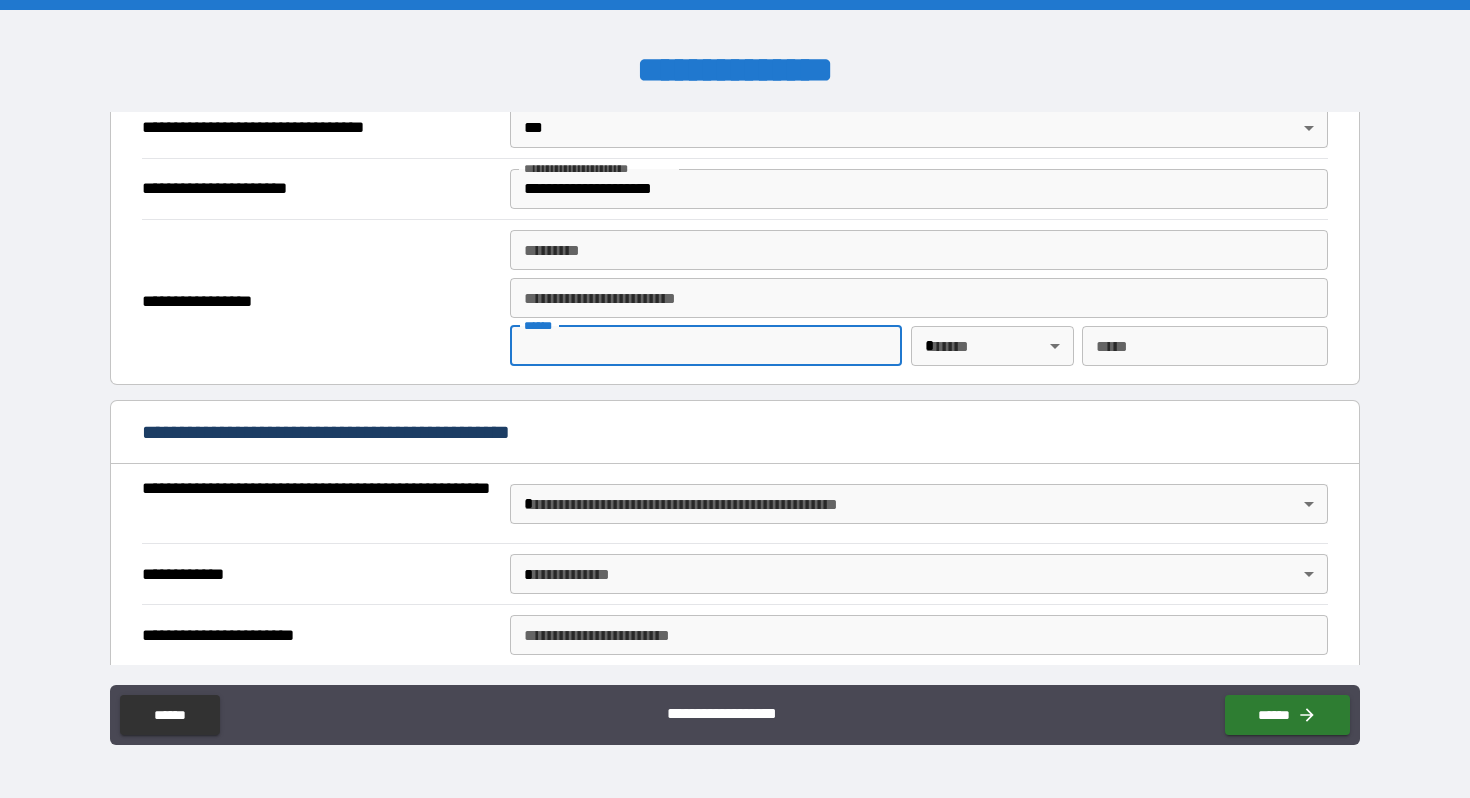 click on "**********" at bounding box center (320, 302) 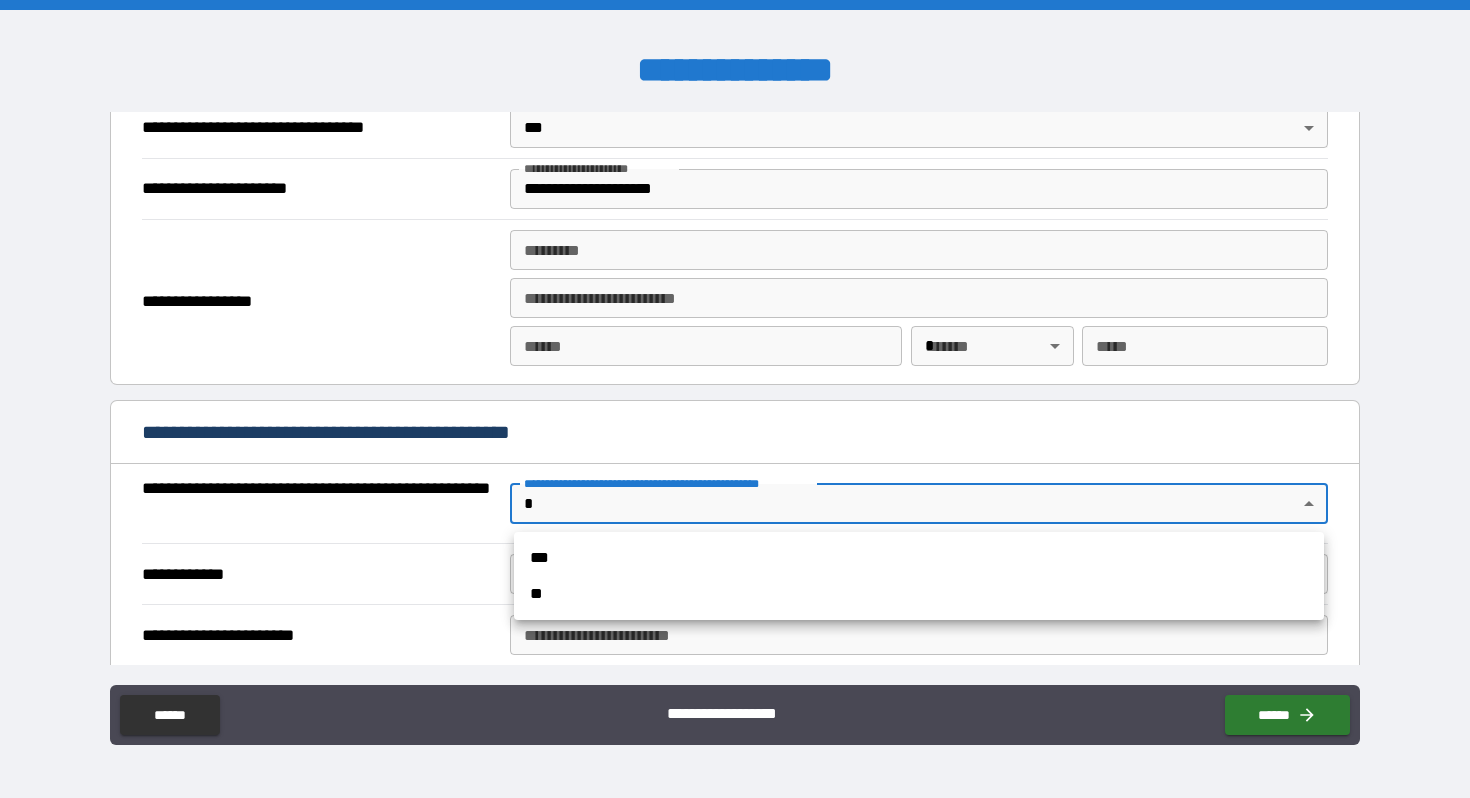 click on "**********" at bounding box center (735, 399) 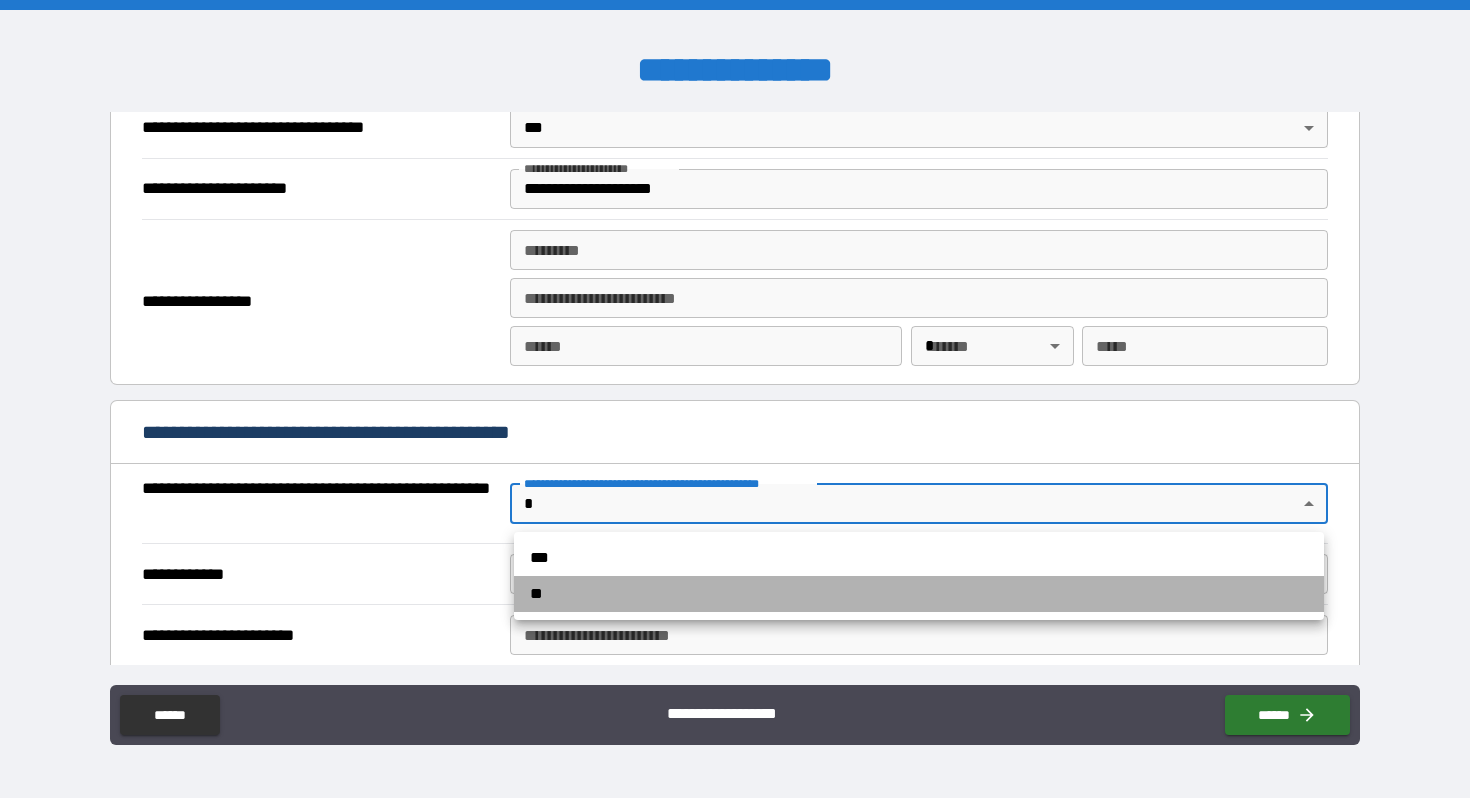 click on "**" at bounding box center (919, 594) 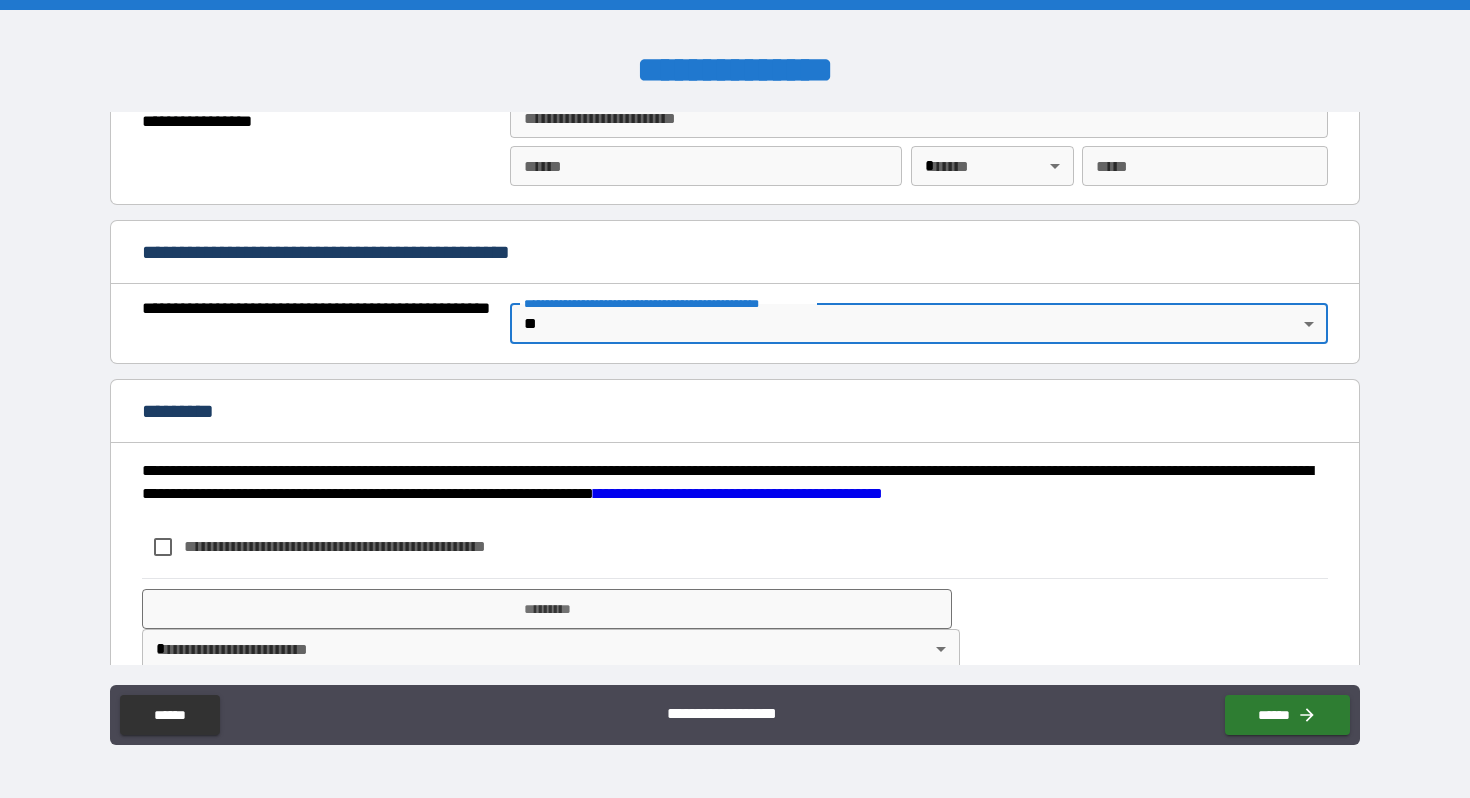 scroll, scrollTop: 1434, scrollLeft: 0, axis: vertical 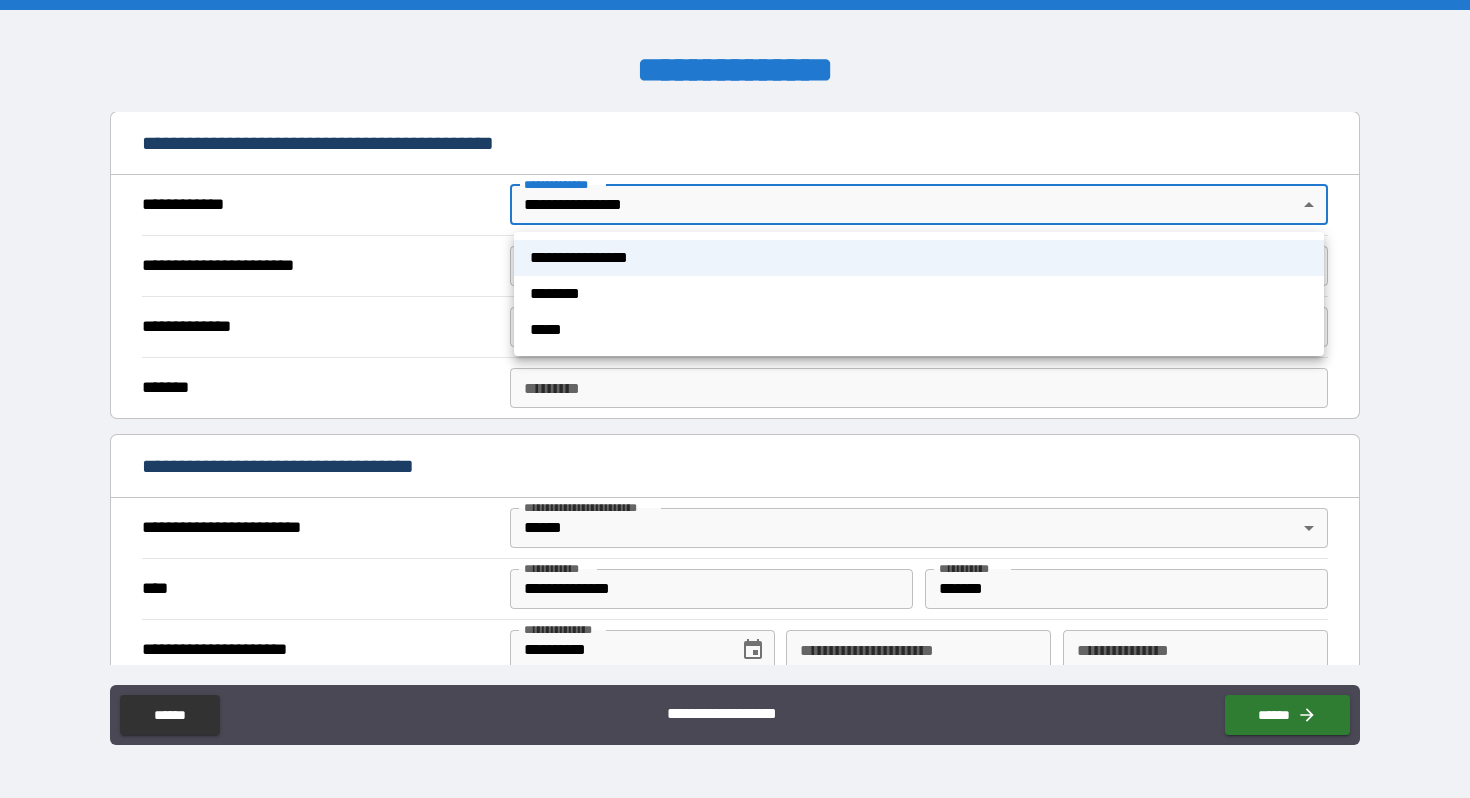 click on "**********" at bounding box center (735, 399) 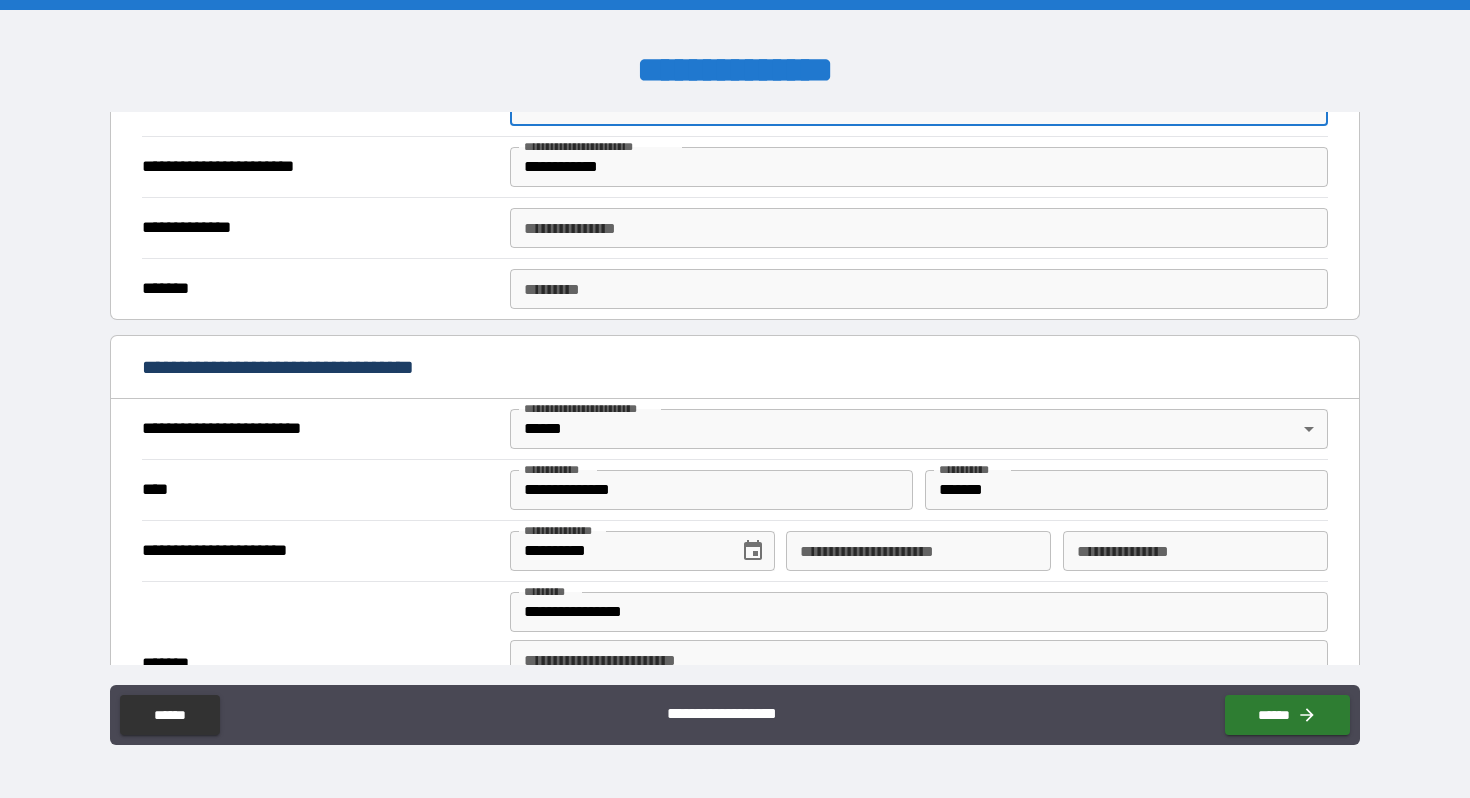scroll, scrollTop: 449, scrollLeft: 0, axis: vertical 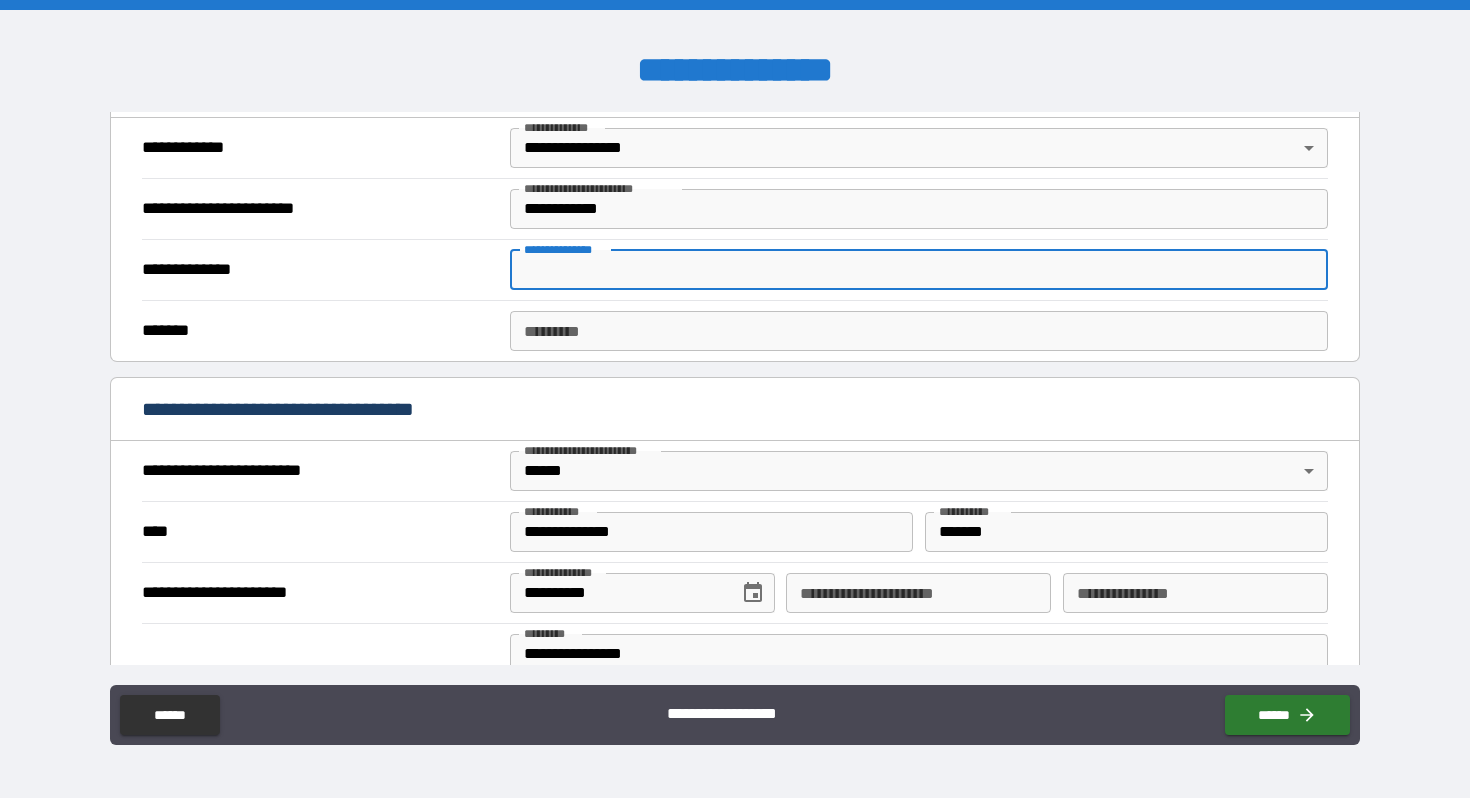 click on "**********" at bounding box center (919, 270) 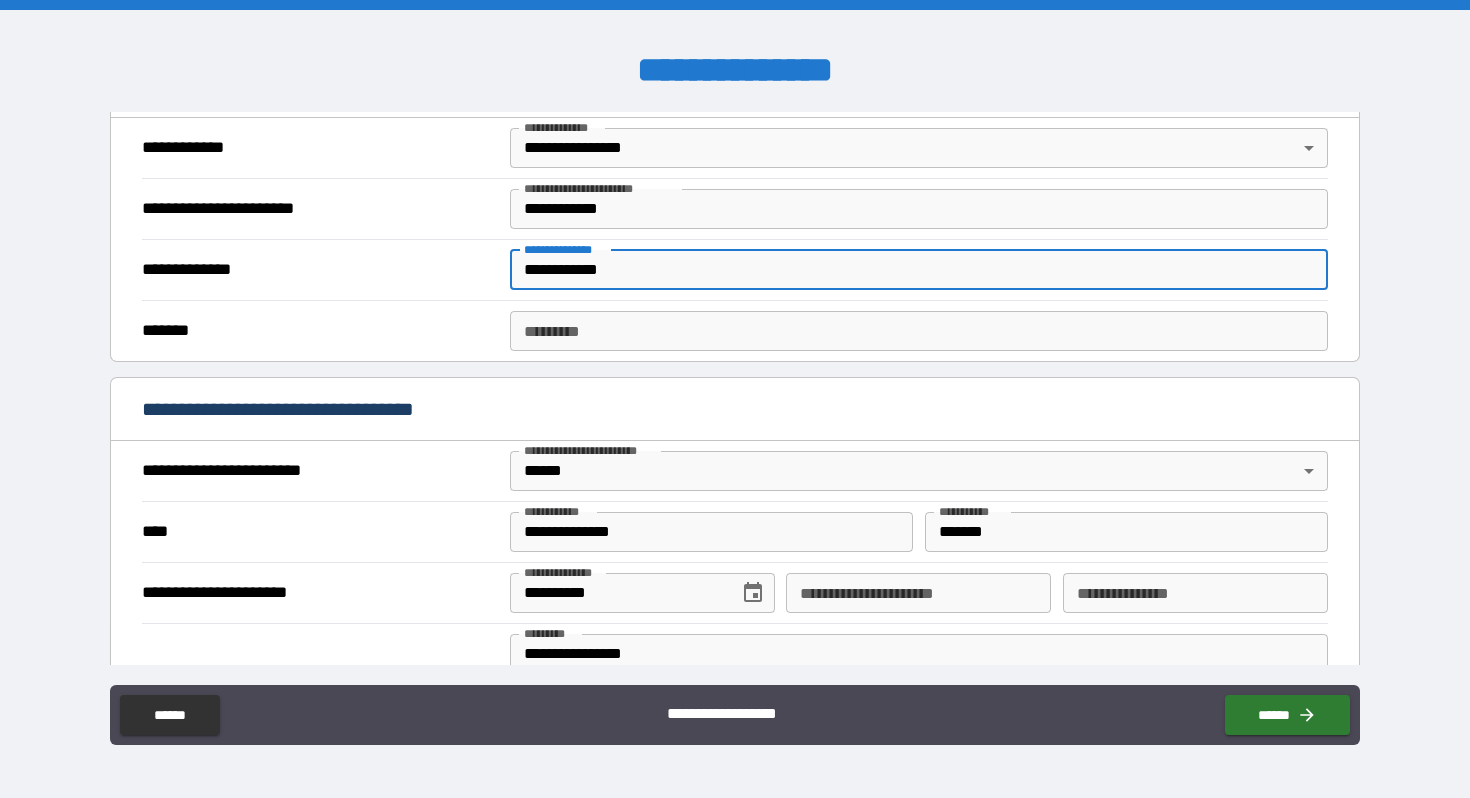 type on "**********" 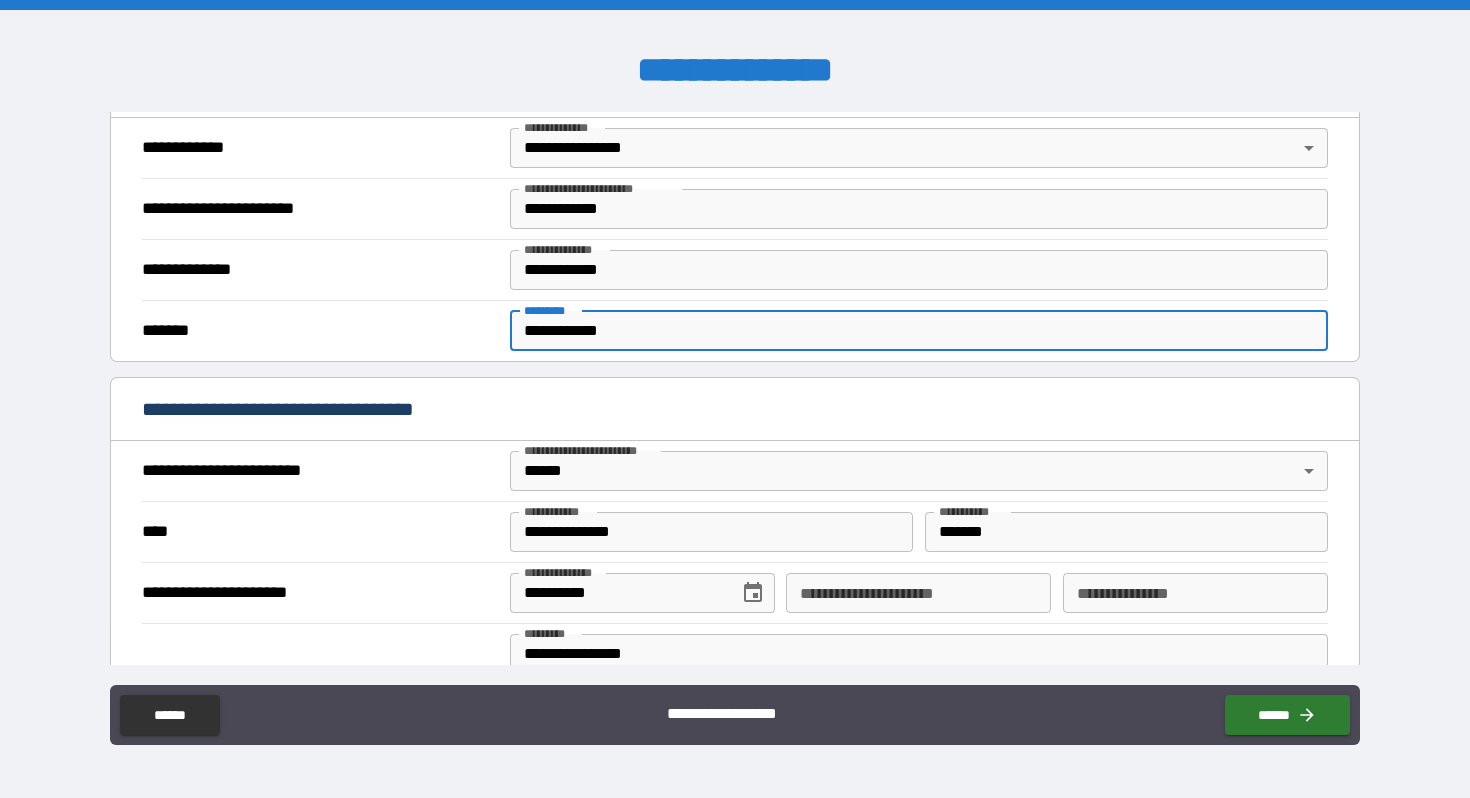type on "**********" 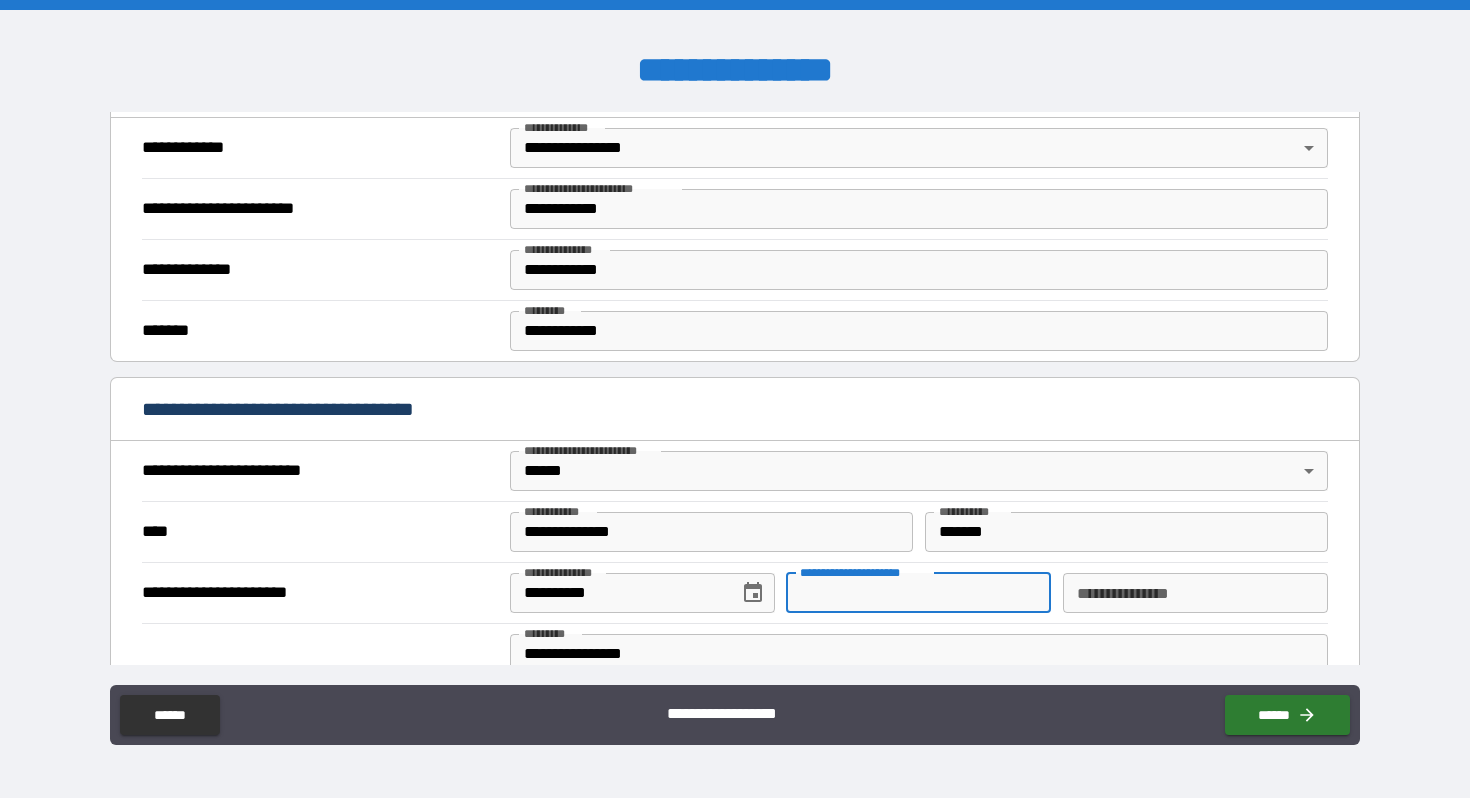 click on "**********" at bounding box center (918, 593) 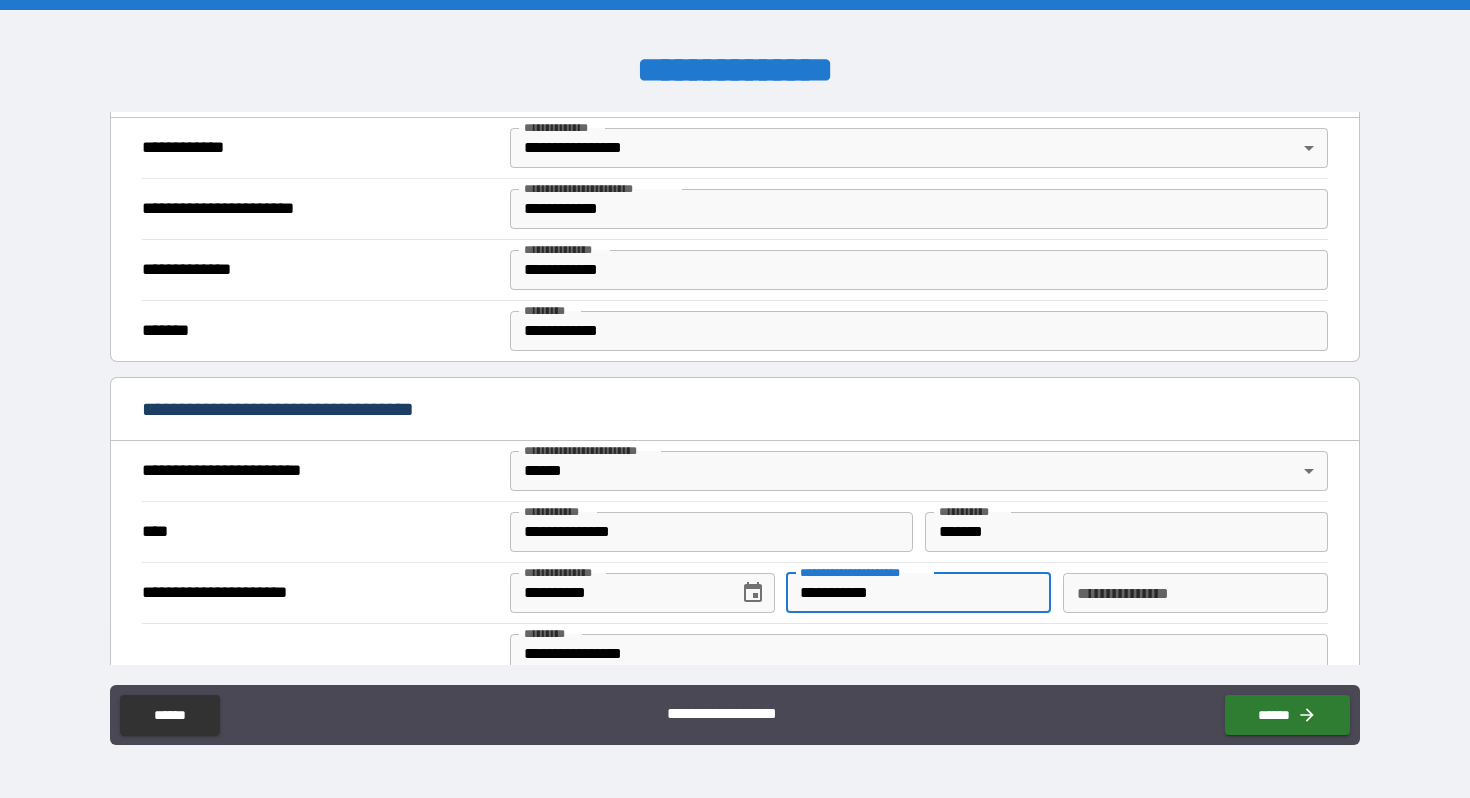 type on "**********" 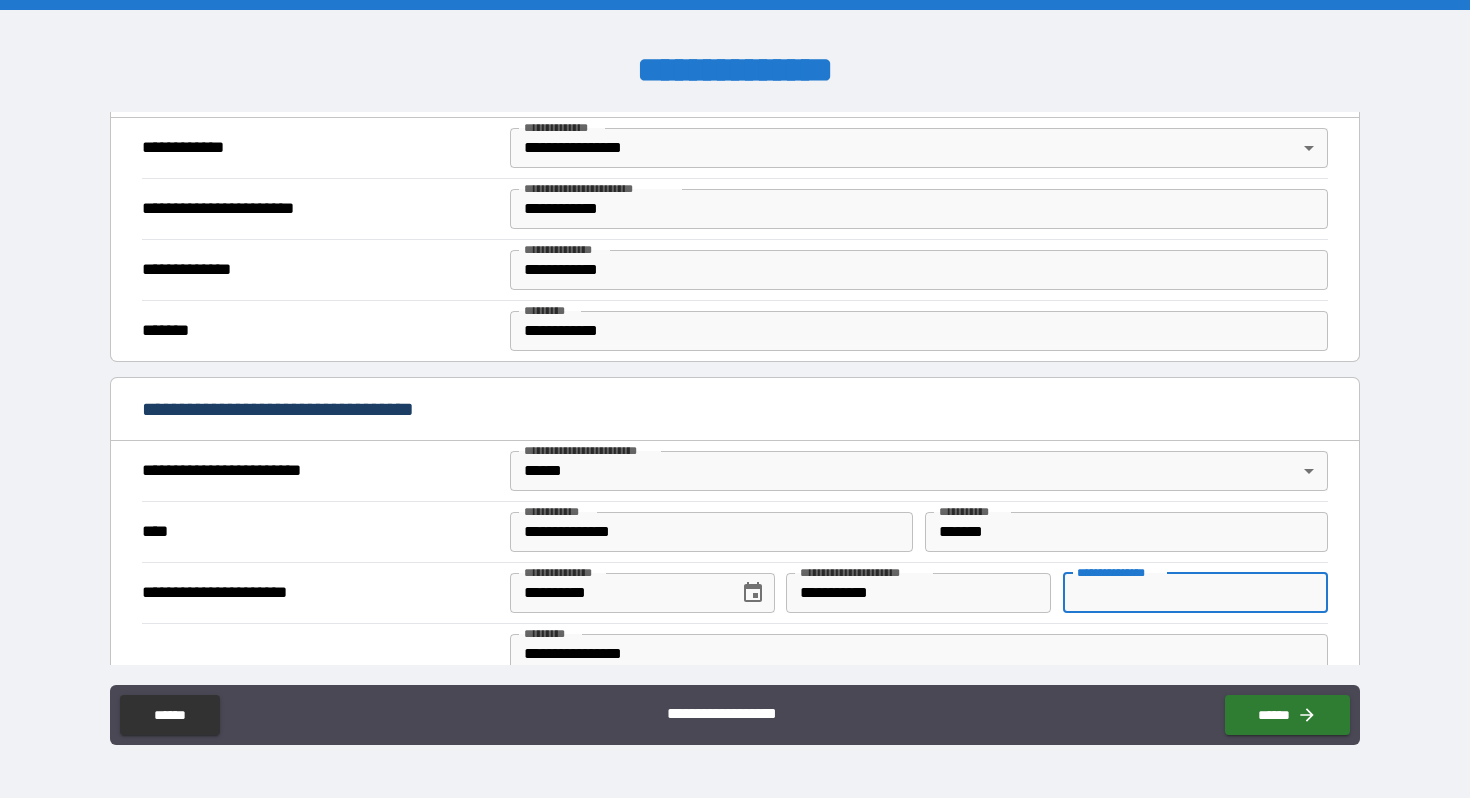 click on "**********" at bounding box center (1195, 593) 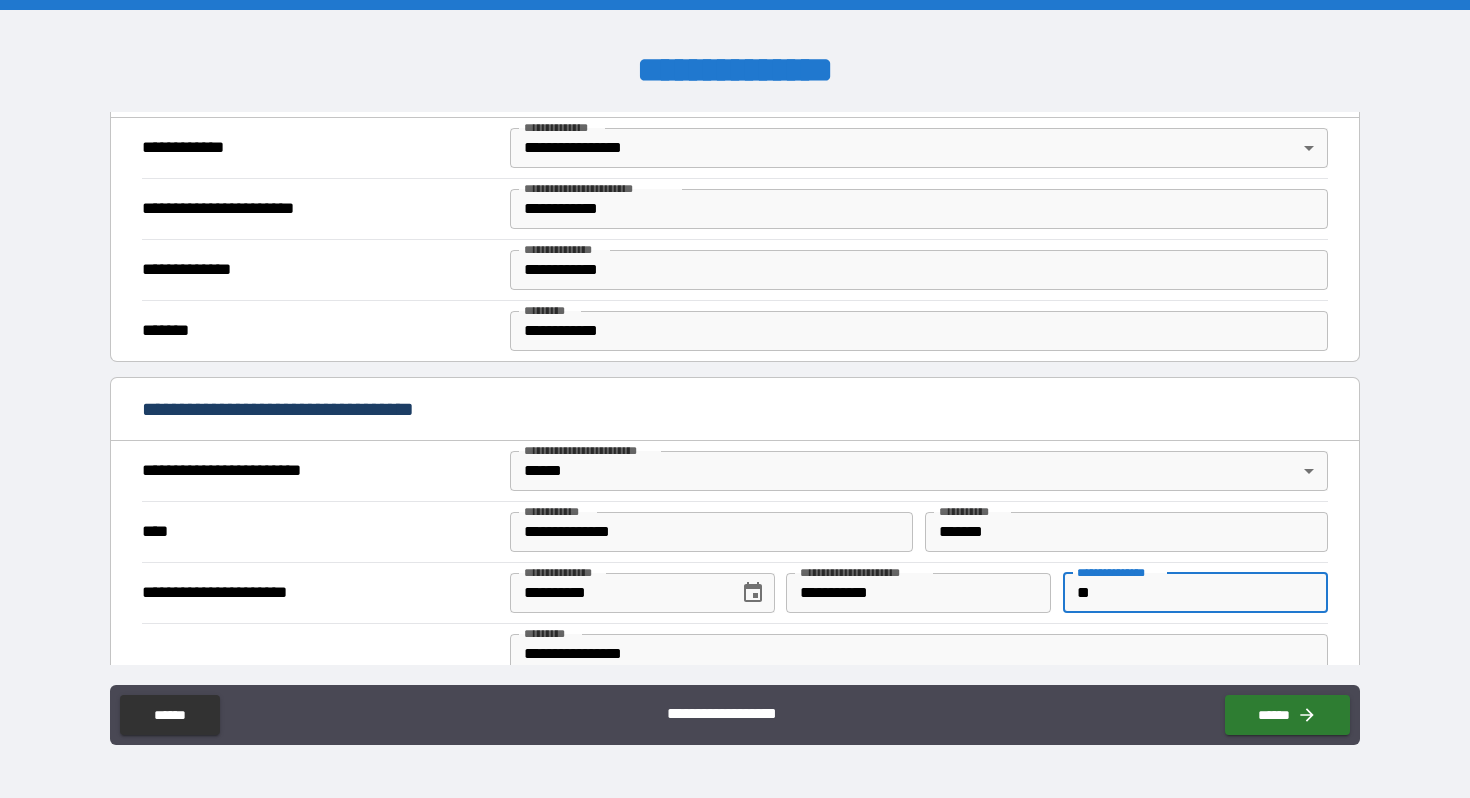 type on "*" 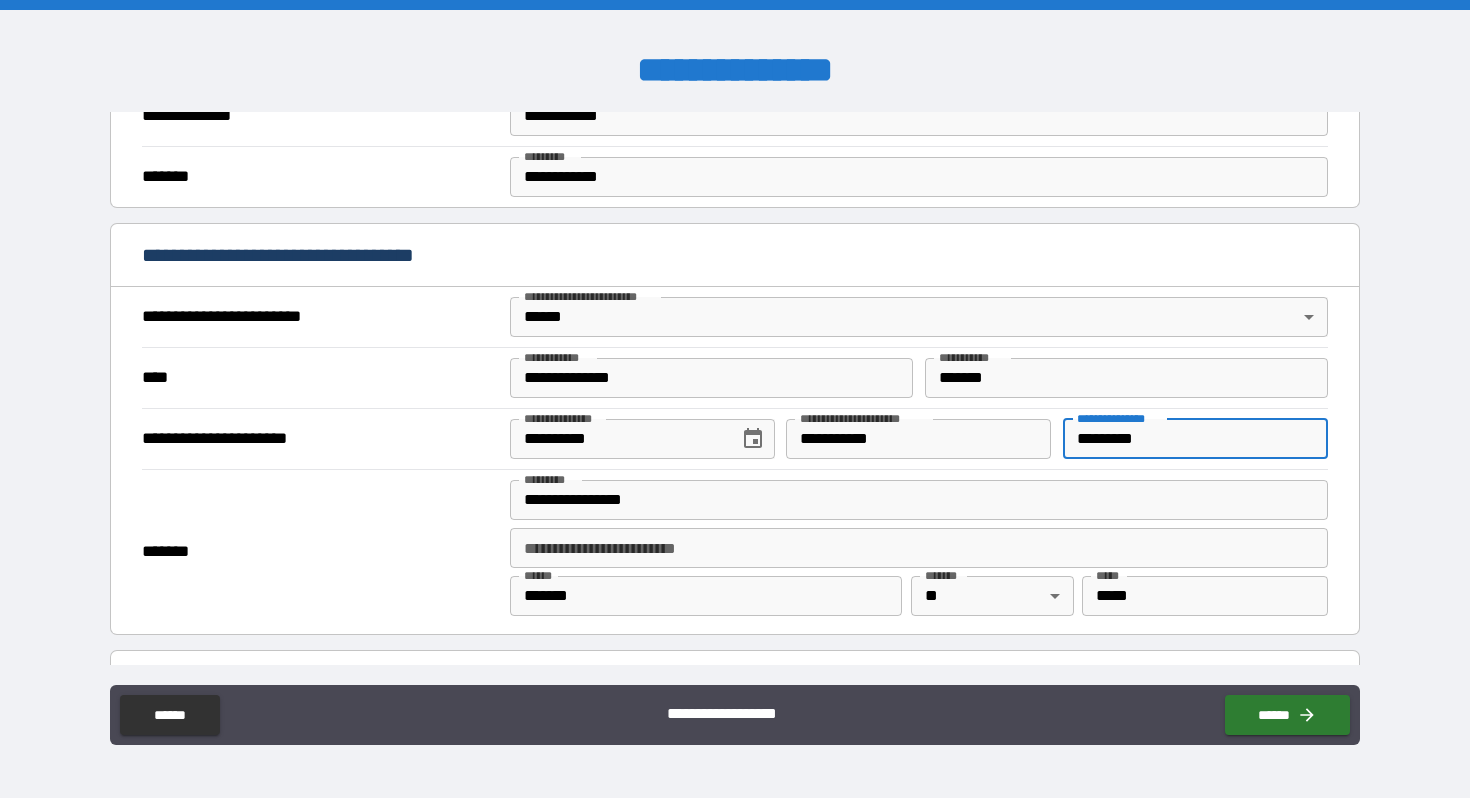 scroll, scrollTop: 765, scrollLeft: 0, axis: vertical 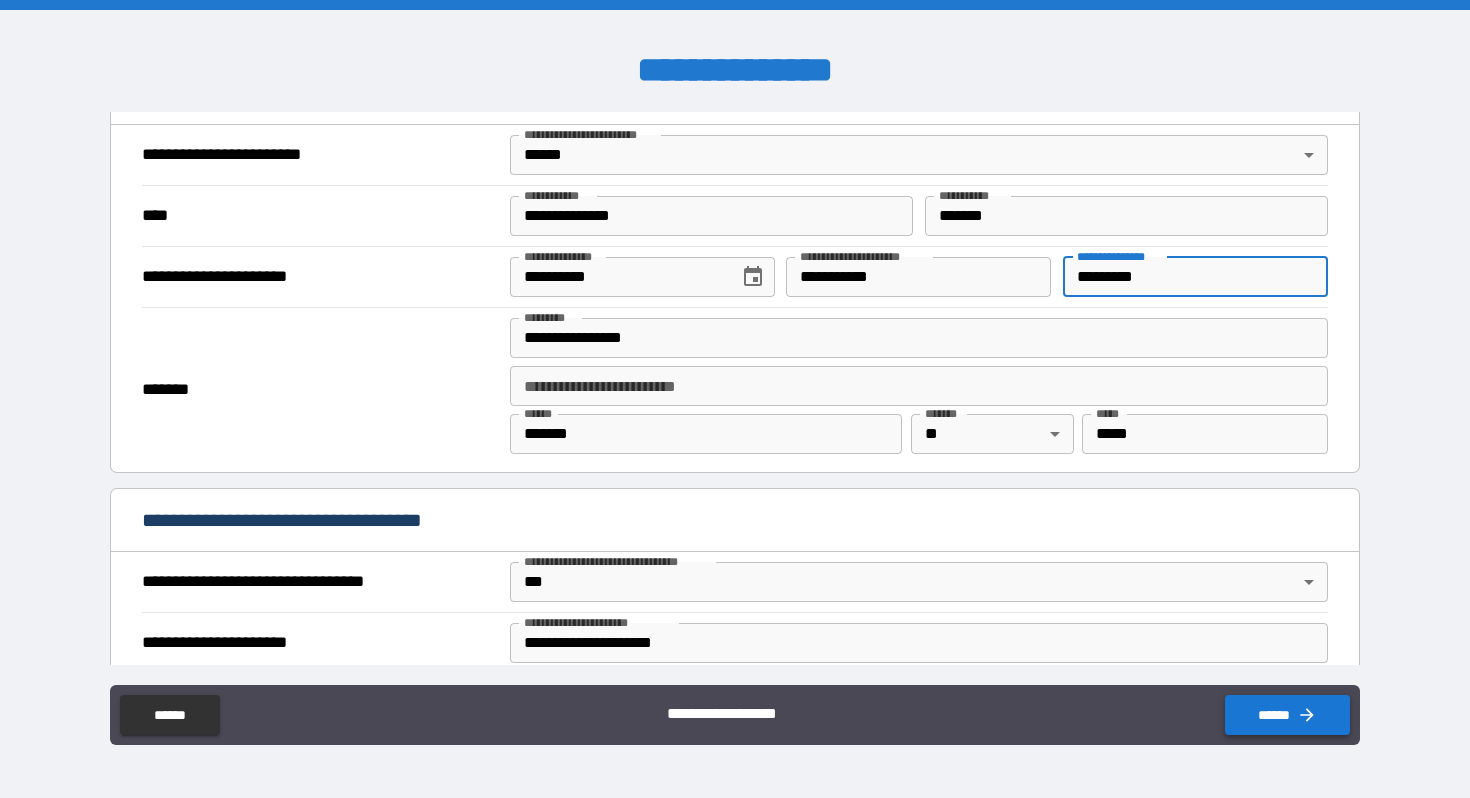 type on "*********" 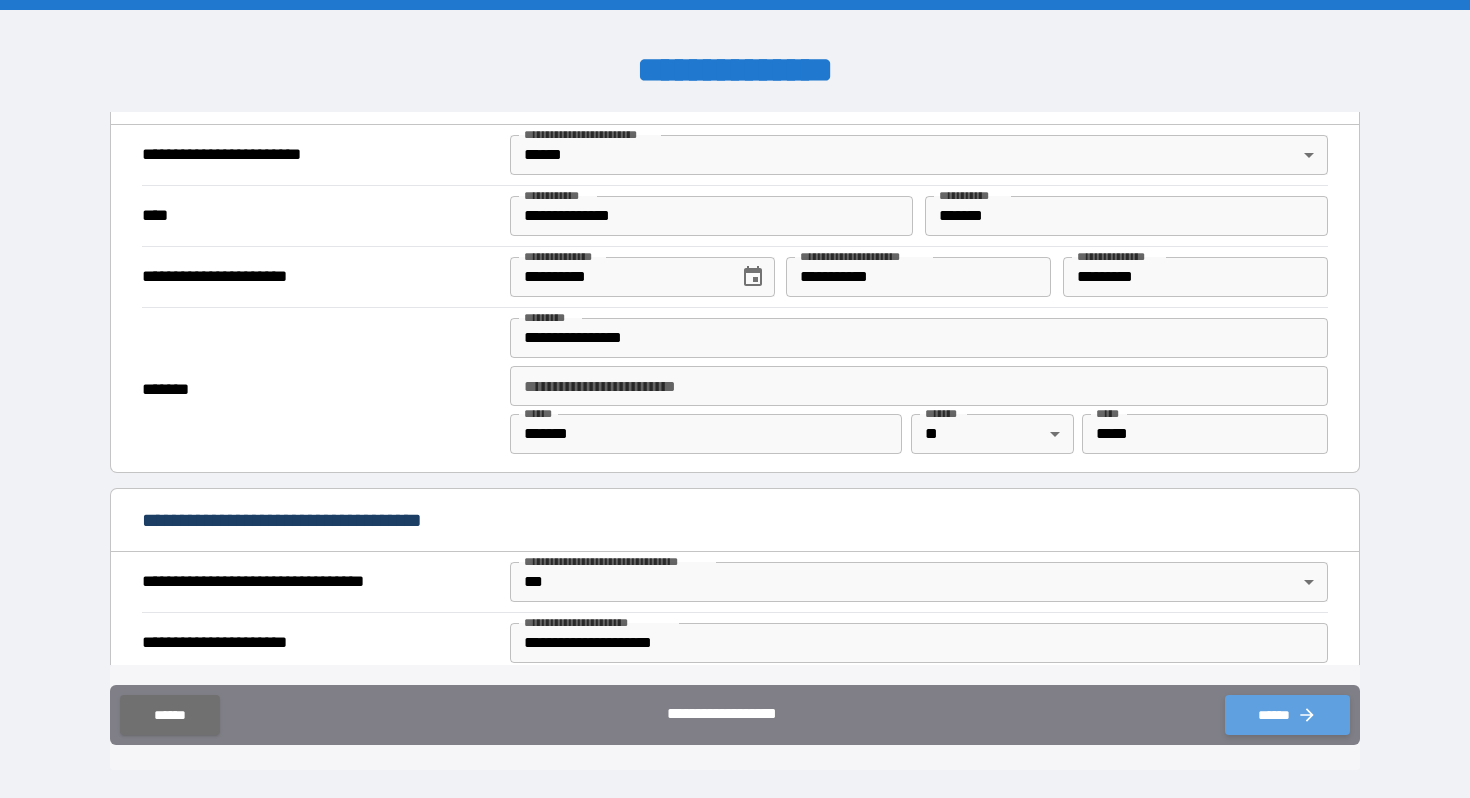 click on "******" at bounding box center [1287, 715] 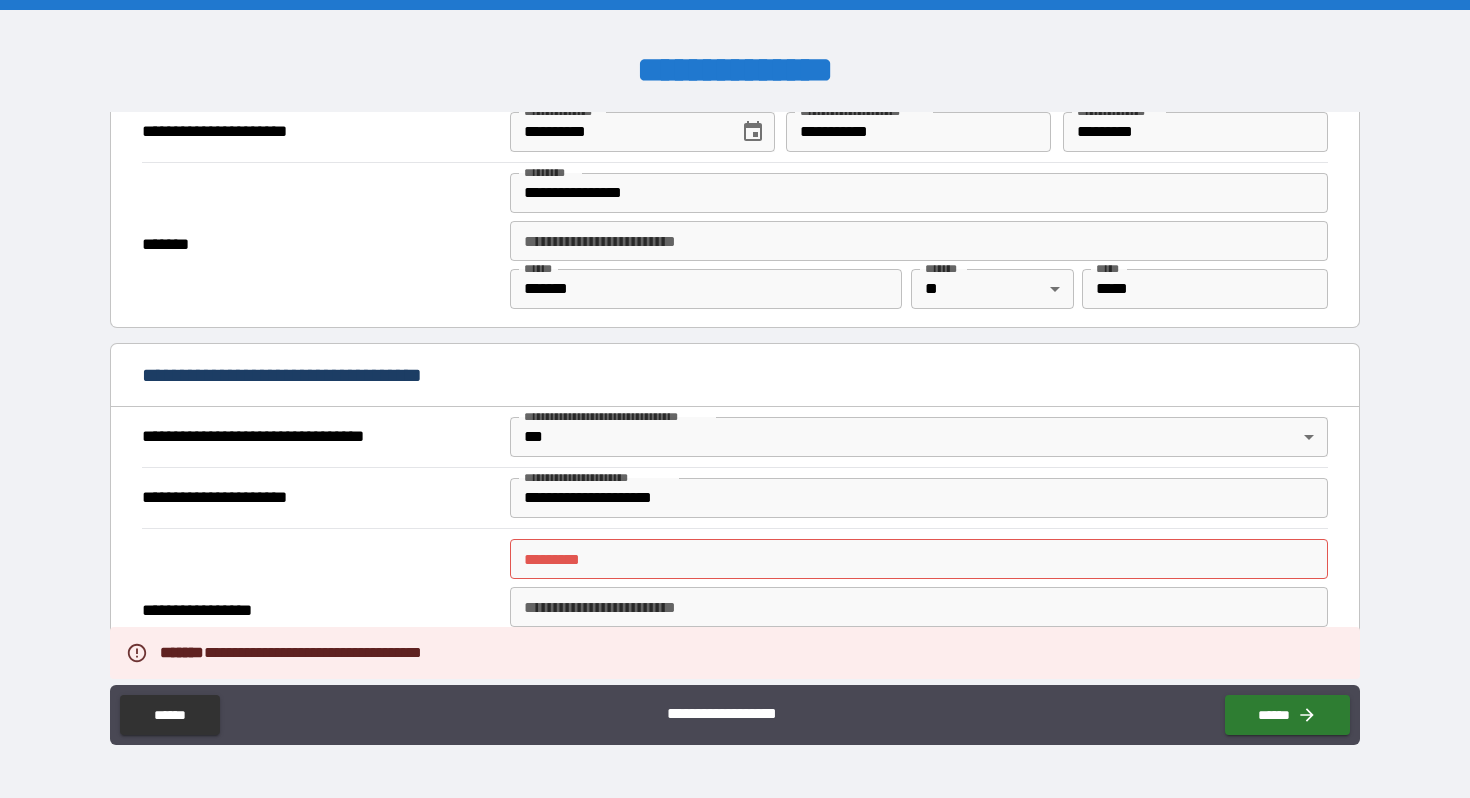 scroll, scrollTop: 983, scrollLeft: 0, axis: vertical 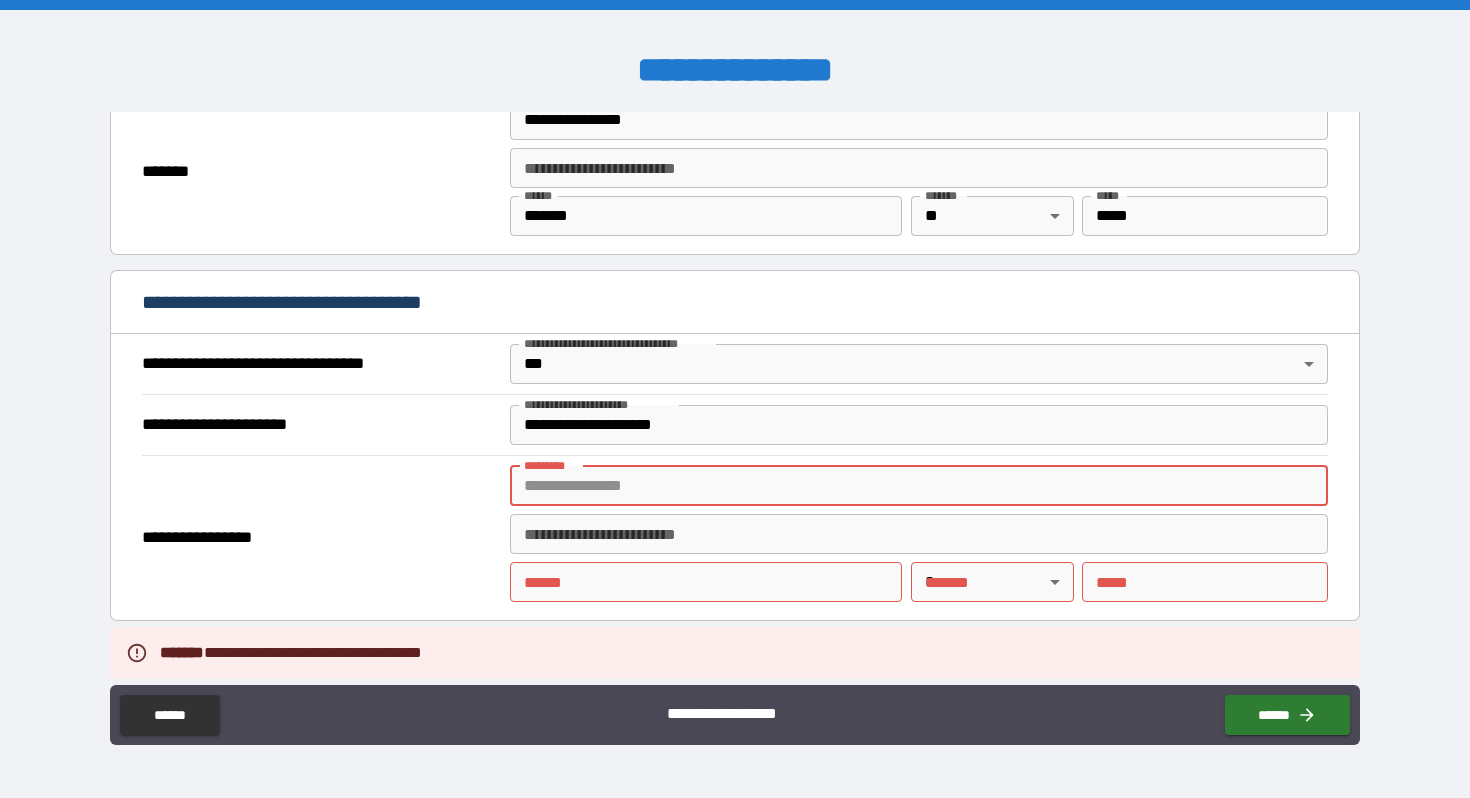 click on "*******   *" at bounding box center [919, 486] 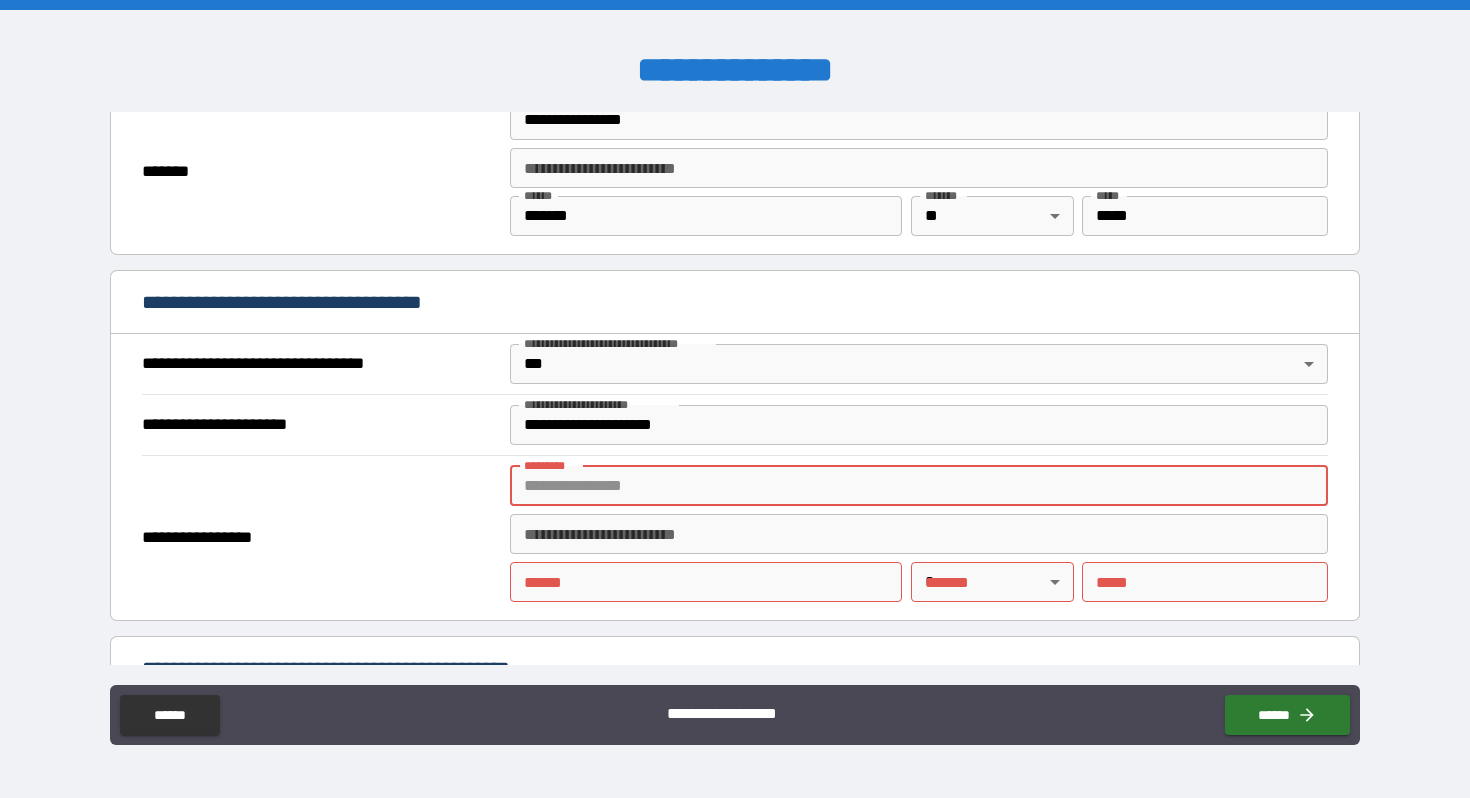 click on "*******   *" at bounding box center (919, 486) 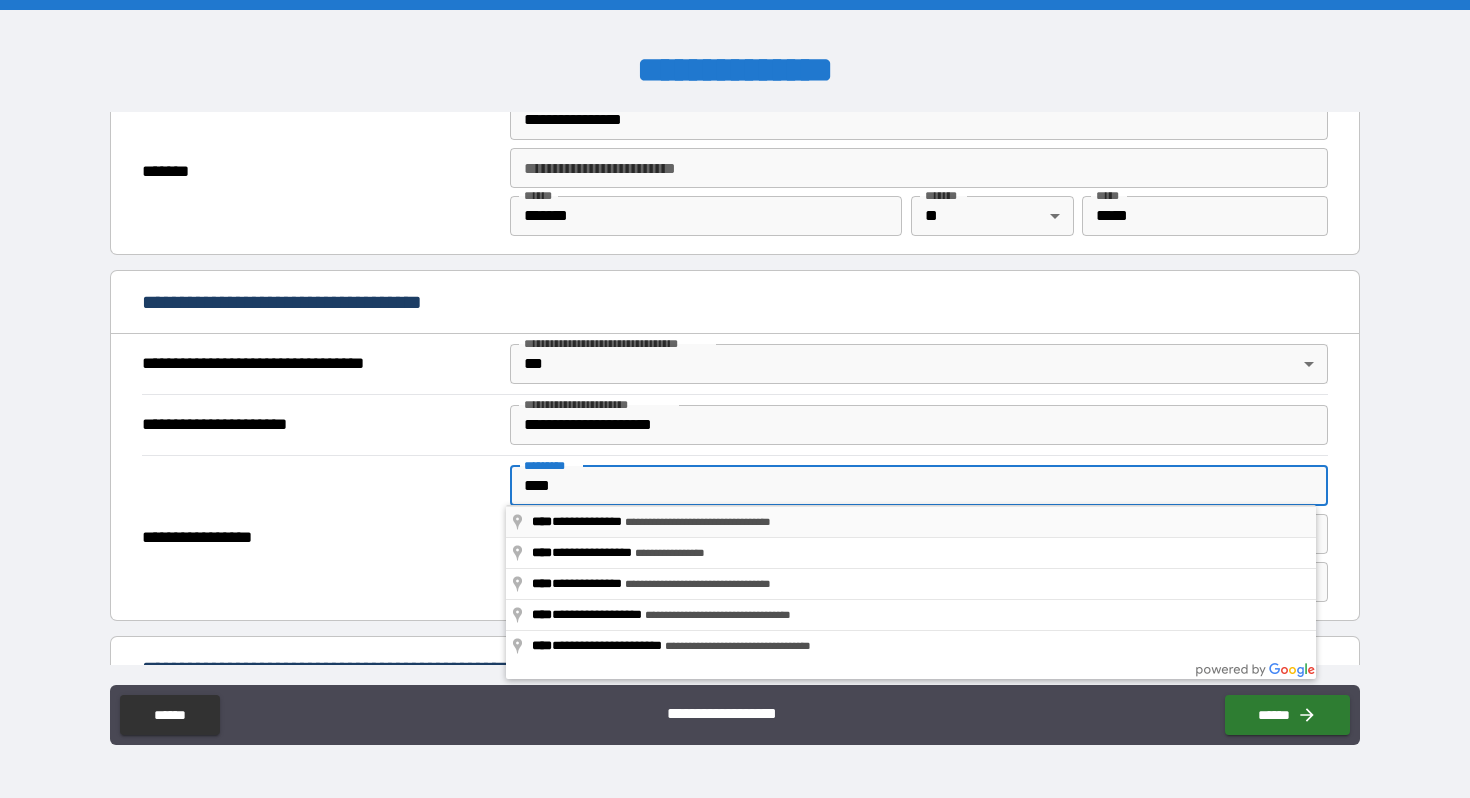 type on "**********" 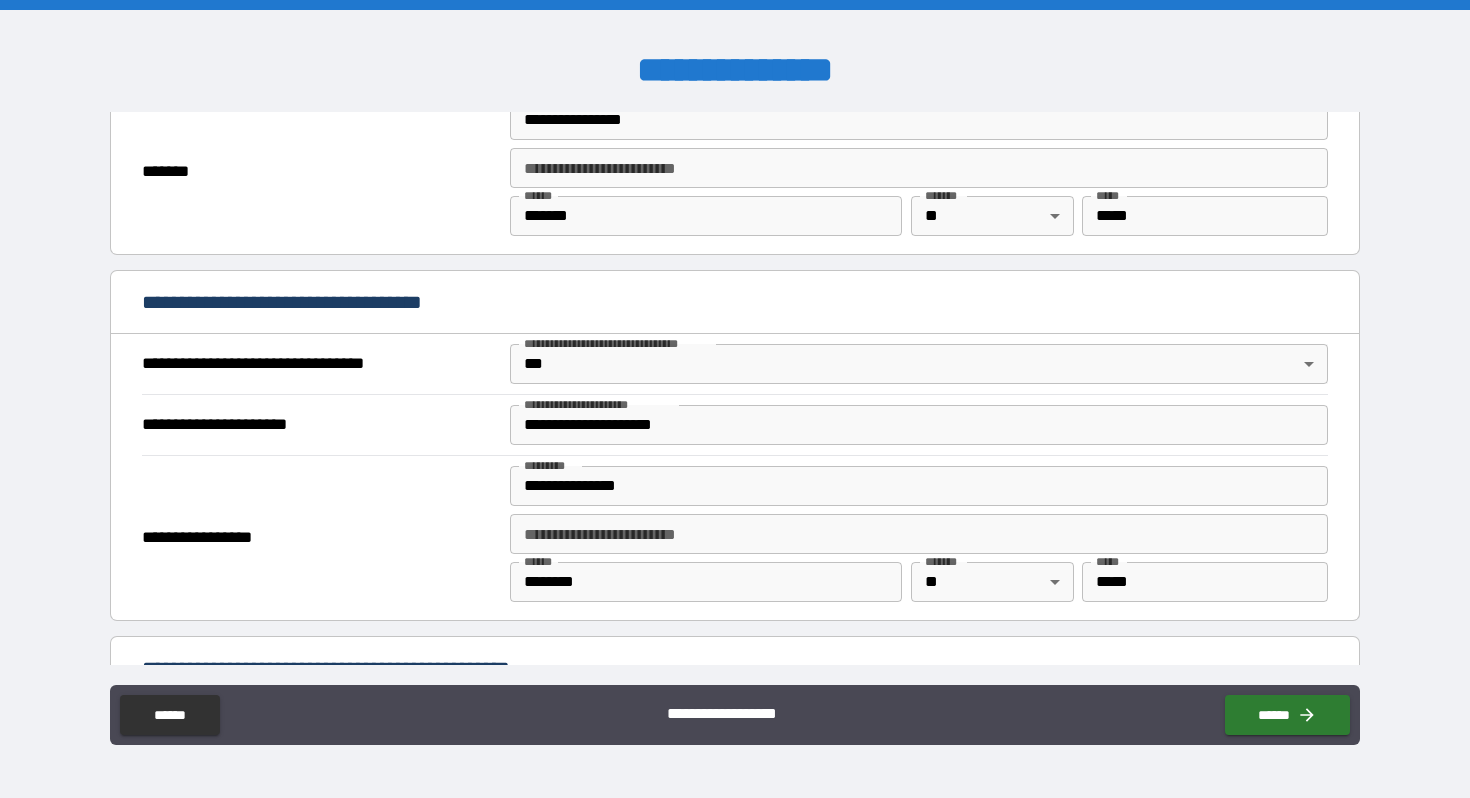 click on "**********" at bounding box center (919, 534) 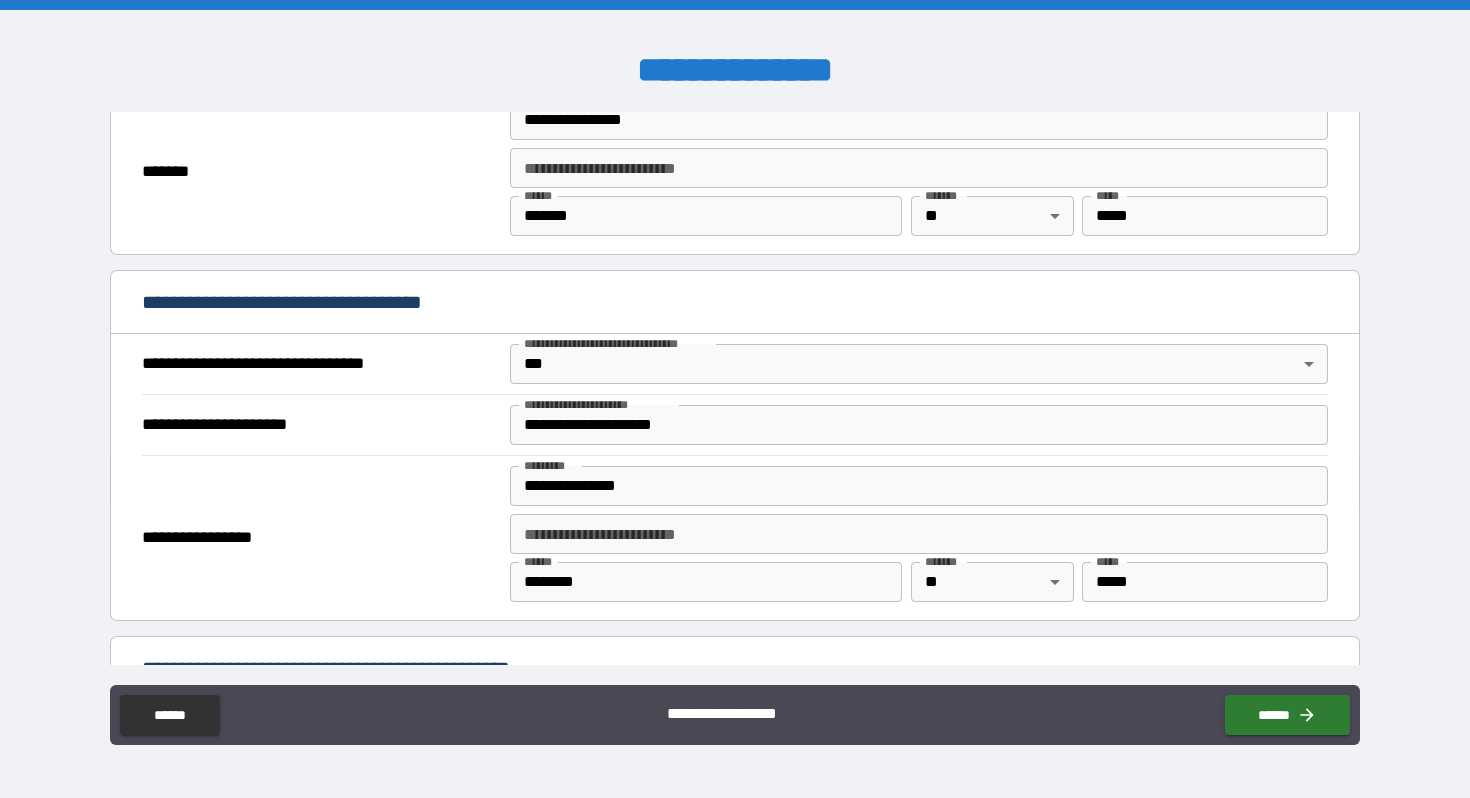 click on "**********" at bounding box center (734, 670) 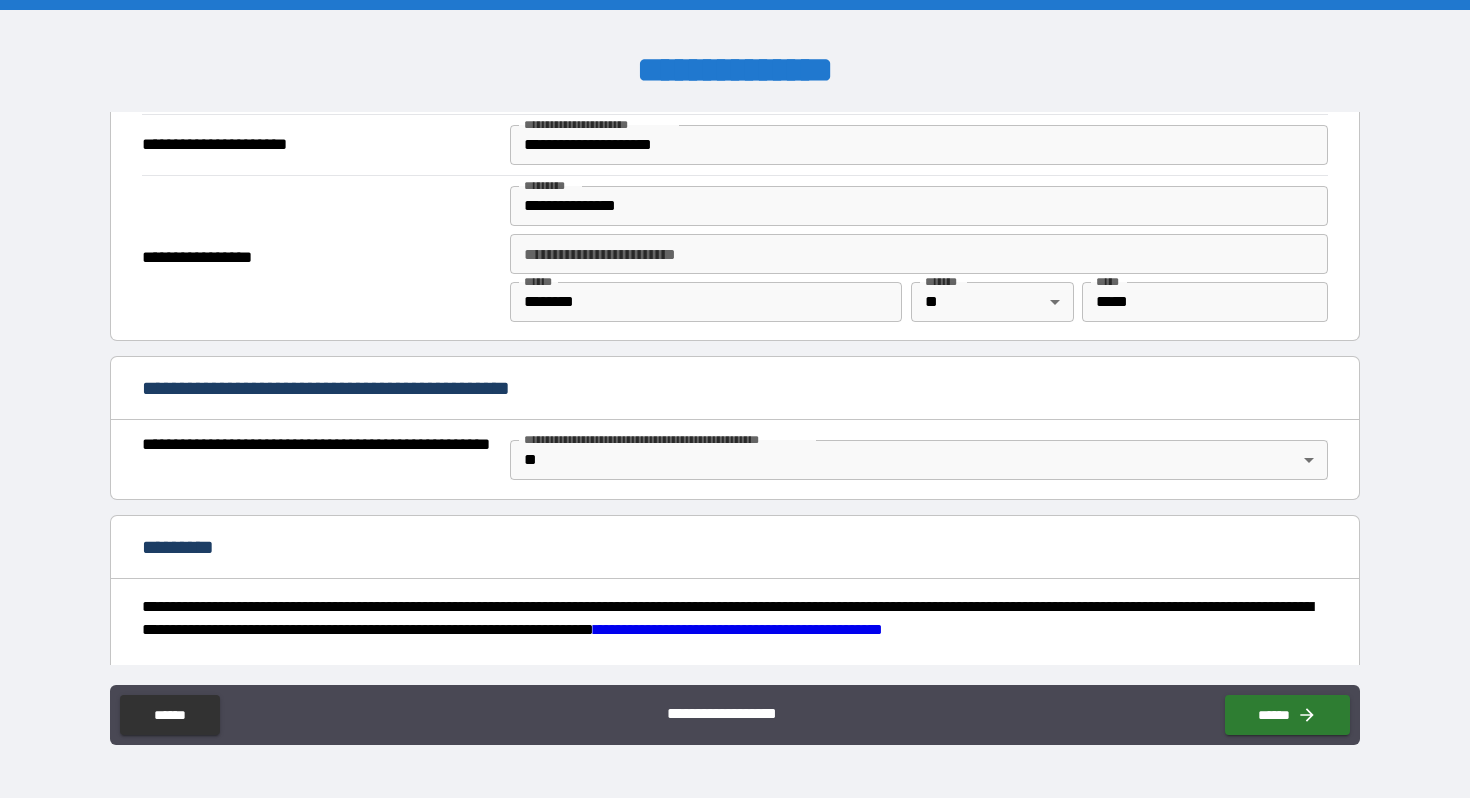 scroll, scrollTop: 1309, scrollLeft: 0, axis: vertical 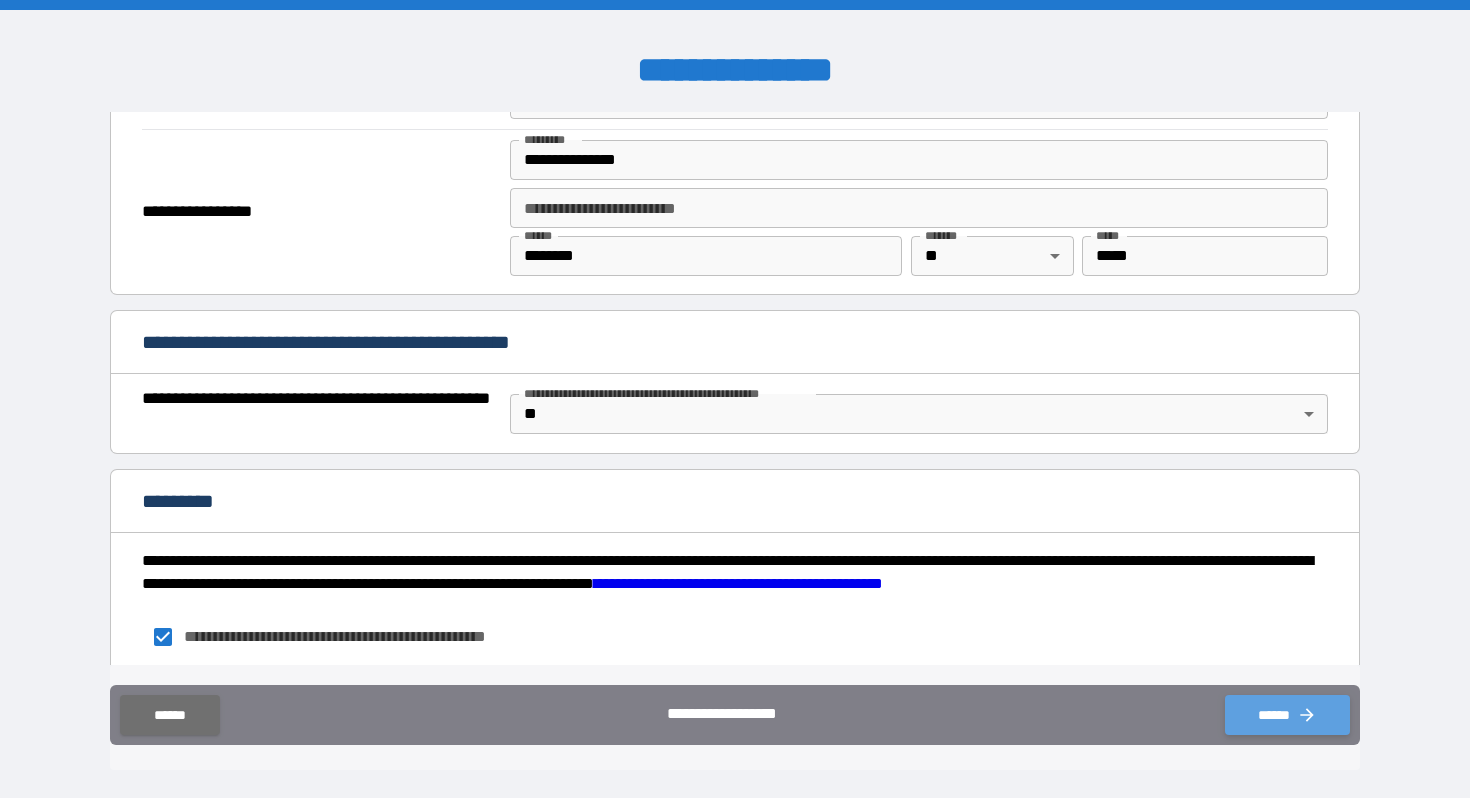 click on "******" at bounding box center [1287, 715] 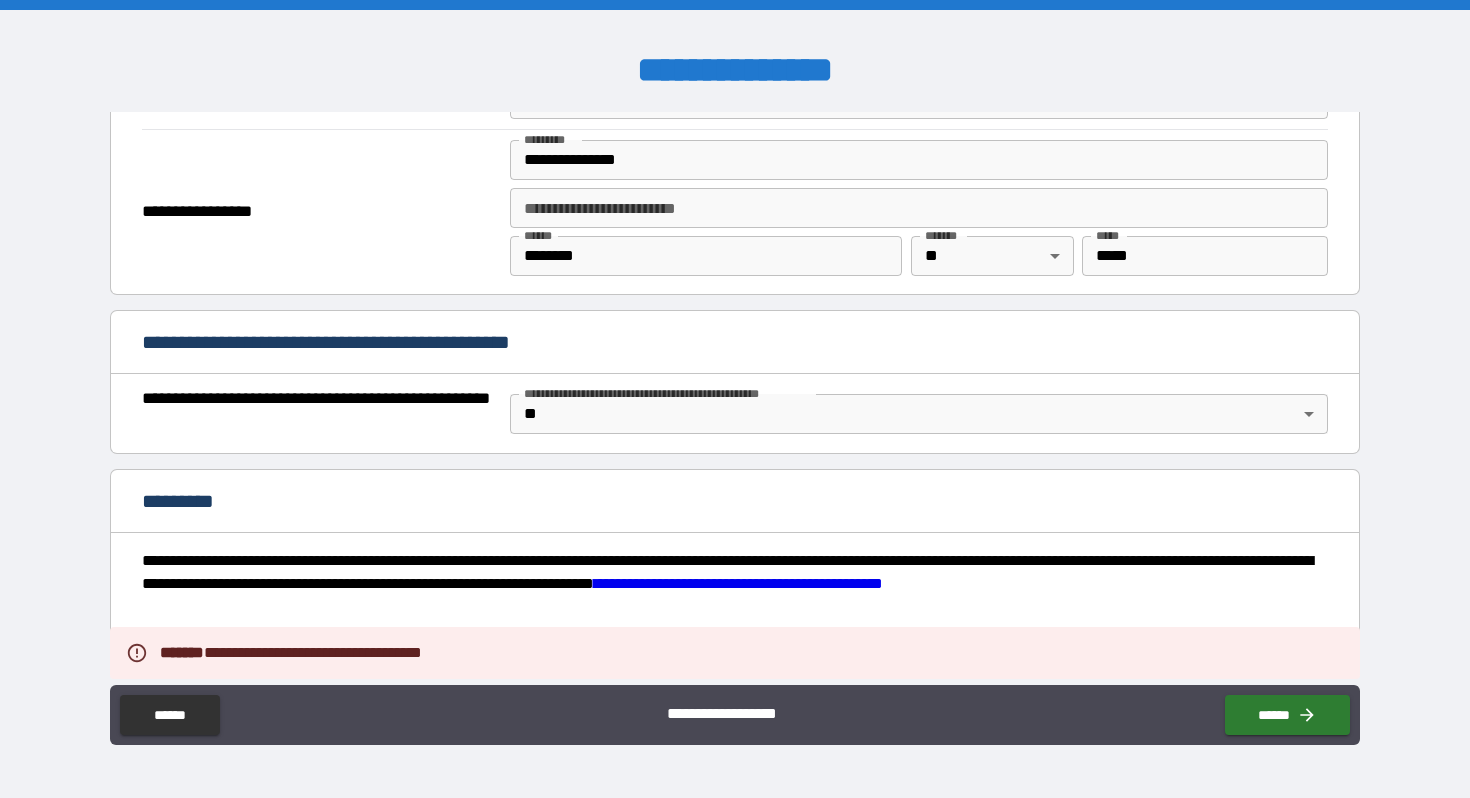 scroll, scrollTop: 1434, scrollLeft: 0, axis: vertical 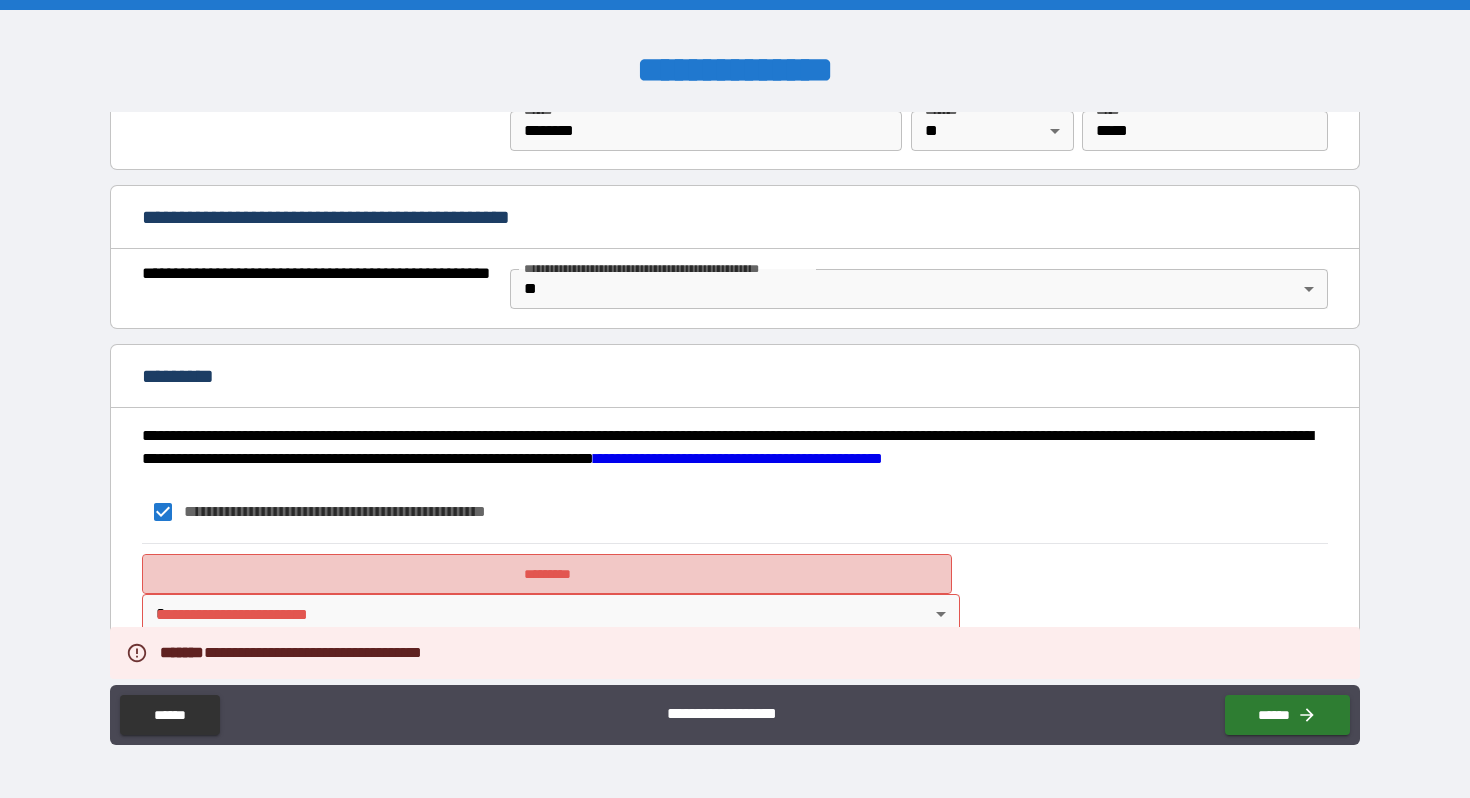 click on "*********" at bounding box center [547, 574] 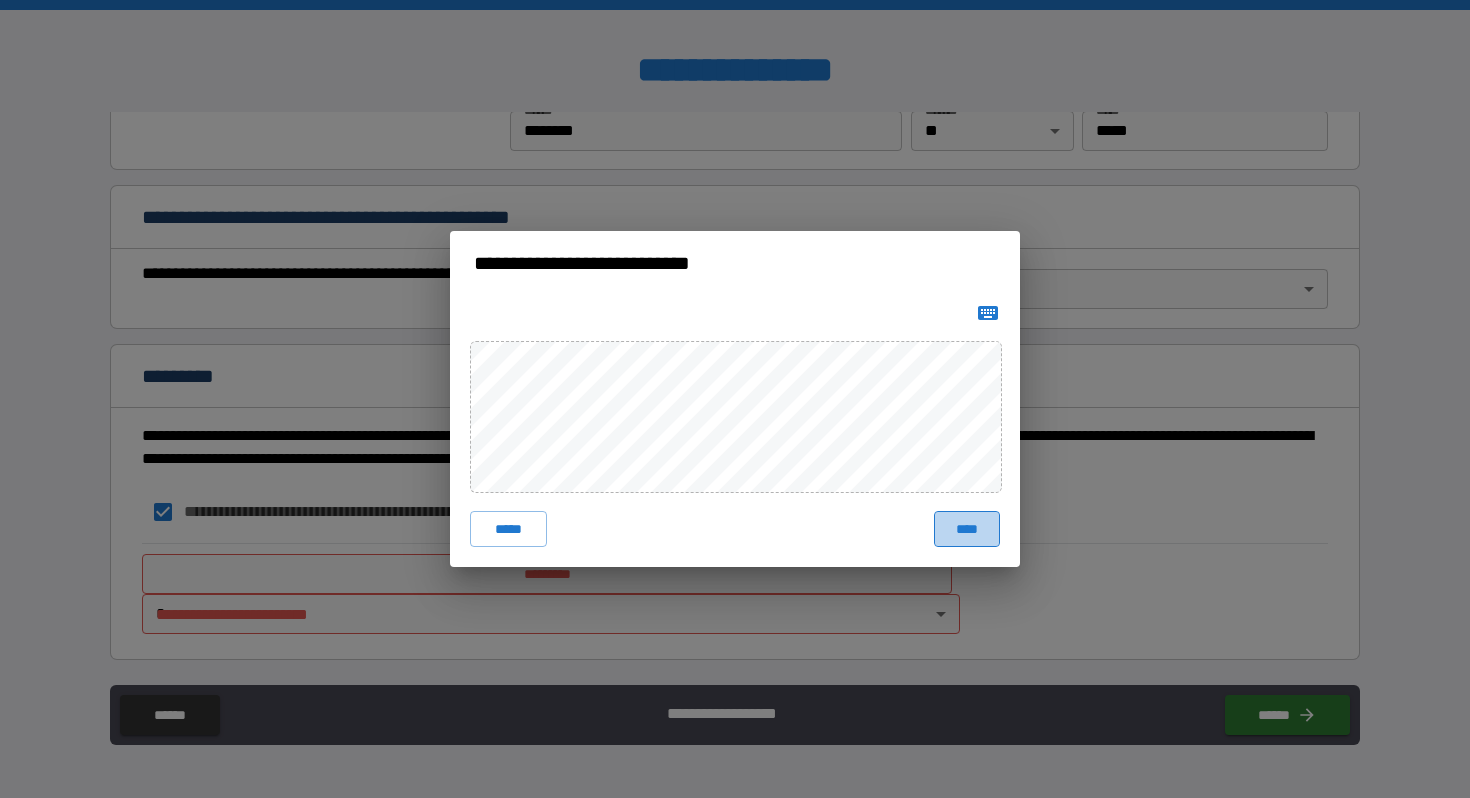 click on "****" at bounding box center [967, 529] 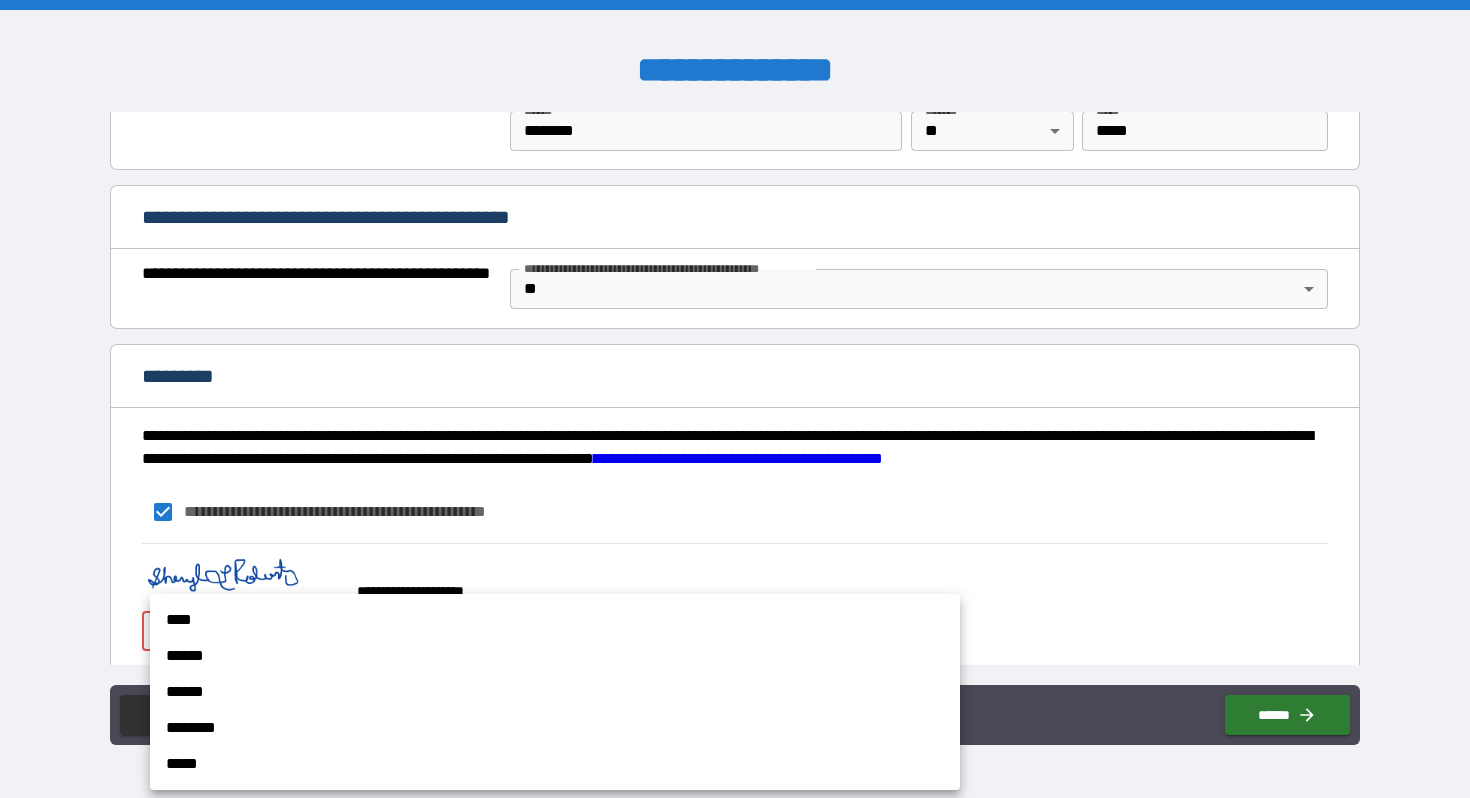 click on "**********" at bounding box center [735, 399] 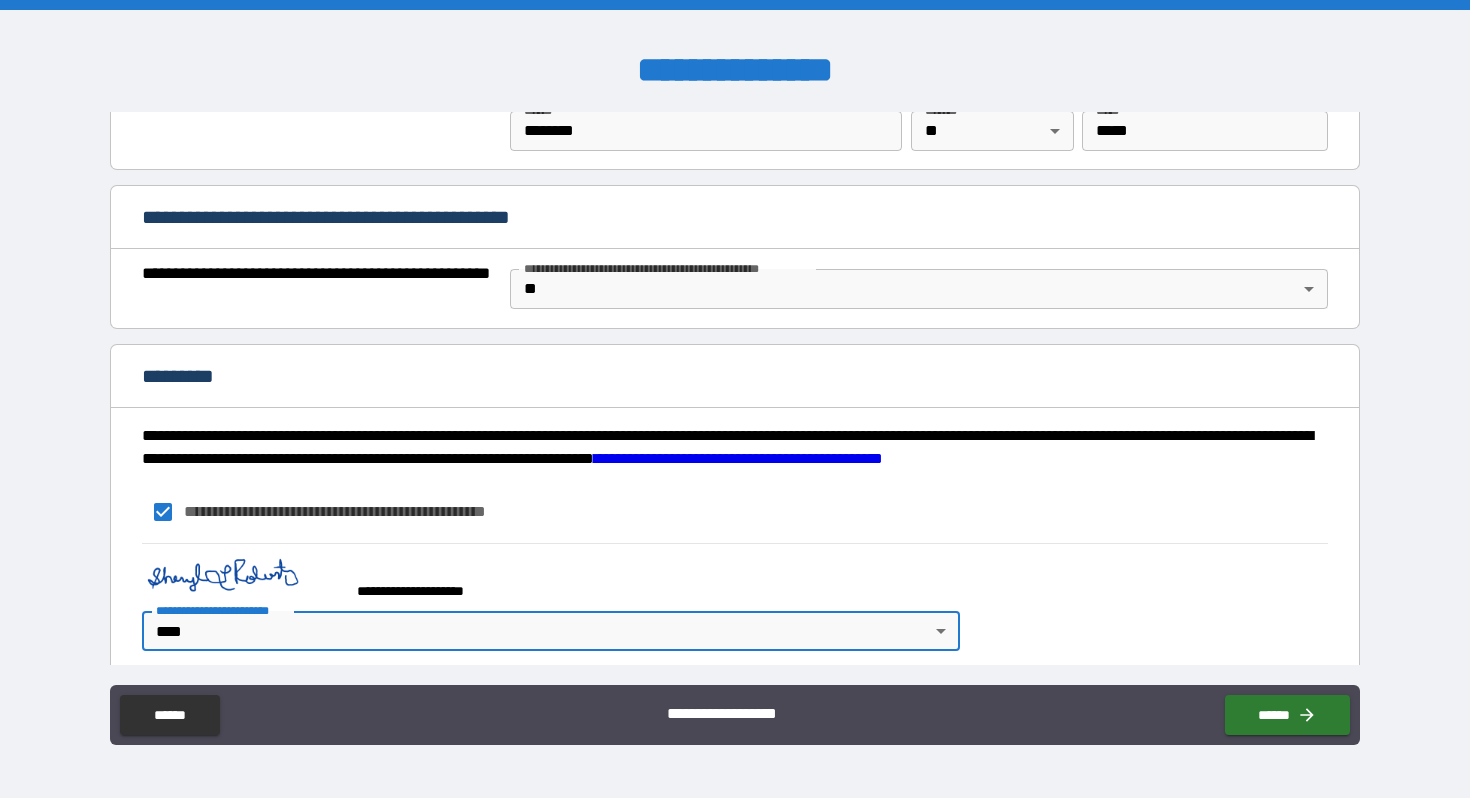 scroll, scrollTop: 1451, scrollLeft: 0, axis: vertical 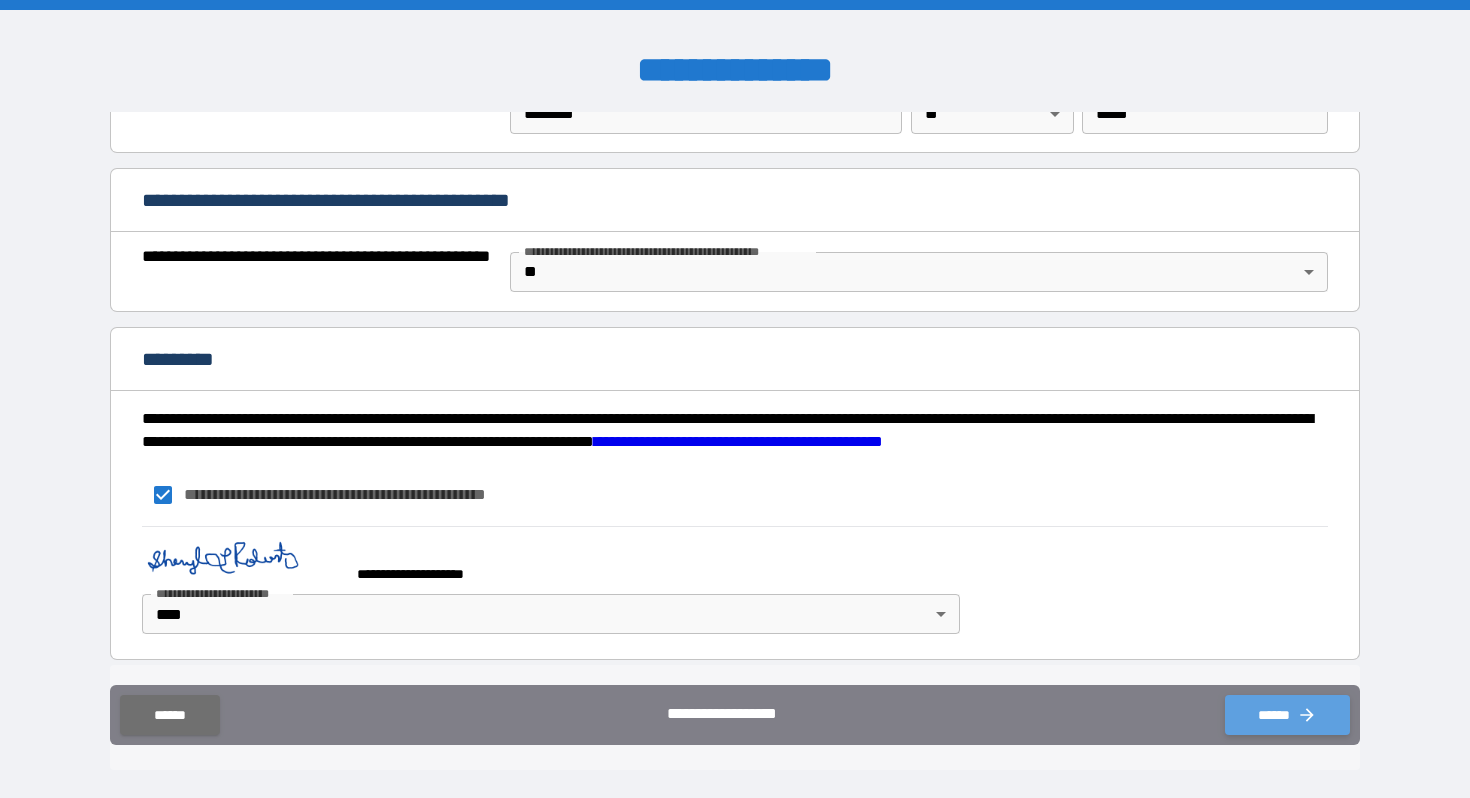 click on "******" at bounding box center (1287, 715) 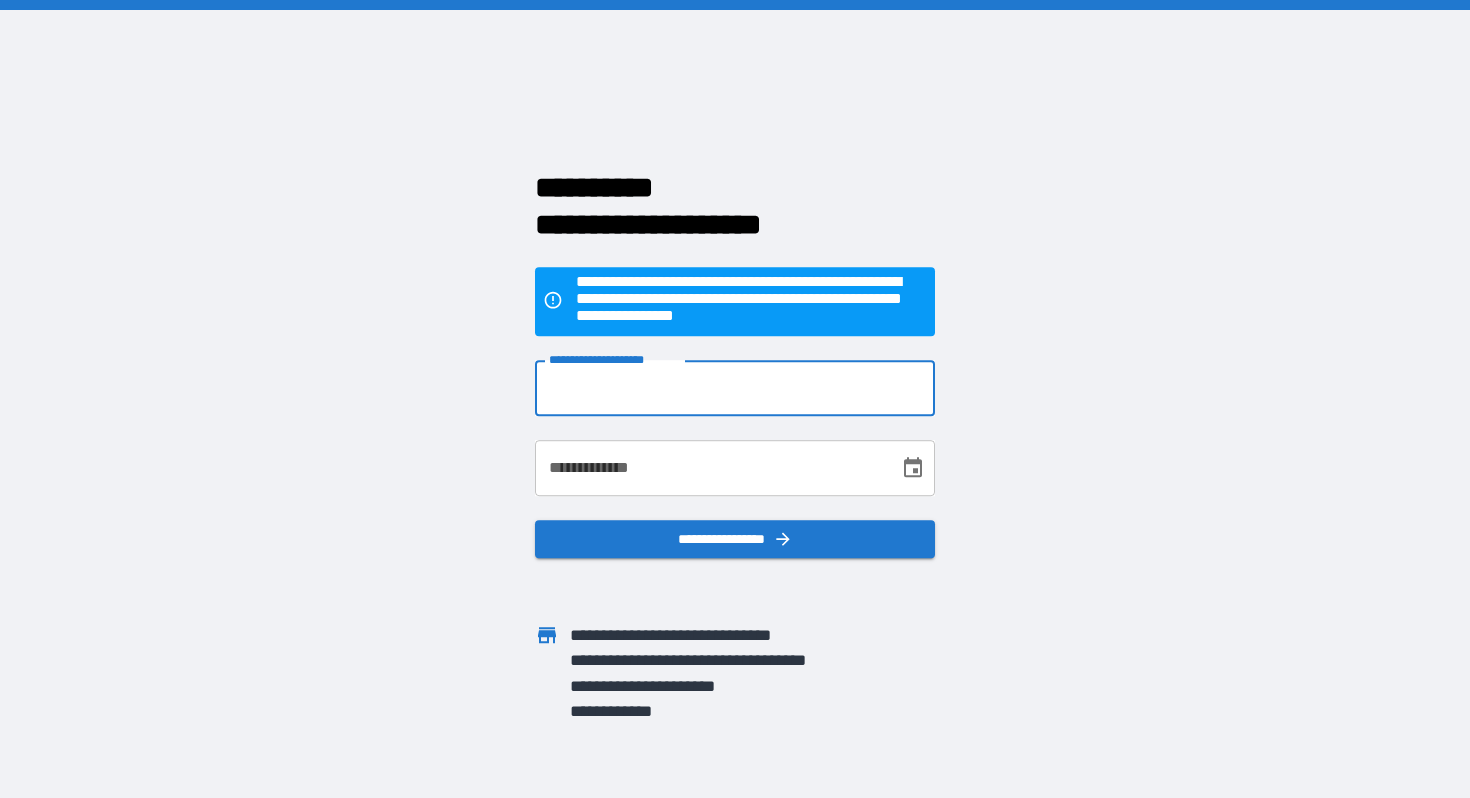 click on "**********" at bounding box center (735, 388) 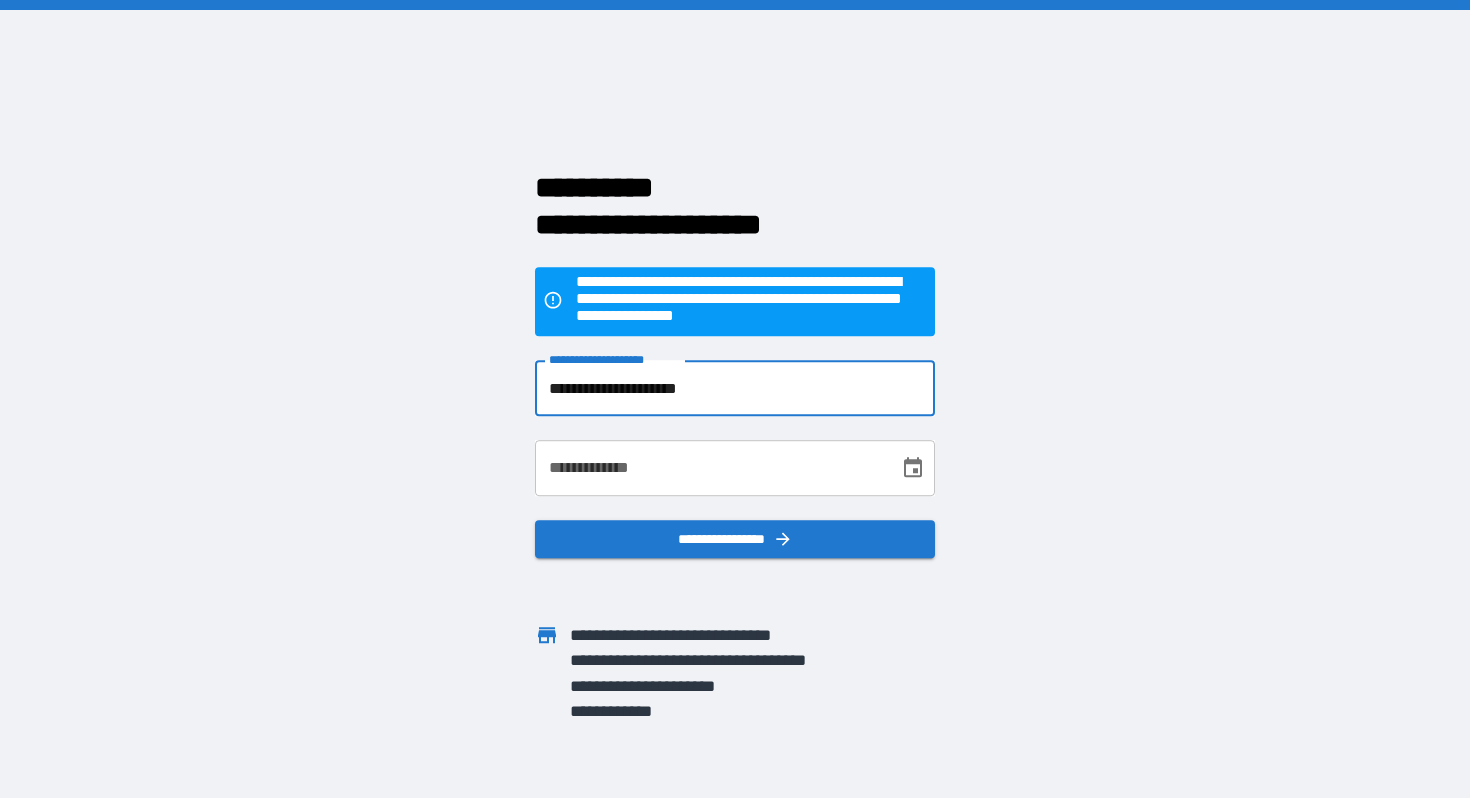 click on "**********" at bounding box center [710, 468] 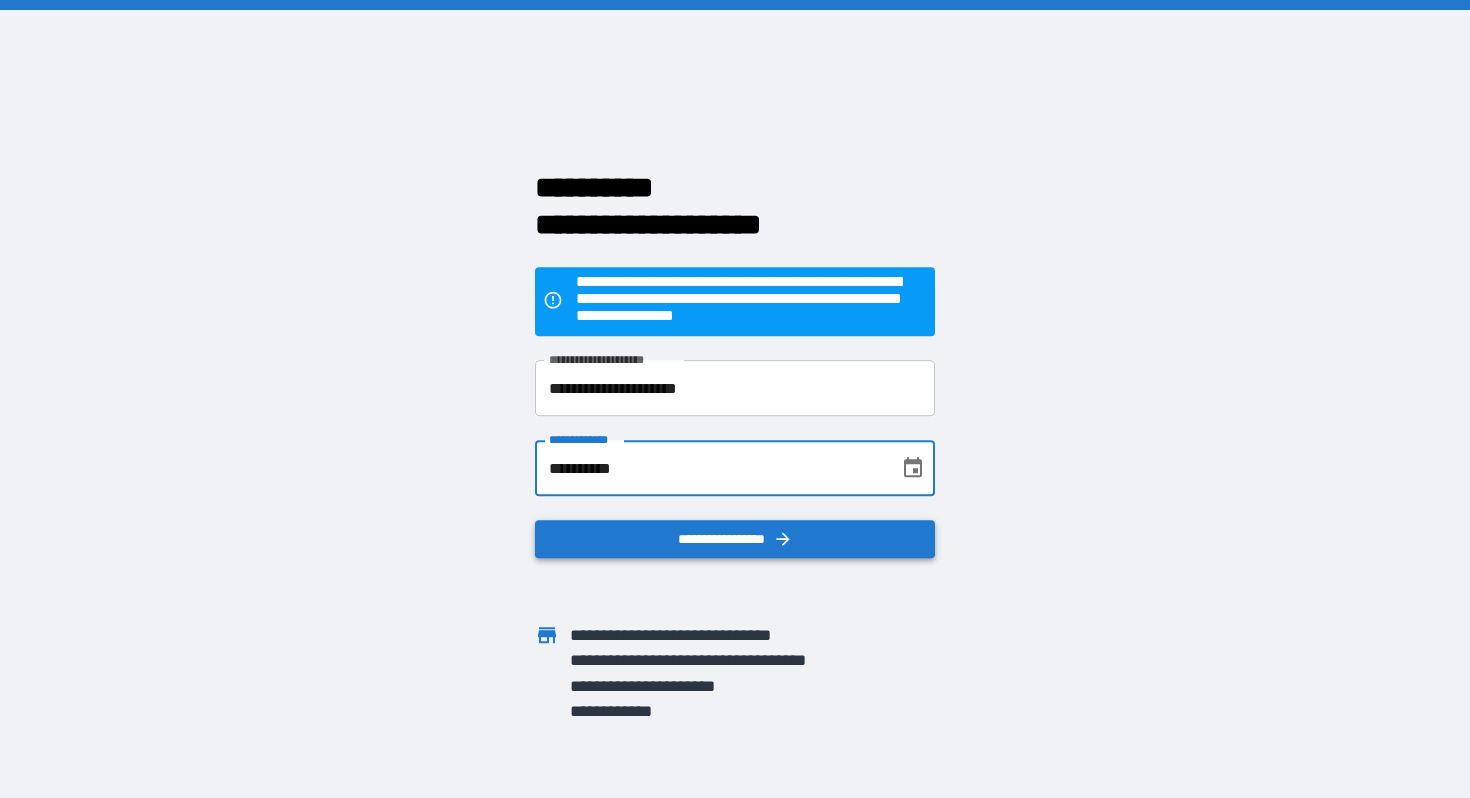 type on "**********" 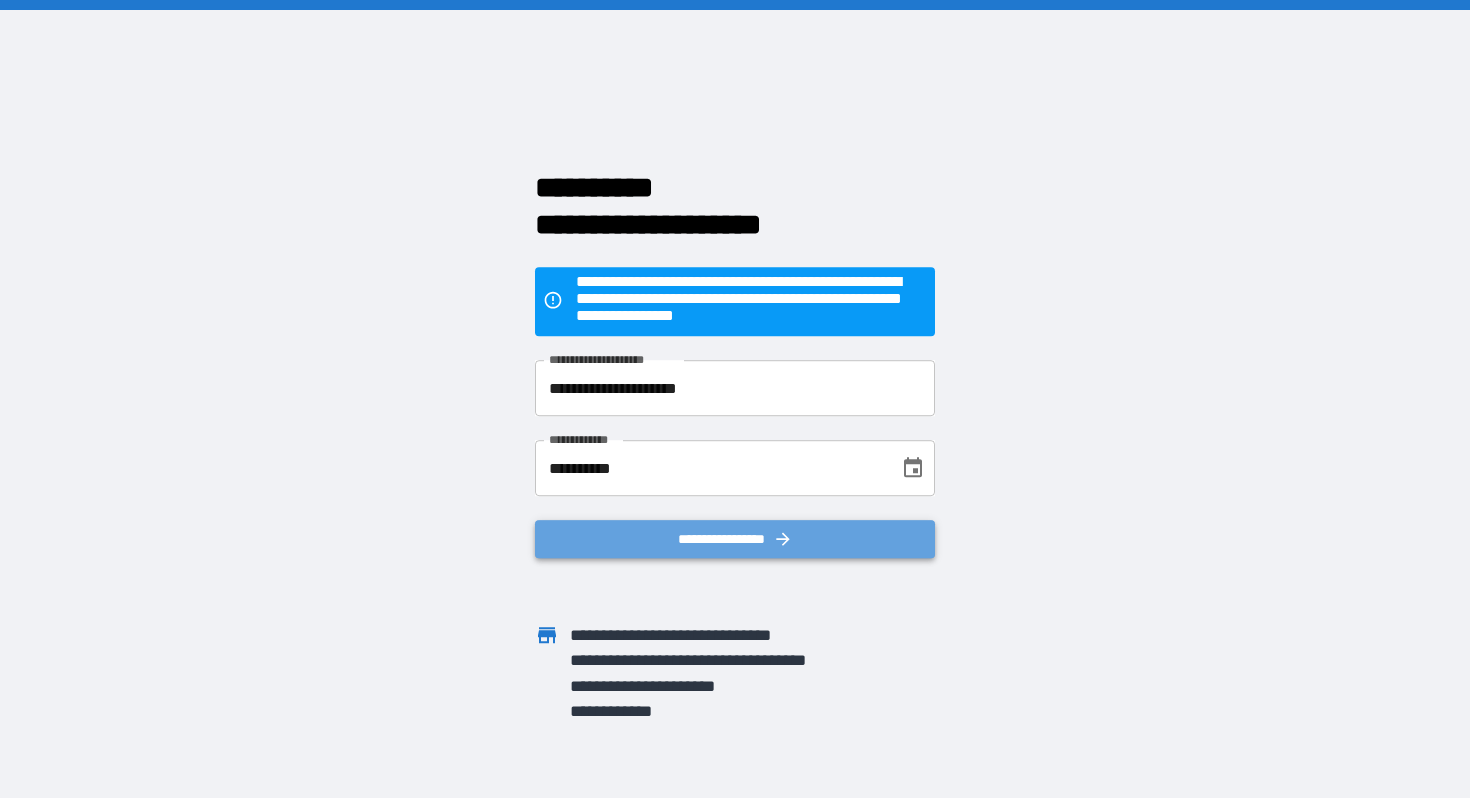 click on "**********" at bounding box center [735, 539] 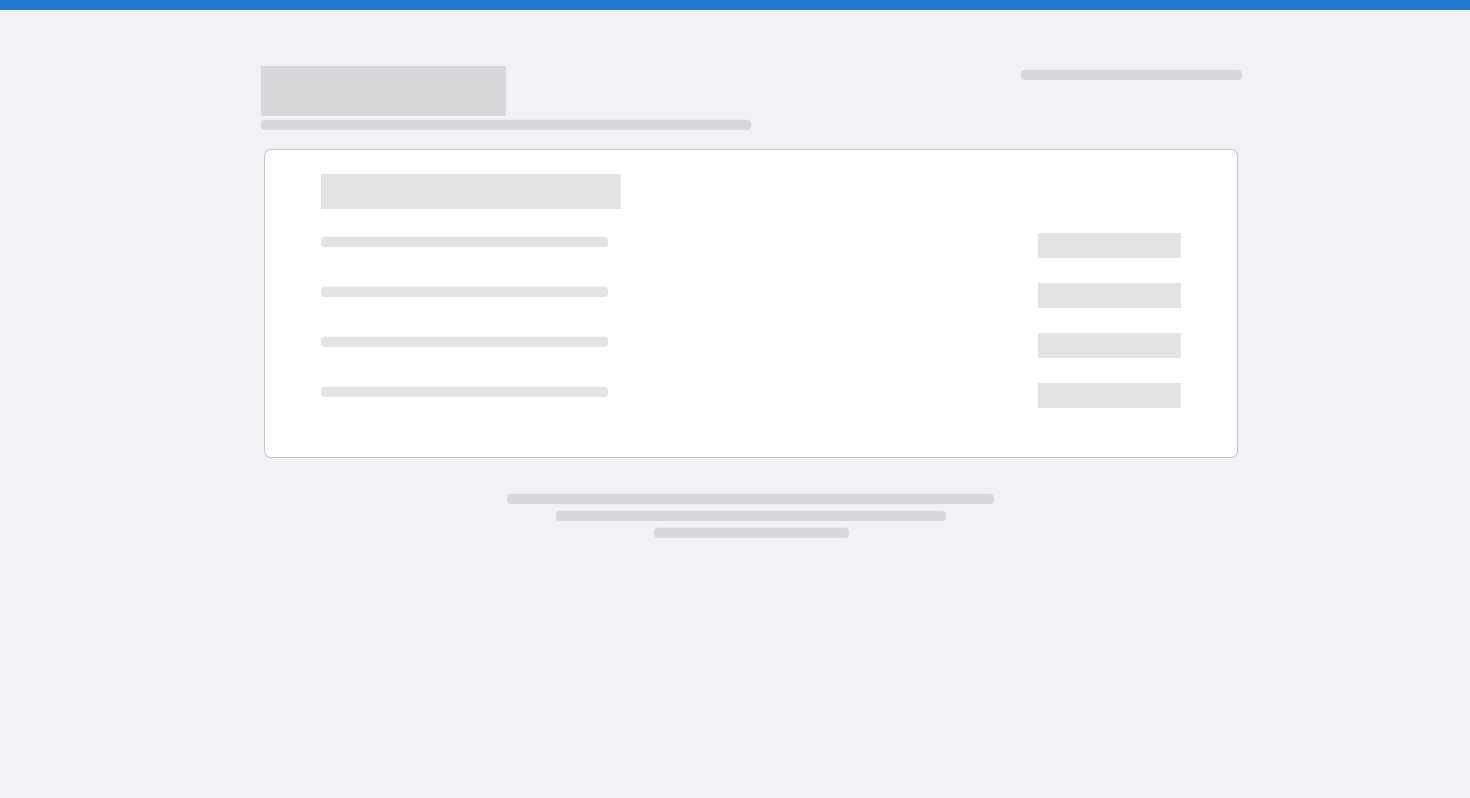 scroll, scrollTop: 0, scrollLeft: 0, axis: both 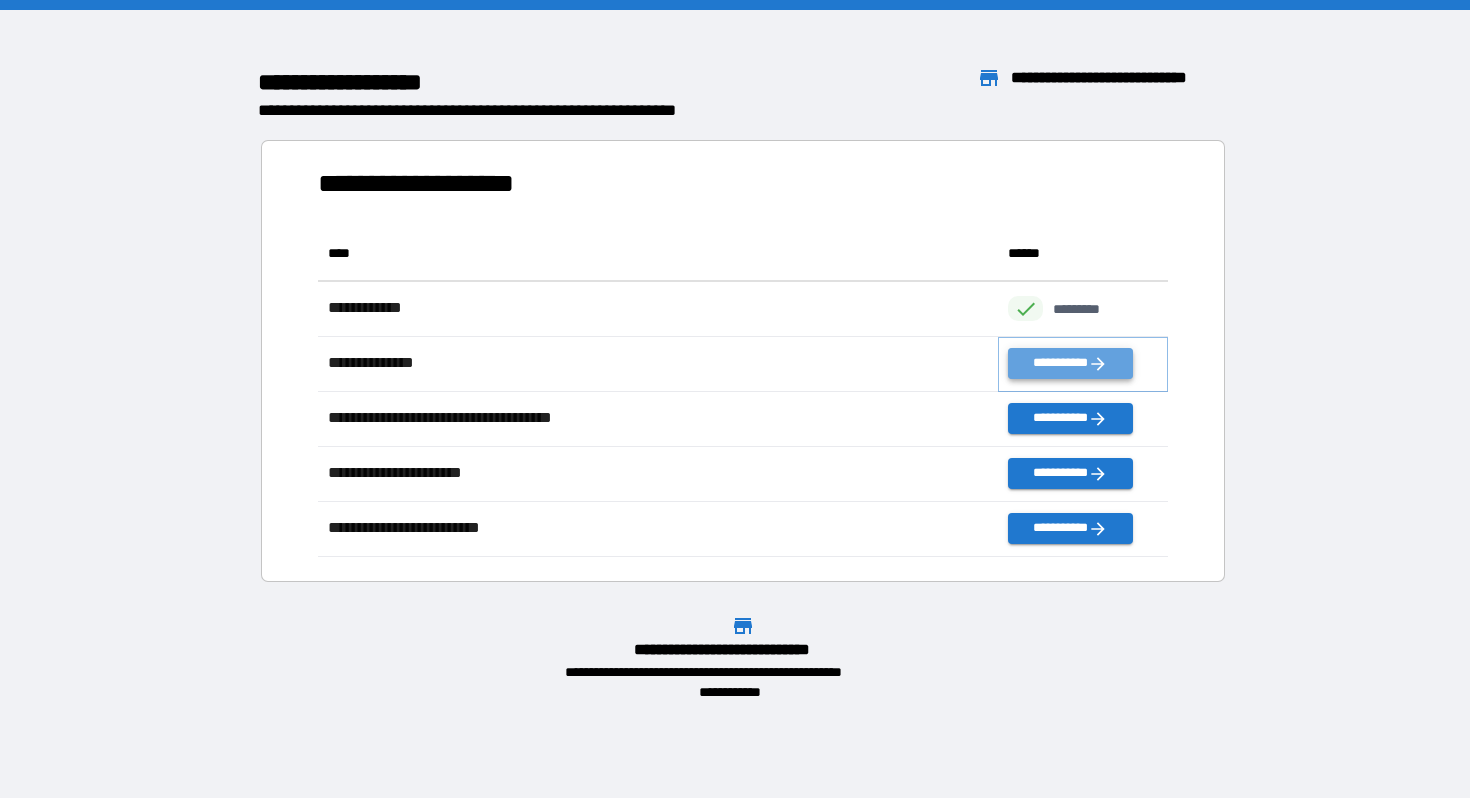 click on "**********" at bounding box center (1070, 363) 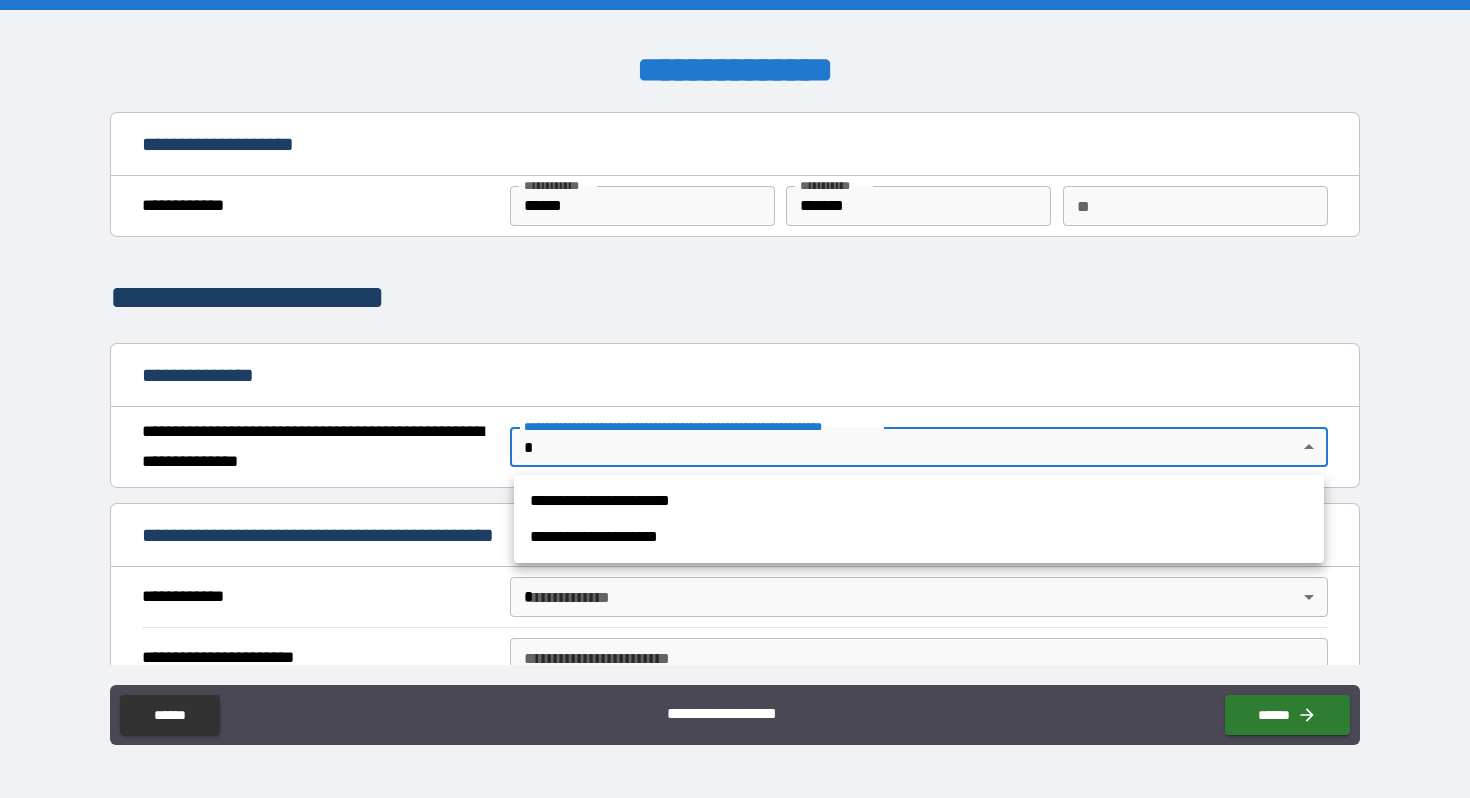 click on "**********" at bounding box center (735, 399) 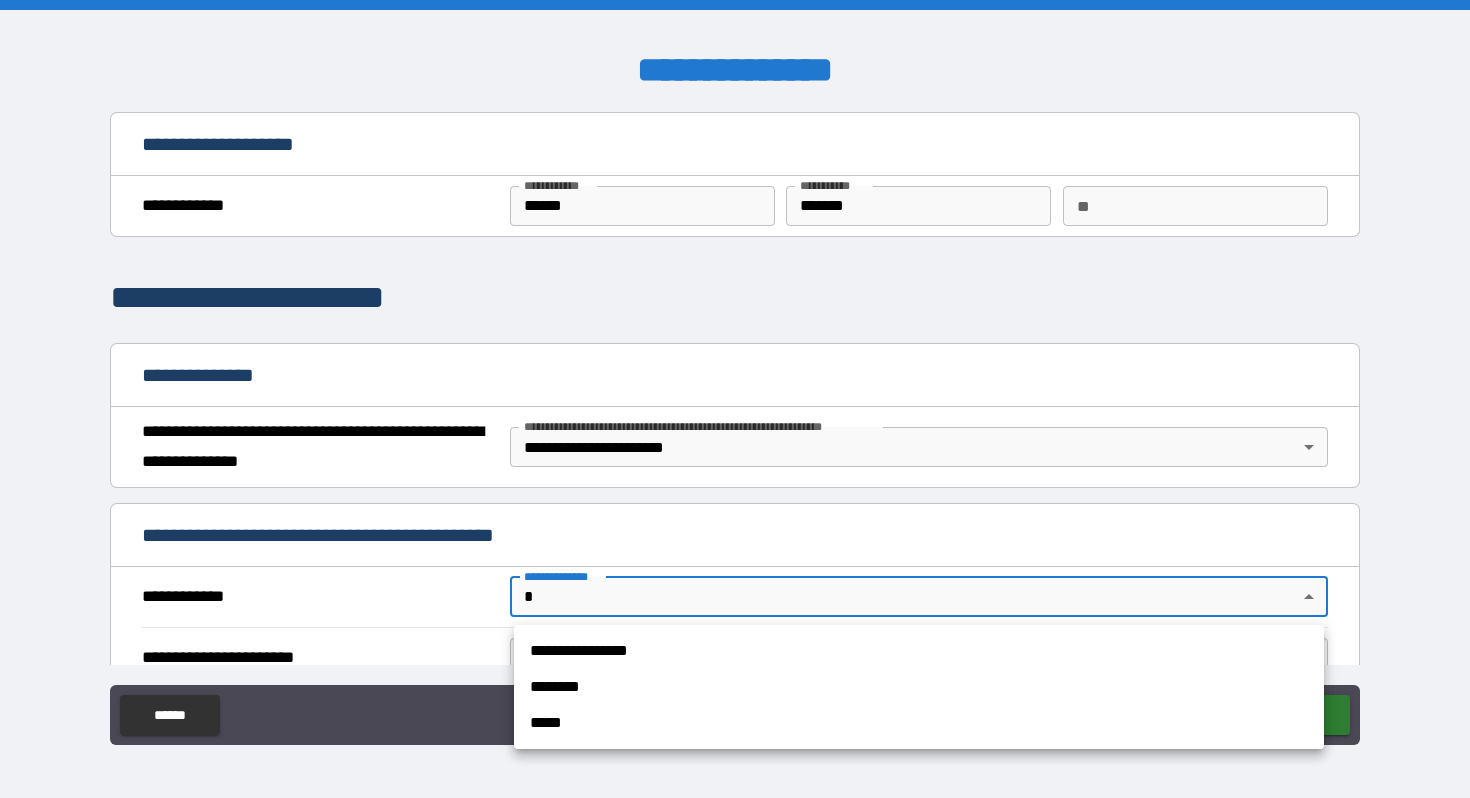 click on "**********" at bounding box center (735, 399) 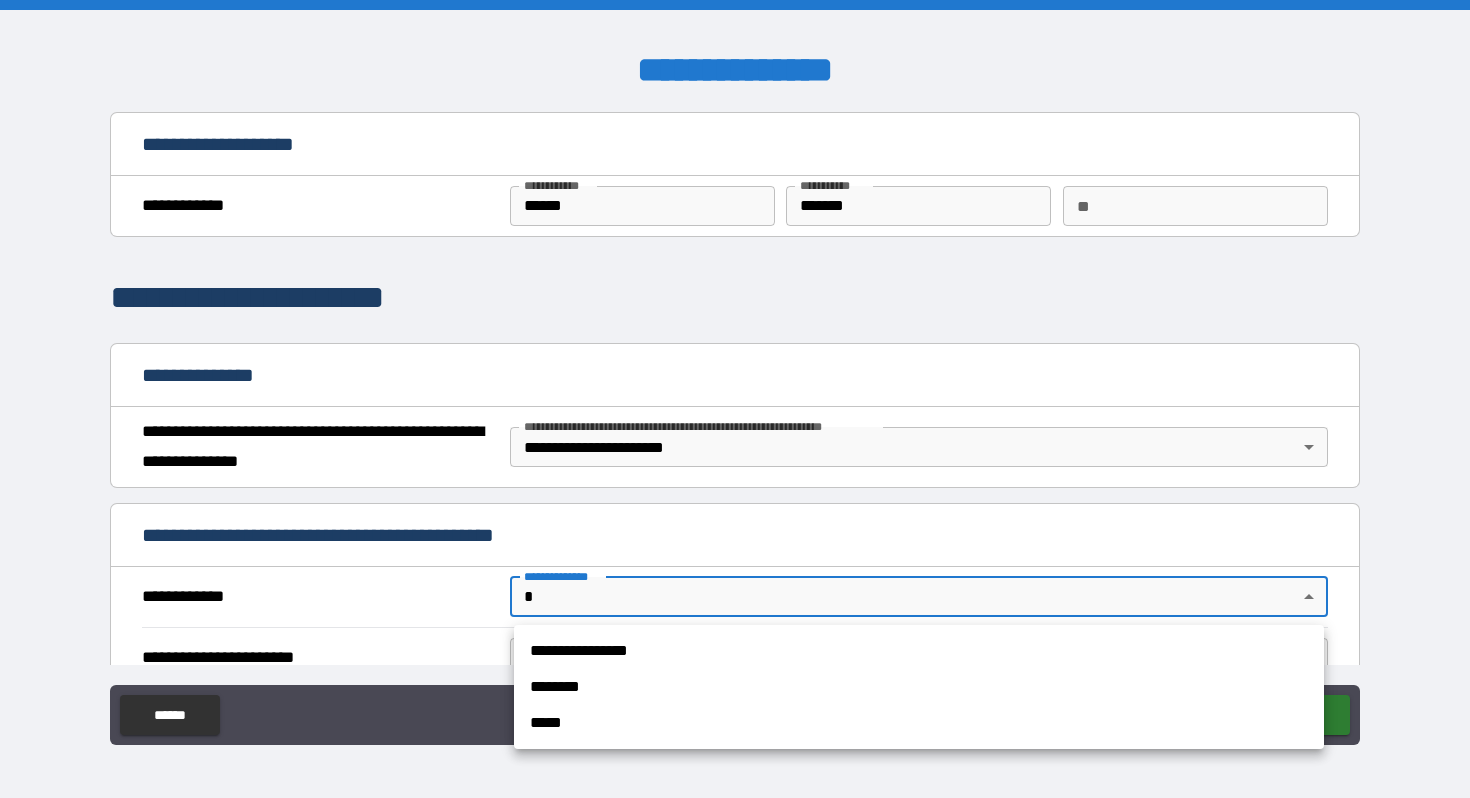 click on "********" at bounding box center [919, 687] 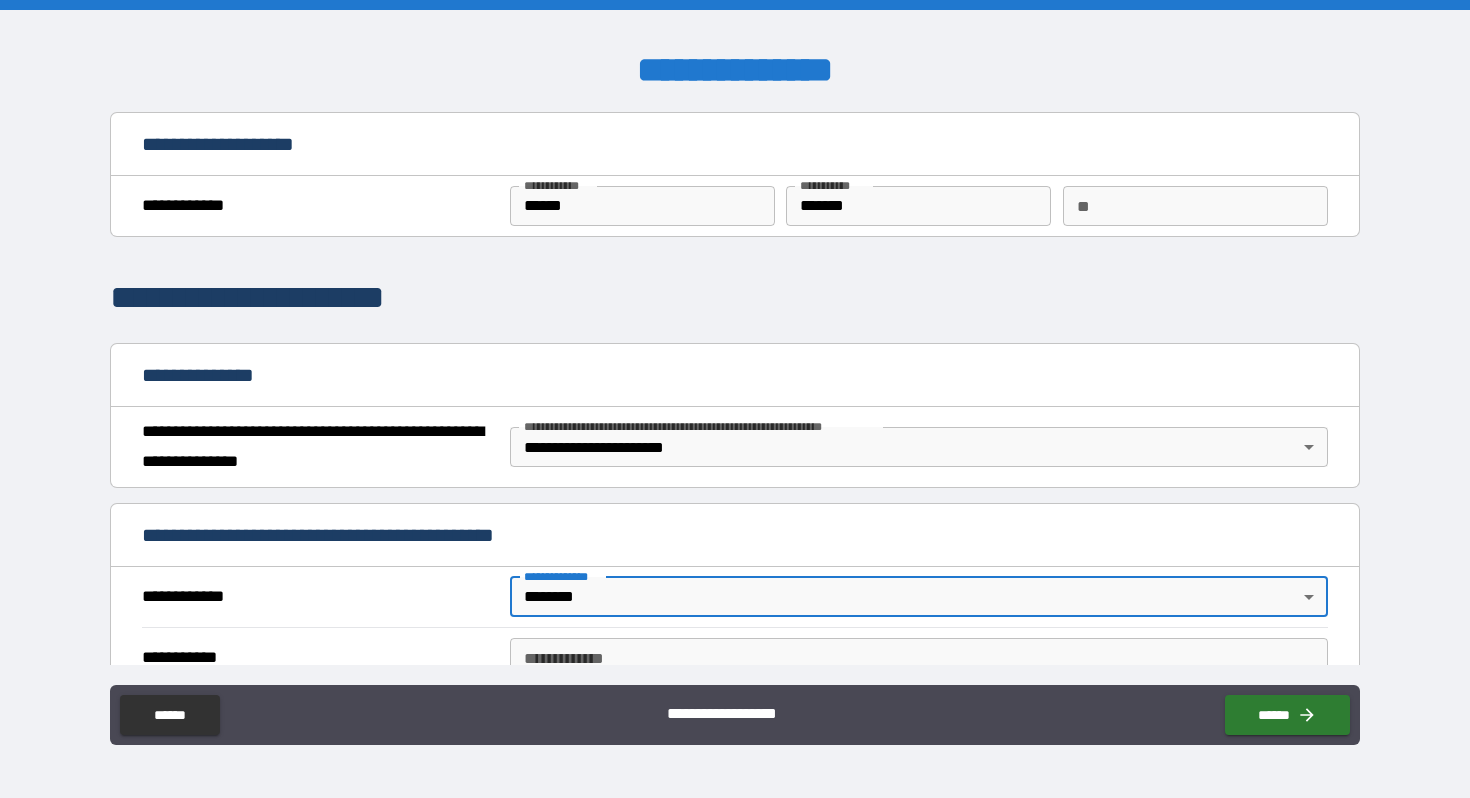 click on "**********" at bounding box center (735, 399) 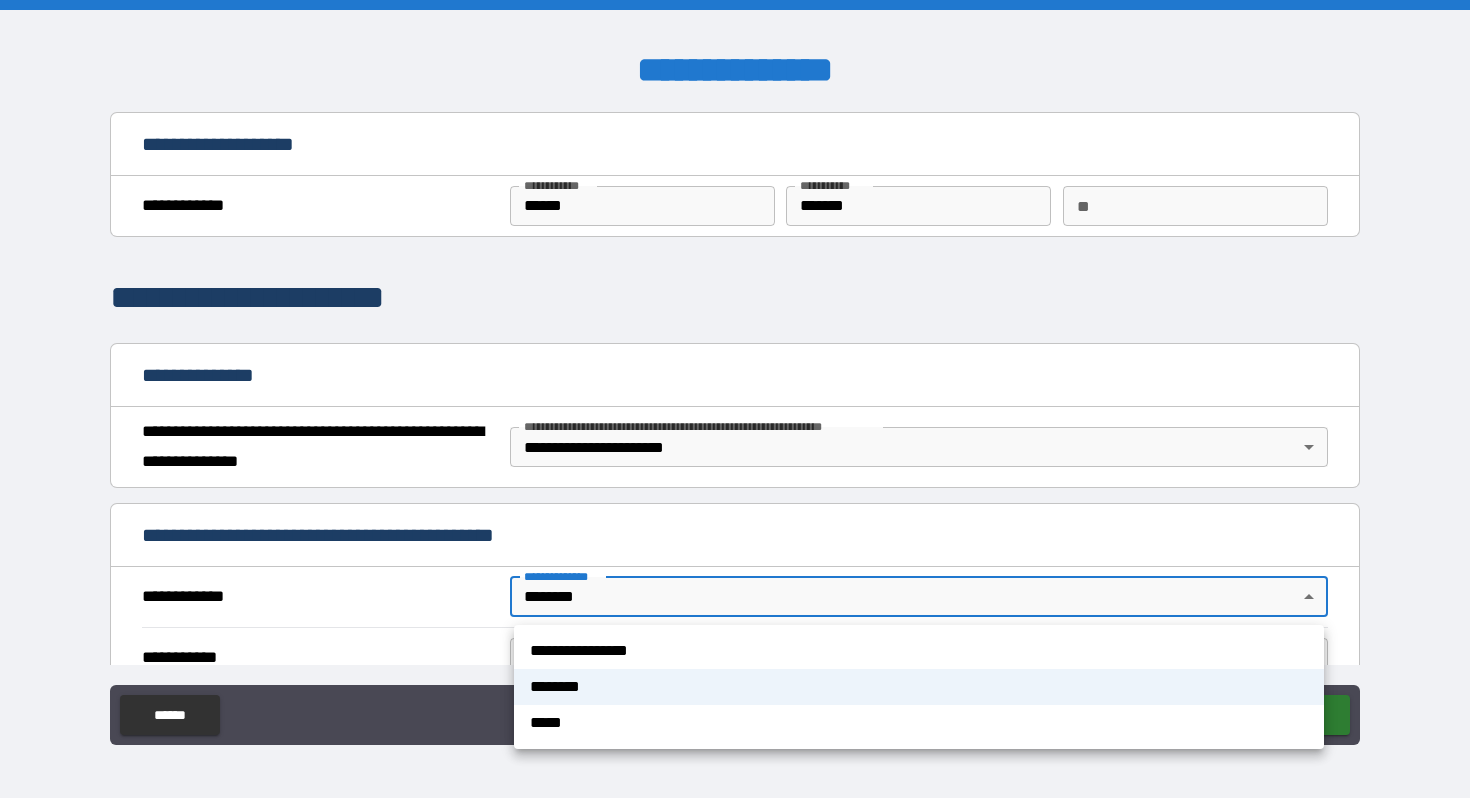 click on "**********" at bounding box center (919, 651) 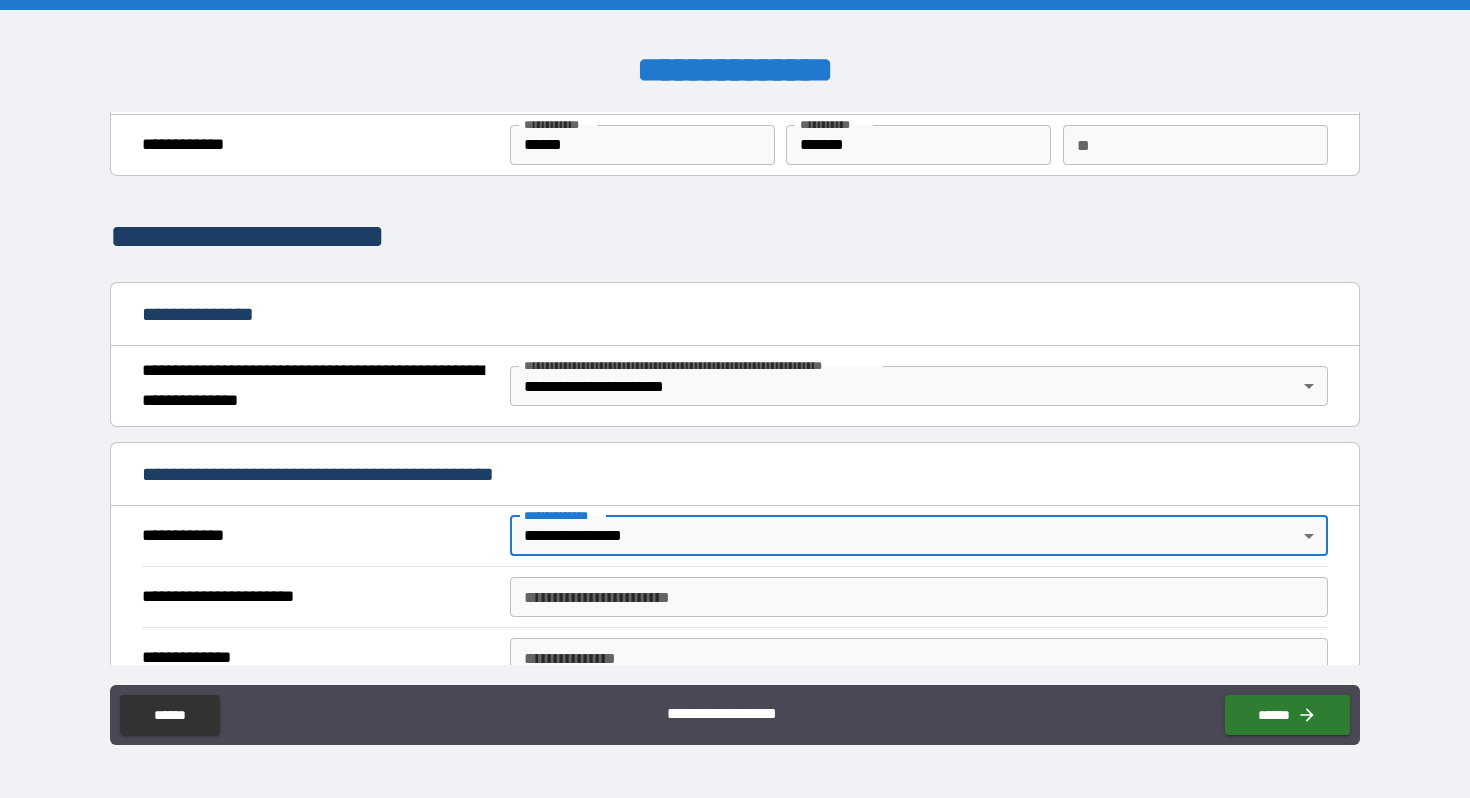 scroll, scrollTop: 150, scrollLeft: 0, axis: vertical 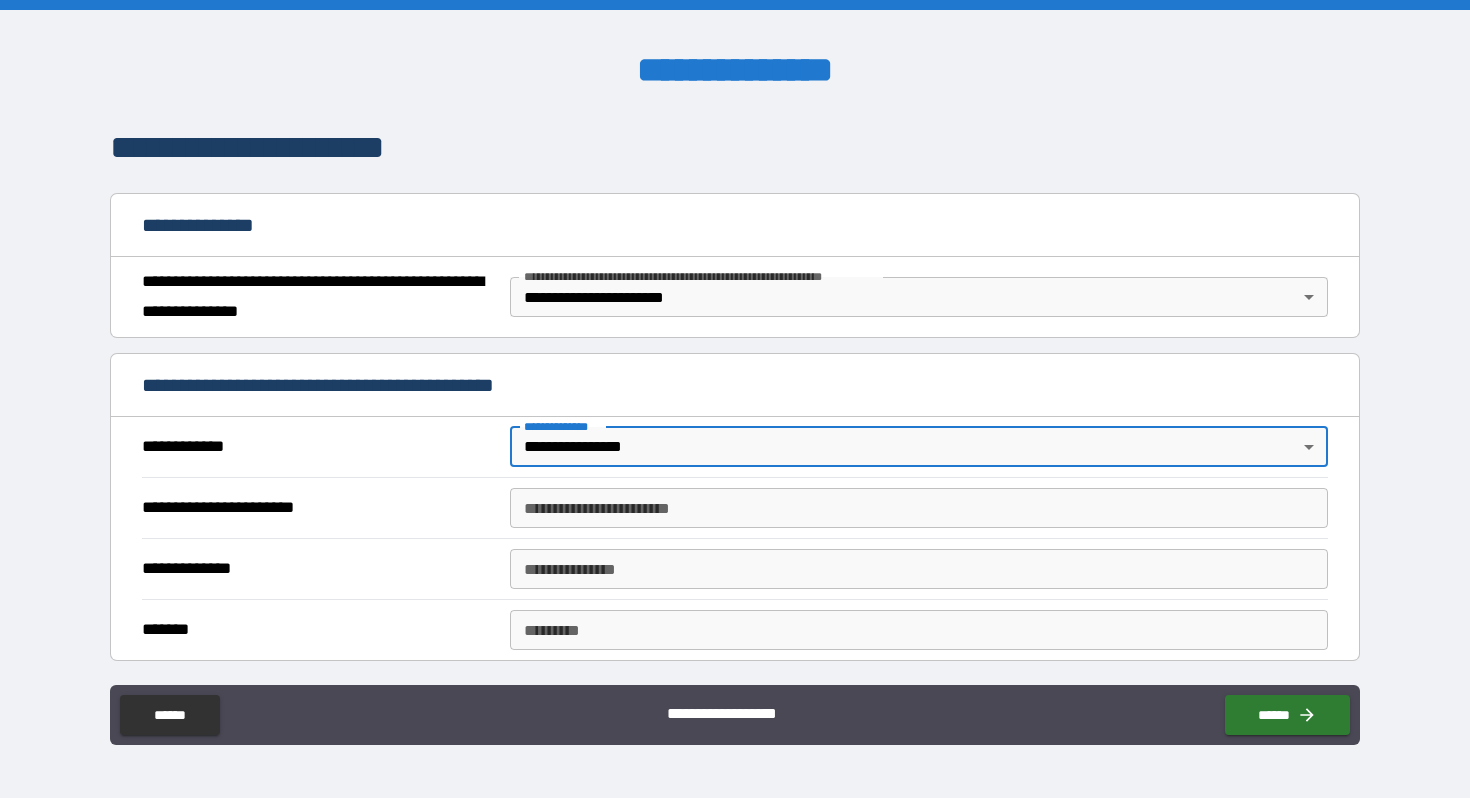 click on "**********" at bounding box center (919, 508) 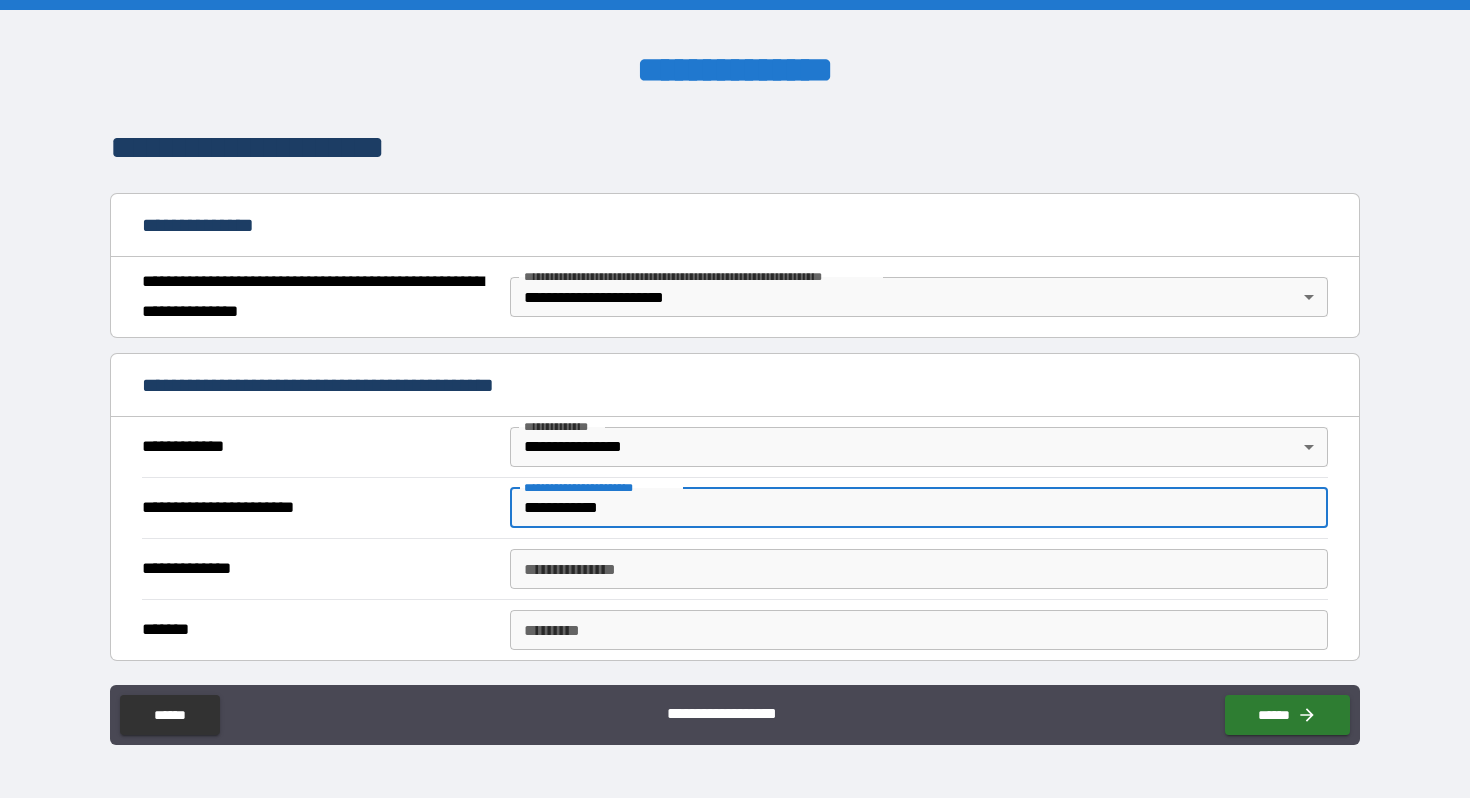 type on "**********" 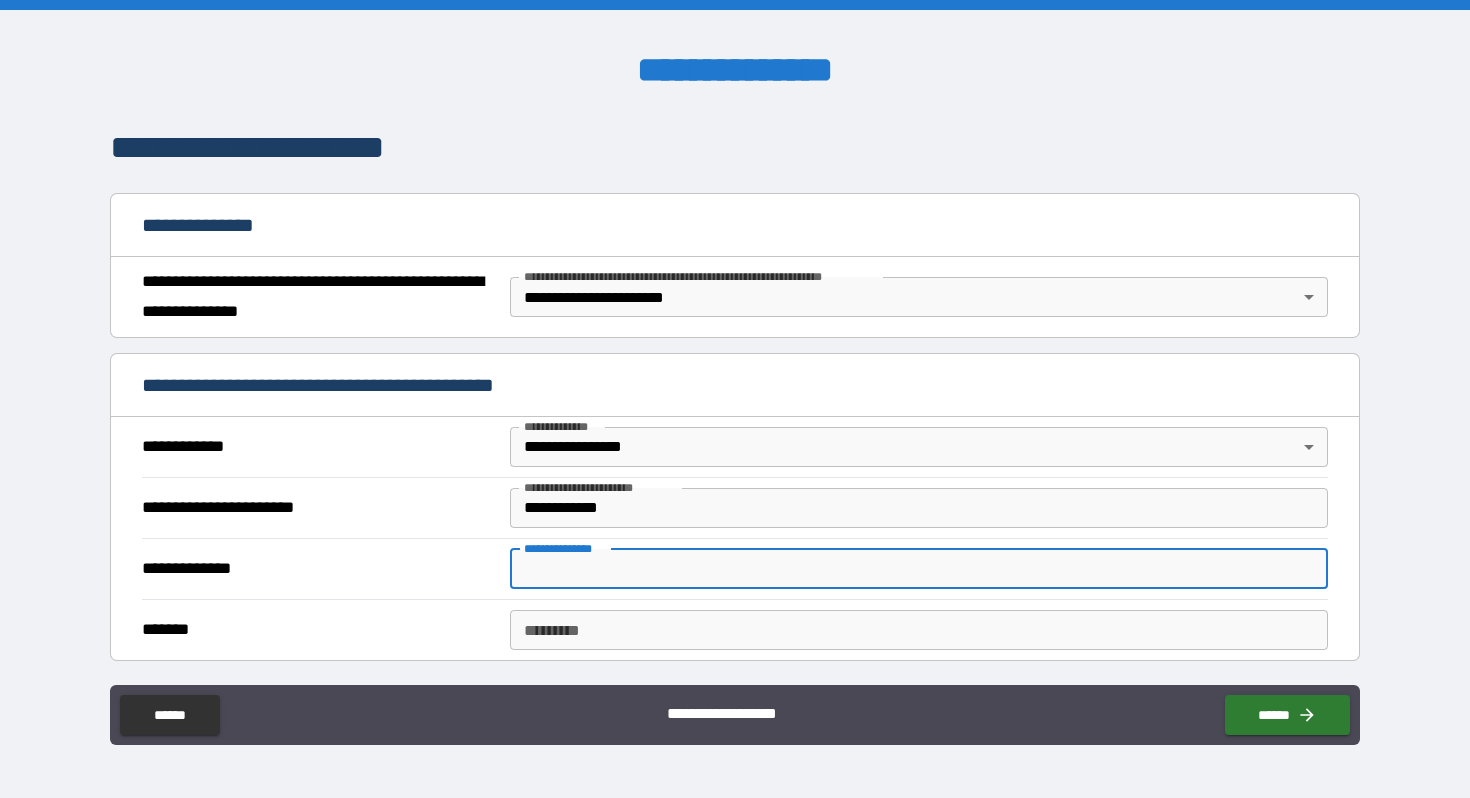 click on "**********" at bounding box center (919, 569) 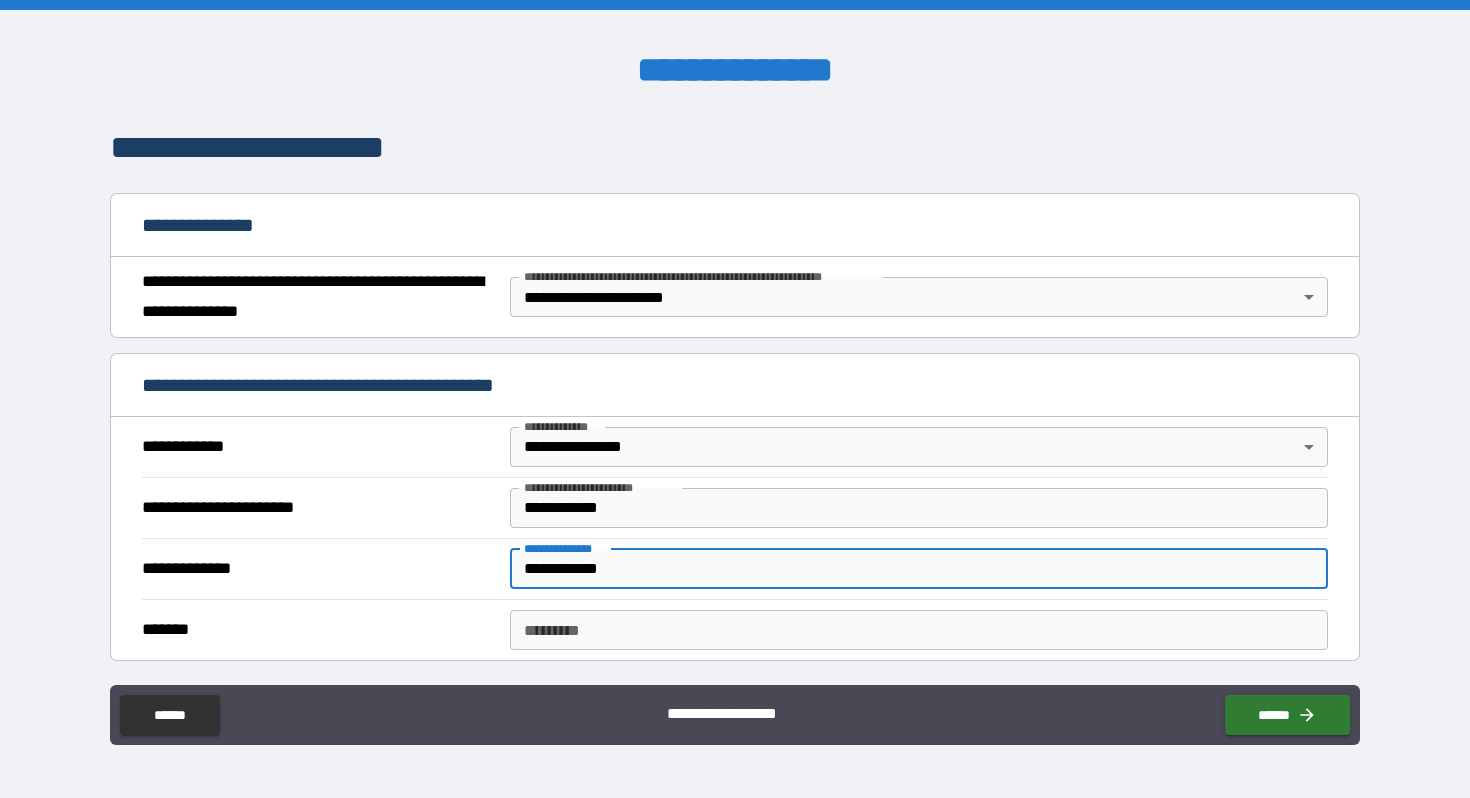 type on "**********" 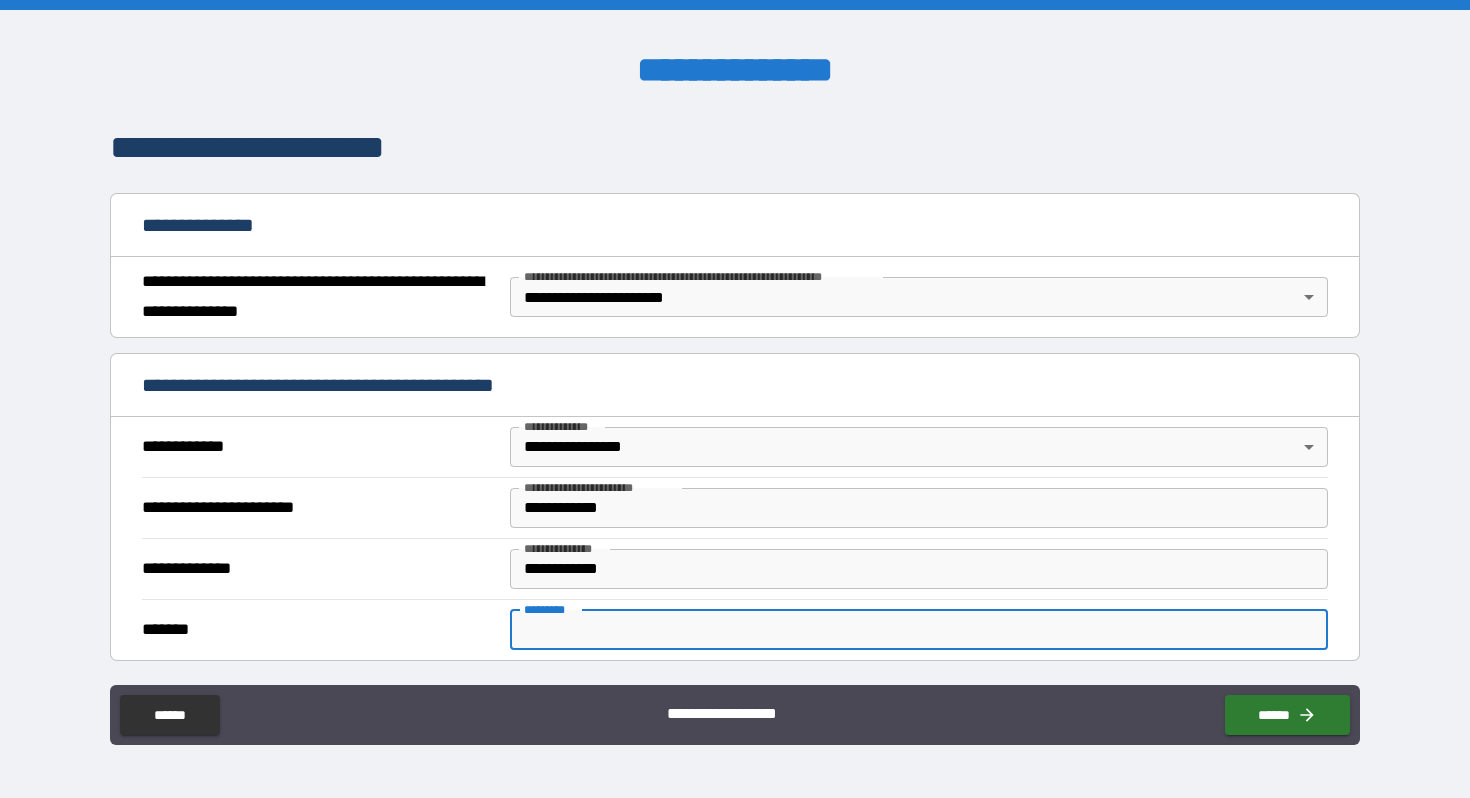 click on "*******   *" at bounding box center (919, 630) 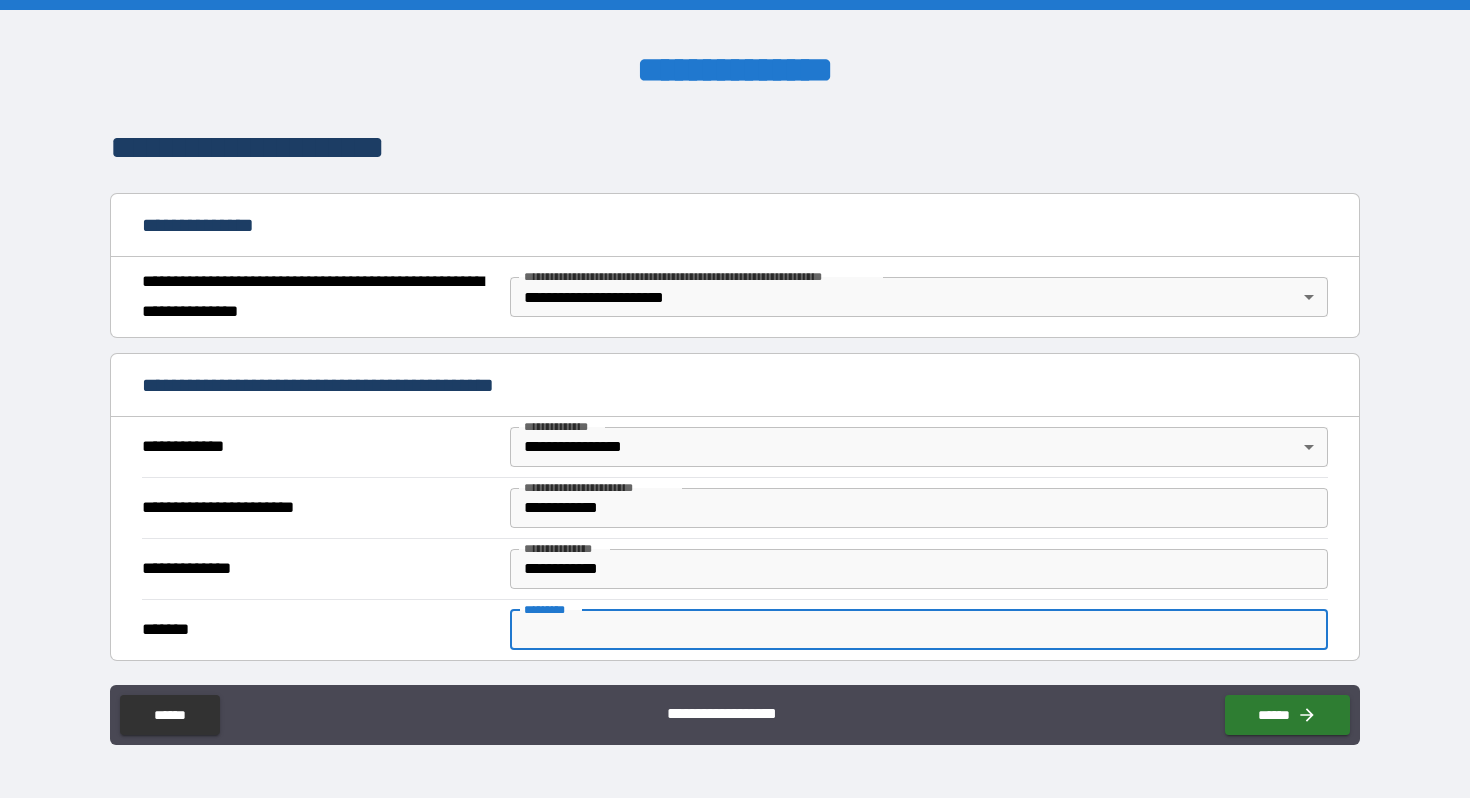 type on "**********" 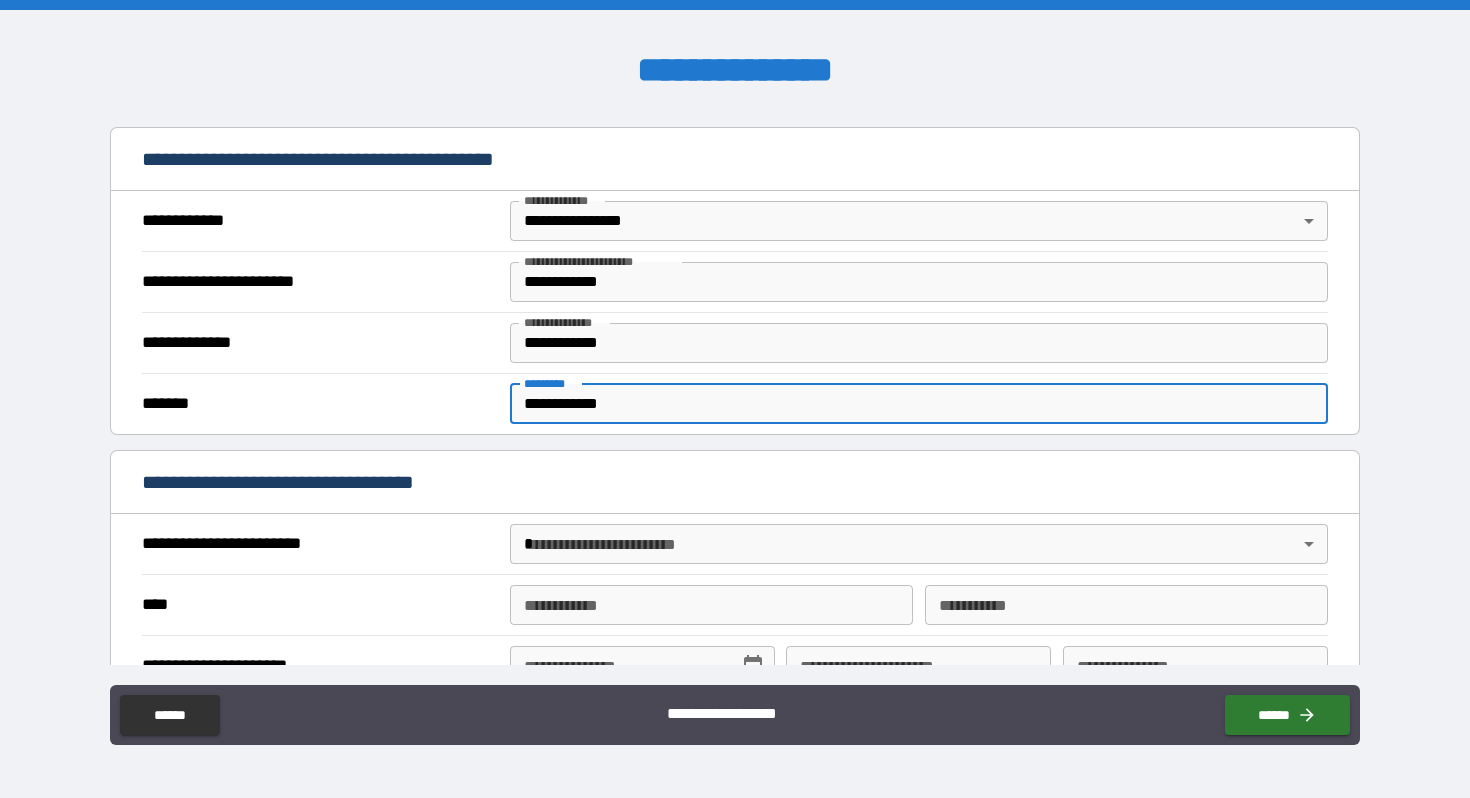 scroll, scrollTop: 564, scrollLeft: 0, axis: vertical 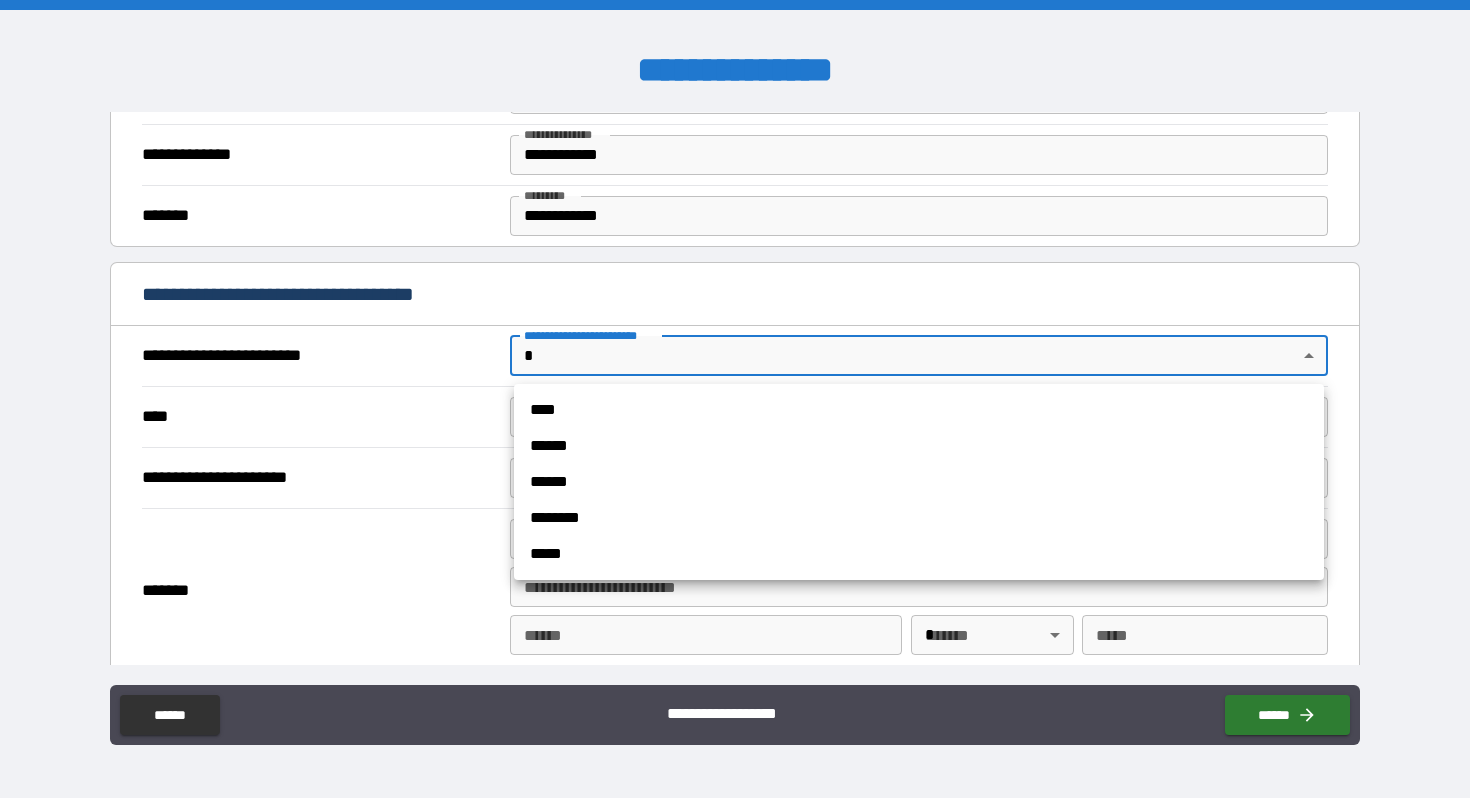 click on "**********" at bounding box center (735, 399) 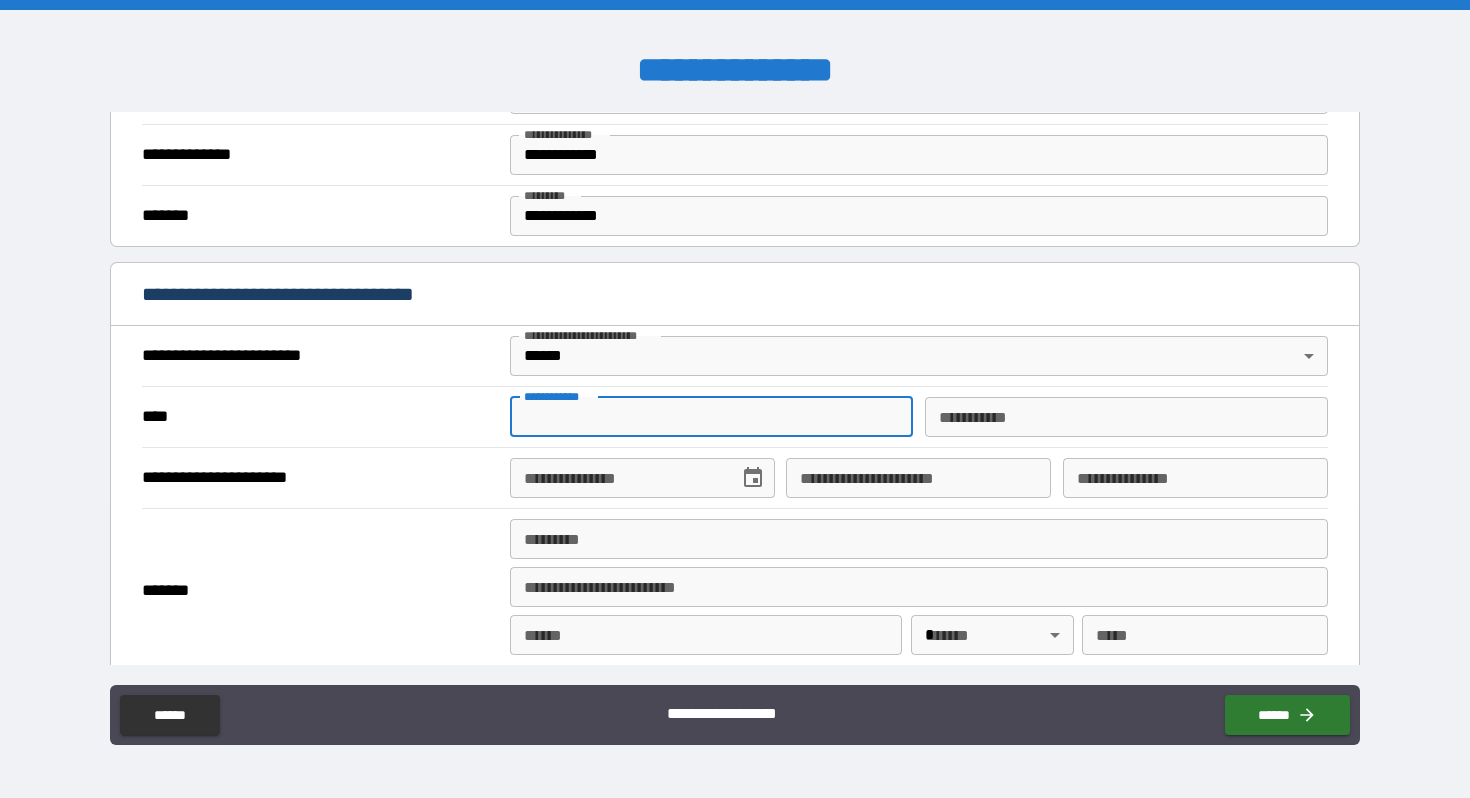 click on "**********" at bounding box center [711, 417] 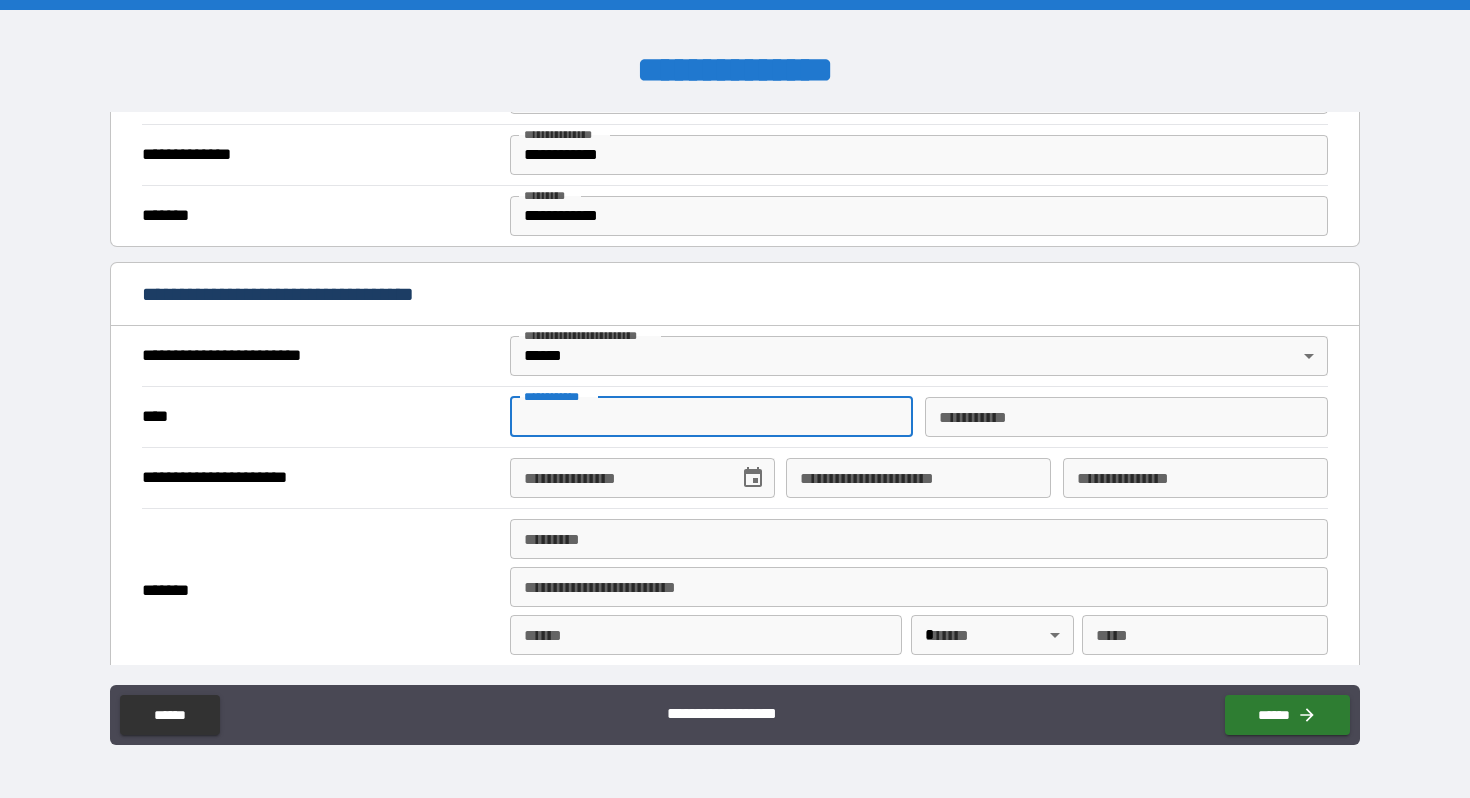 type on "**********" 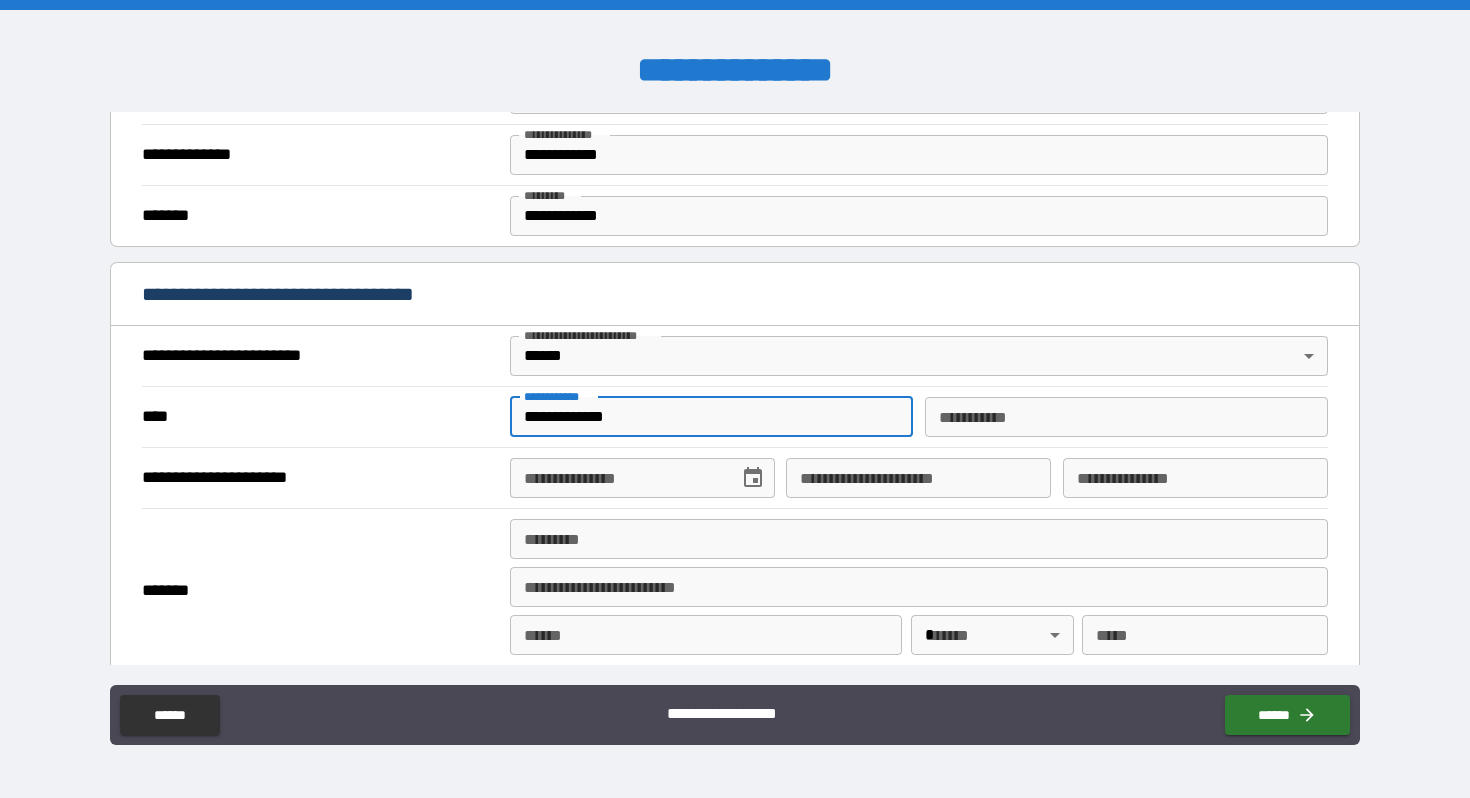 type on "*******" 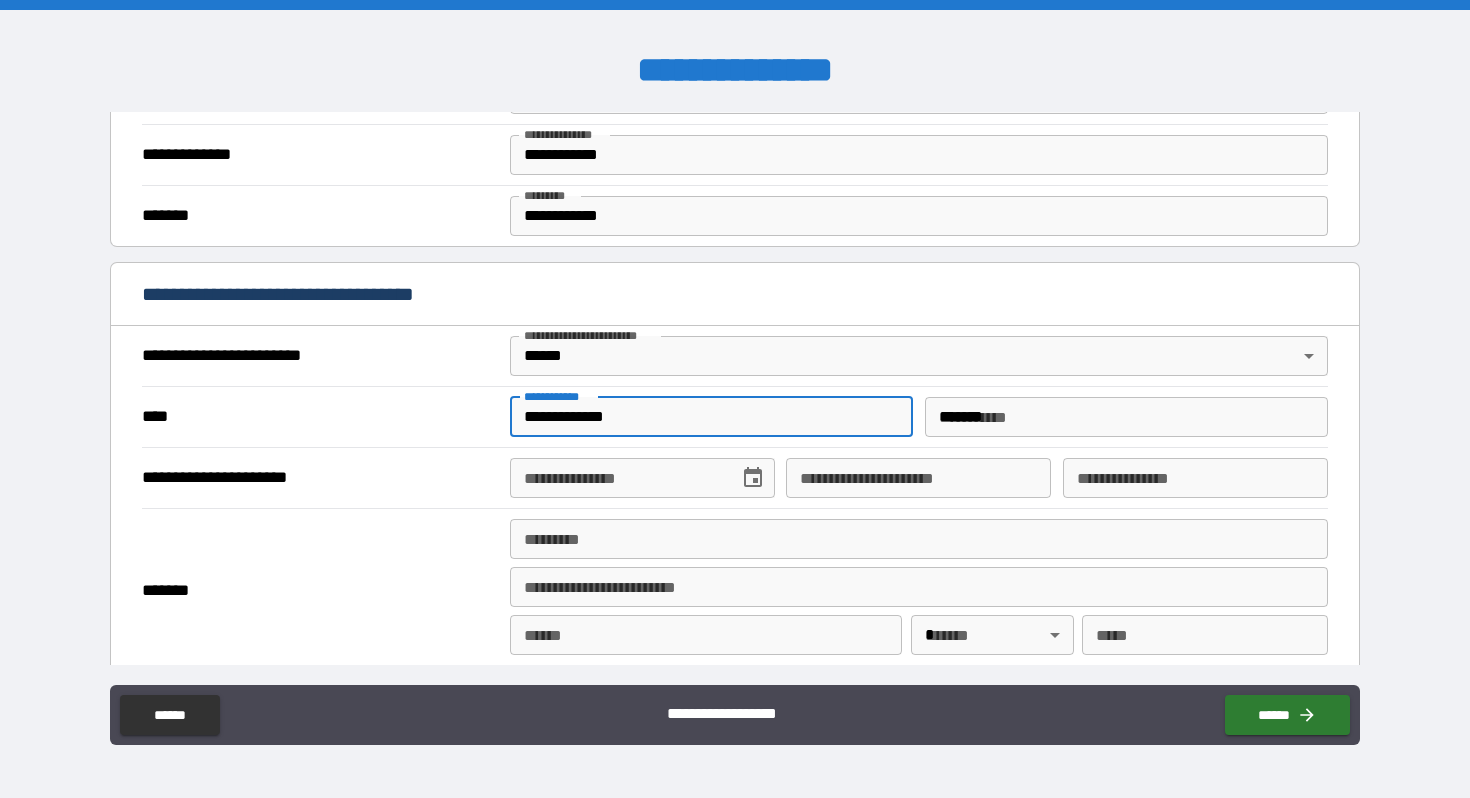 type on "**********" 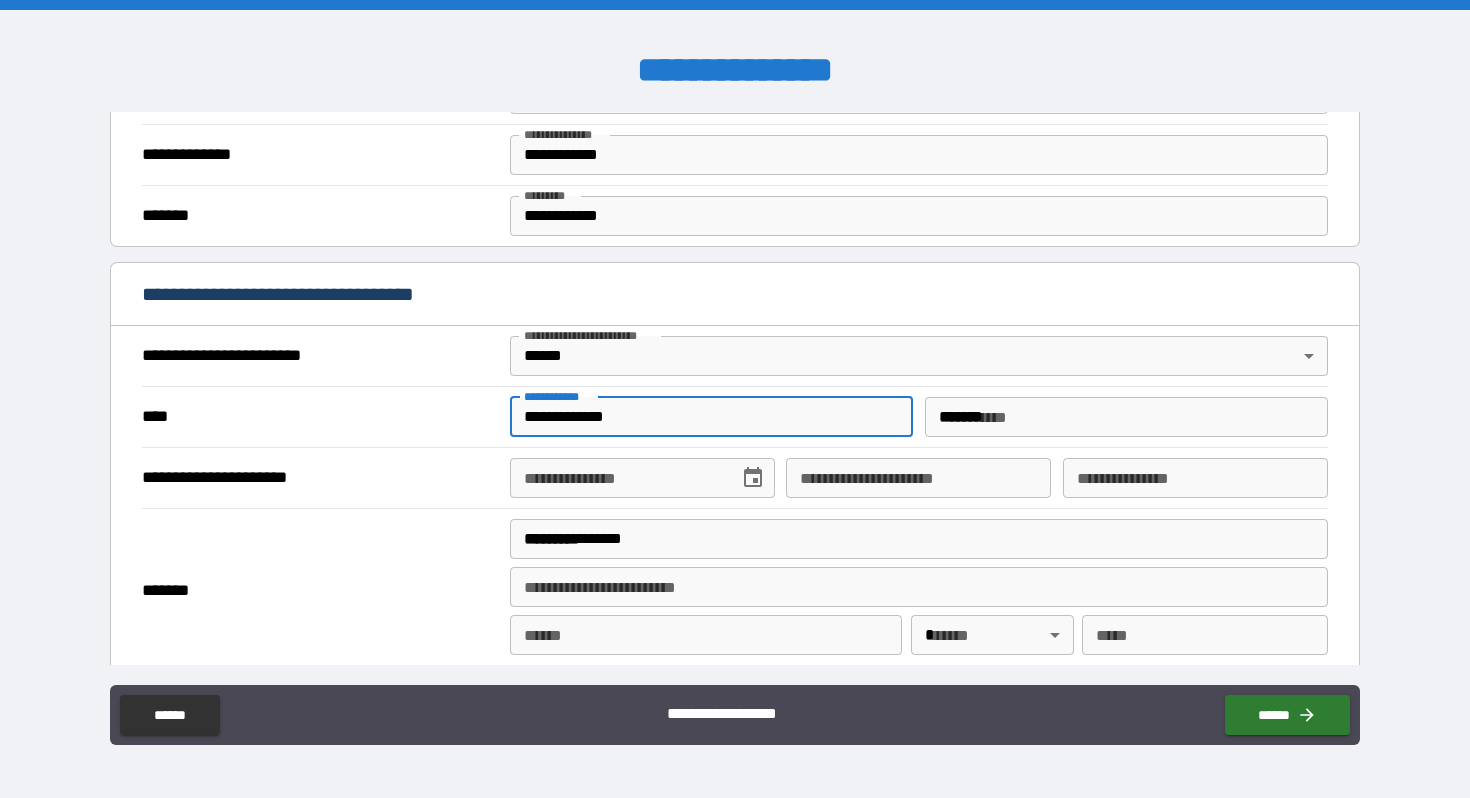 type on "*******" 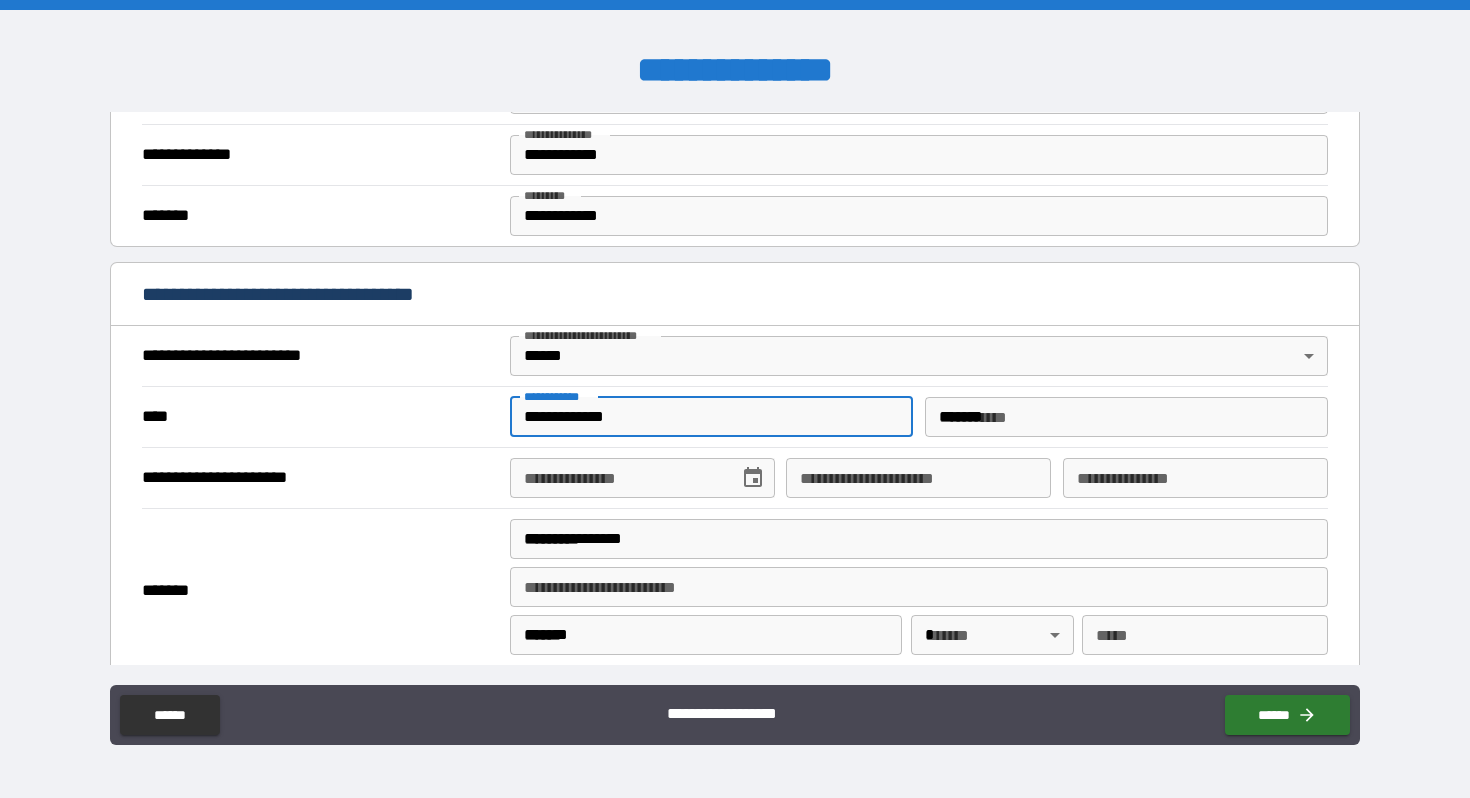 type on "**" 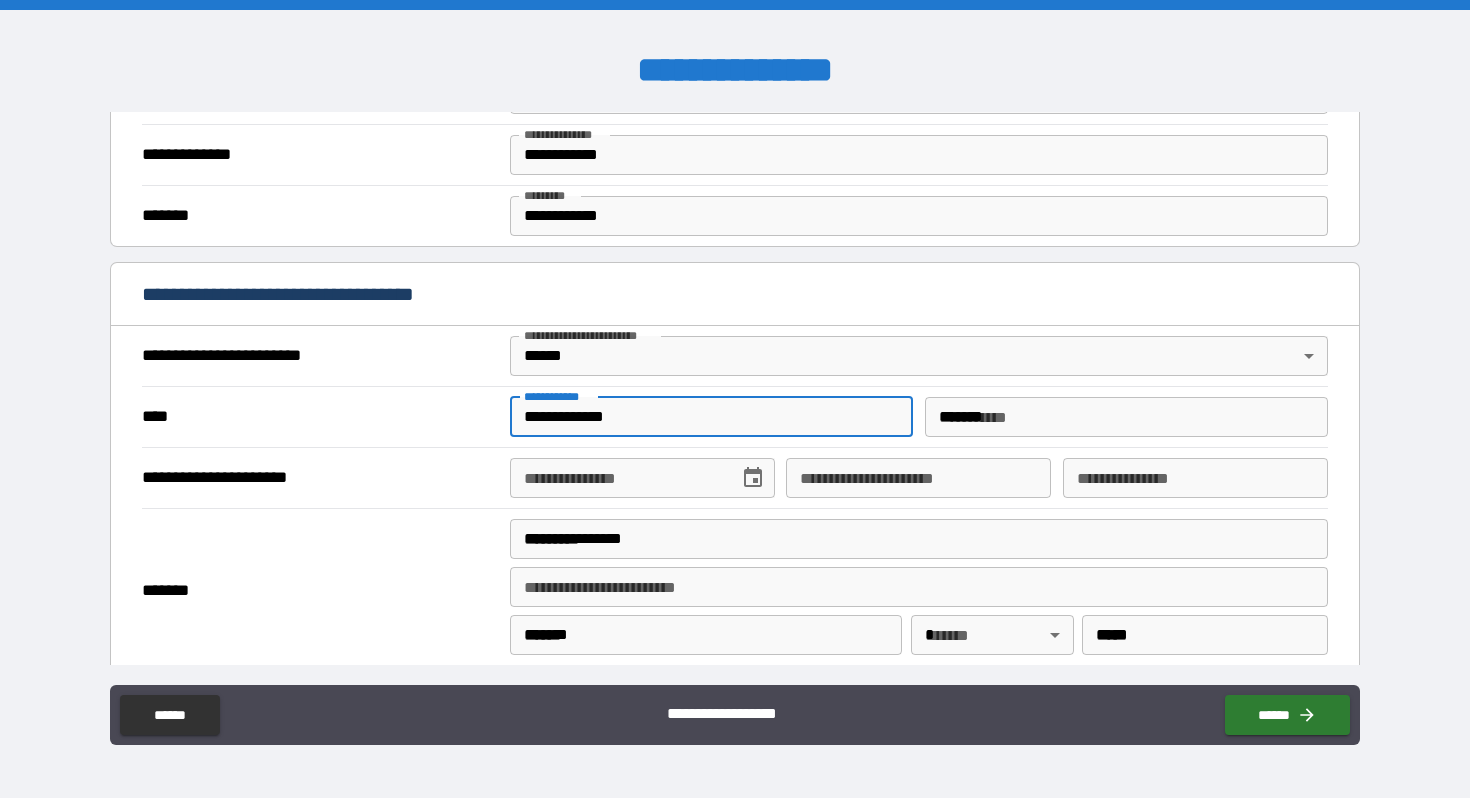 type on "**********" 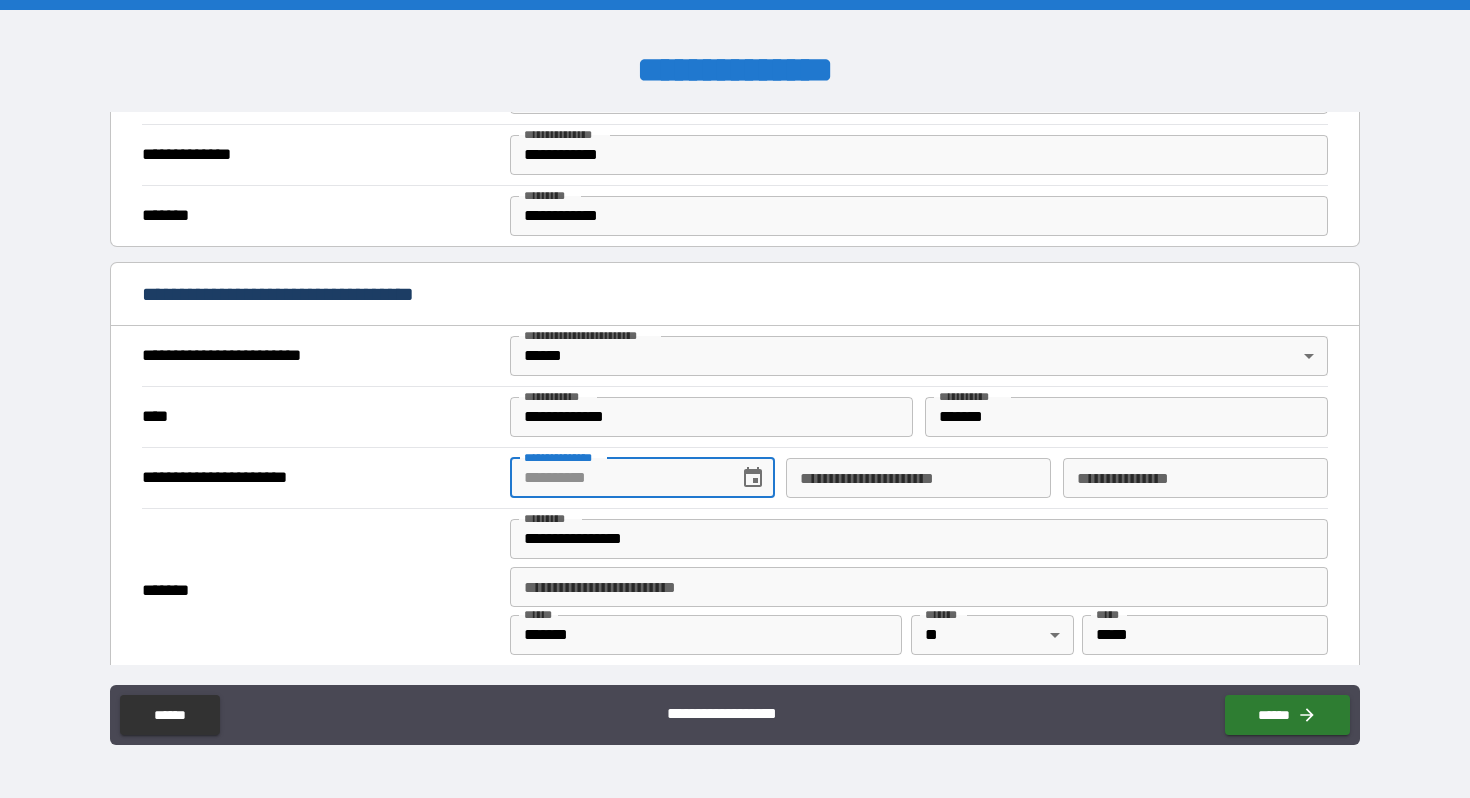 click on "**********" at bounding box center (617, 478) 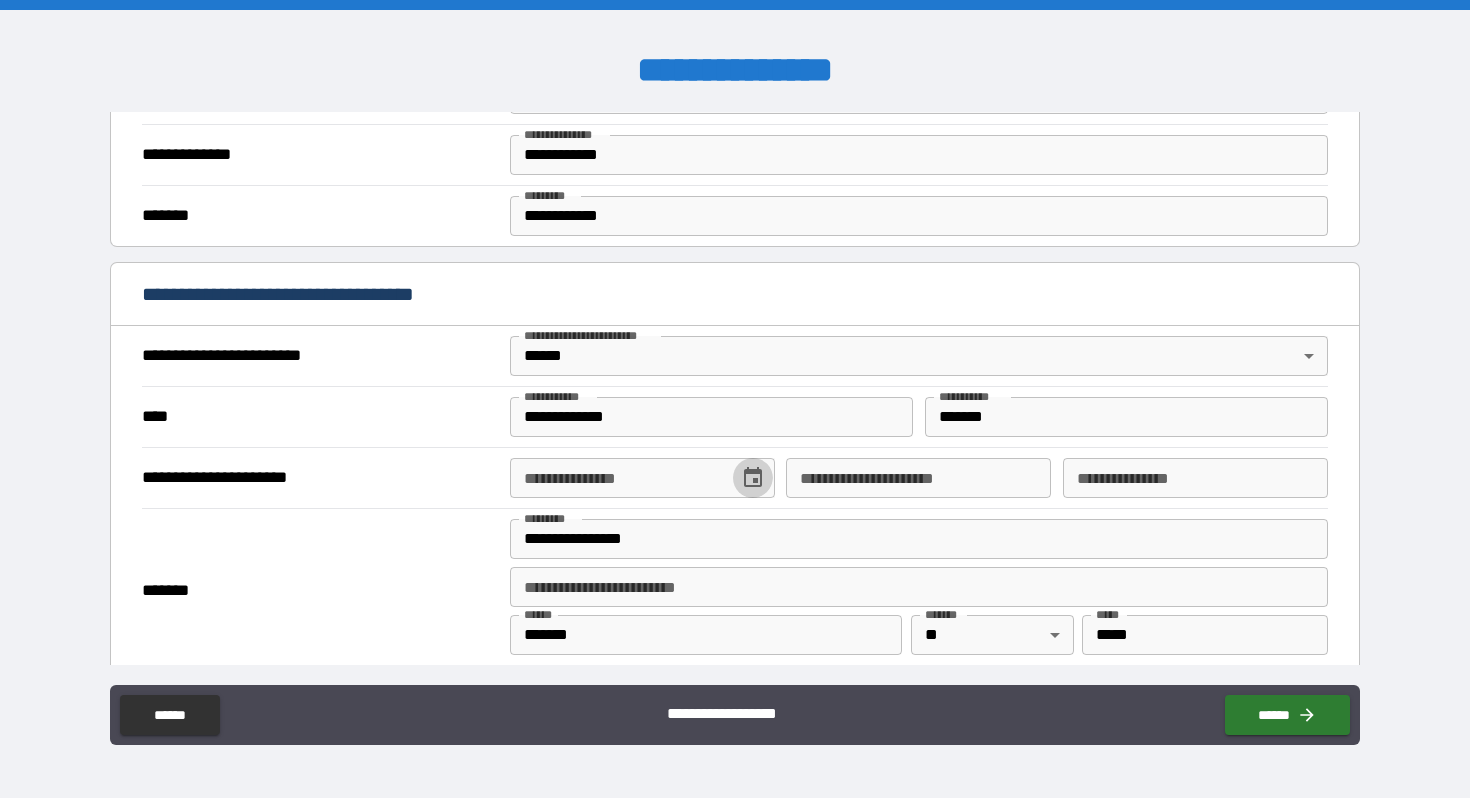 click 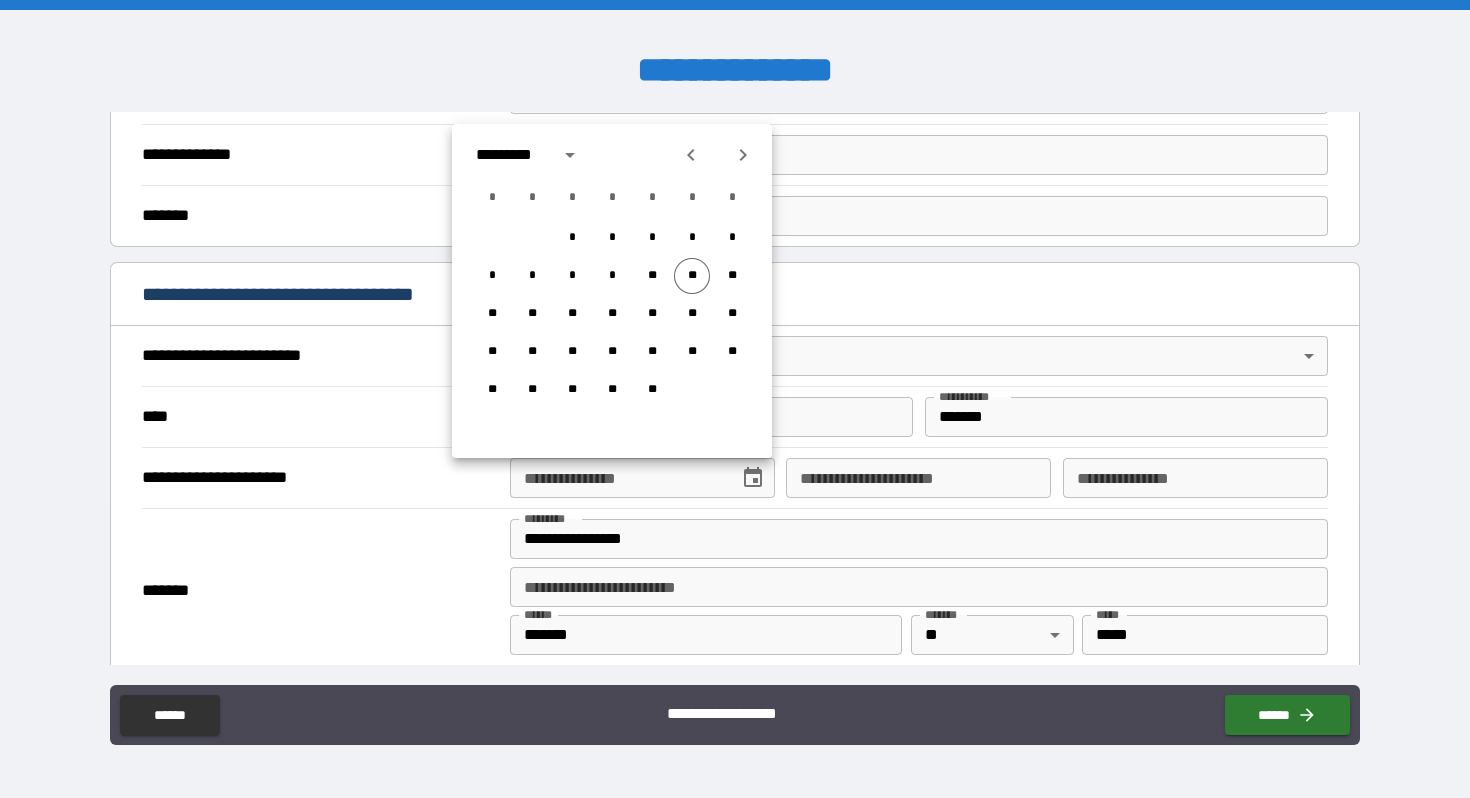 click 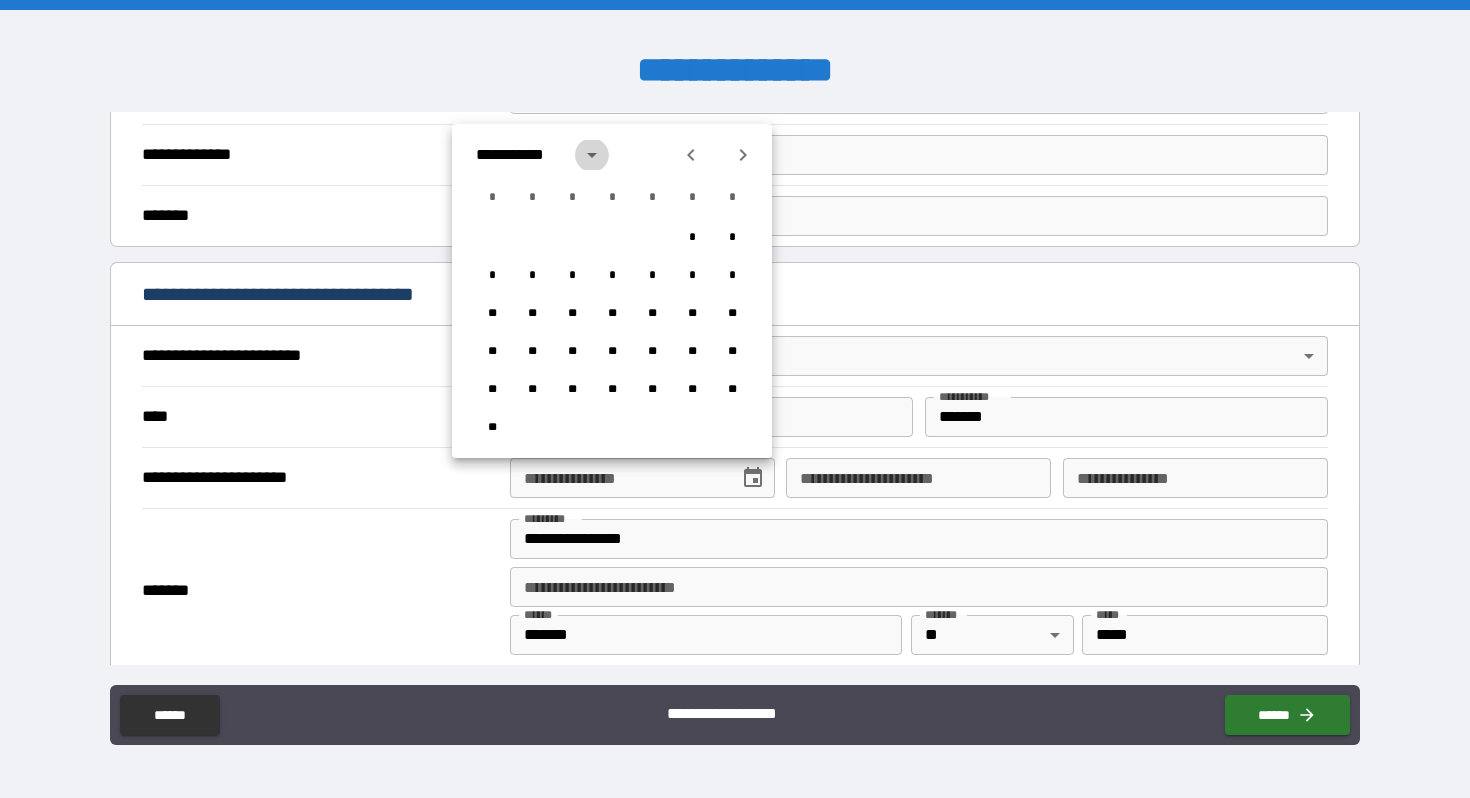 click 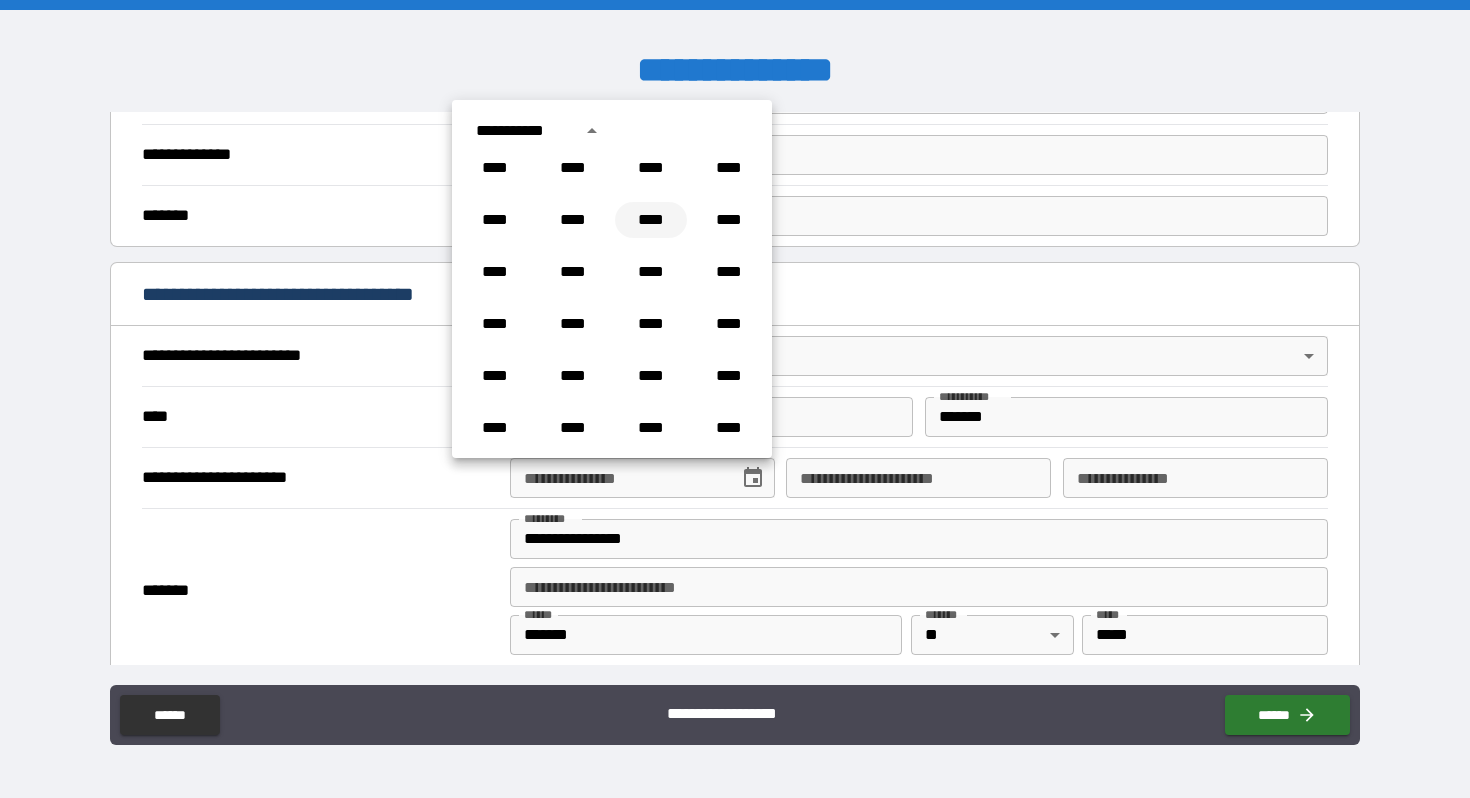 scroll, scrollTop: 679, scrollLeft: 0, axis: vertical 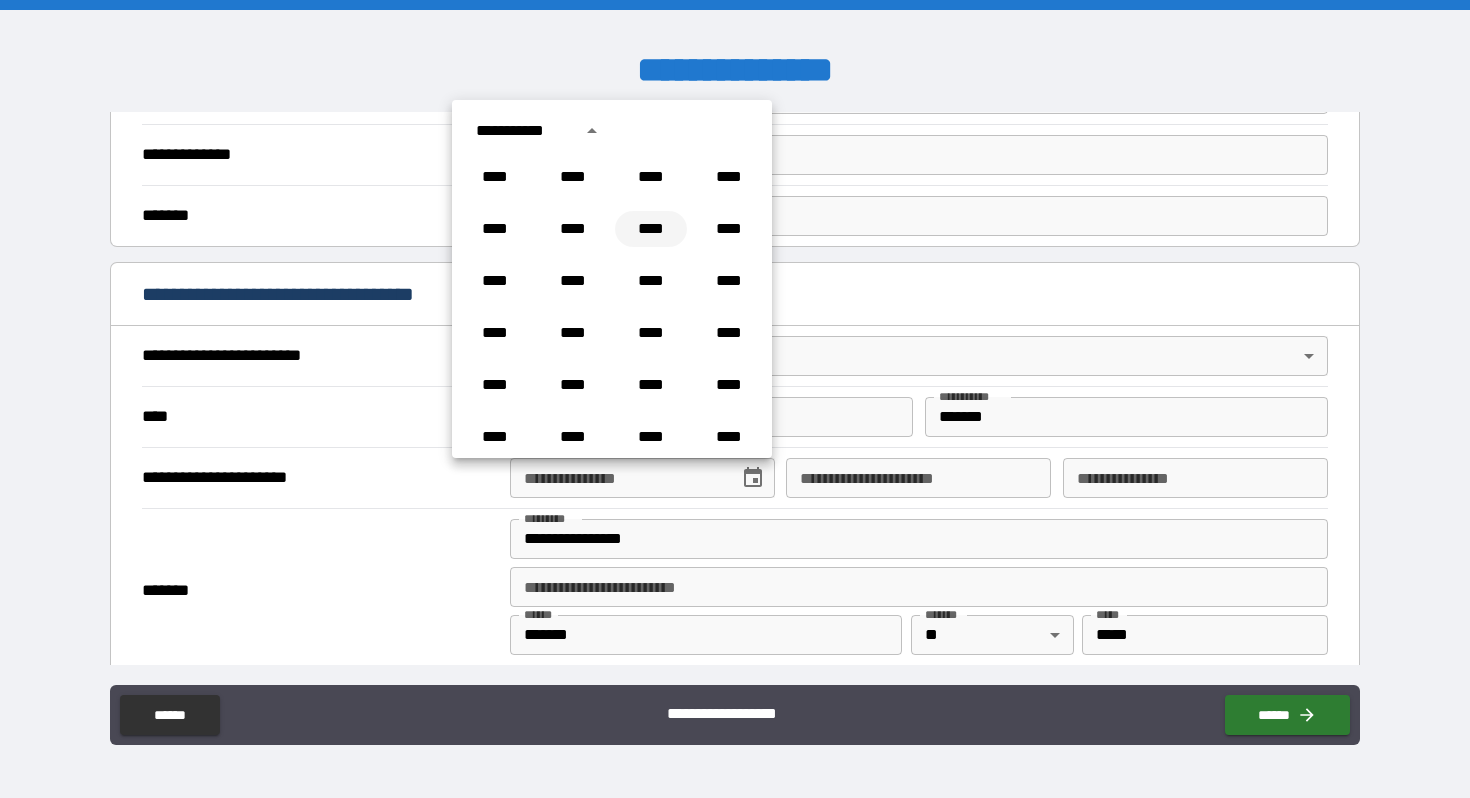 click on "****" at bounding box center [651, 229] 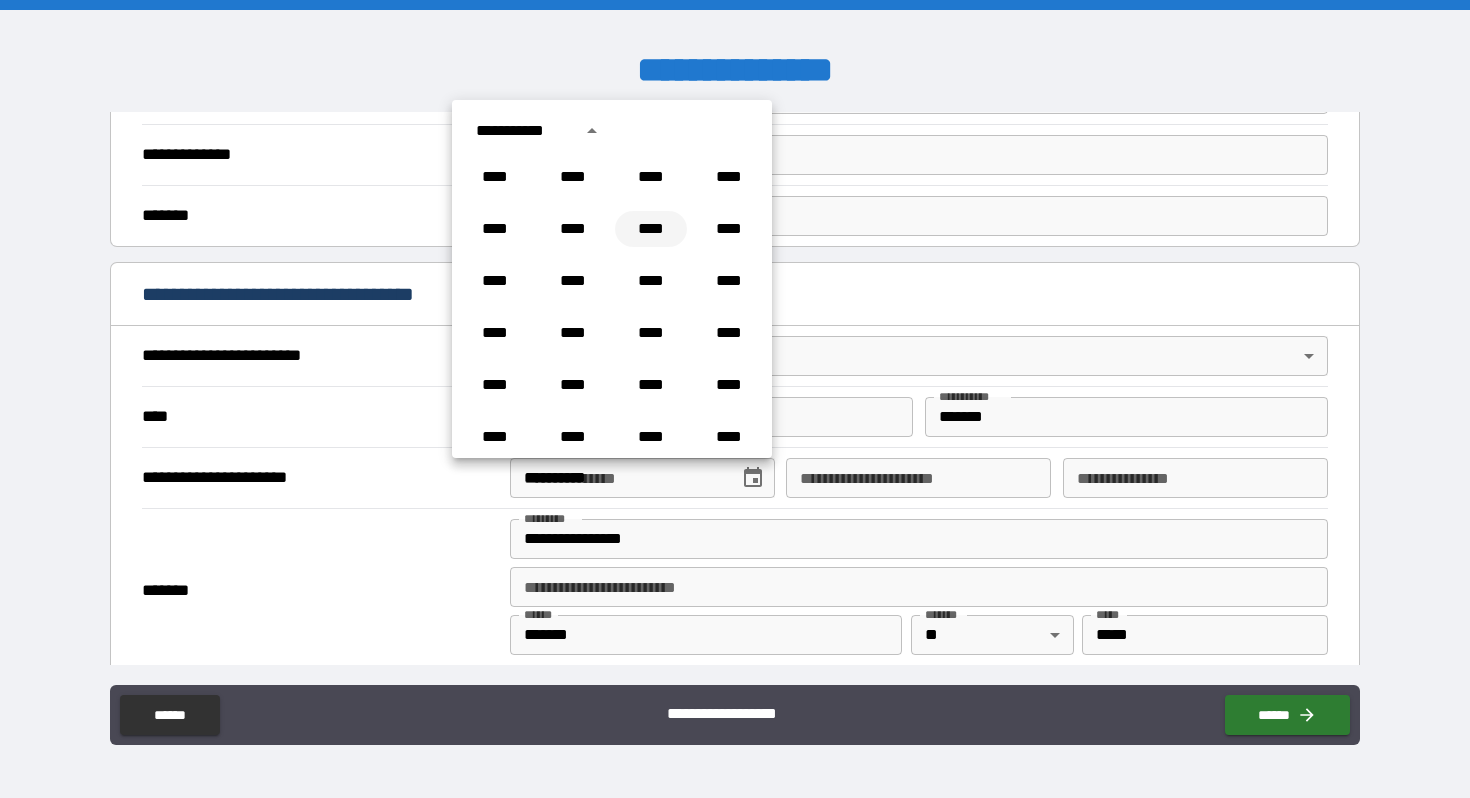 scroll, scrollTop: 0, scrollLeft: 0, axis: both 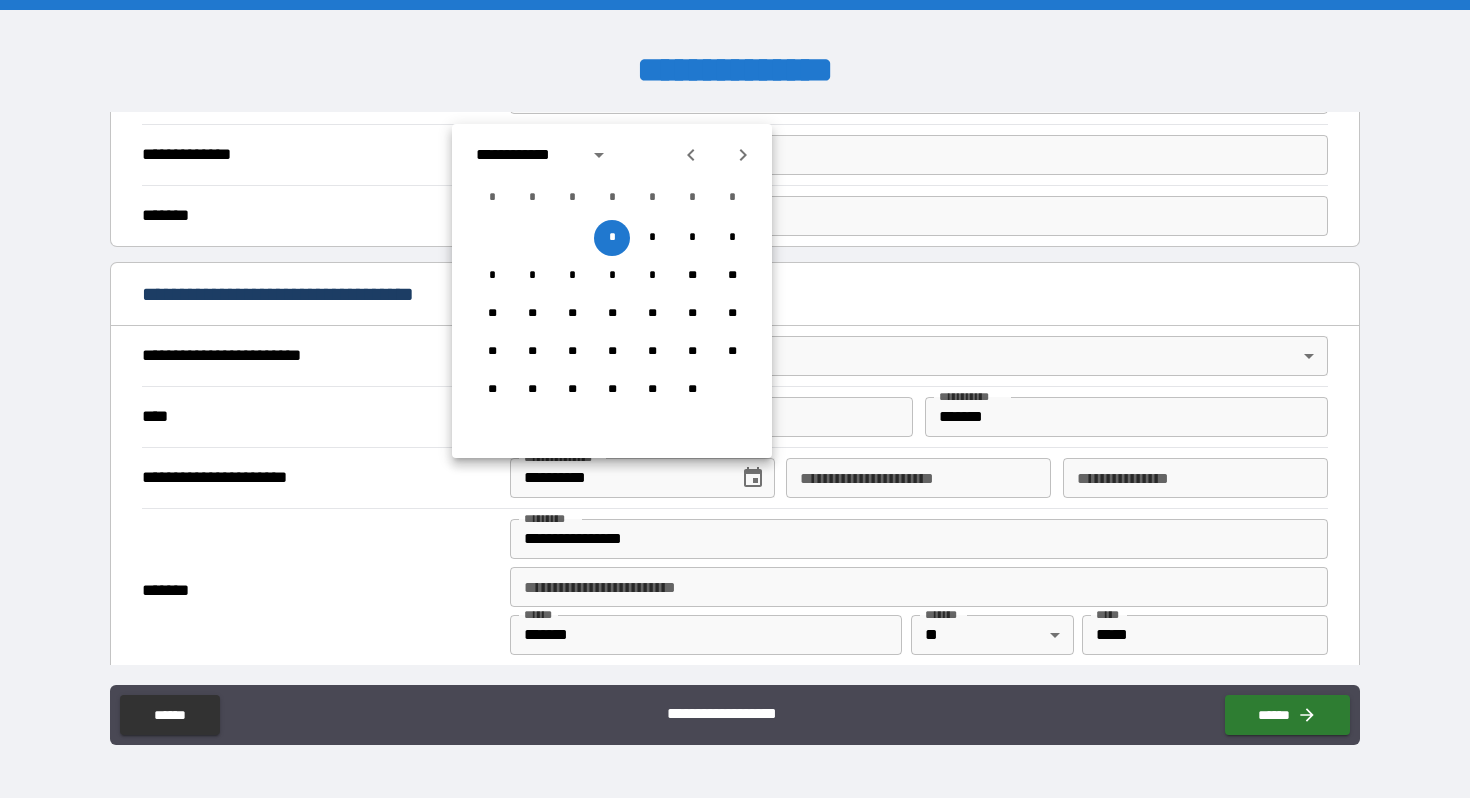 click 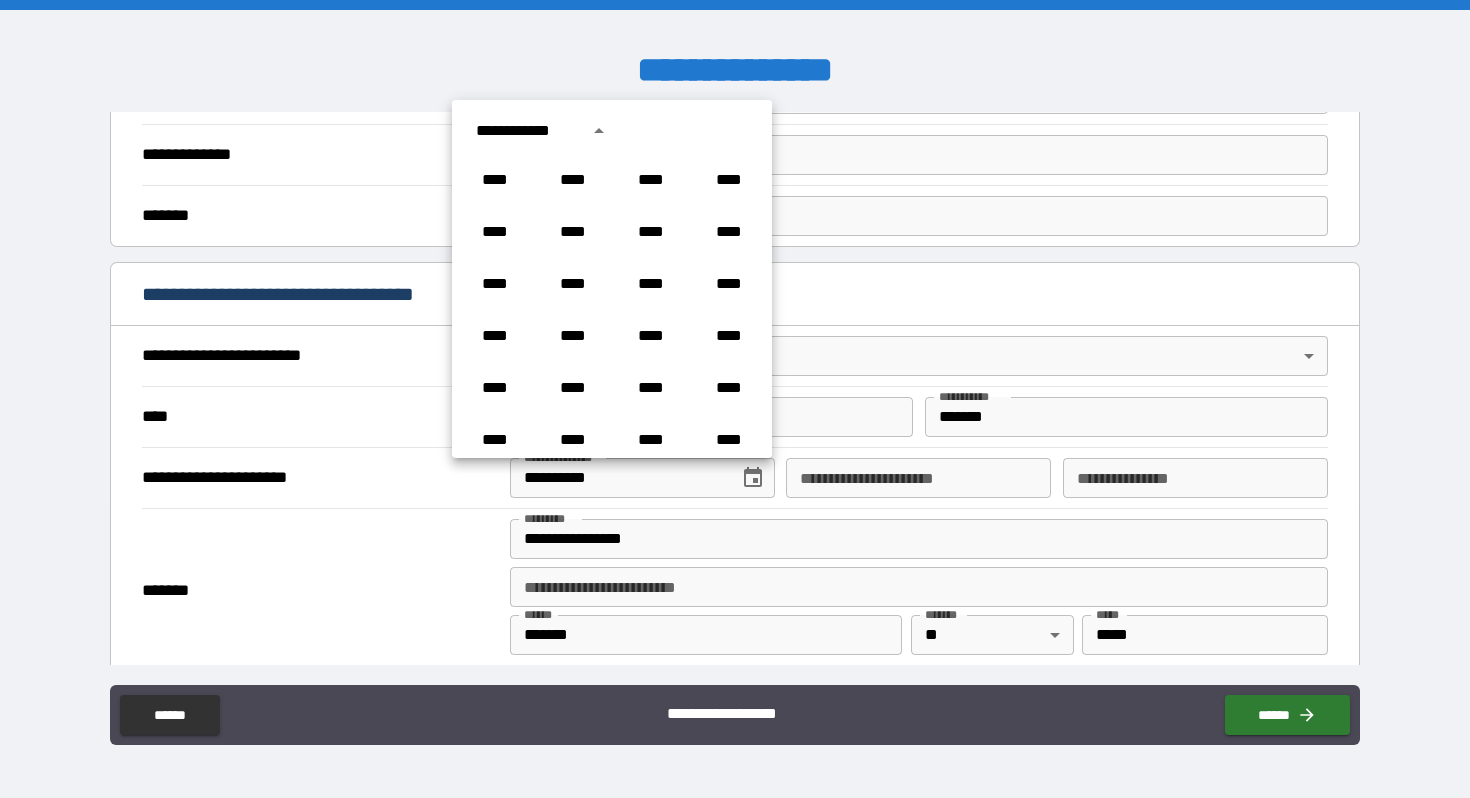 scroll, scrollTop: 654, scrollLeft: 0, axis: vertical 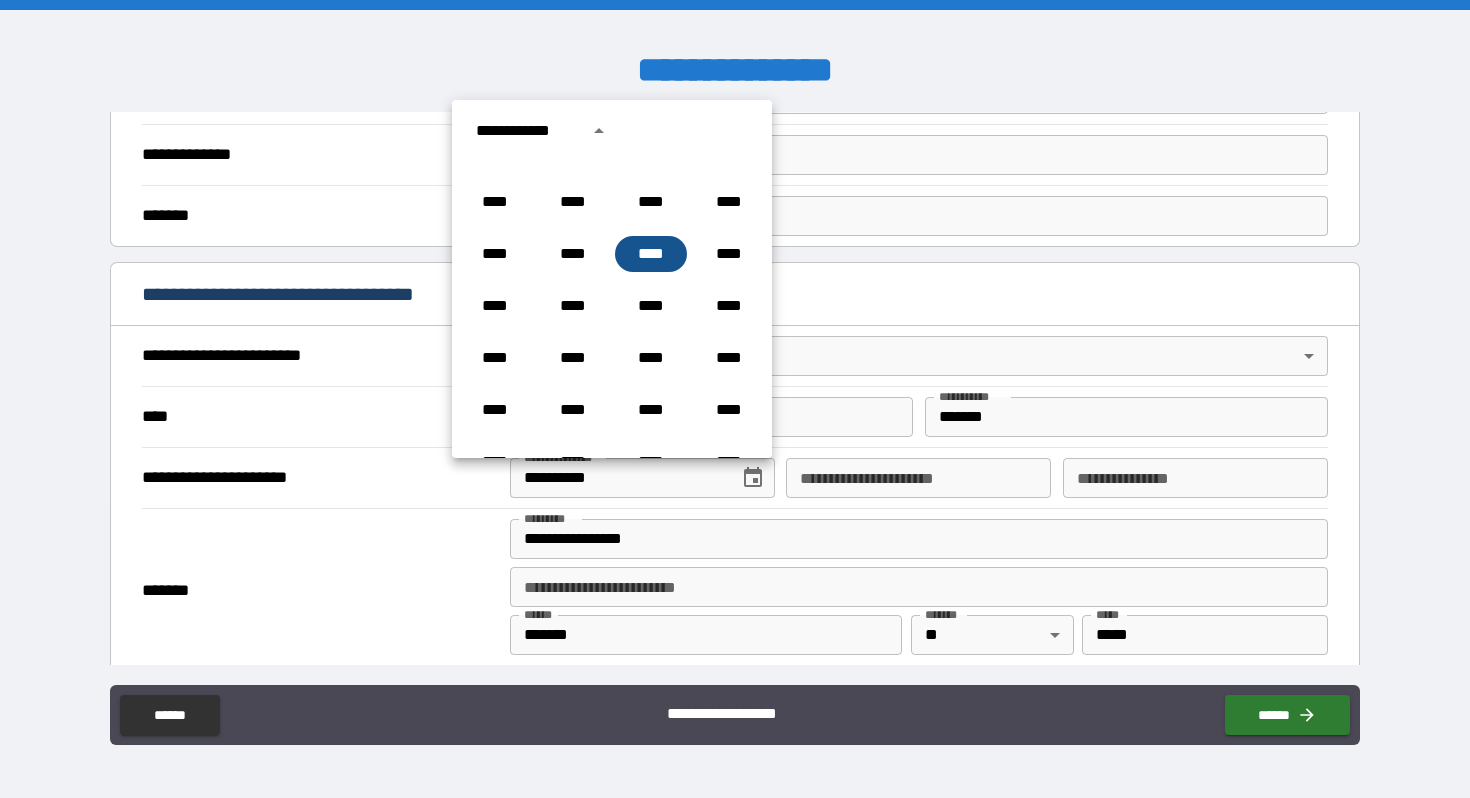 click on "****" at bounding box center (651, 254) 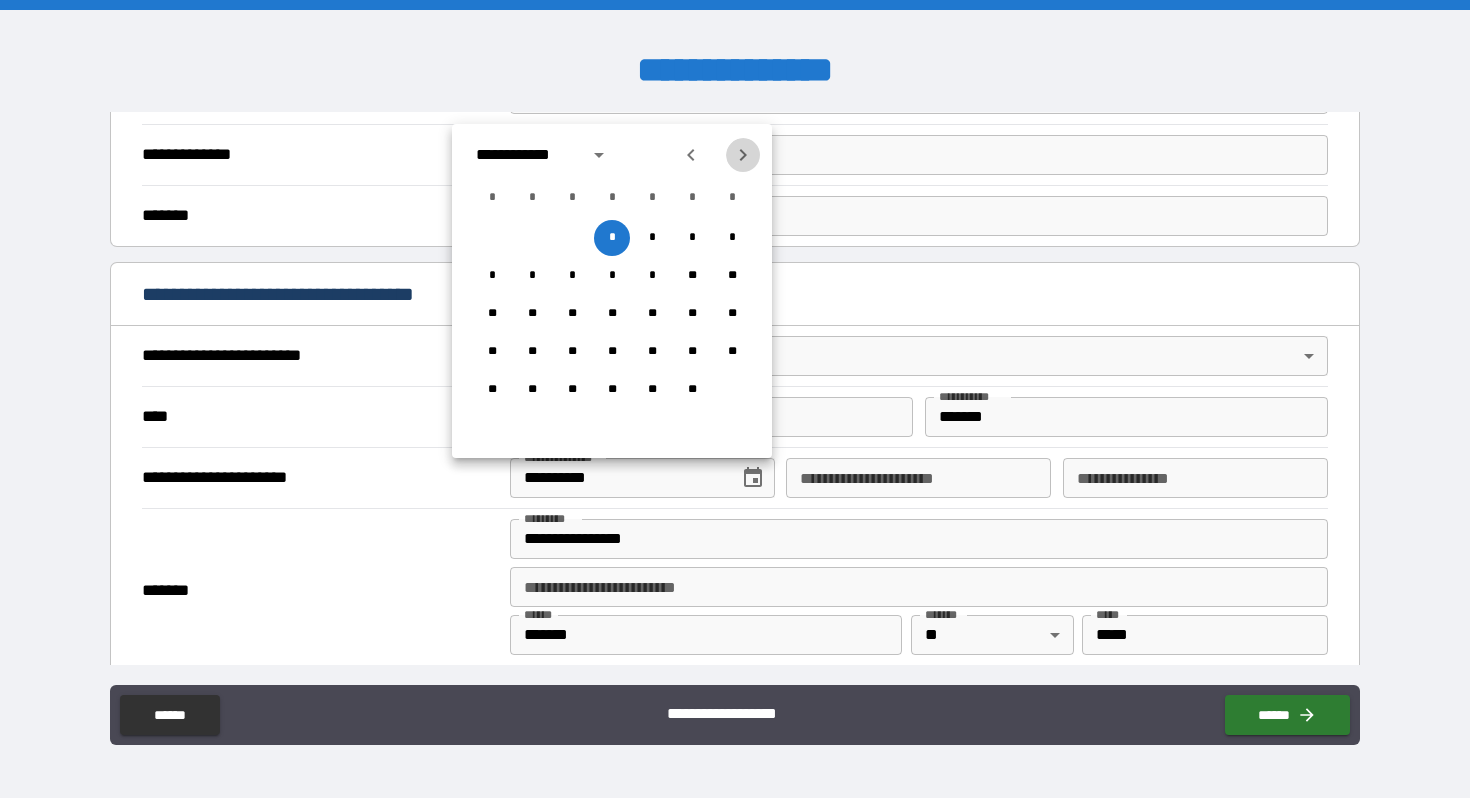 click 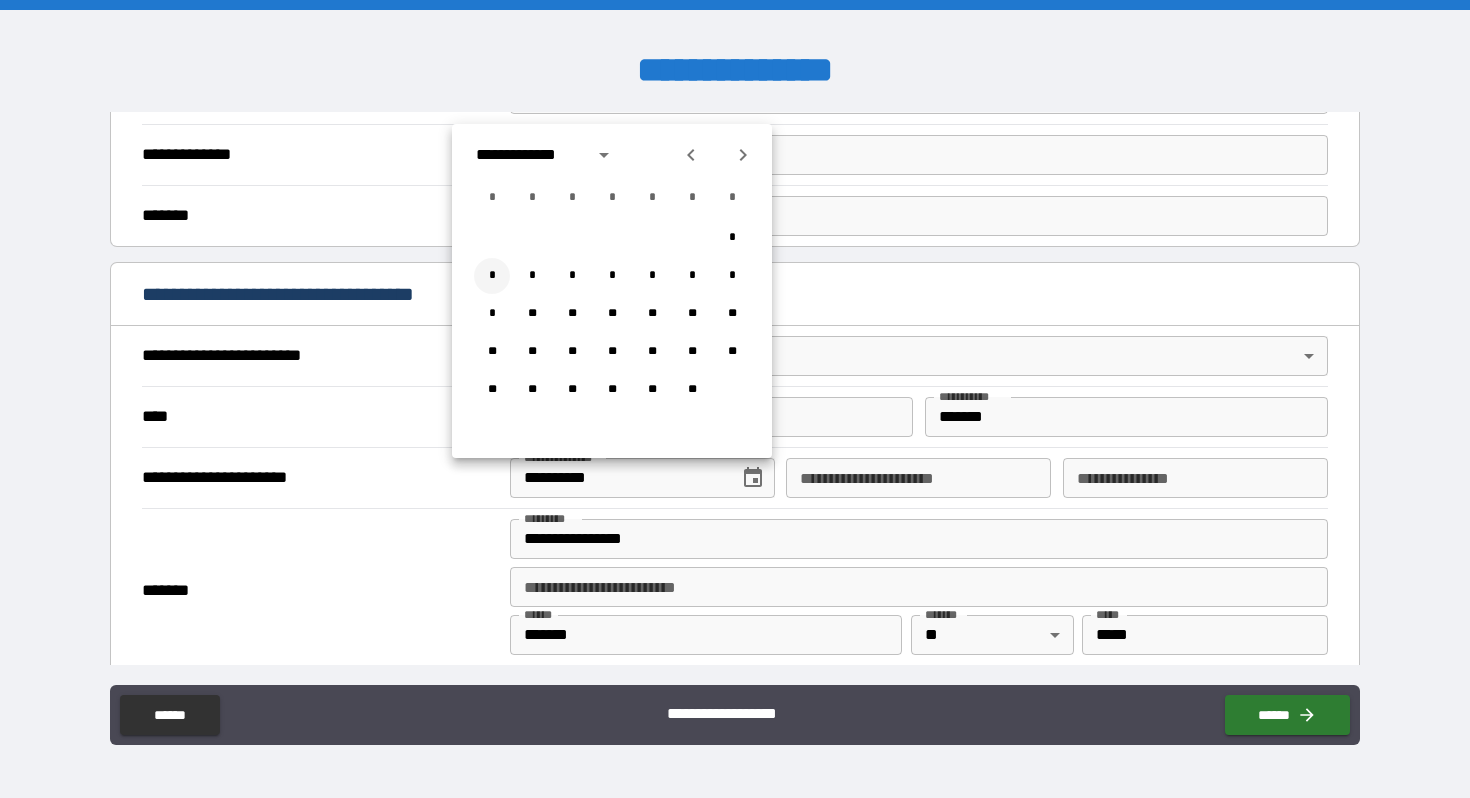 click on "*" at bounding box center (492, 276) 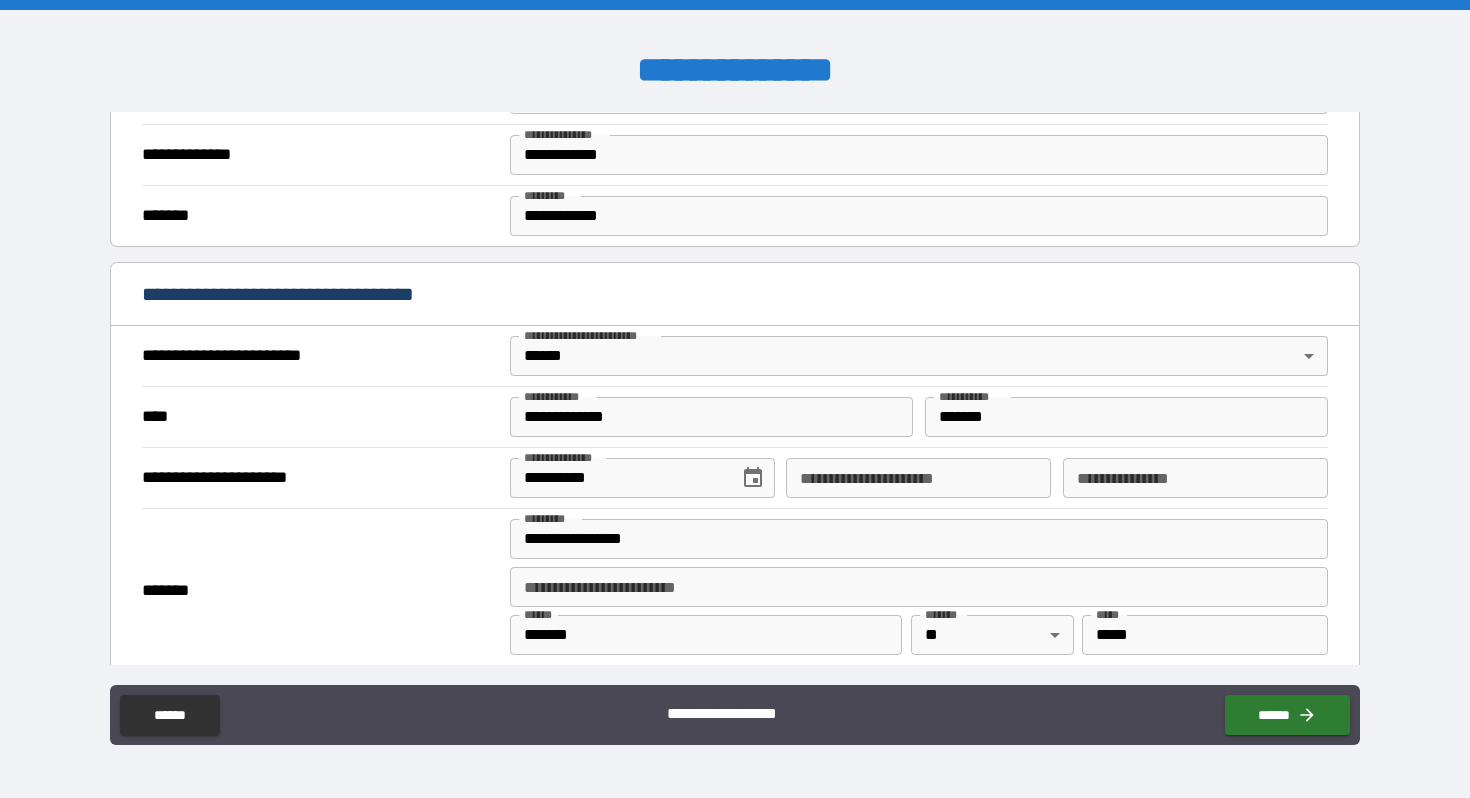 click on "**********" at bounding box center [918, 478] 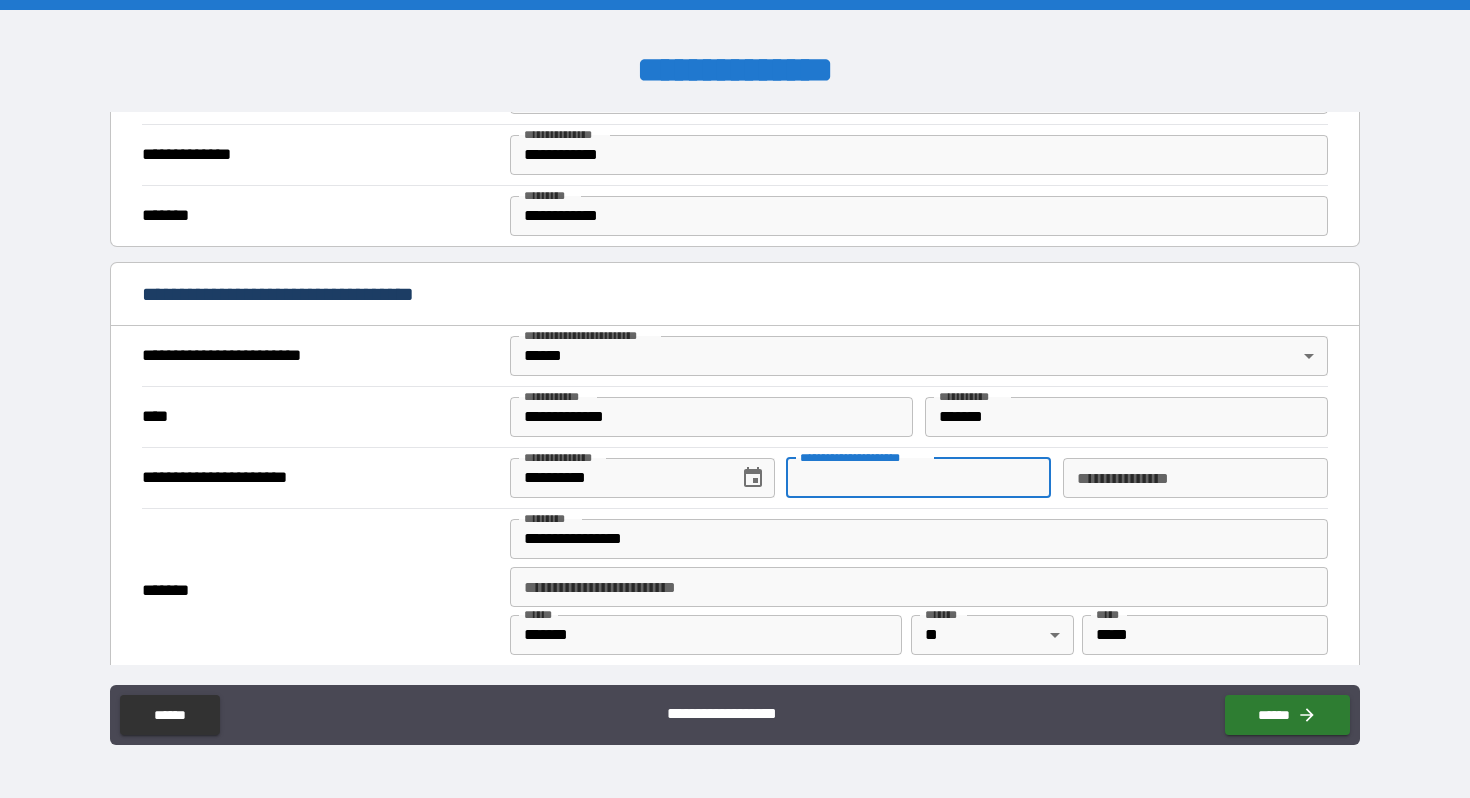 click on "**********" at bounding box center (918, 478) 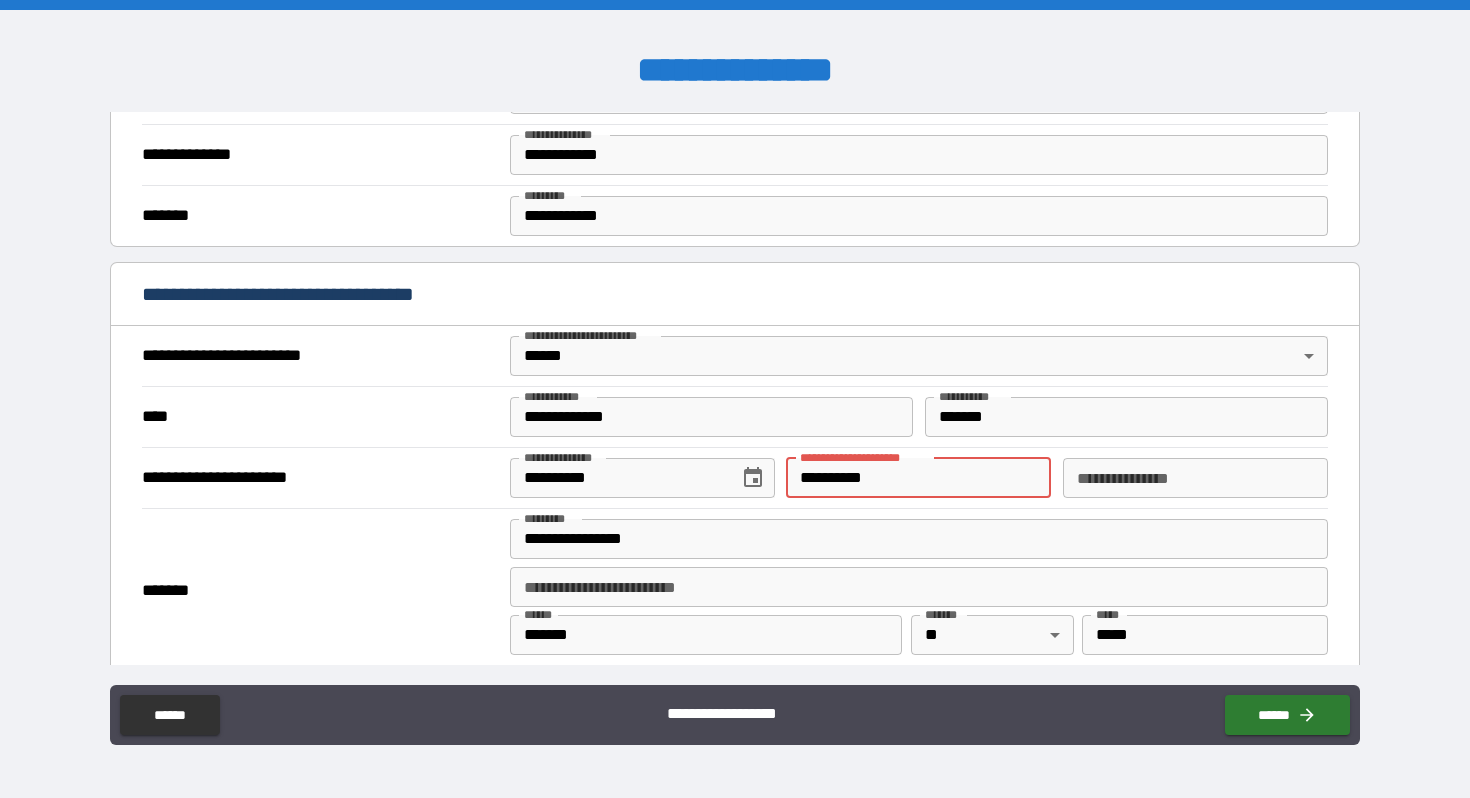 type on "**********" 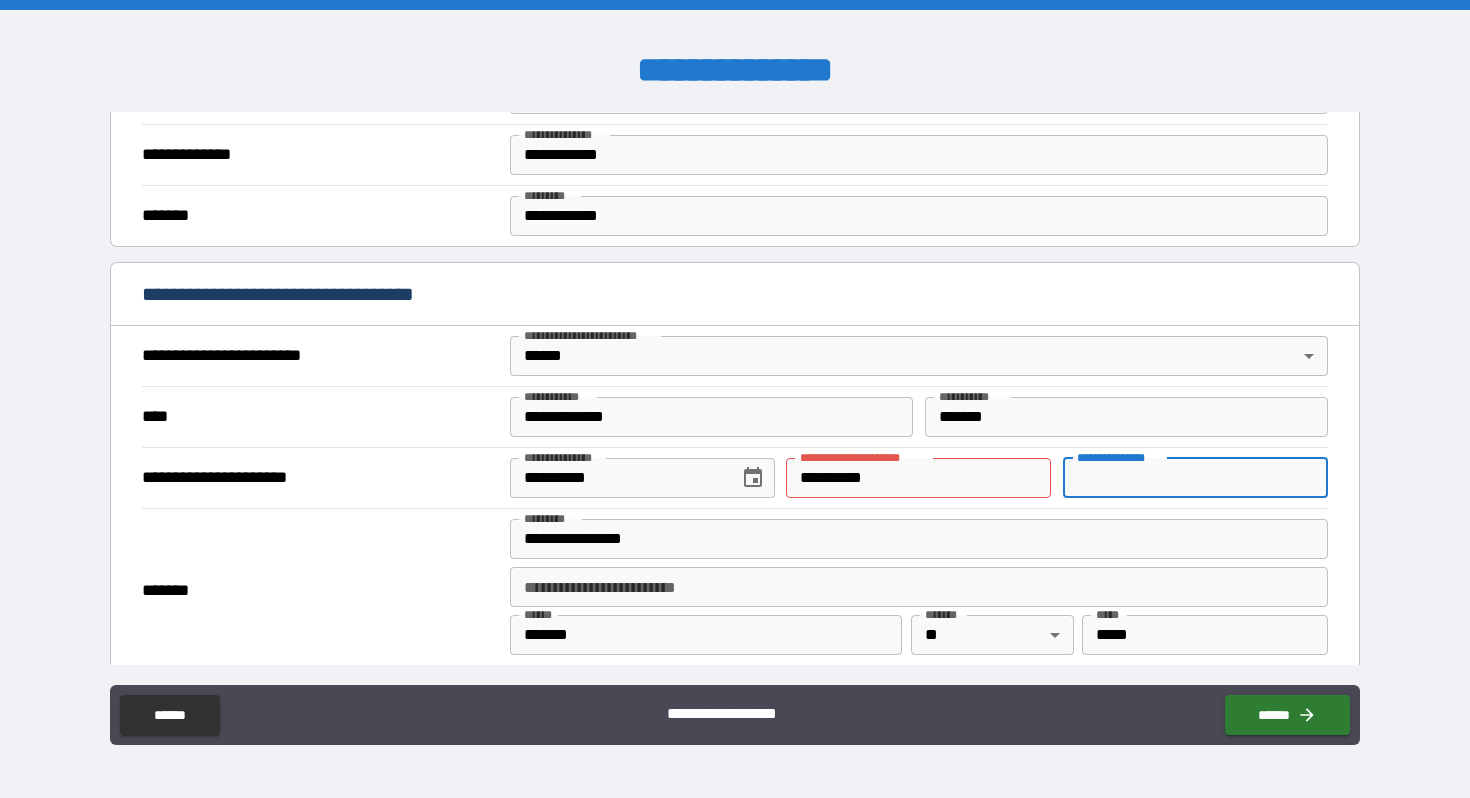 type on "*********" 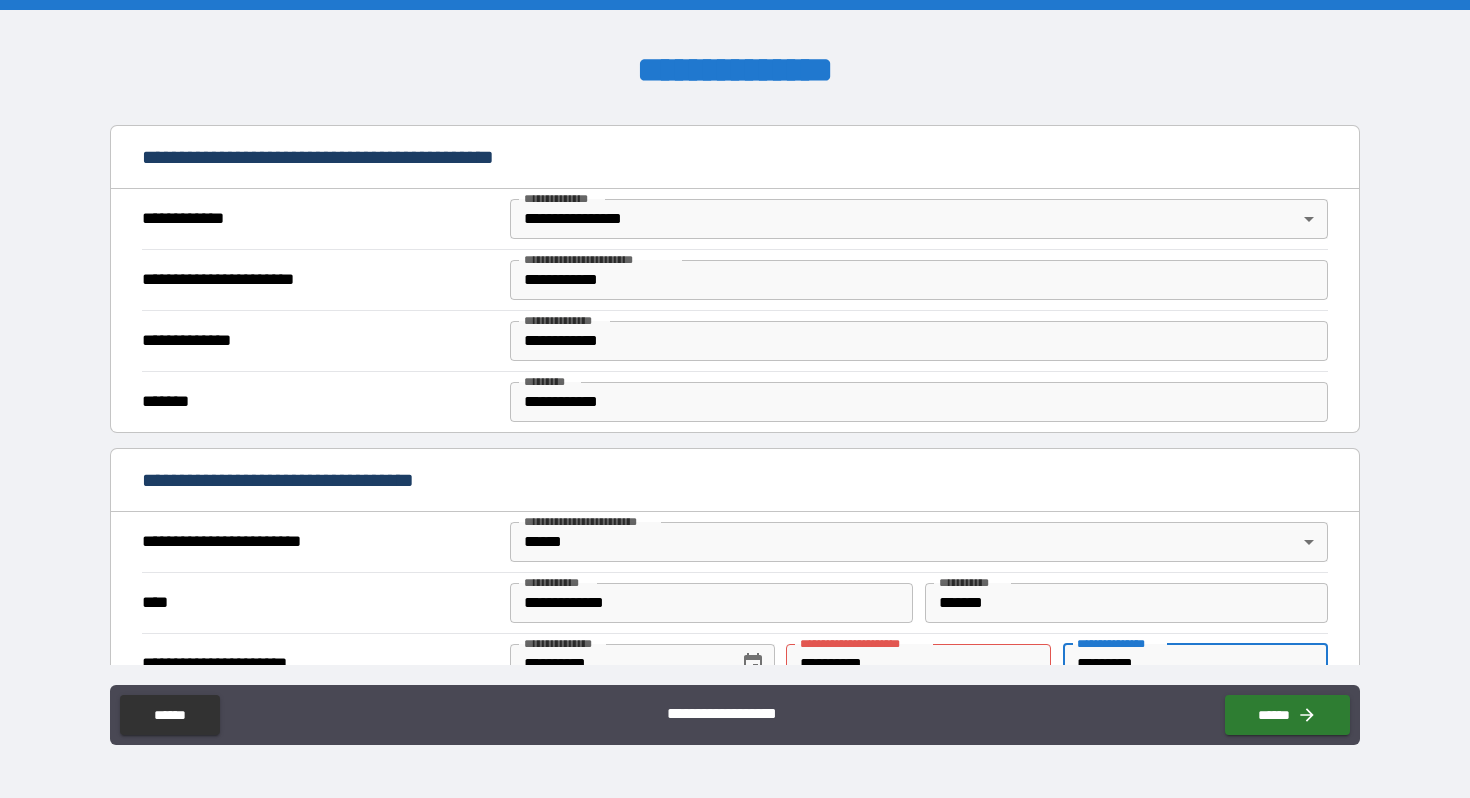 scroll, scrollTop: 634, scrollLeft: 0, axis: vertical 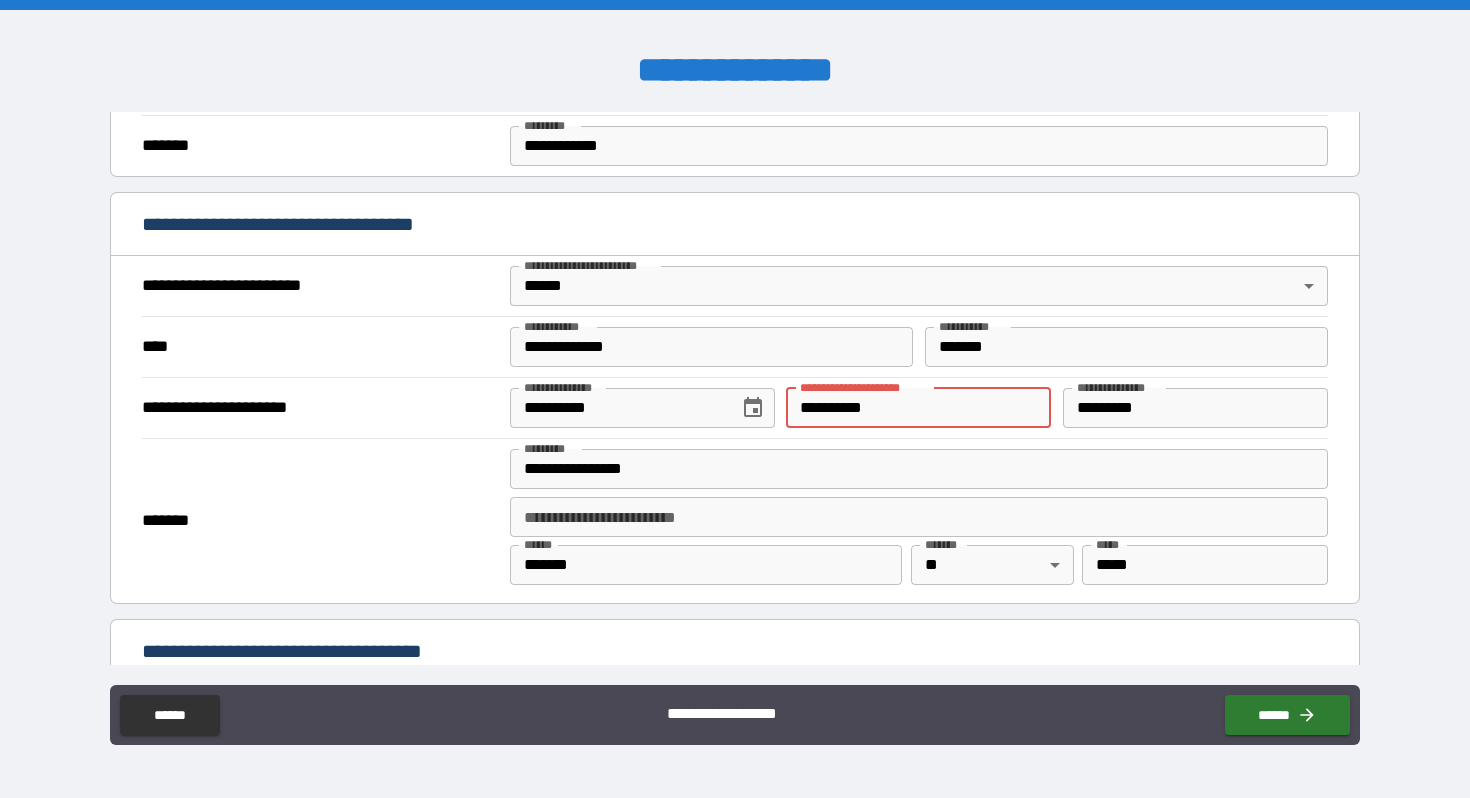 click on "**********" at bounding box center [918, 408] 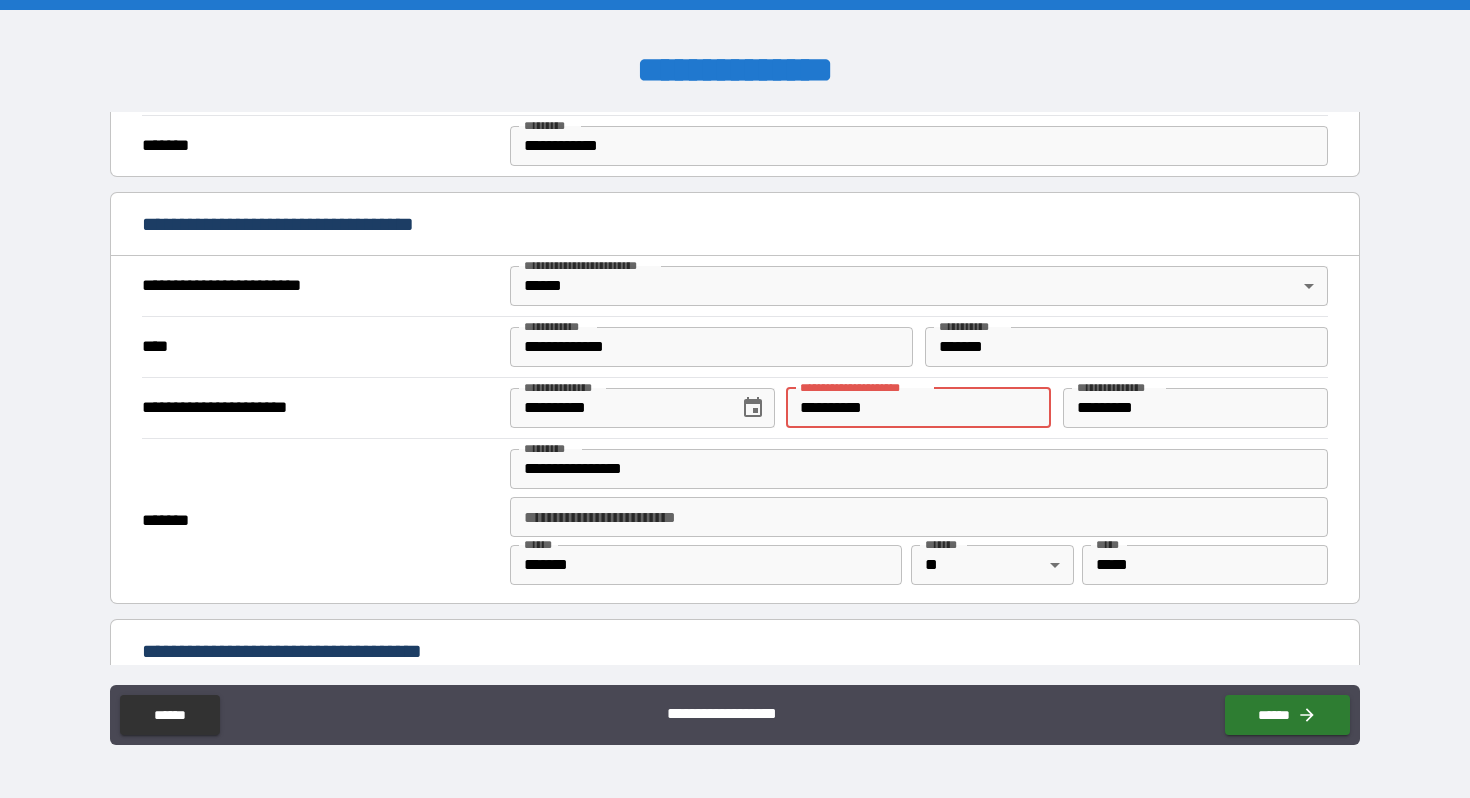 click on "**********" at bounding box center [918, 408] 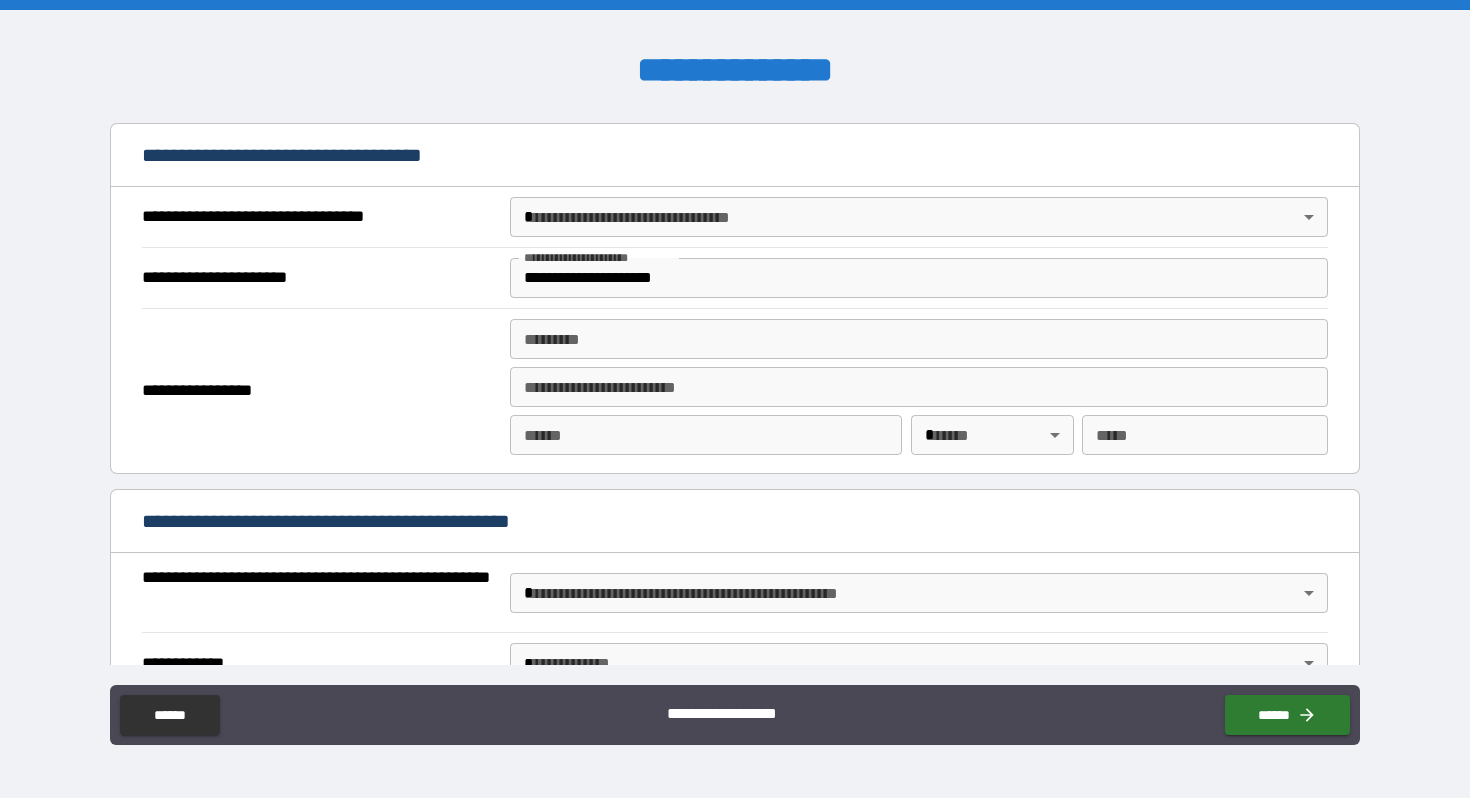 scroll, scrollTop: 1138, scrollLeft: 0, axis: vertical 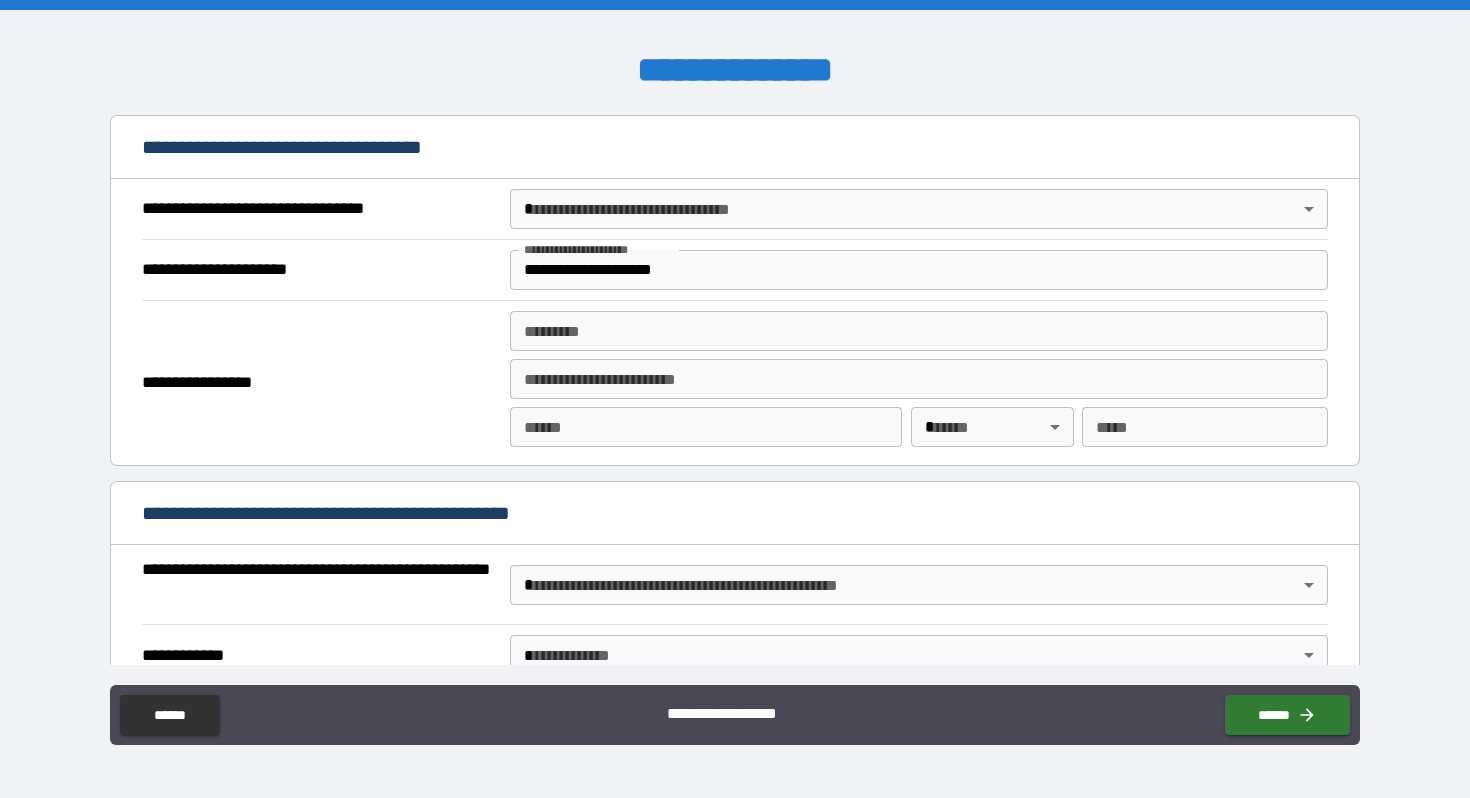 type on "**********" 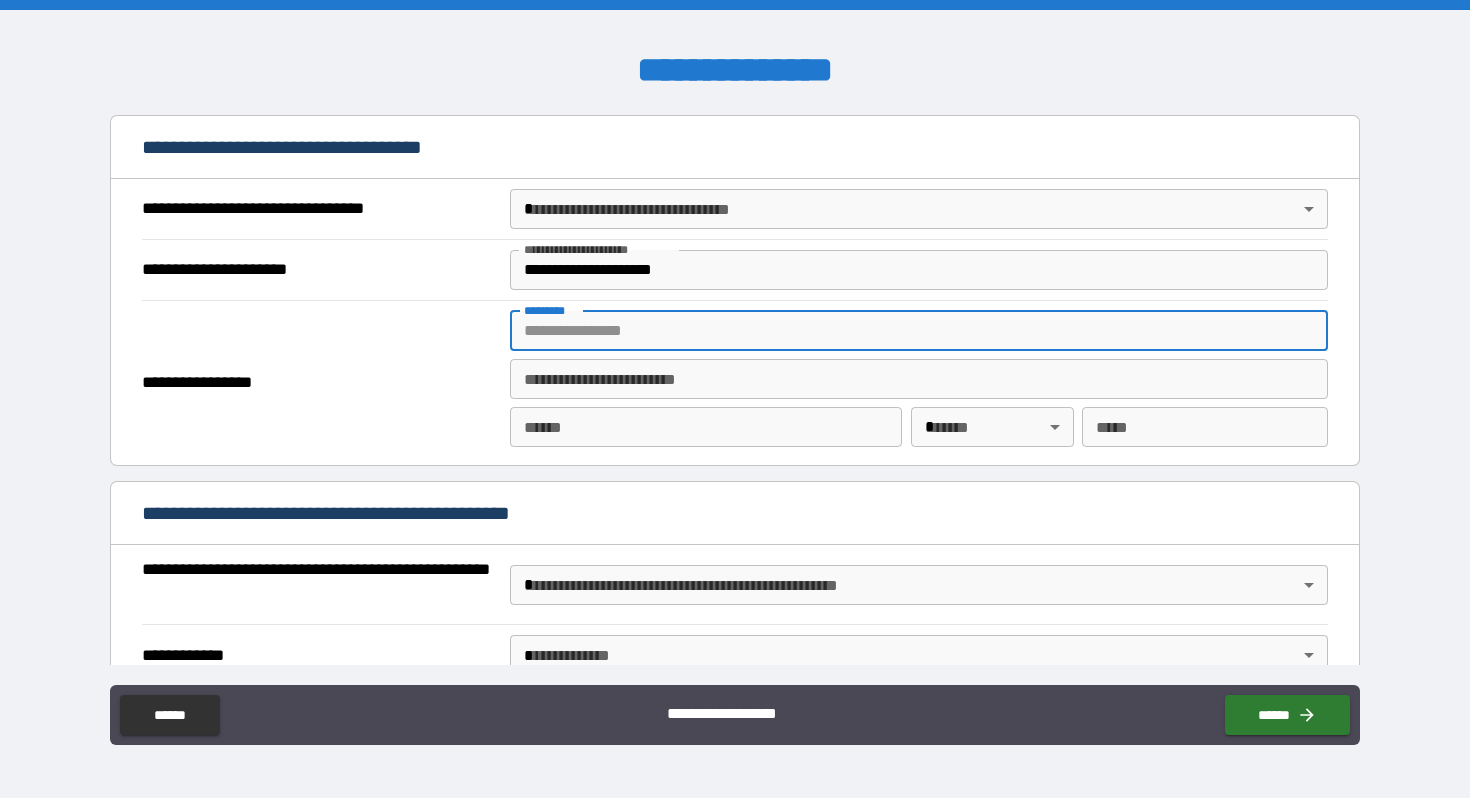 click on "*******   *" at bounding box center (919, 331) 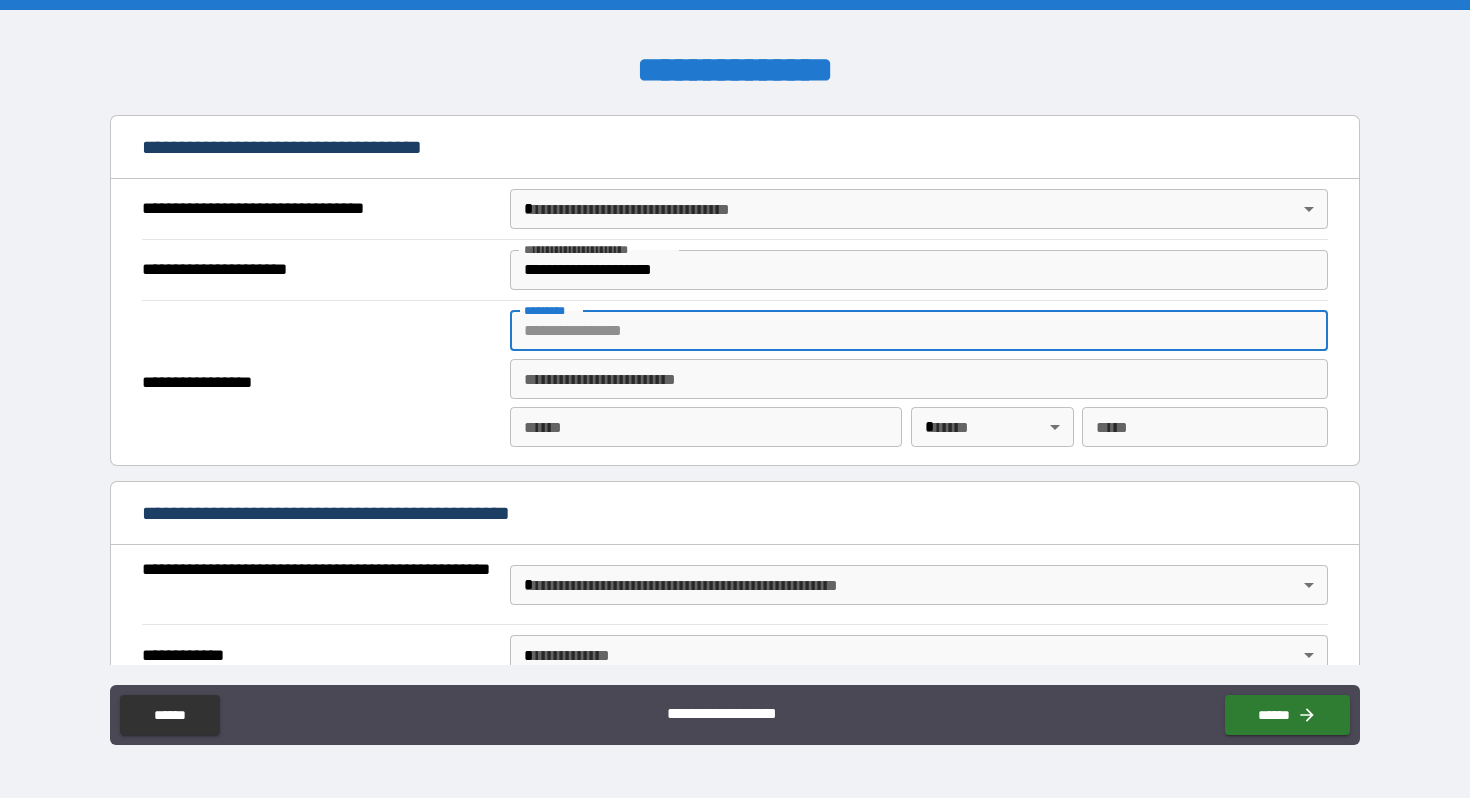 click on "*******   *" at bounding box center (919, 331) 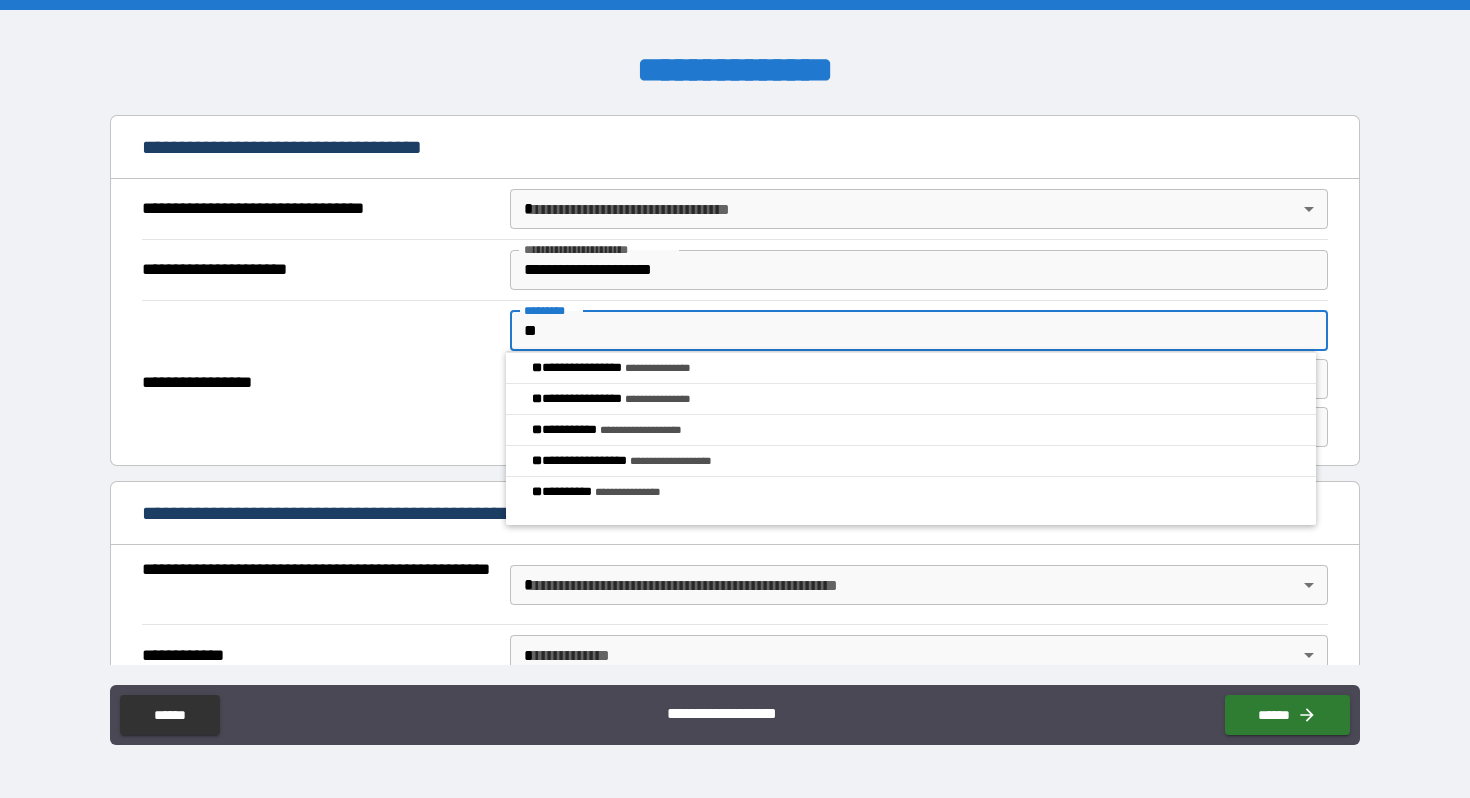 type on "***" 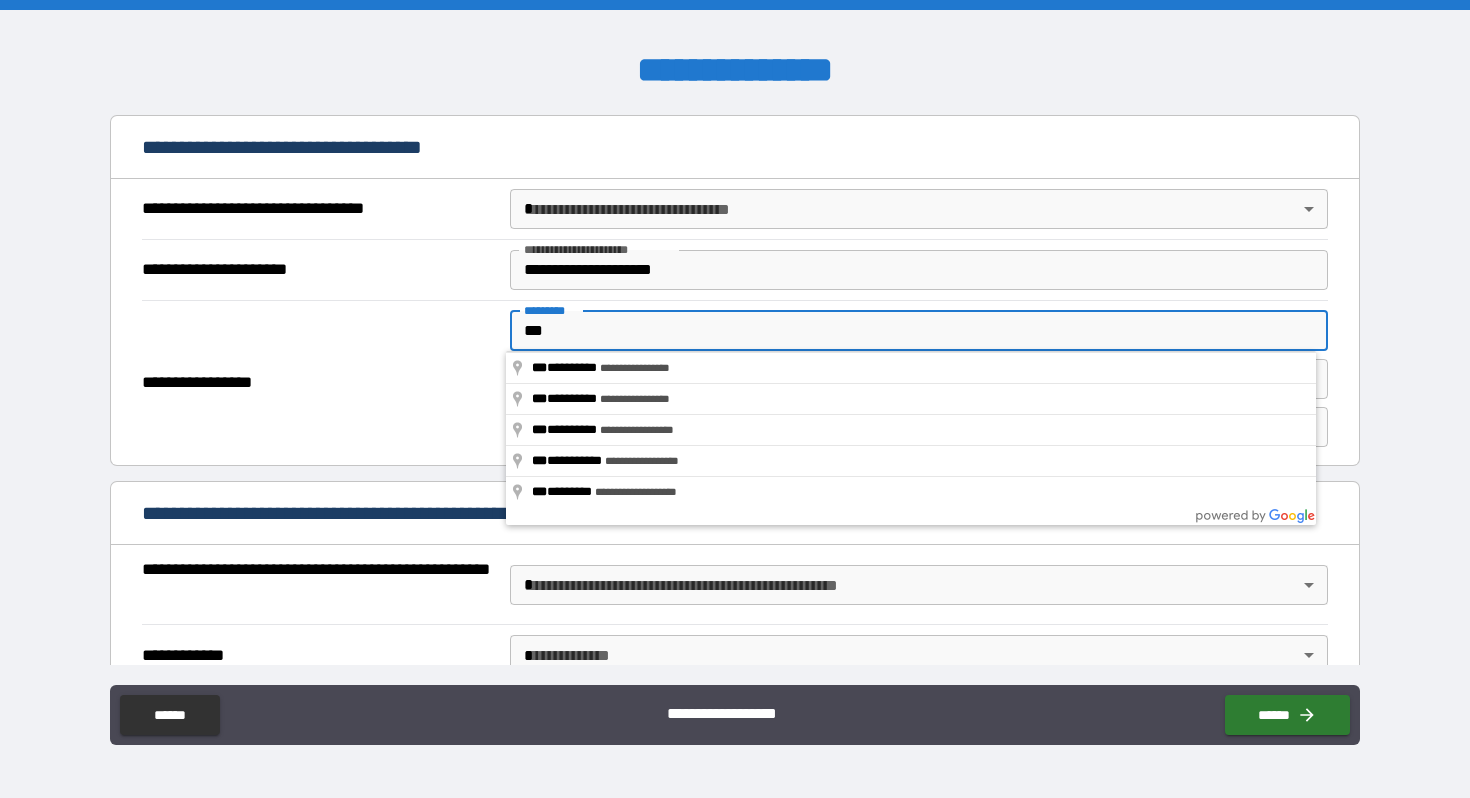 drag, startPoint x: 560, startPoint y: 334, endPoint x: 519, endPoint y: 330, distance: 41.19466 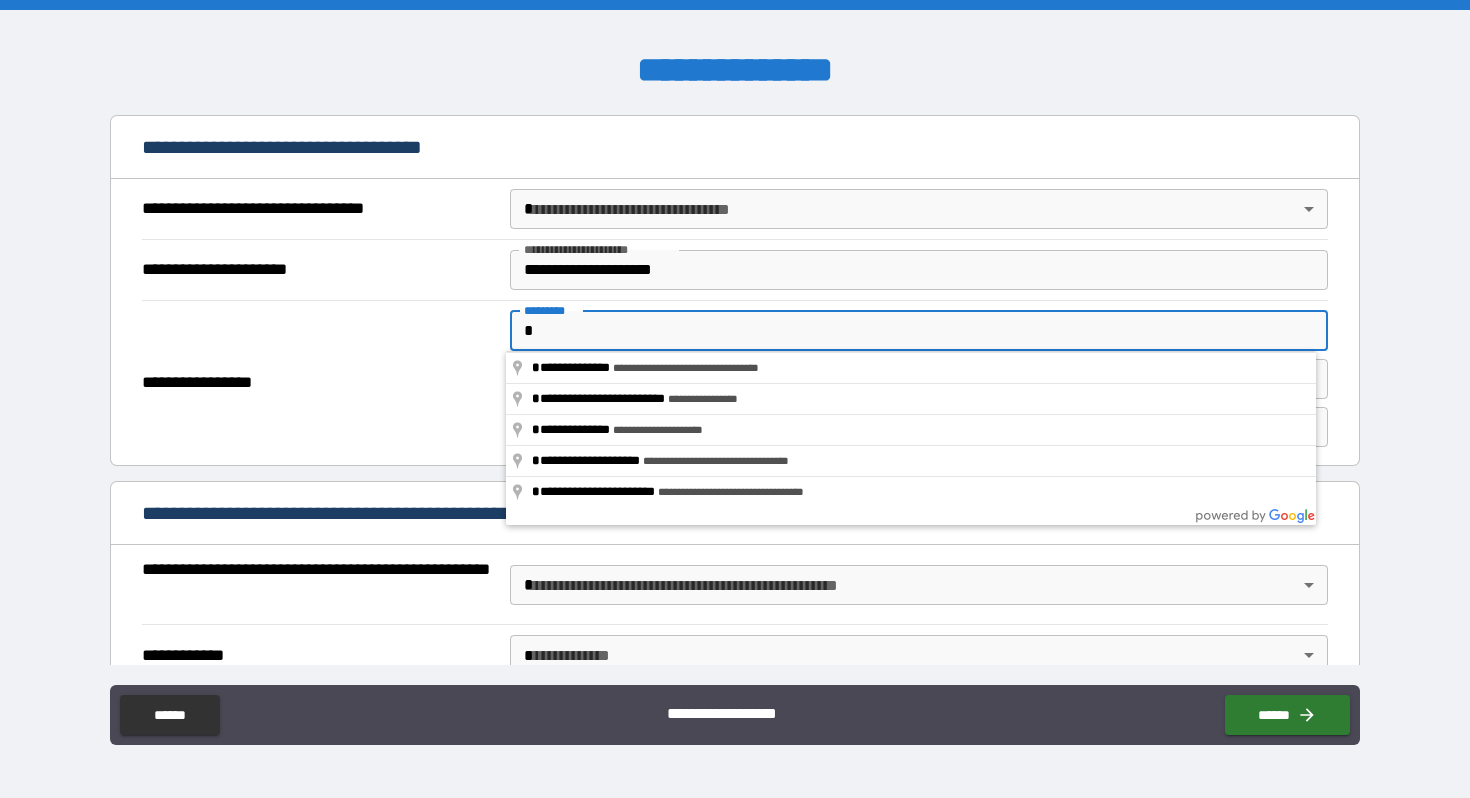 click on "*" at bounding box center [919, 331] 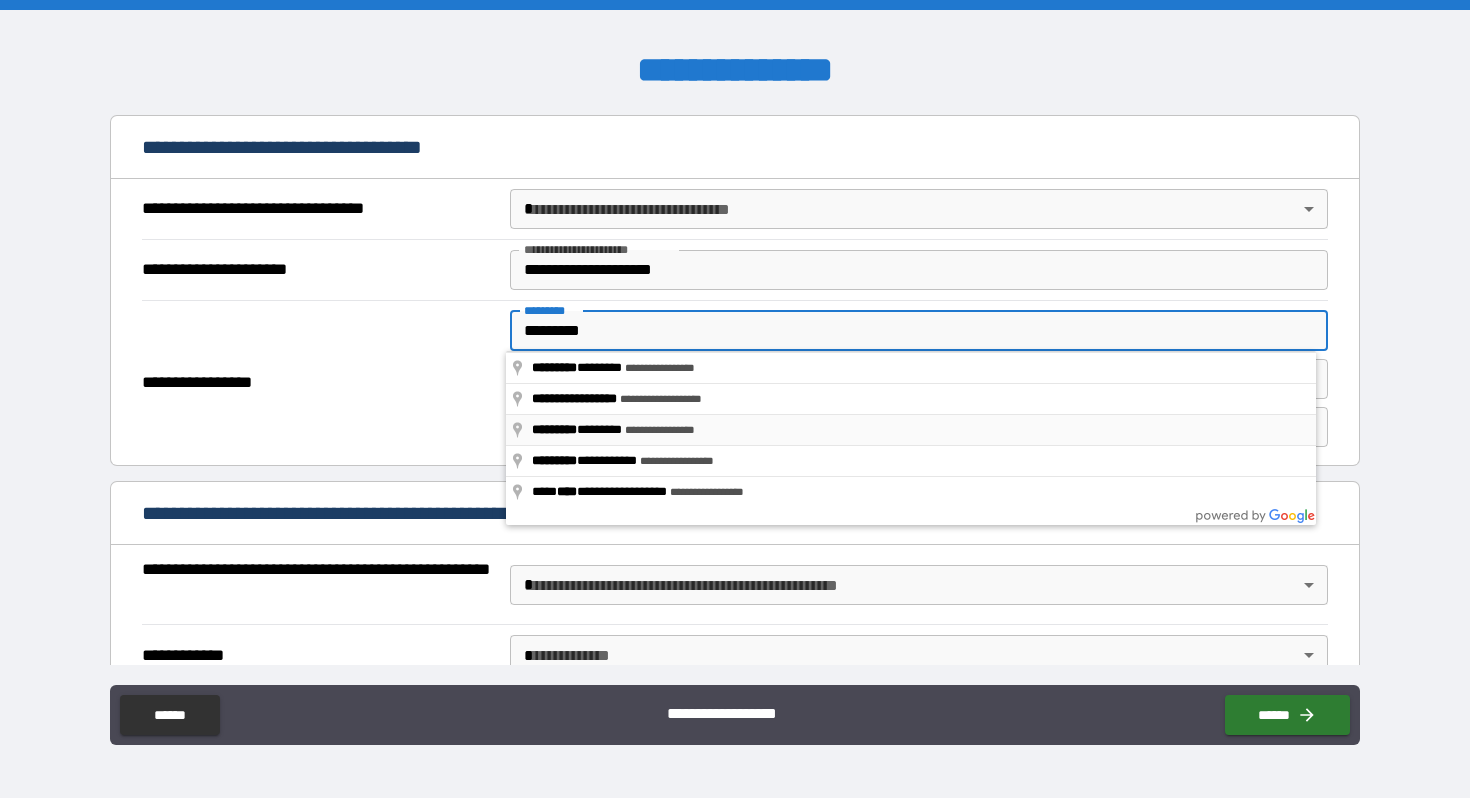 type on "**********" 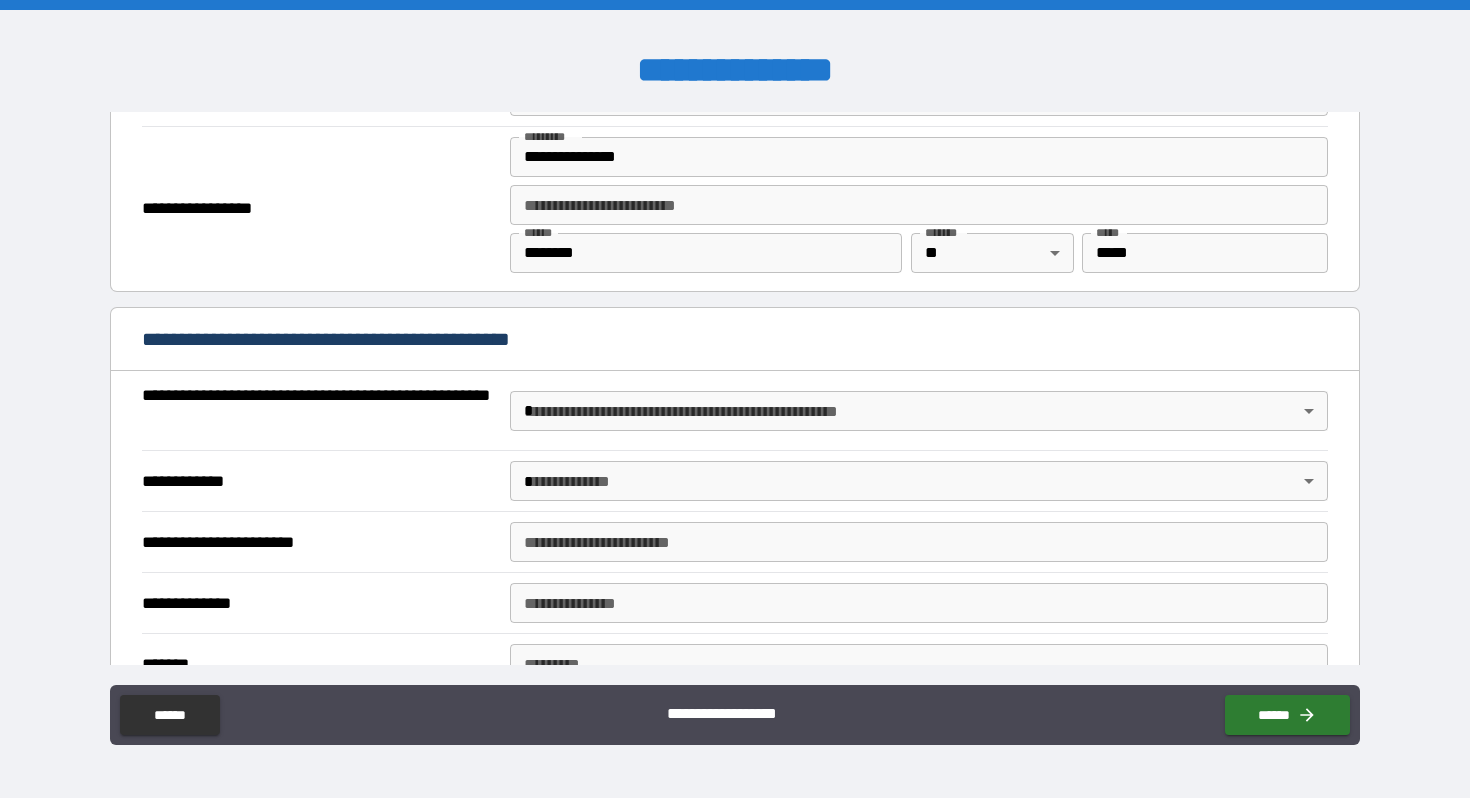 scroll, scrollTop: 1437, scrollLeft: 0, axis: vertical 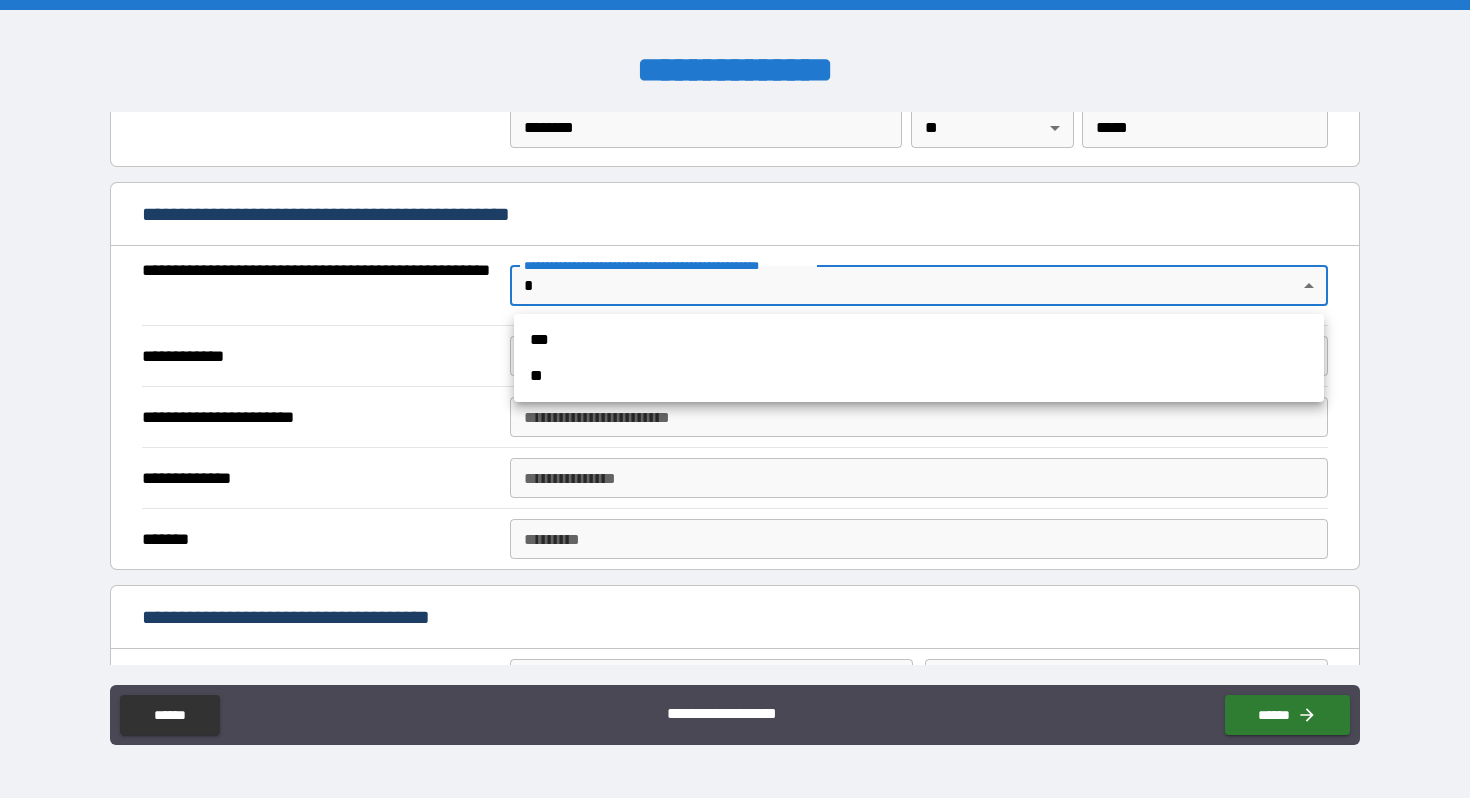 click on "**********" at bounding box center [735, 399] 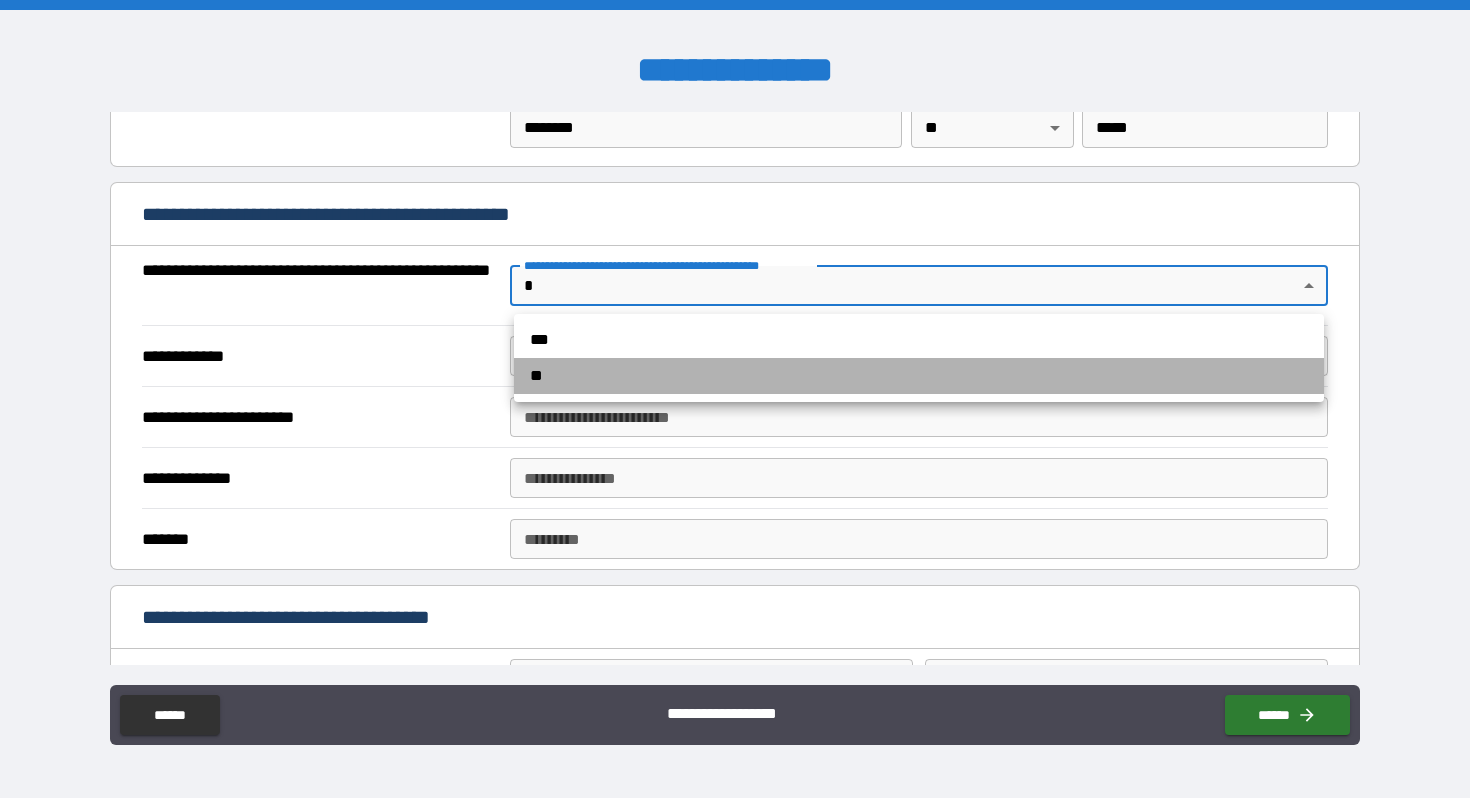 click on "**" at bounding box center [919, 376] 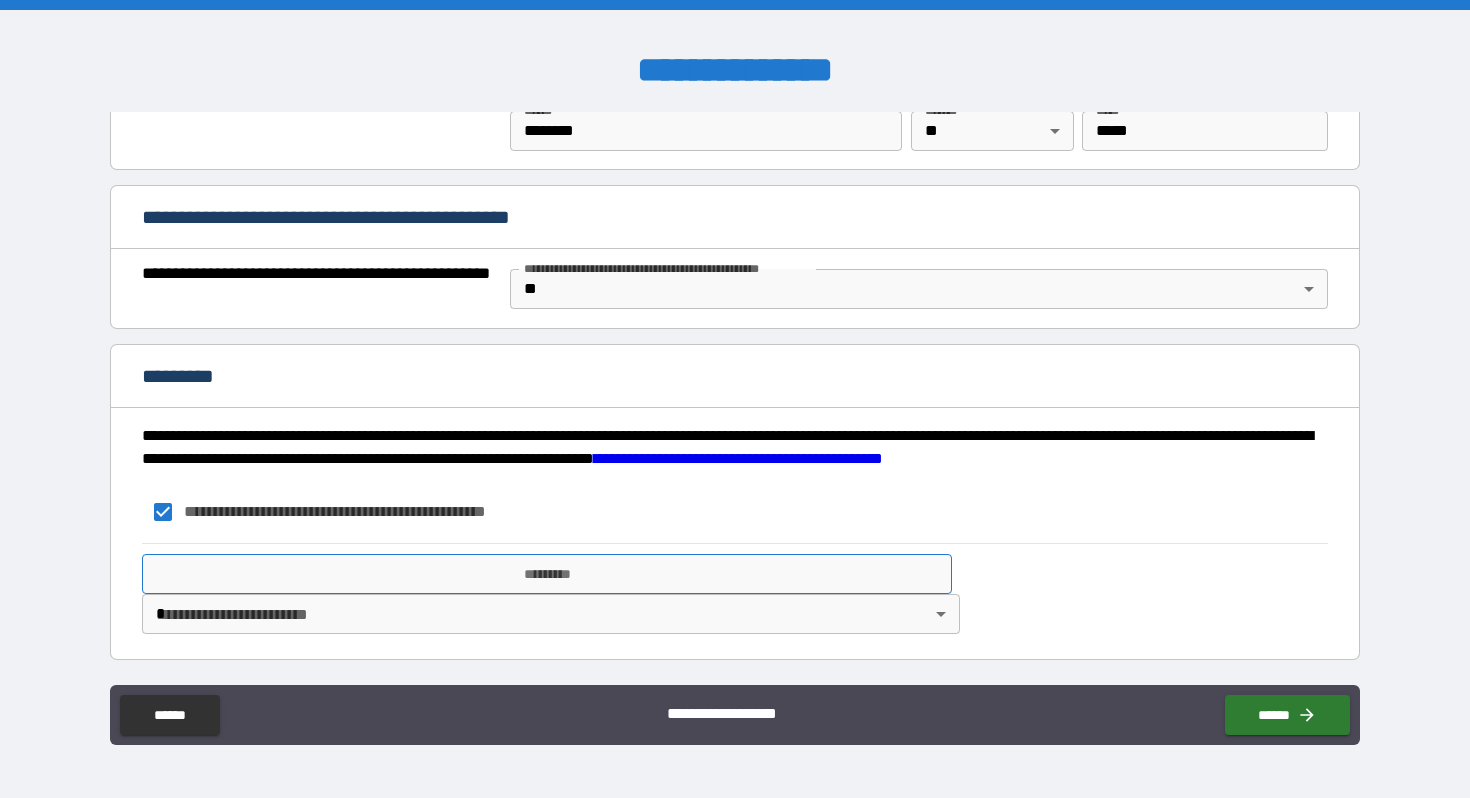 click on "*********" at bounding box center (547, 574) 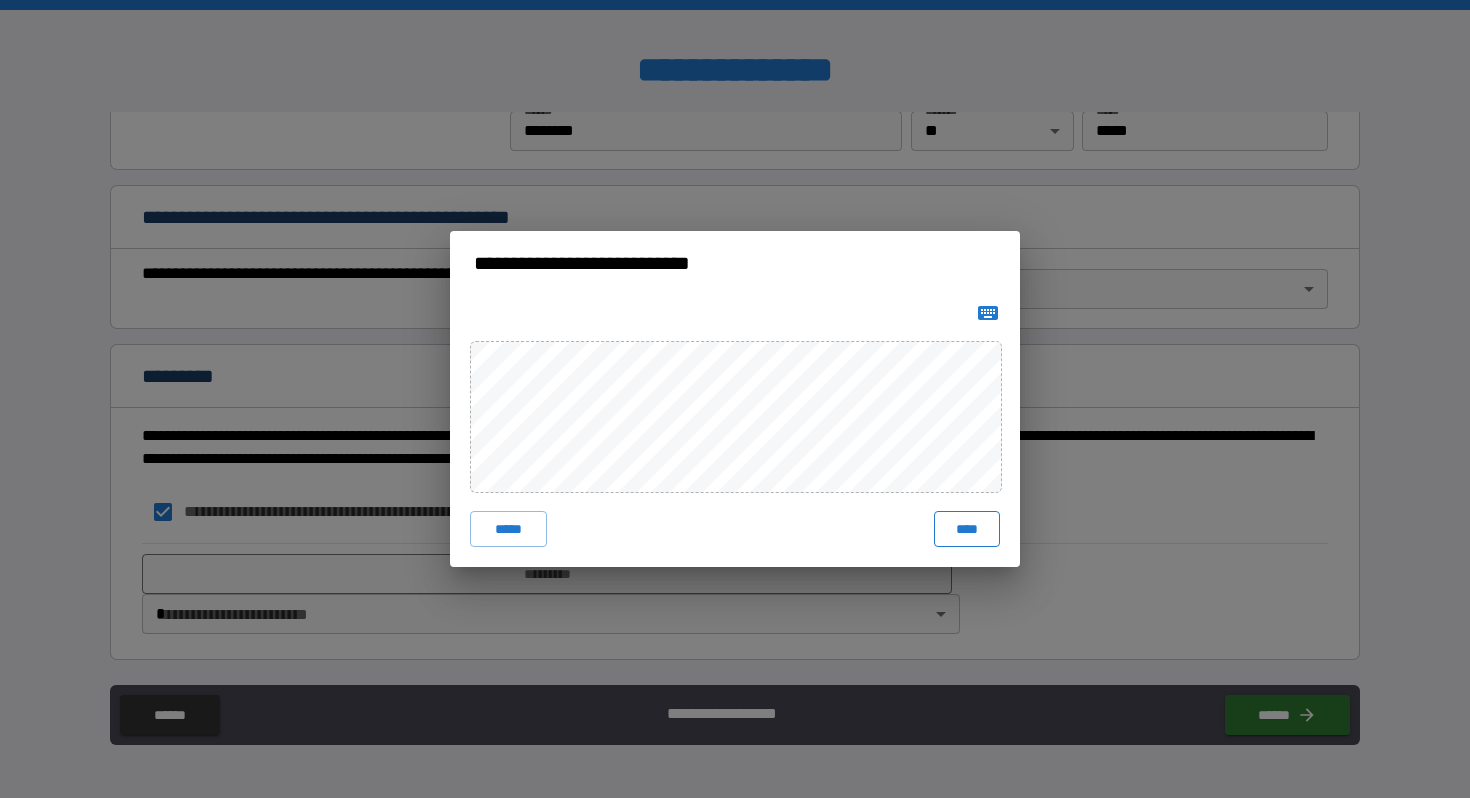 click on "****" at bounding box center (967, 529) 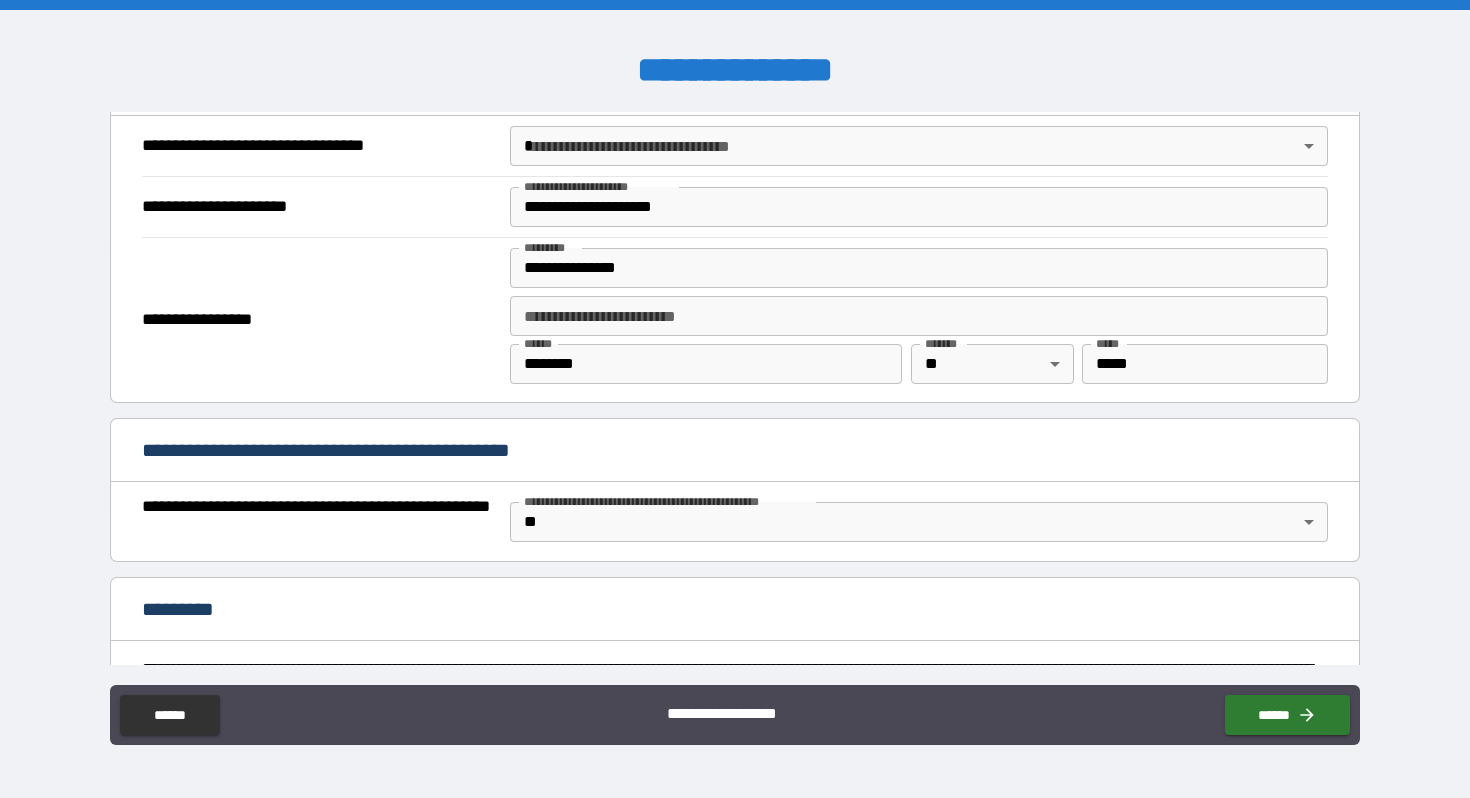 scroll, scrollTop: 1185, scrollLeft: 0, axis: vertical 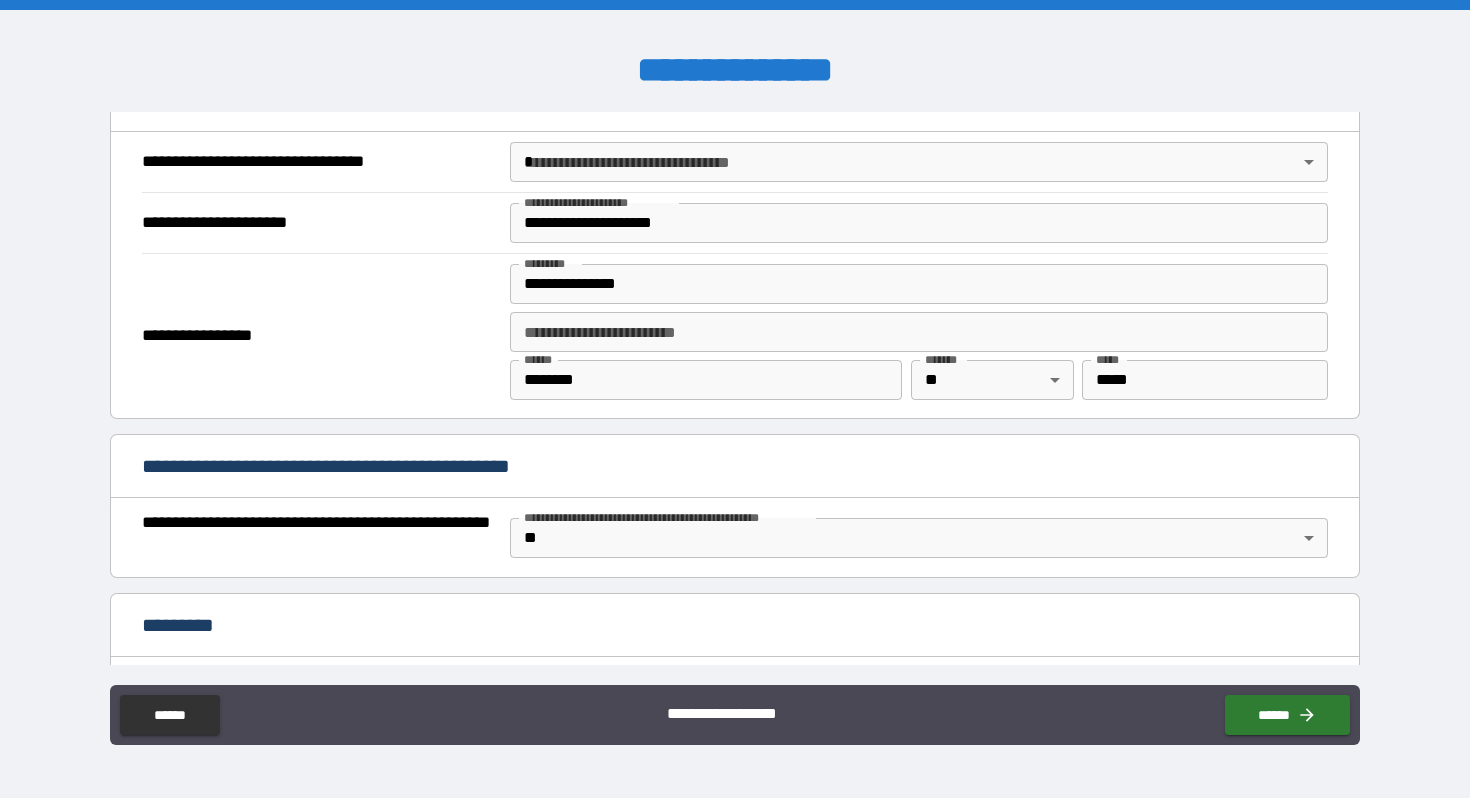 click on "**********" at bounding box center [919, 284] 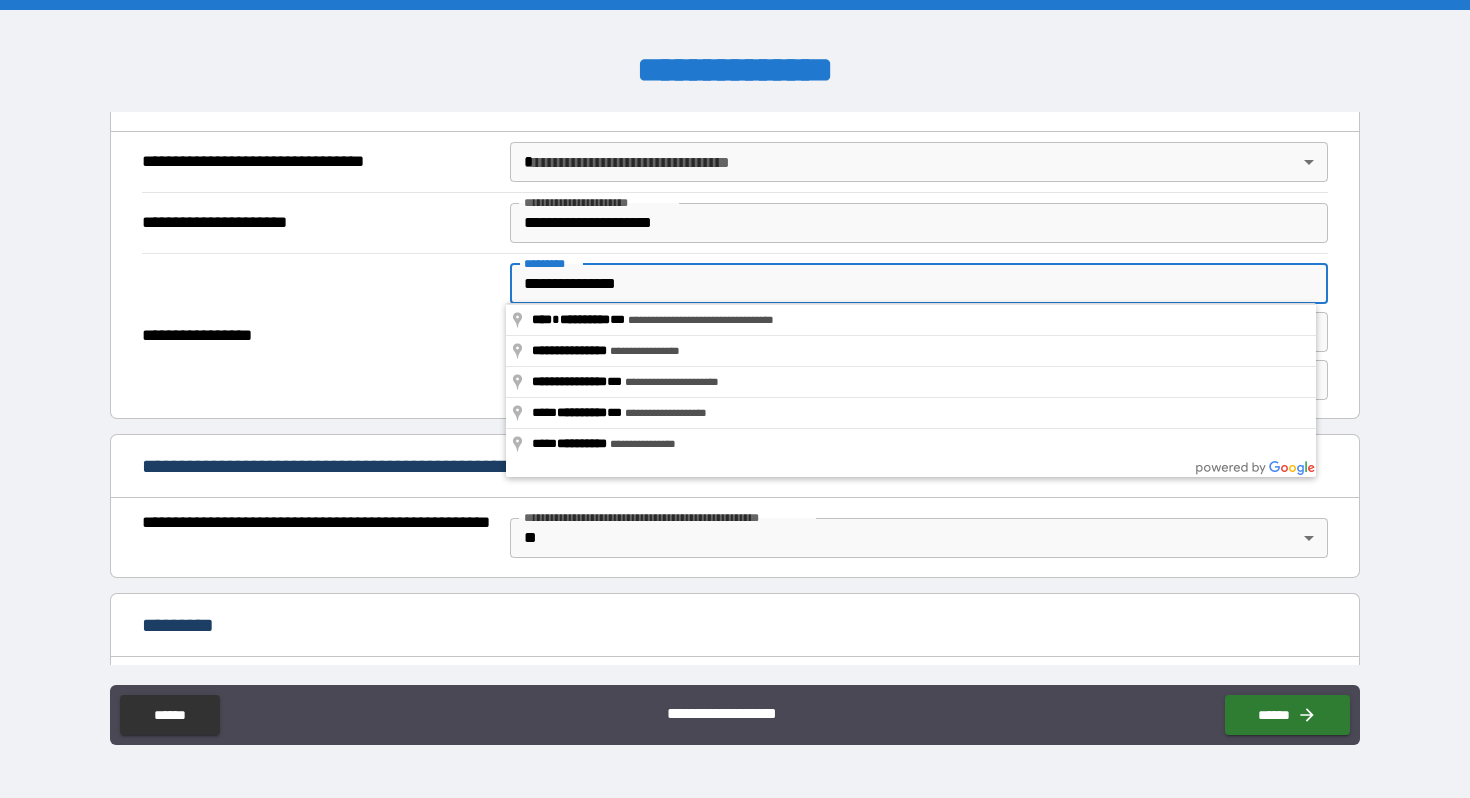type on "**********" 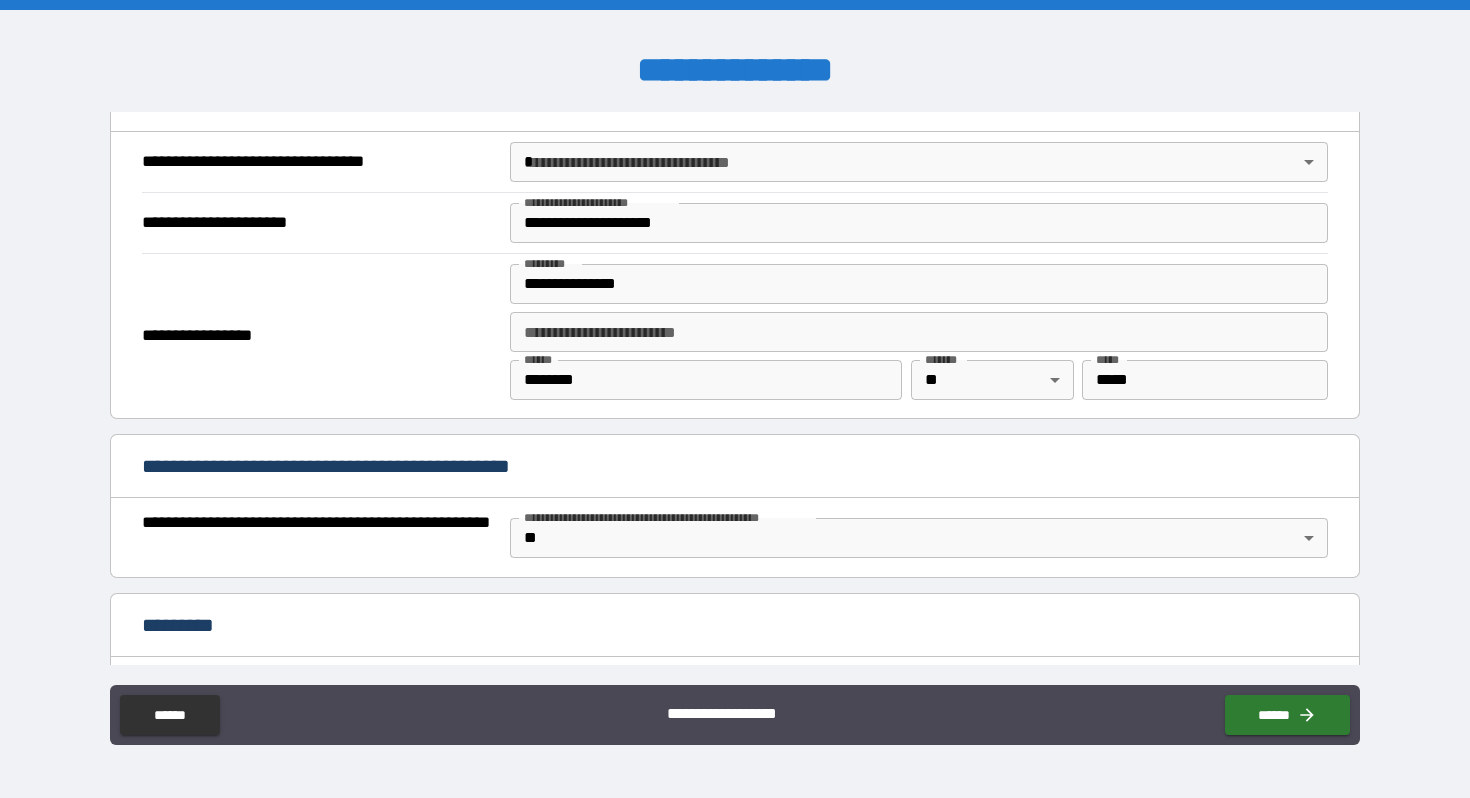 click on "**********" at bounding box center (320, 336) 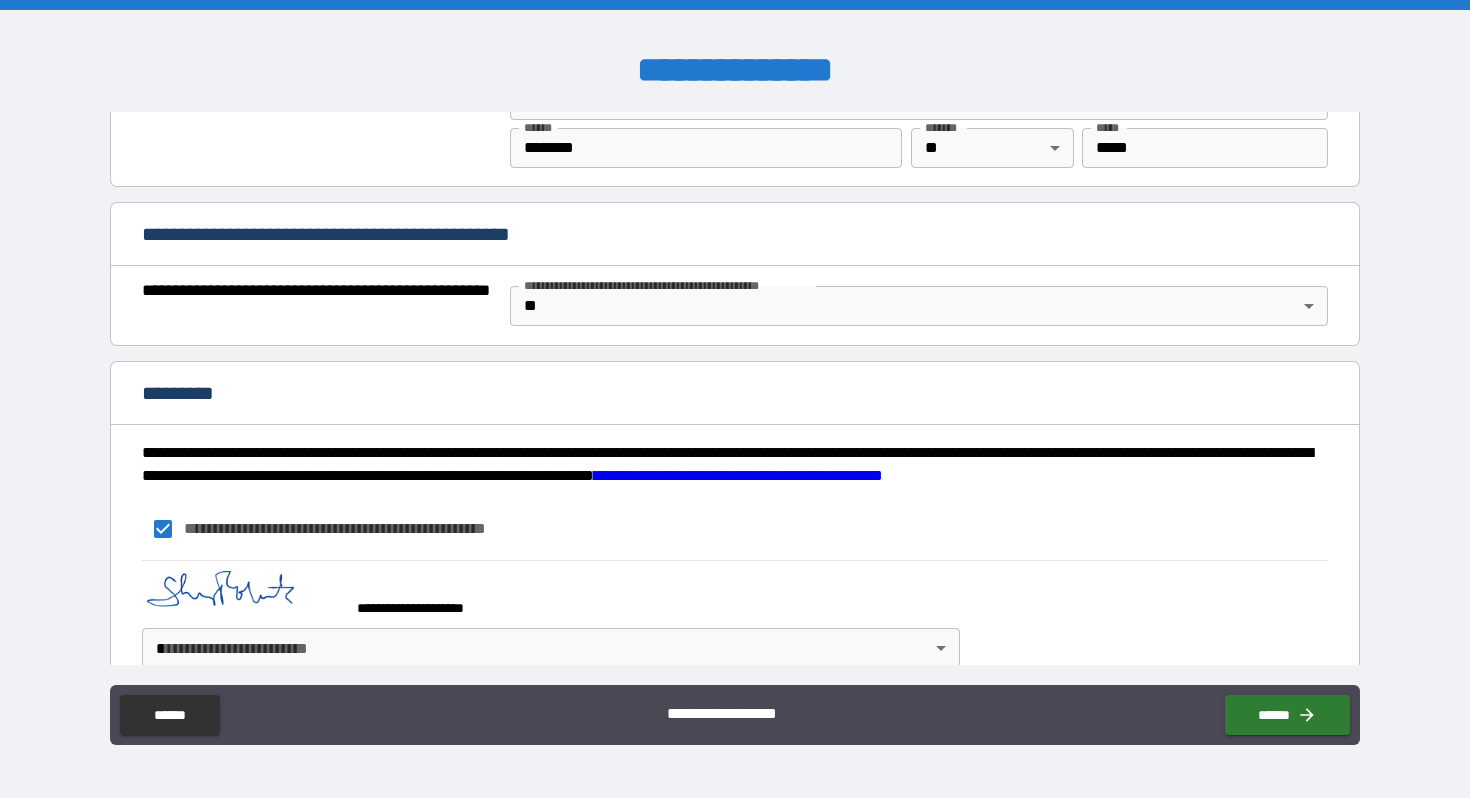 scroll, scrollTop: 1451, scrollLeft: 0, axis: vertical 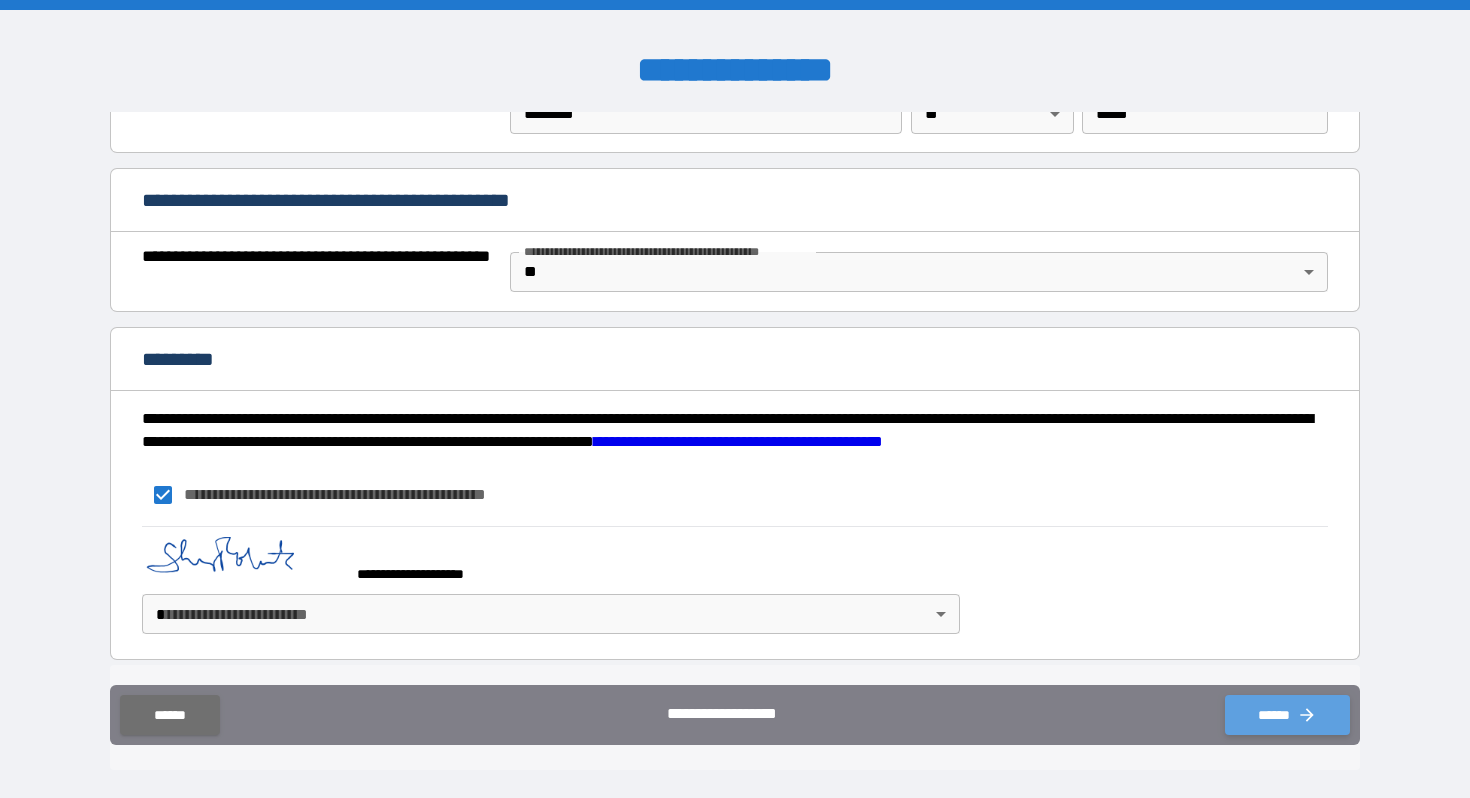 click on "******" at bounding box center [1287, 715] 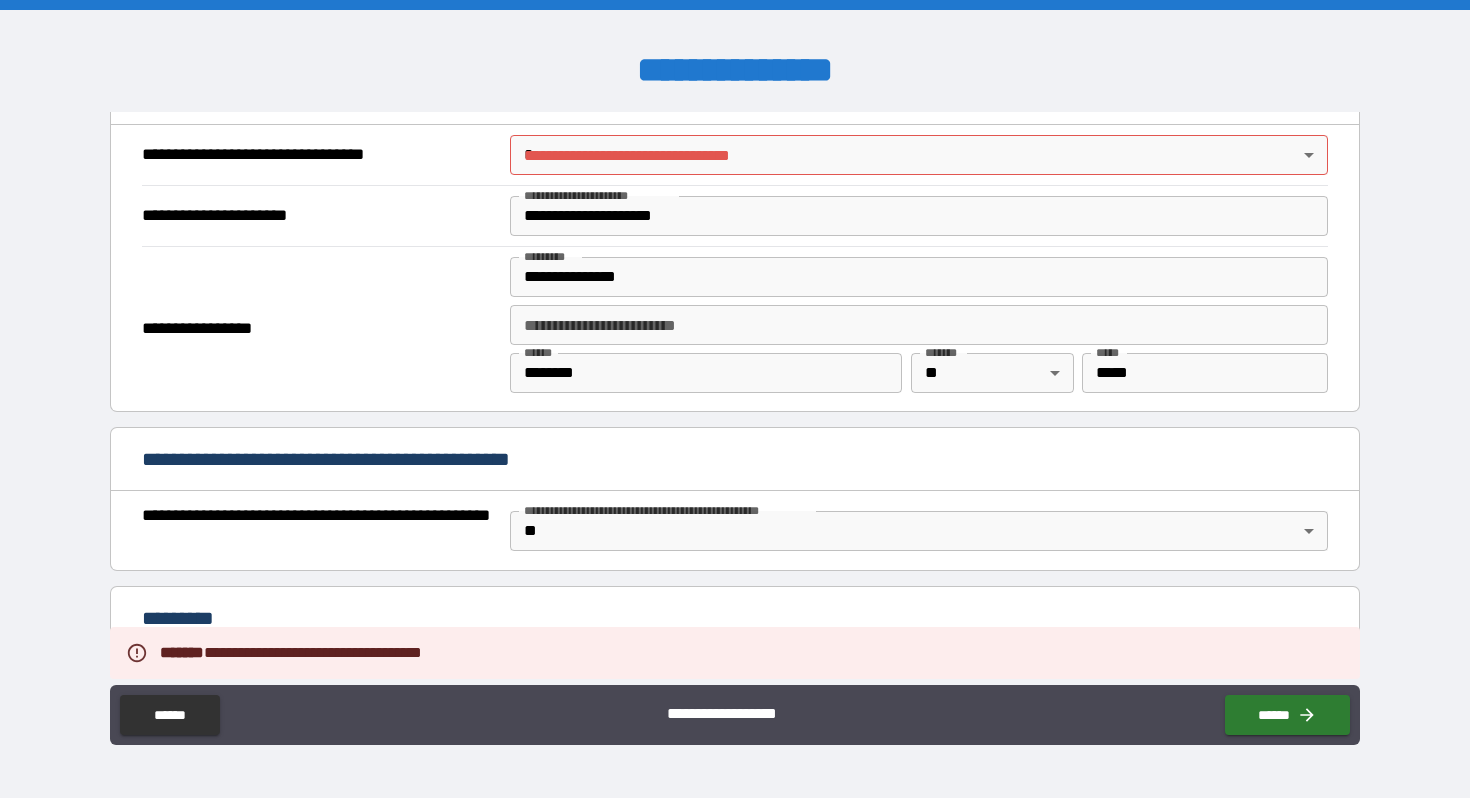 scroll, scrollTop: 961, scrollLeft: 0, axis: vertical 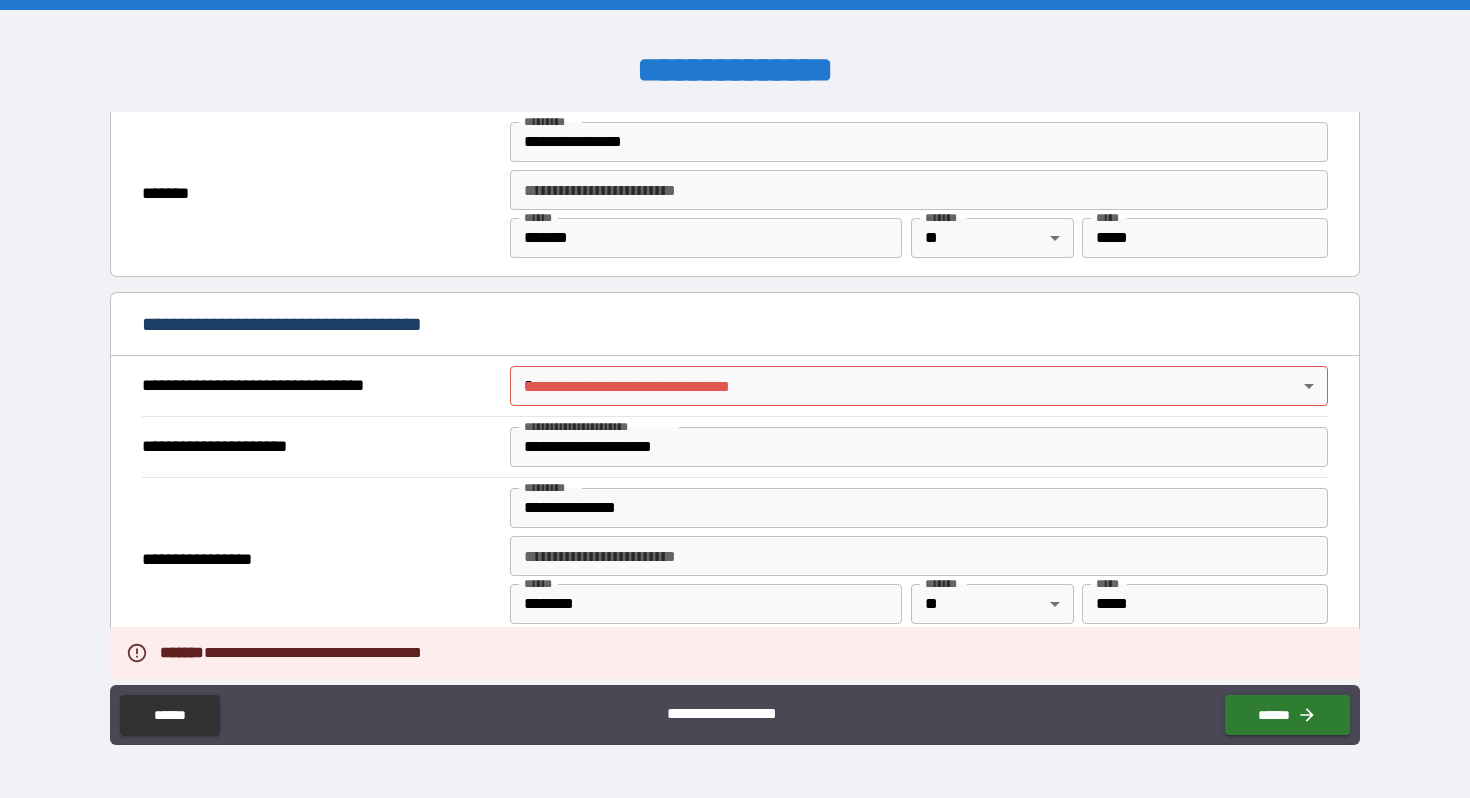 click on "**********" at bounding box center [735, 399] 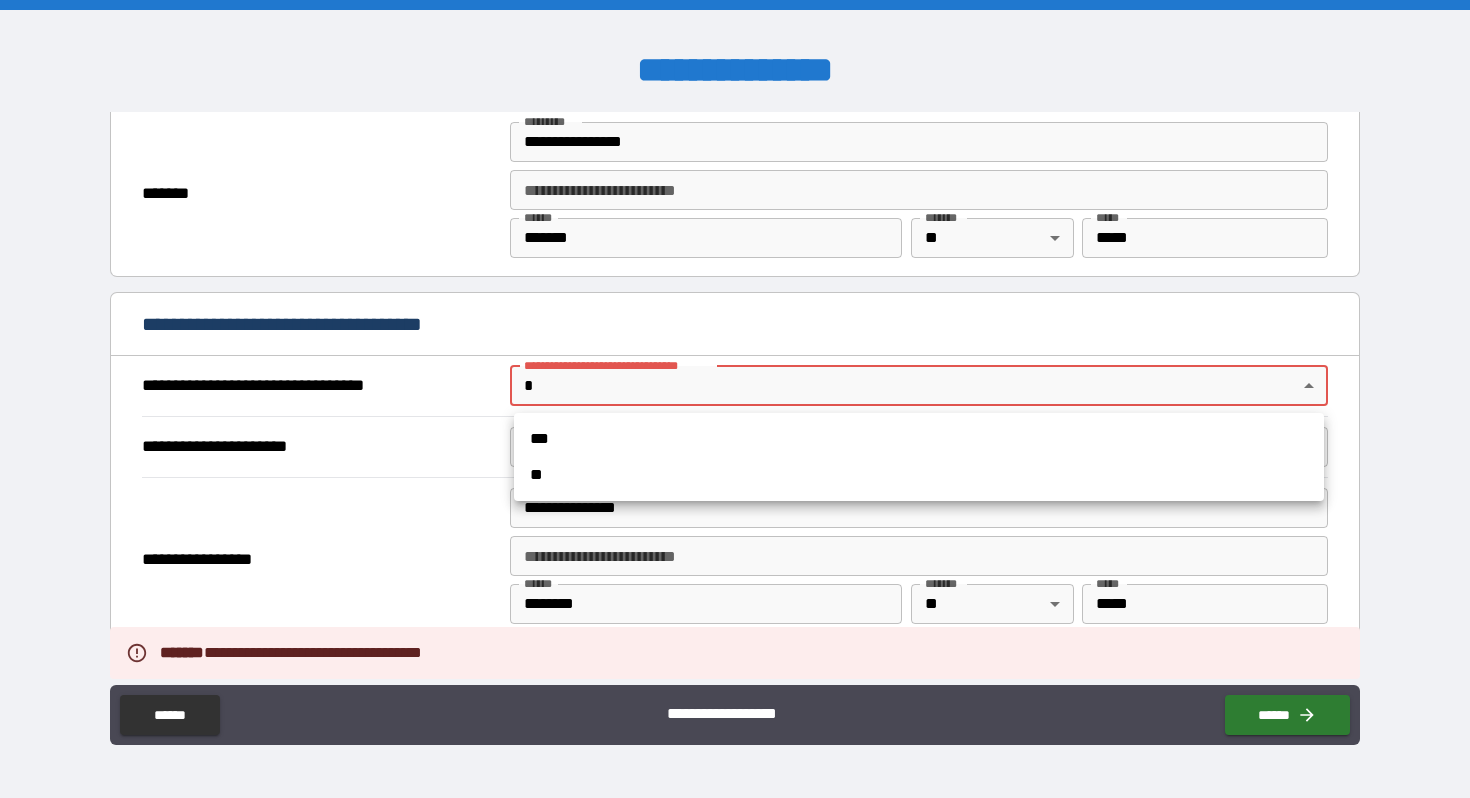 click on "***" at bounding box center [919, 439] 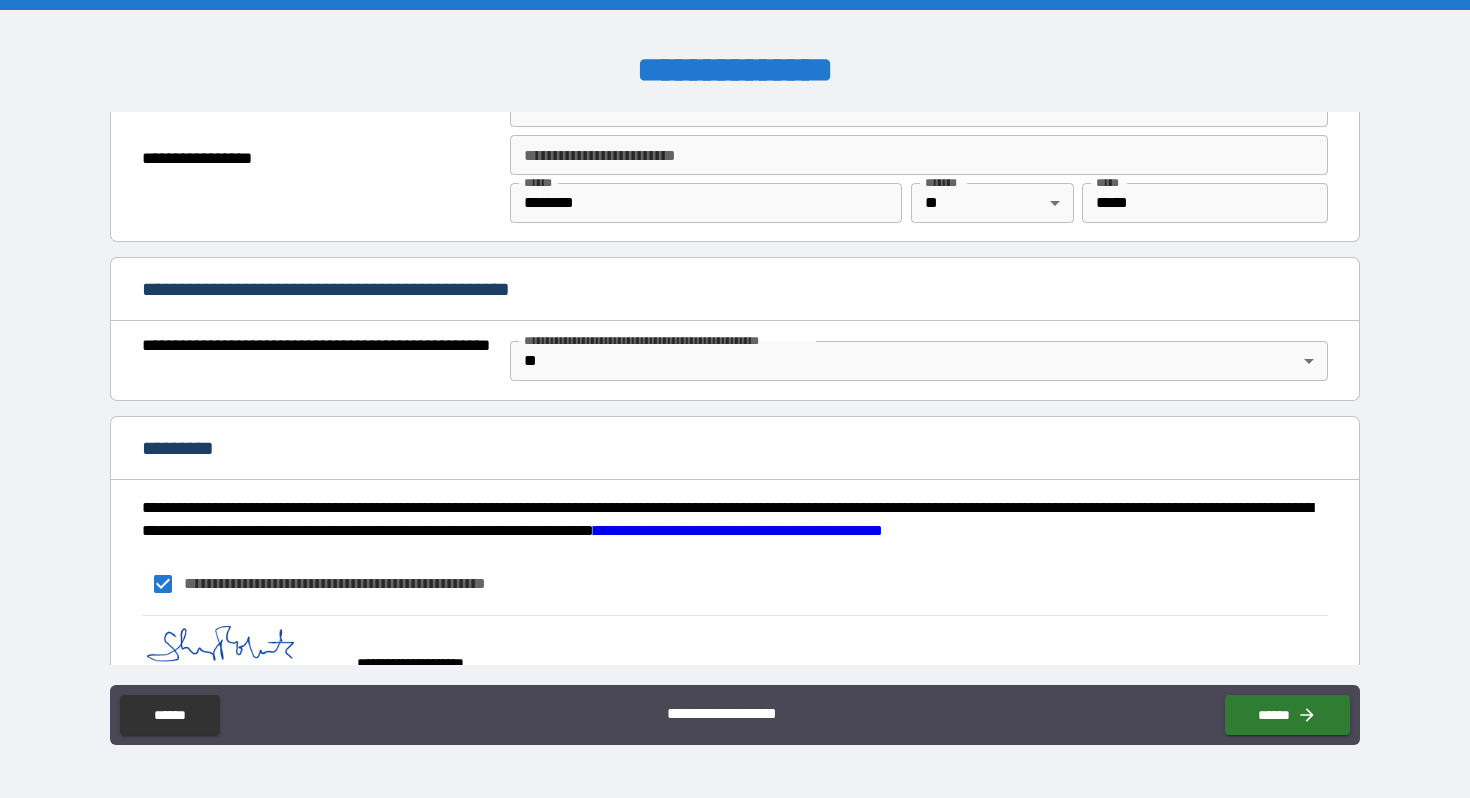 scroll, scrollTop: 1451, scrollLeft: 0, axis: vertical 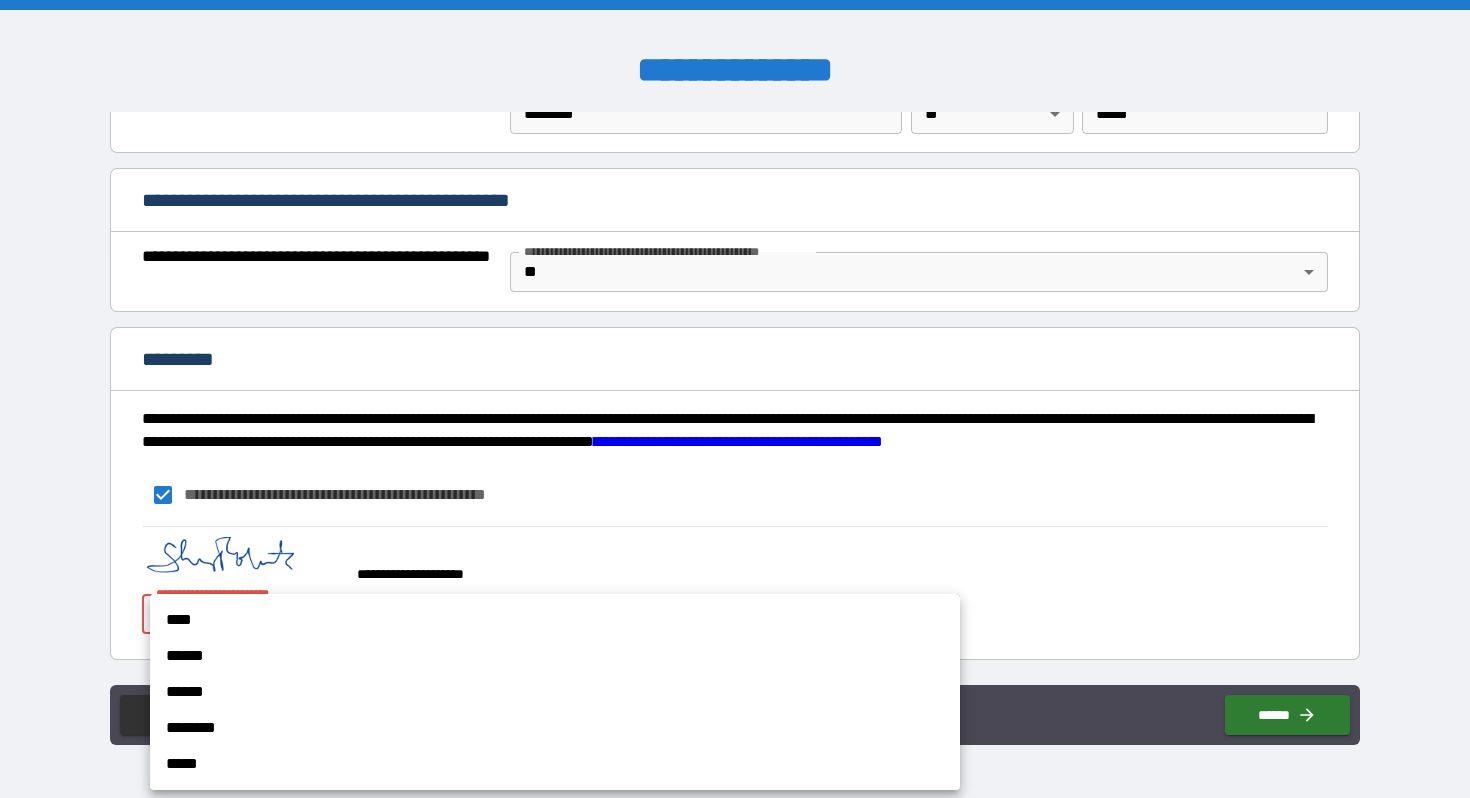 click on "**********" at bounding box center [735, 399] 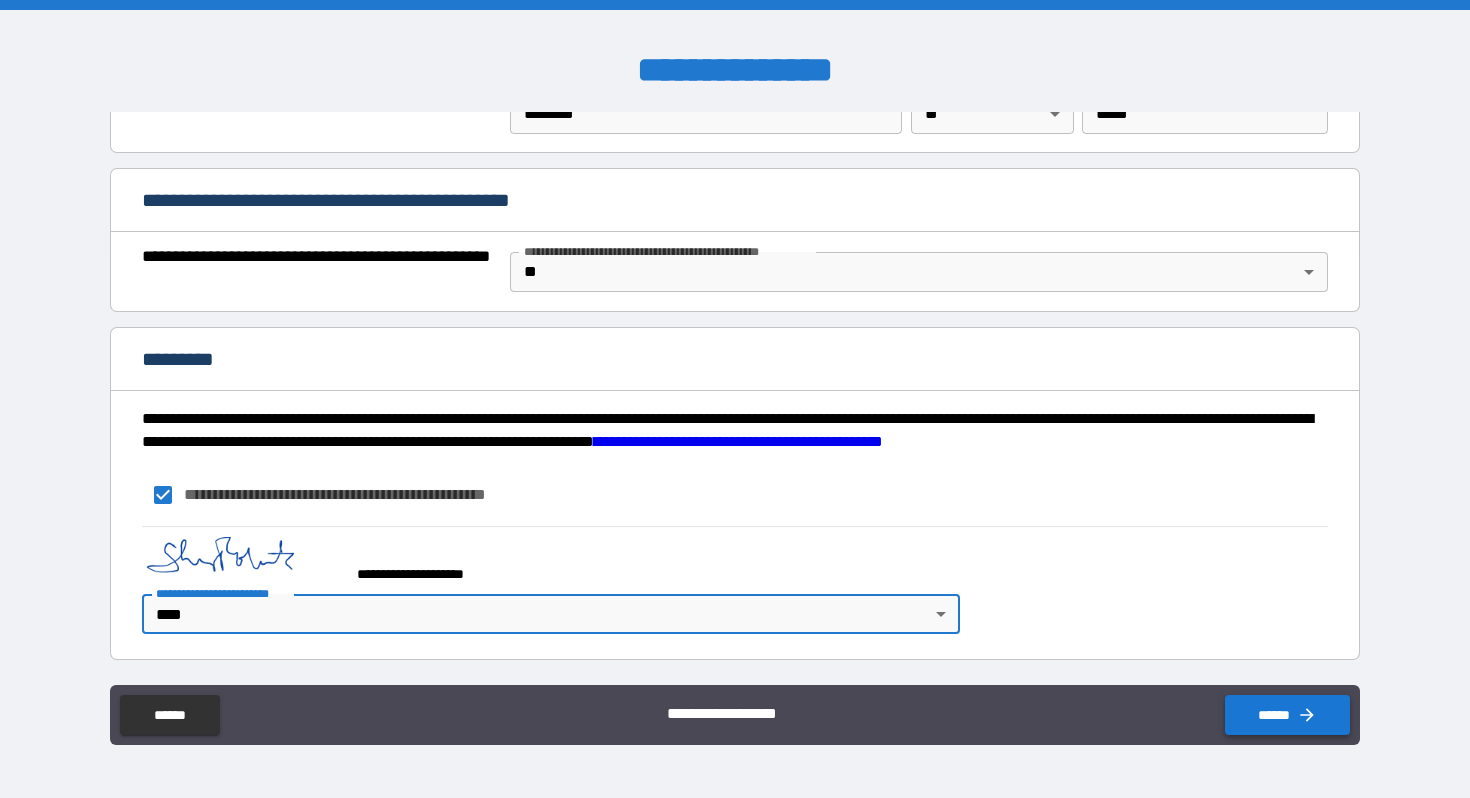 click on "******" at bounding box center [1287, 715] 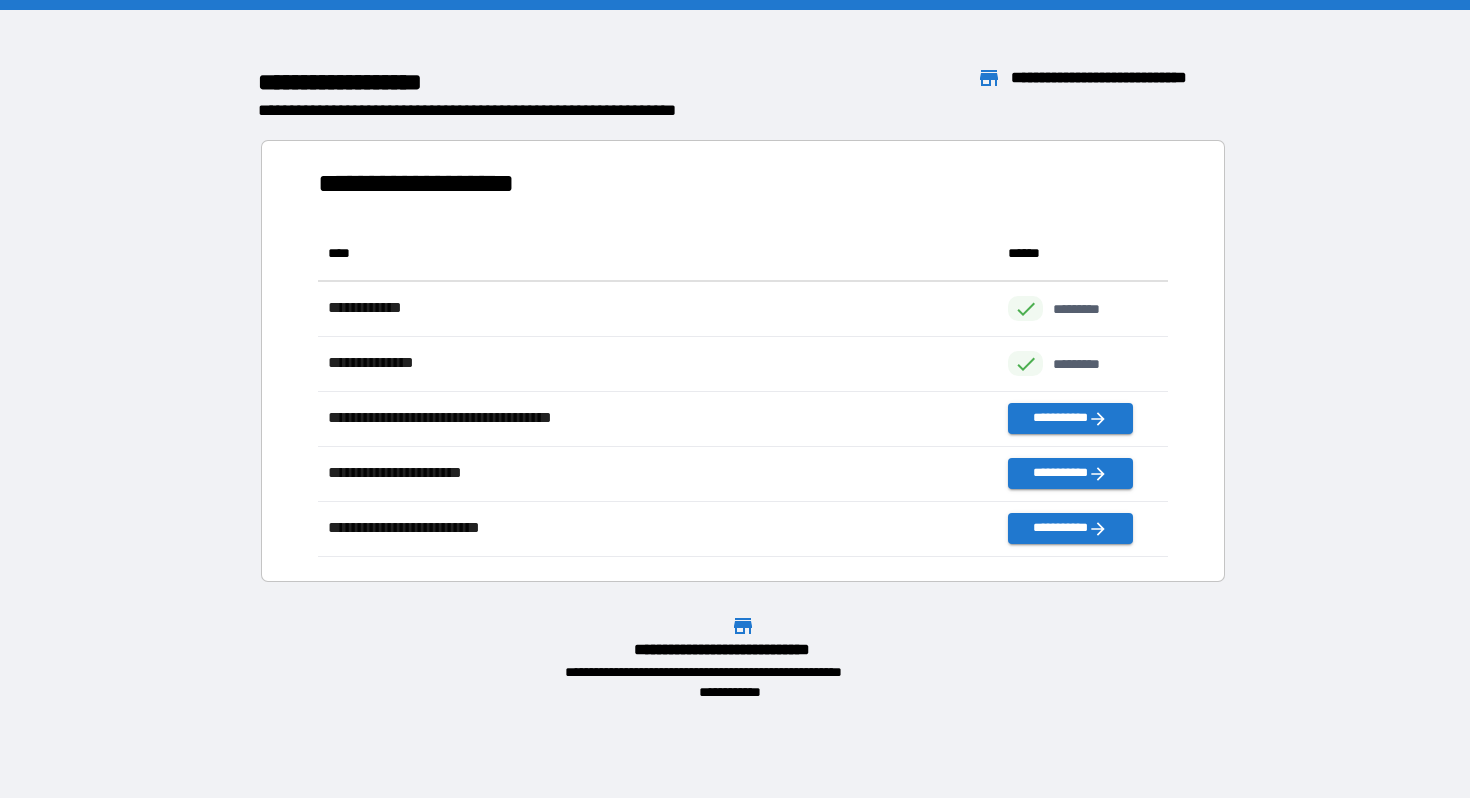 scroll, scrollTop: 16, scrollLeft: 16, axis: both 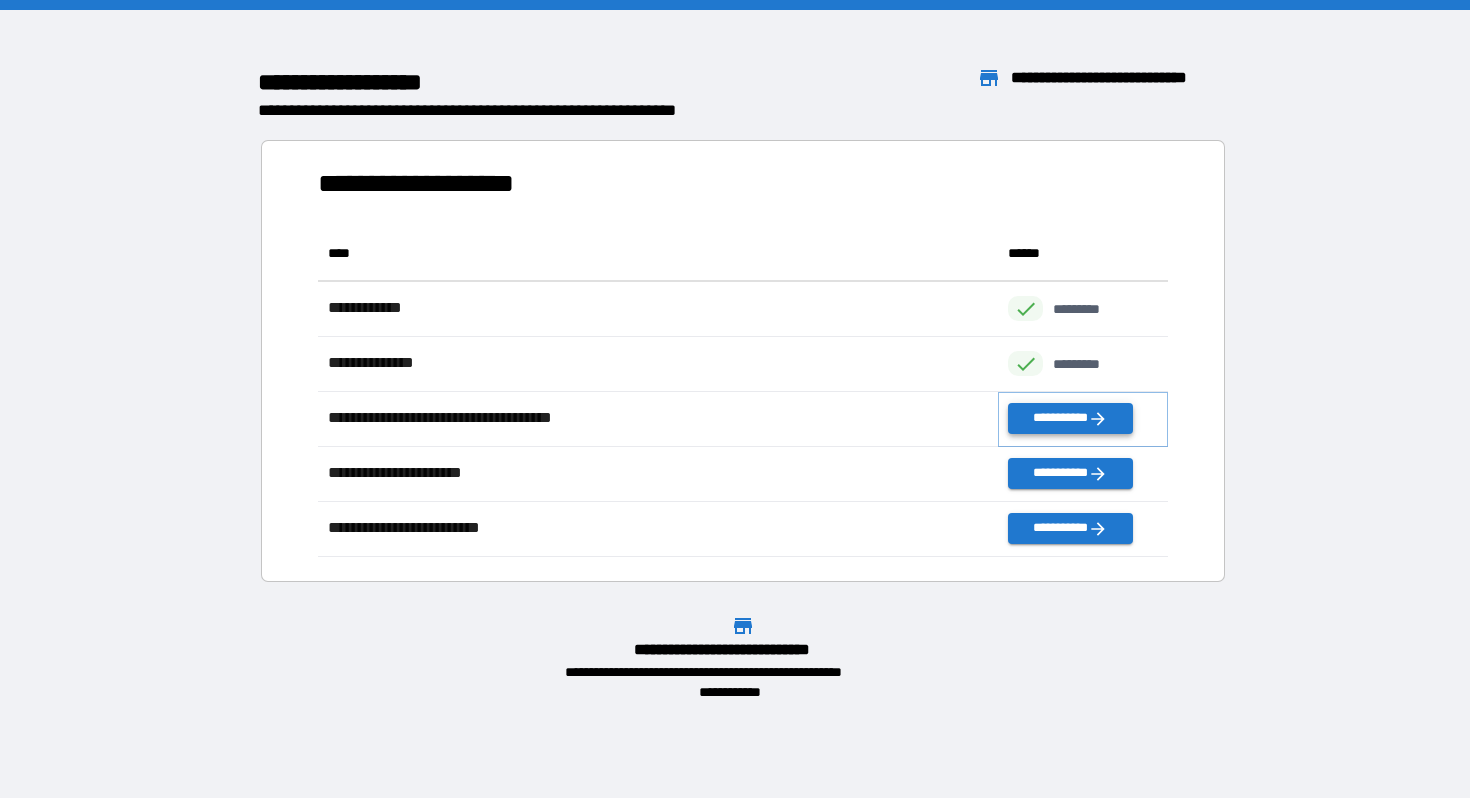 click on "**********" at bounding box center (1070, 418) 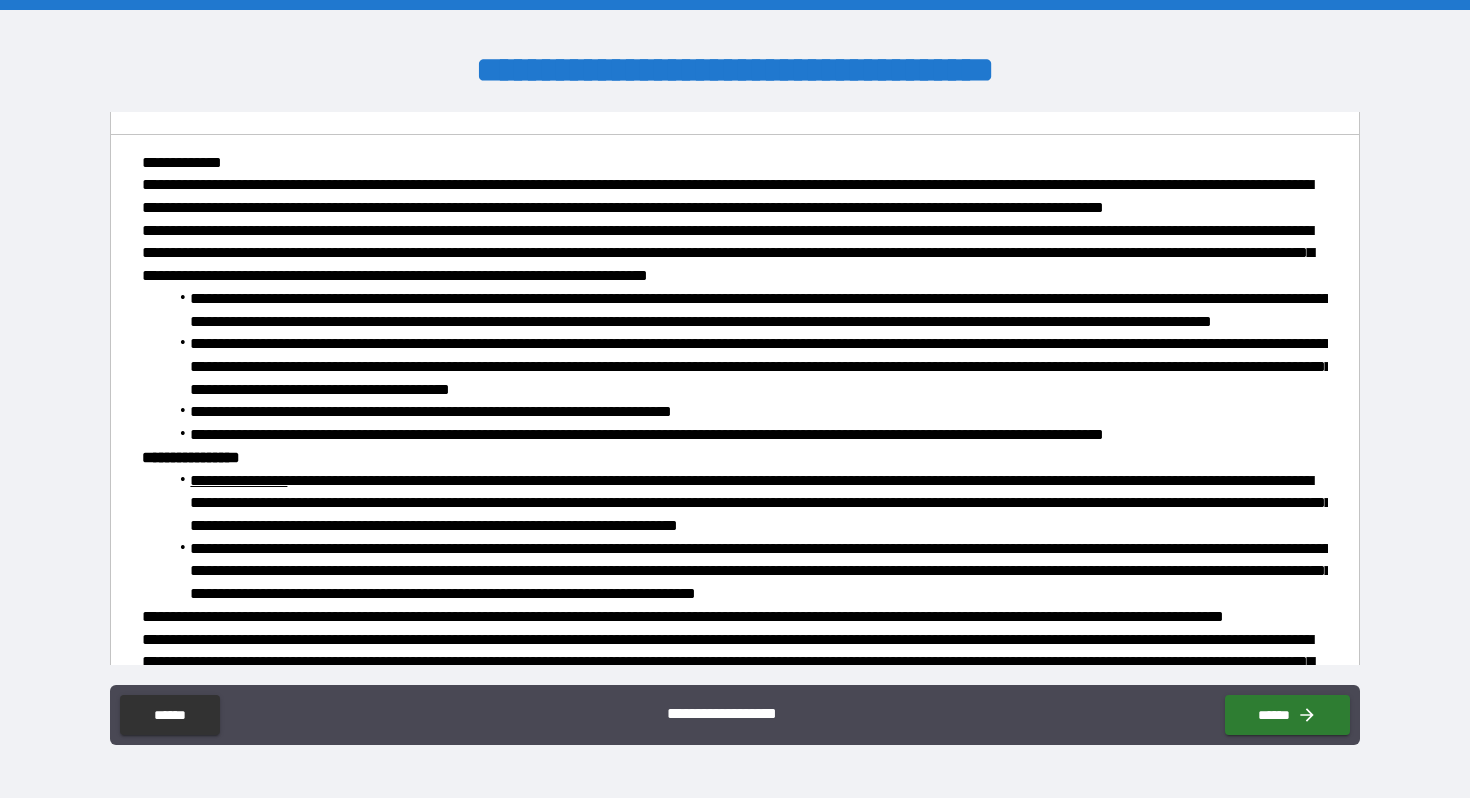 scroll, scrollTop: 0, scrollLeft: 0, axis: both 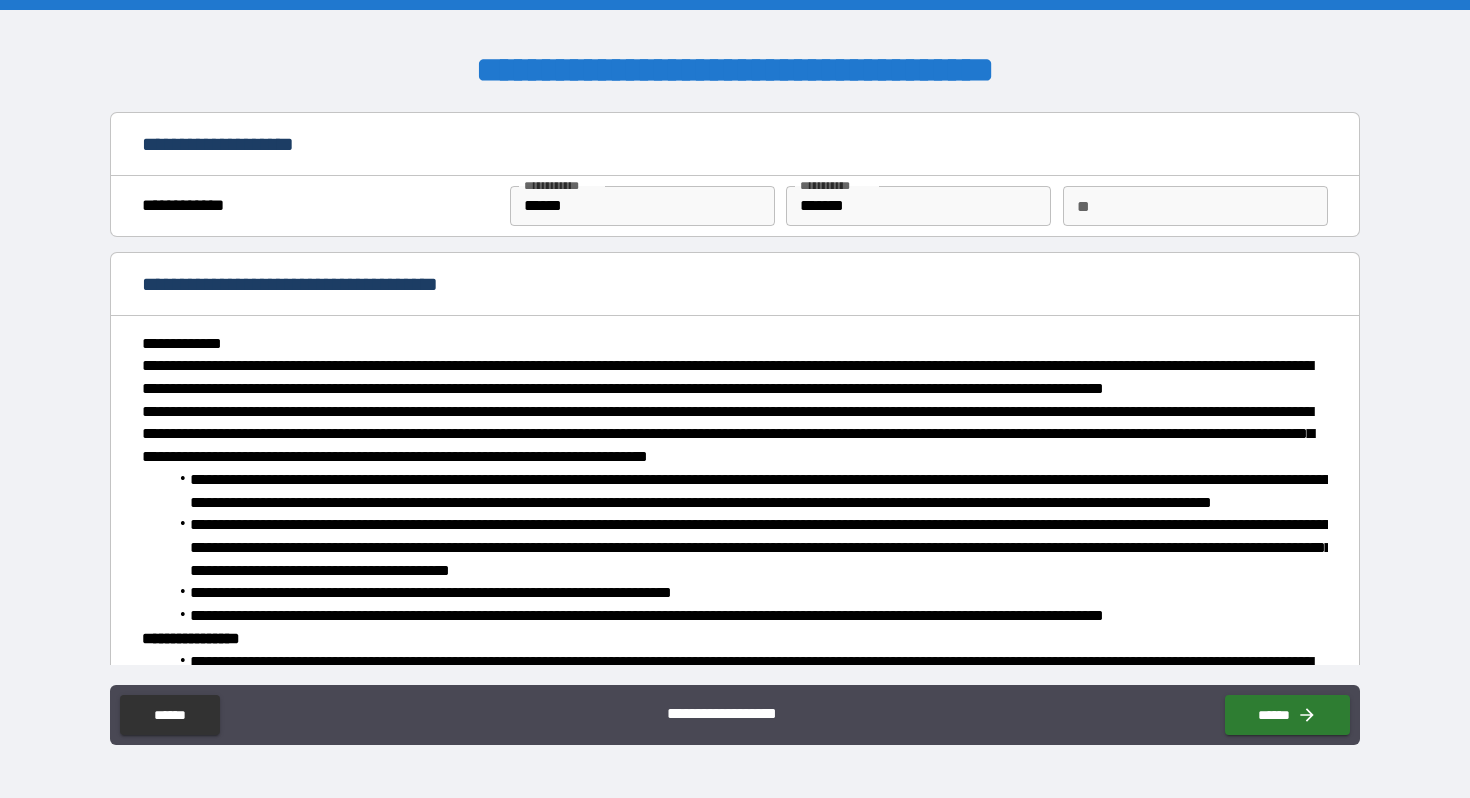 click on "**" at bounding box center [1195, 206] 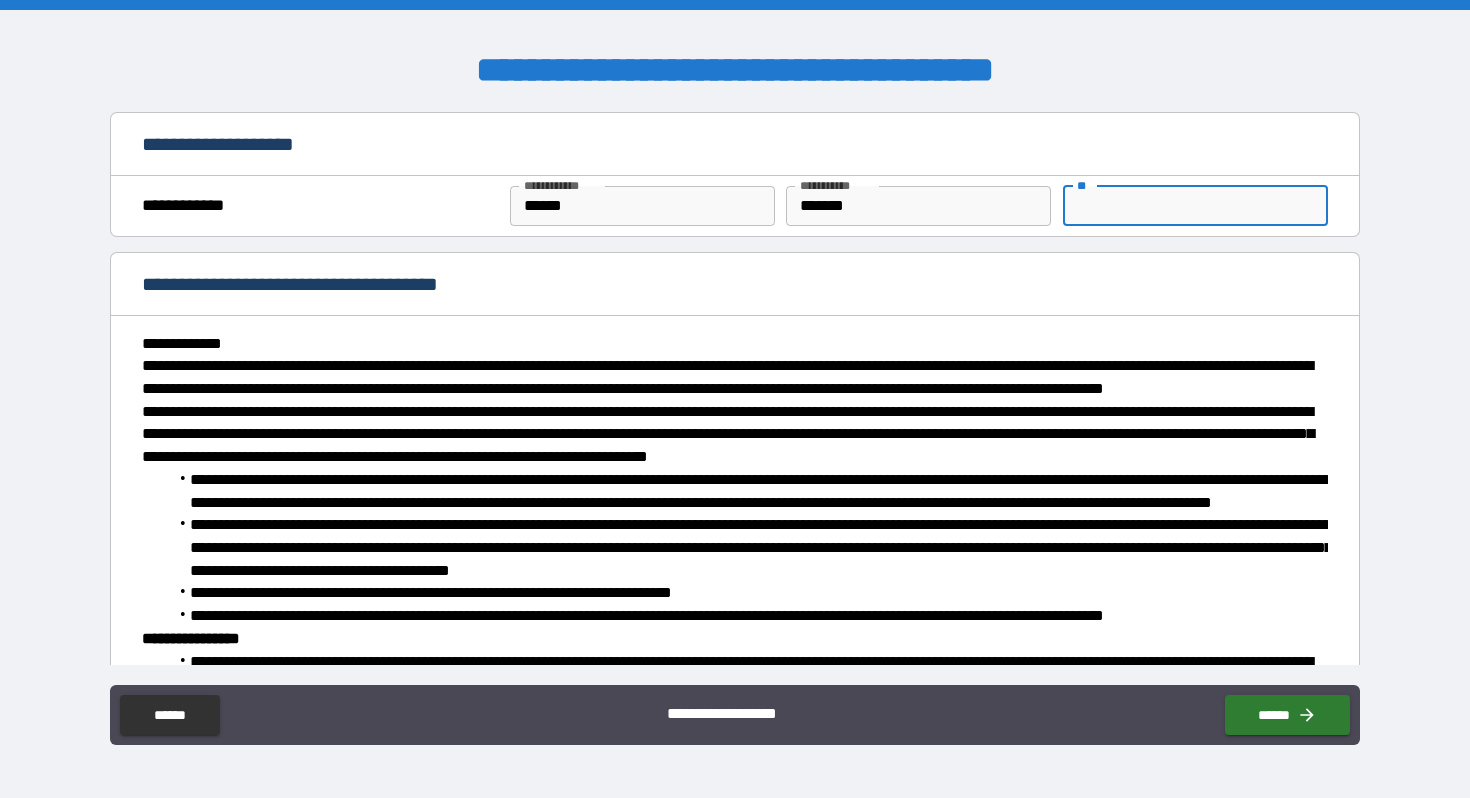 type on "*" 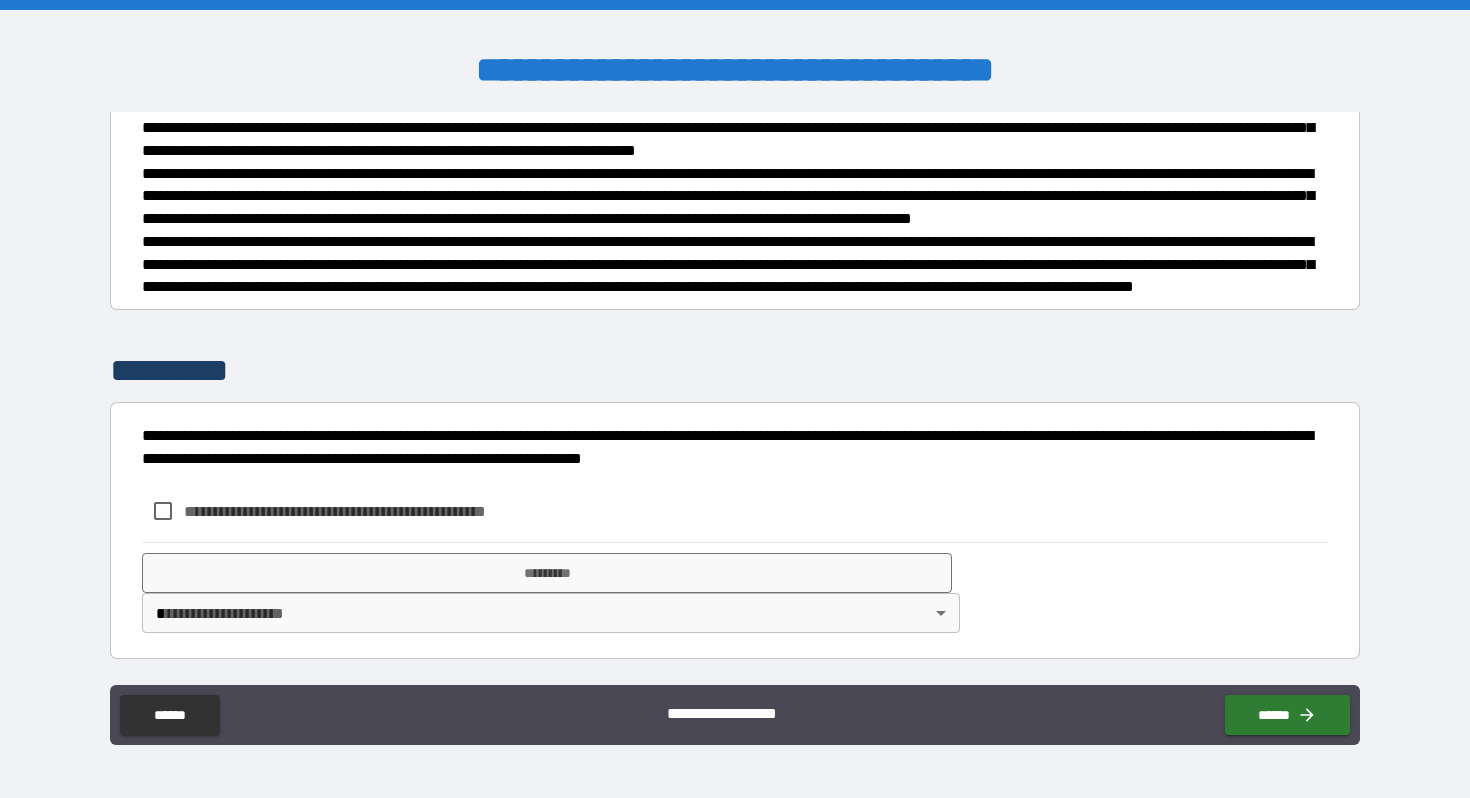 scroll, scrollTop: 828, scrollLeft: 0, axis: vertical 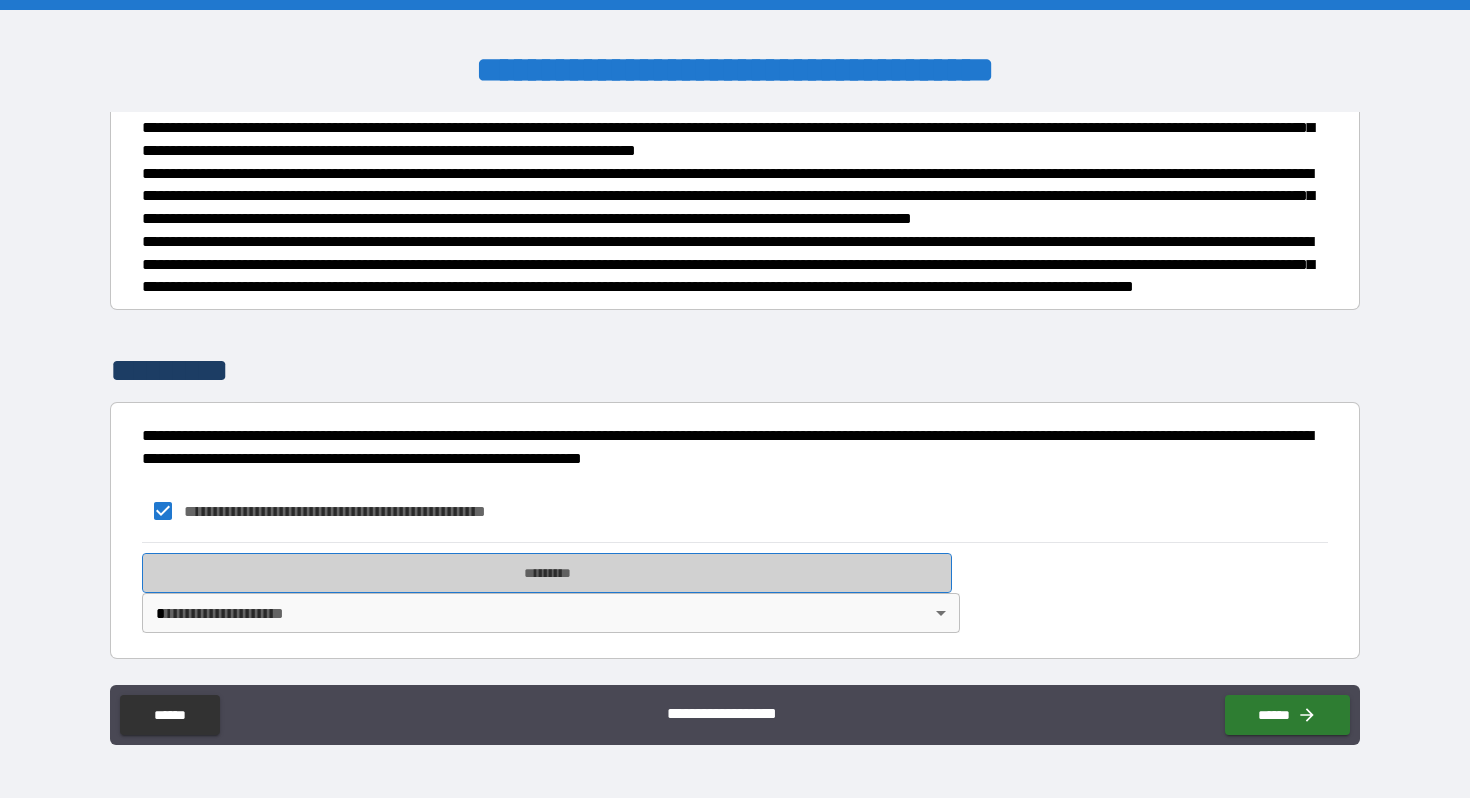 click on "*********" at bounding box center (547, 573) 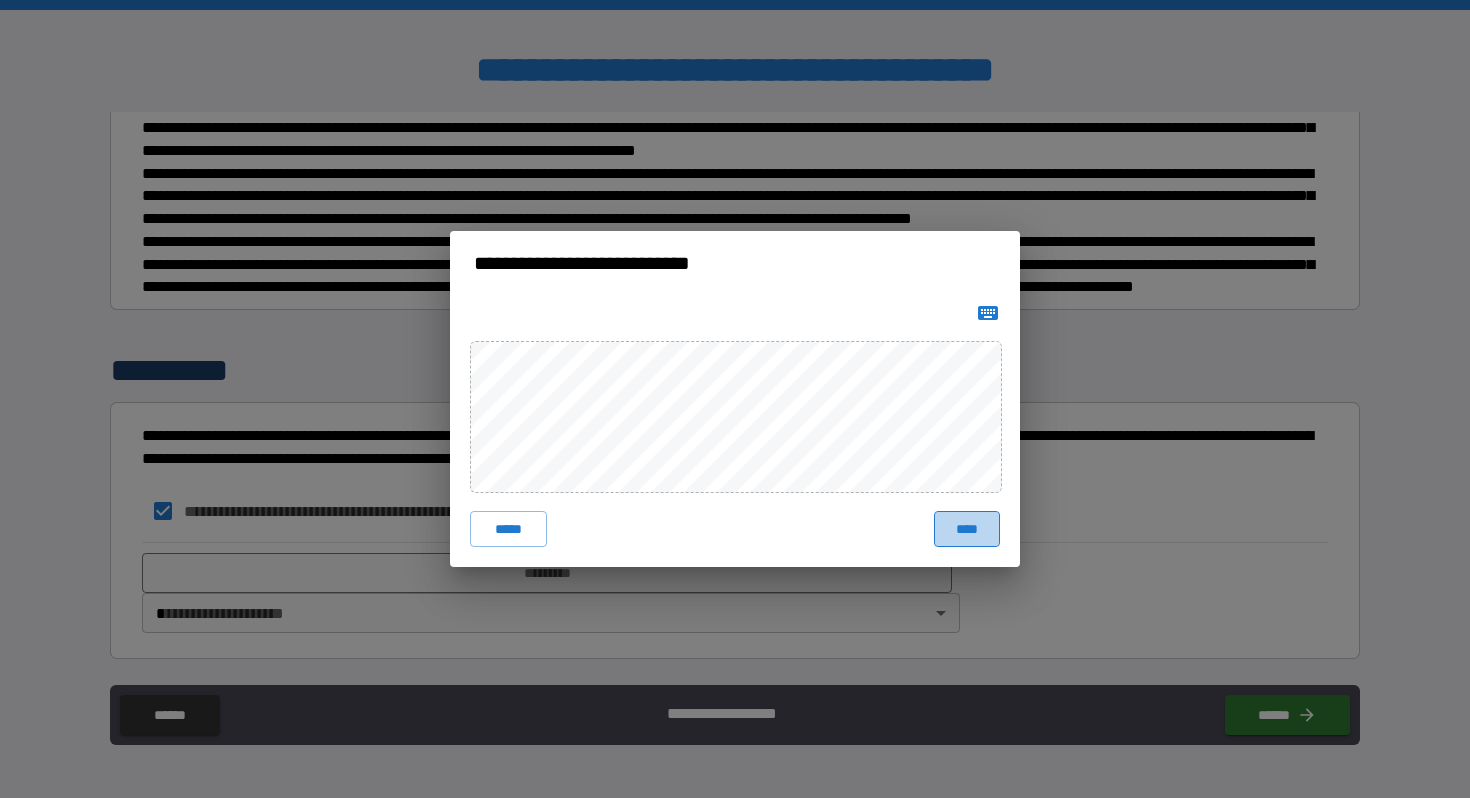 click on "****" at bounding box center (967, 529) 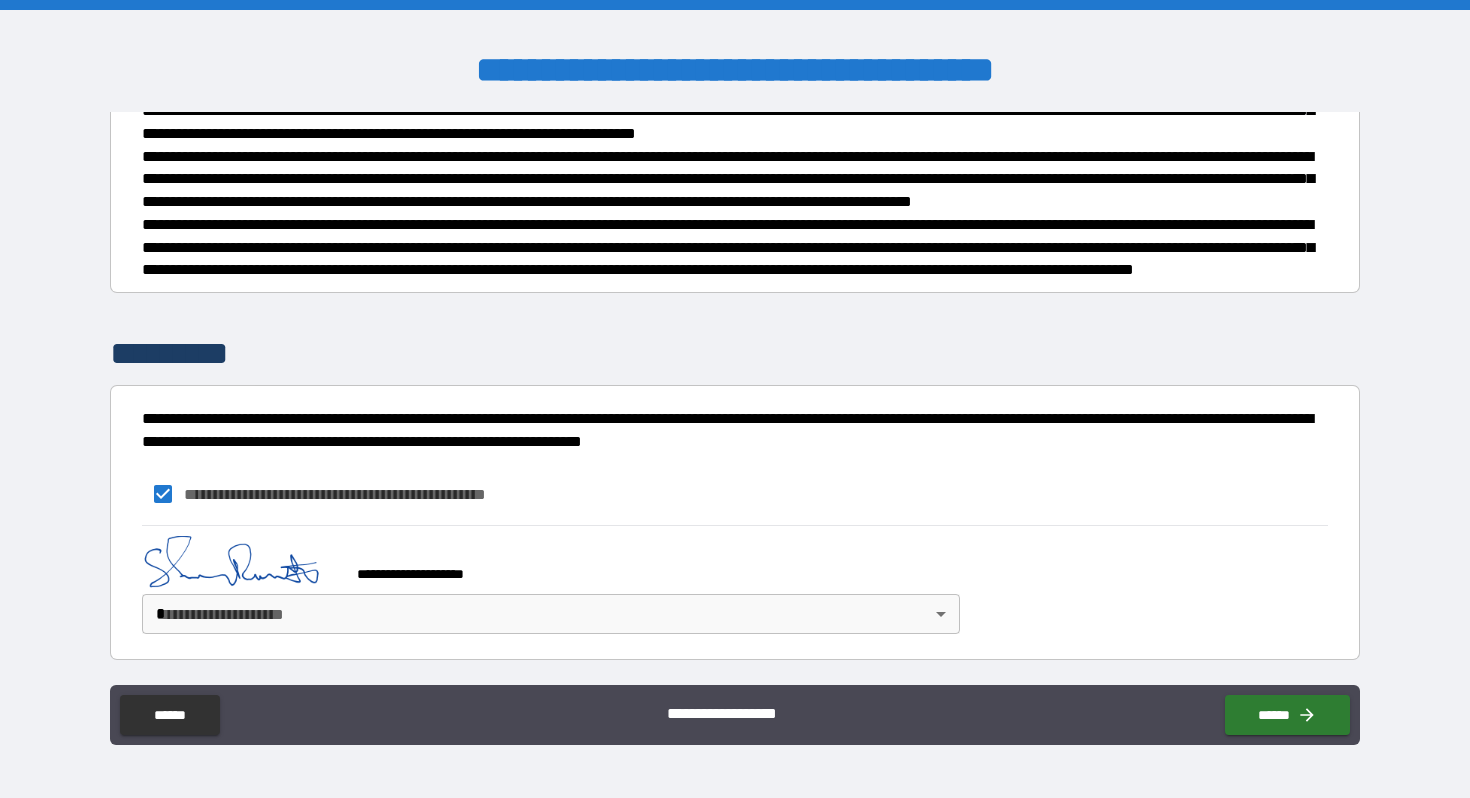 scroll, scrollTop: 845, scrollLeft: 0, axis: vertical 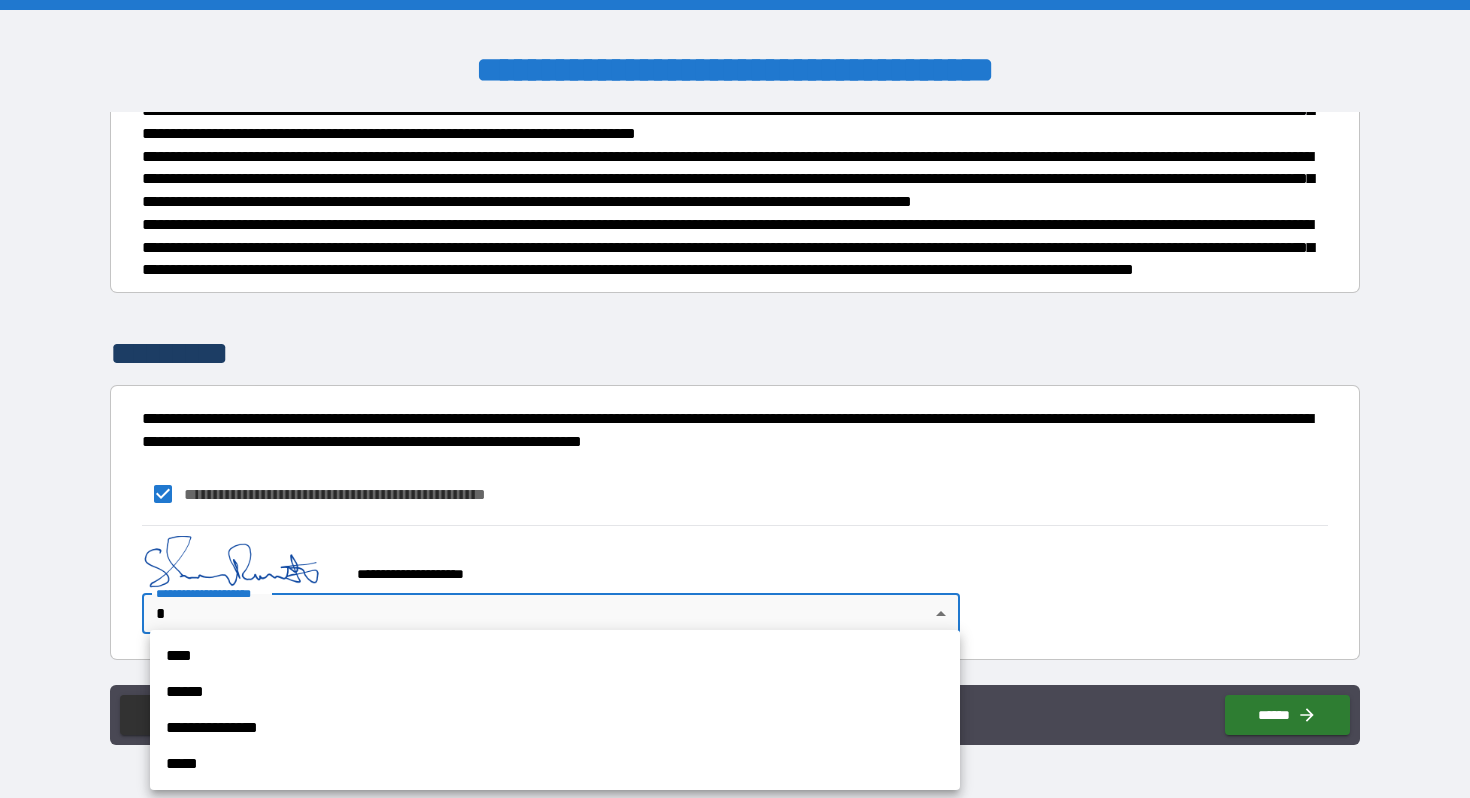 click on "**********" at bounding box center [735, 399] 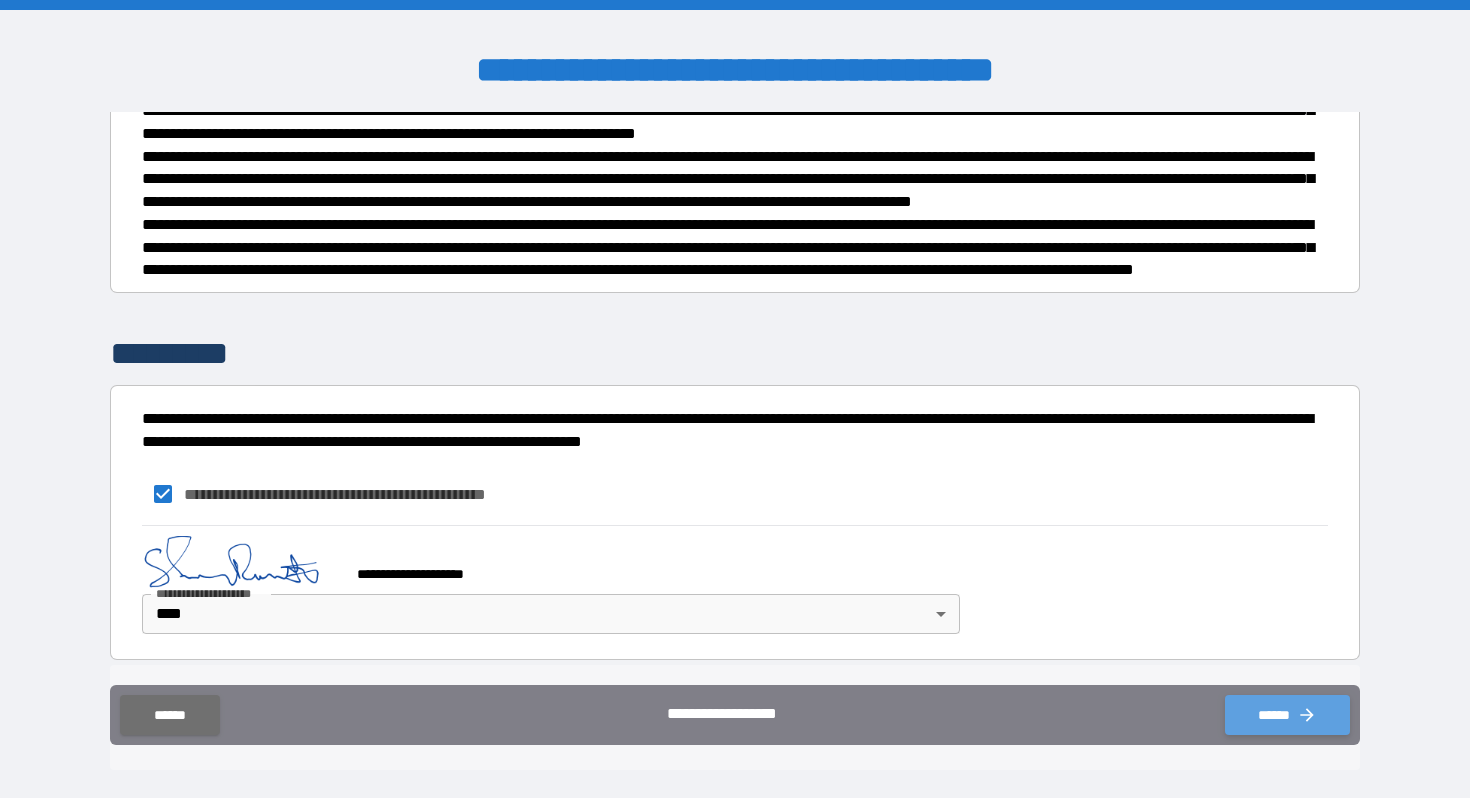 click on "******" at bounding box center (1287, 715) 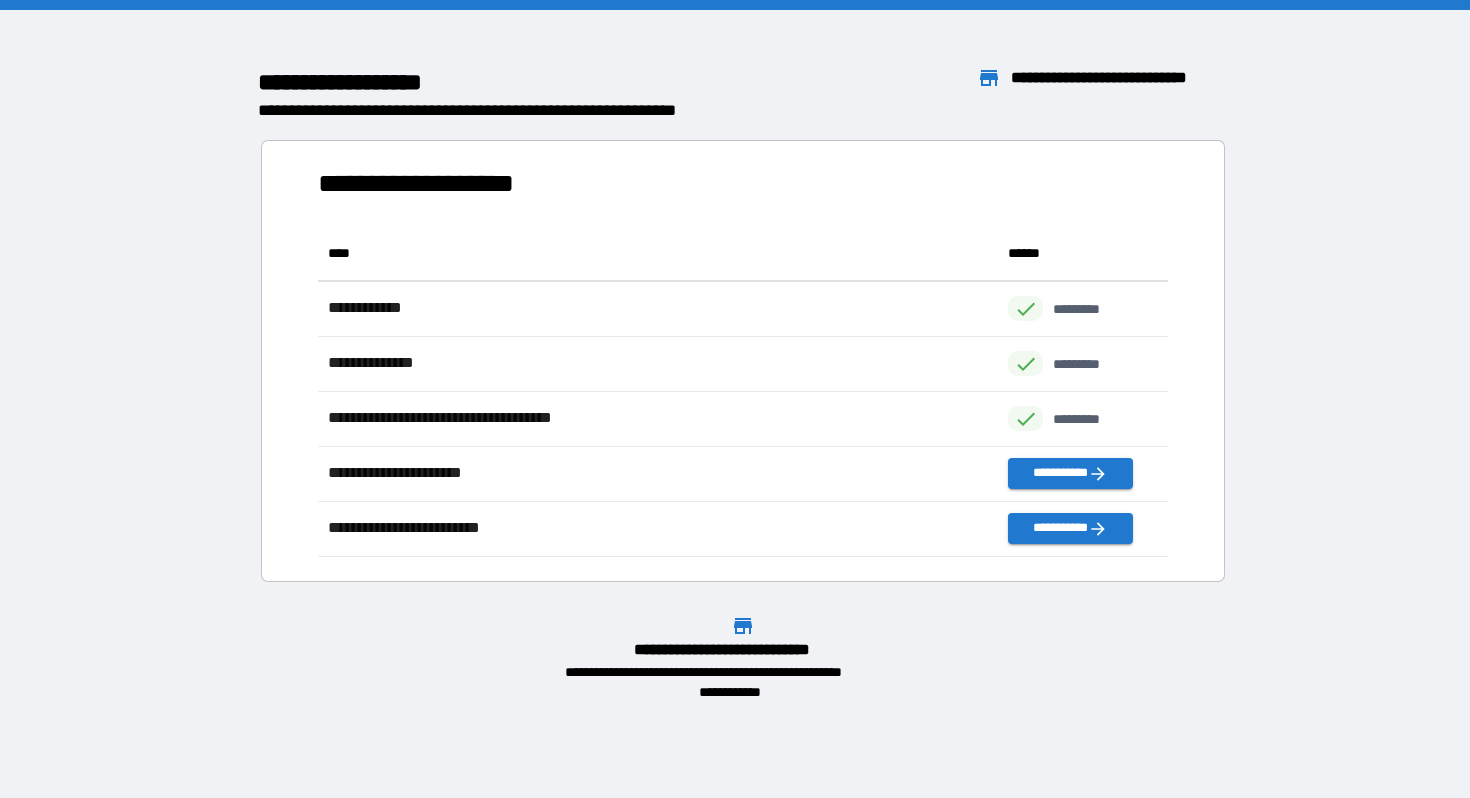 scroll, scrollTop: 16, scrollLeft: 16, axis: both 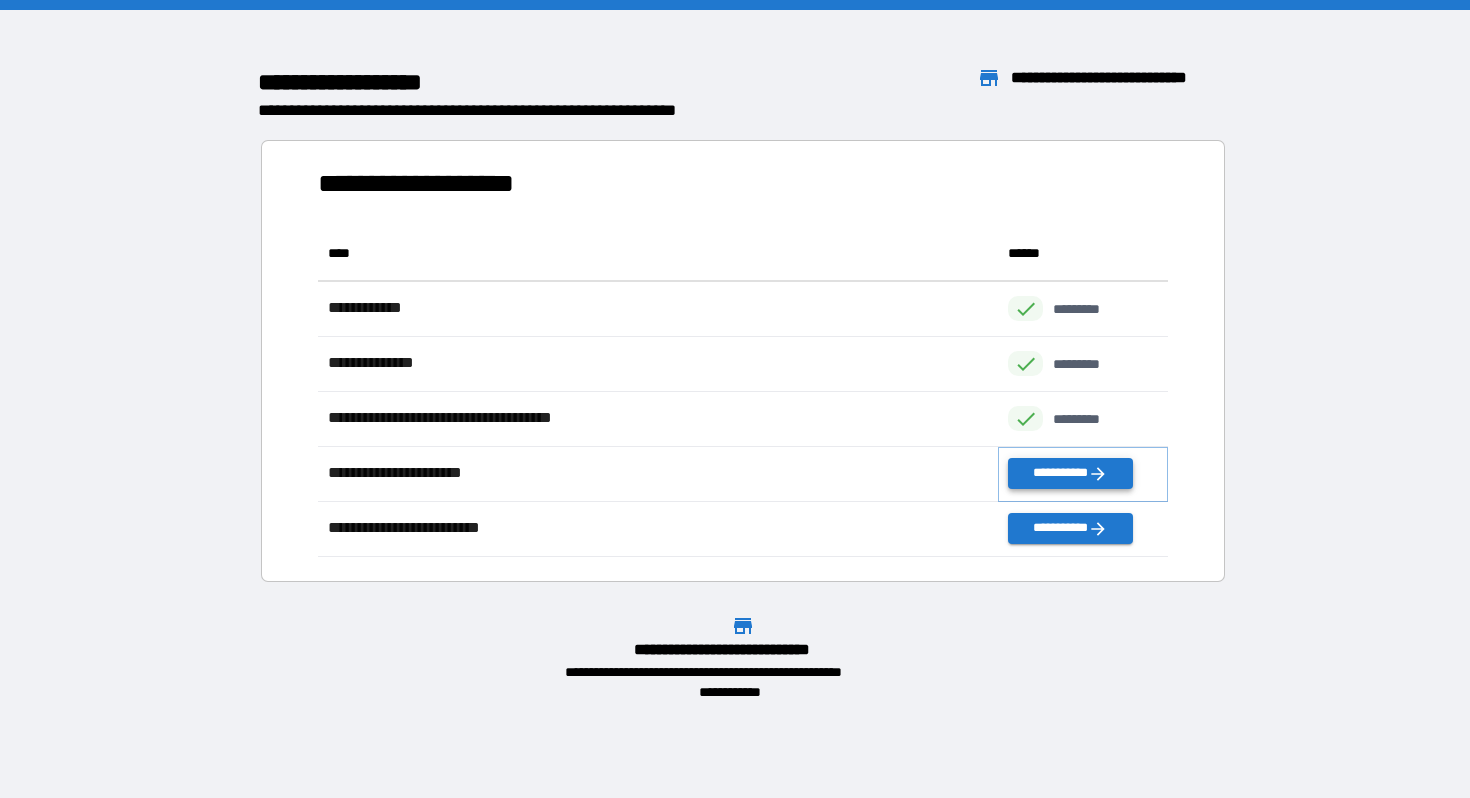 click on "**********" at bounding box center (1070, 473) 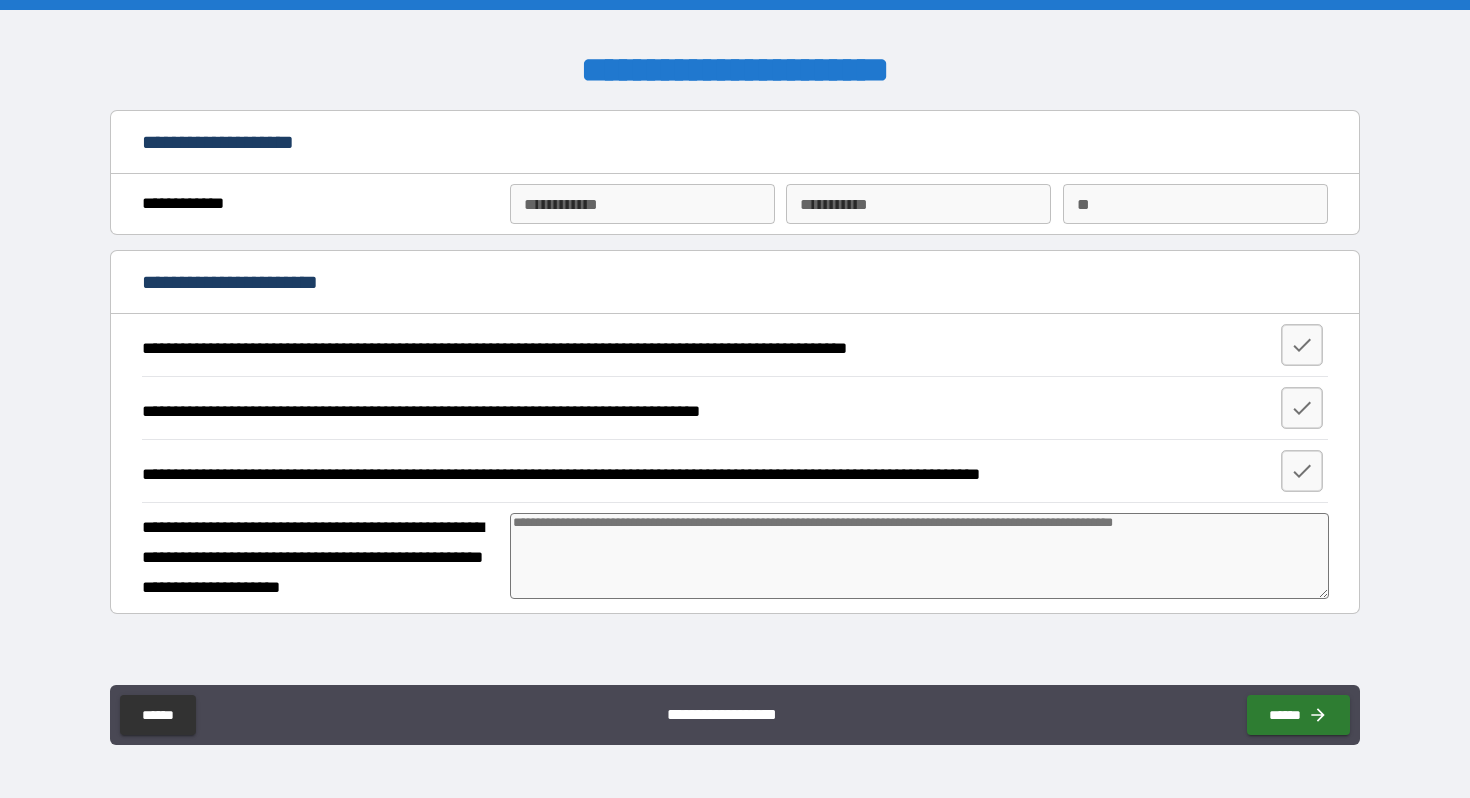 type on "*" 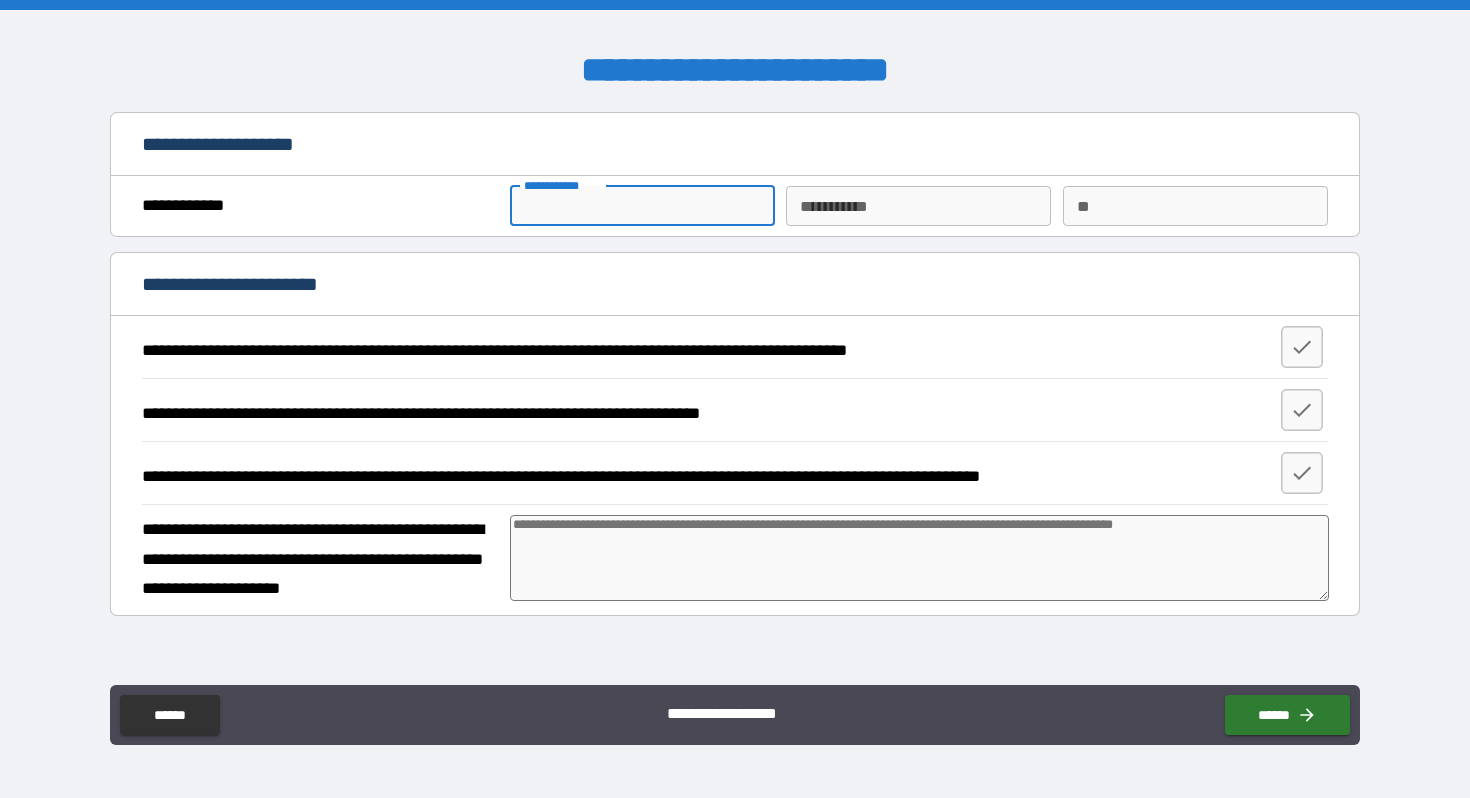 click on "**********" at bounding box center [642, 206] 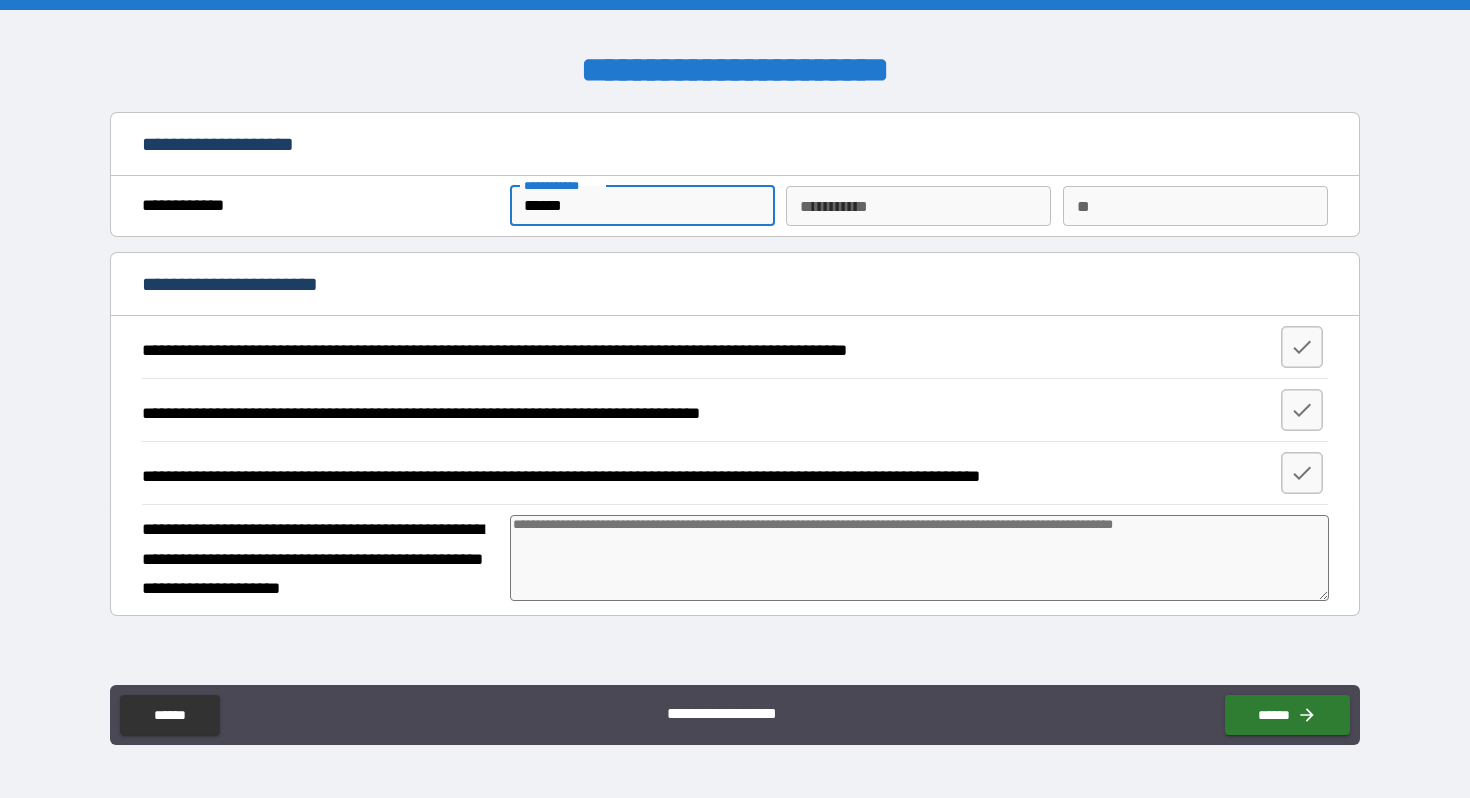 type on "*******" 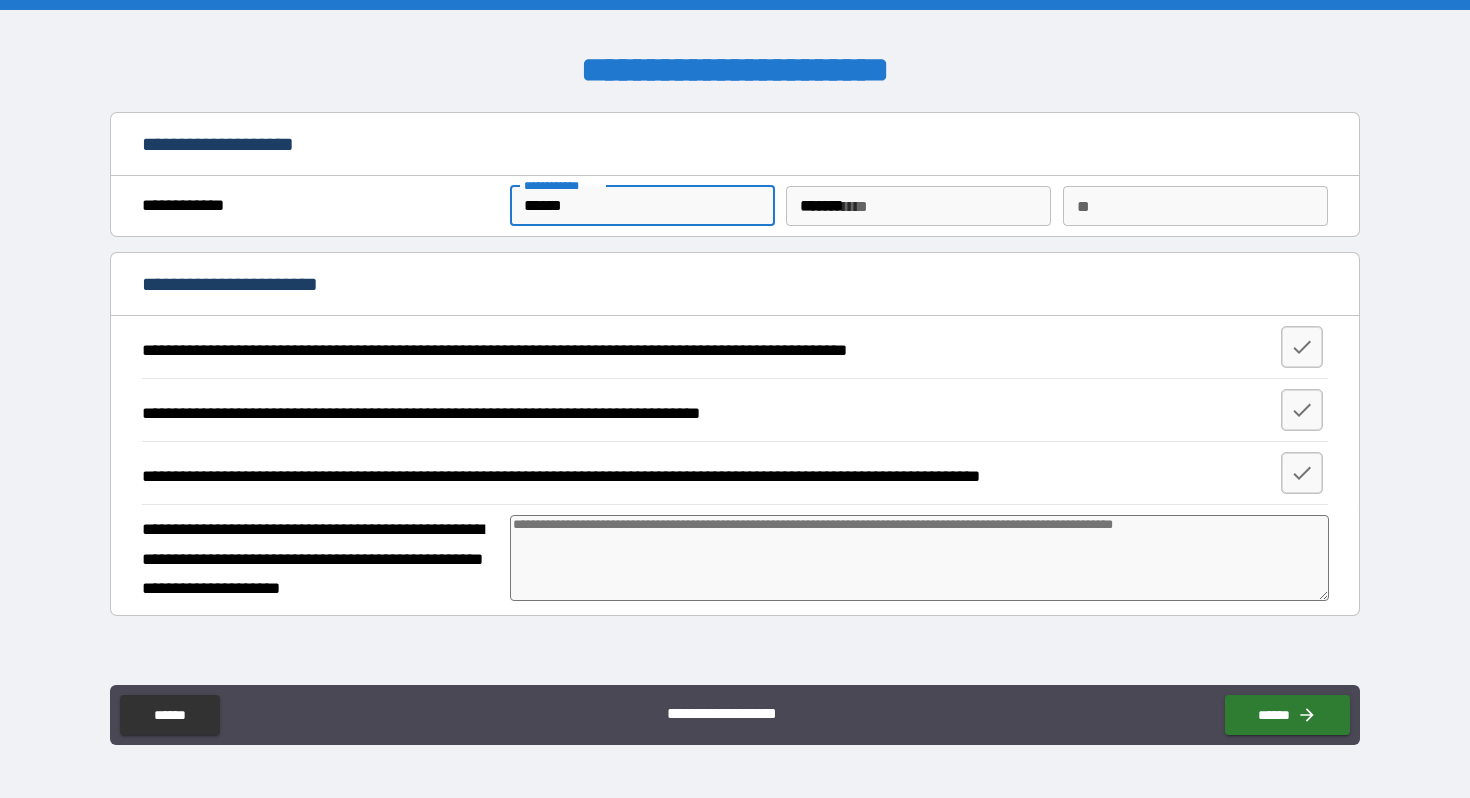 type on "*" 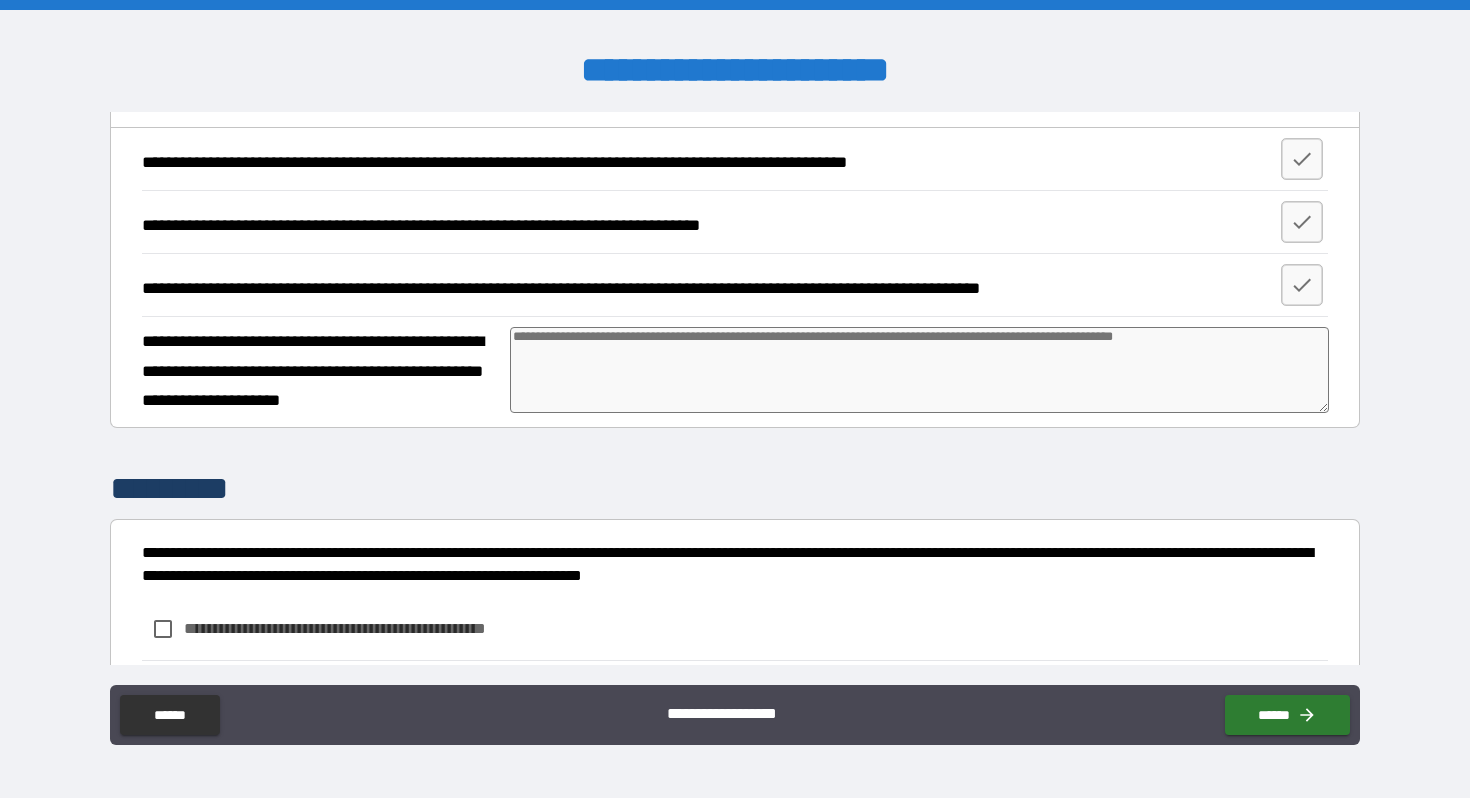 scroll, scrollTop: 305, scrollLeft: 0, axis: vertical 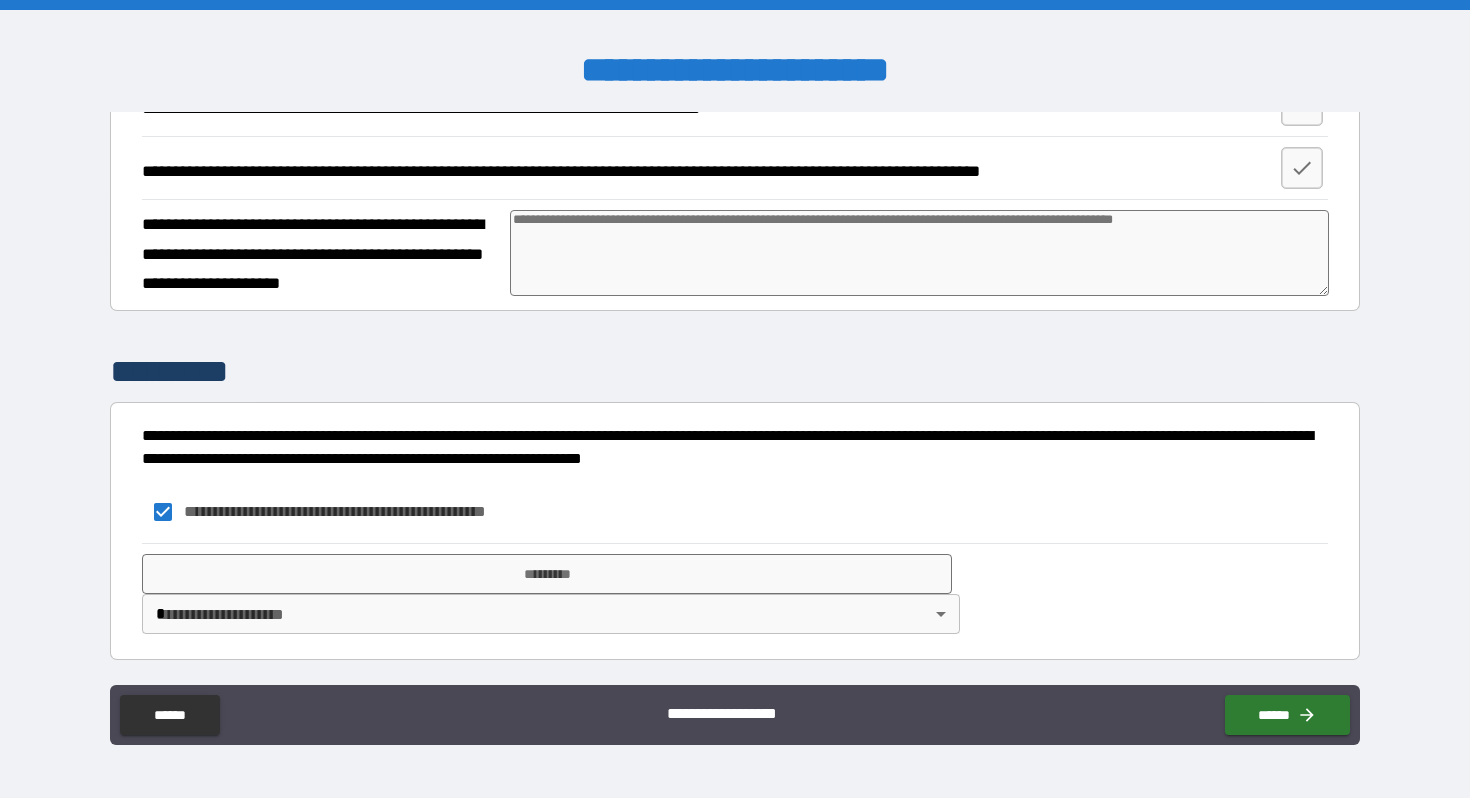 click on "**********" at bounding box center (735, 399) 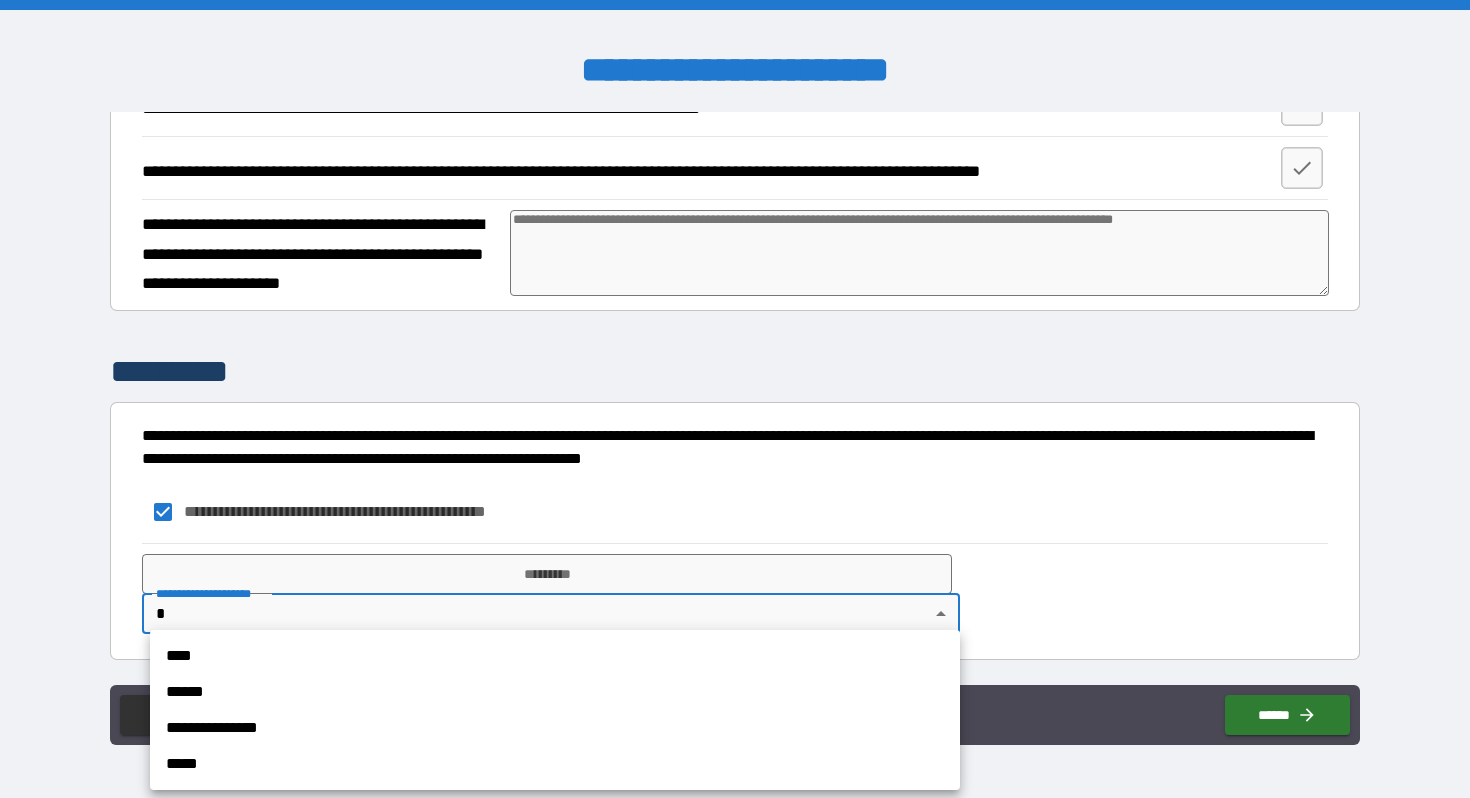 click on "****" at bounding box center [555, 656] 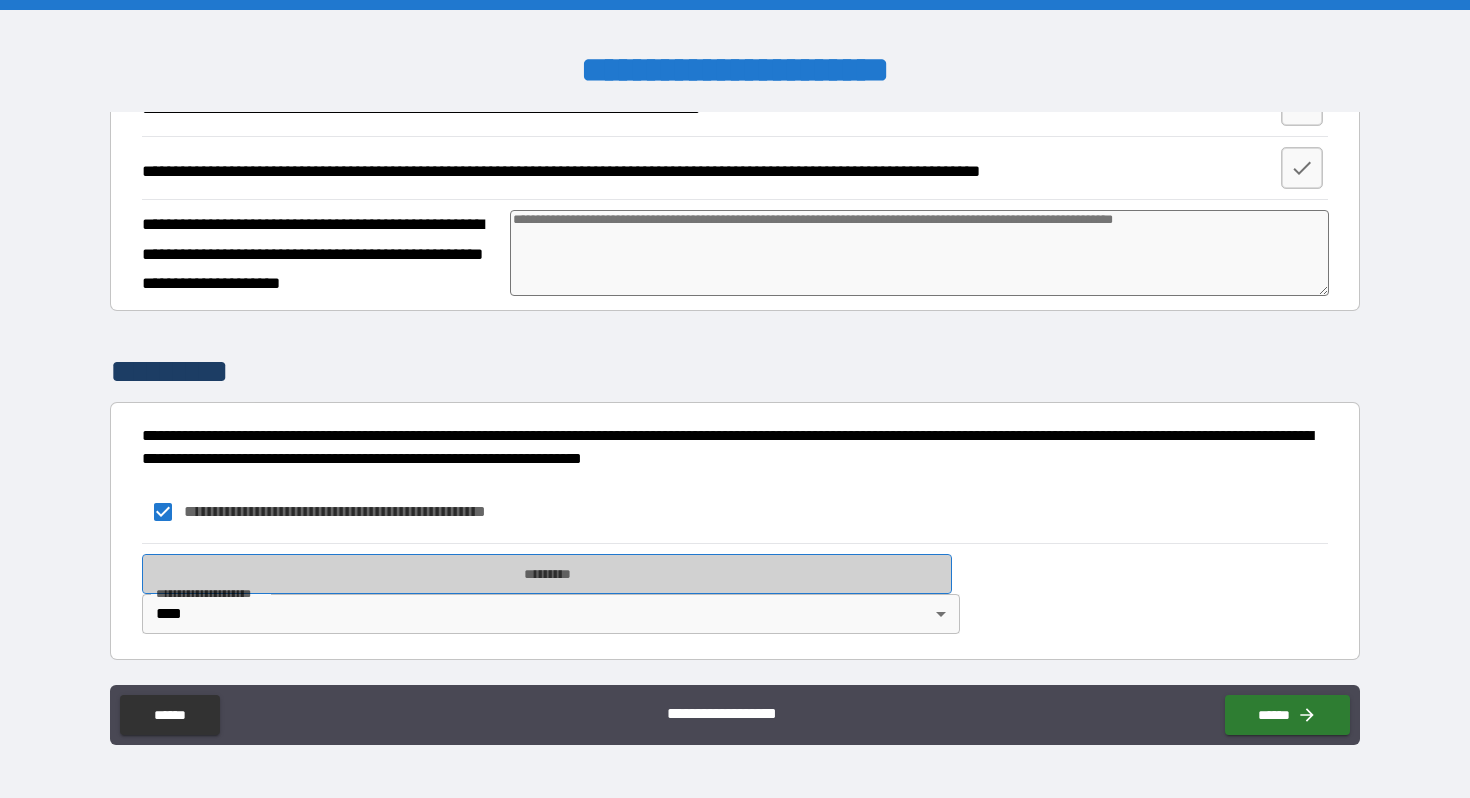 click on "*********" at bounding box center [547, 574] 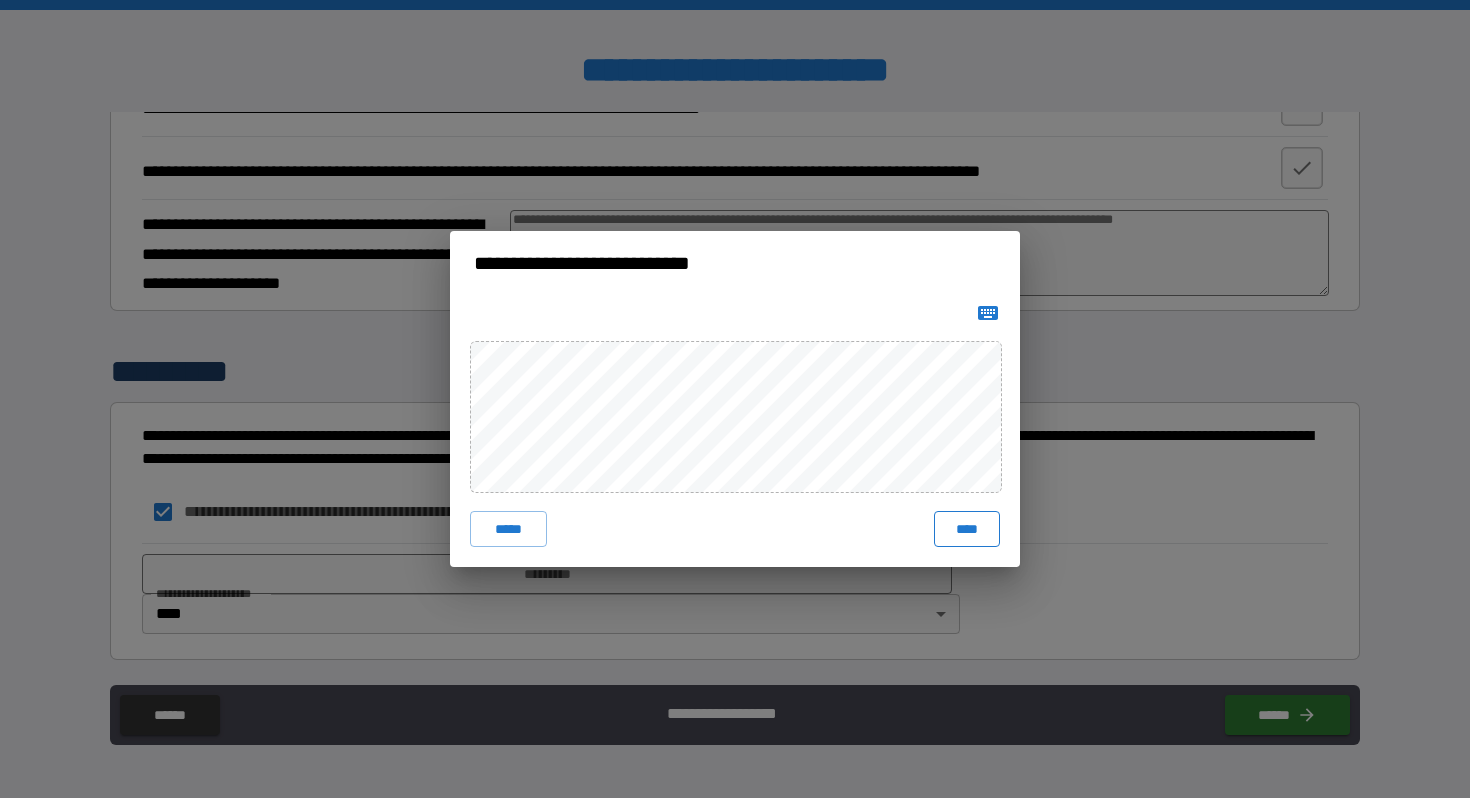 click on "****" at bounding box center [967, 529] 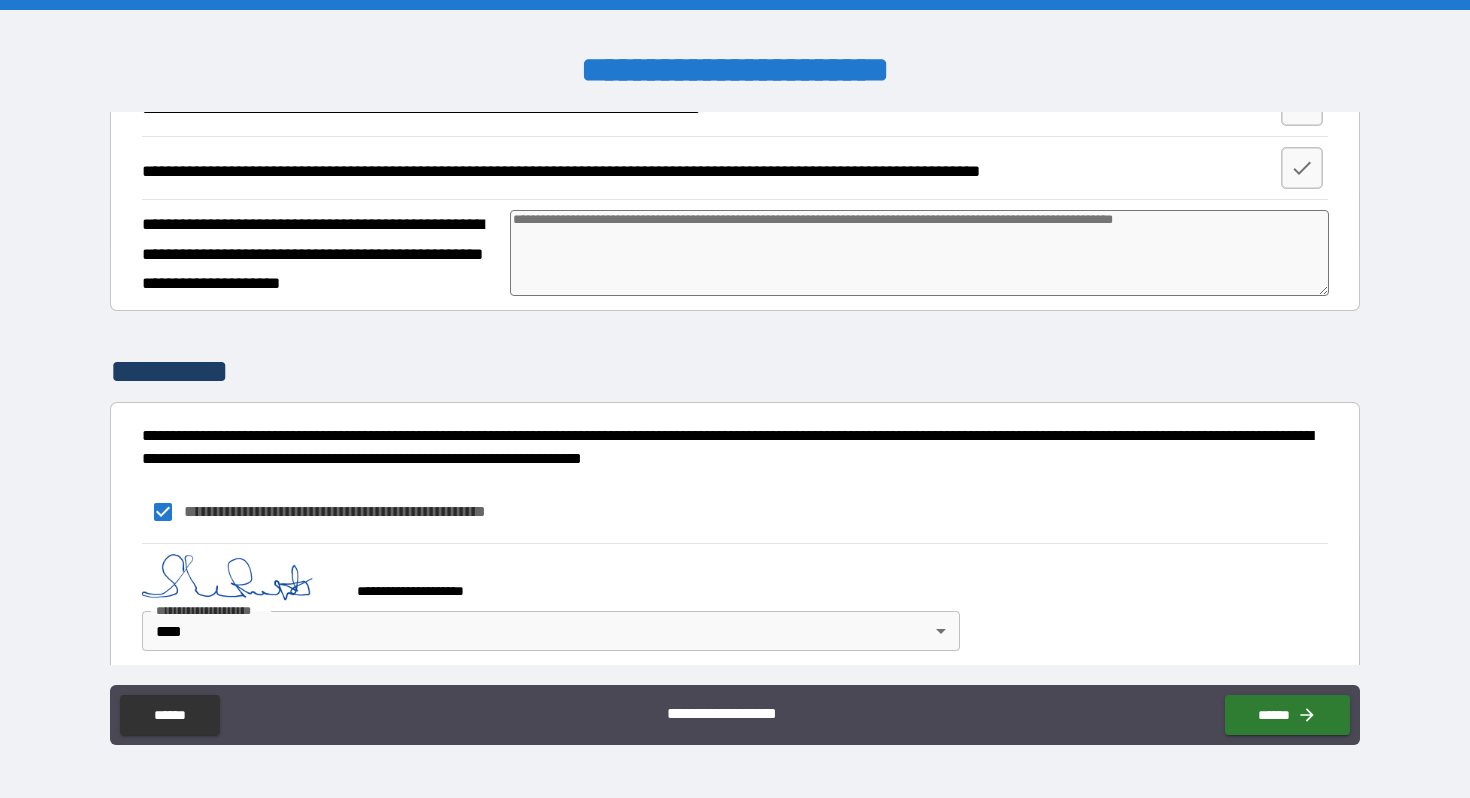 click on "**********" at bounding box center (734, 512) 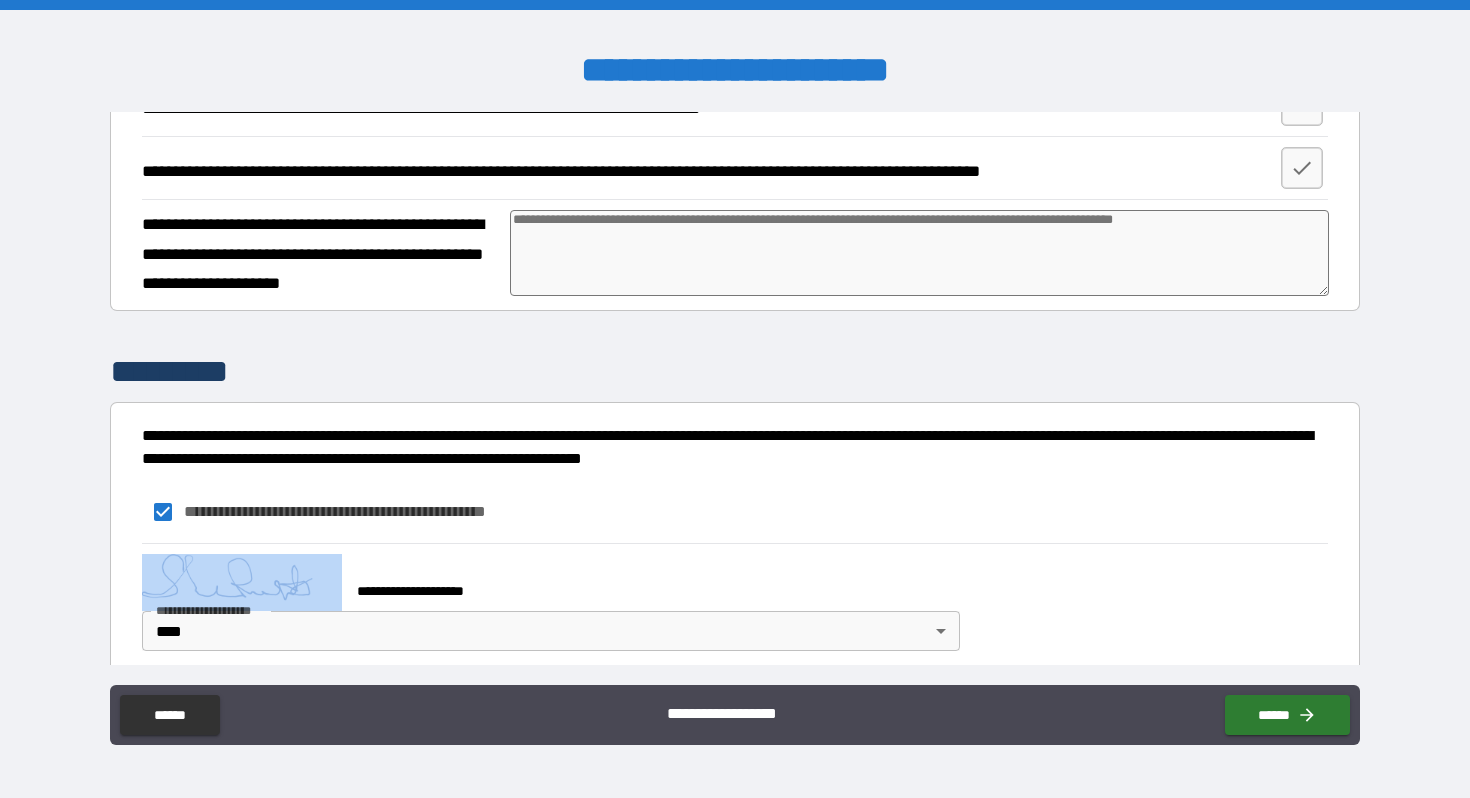 scroll, scrollTop: 322, scrollLeft: 0, axis: vertical 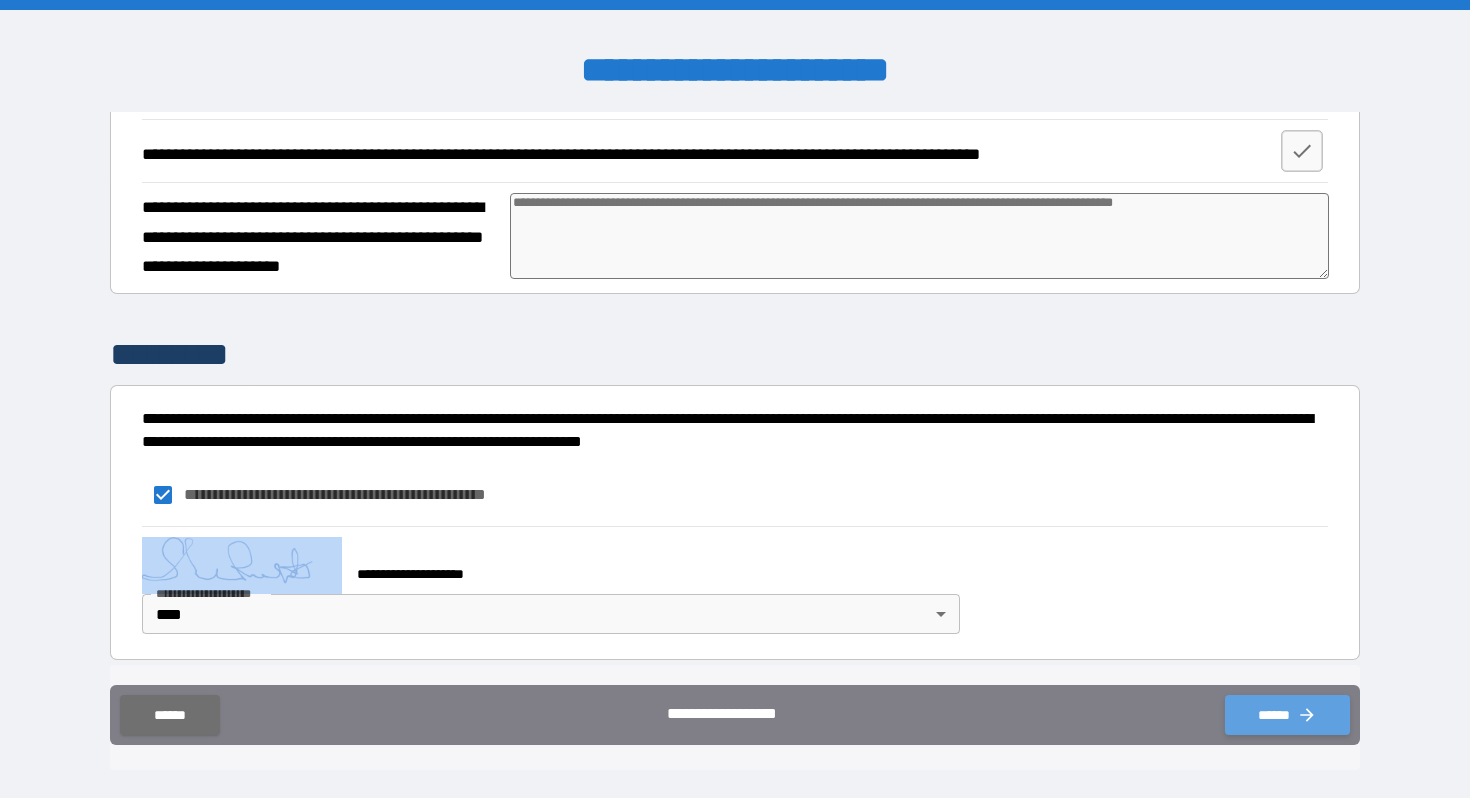 click on "******" at bounding box center [1287, 715] 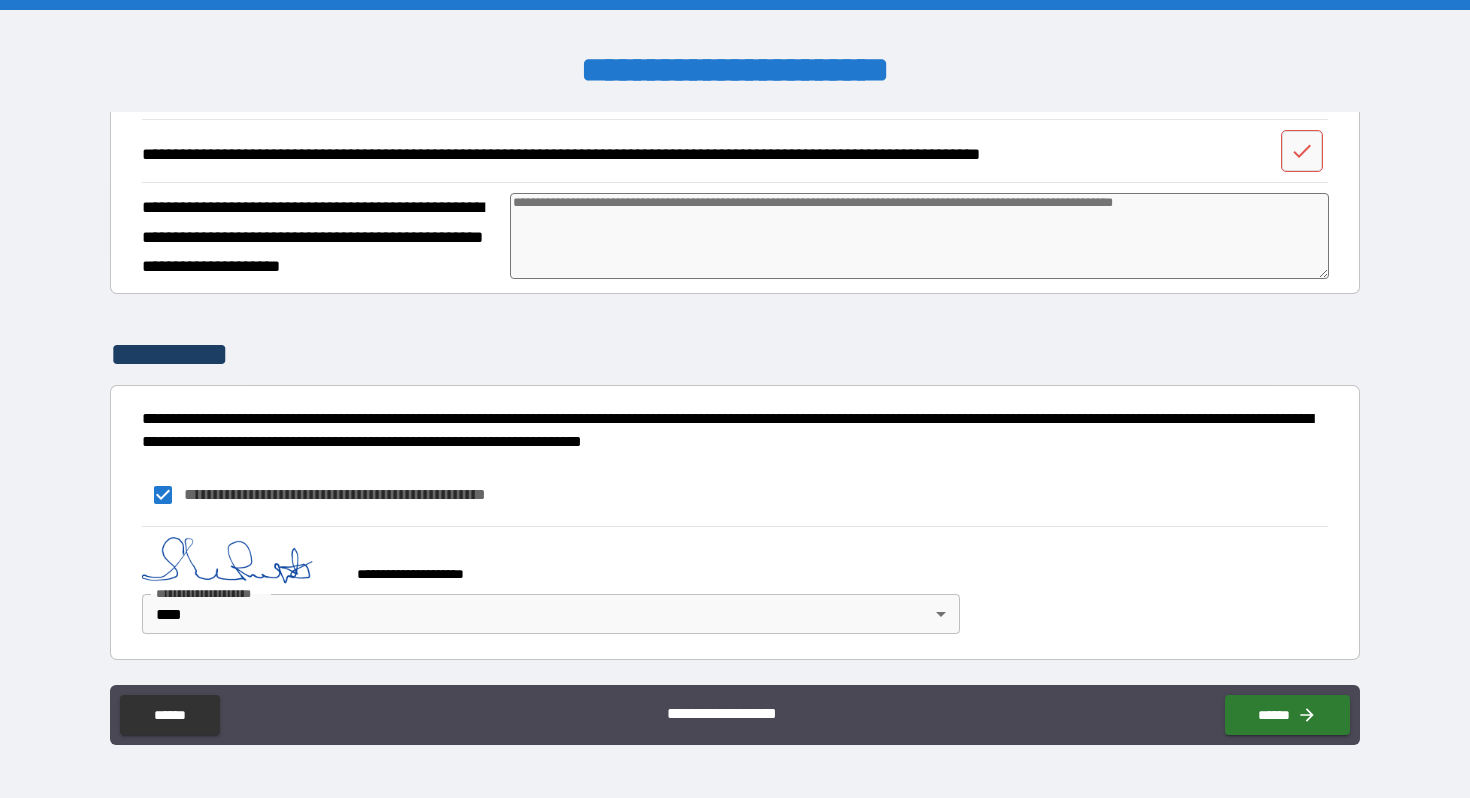 click at bounding box center [919, 236] 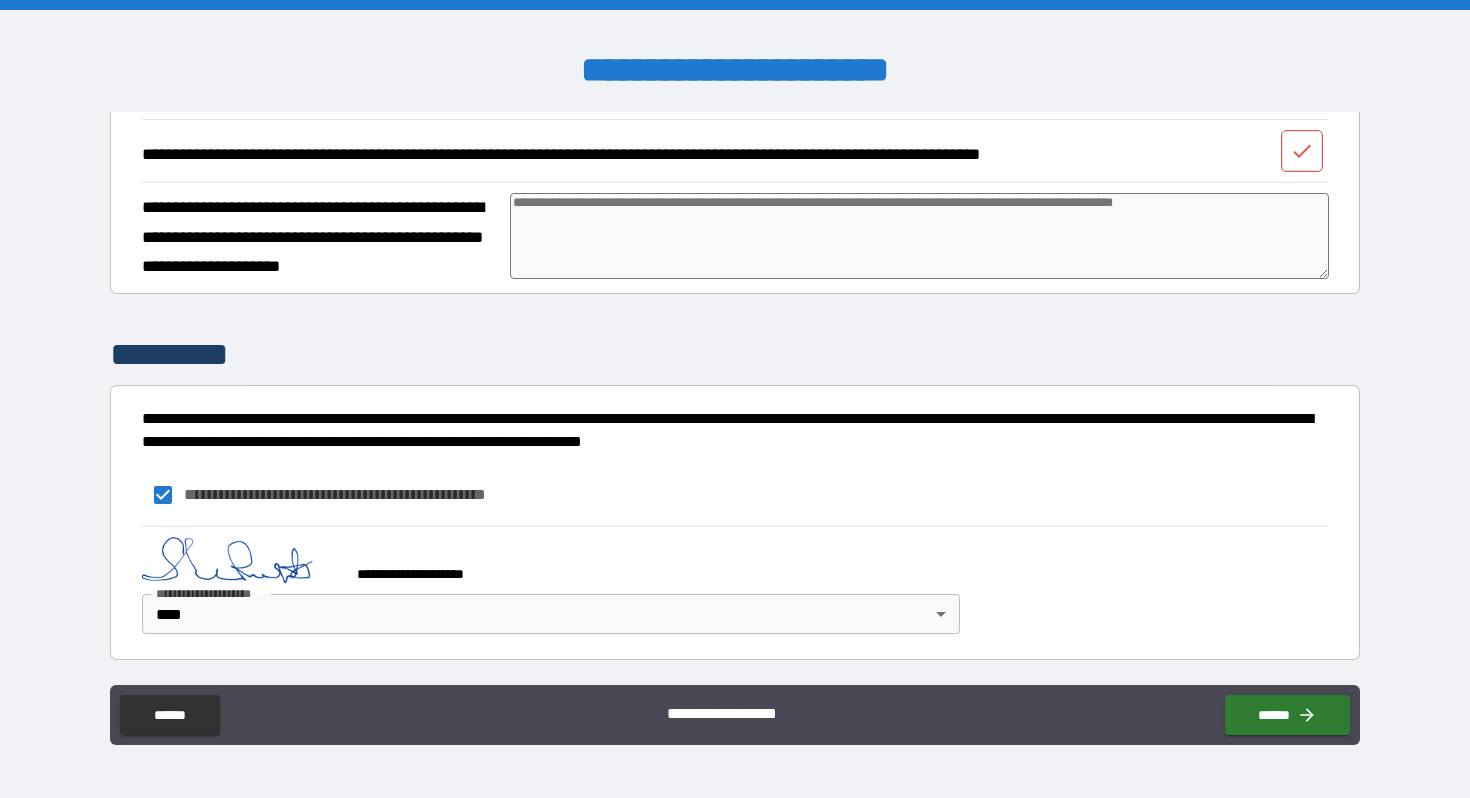 click at bounding box center (1302, 151) 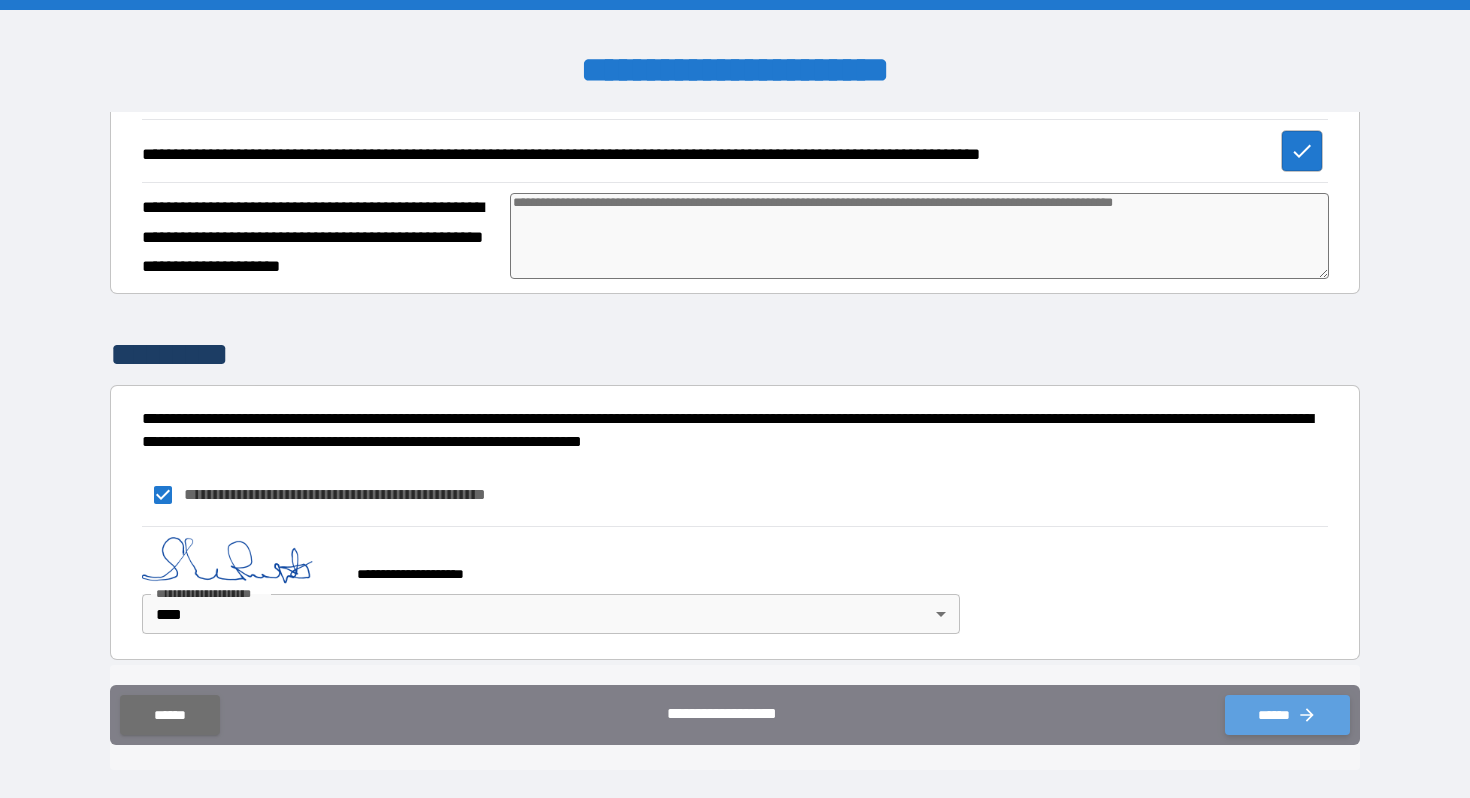 click on "******" at bounding box center [1287, 715] 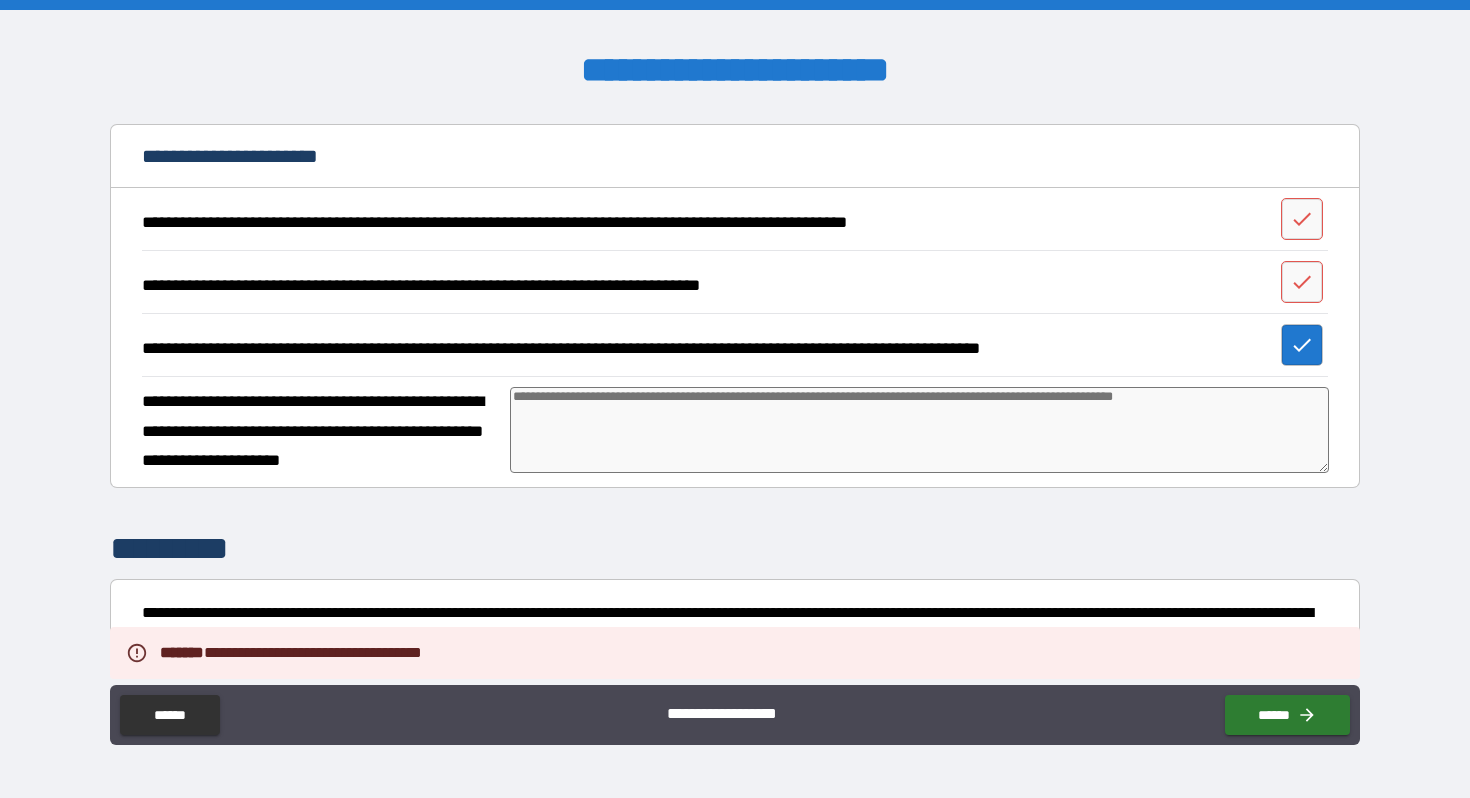 scroll, scrollTop: 0, scrollLeft: 0, axis: both 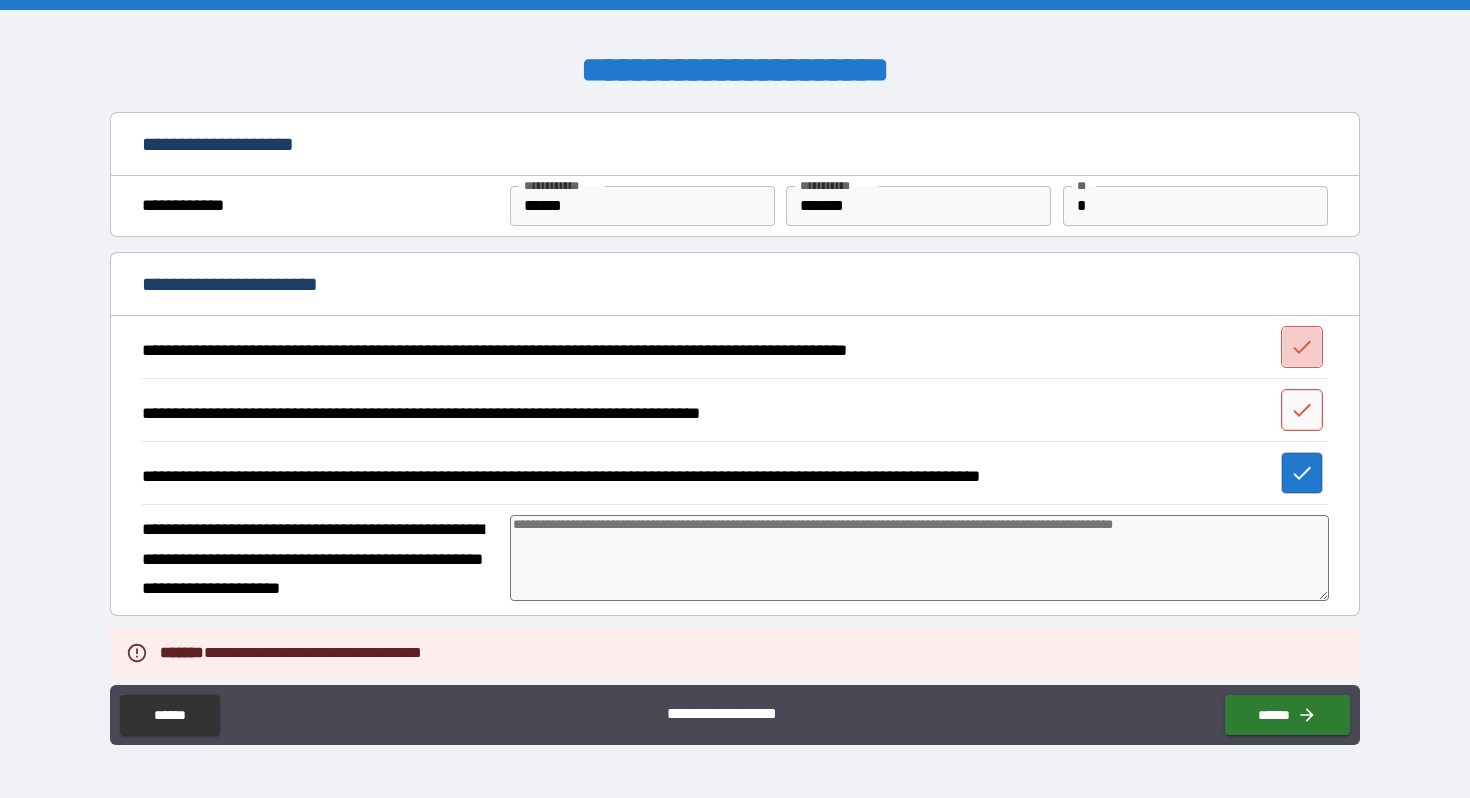 click 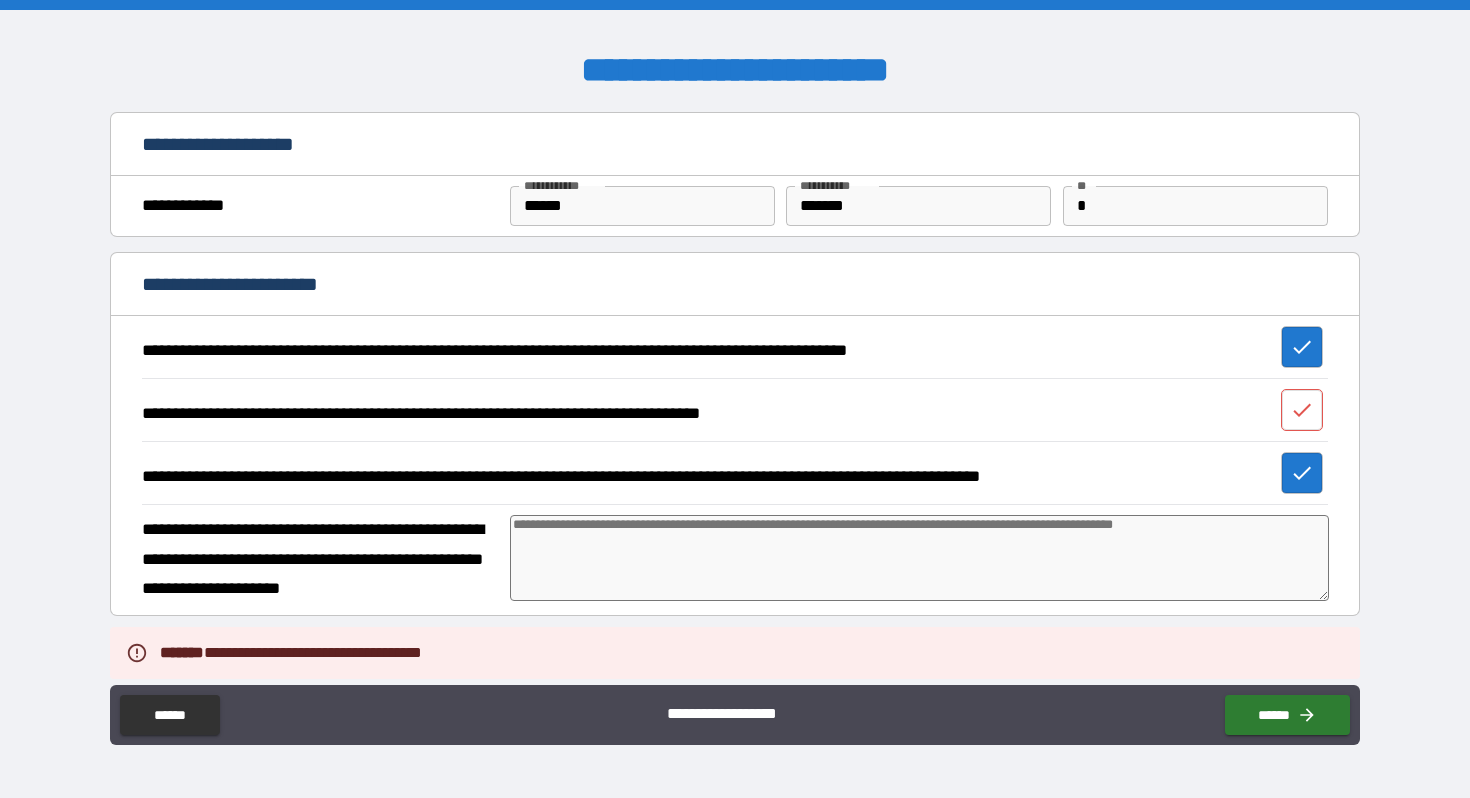 click 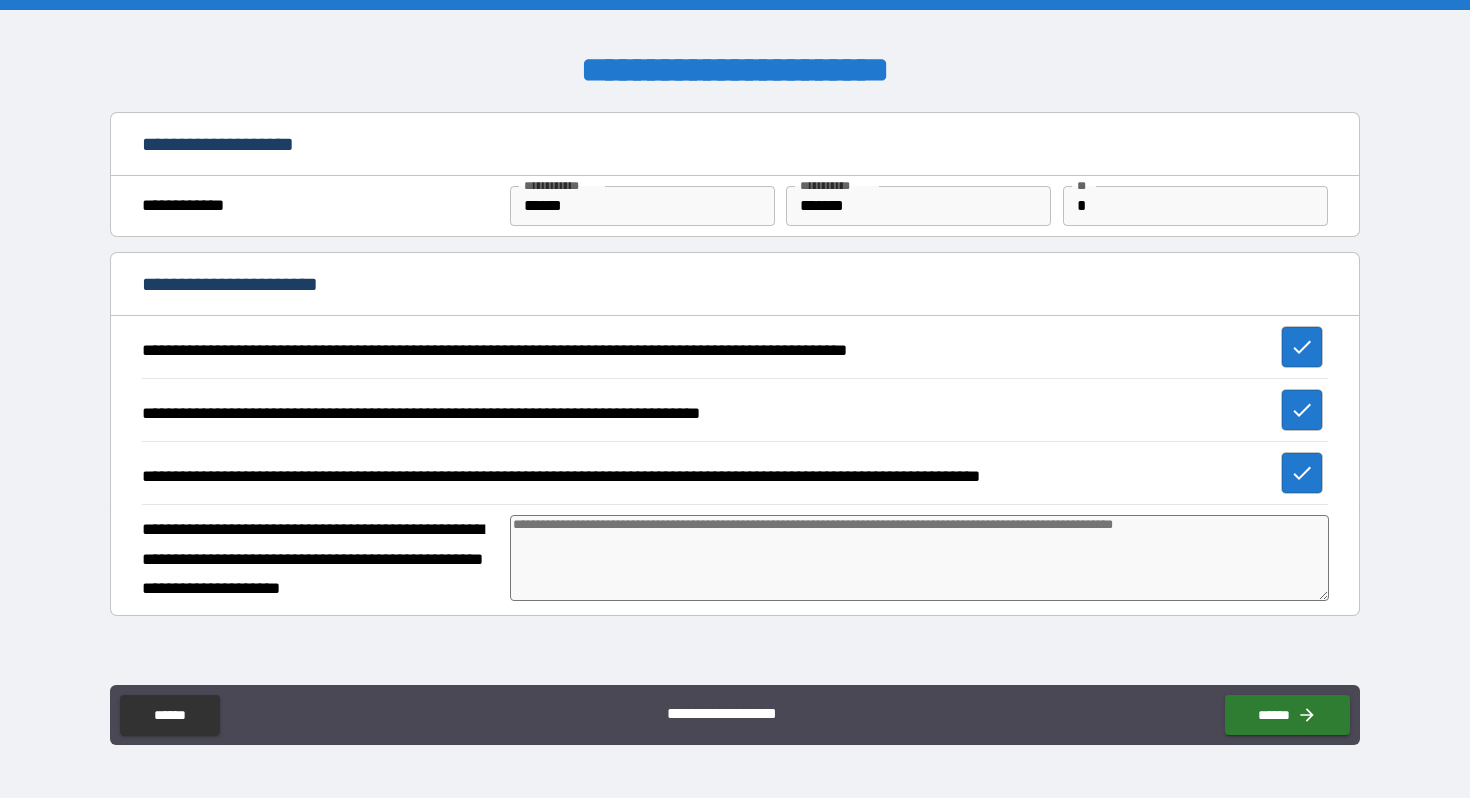 type on "*" 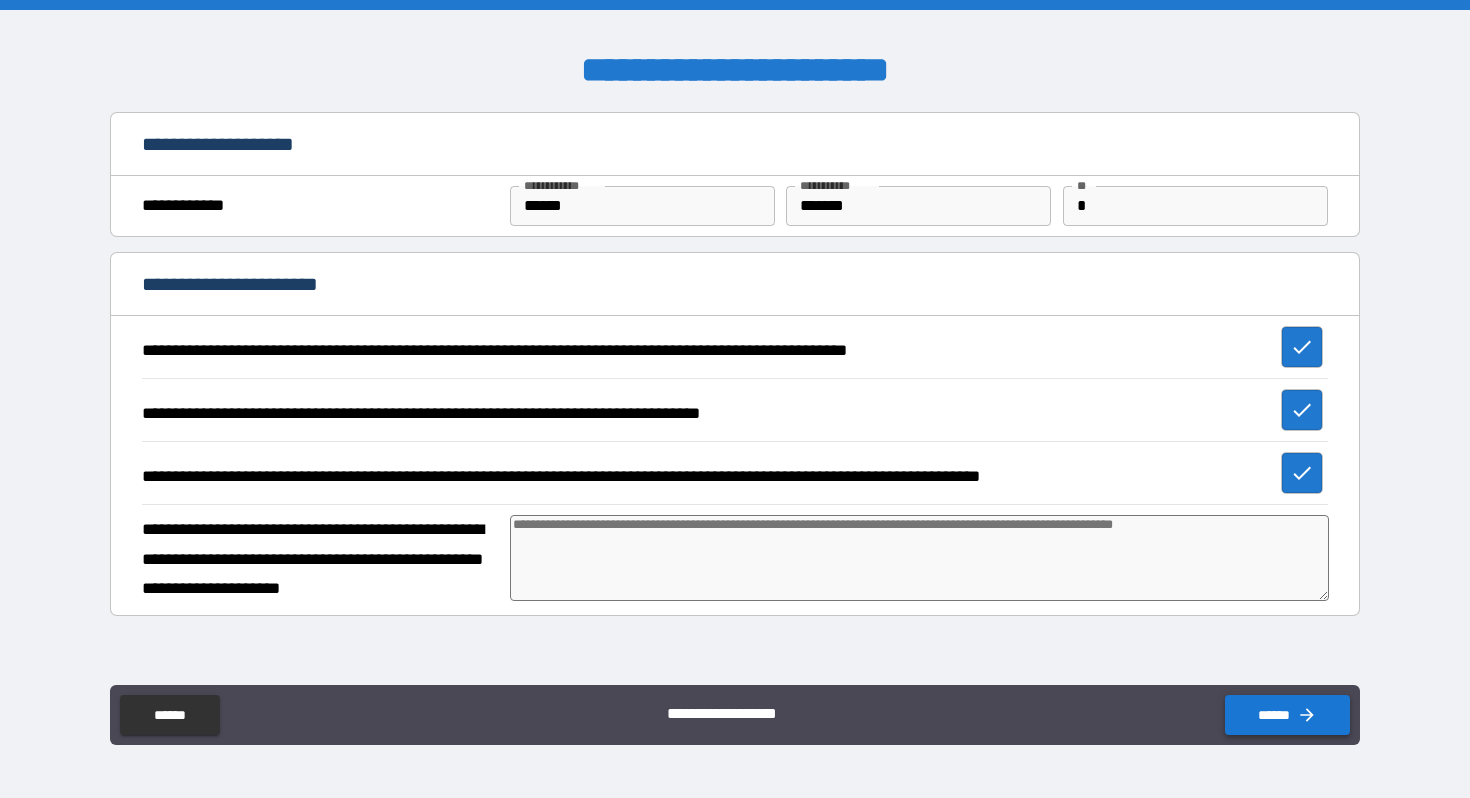 click on "******" at bounding box center [1287, 715] 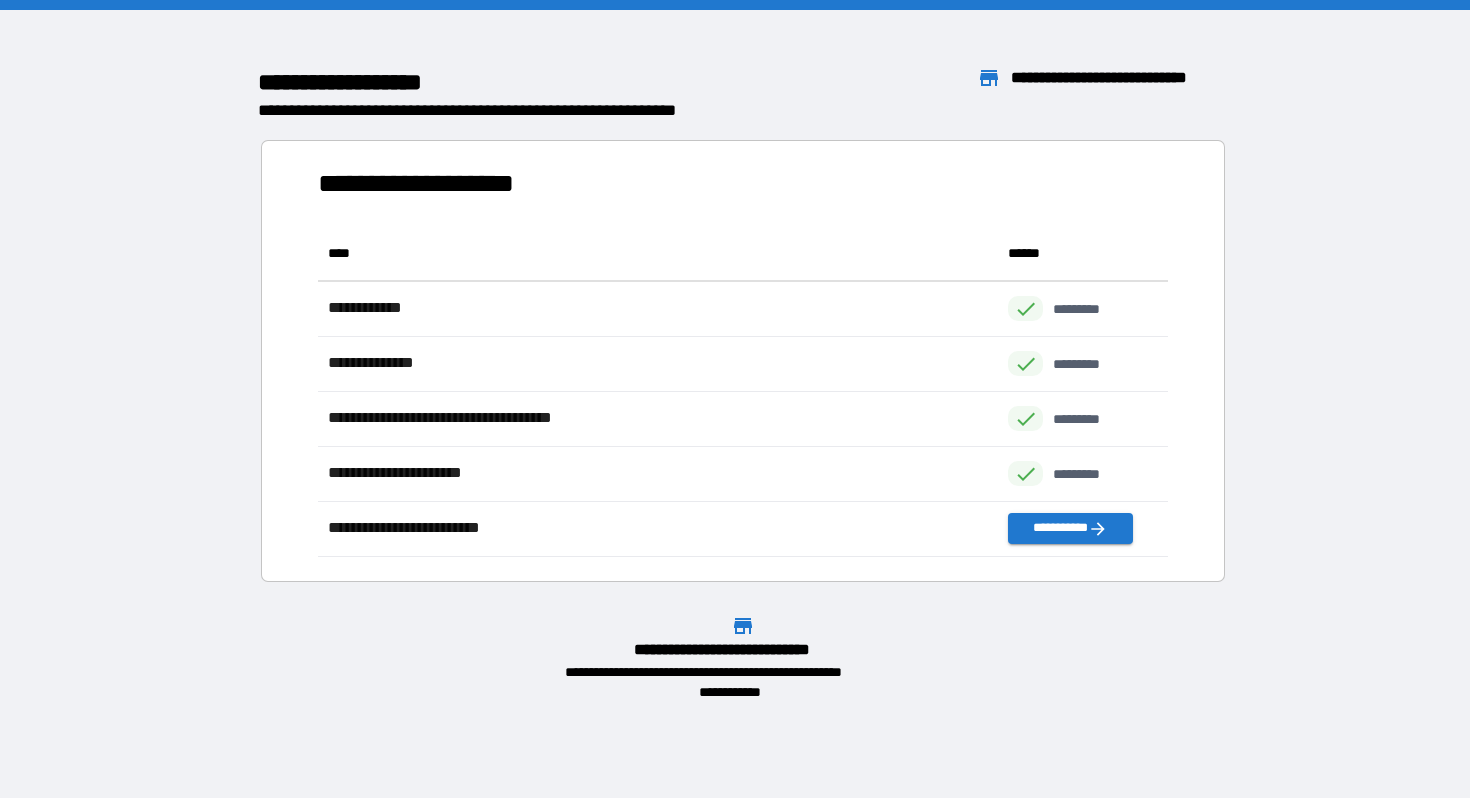 scroll, scrollTop: 16, scrollLeft: 16, axis: both 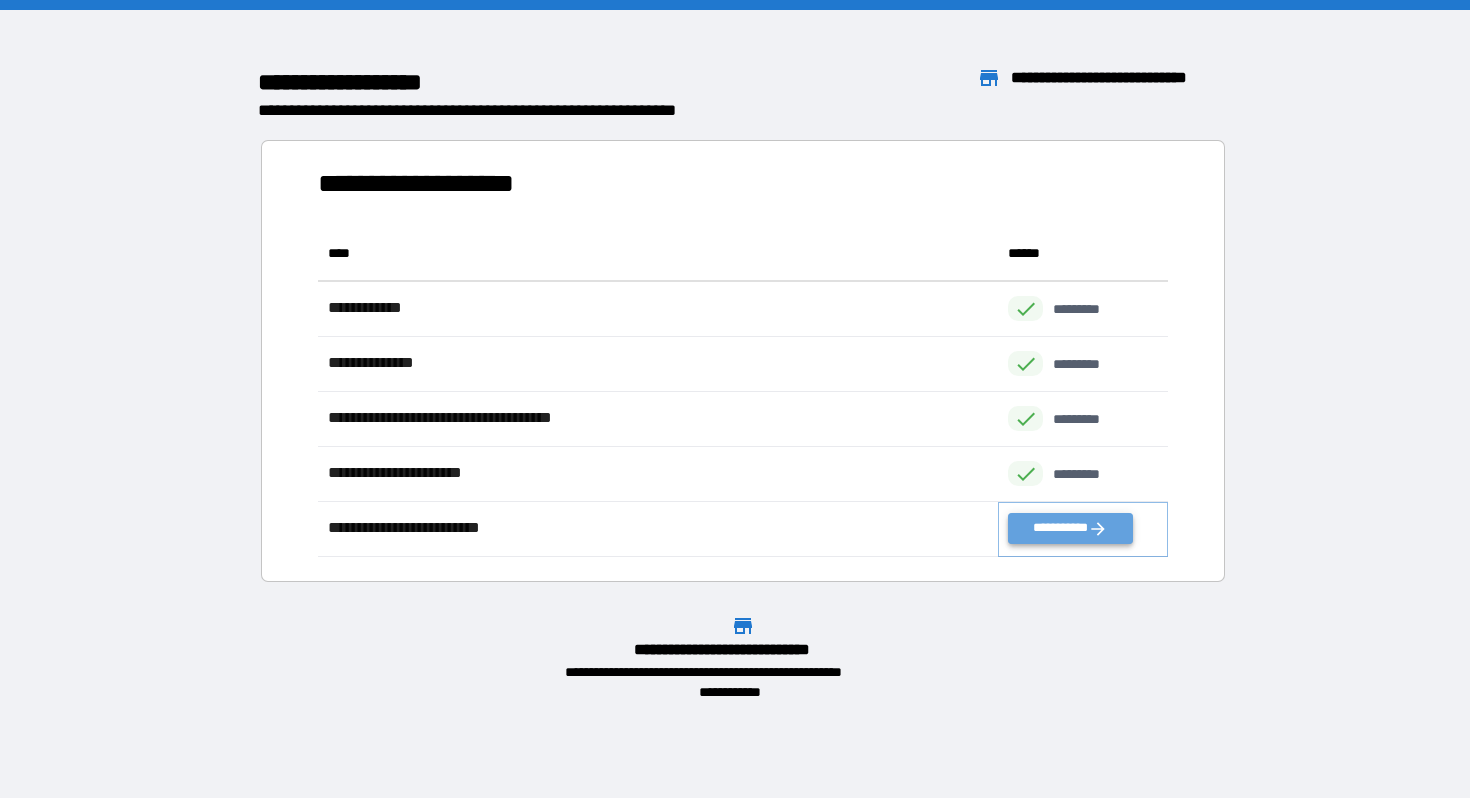click on "**********" at bounding box center (1070, 528) 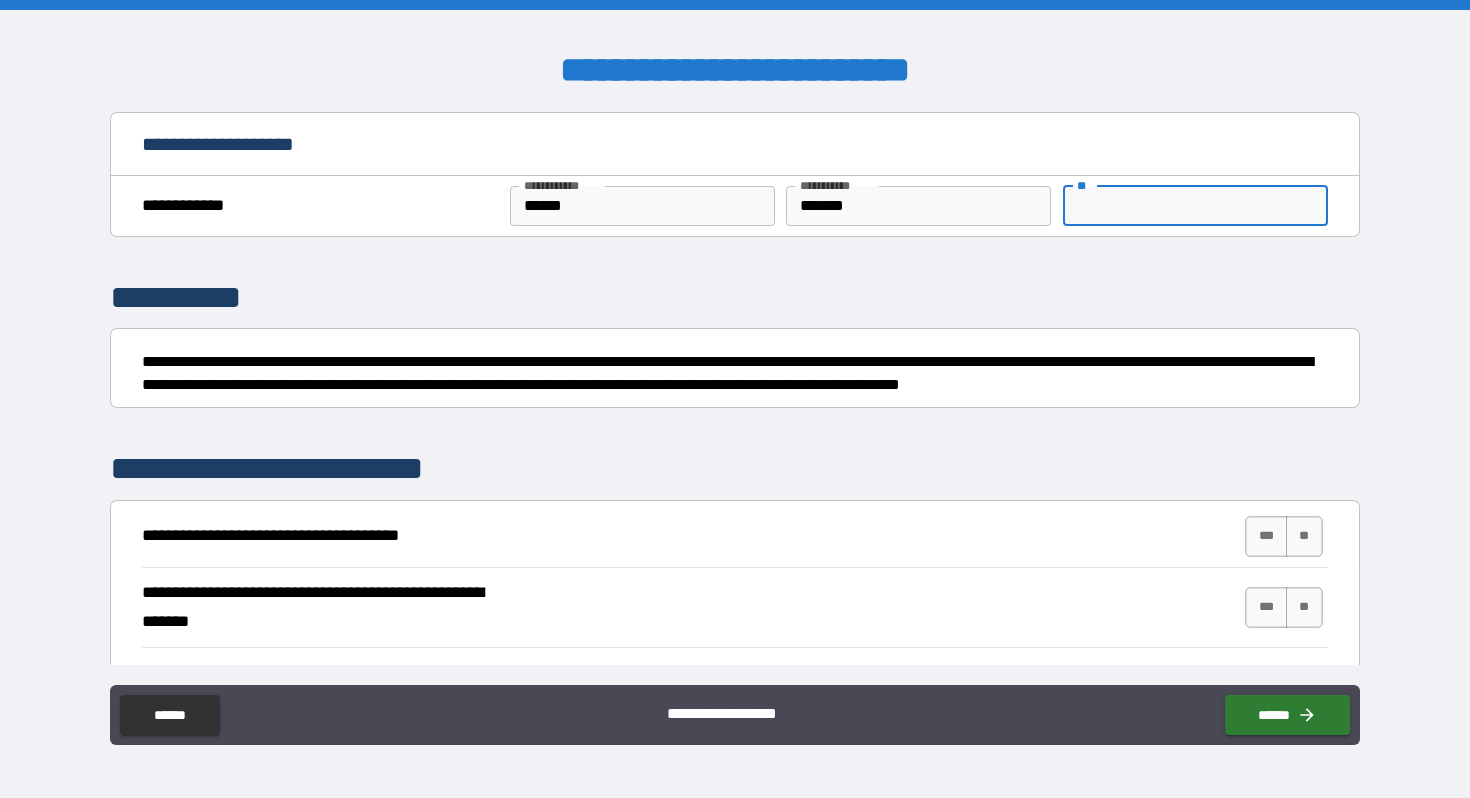 click on "**" at bounding box center [1195, 206] 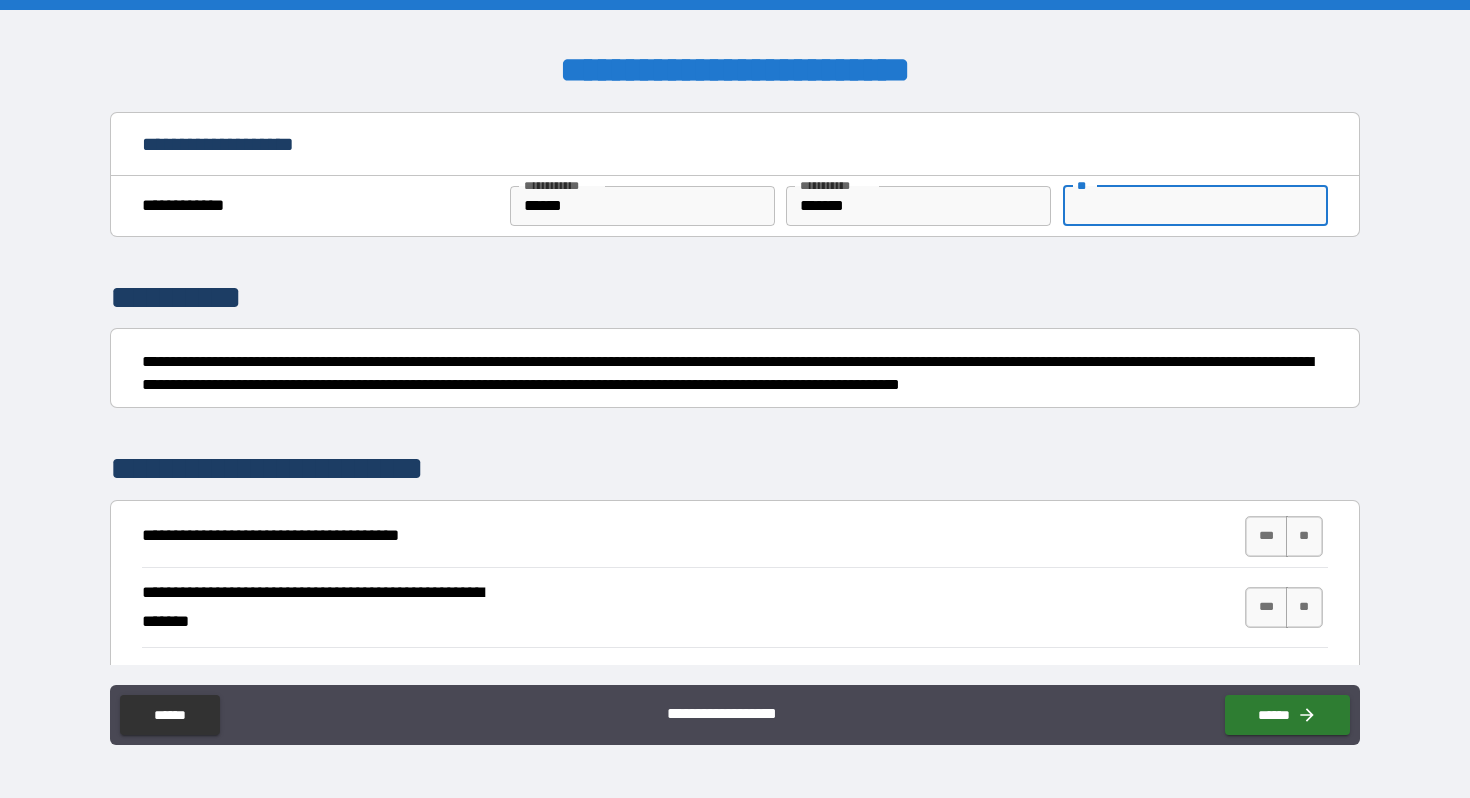 type on "*" 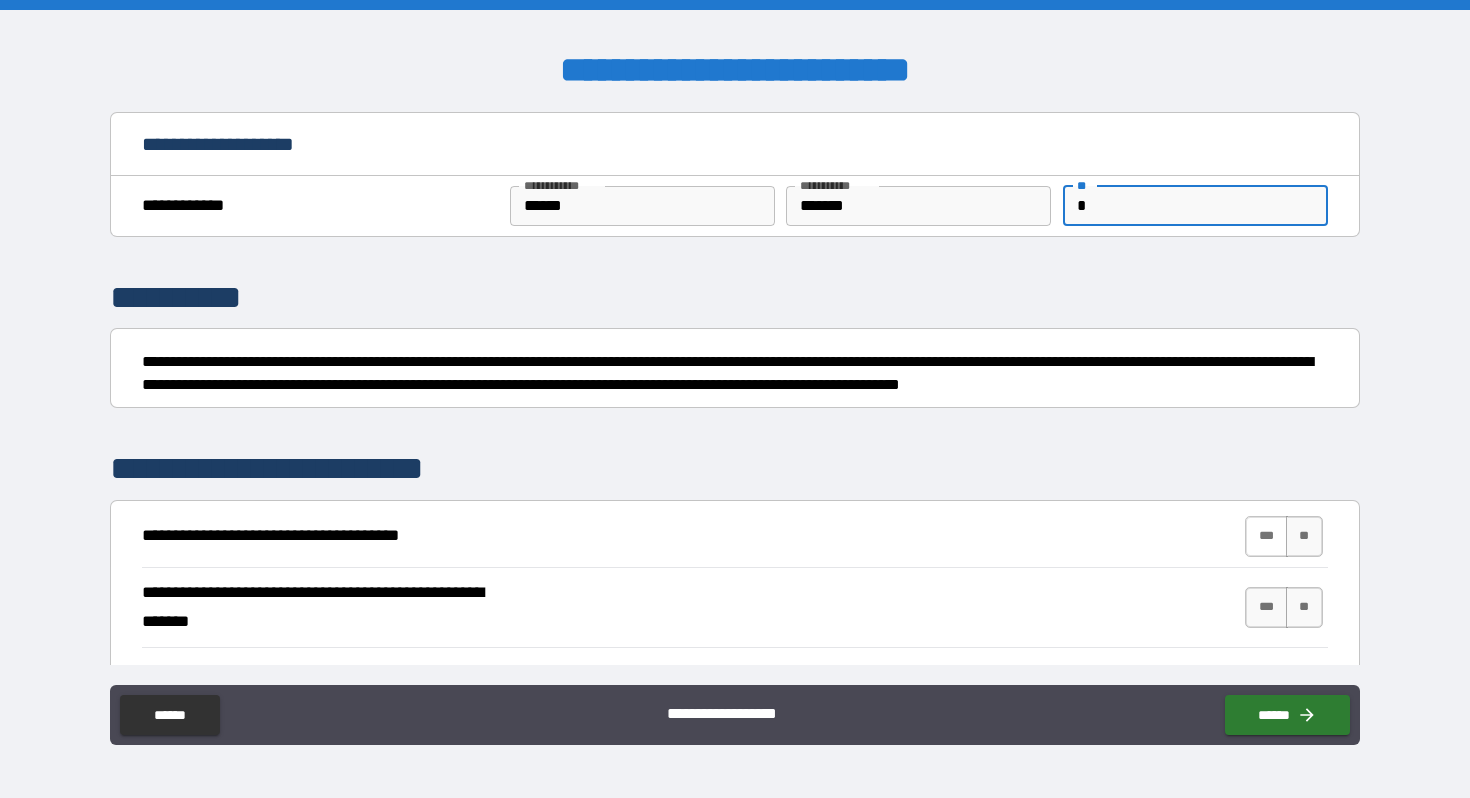 click on "***" at bounding box center [1266, 536] 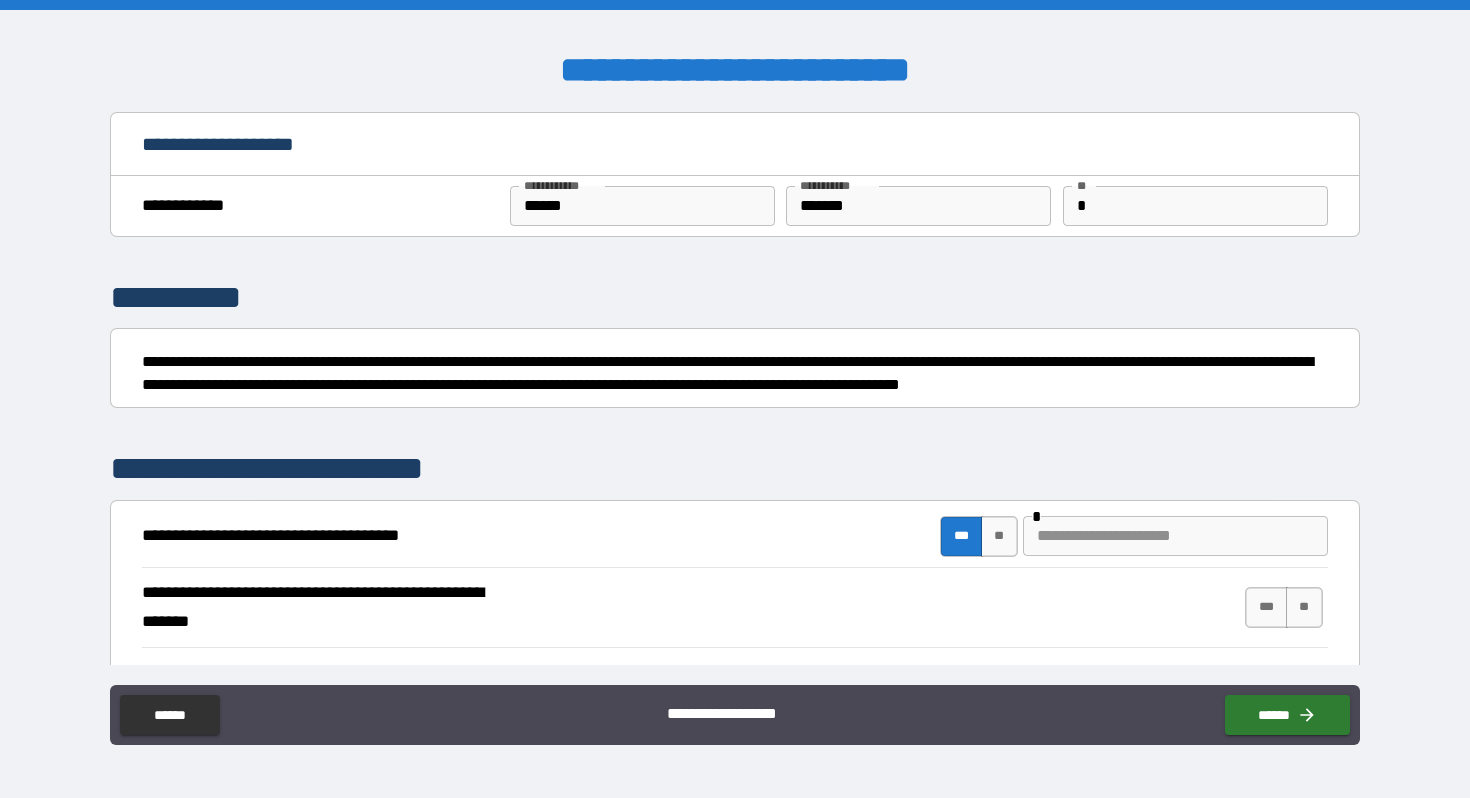 click at bounding box center [1175, 536] 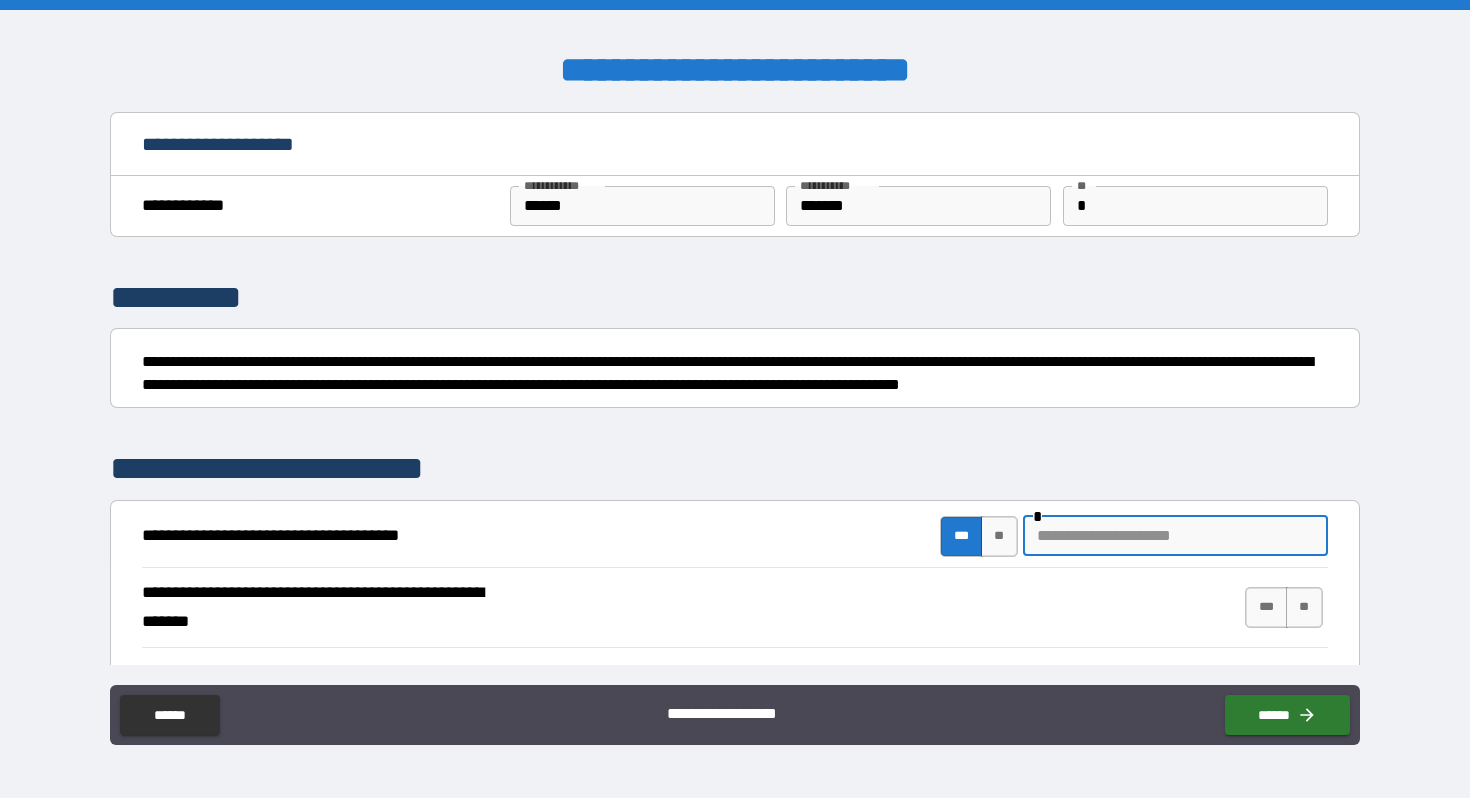 click at bounding box center [1175, 536] 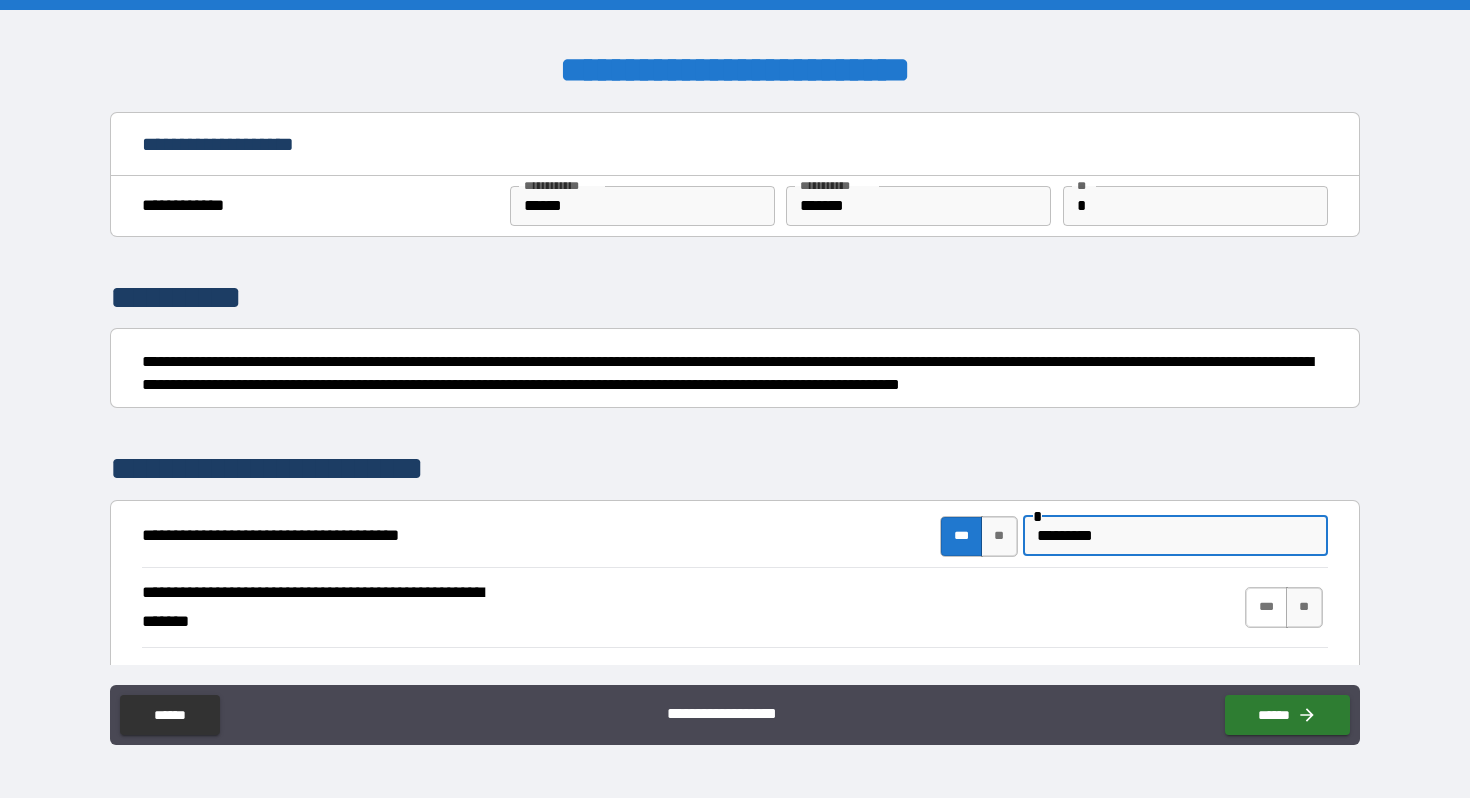 type on "*********" 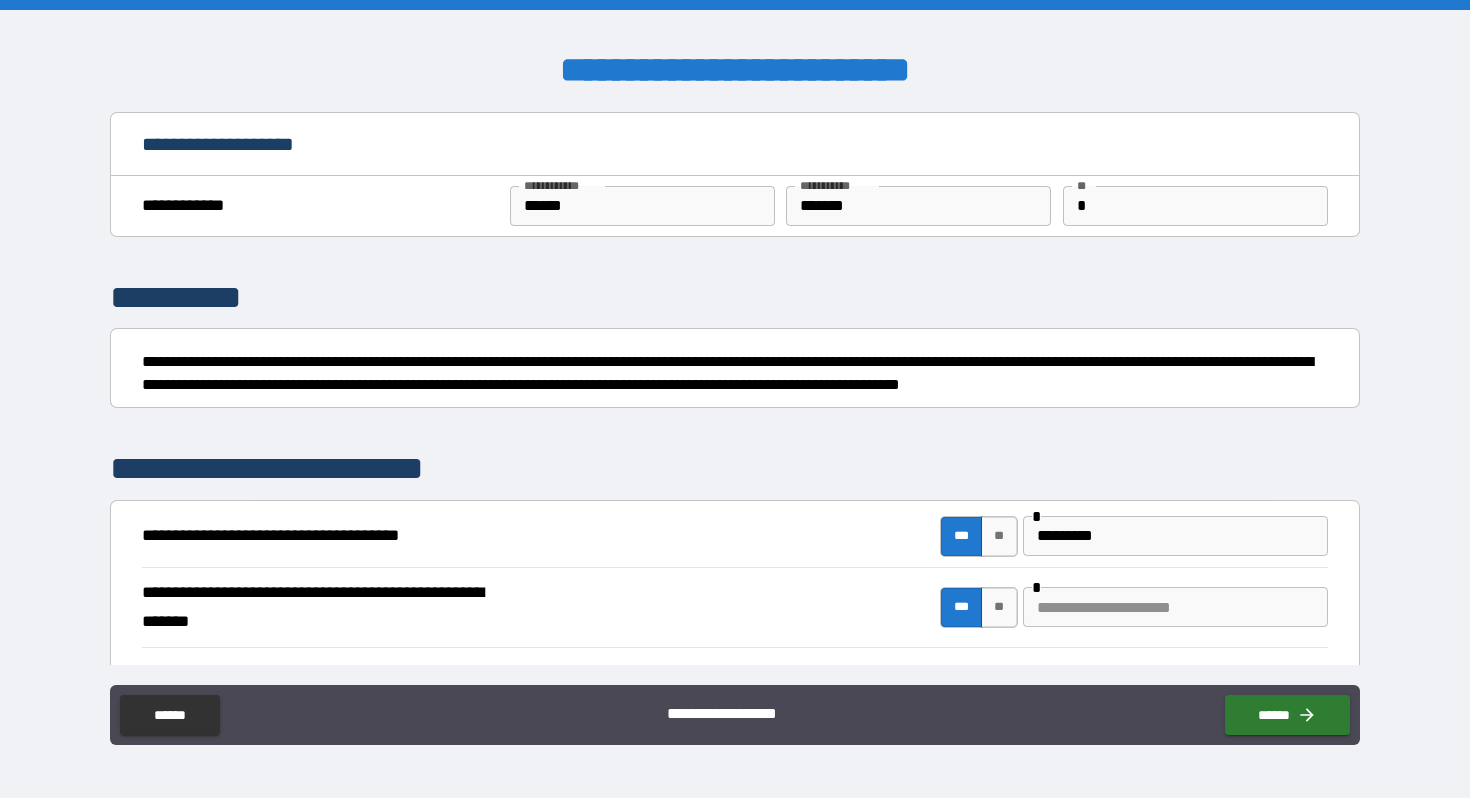 click at bounding box center [1175, 607] 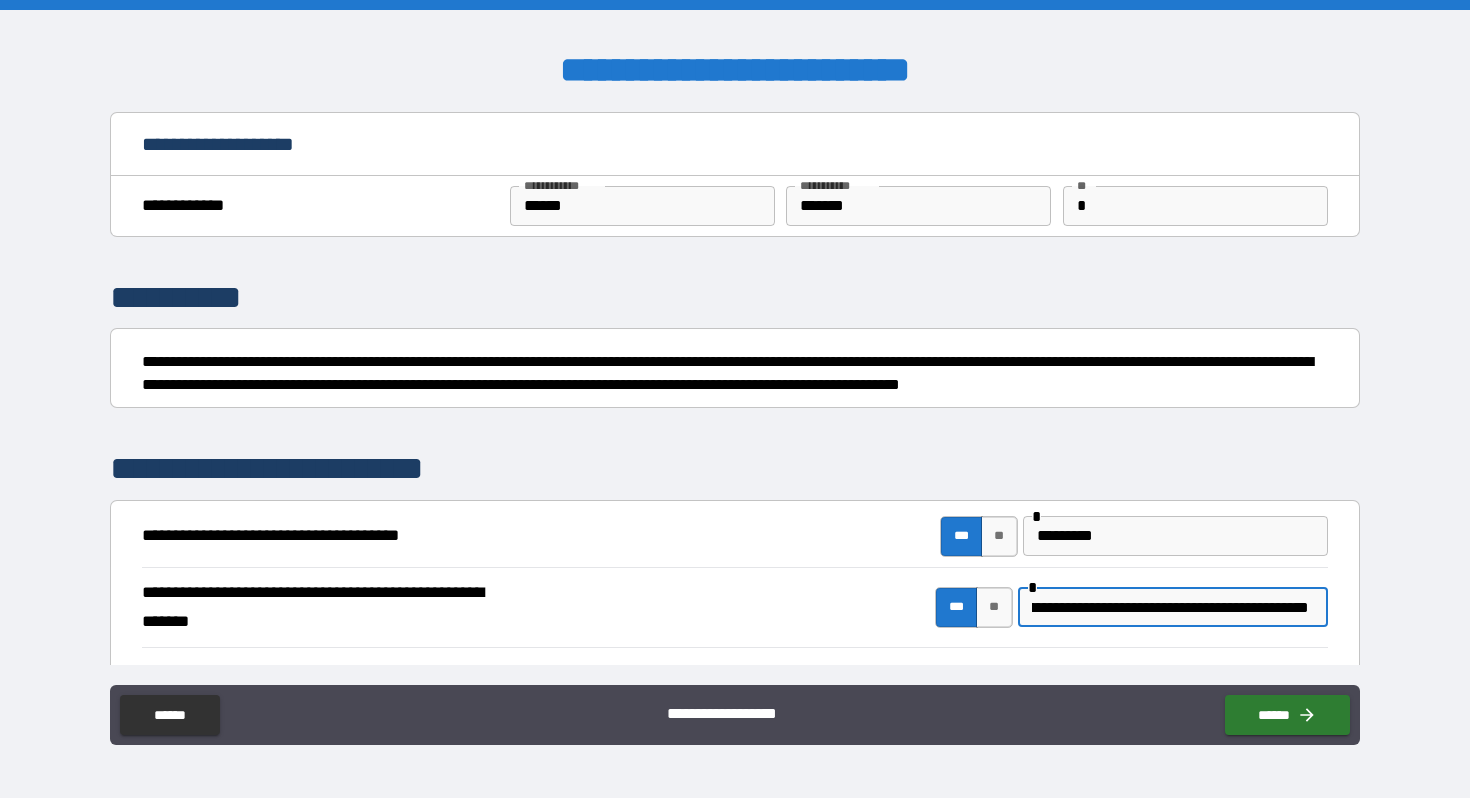 scroll, scrollTop: 0, scrollLeft: 143, axis: horizontal 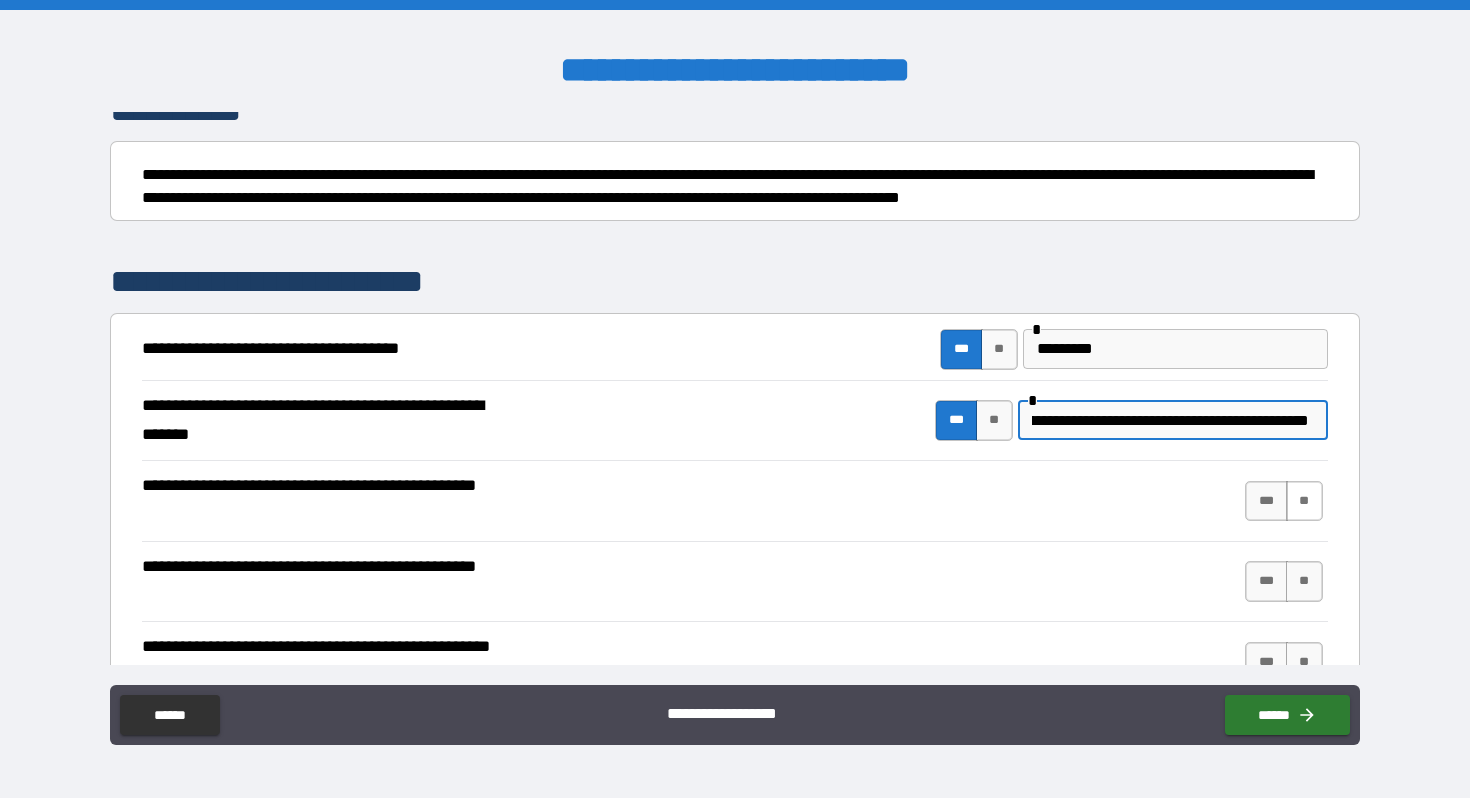 type on "**********" 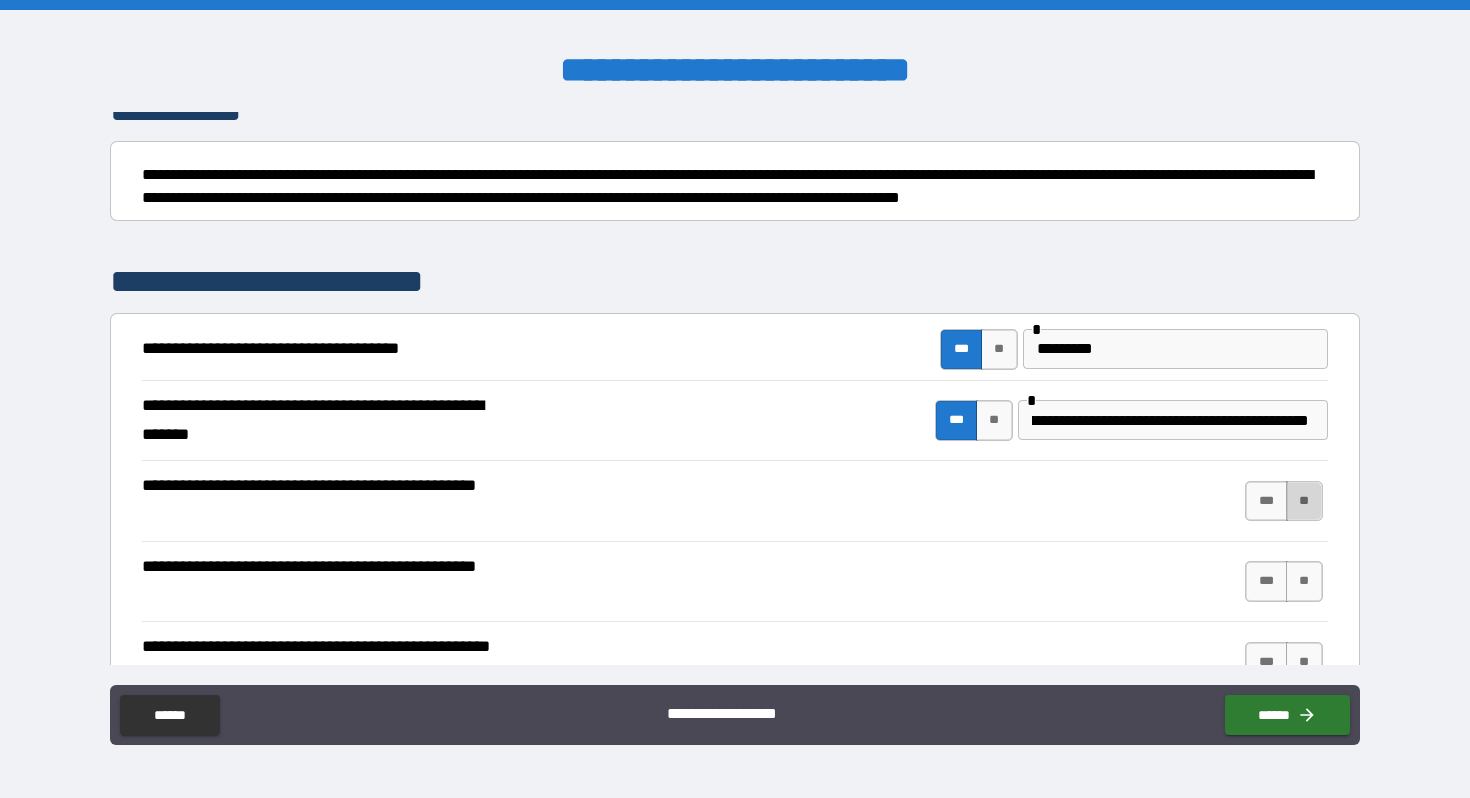 click on "**" at bounding box center (1304, 501) 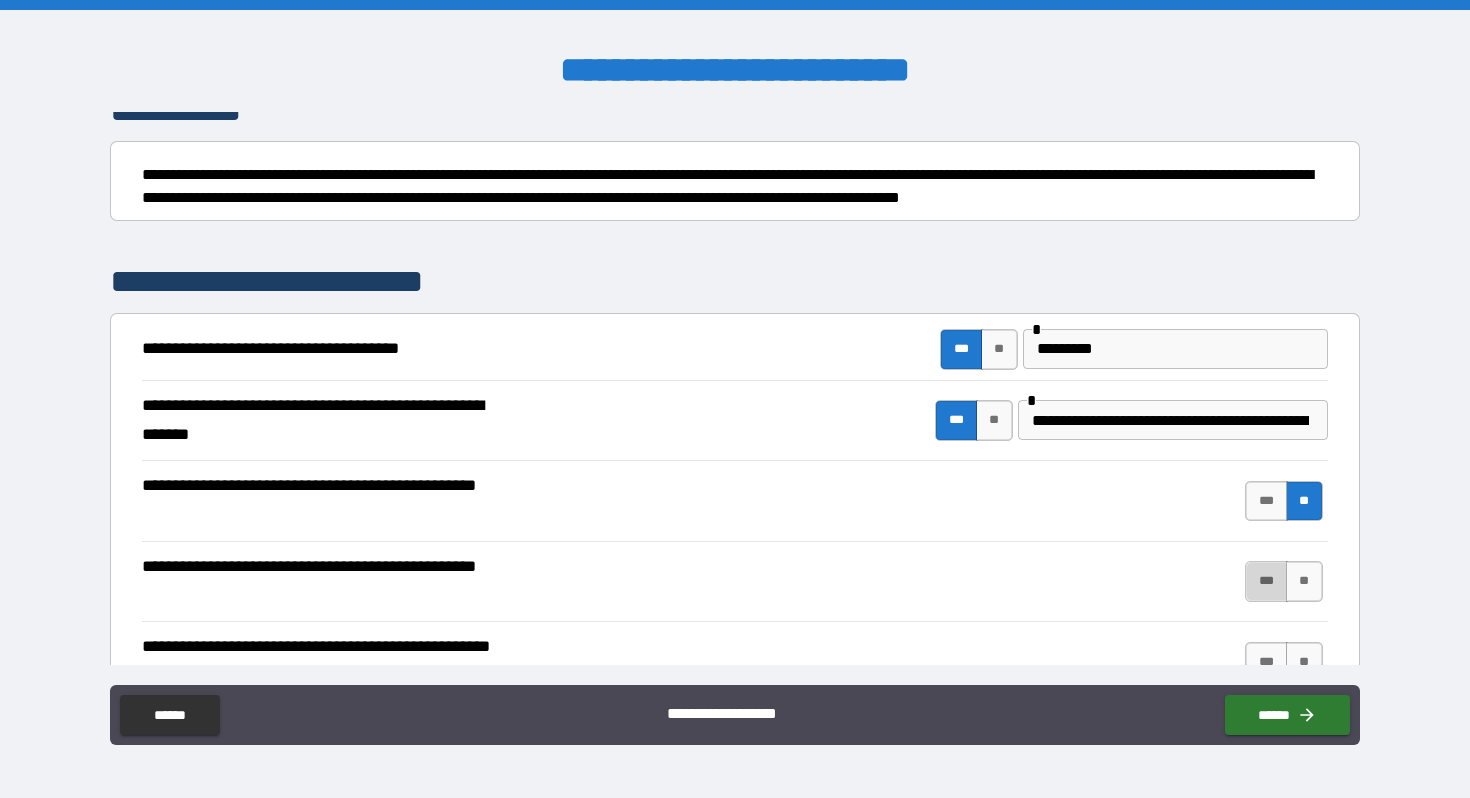 click on "***" at bounding box center [1266, 581] 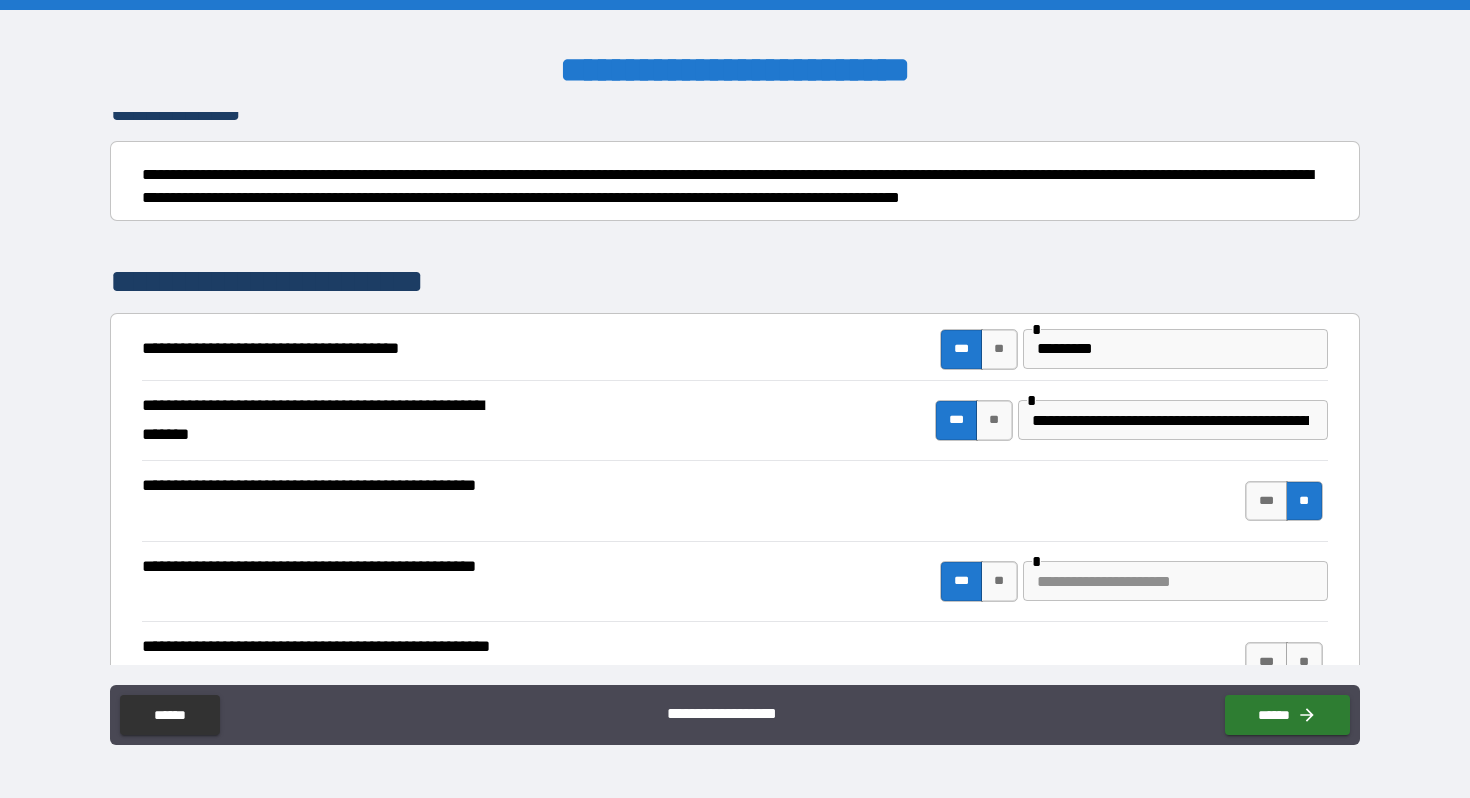 click at bounding box center (1175, 581) 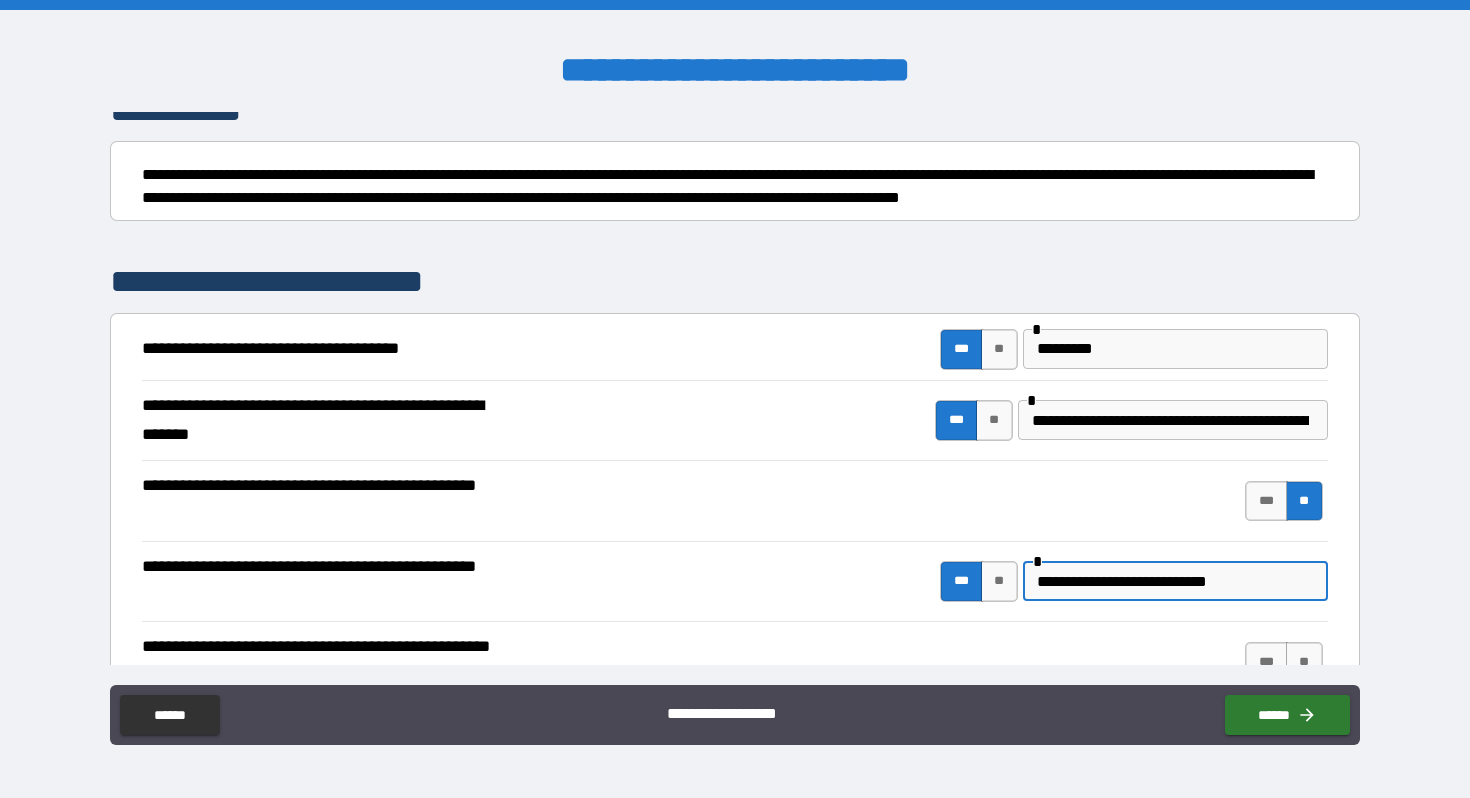 click on "**********" at bounding box center (1175, 581) 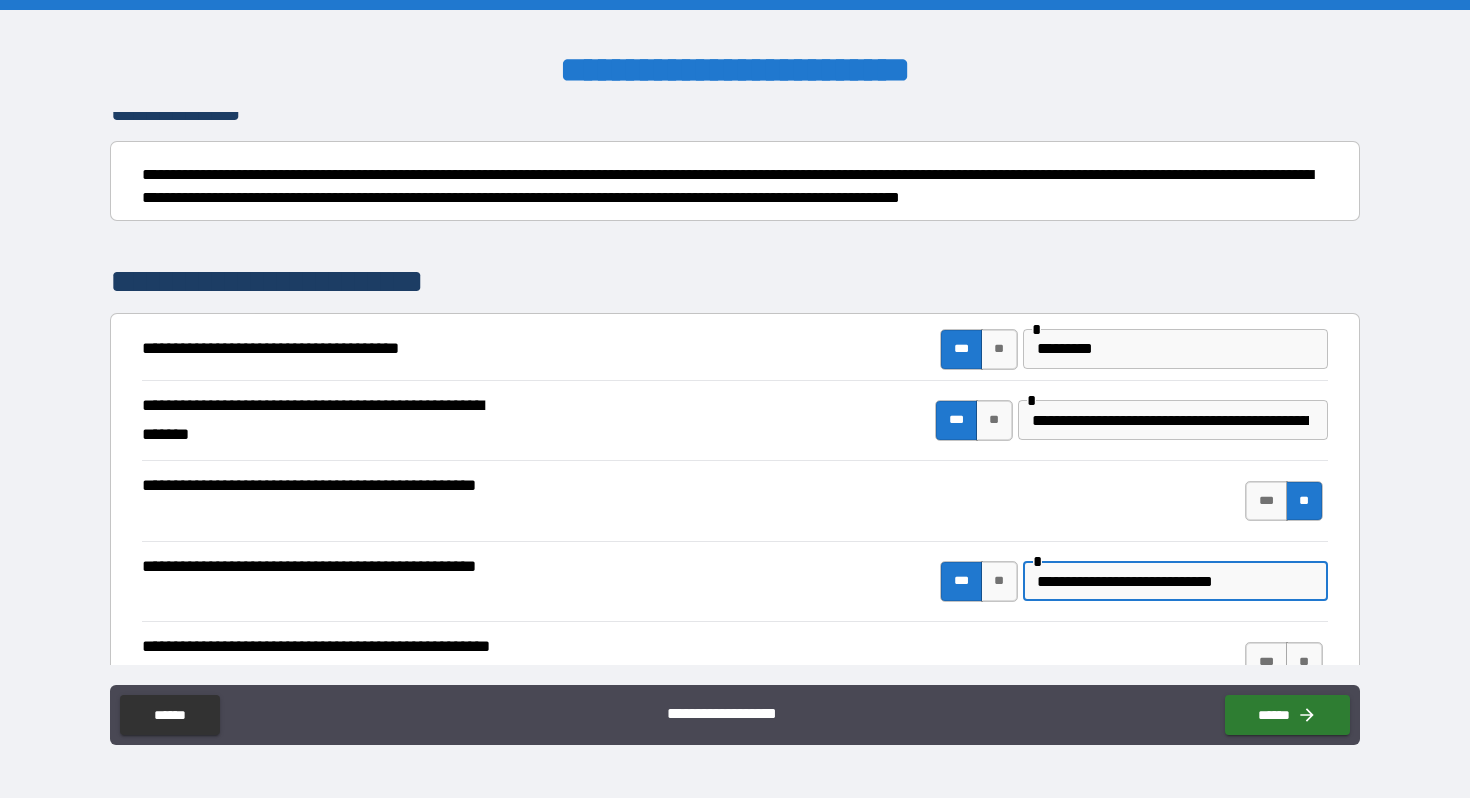 scroll, scrollTop: 353, scrollLeft: 0, axis: vertical 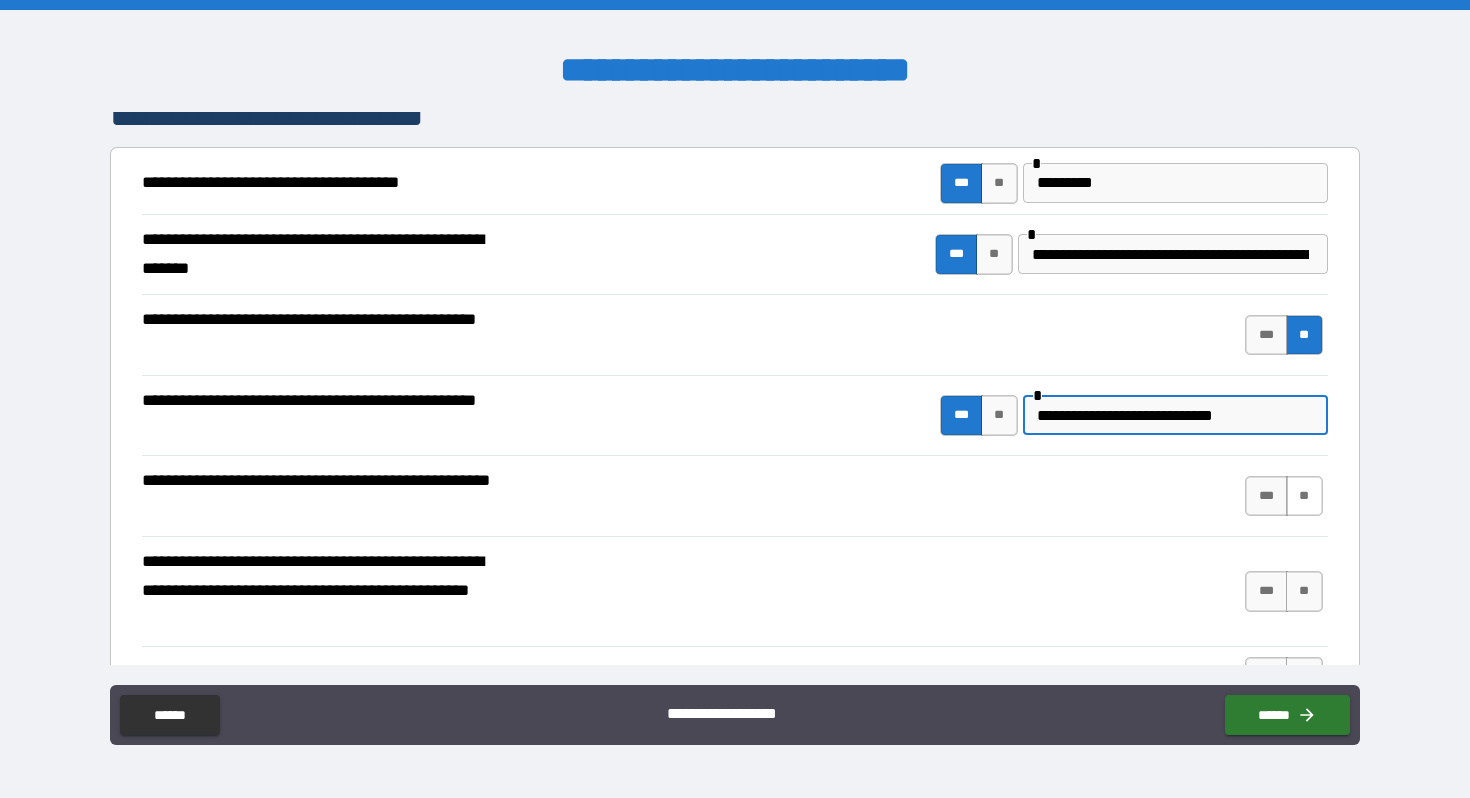 type on "**********" 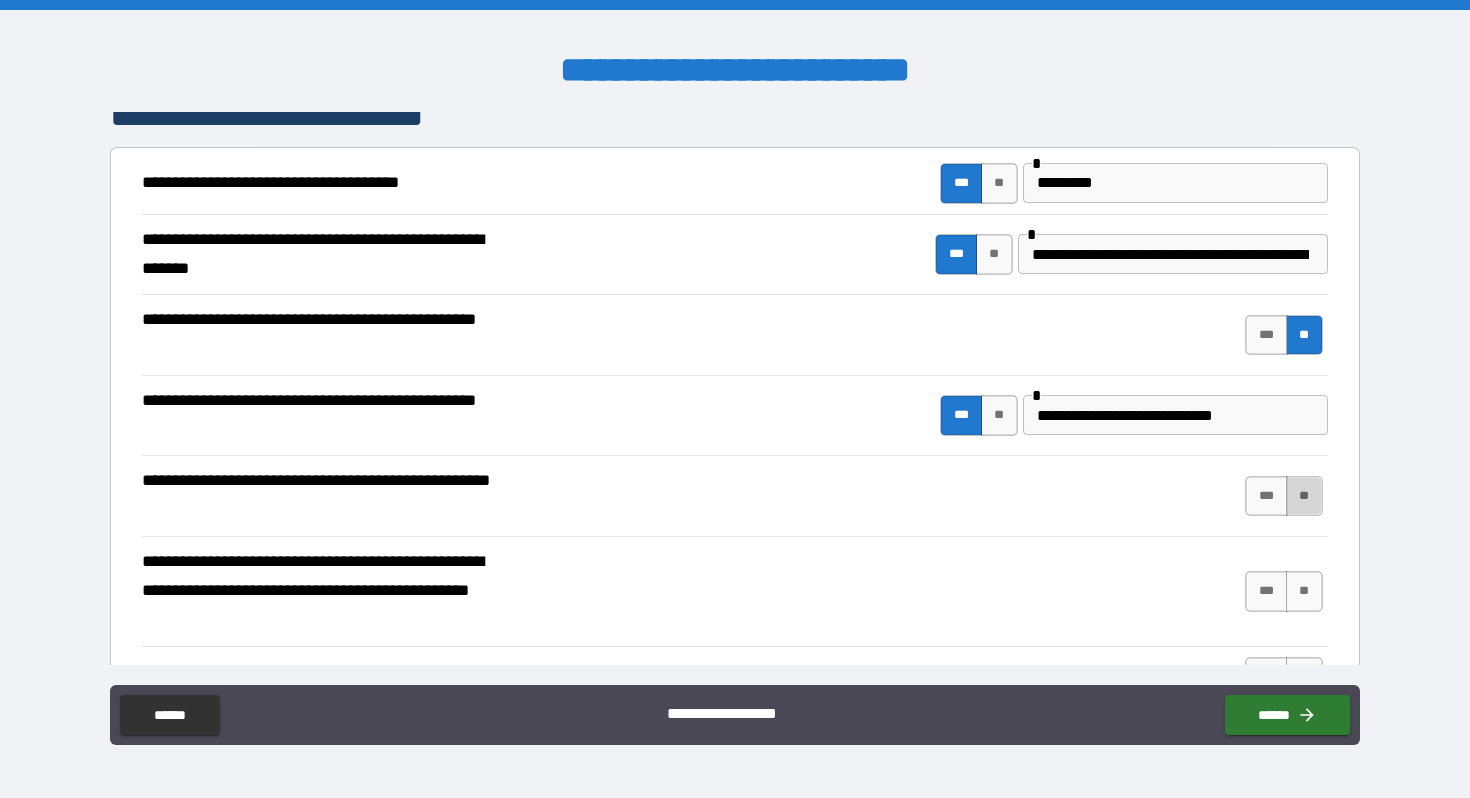 click on "**" at bounding box center (1304, 496) 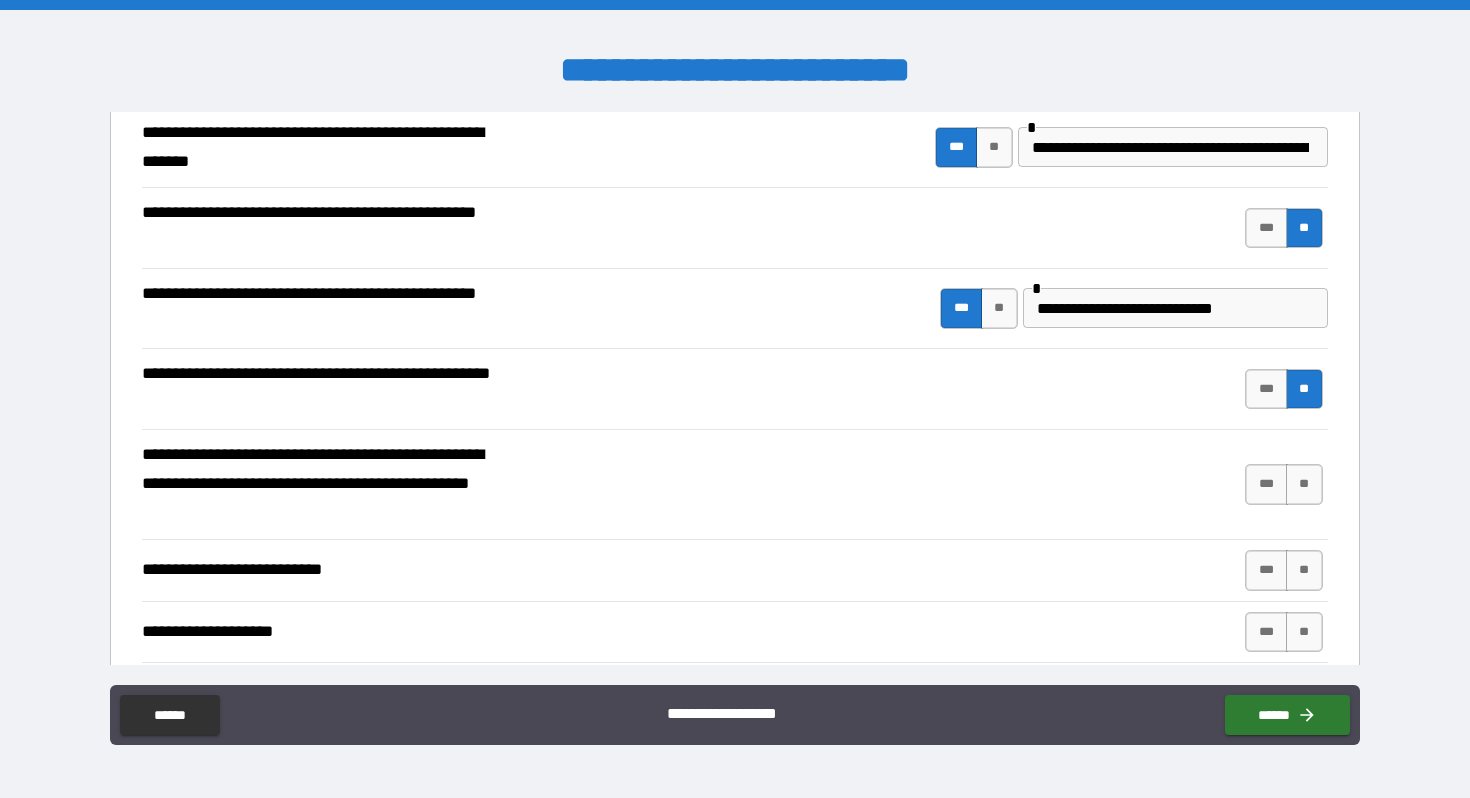 scroll, scrollTop: 468, scrollLeft: 0, axis: vertical 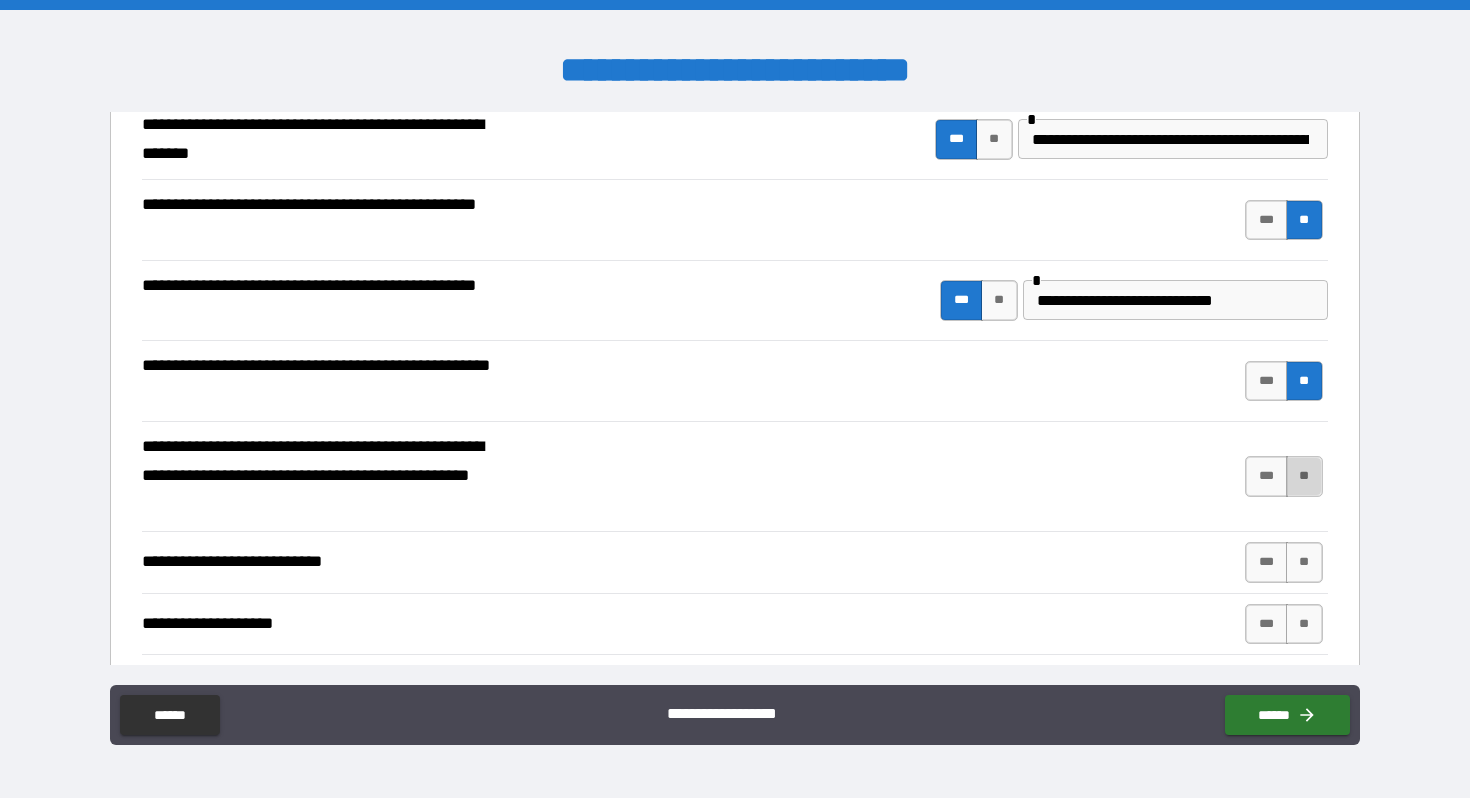 click on "**" at bounding box center [1304, 476] 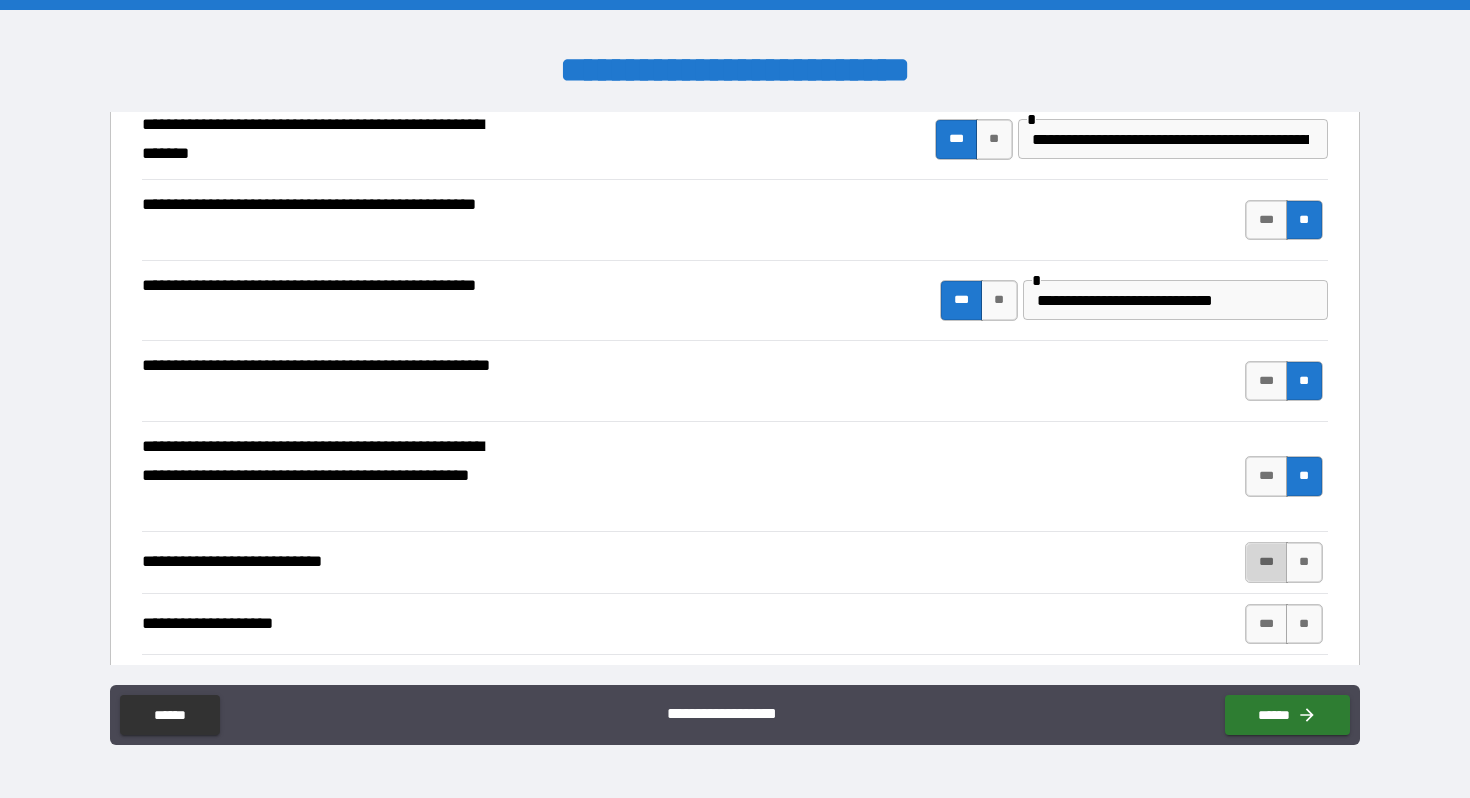 click on "***" at bounding box center (1266, 562) 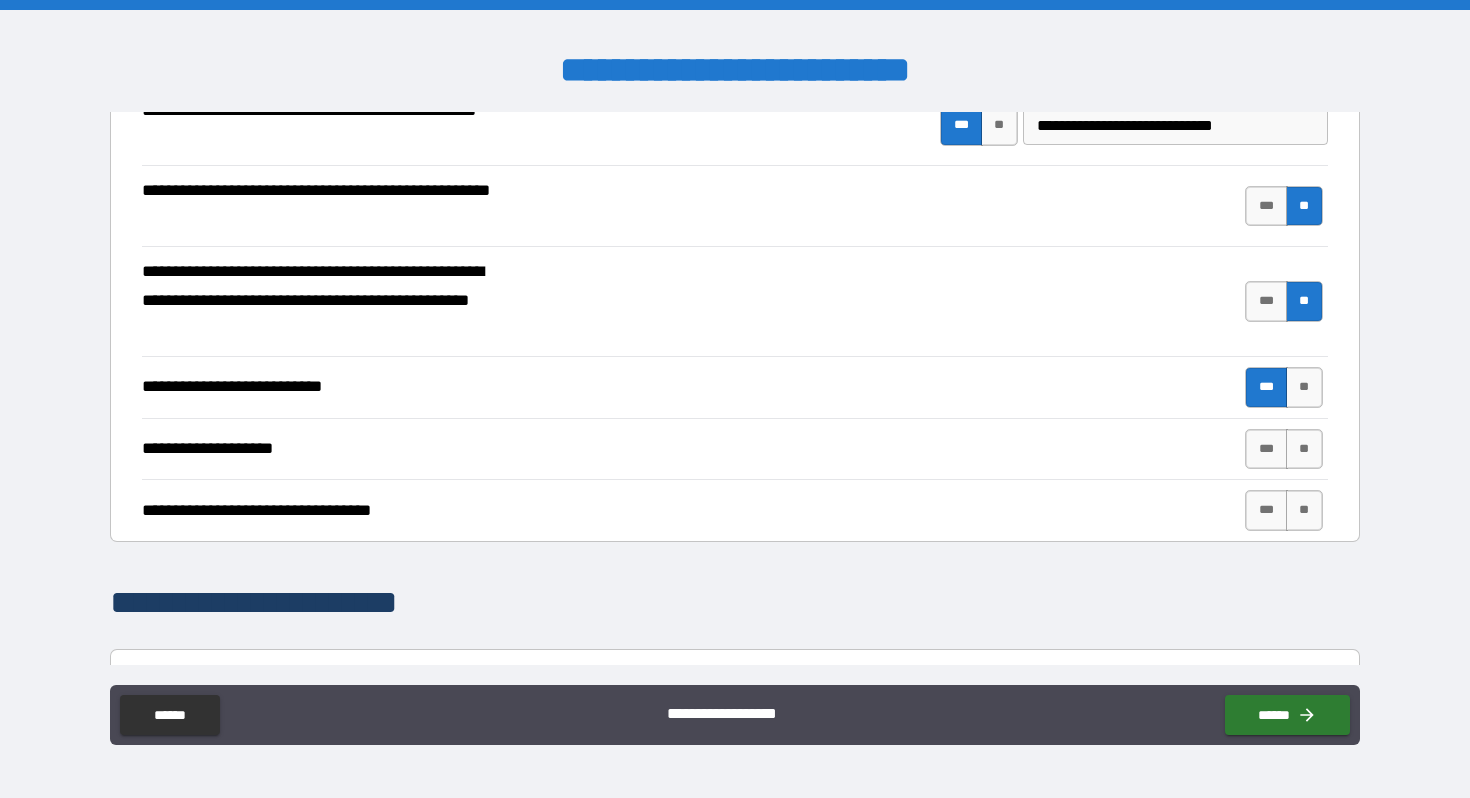scroll, scrollTop: 651, scrollLeft: 0, axis: vertical 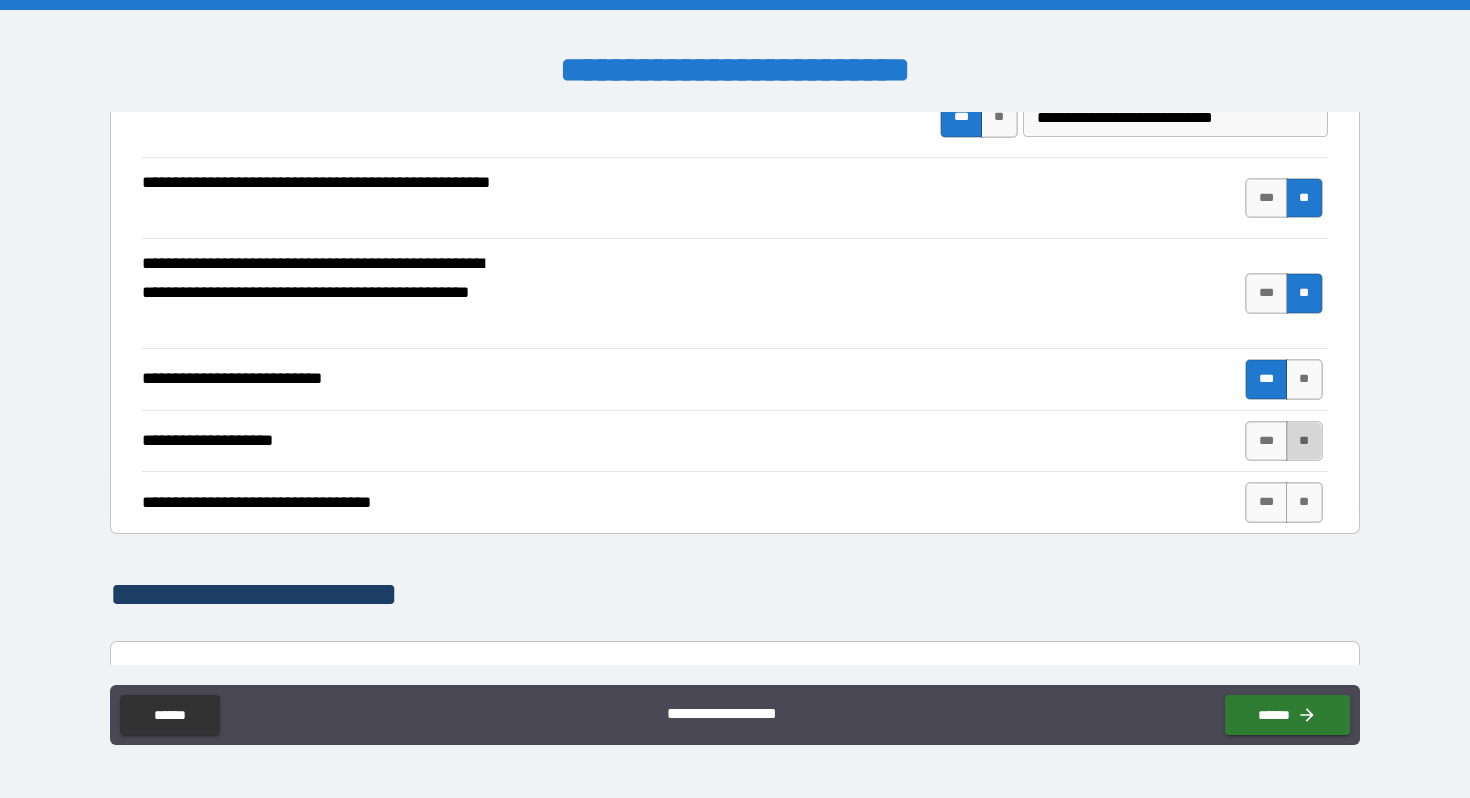 click on "**" at bounding box center (1304, 441) 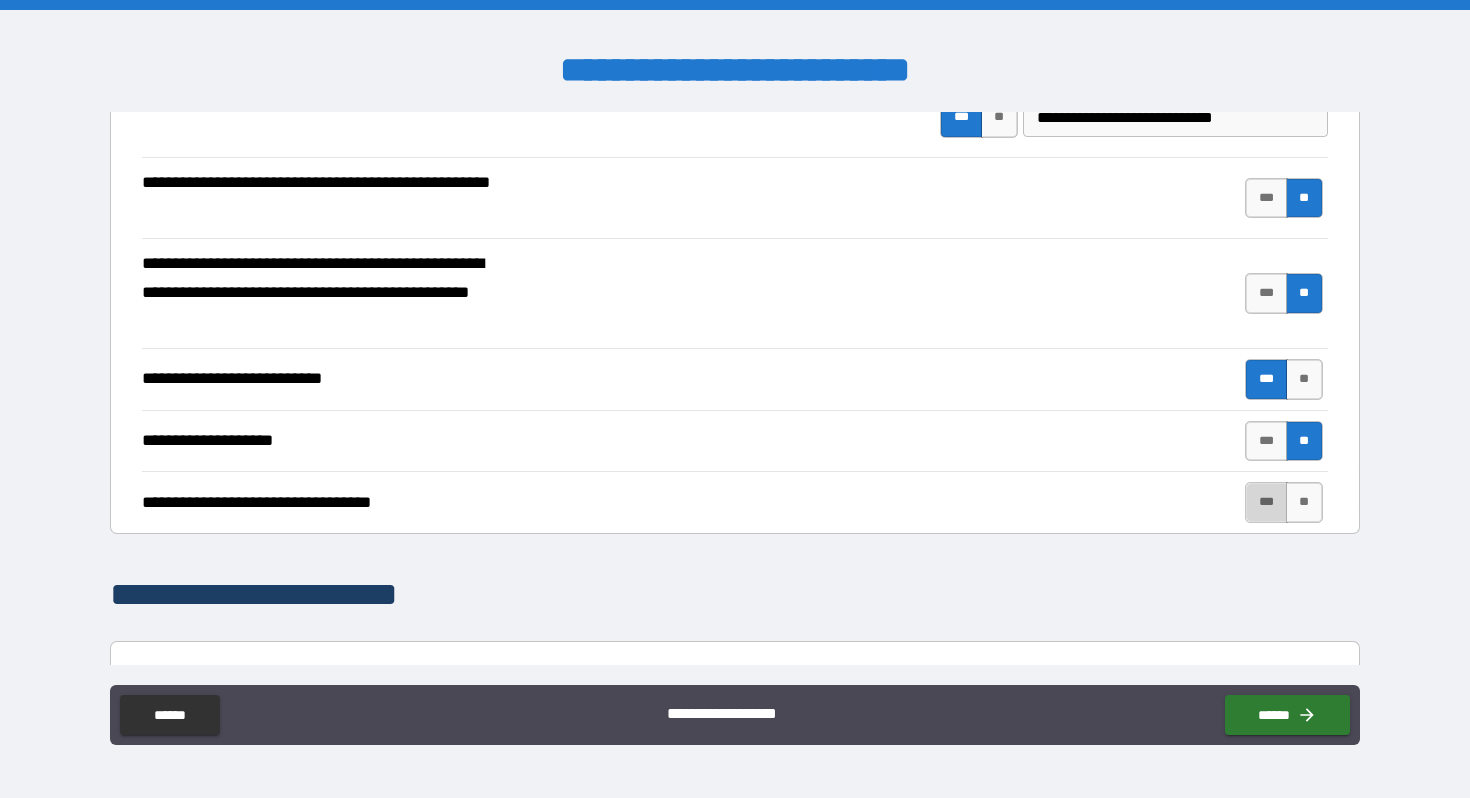 click on "***" at bounding box center (1266, 502) 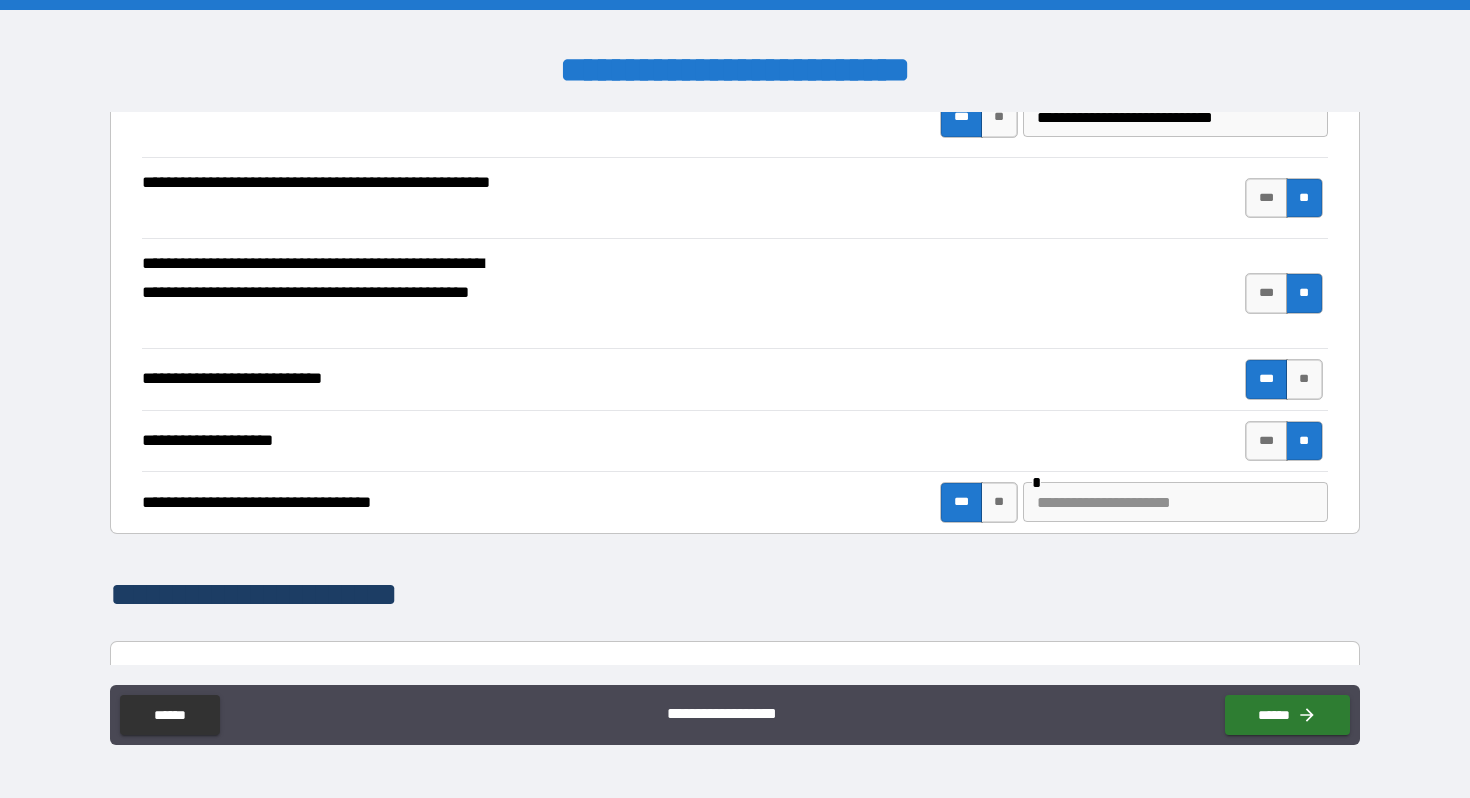 click at bounding box center [1175, 502] 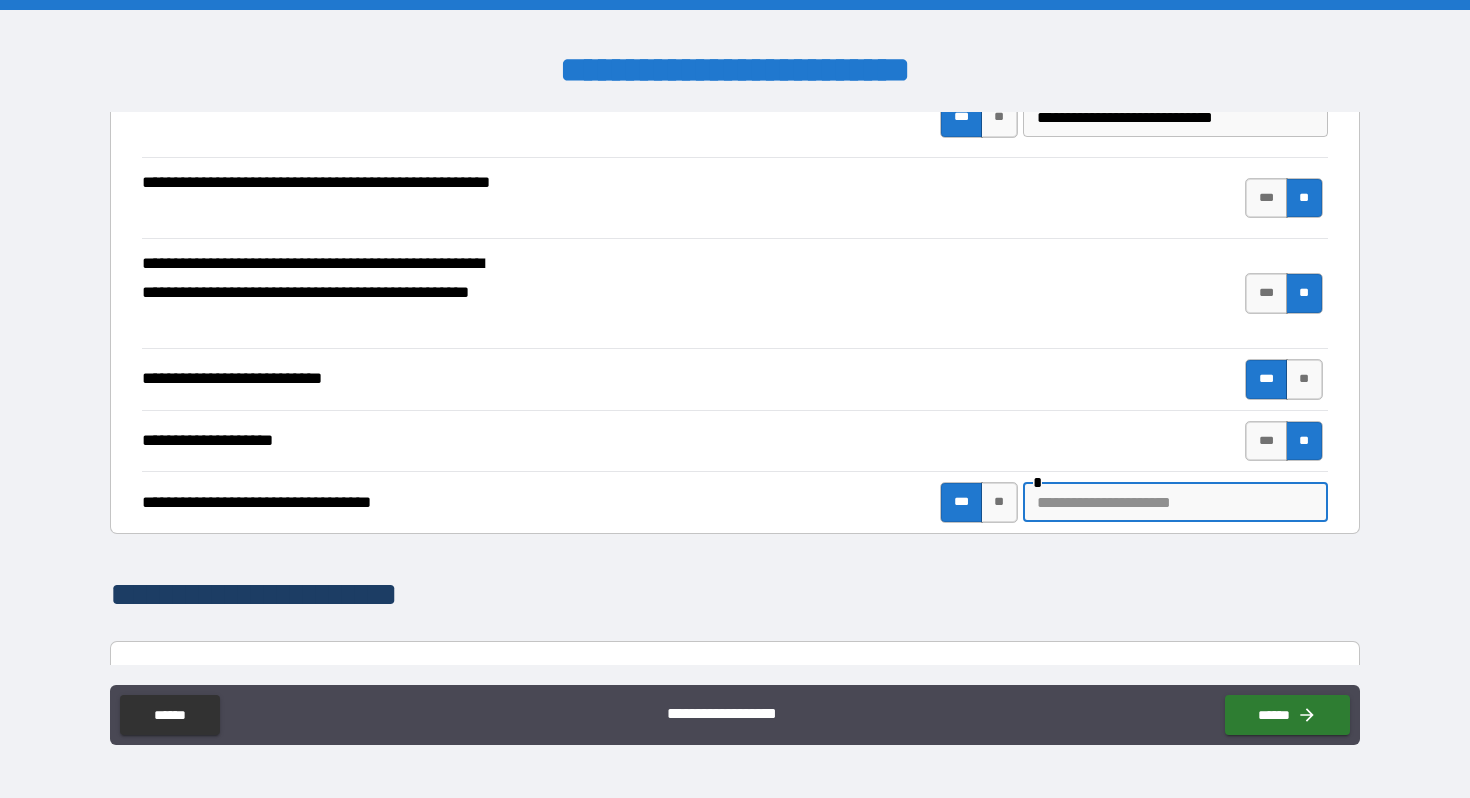 click at bounding box center (1175, 502) 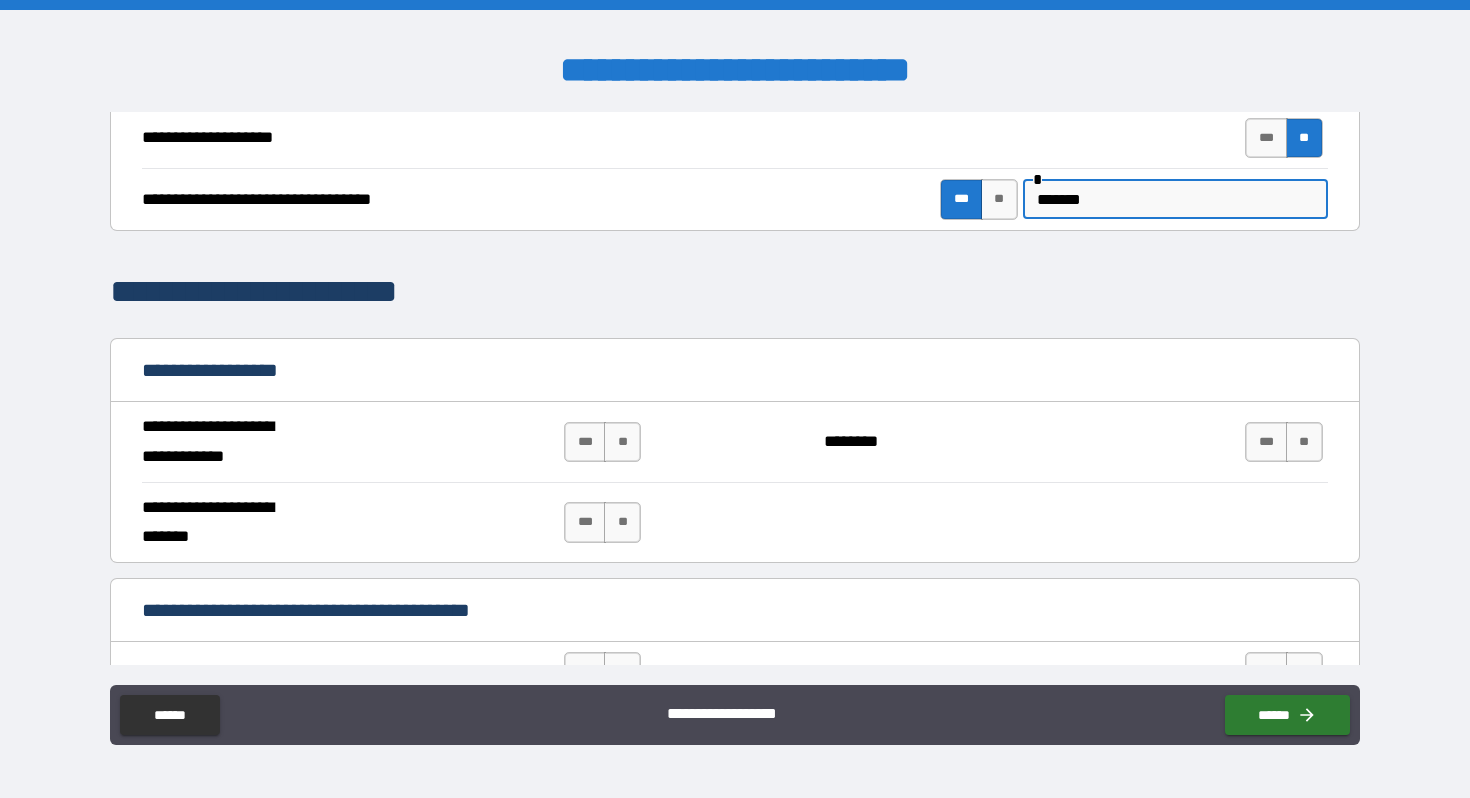 scroll, scrollTop: 959, scrollLeft: 0, axis: vertical 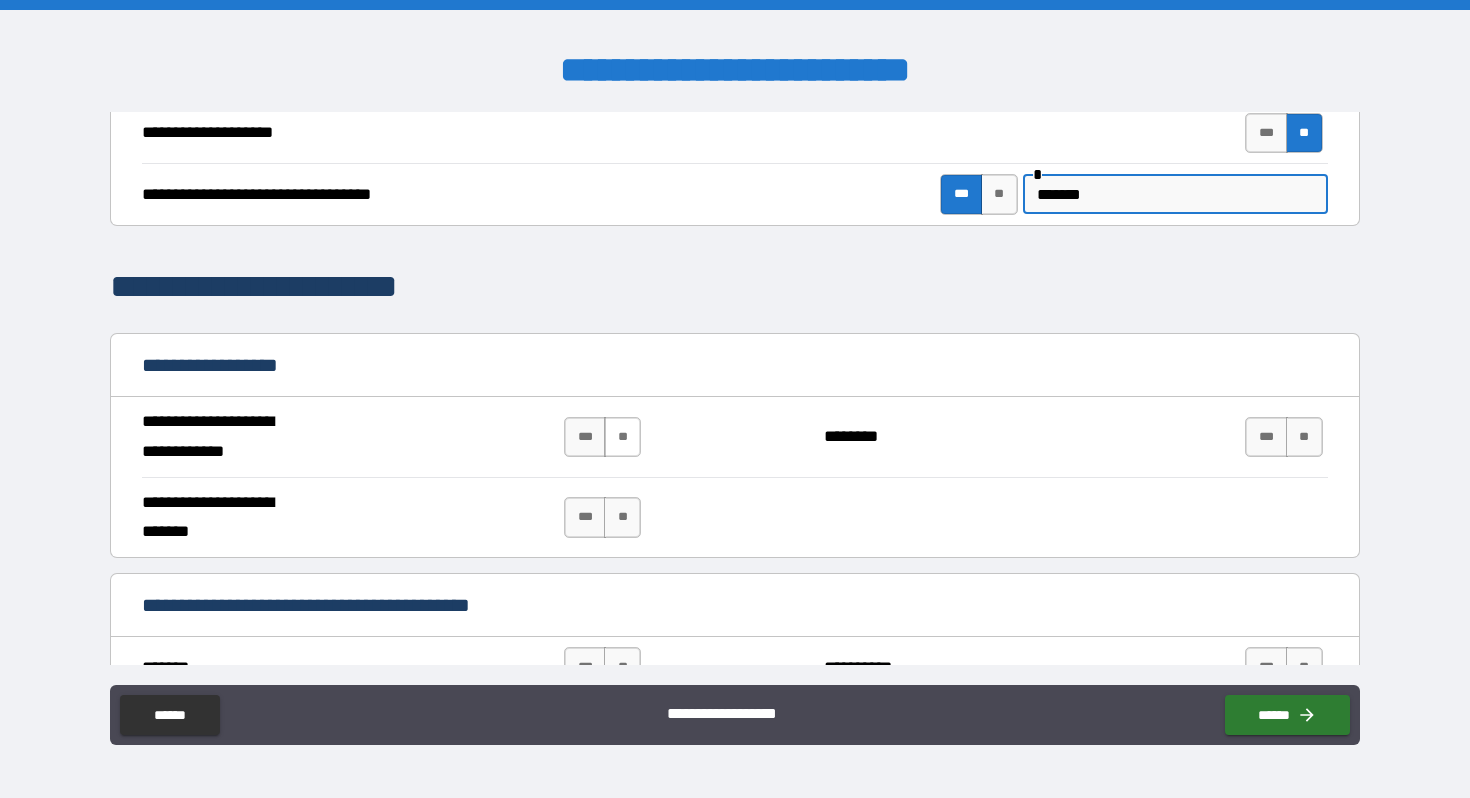 type on "*******" 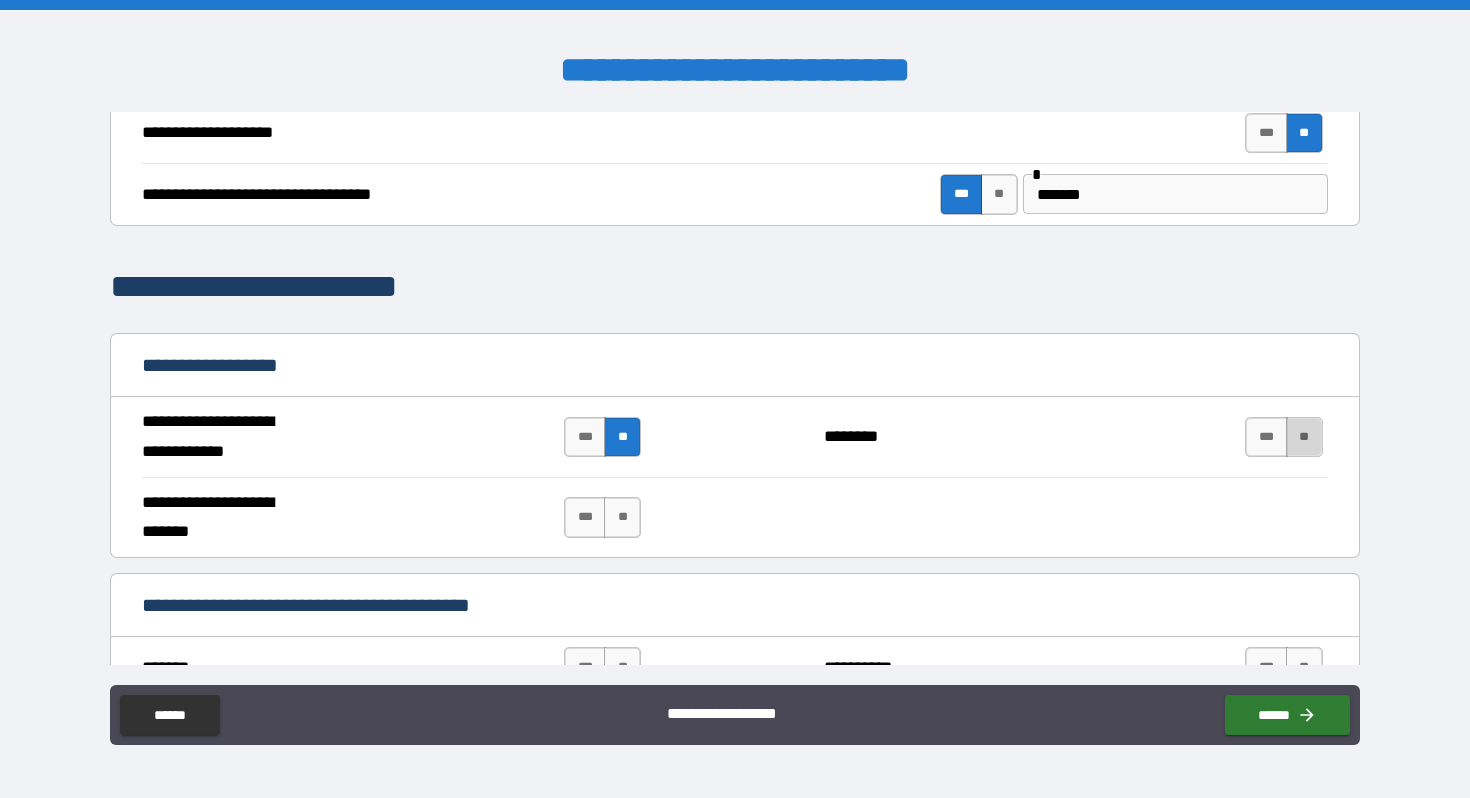 click on "**" at bounding box center [1304, 437] 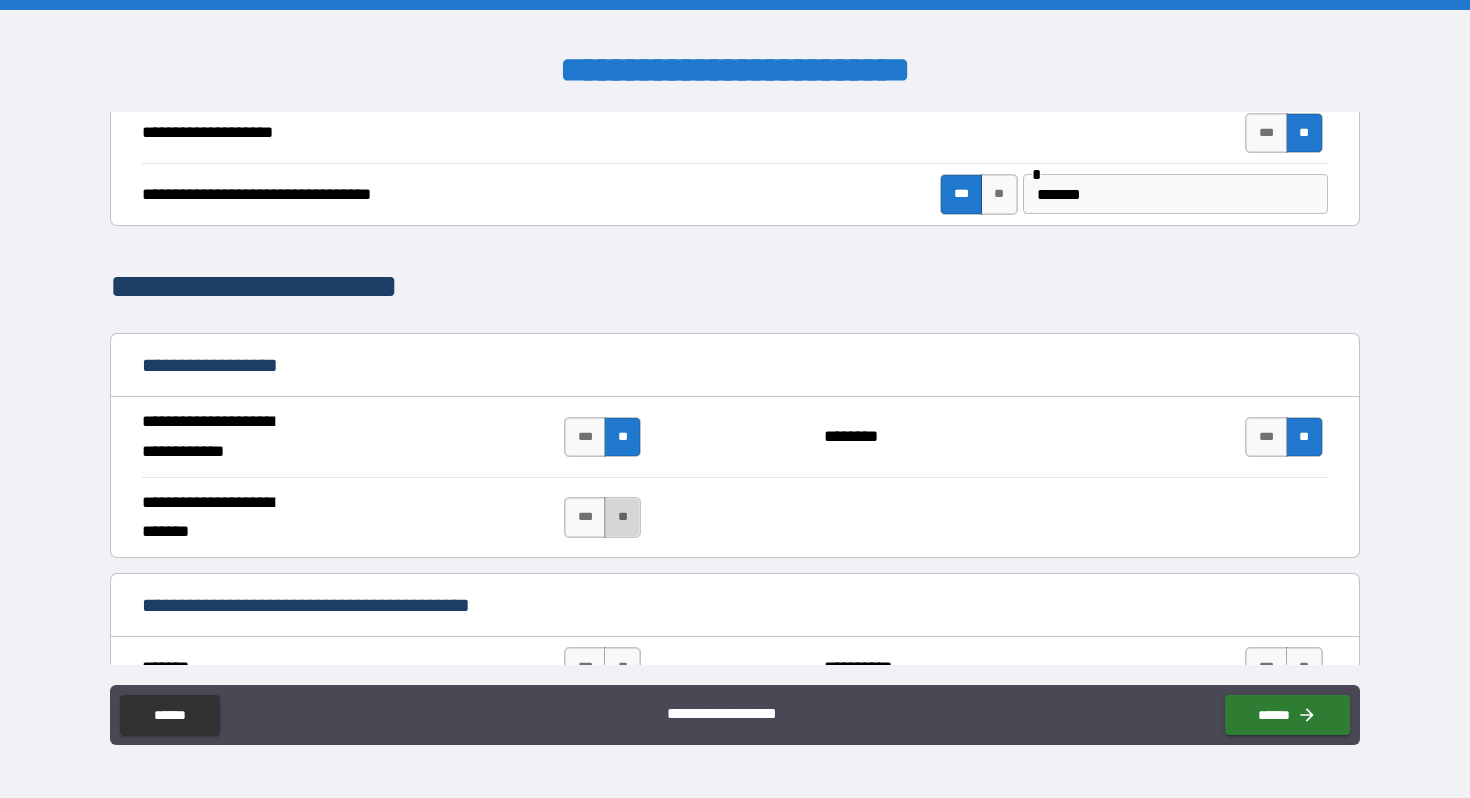 click on "**" at bounding box center (622, 517) 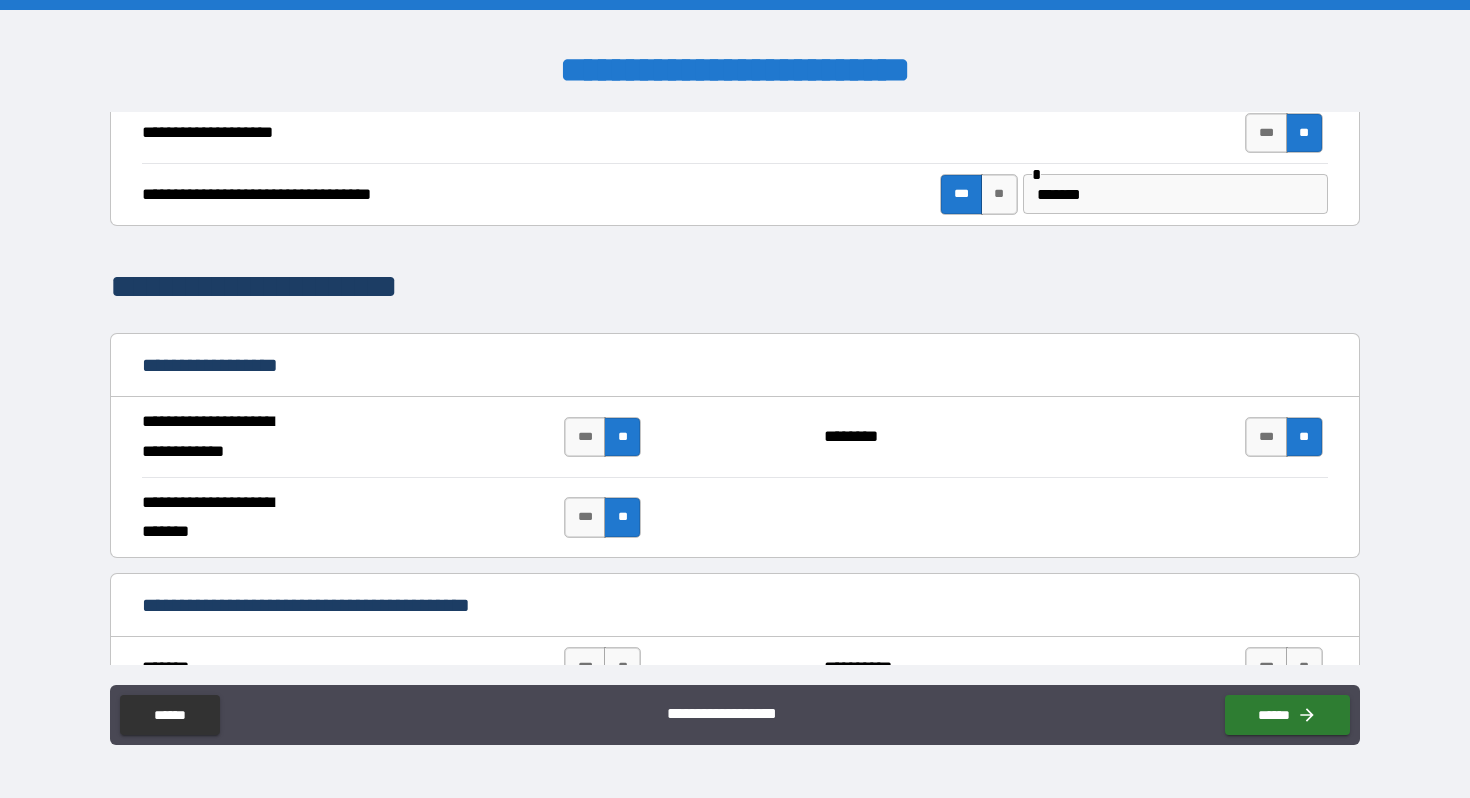 scroll, scrollTop: 1154, scrollLeft: 0, axis: vertical 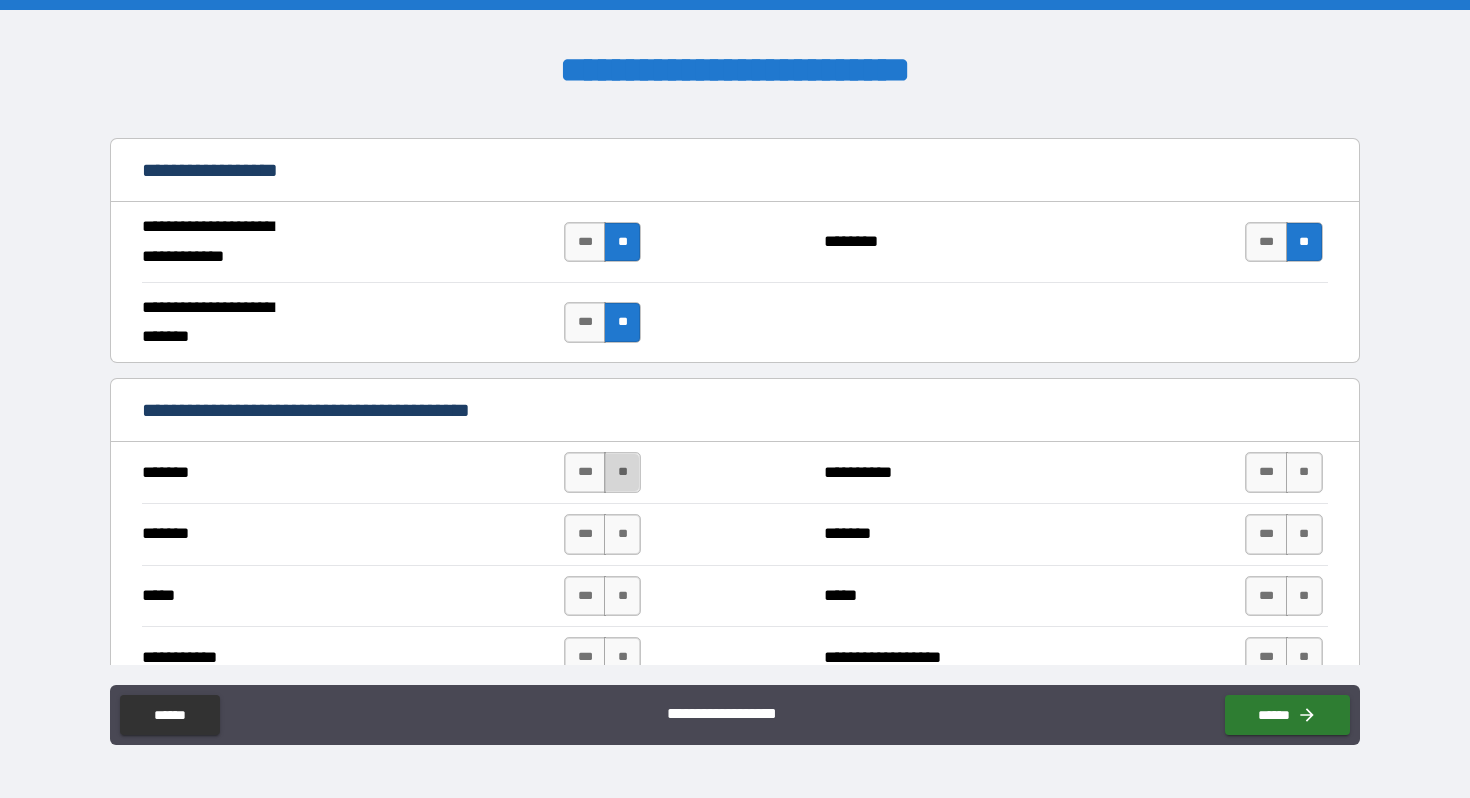 click on "**" at bounding box center [622, 472] 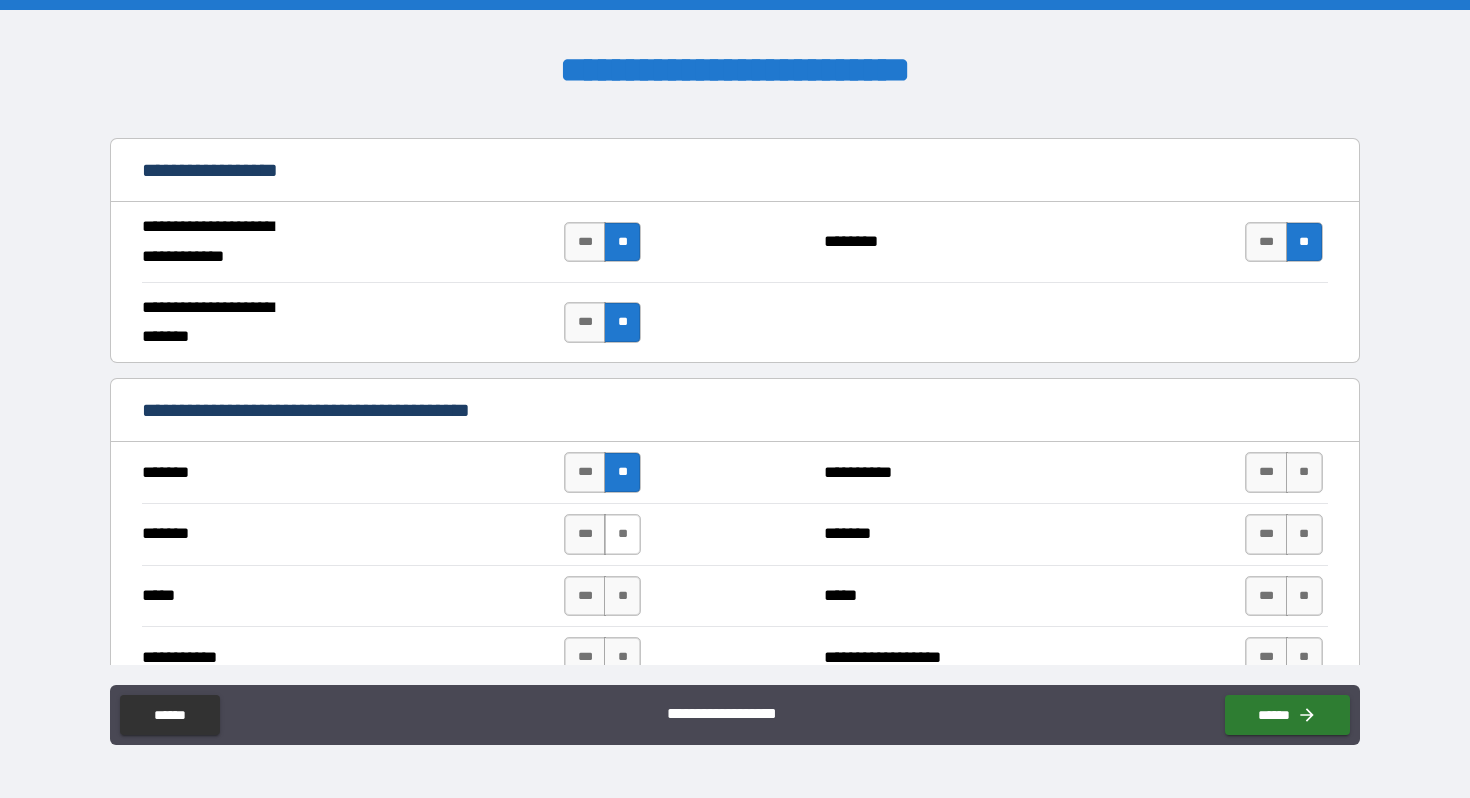 click on "**" at bounding box center (622, 534) 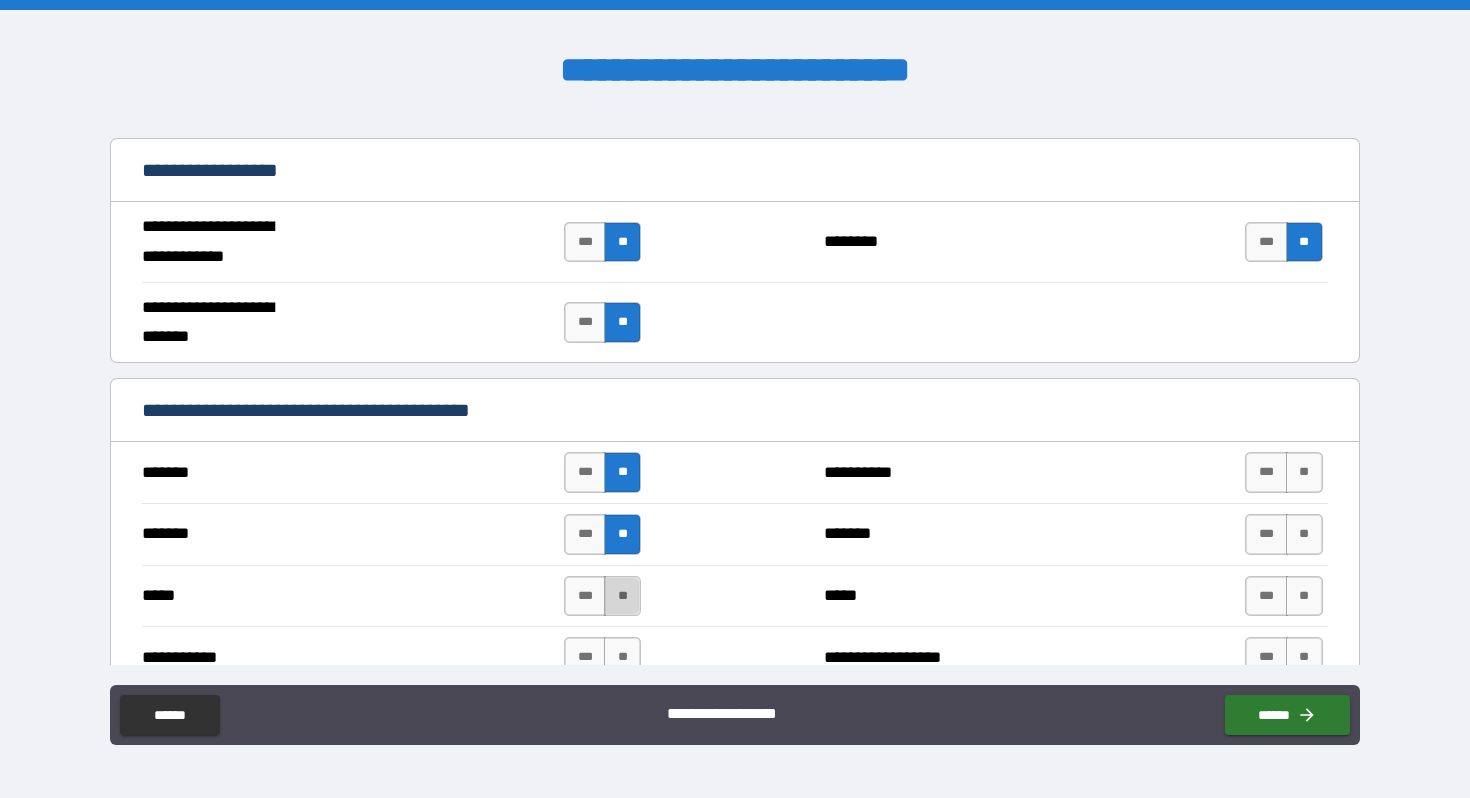 click on "**" at bounding box center [622, 596] 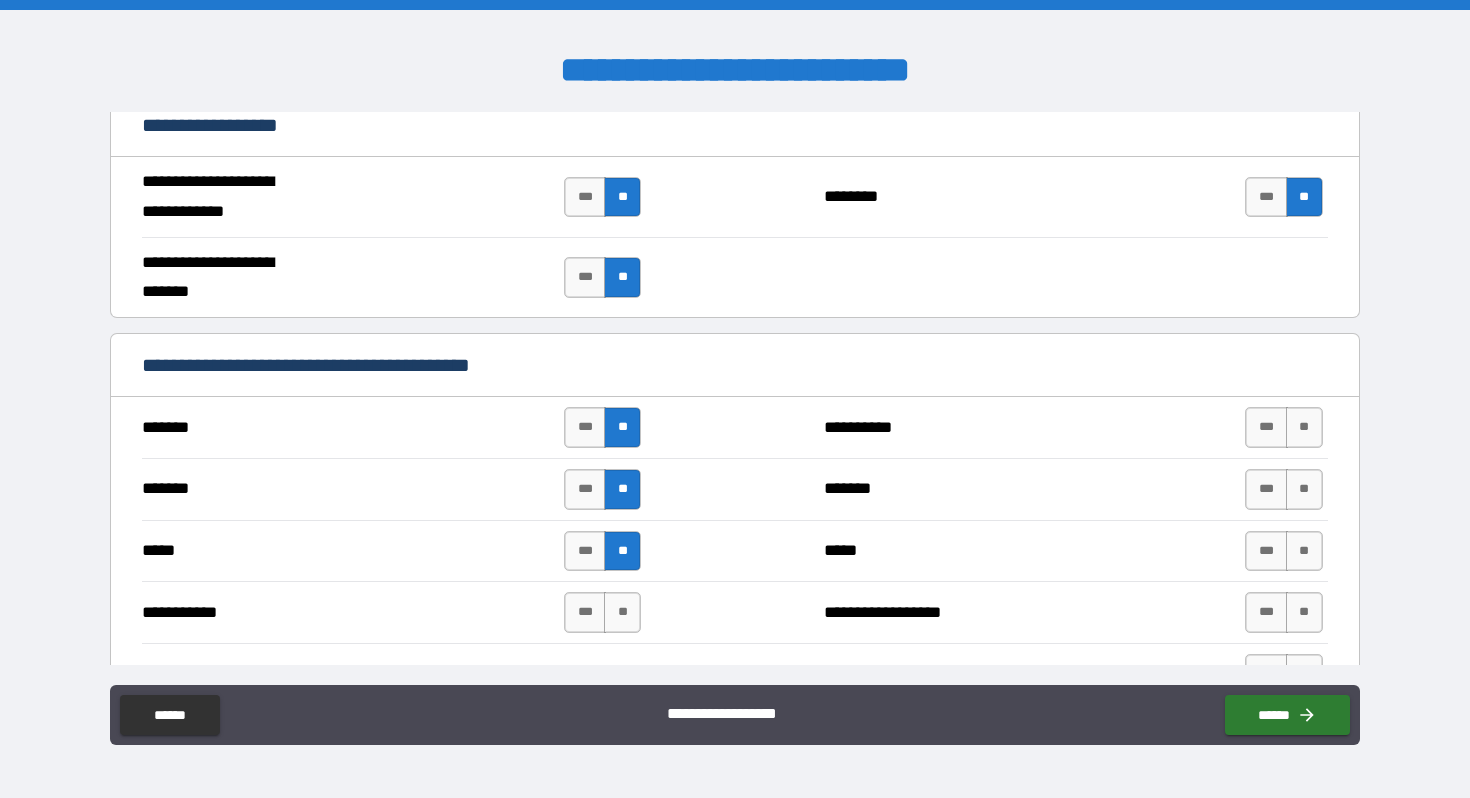 scroll, scrollTop: 1231, scrollLeft: 0, axis: vertical 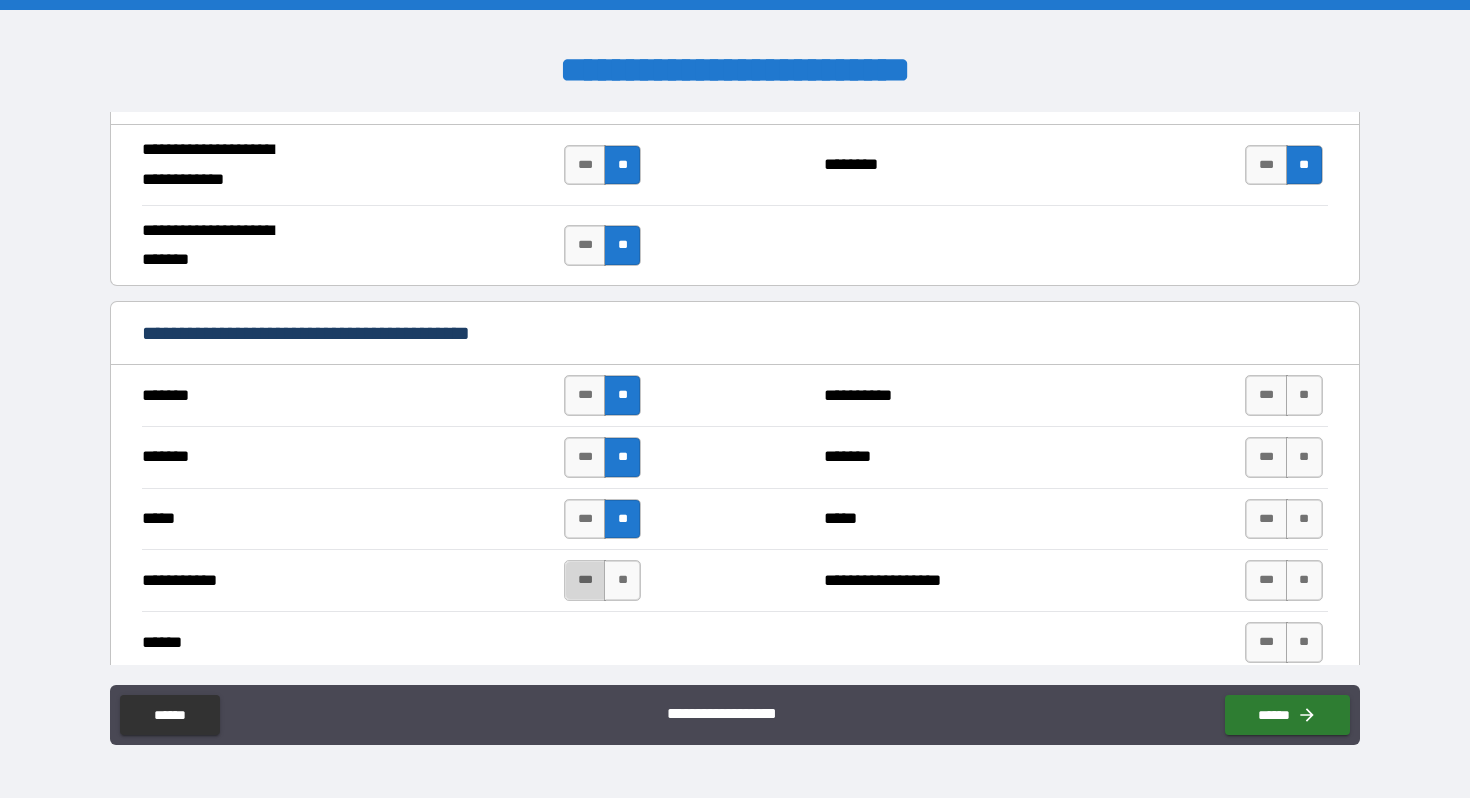 click on "***" at bounding box center [585, 580] 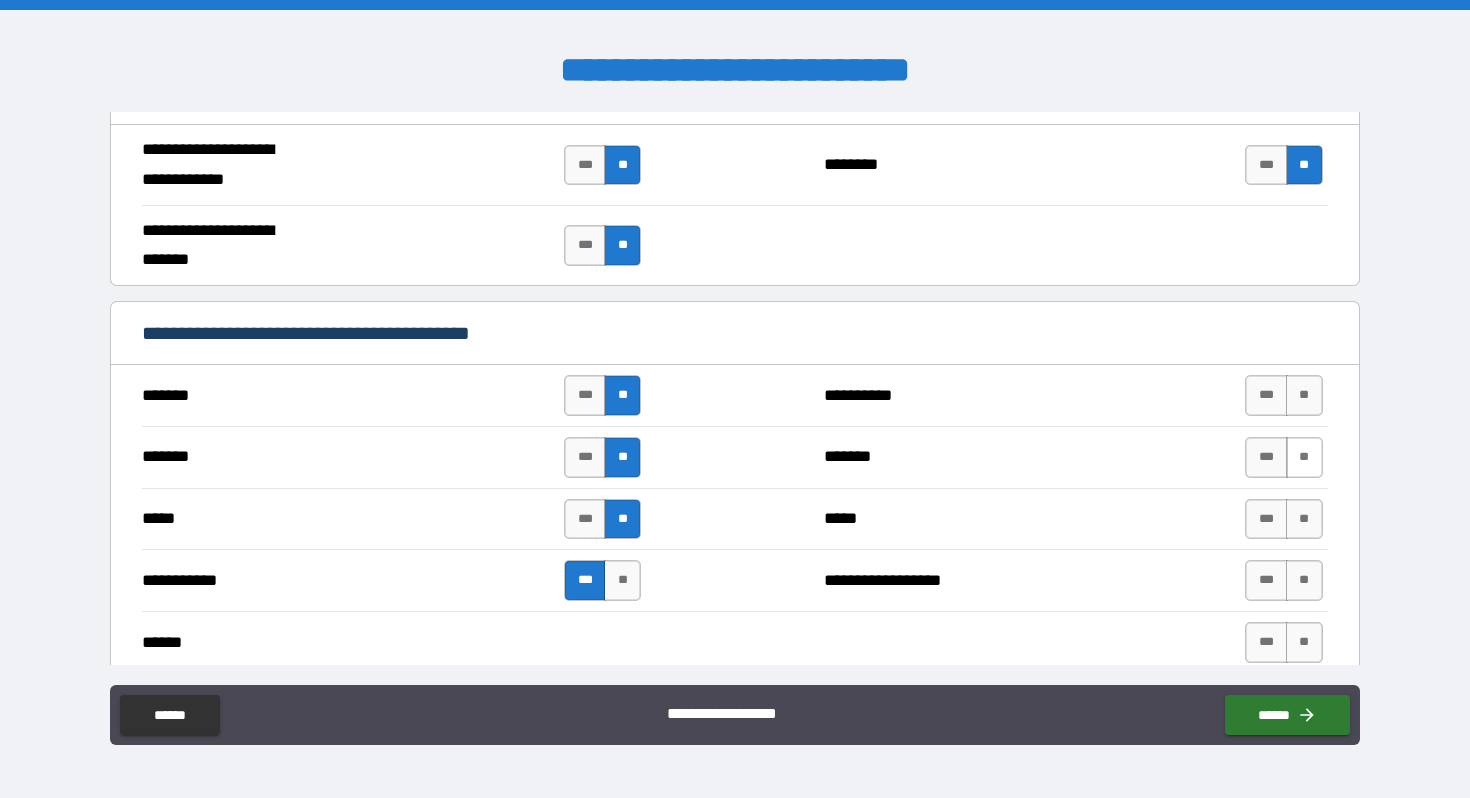 click on "**" at bounding box center [1304, 457] 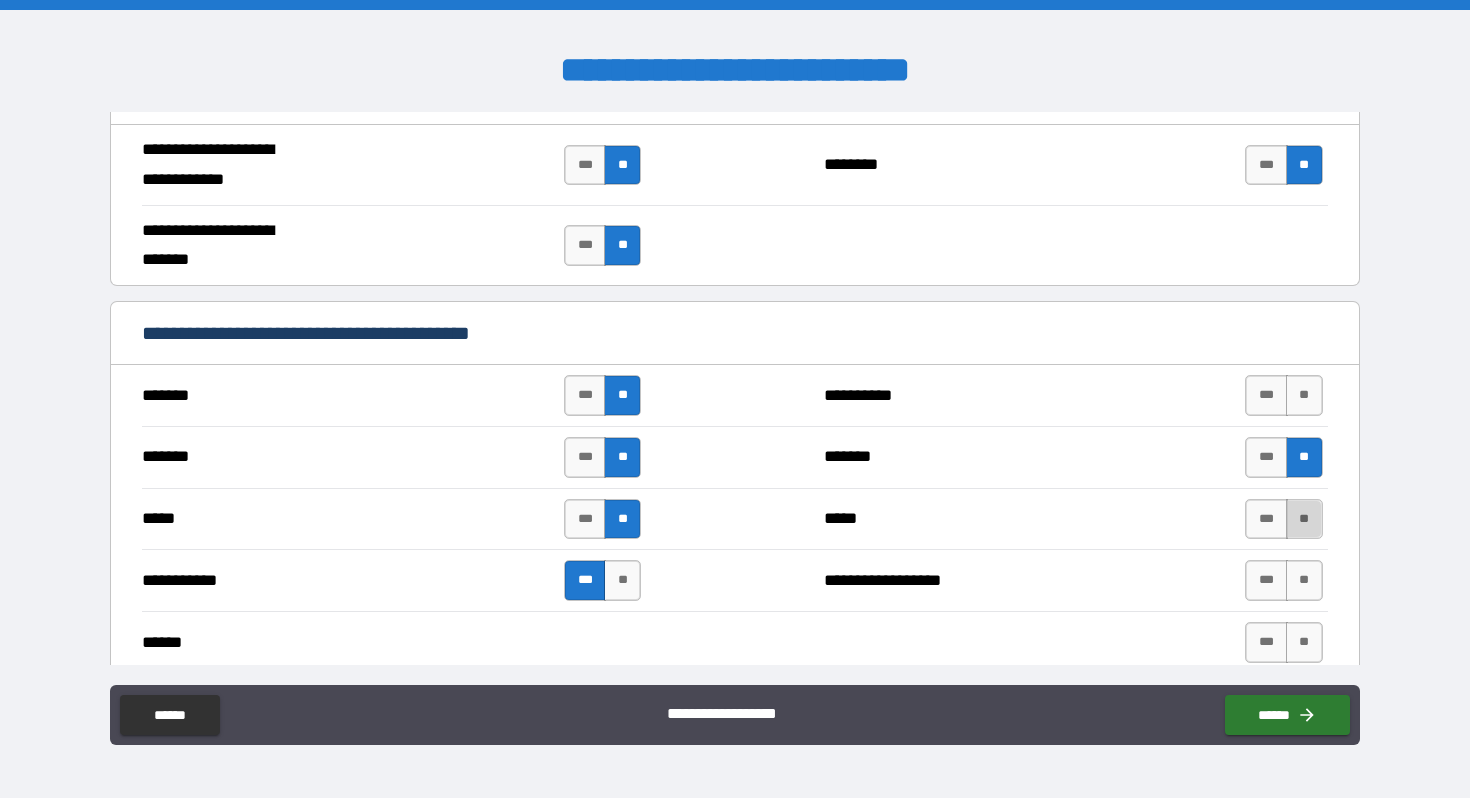 click on "**" at bounding box center (1304, 519) 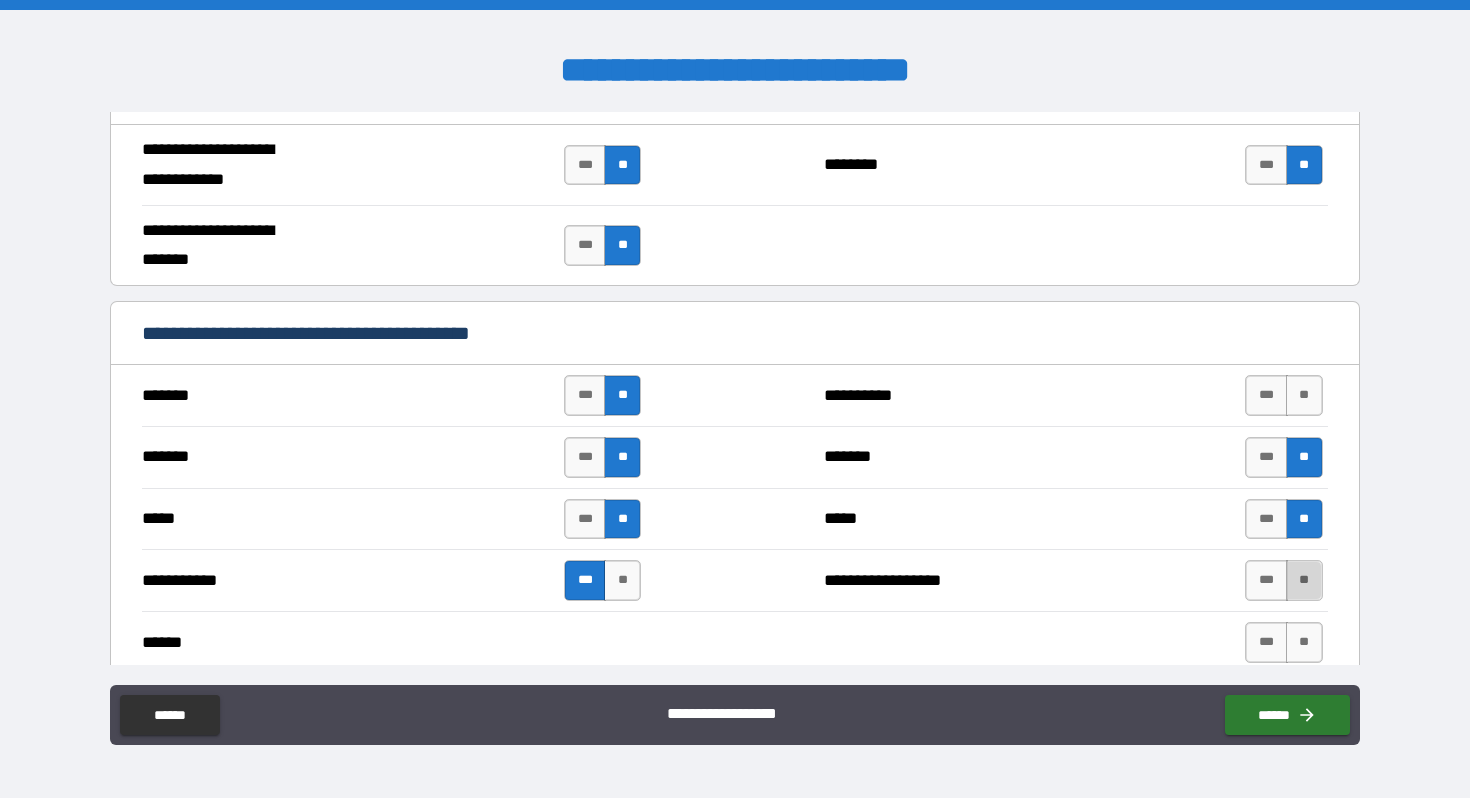 click on "**" at bounding box center (1304, 580) 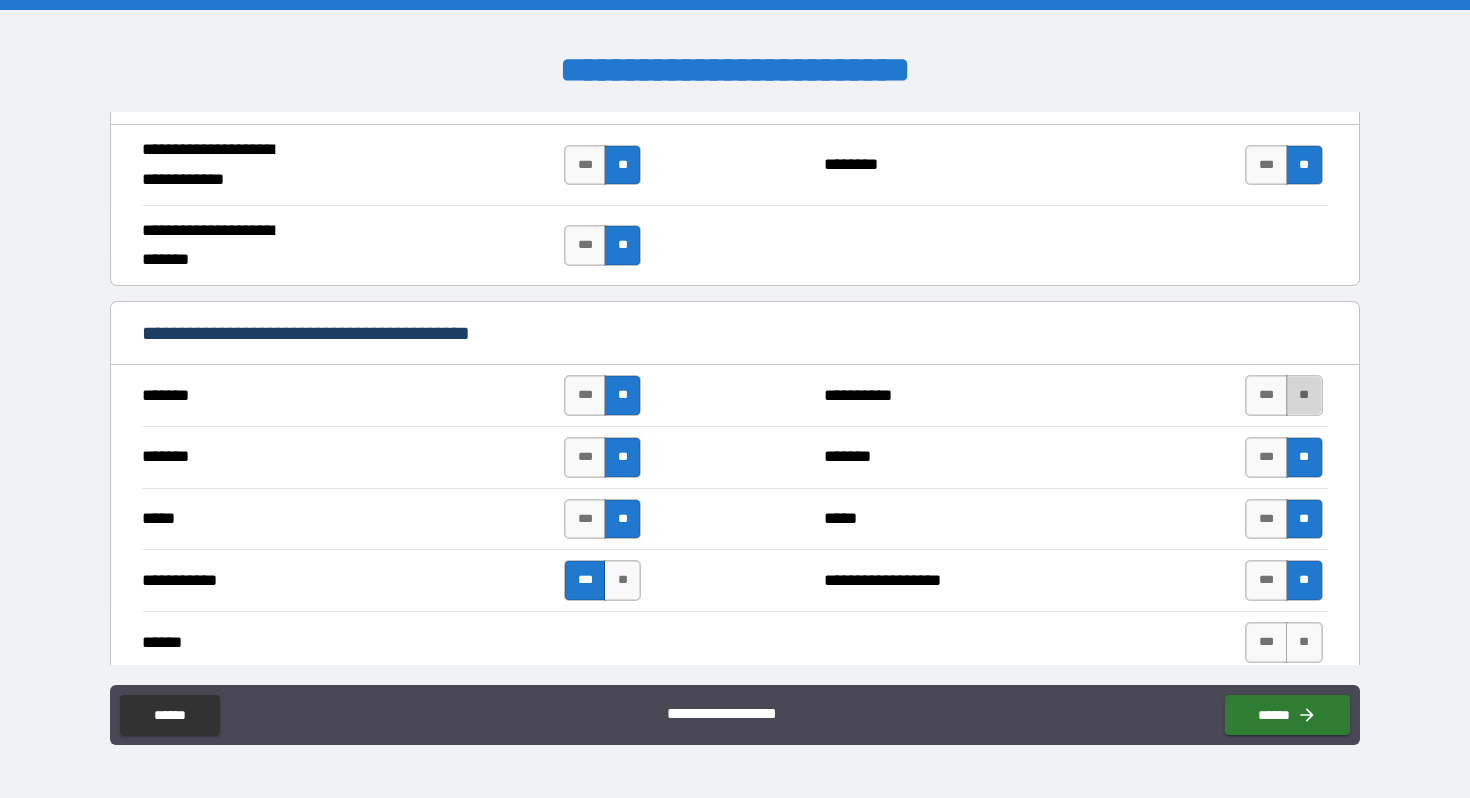 click on "**" at bounding box center (1304, 395) 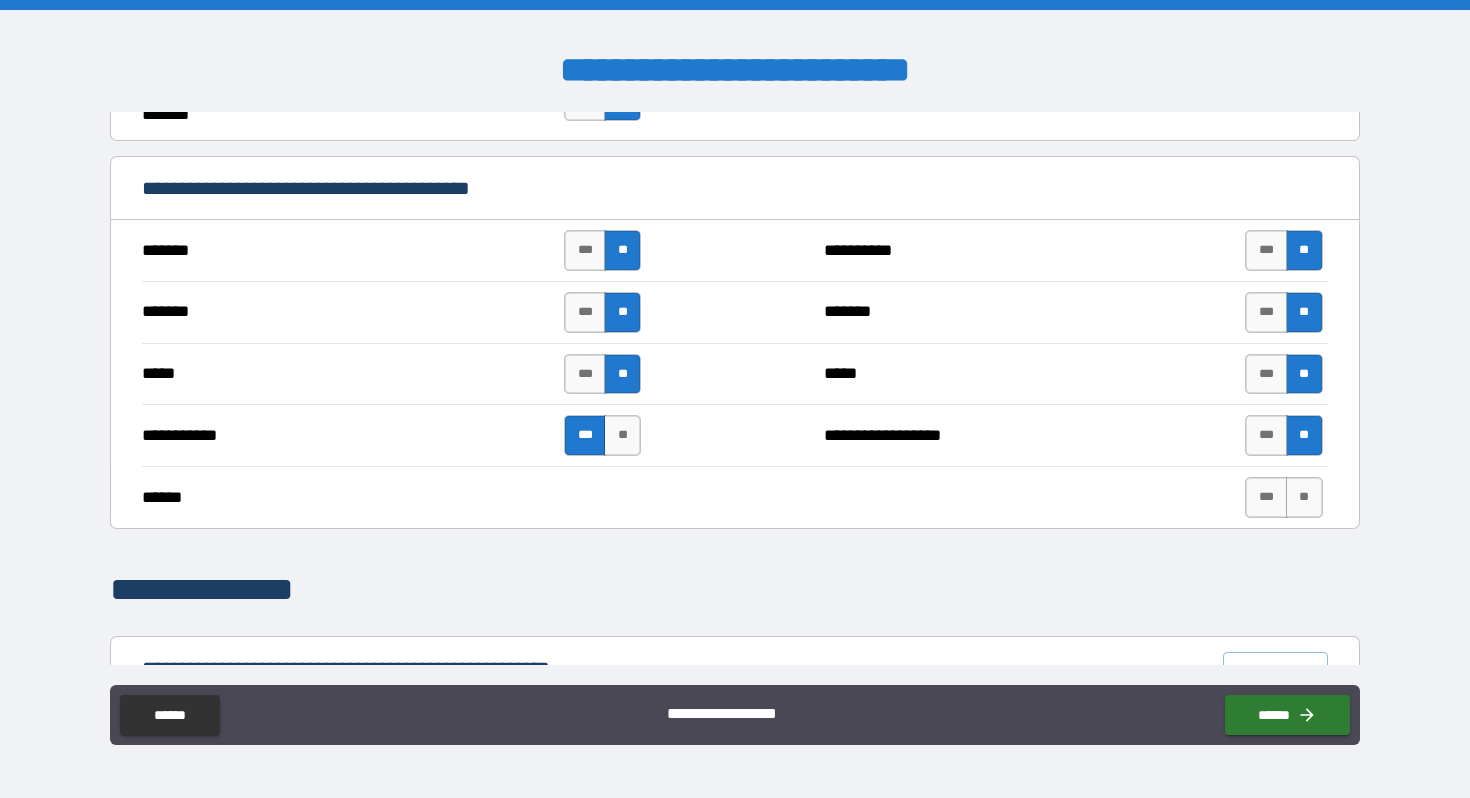 scroll, scrollTop: 1446, scrollLeft: 0, axis: vertical 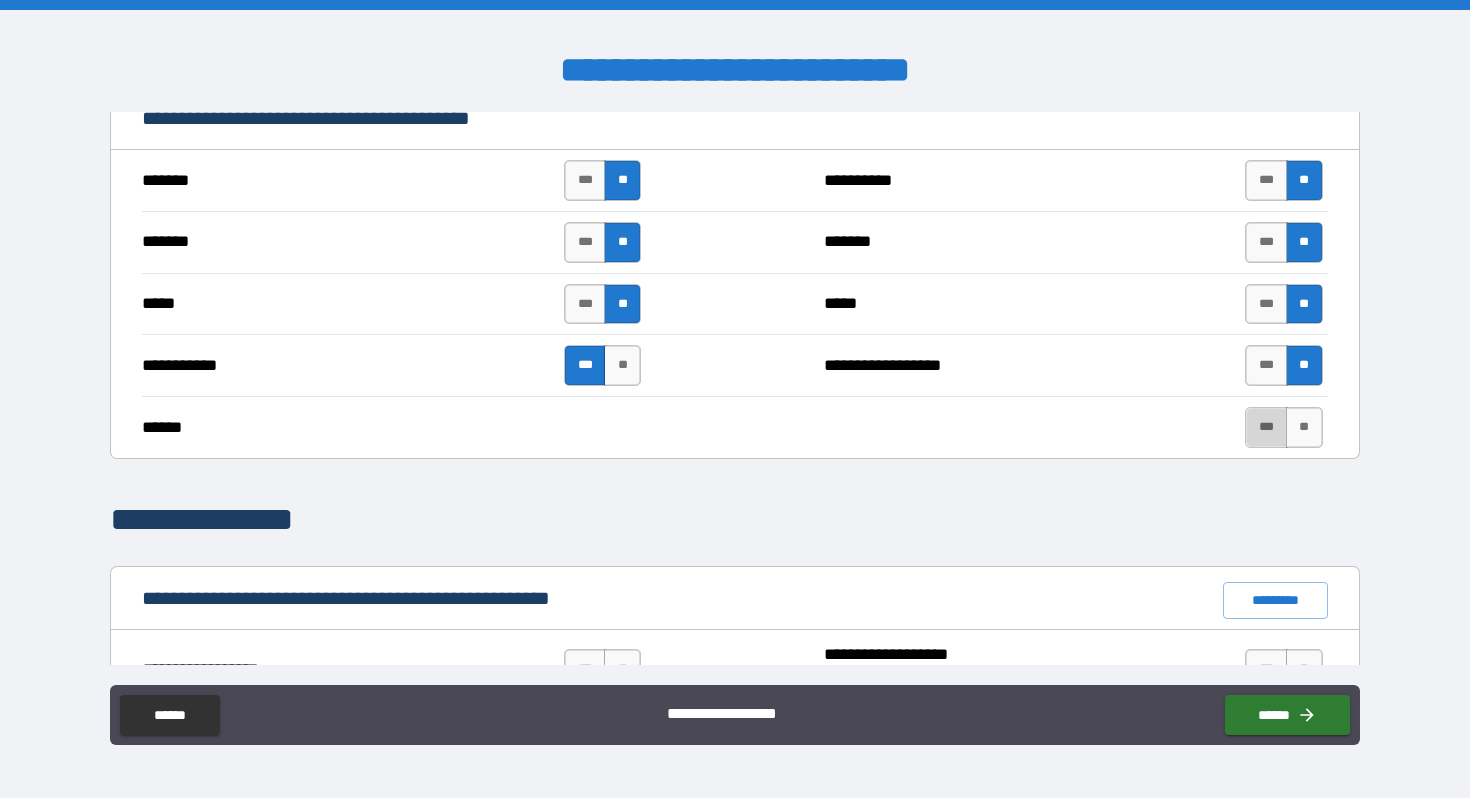 click on "***" at bounding box center [1266, 427] 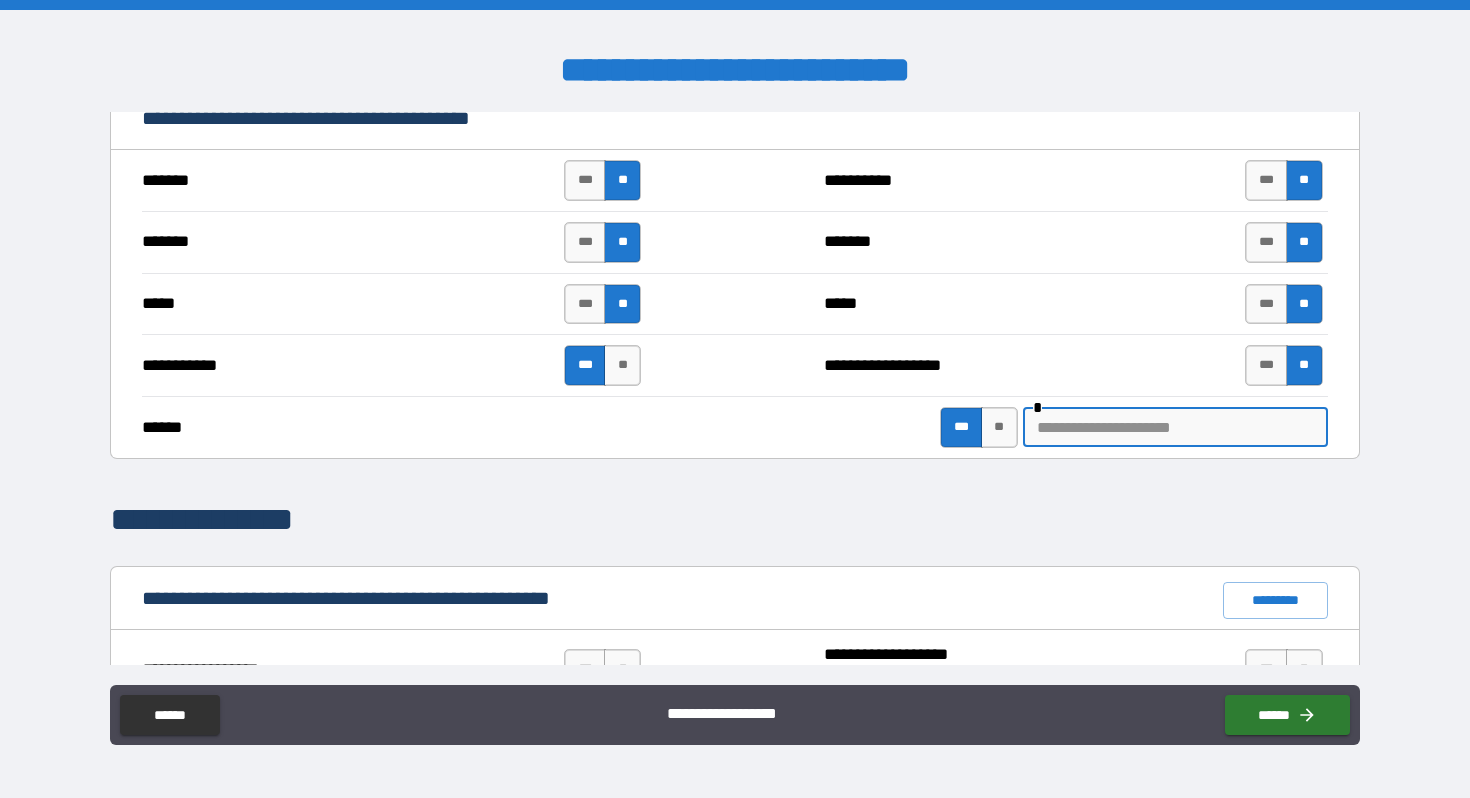 click at bounding box center (1175, 427) 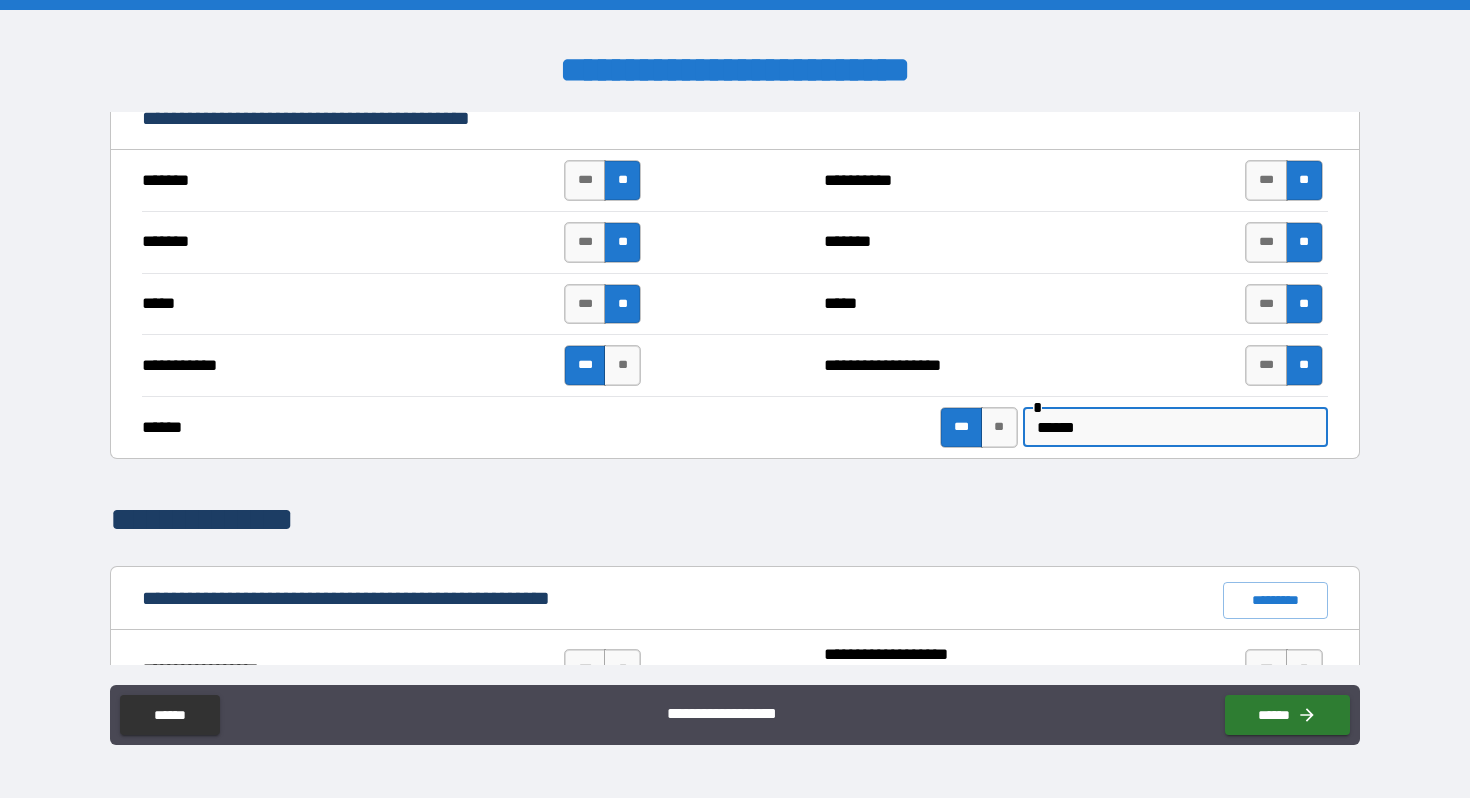 type on "******" 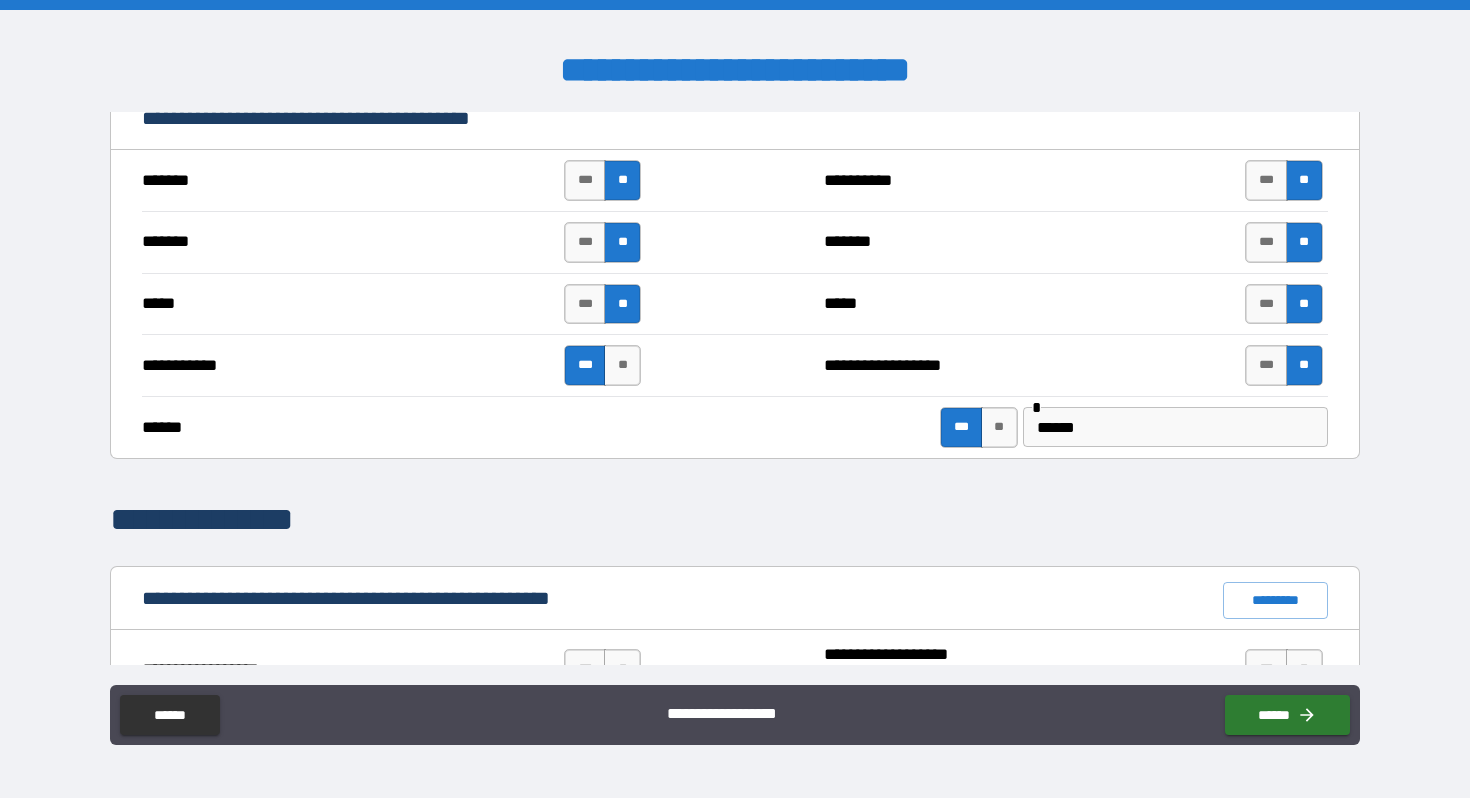 click on "**********" at bounding box center [735, 388] 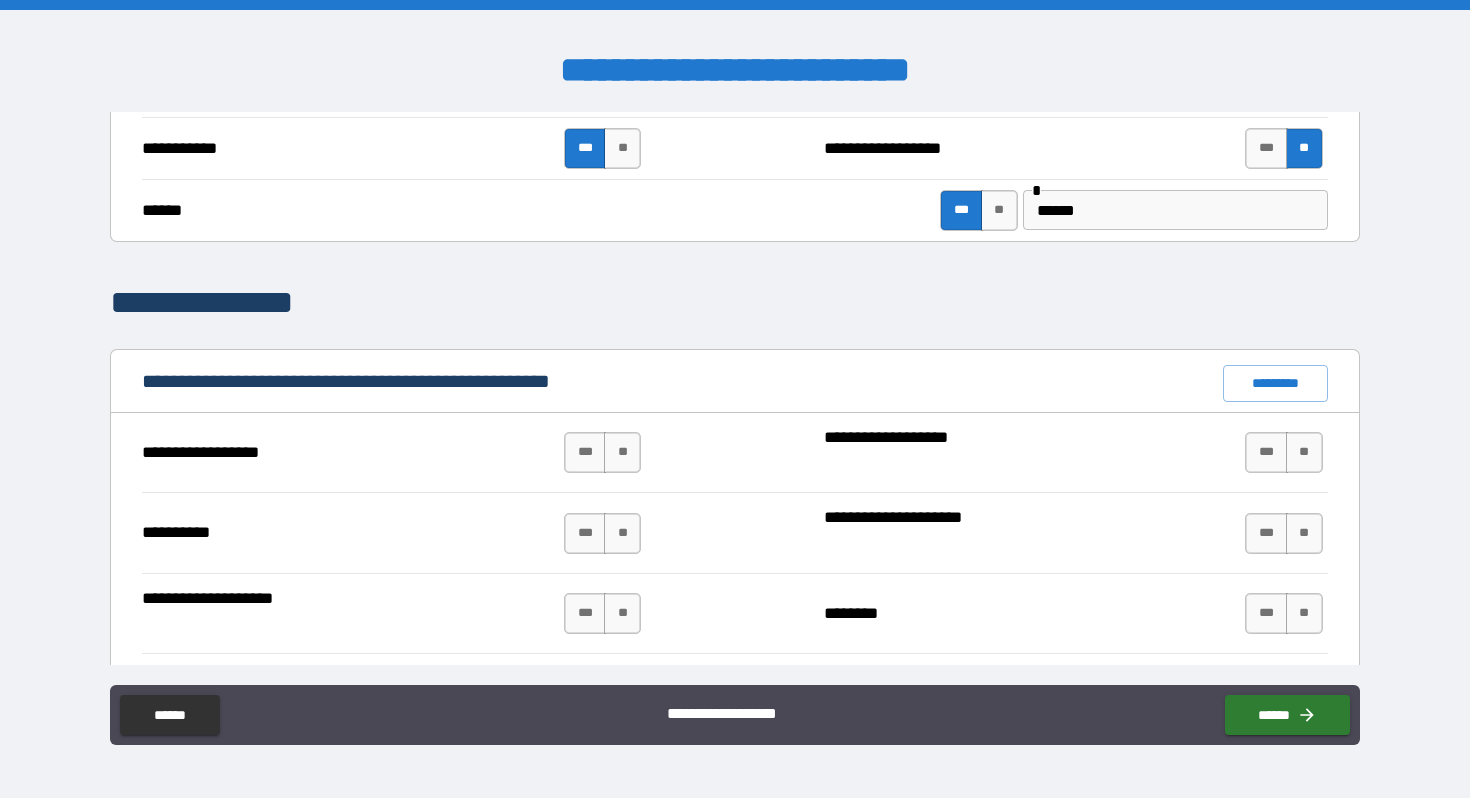 scroll, scrollTop: 1694, scrollLeft: 0, axis: vertical 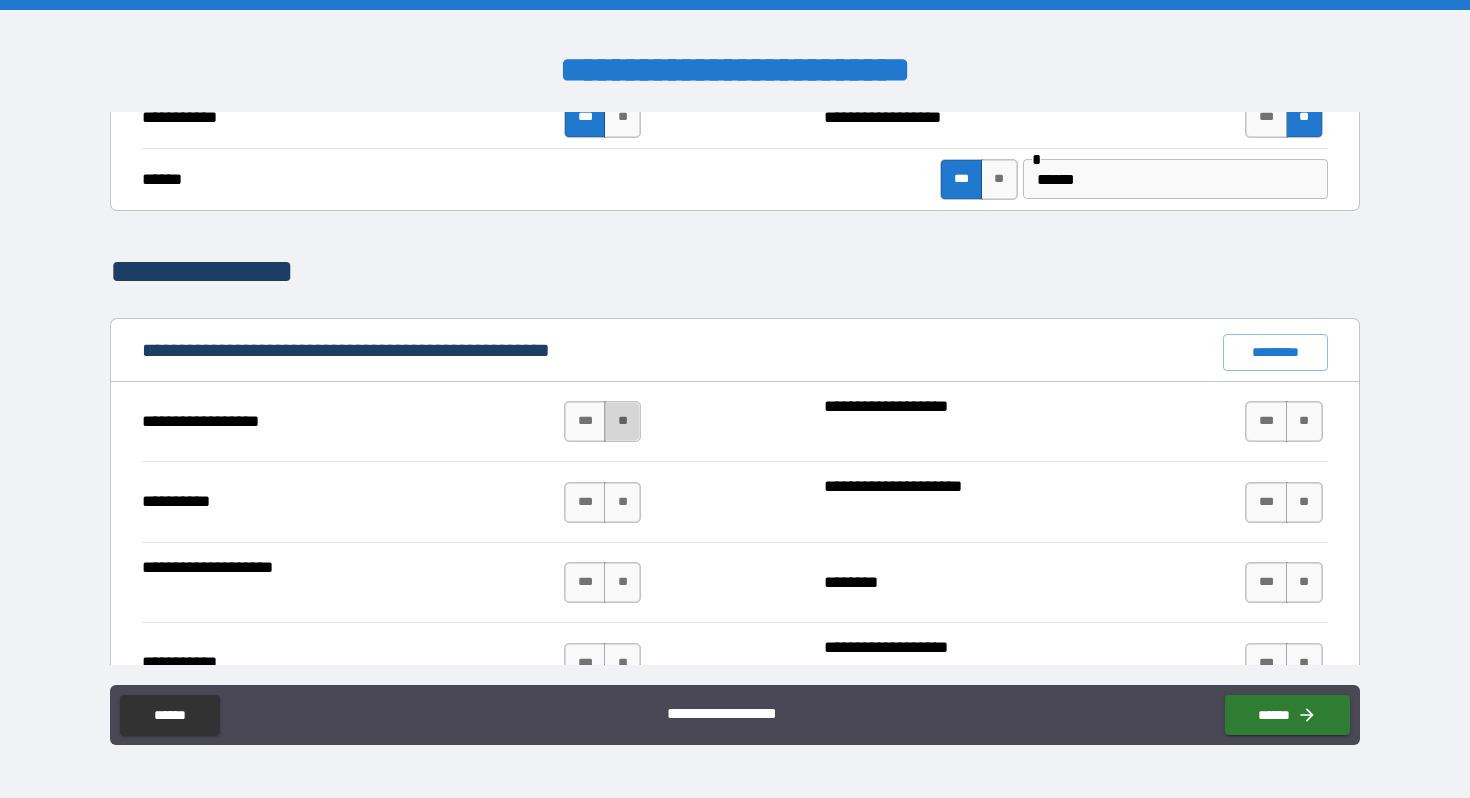 click on "**" at bounding box center [622, 421] 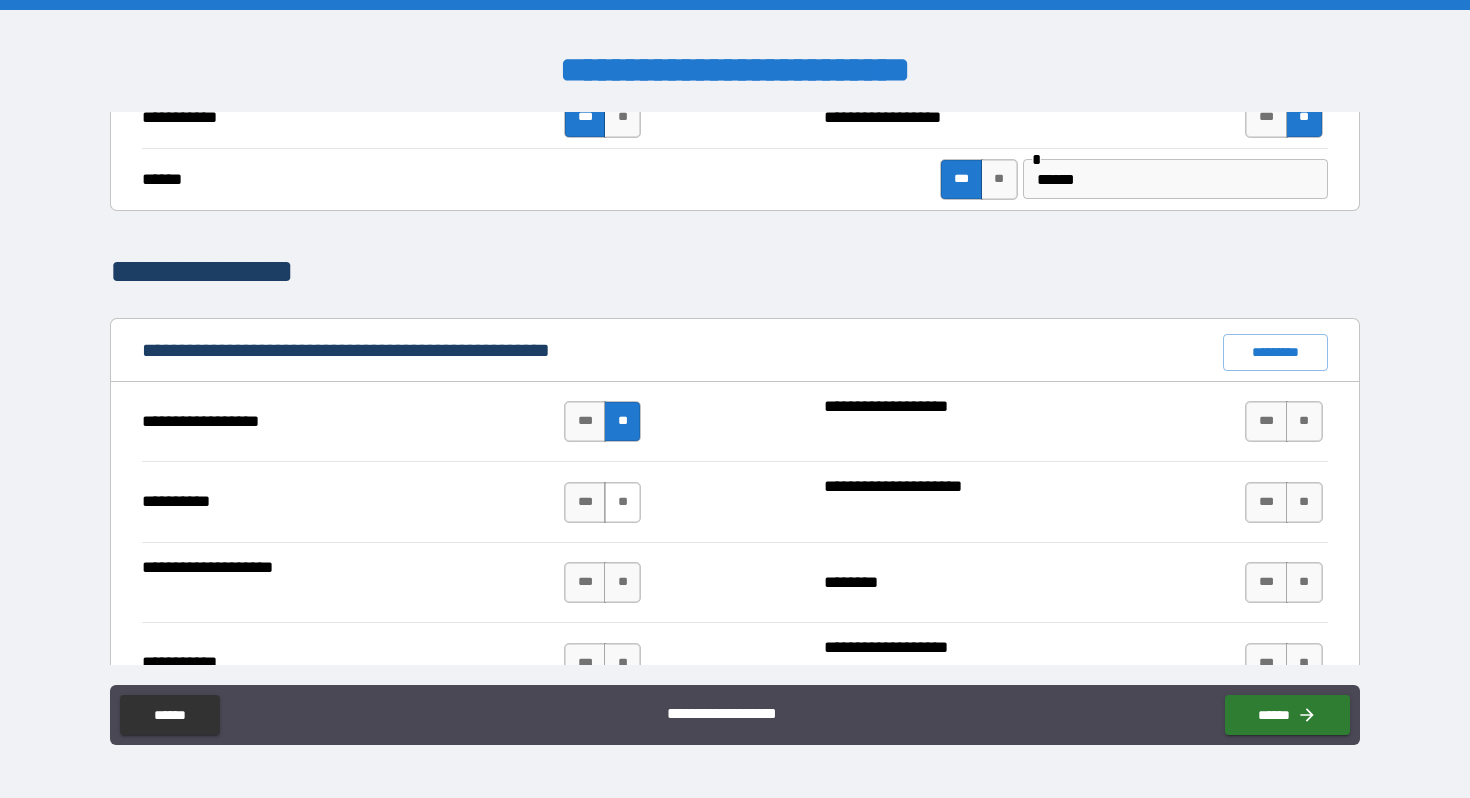 click on "**" at bounding box center [622, 502] 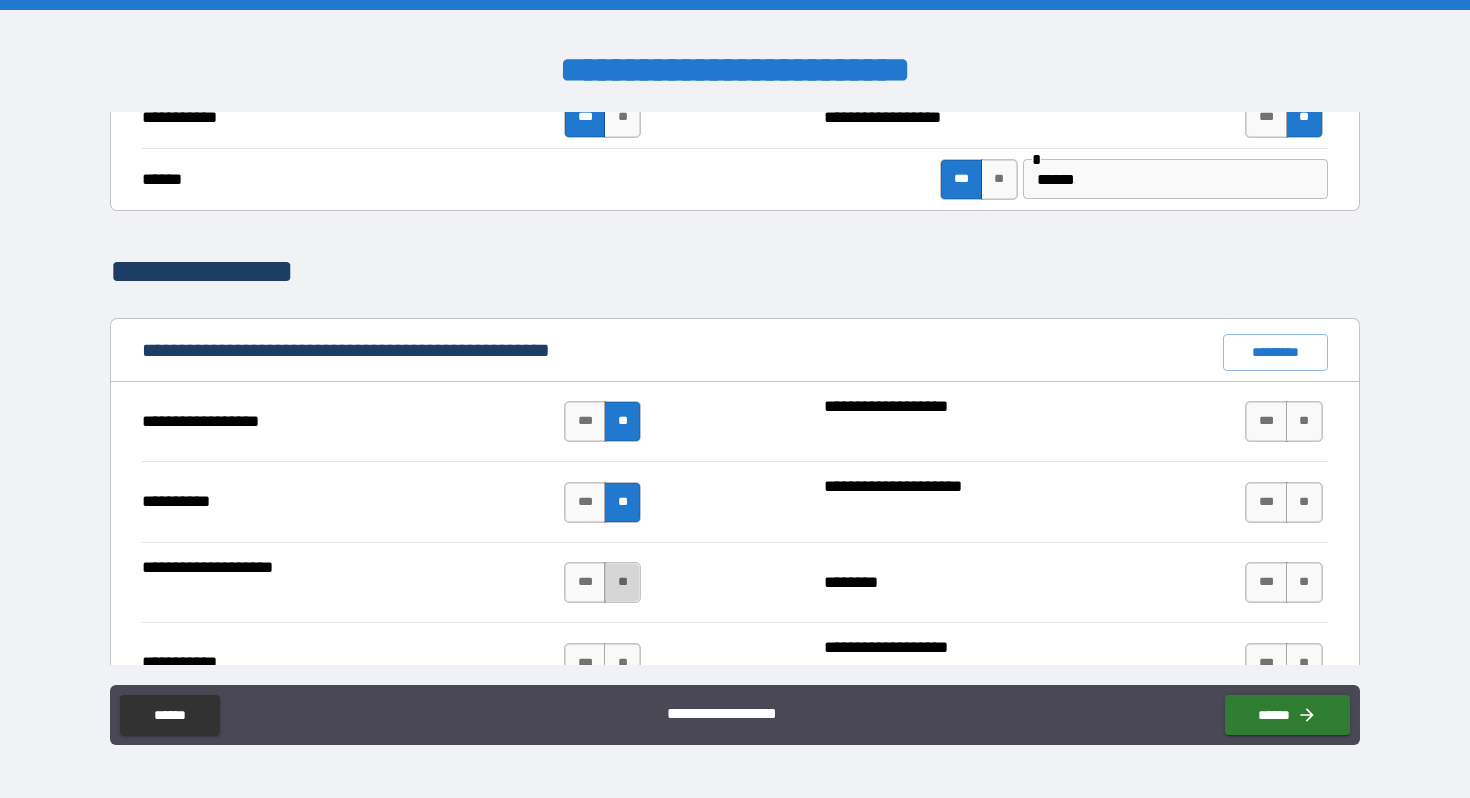 click on "**" at bounding box center (622, 582) 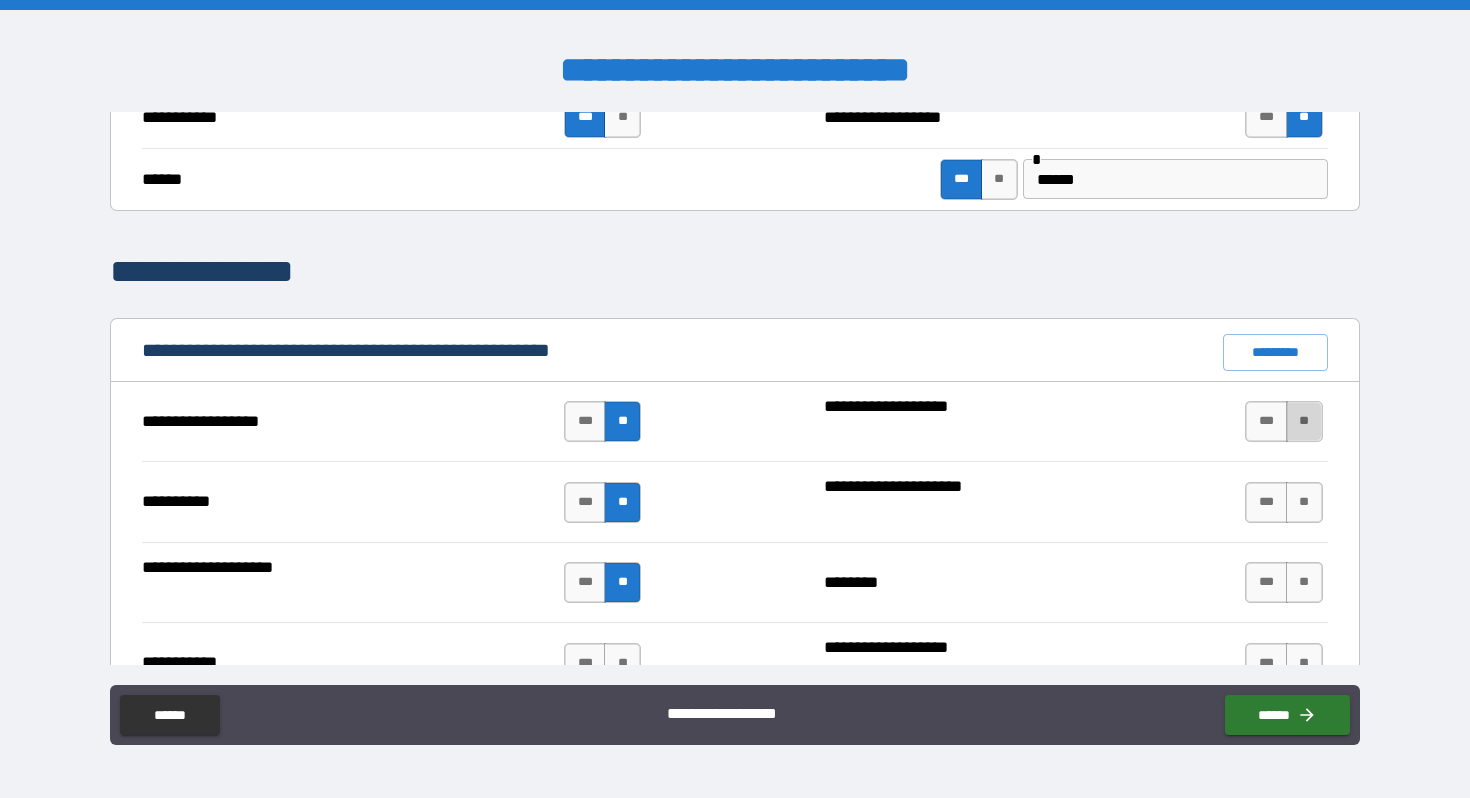 click on "**" at bounding box center [1304, 421] 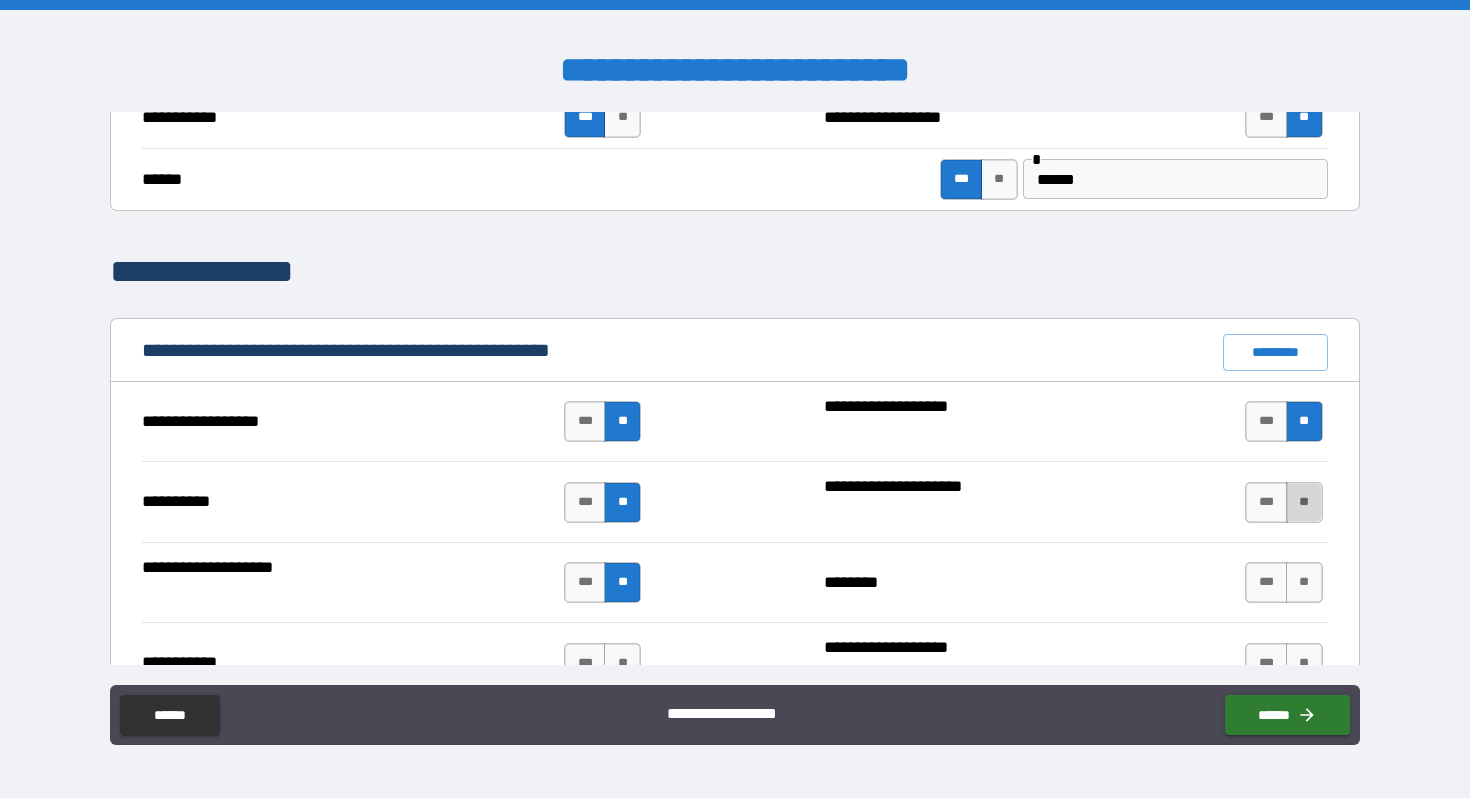 click on "**" at bounding box center (1304, 502) 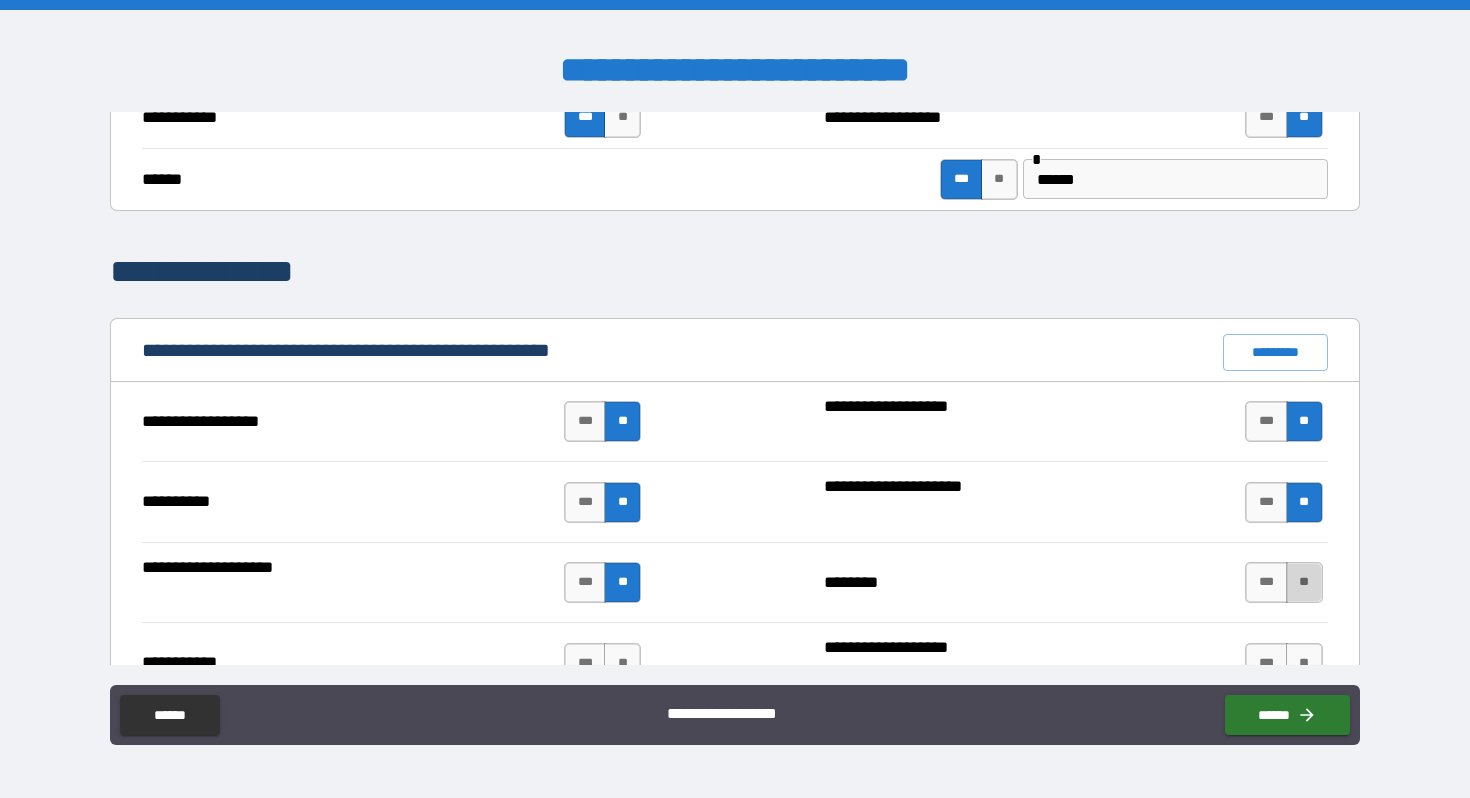 click on "**" at bounding box center [1304, 582] 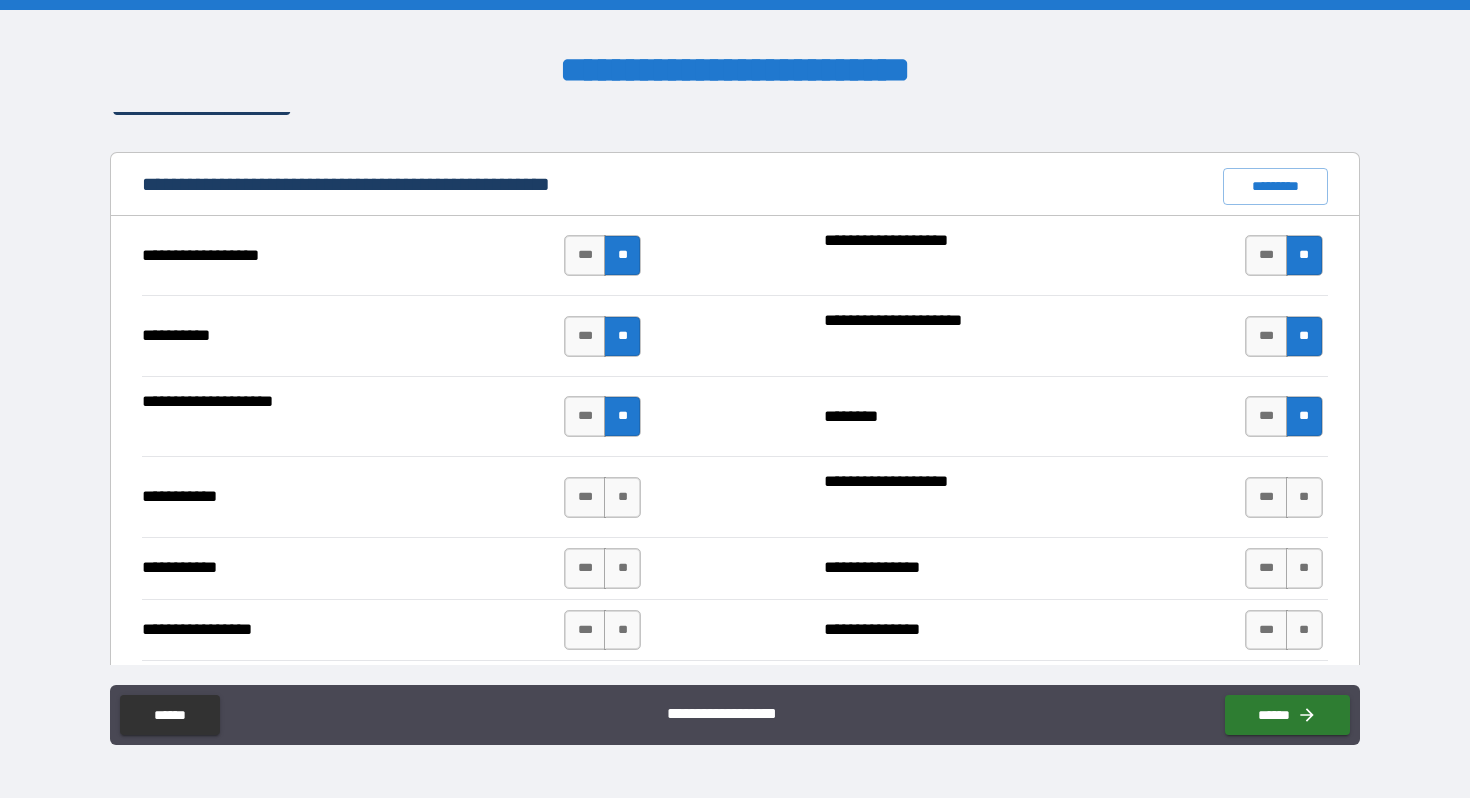 scroll, scrollTop: 1865, scrollLeft: 0, axis: vertical 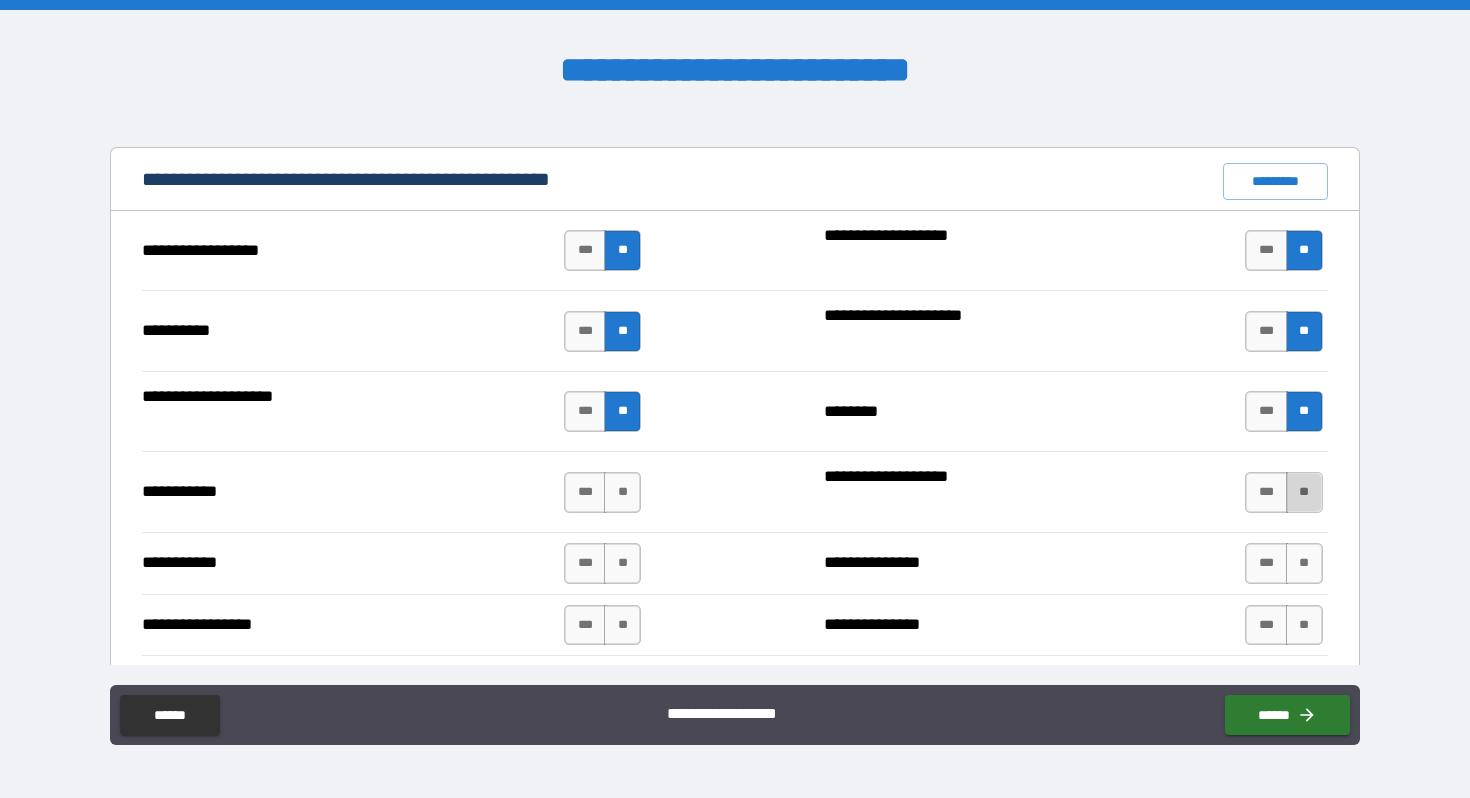 click on "**" at bounding box center (1304, 492) 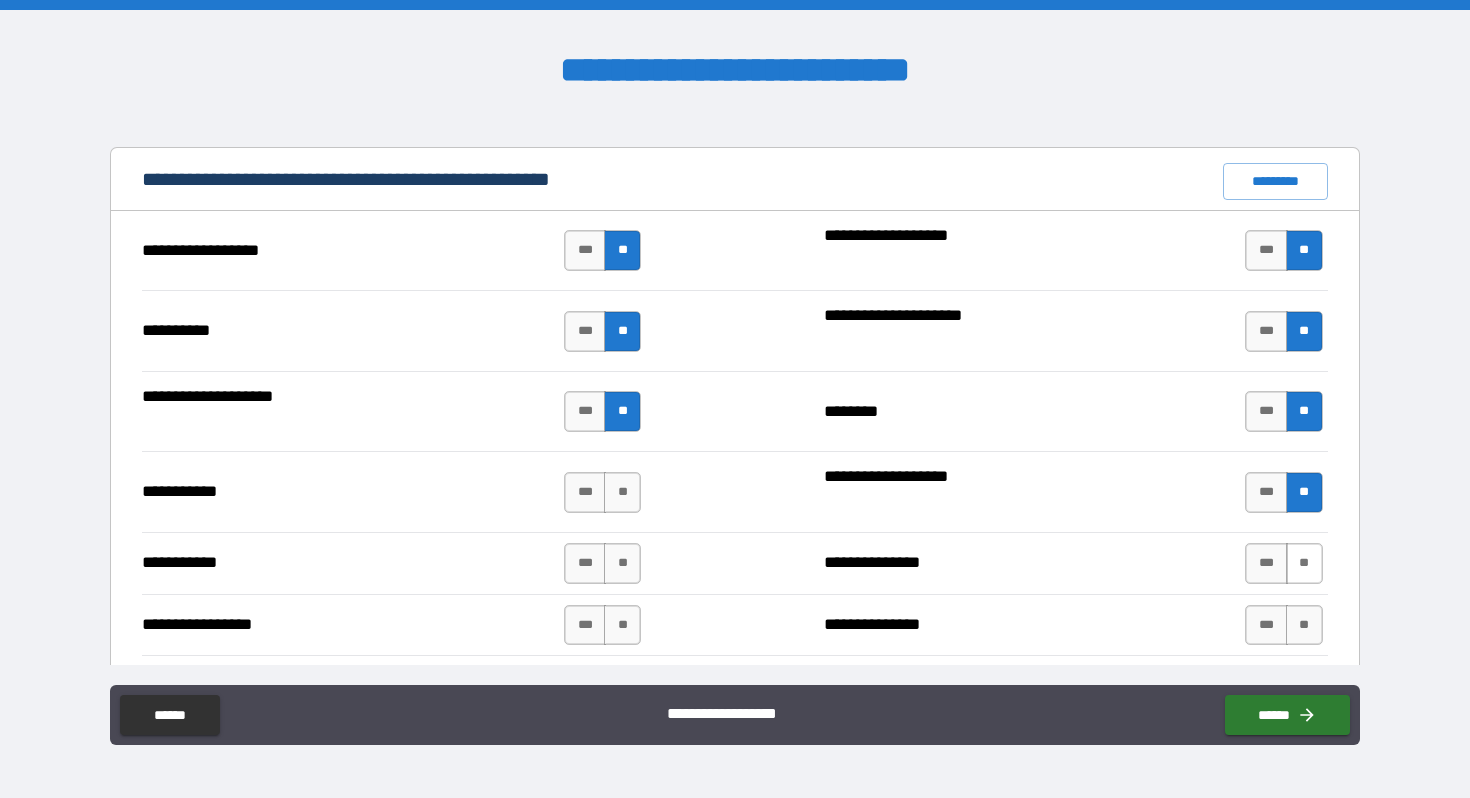 click on "**" at bounding box center [1304, 563] 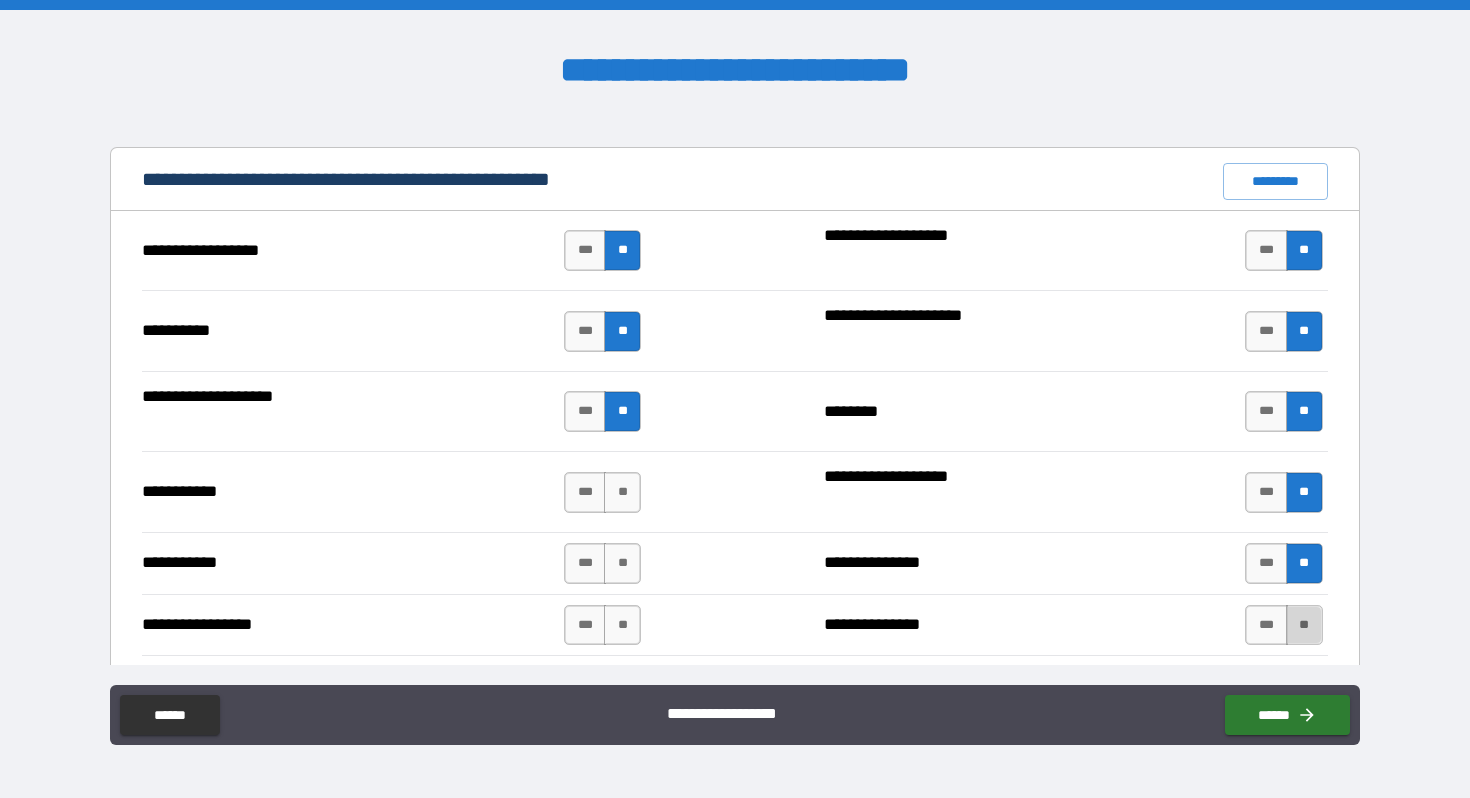 click on "**" at bounding box center [1304, 625] 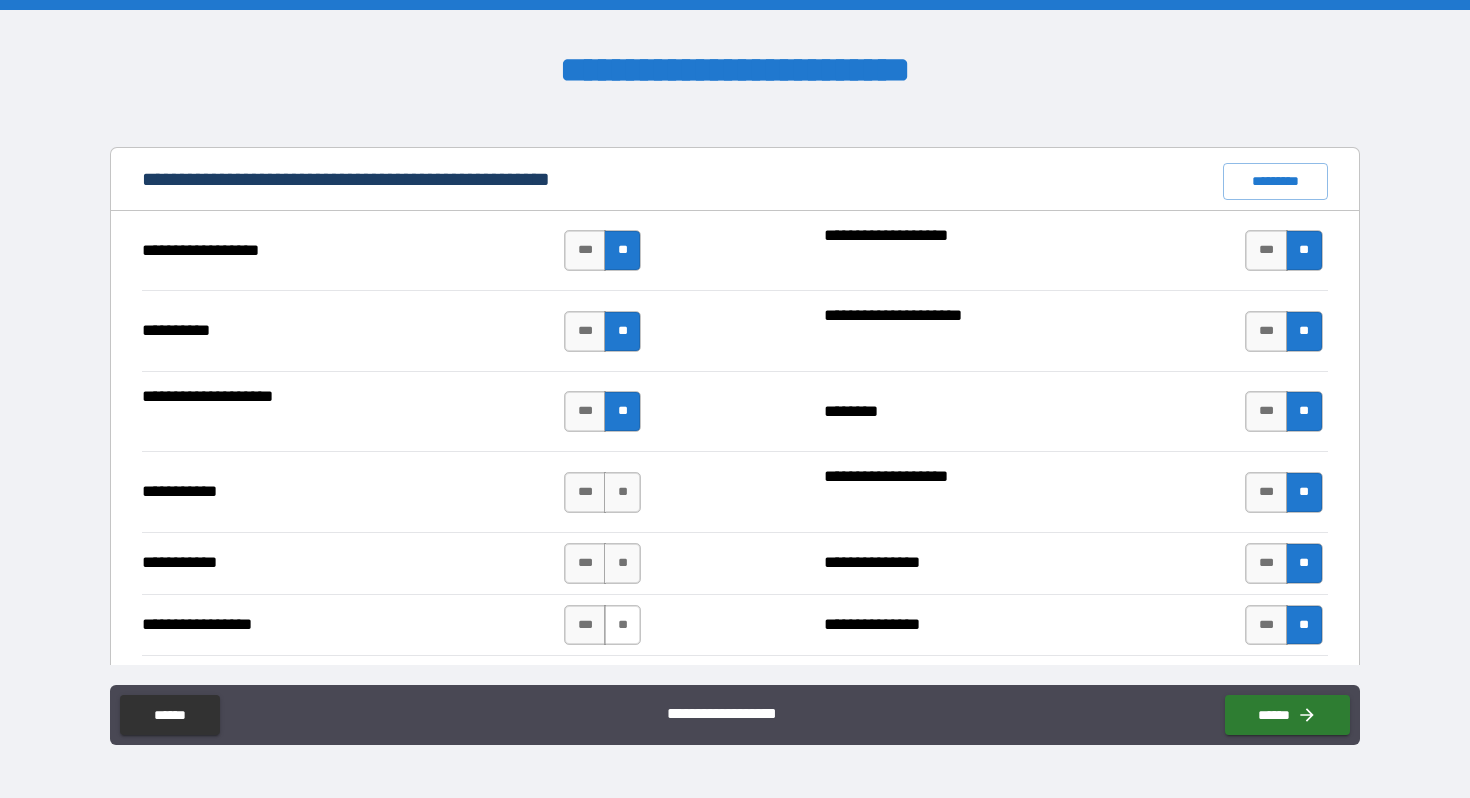 click on "**" at bounding box center [622, 625] 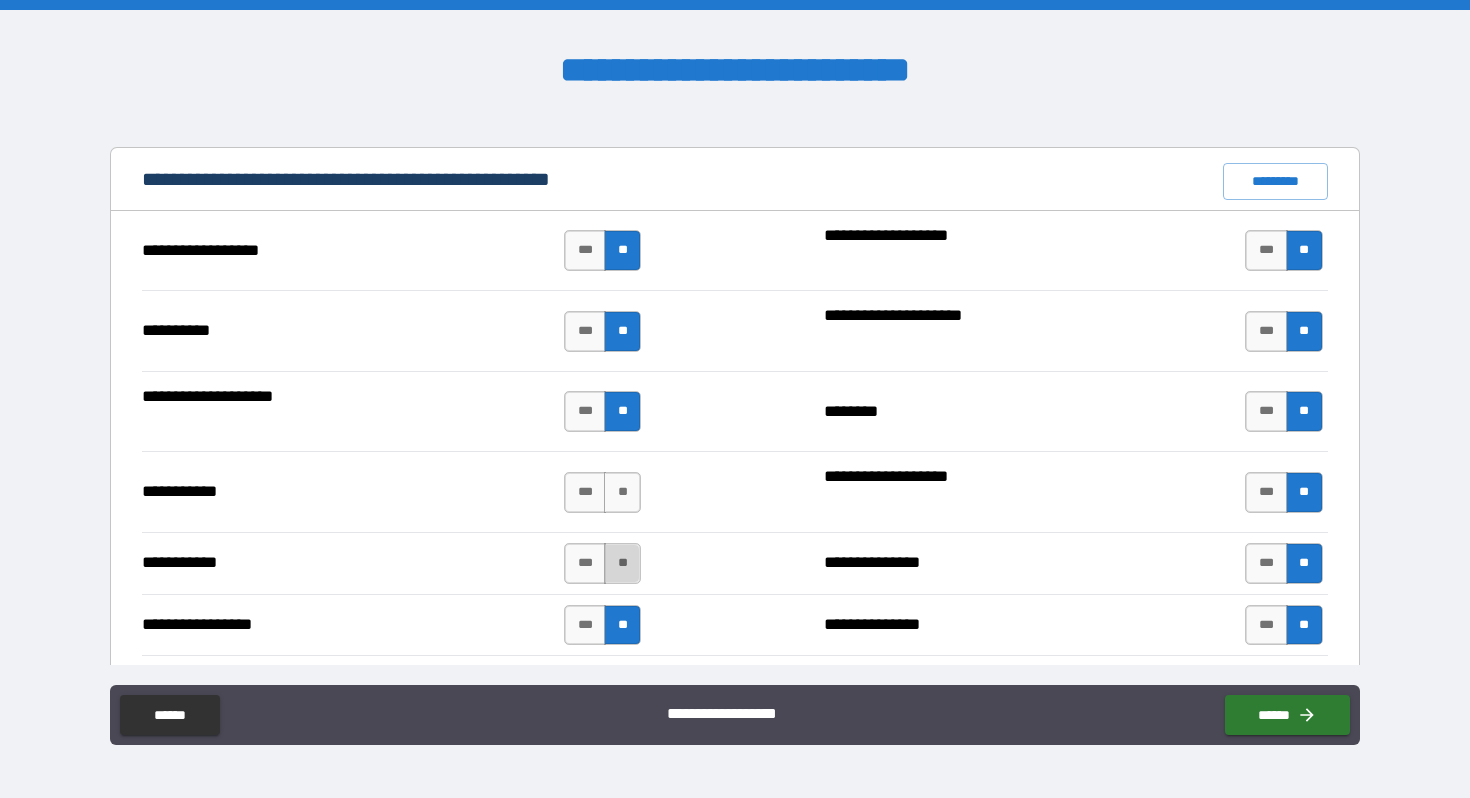 click on "**" at bounding box center (622, 563) 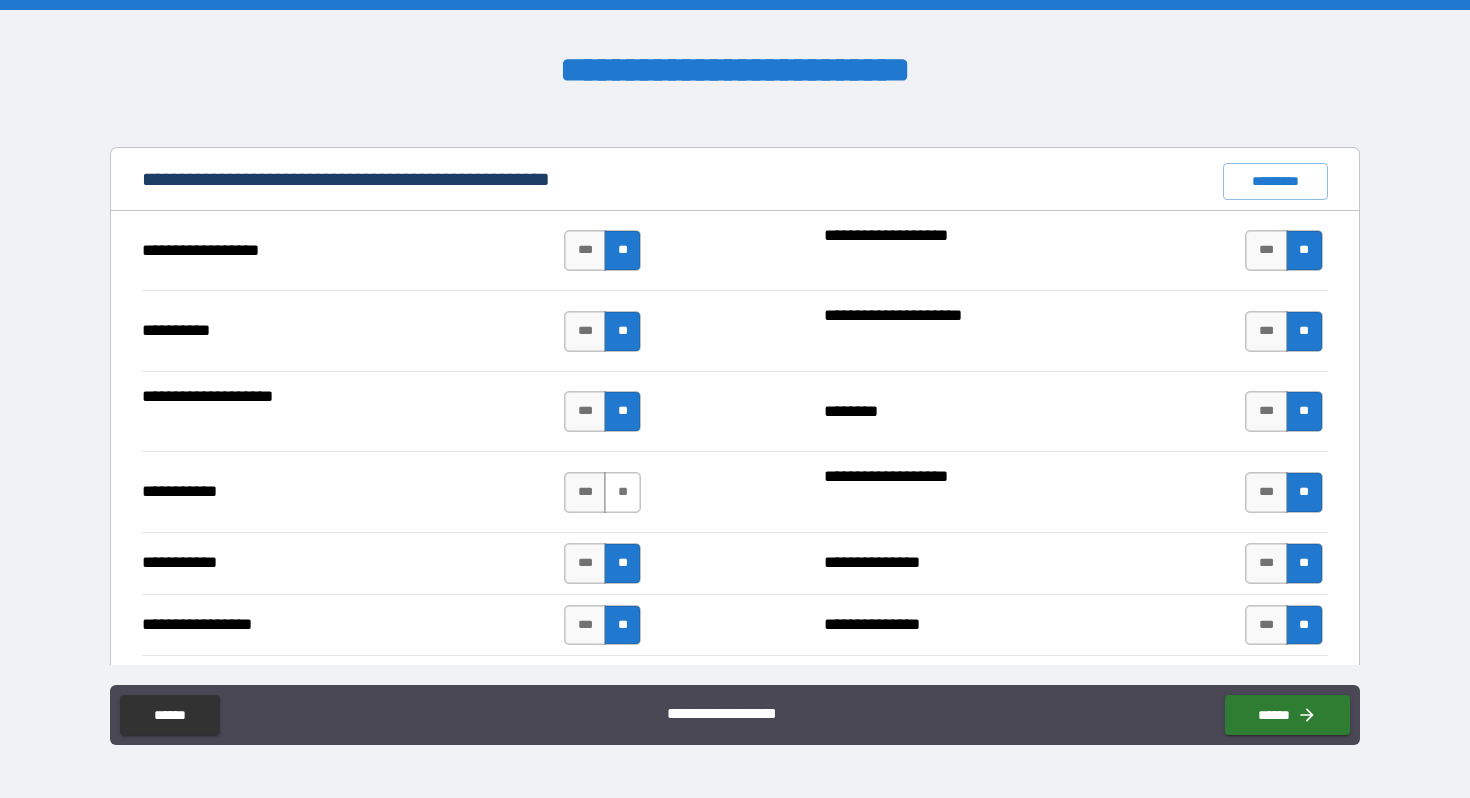 click on "**" at bounding box center (622, 492) 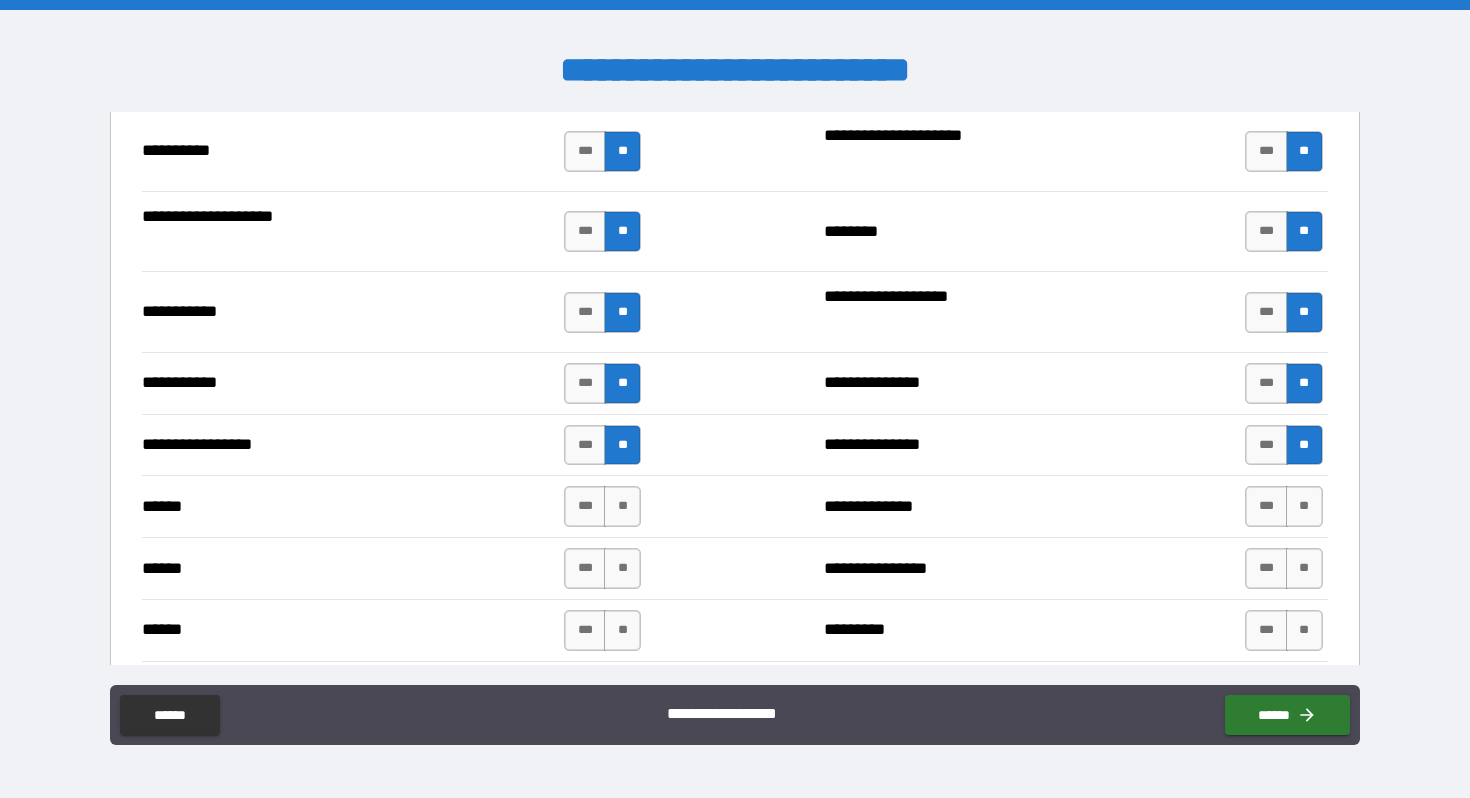 scroll, scrollTop: 2127, scrollLeft: 0, axis: vertical 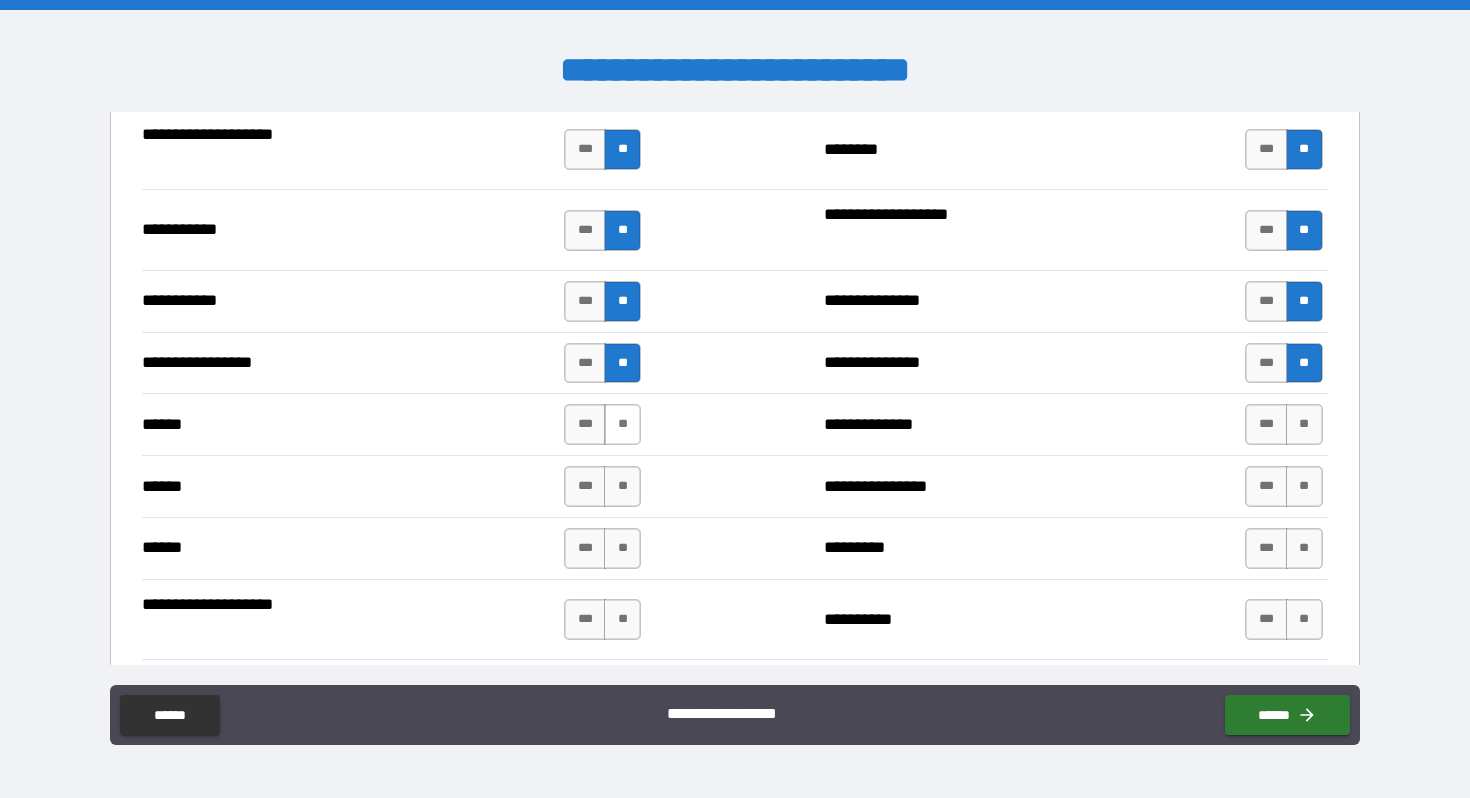 click on "**" at bounding box center [622, 424] 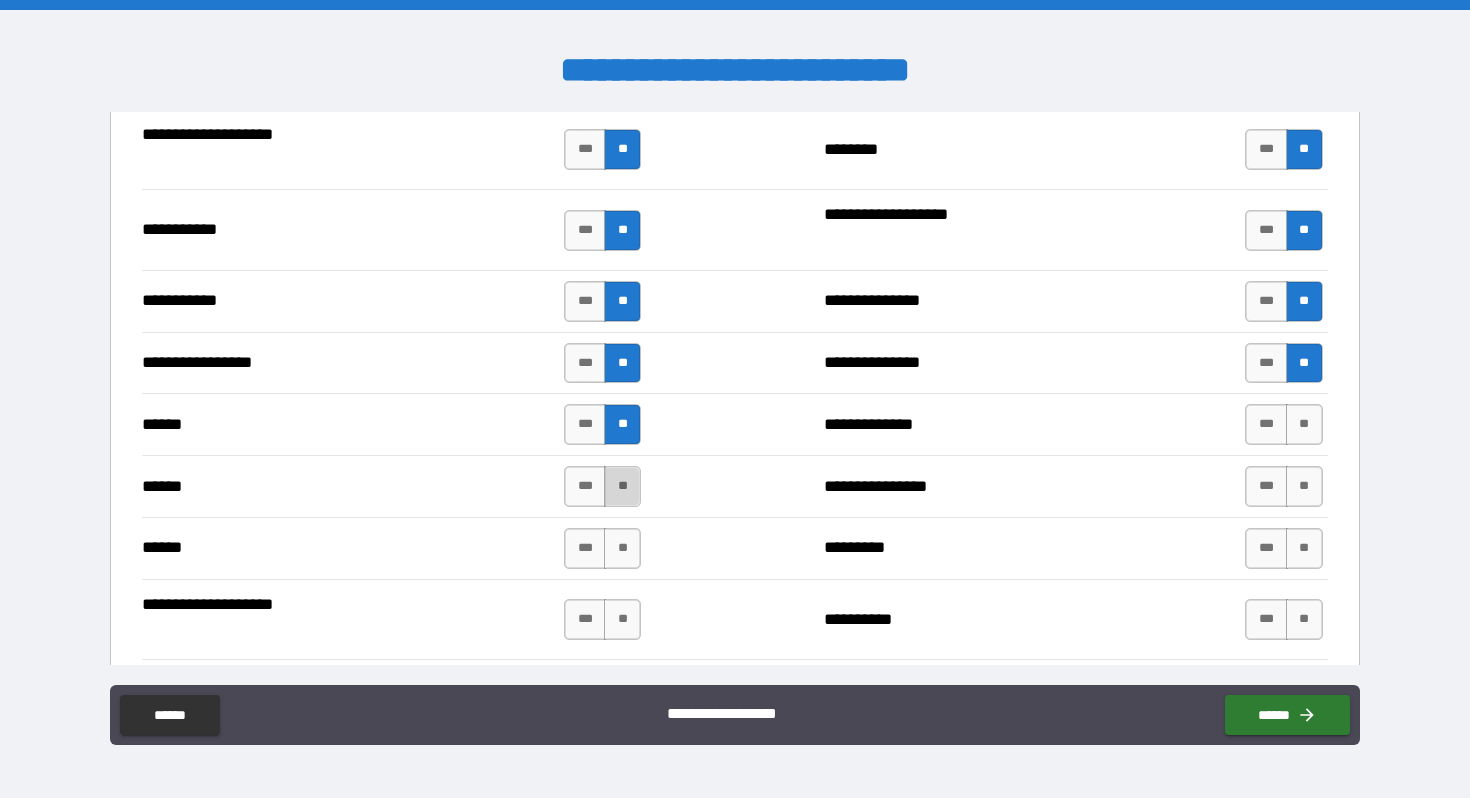 click on "**" at bounding box center [622, 486] 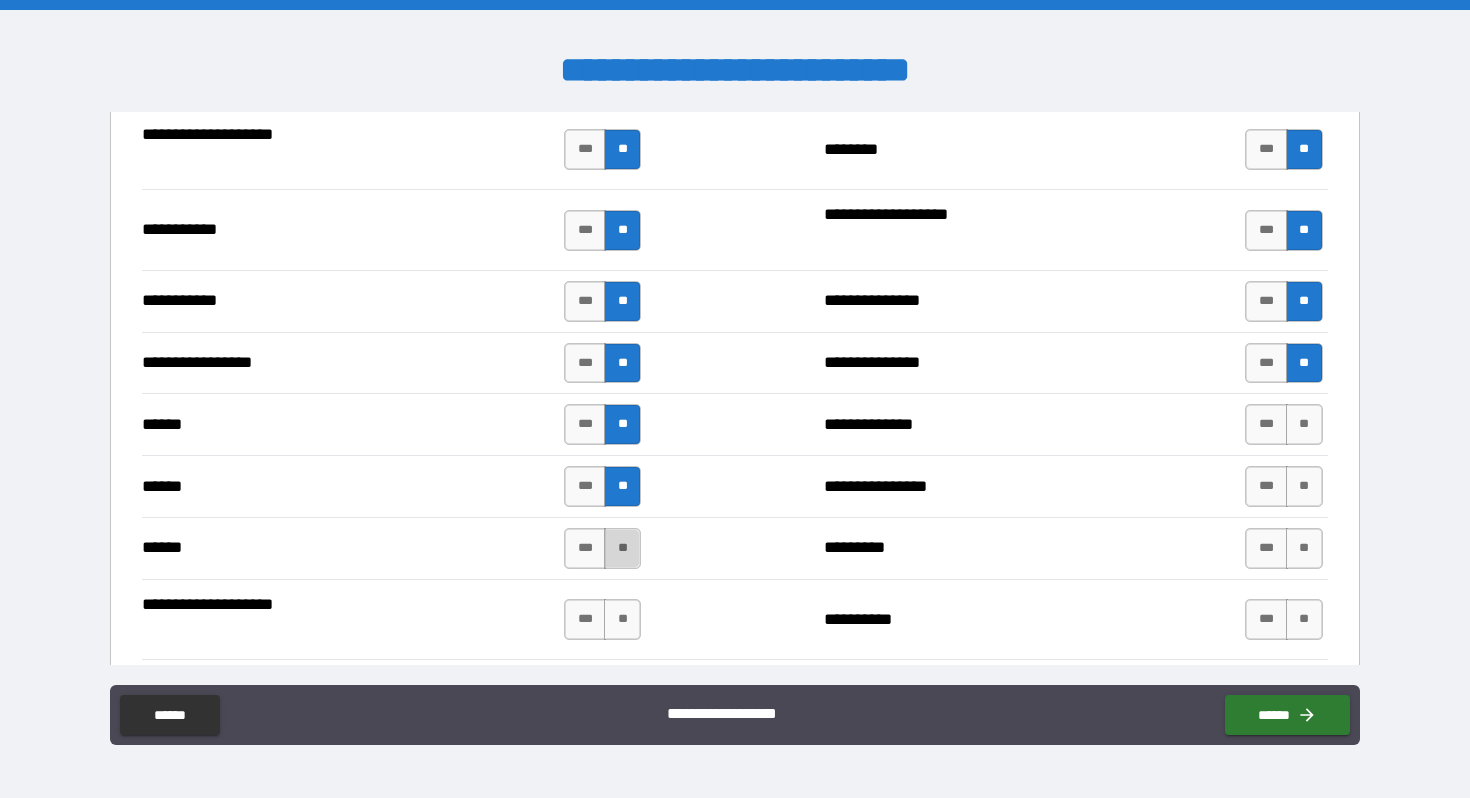click on "**" at bounding box center (622, 548) 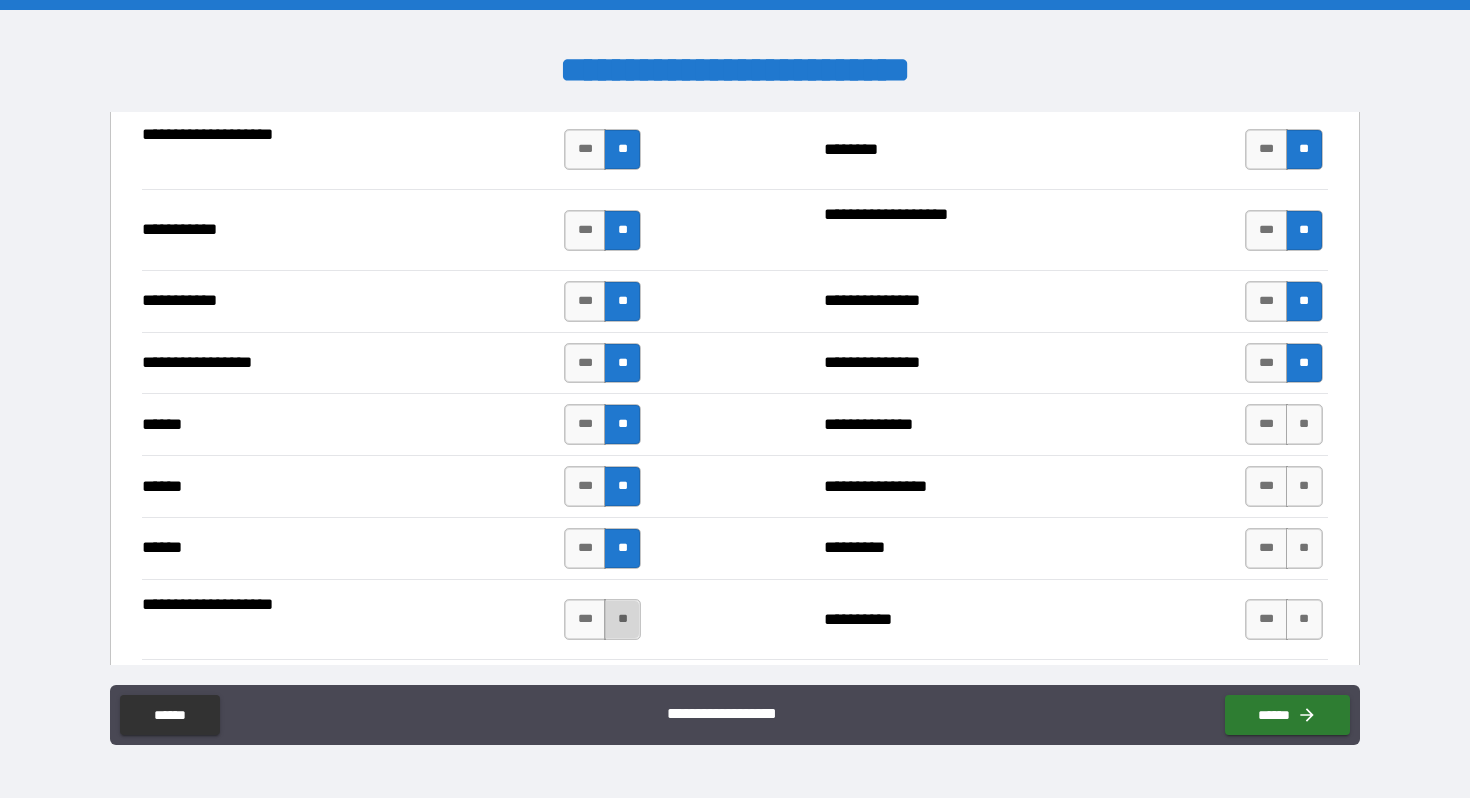 click on "**" at bounding box center [622, 619] 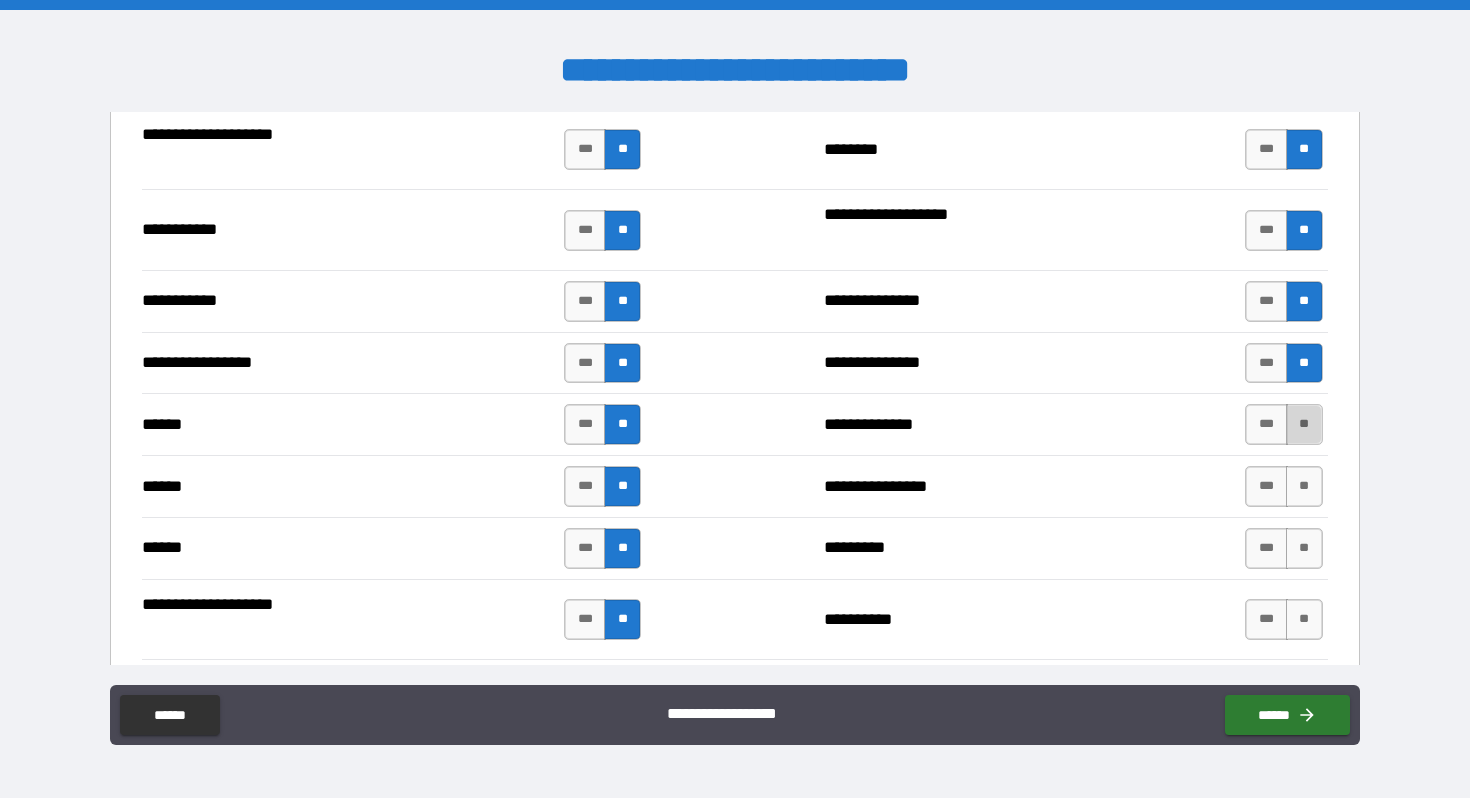 click on "**" at bounding box center [1304, 424] 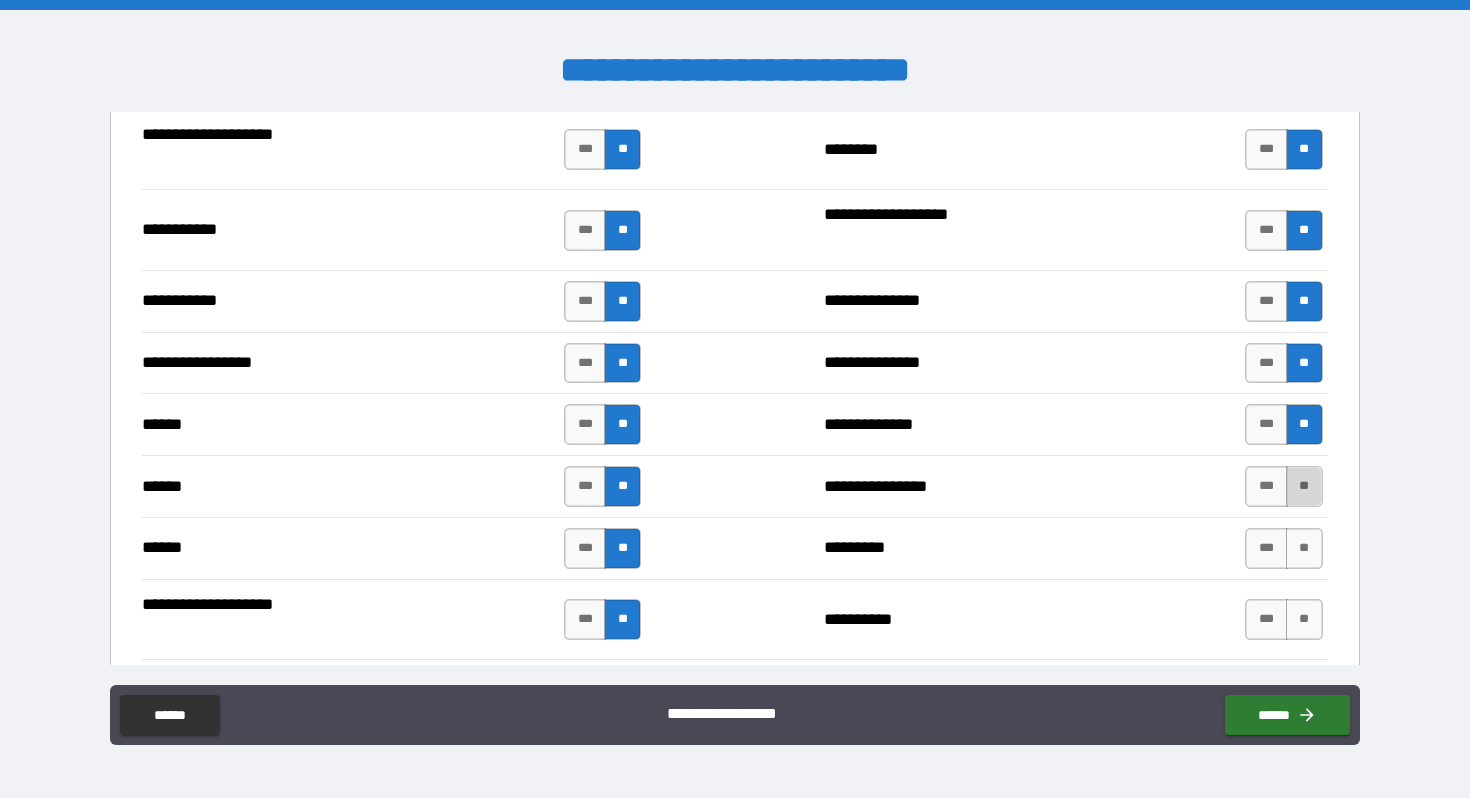click on "**" at bounding box center [1304, 486] 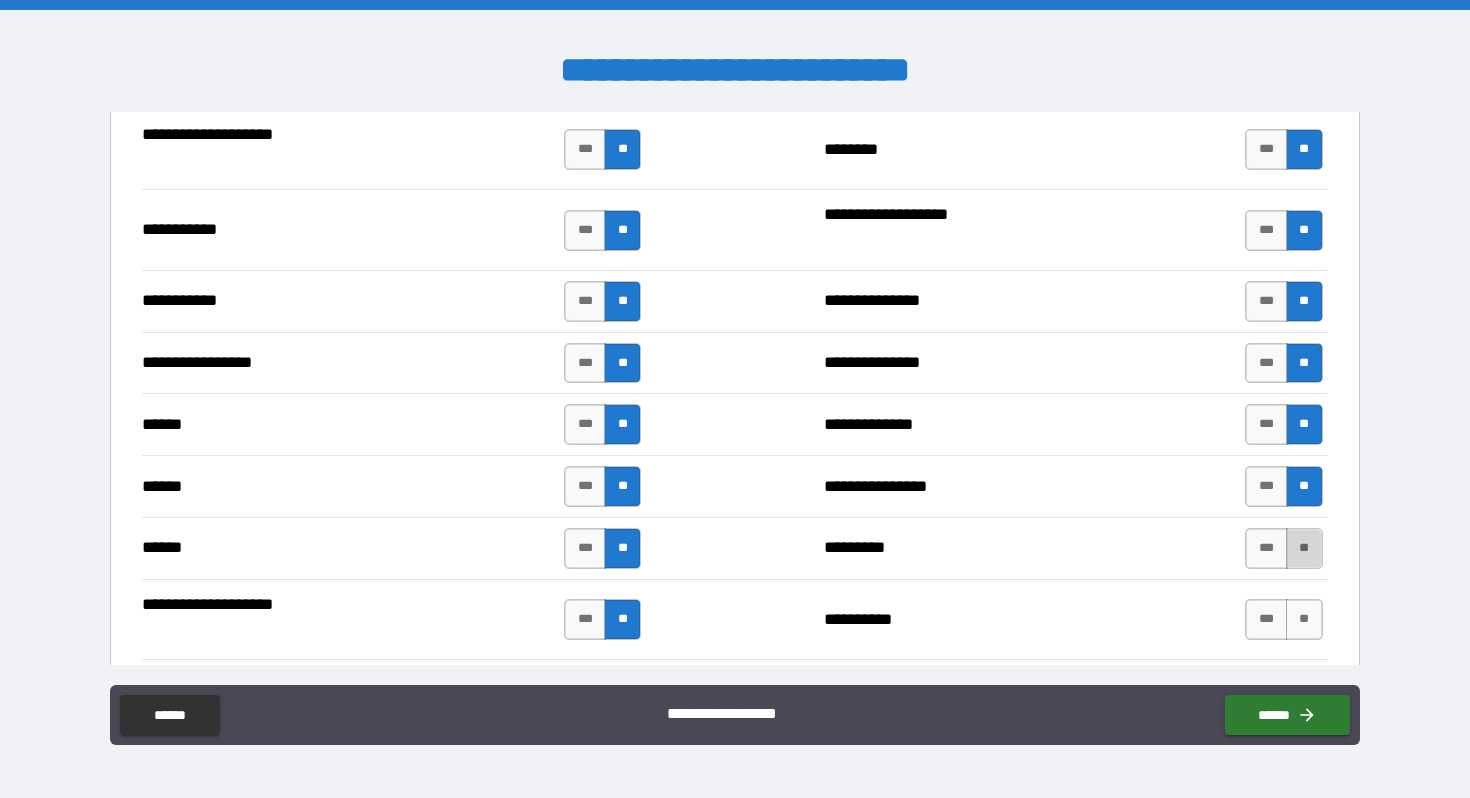 click on "**" at bounding box center [1304, 548] 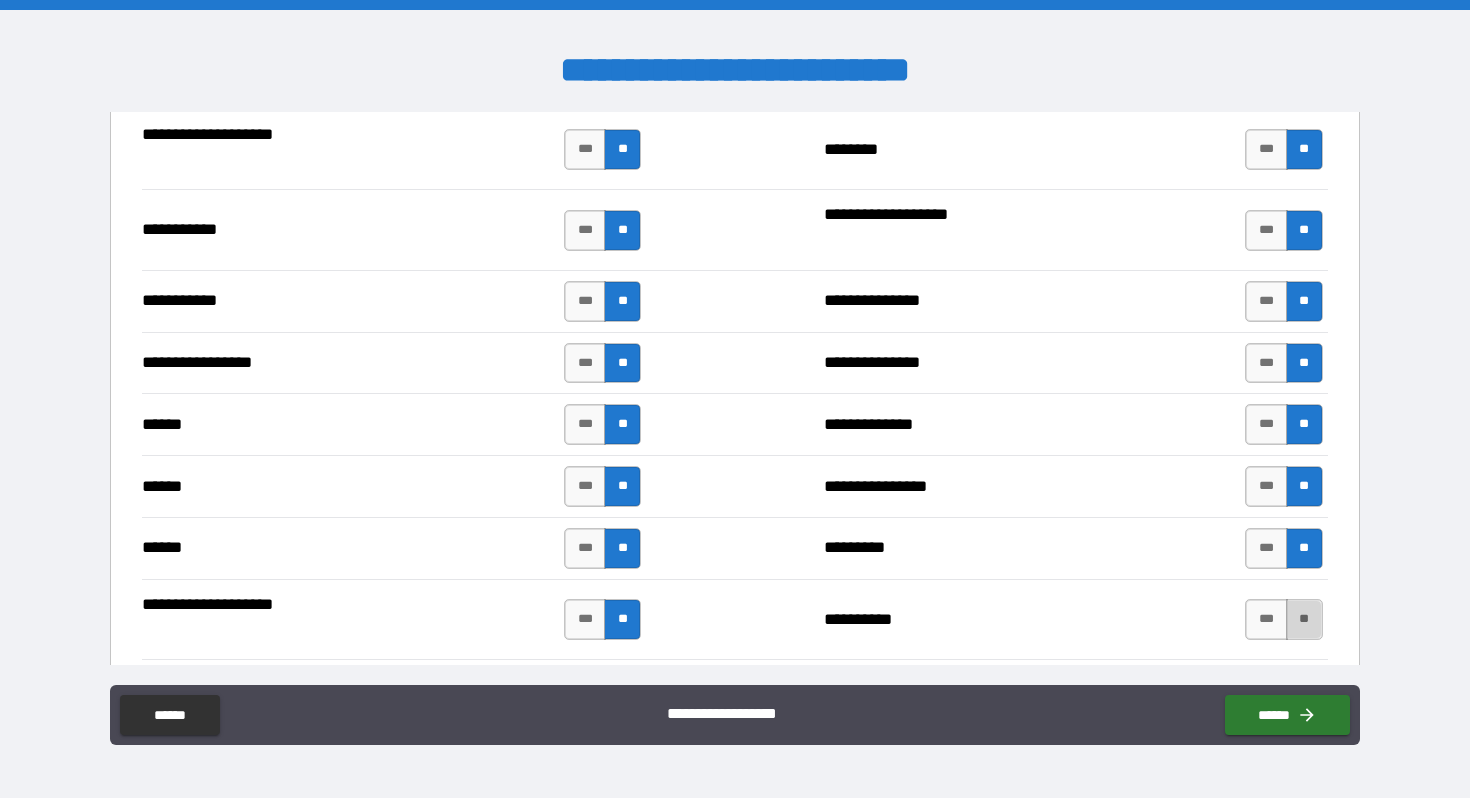 click on "**" at bounding box center [1304, 619] 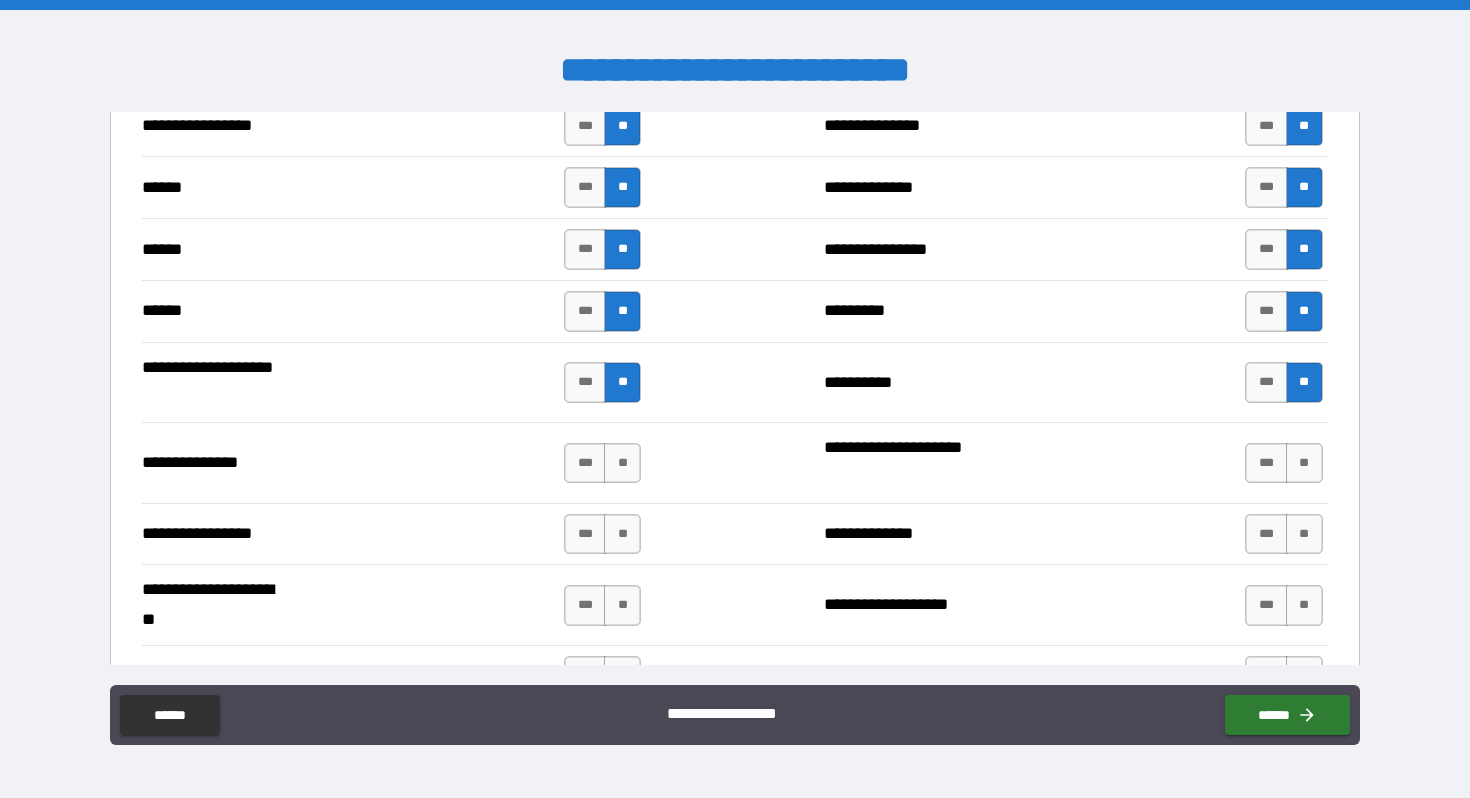 scroll, scrollTop: 2504, scrollLeft: 0, axis: vertical 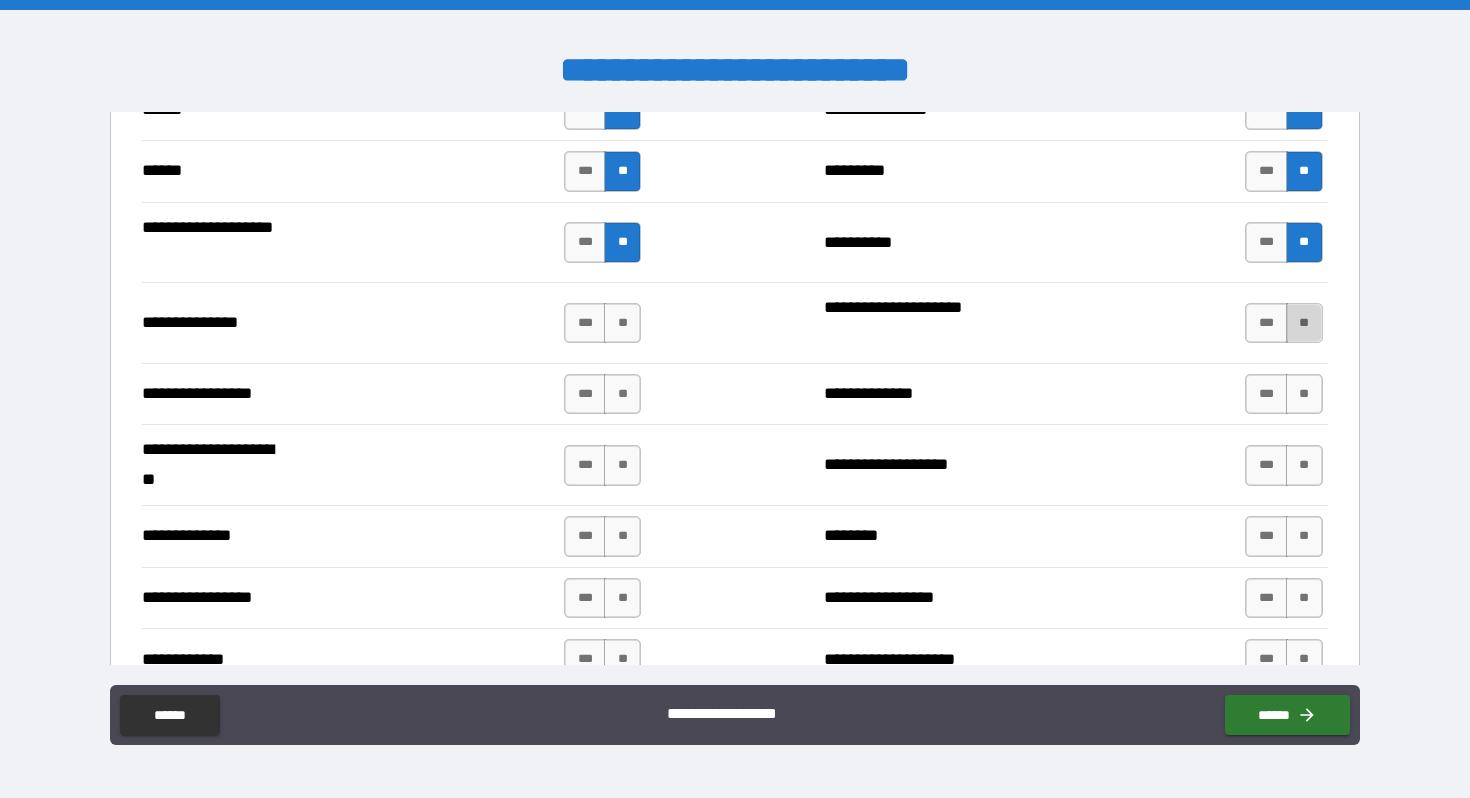 click on "**" at bounding box center [1304, 323] 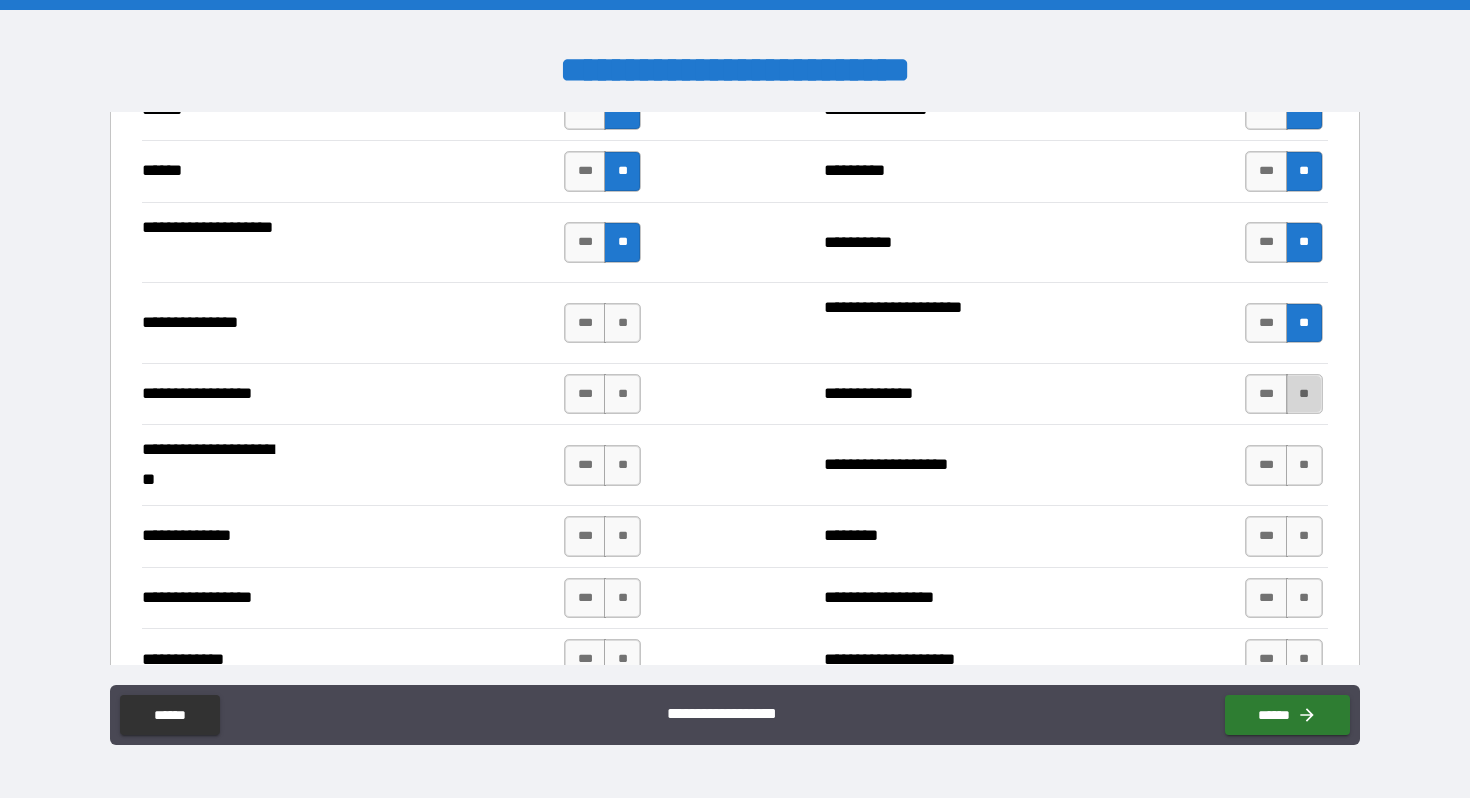 click on "**" at bounding box center [1304, 394] 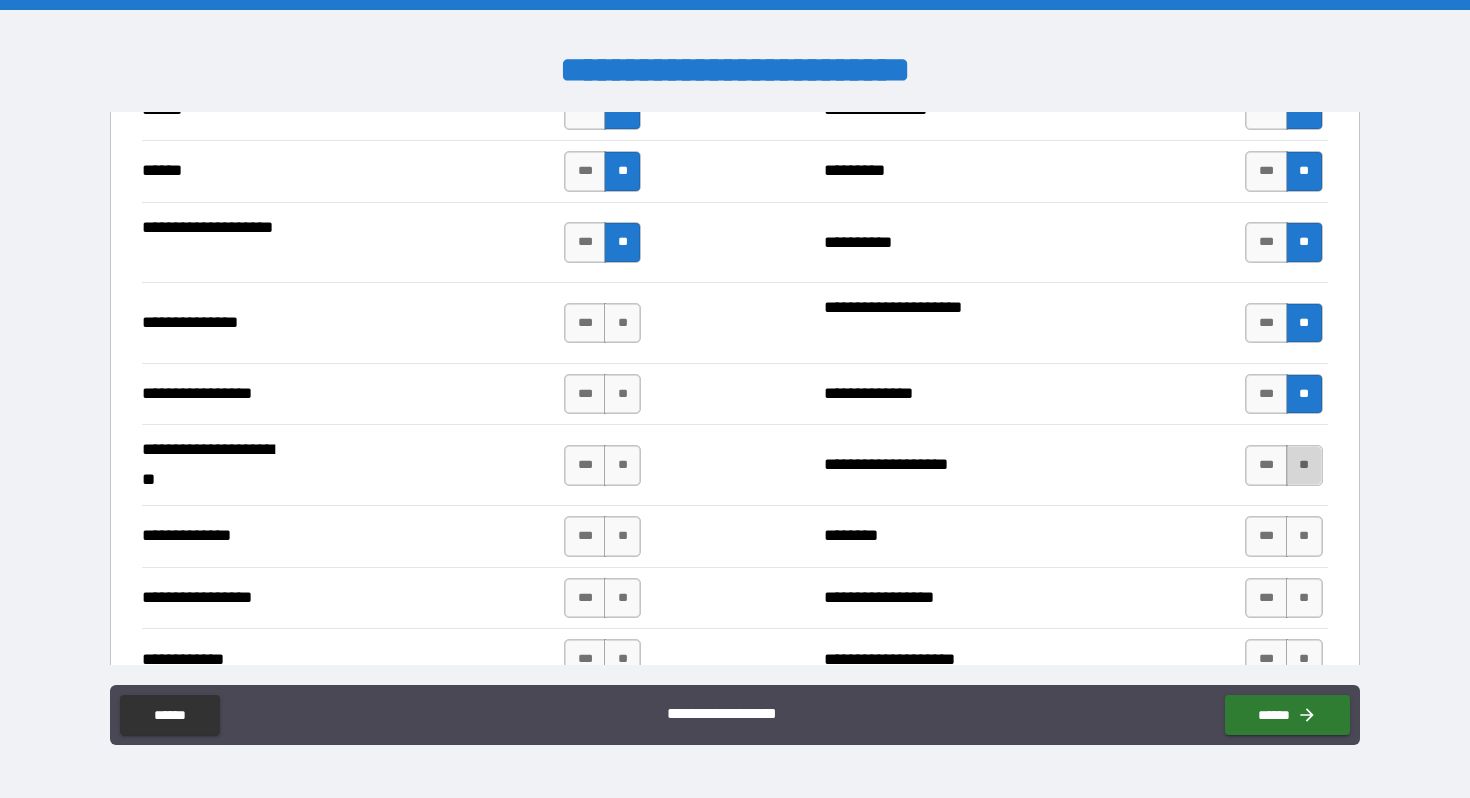 click on "**" at bounding box center (1304, 465) 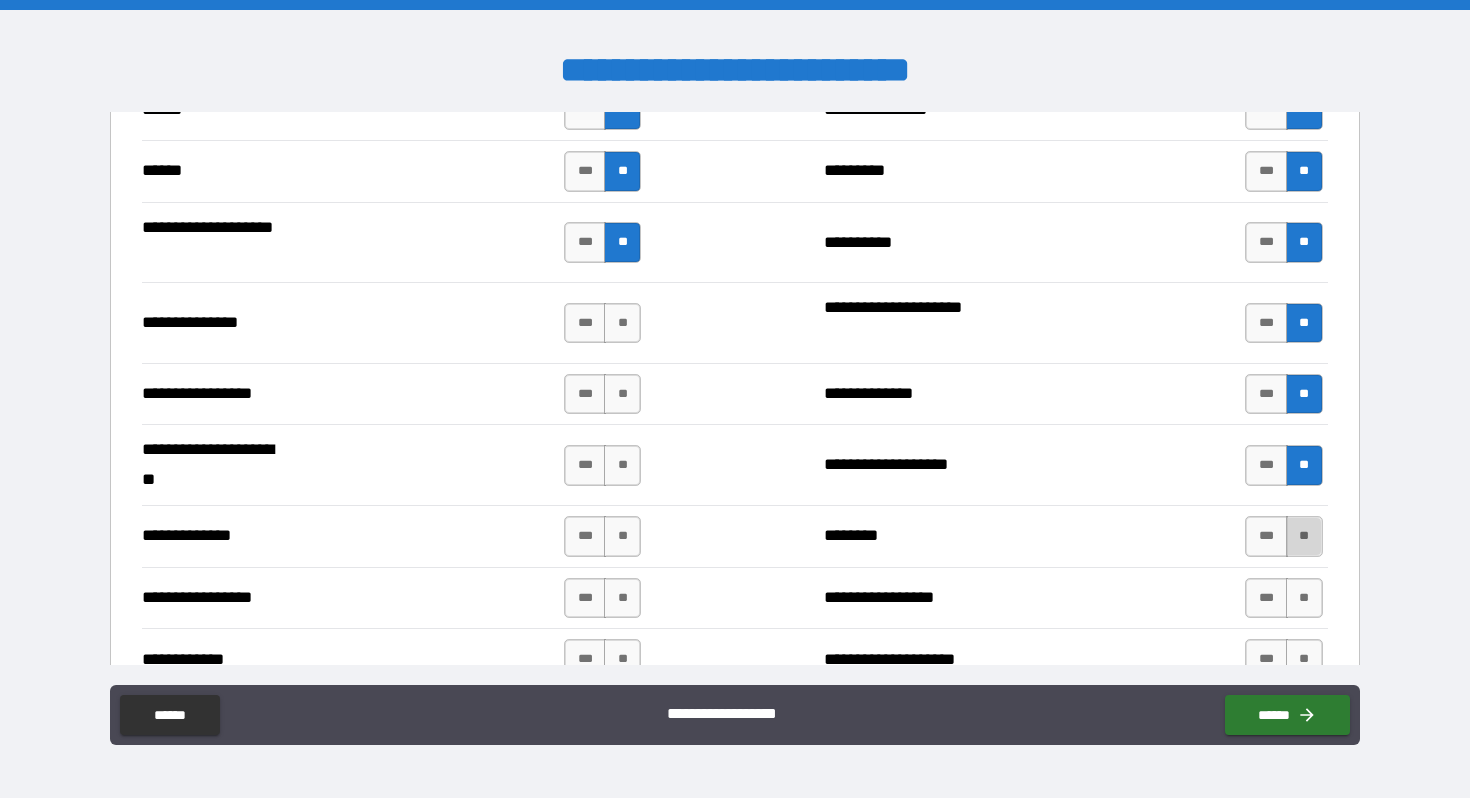 click on "**" at bounding box center (1304, 536) 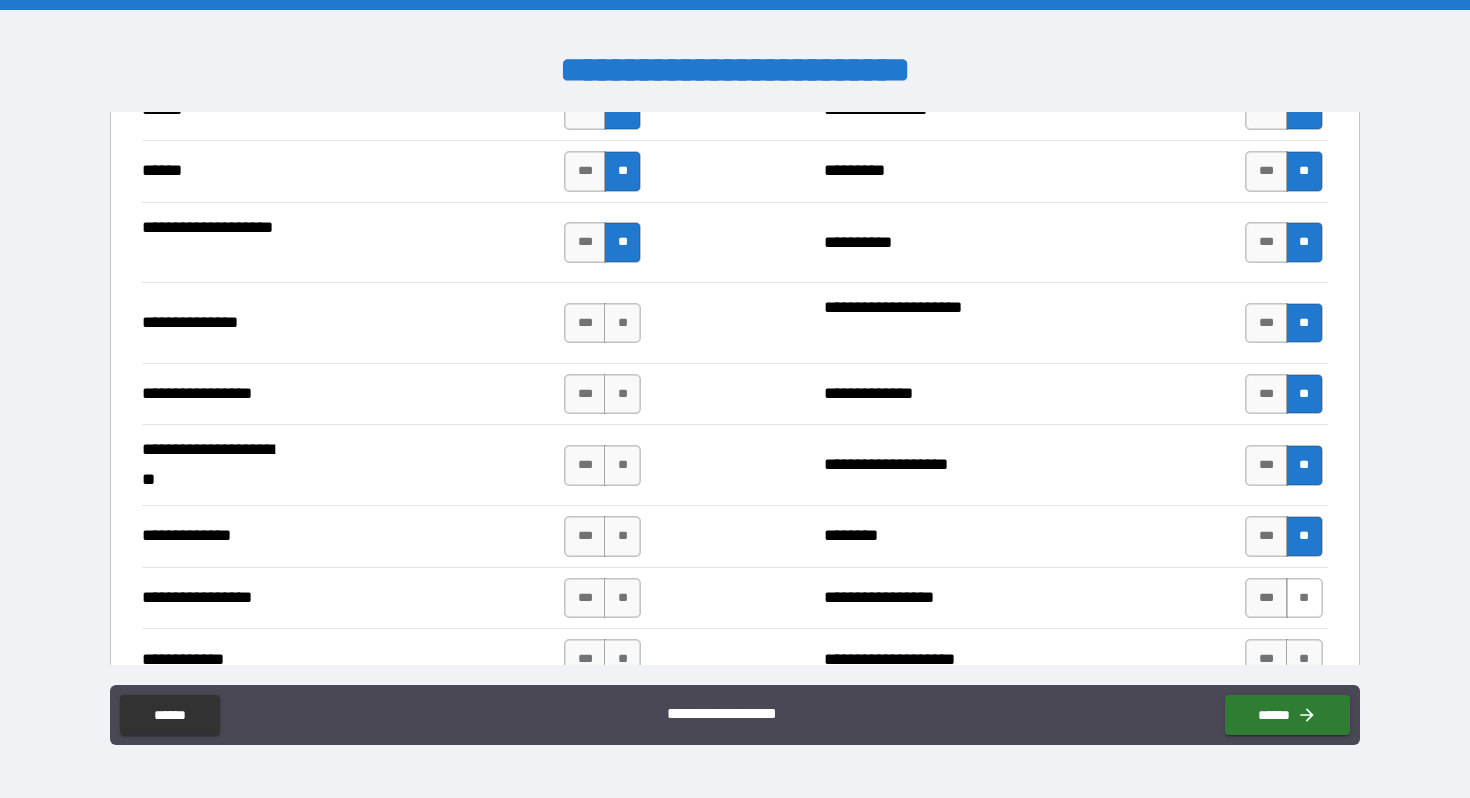 click on "**" at bounding box center (1304, 598) 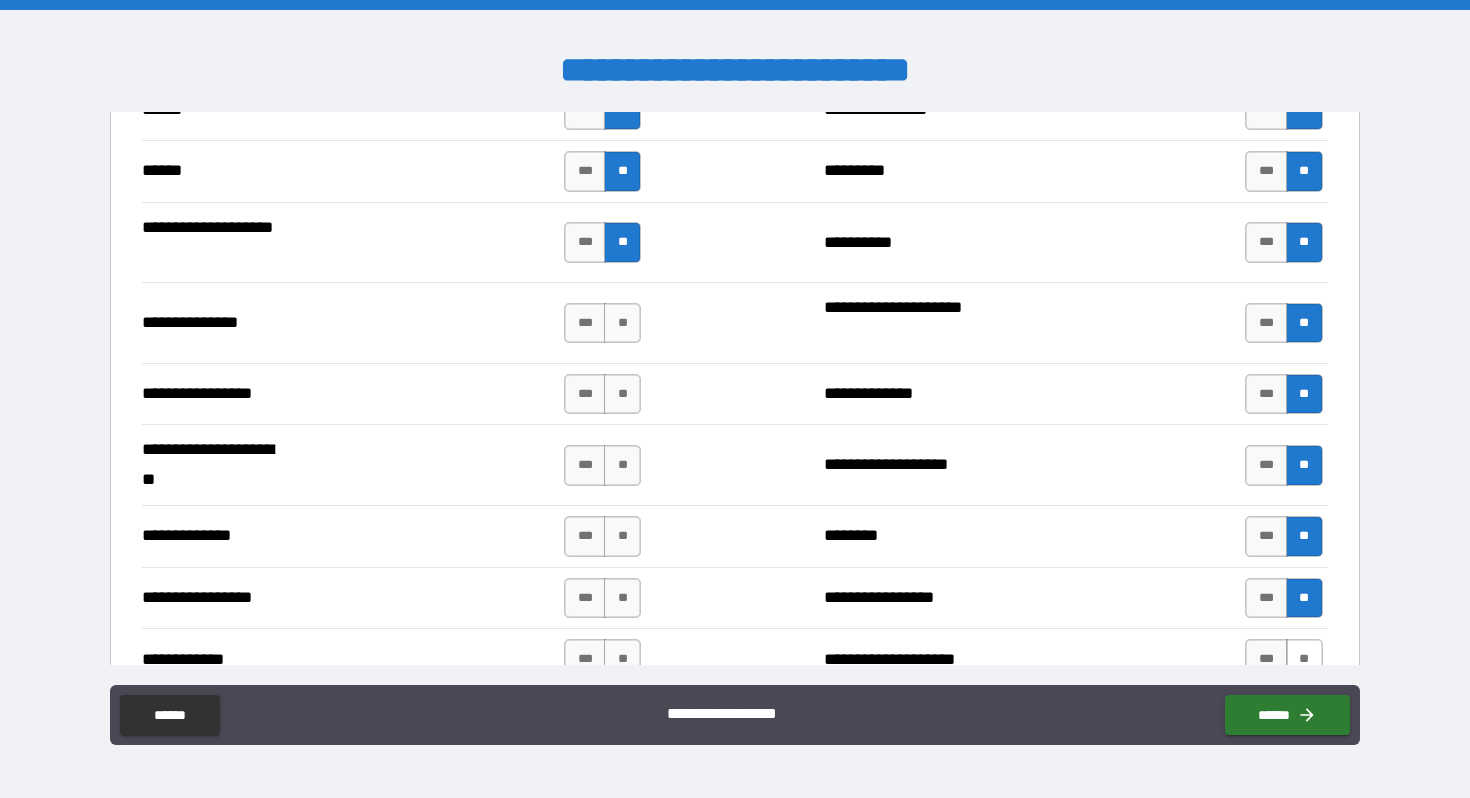 click on "**" at bounding box center [1304, 659] 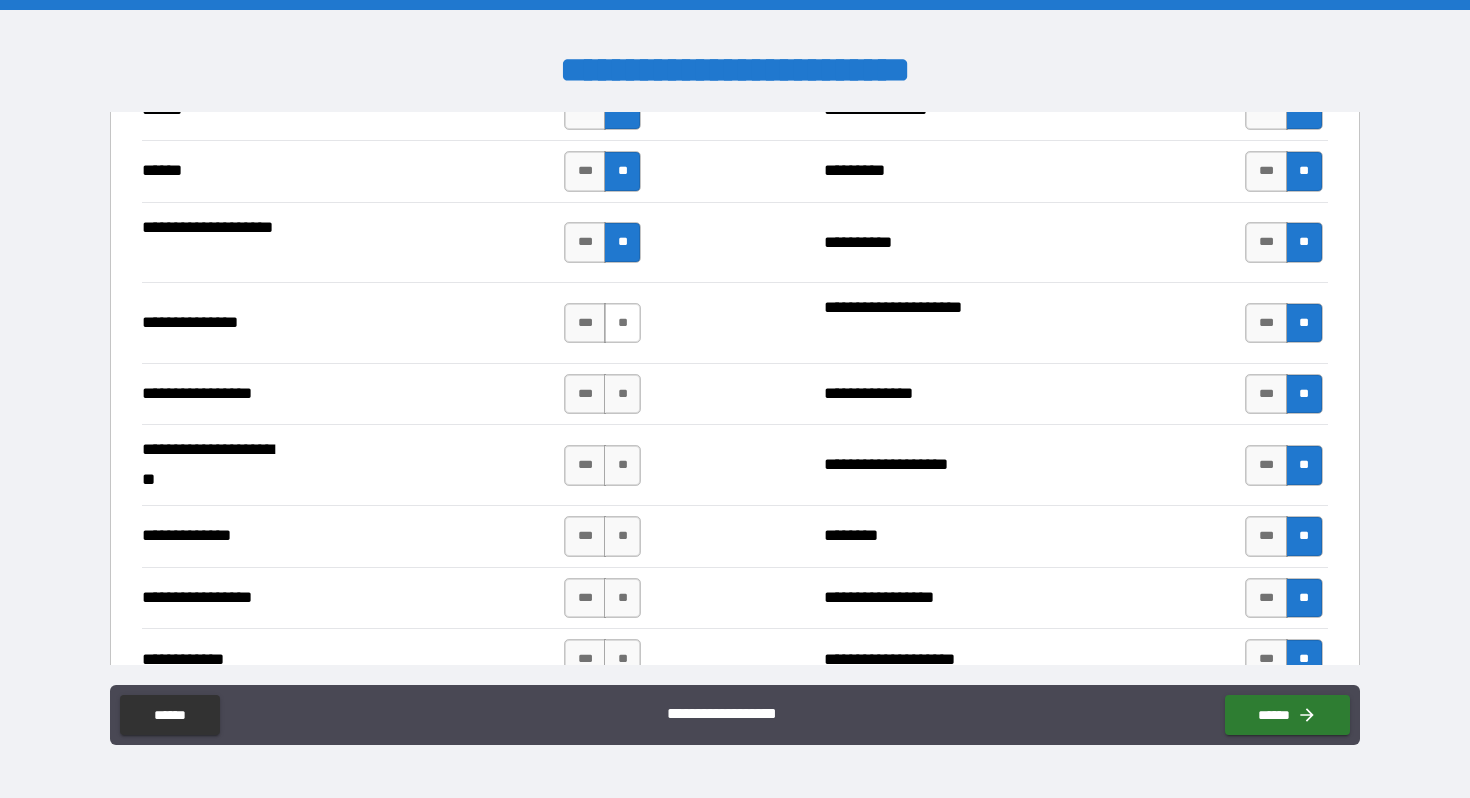 click on "**" at bounding box center (622, 323) 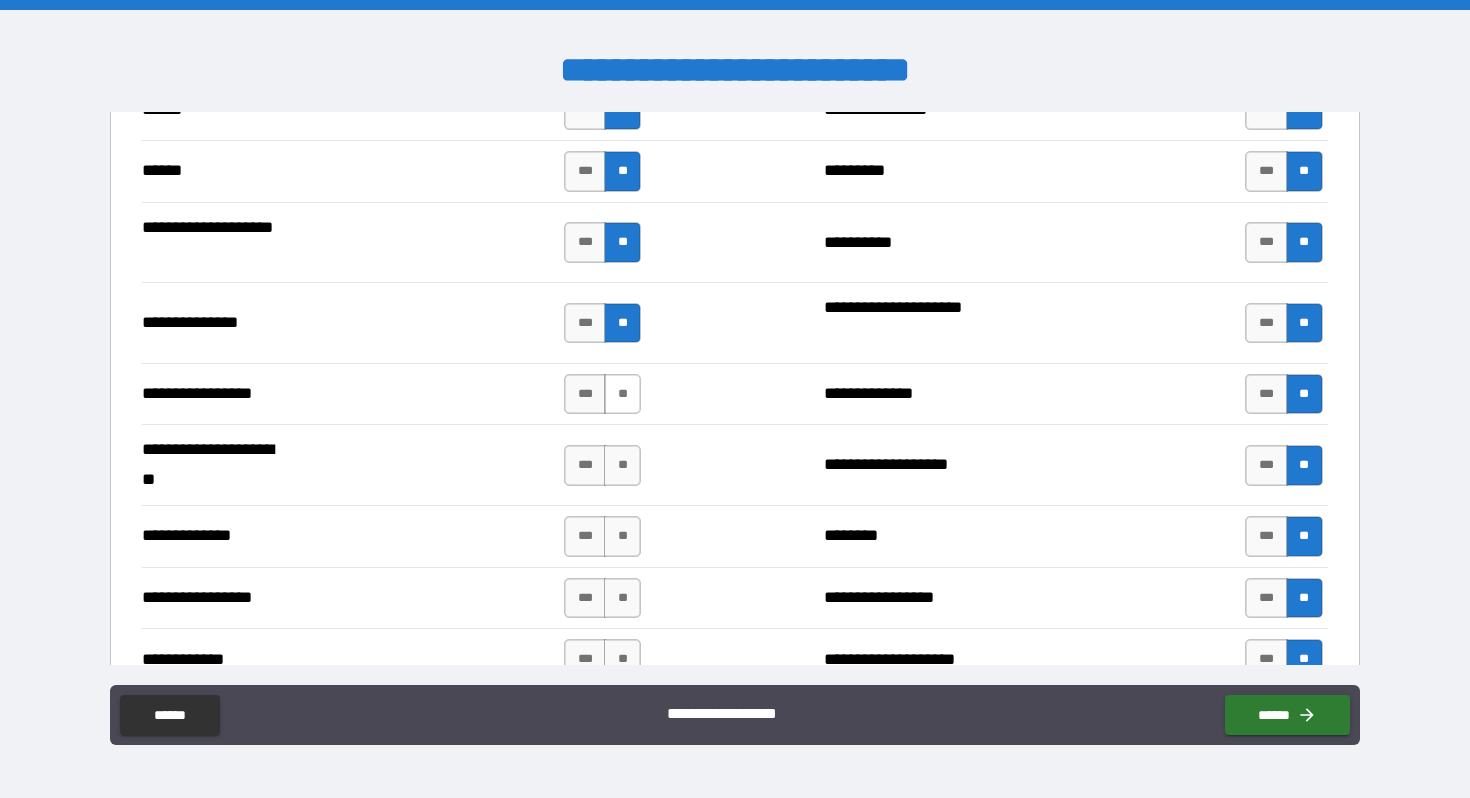 click on "**" at bounding box center (622, 394) 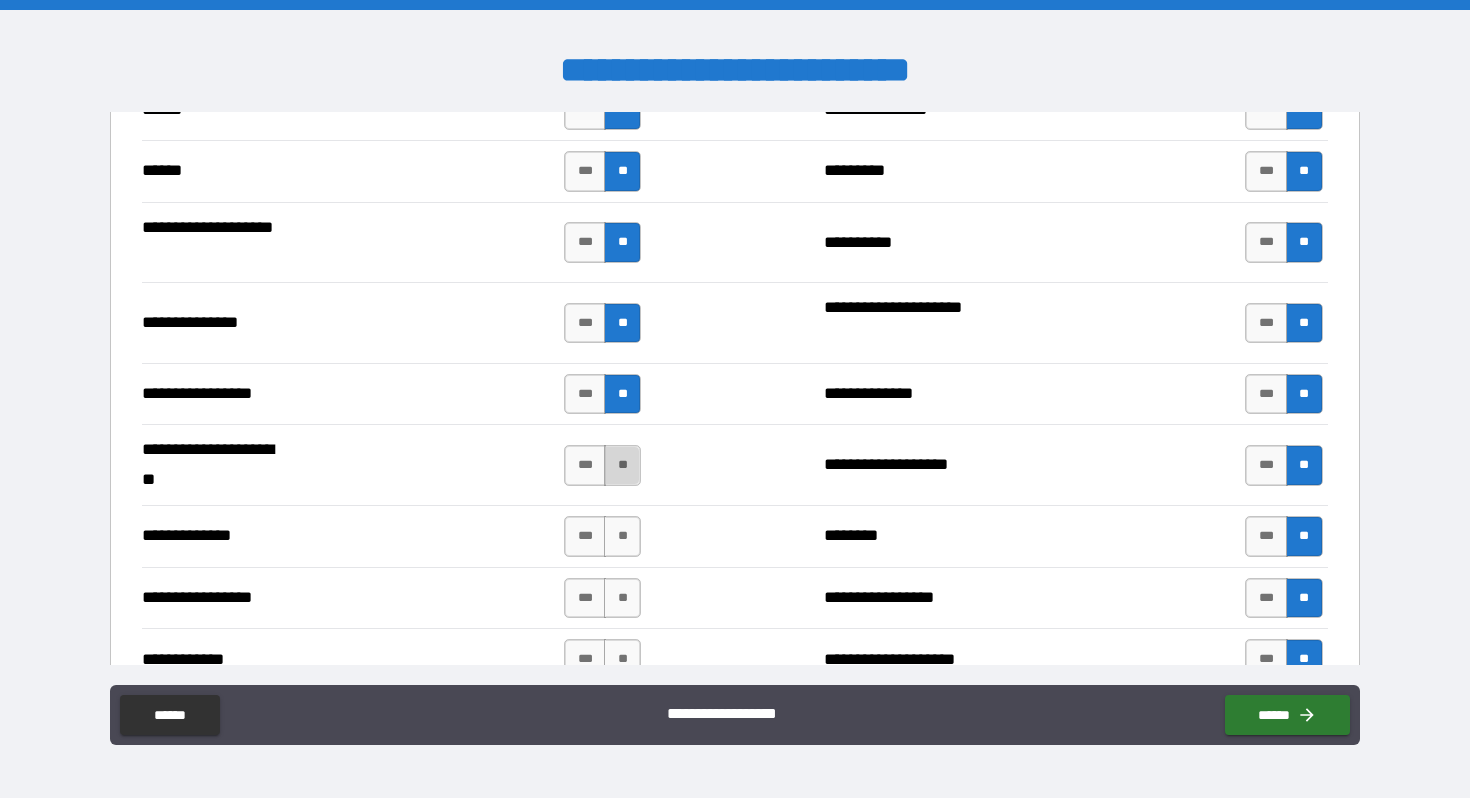 click on "**" at bounding box center (622, 465) 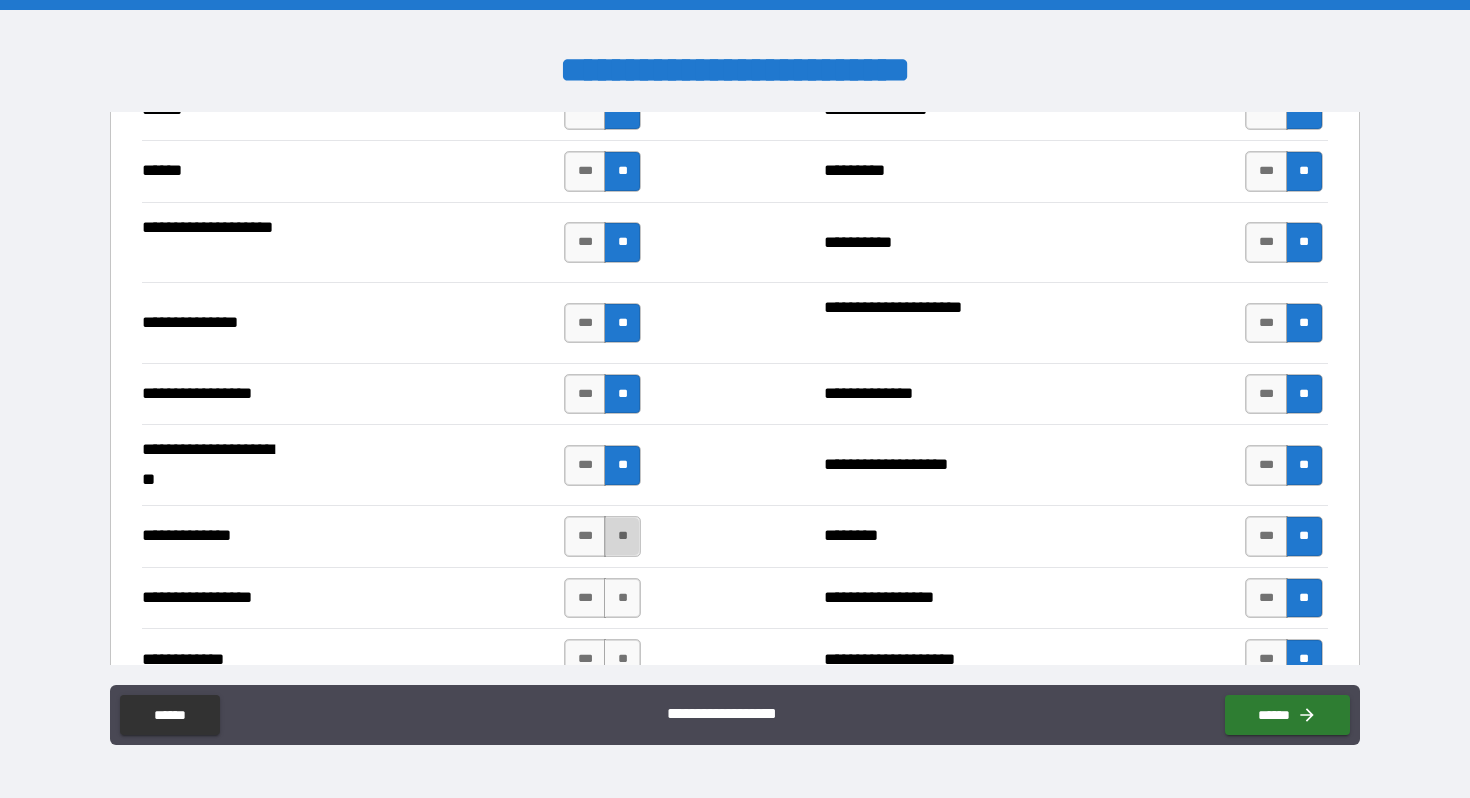 click on "**" at bounding box center (622, 536) 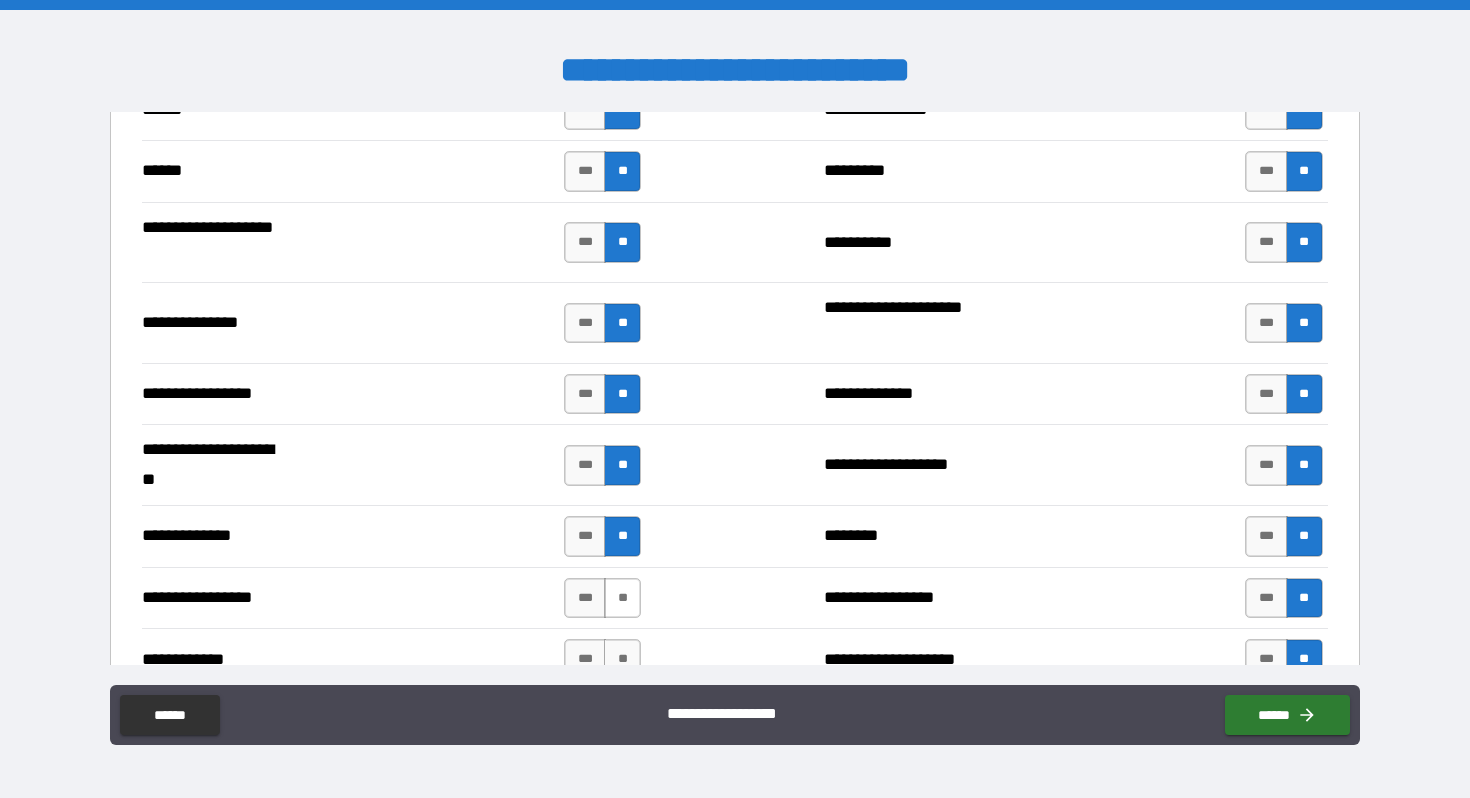 click on "**" at bounding box center (622, 598) 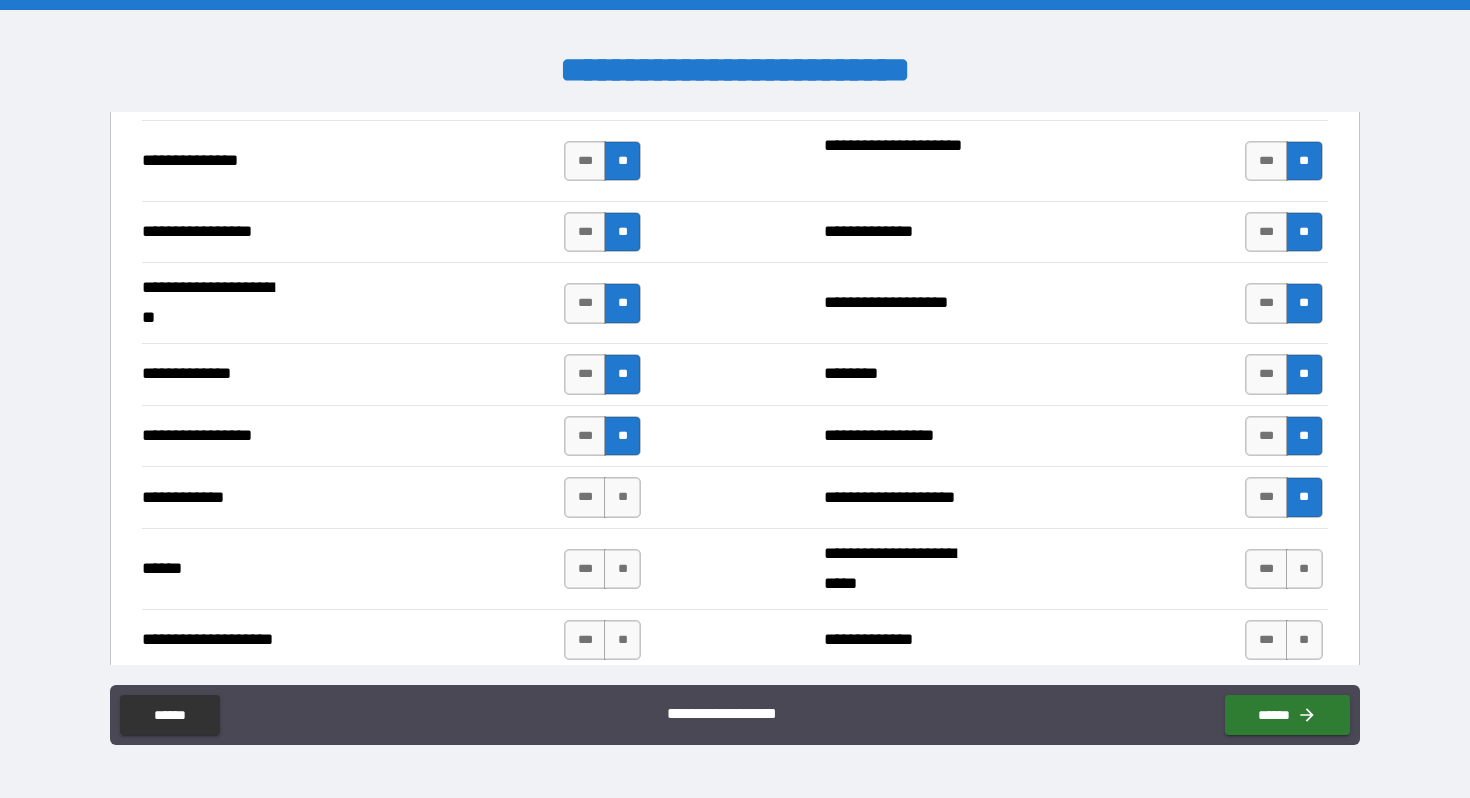 scroll, scrollTop: 2671, scrollLeft: 0, axis: vertical 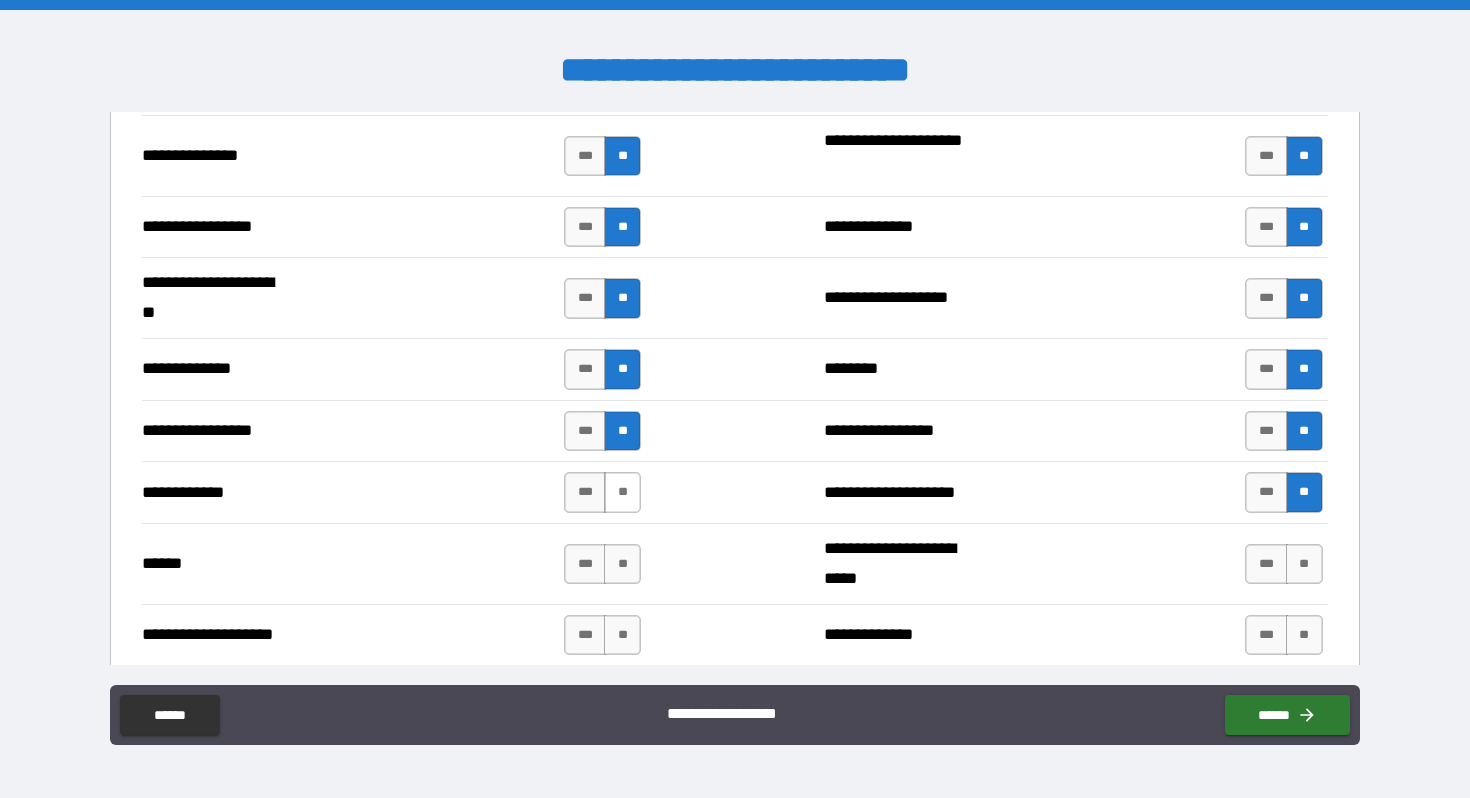 click on "**" at bounding box center (622, 492) 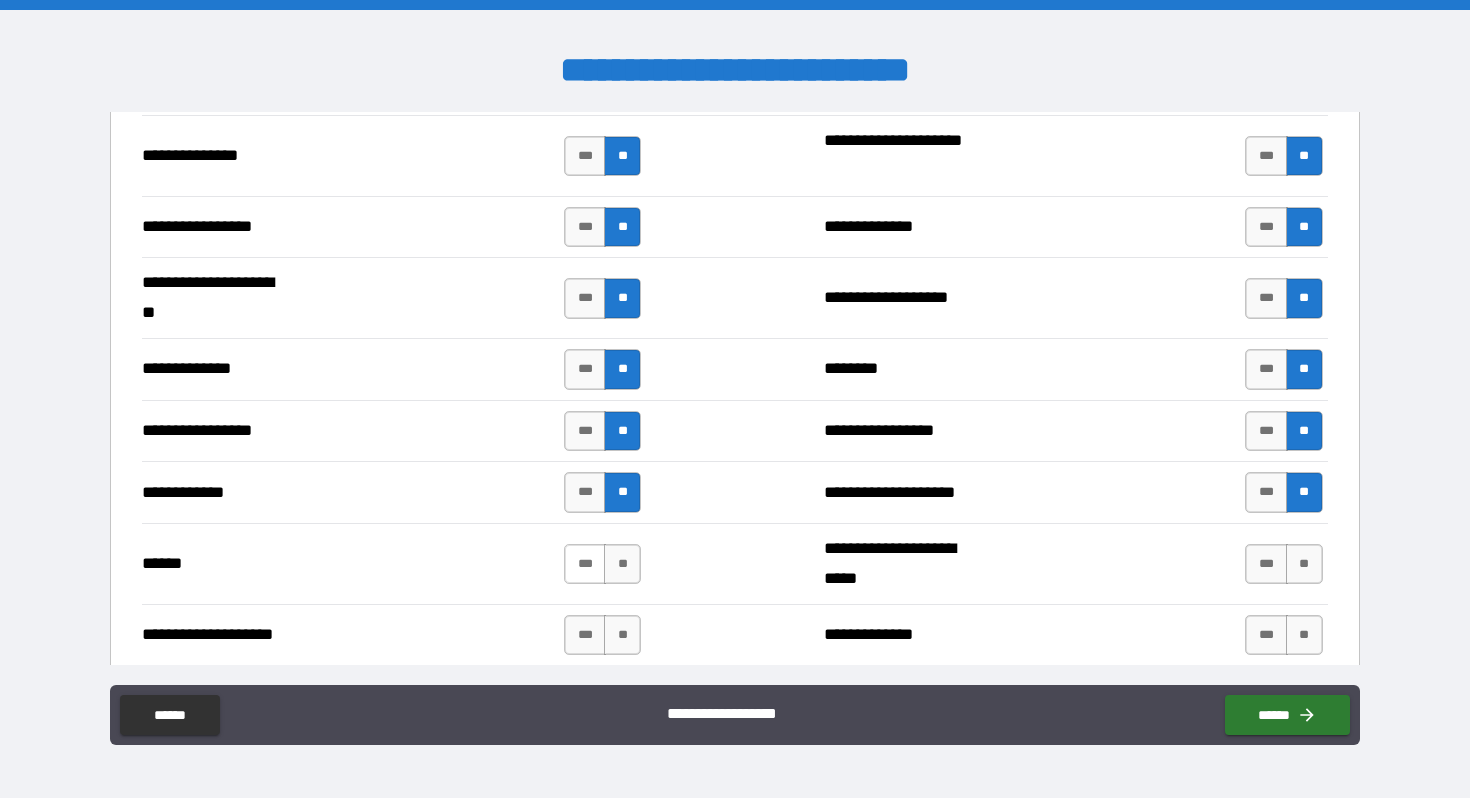 click on "***" at bounding box center (585, 564) 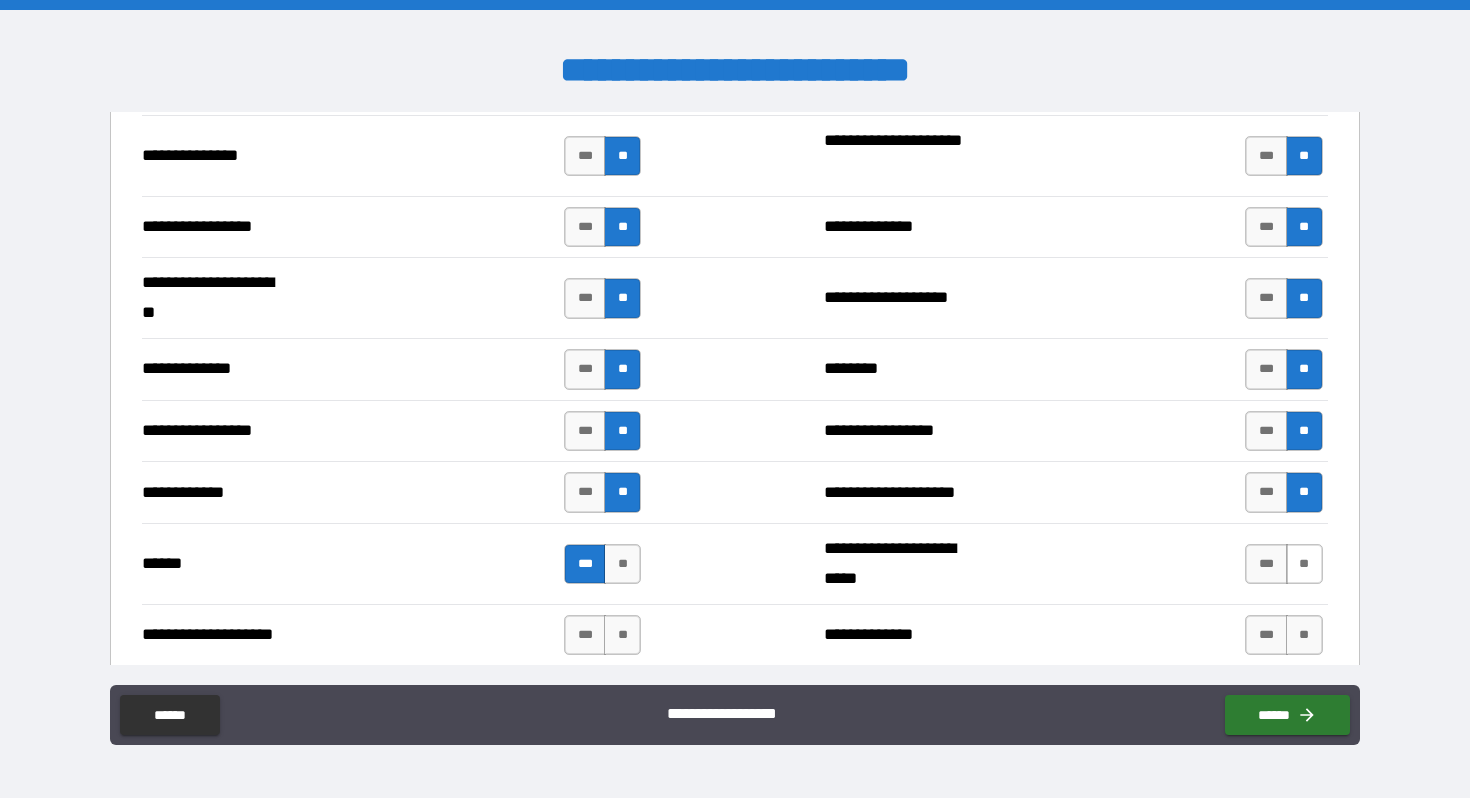 click on "**" at bounding box center (1304, 564) 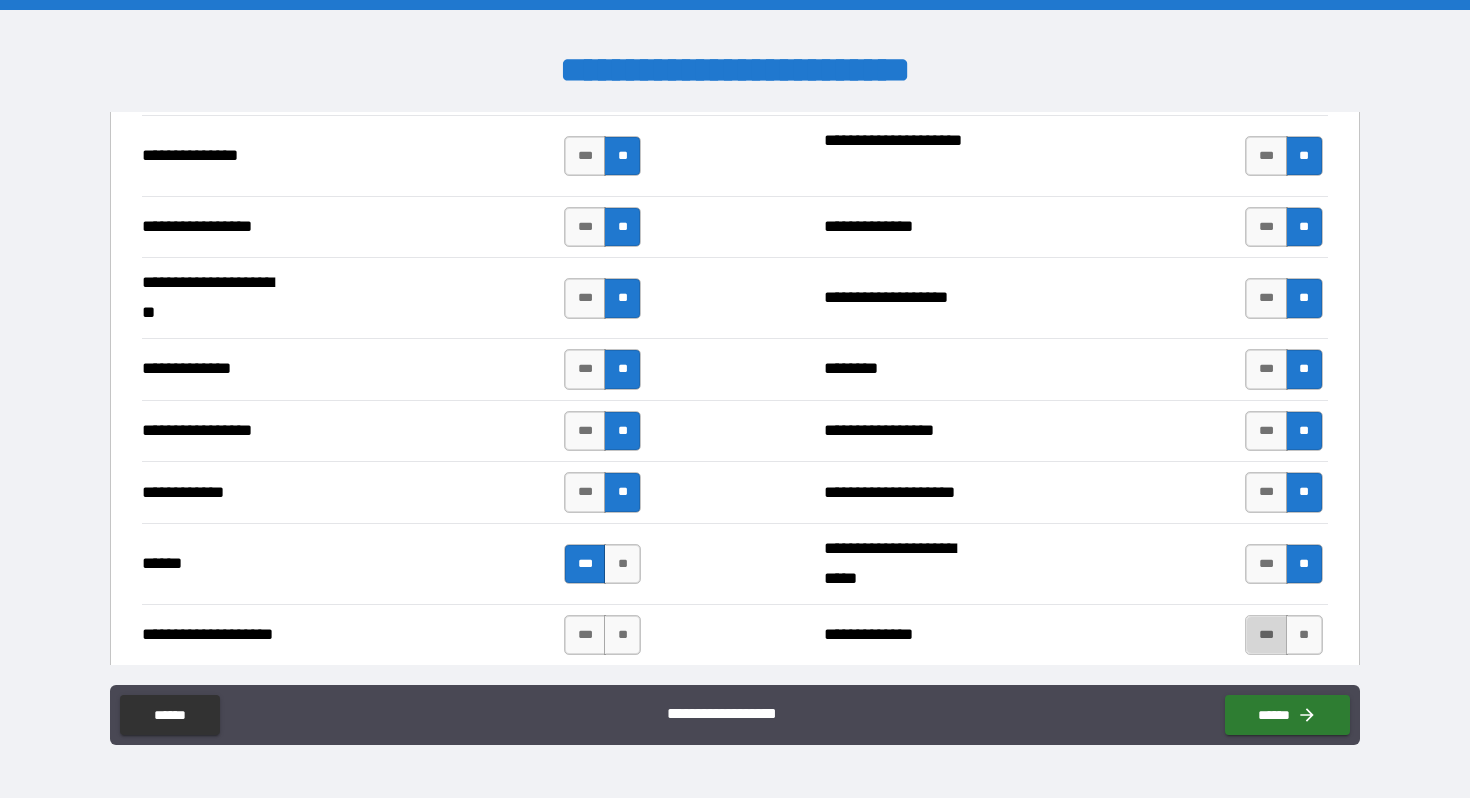 click on "***" at bounding box center (1266, 635) 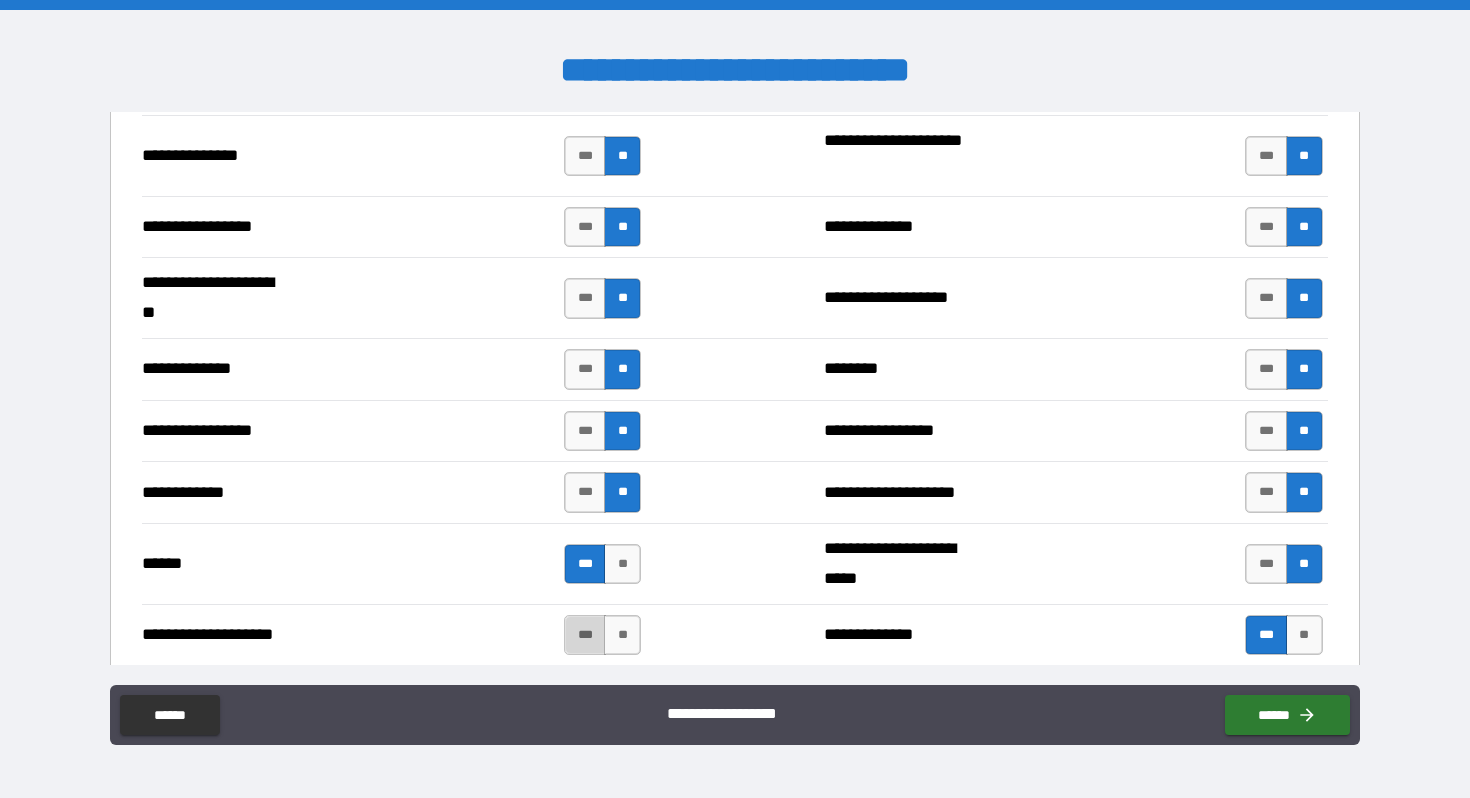 click on "***" at bounding box center (585, 635) 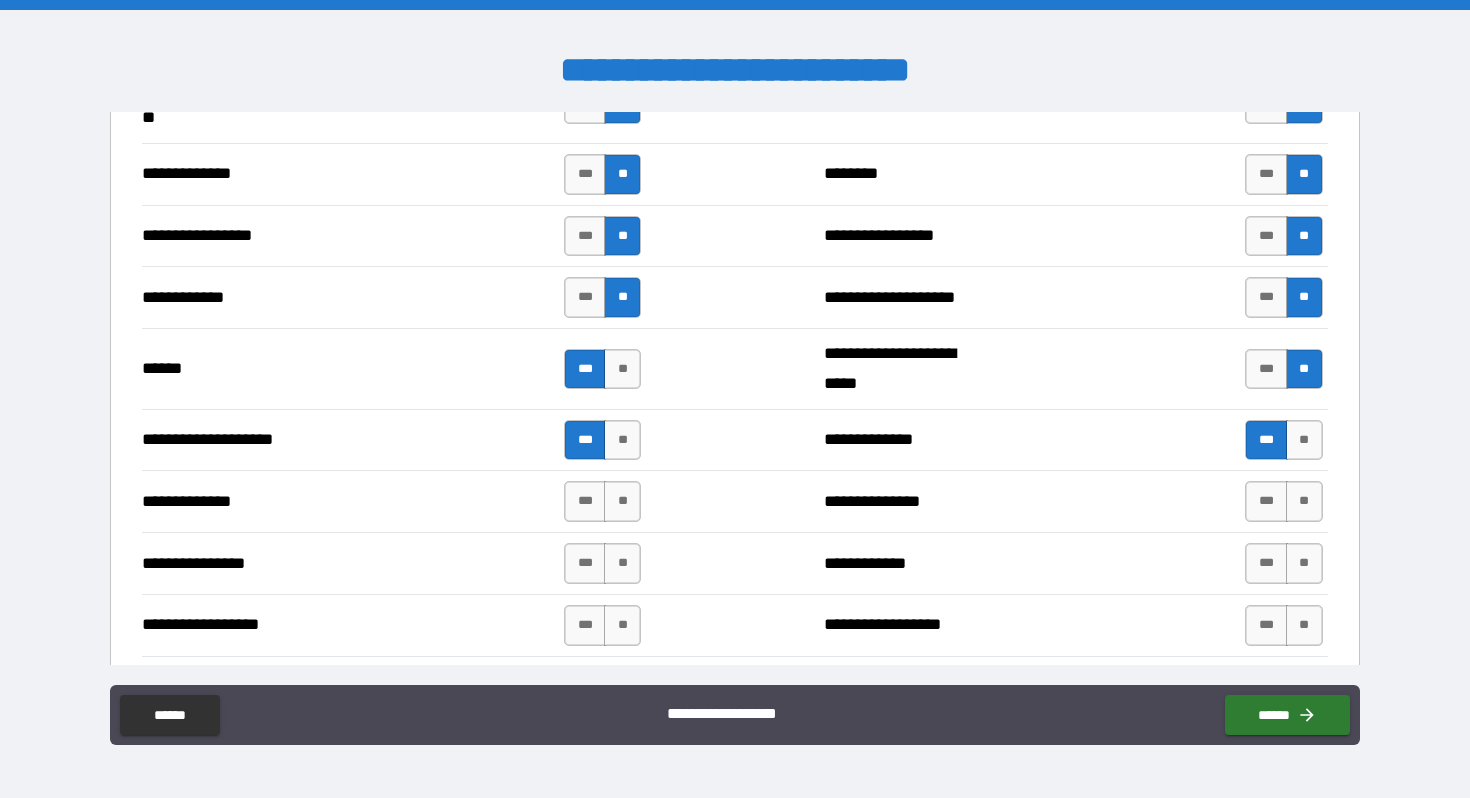 scroll, scrollTop: 2874, scrollLeft: 0, axis: vertical 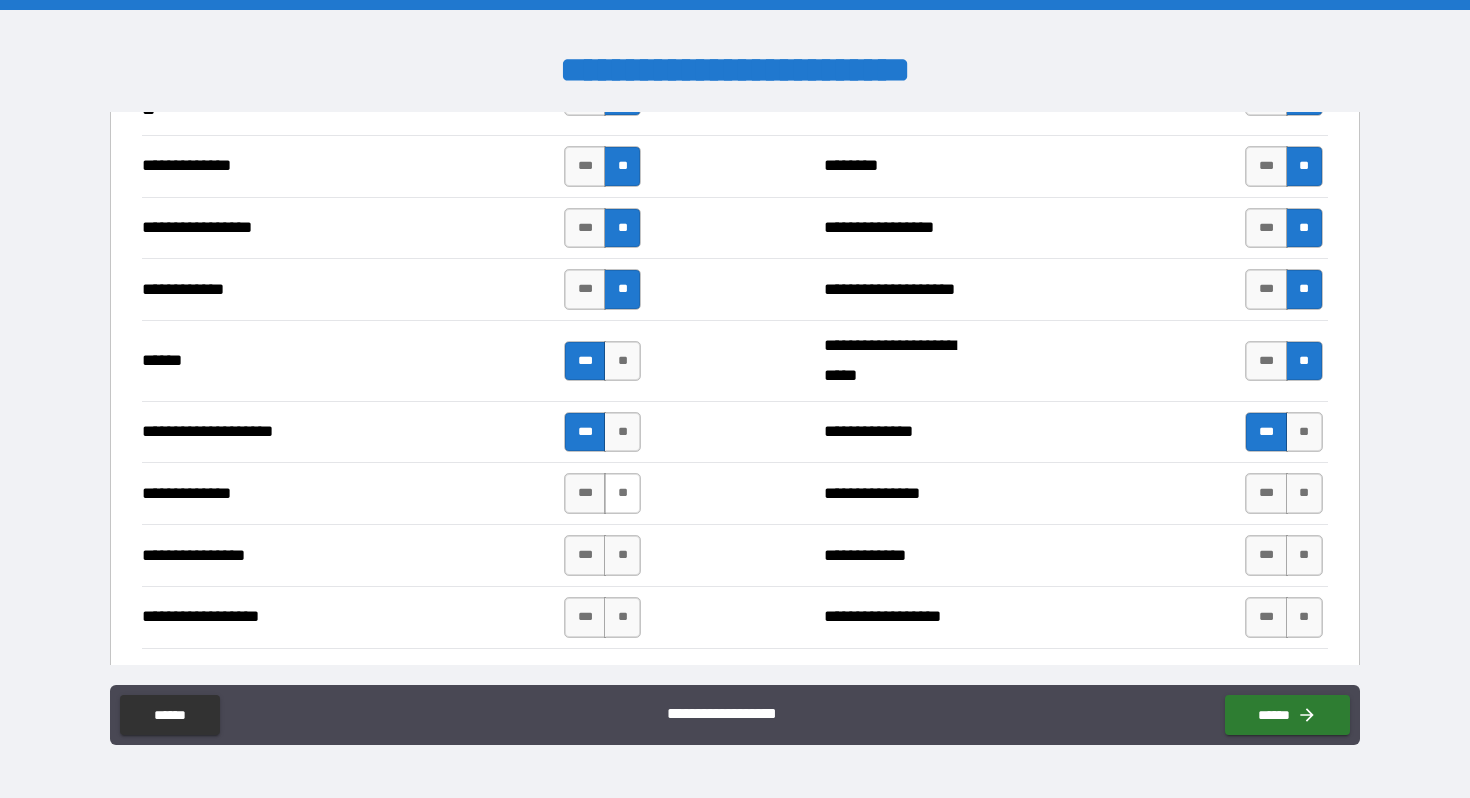 click on "**" at bounding box center (622, 493) 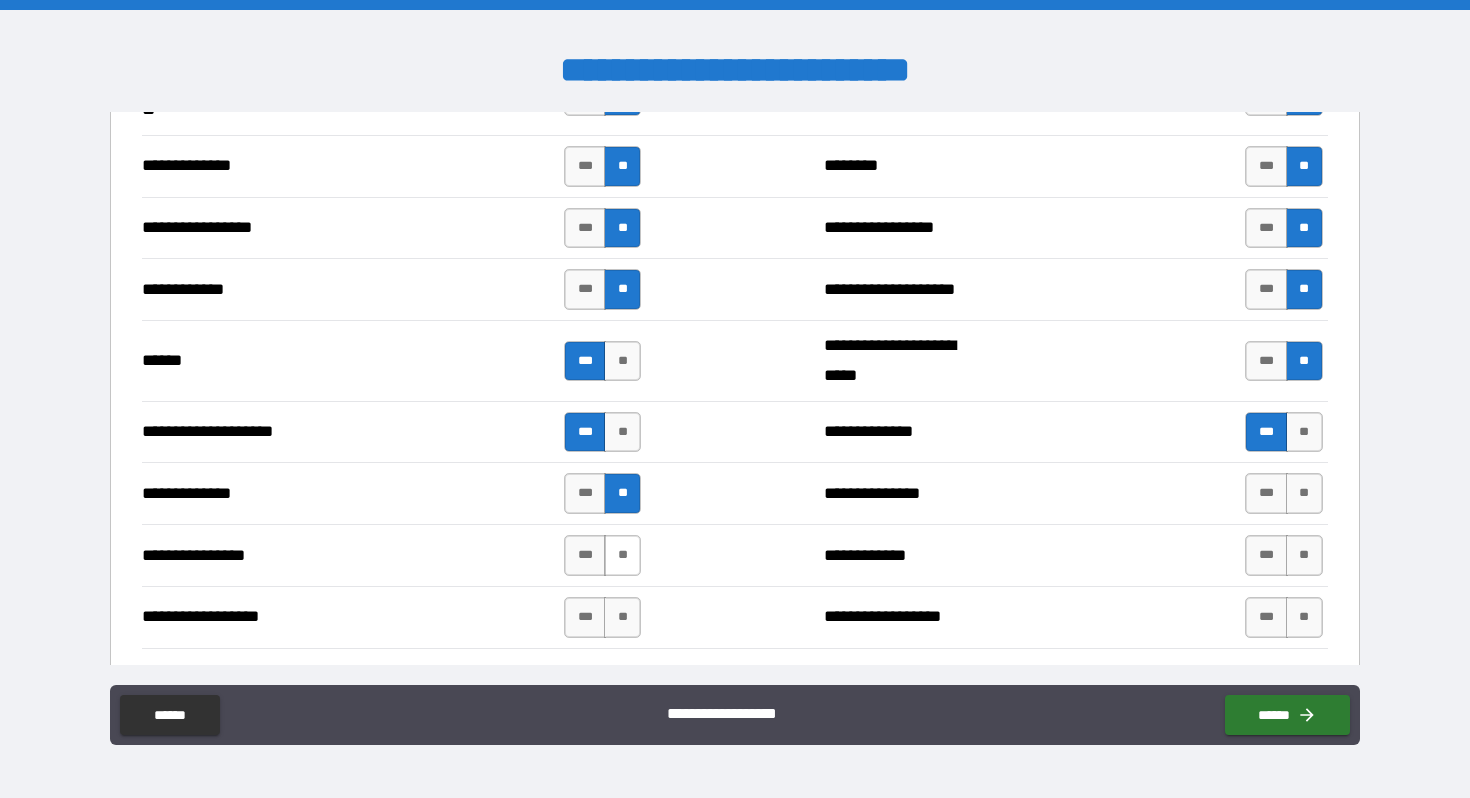 click on "**" at bounding box center (622, 555) 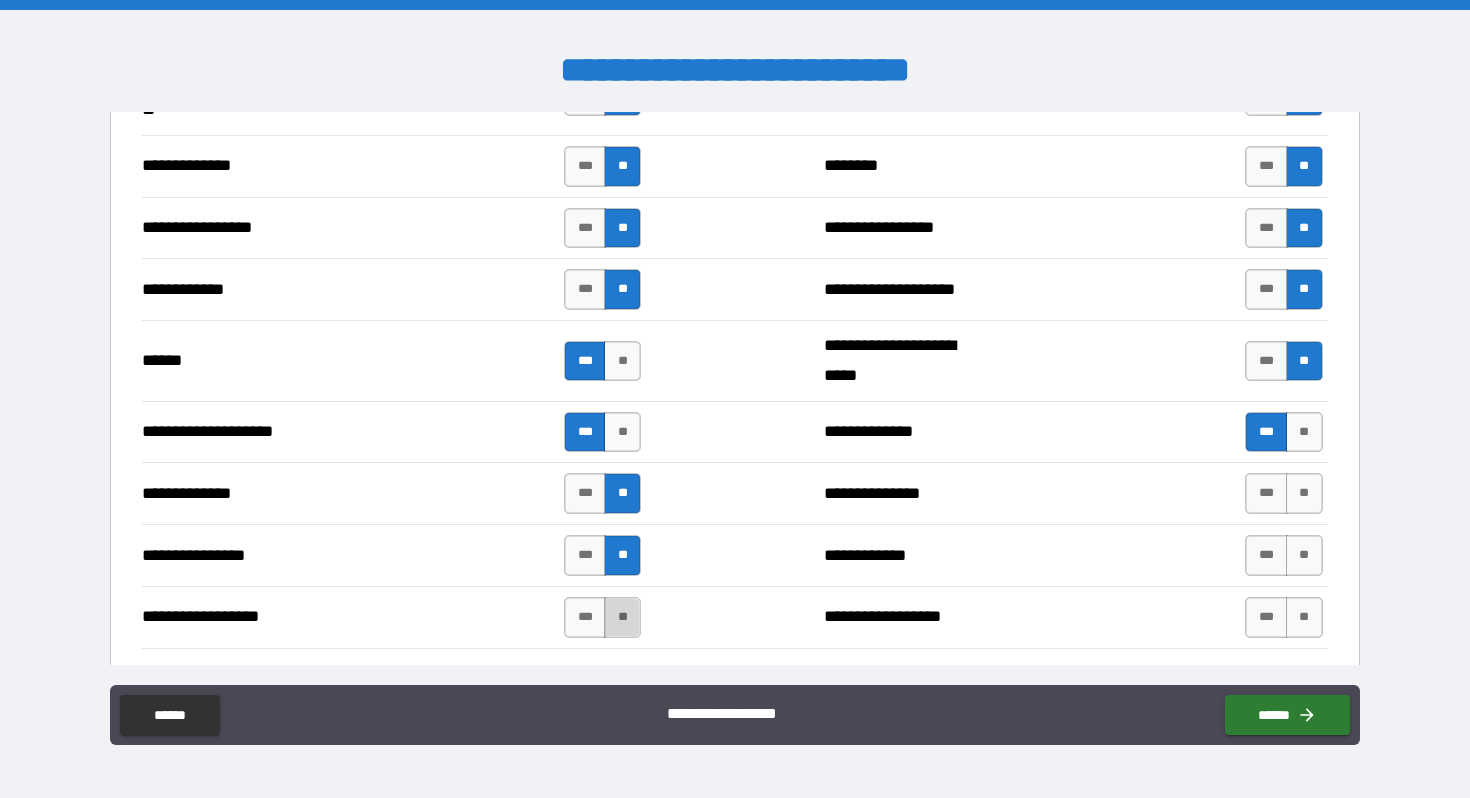 click on "**" at bounding box center [622, 617] 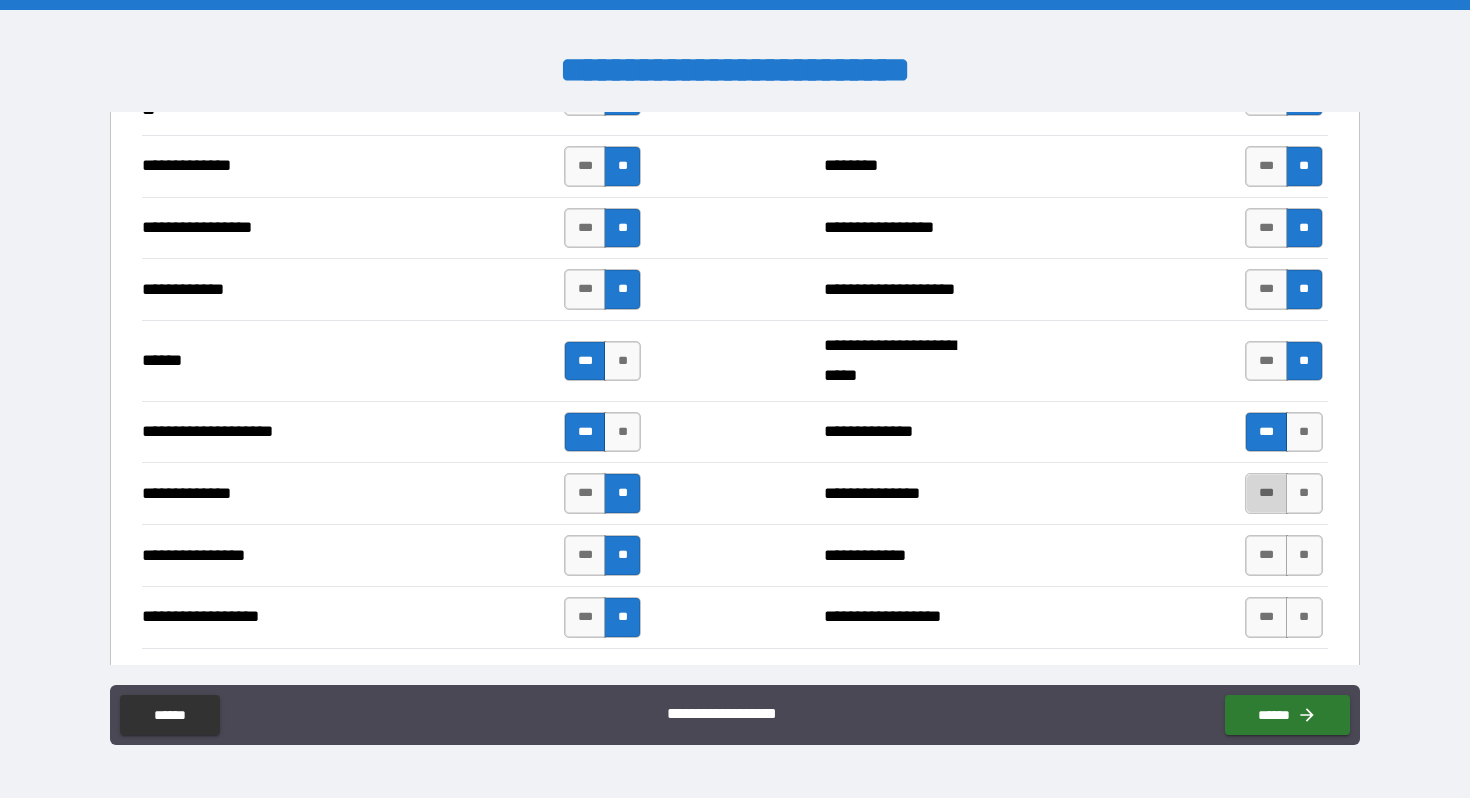 click on "***" at bounding box center (1266, 493) 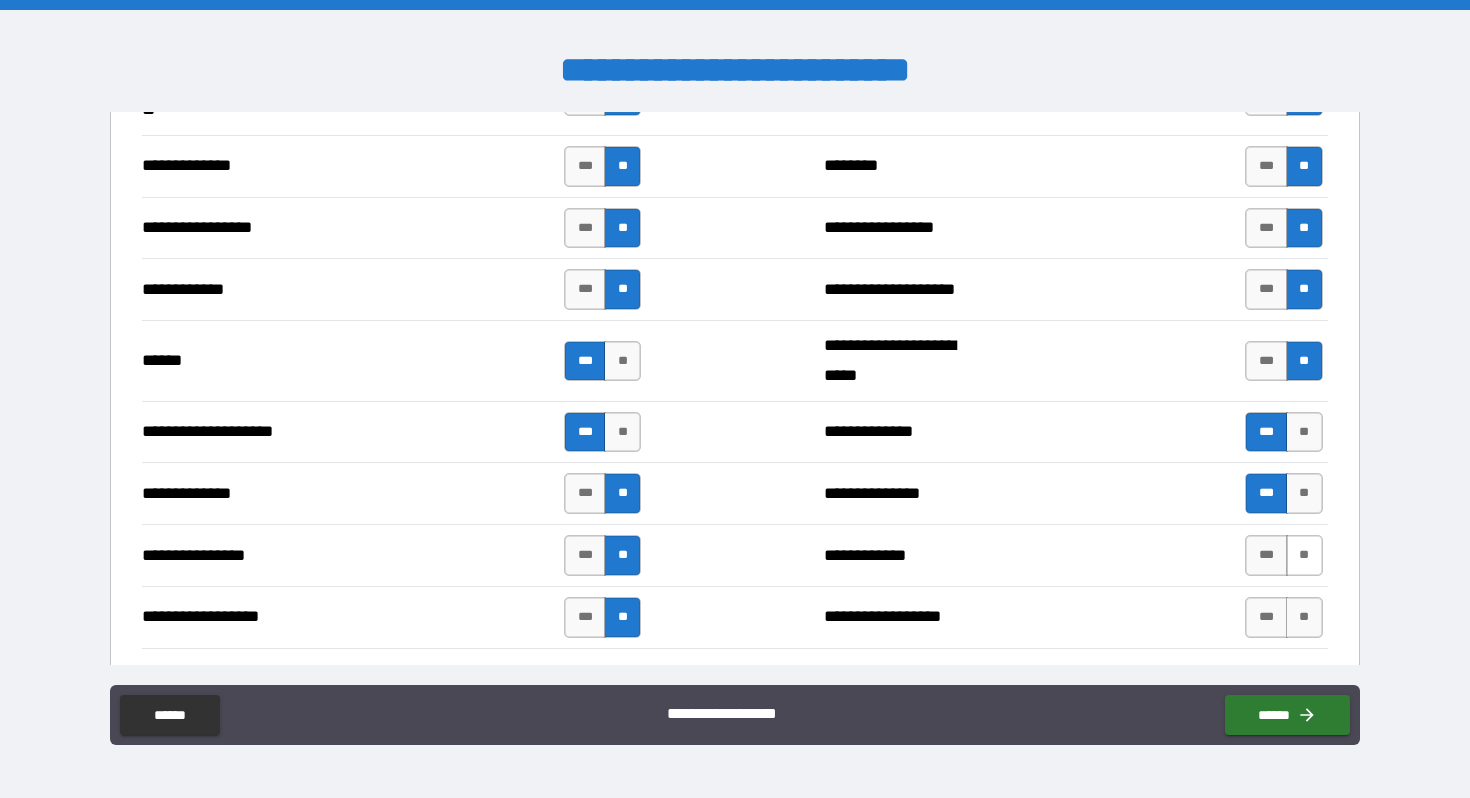 click on "**" at bounding box center (1304, 555) 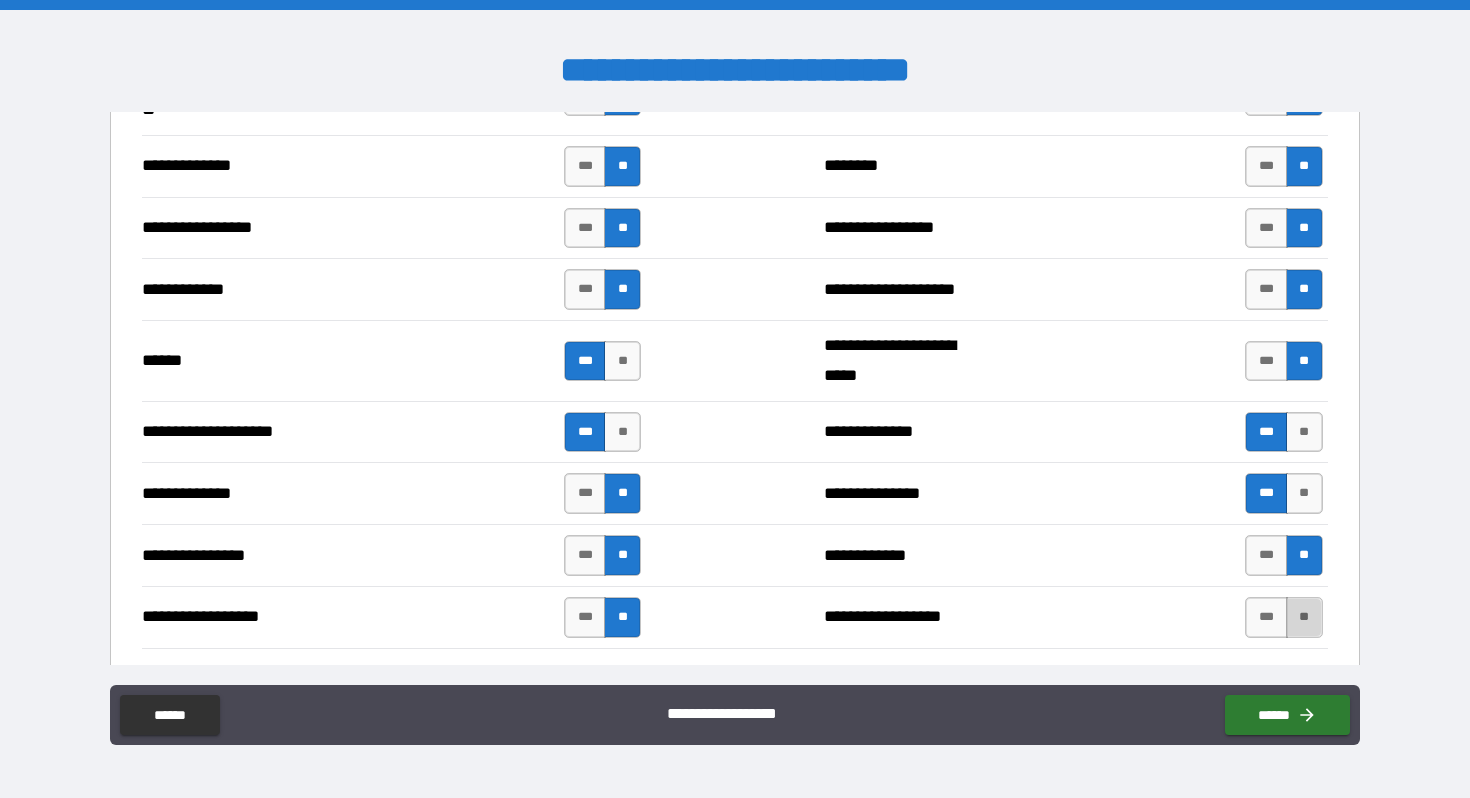 click on "**" at bounding box center [1304, 617] 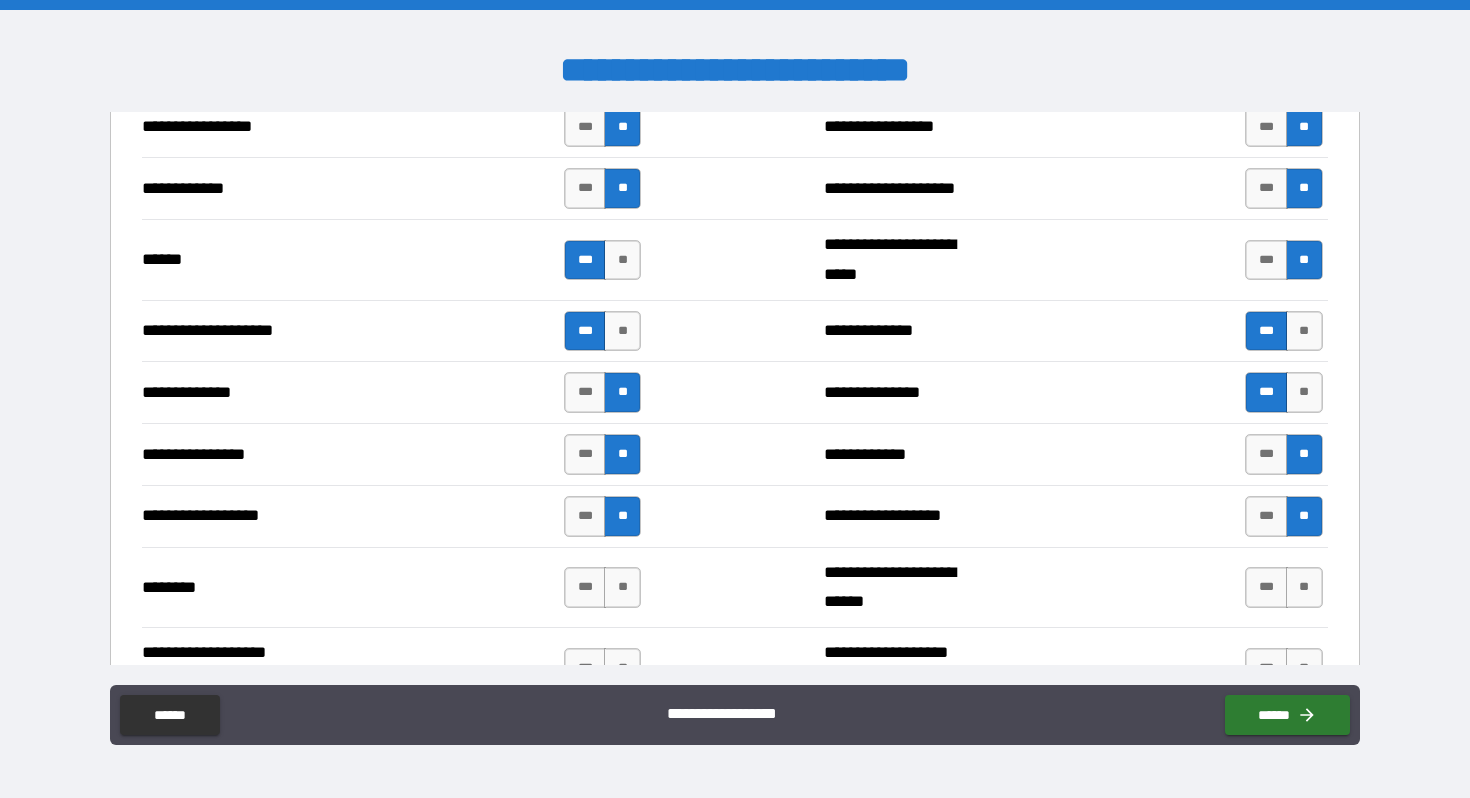 scroll, scrollTop: 3085, scrollLeft: 0, axis: vertical 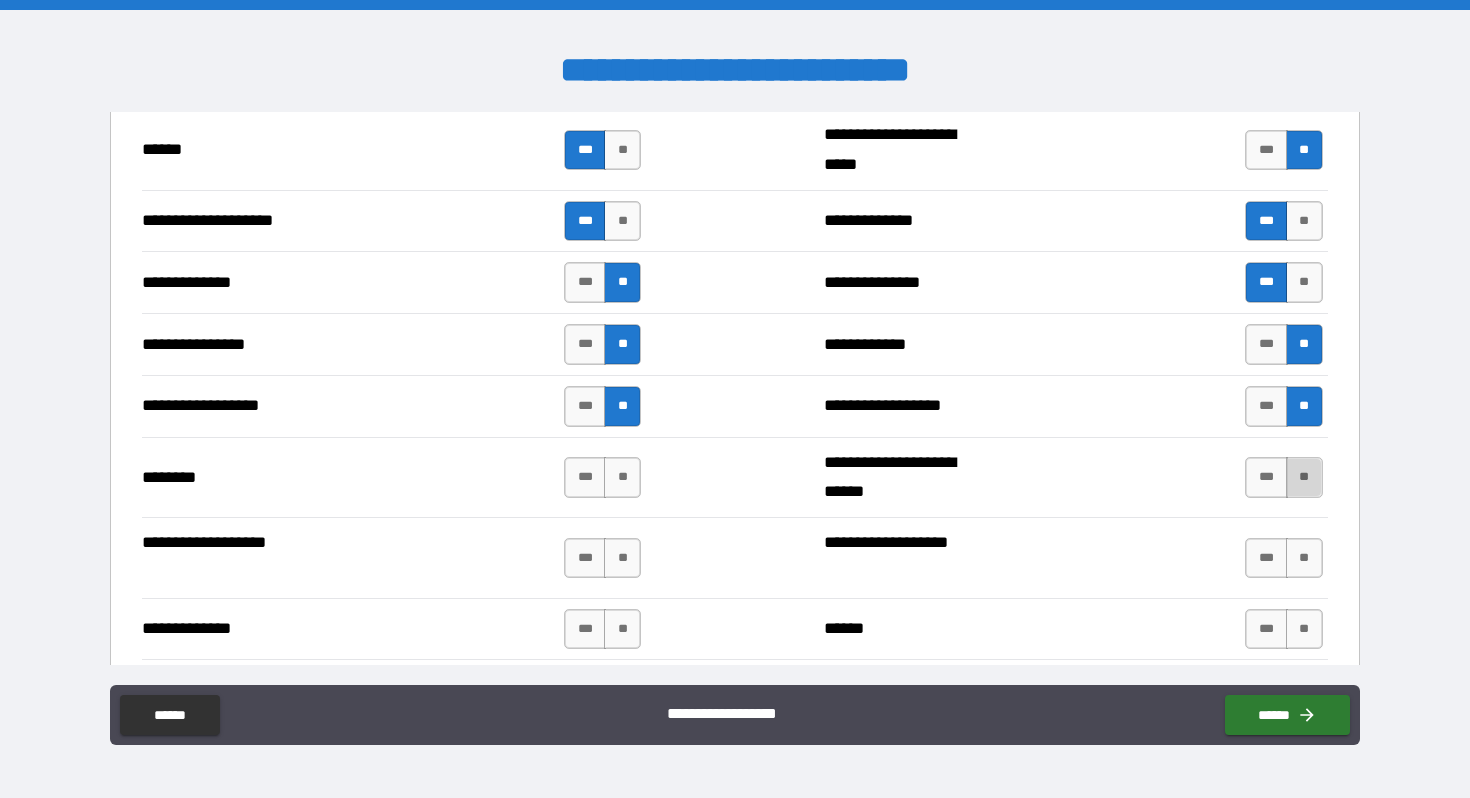 click on "**" at bounding box center [1304, 477] 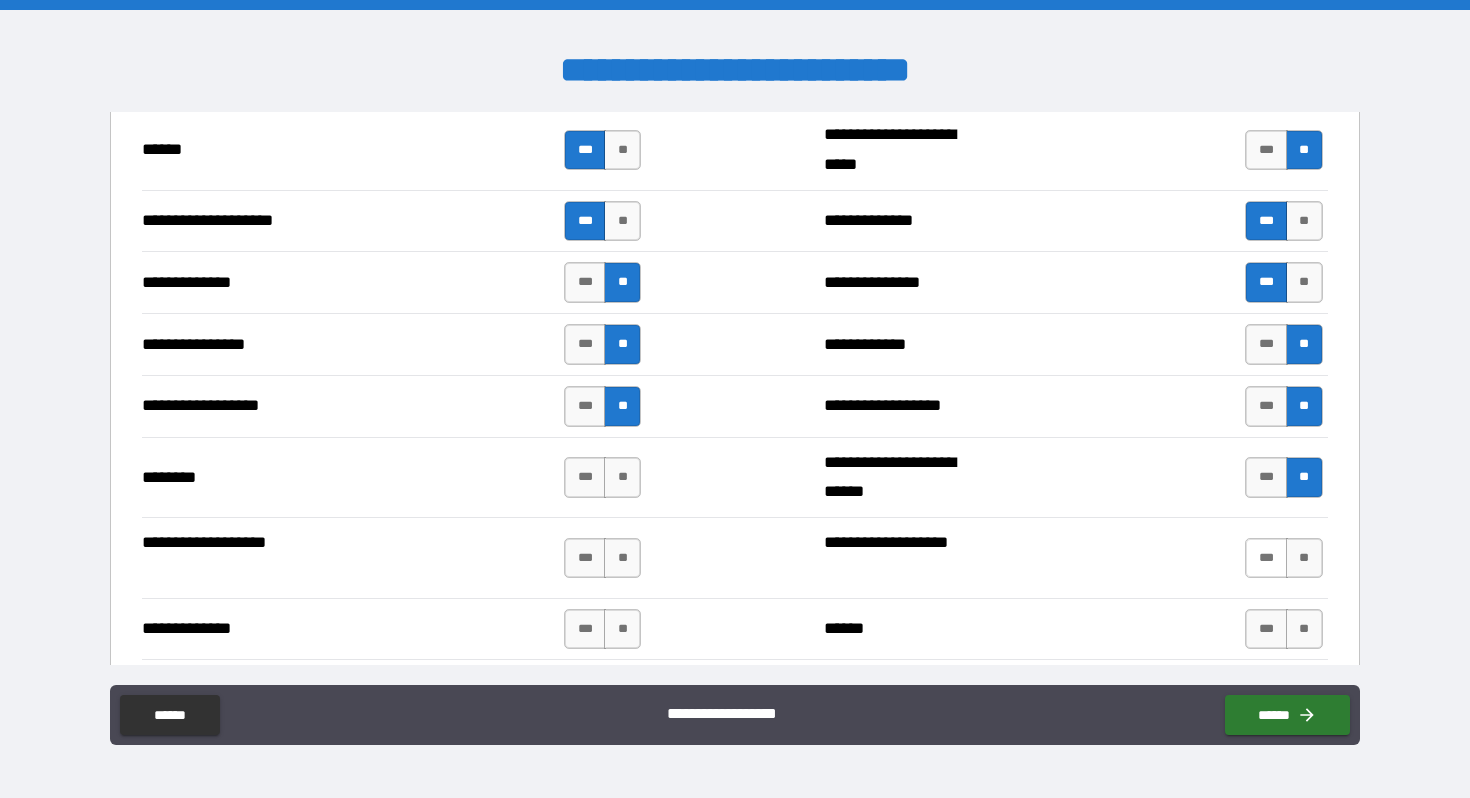 click on "***" at bounding box center [1266, 558] 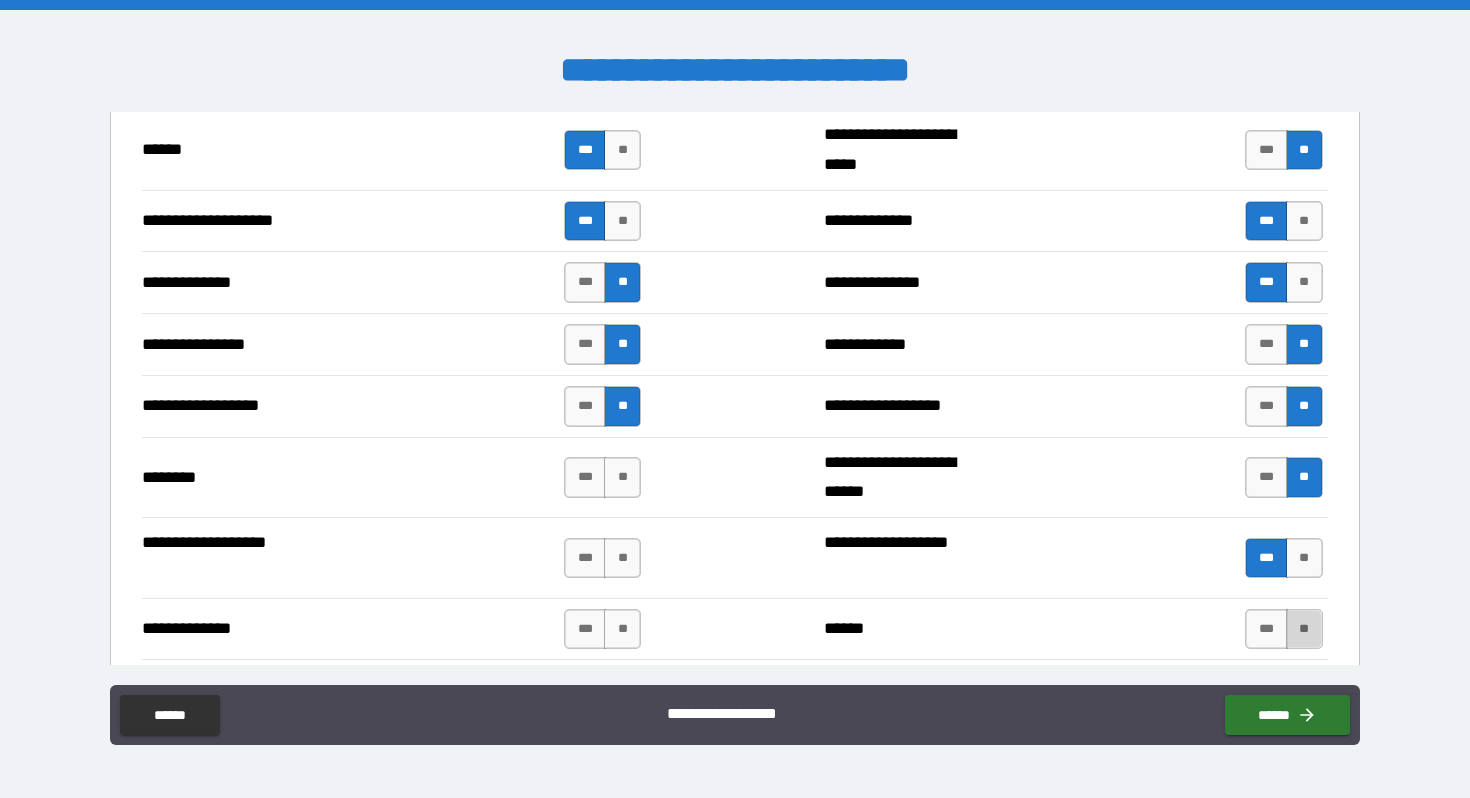 click on "**" at bounding box center (1304, 629) 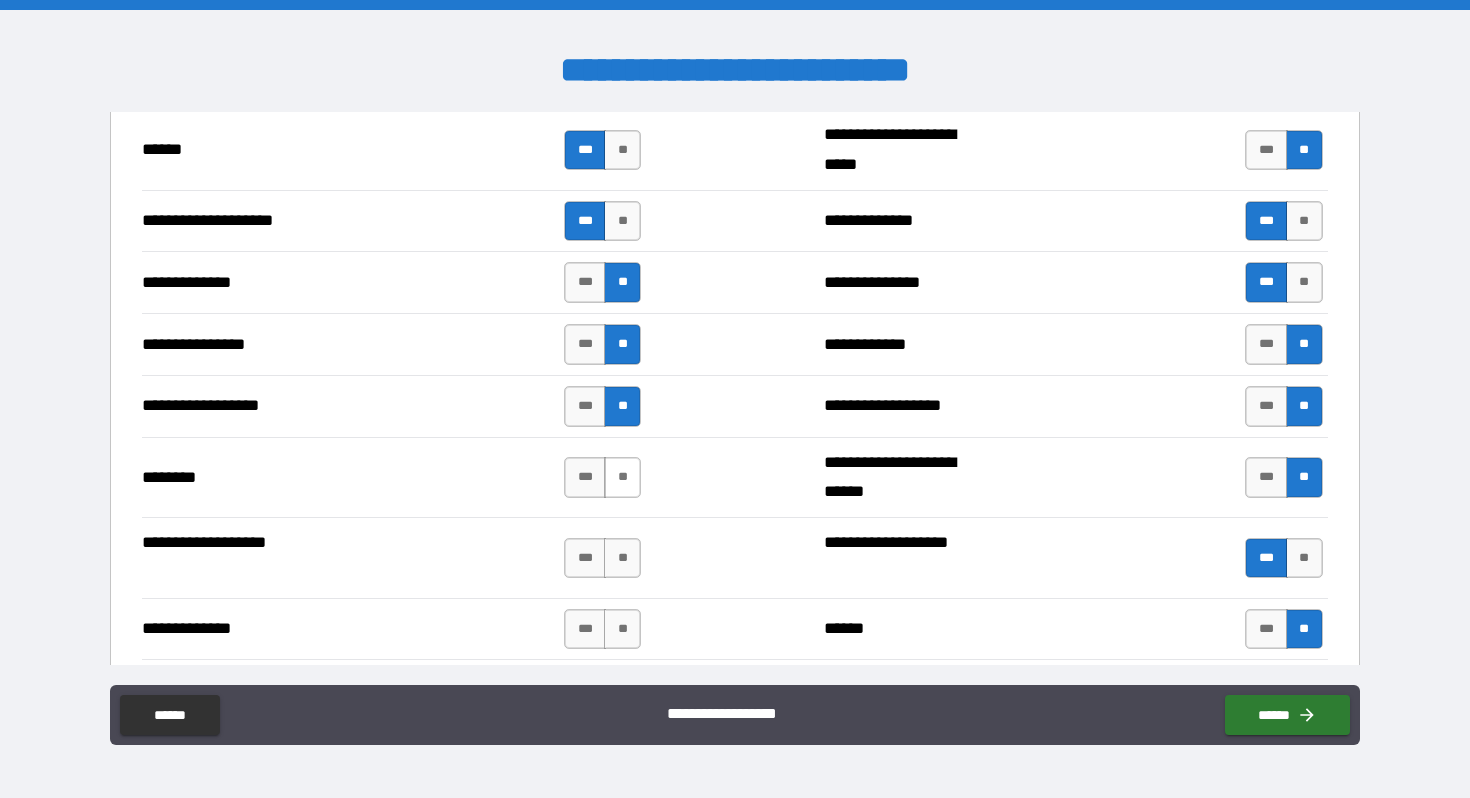 click on "**" at bounding box center (622, 477) 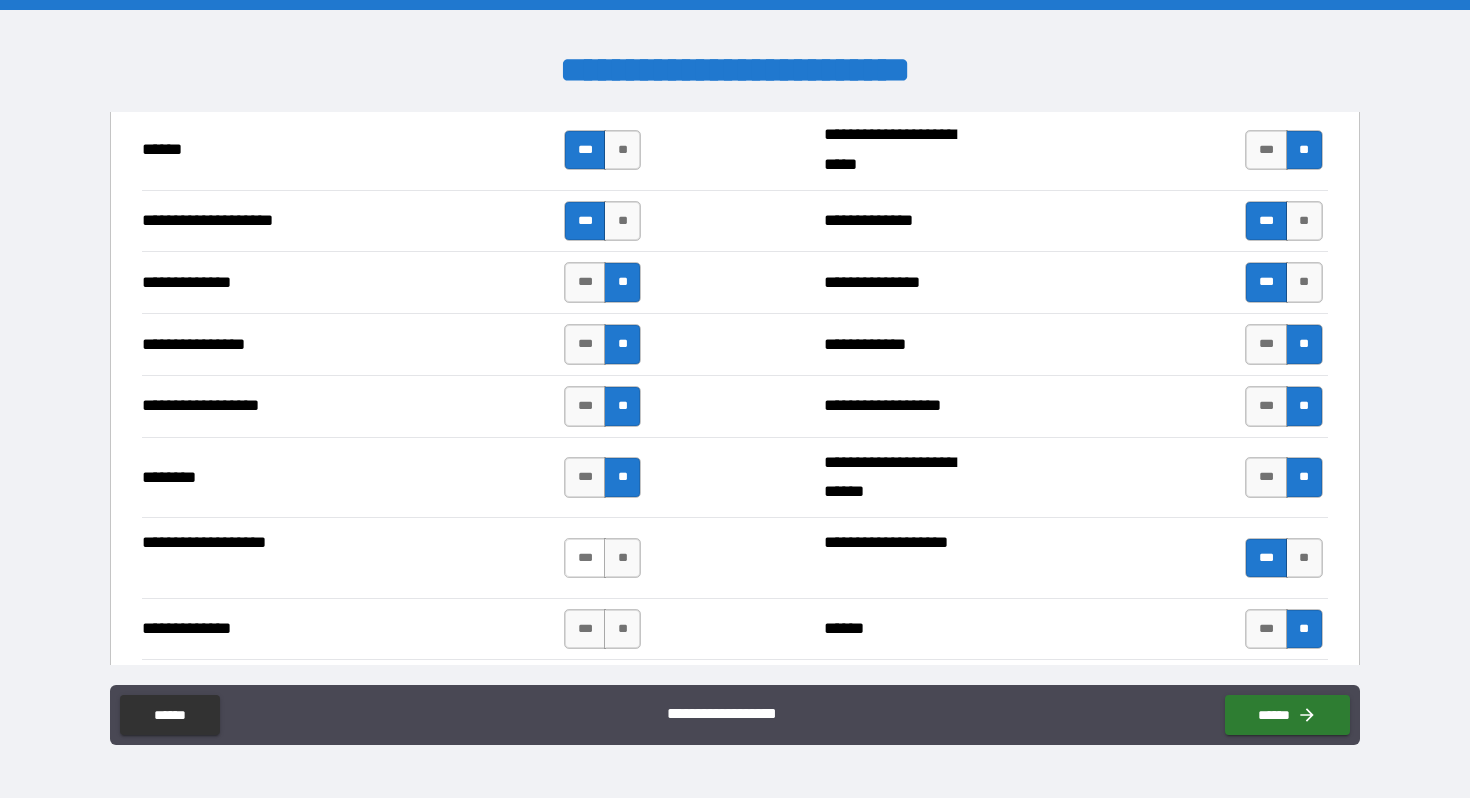 click on "***" at bounding box center (585, 558) 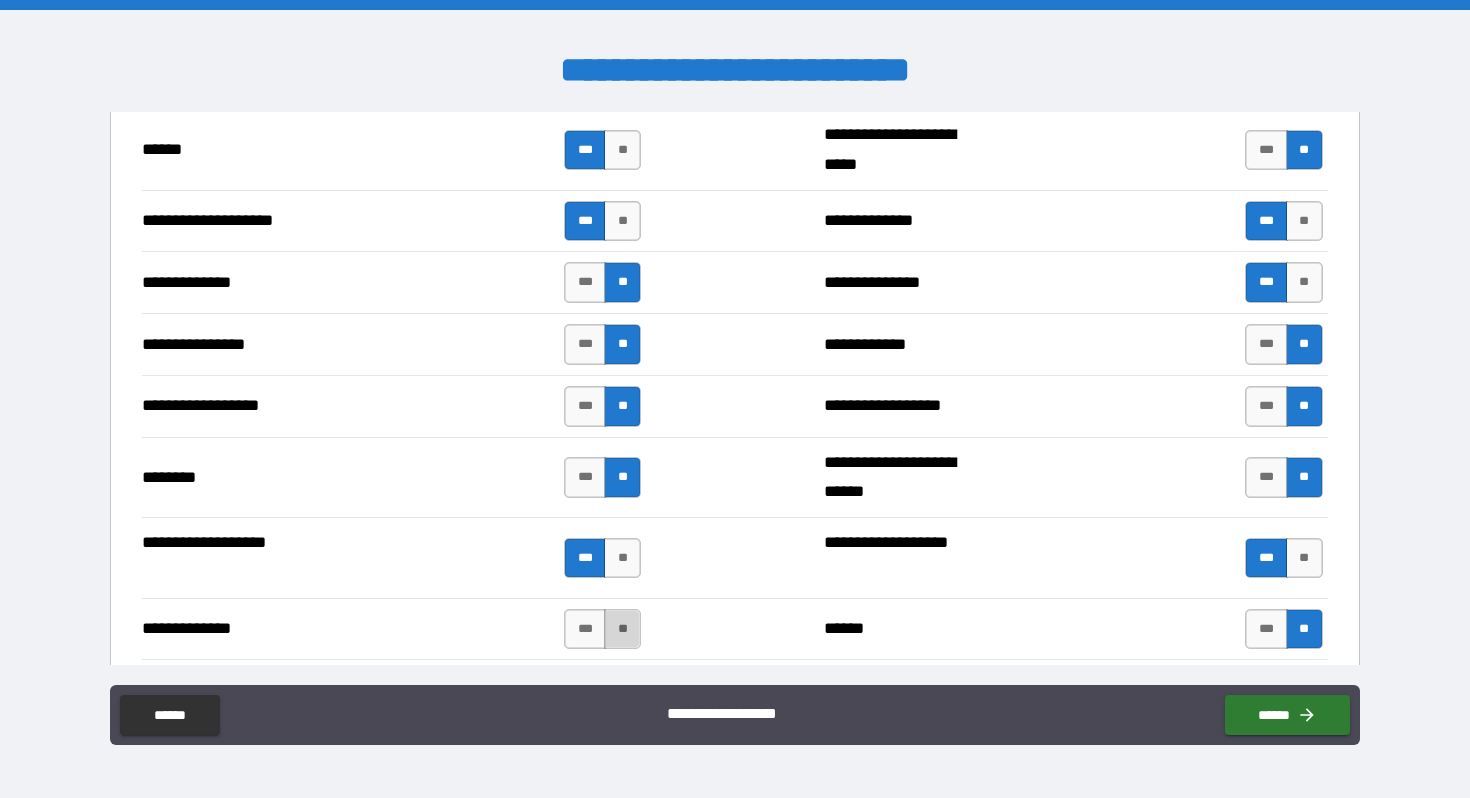 click on "**" at bounding box center [622, 629] 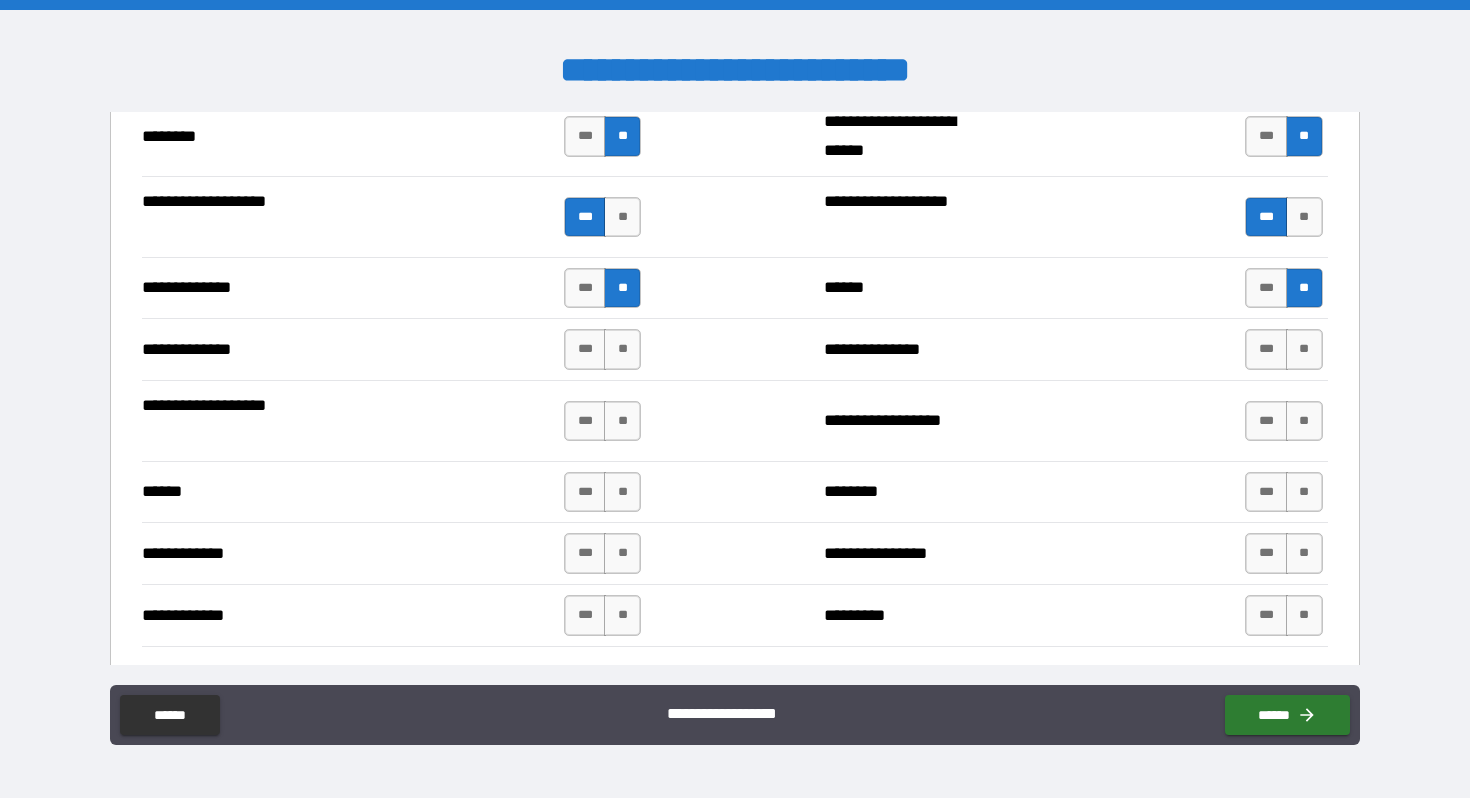 scroll, scrollTop: 3428, scrollLeft: 0, axis: vertical 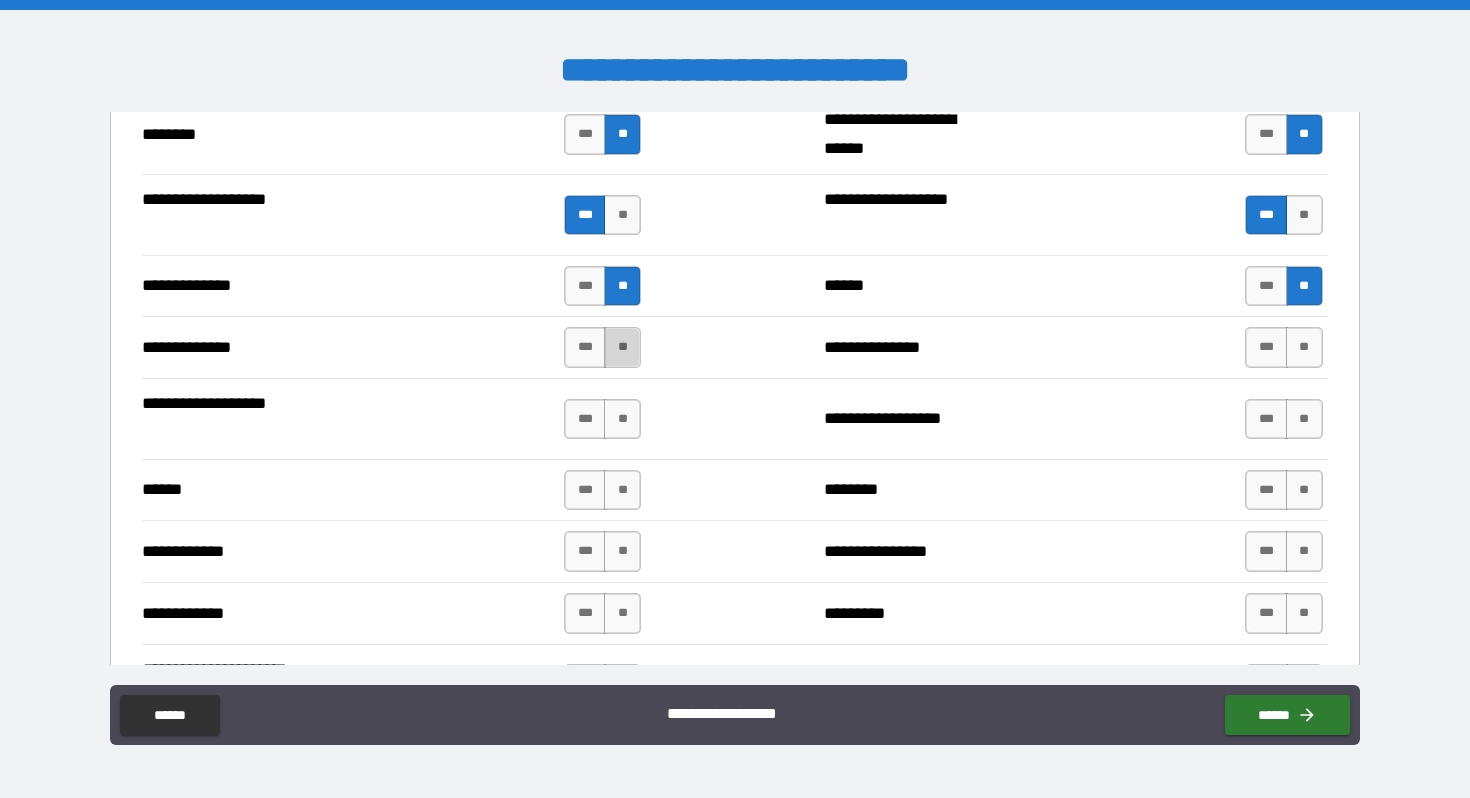 click on "**" at bounding box center [622, 347] 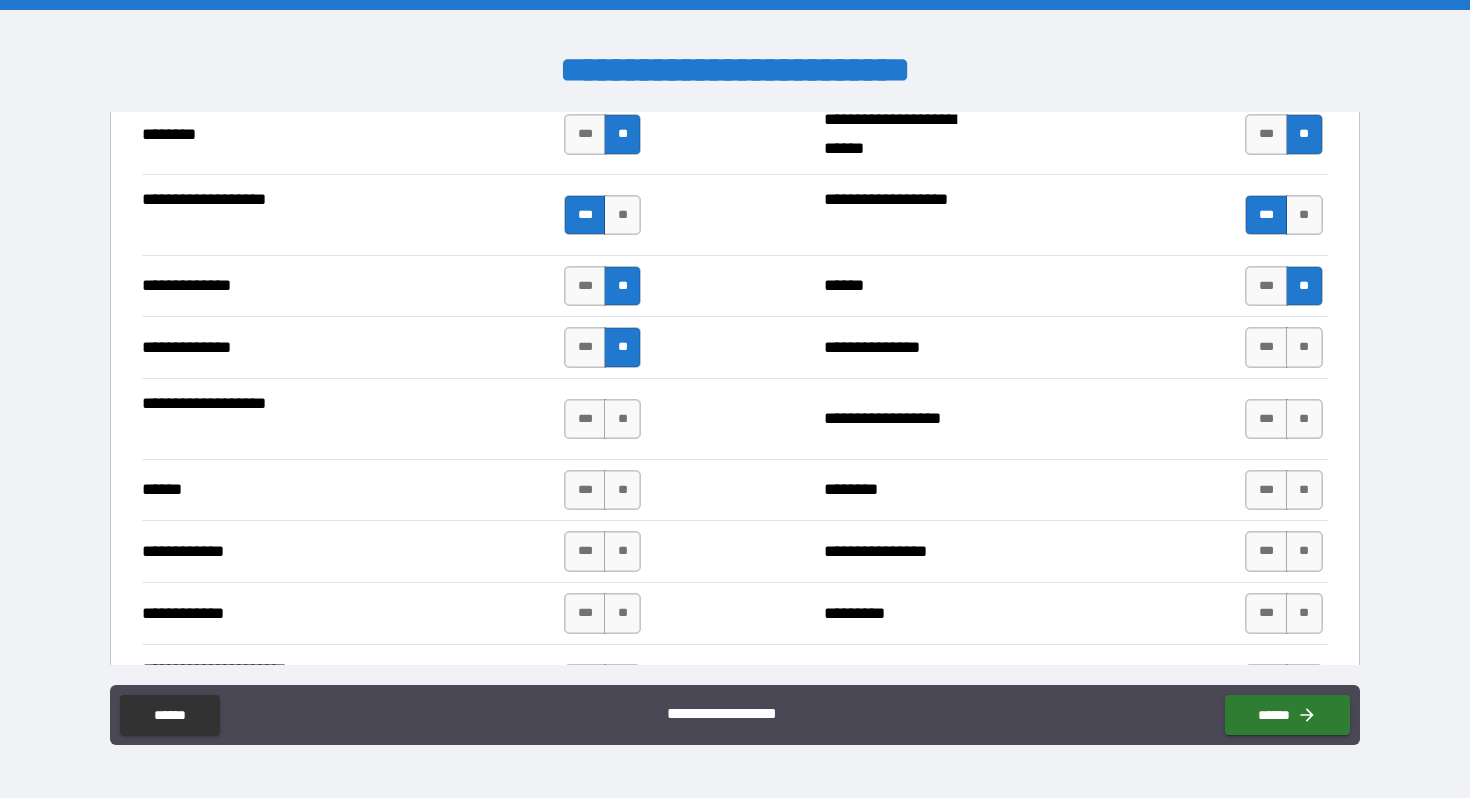 click on "**" at bounding box center [622, 347] 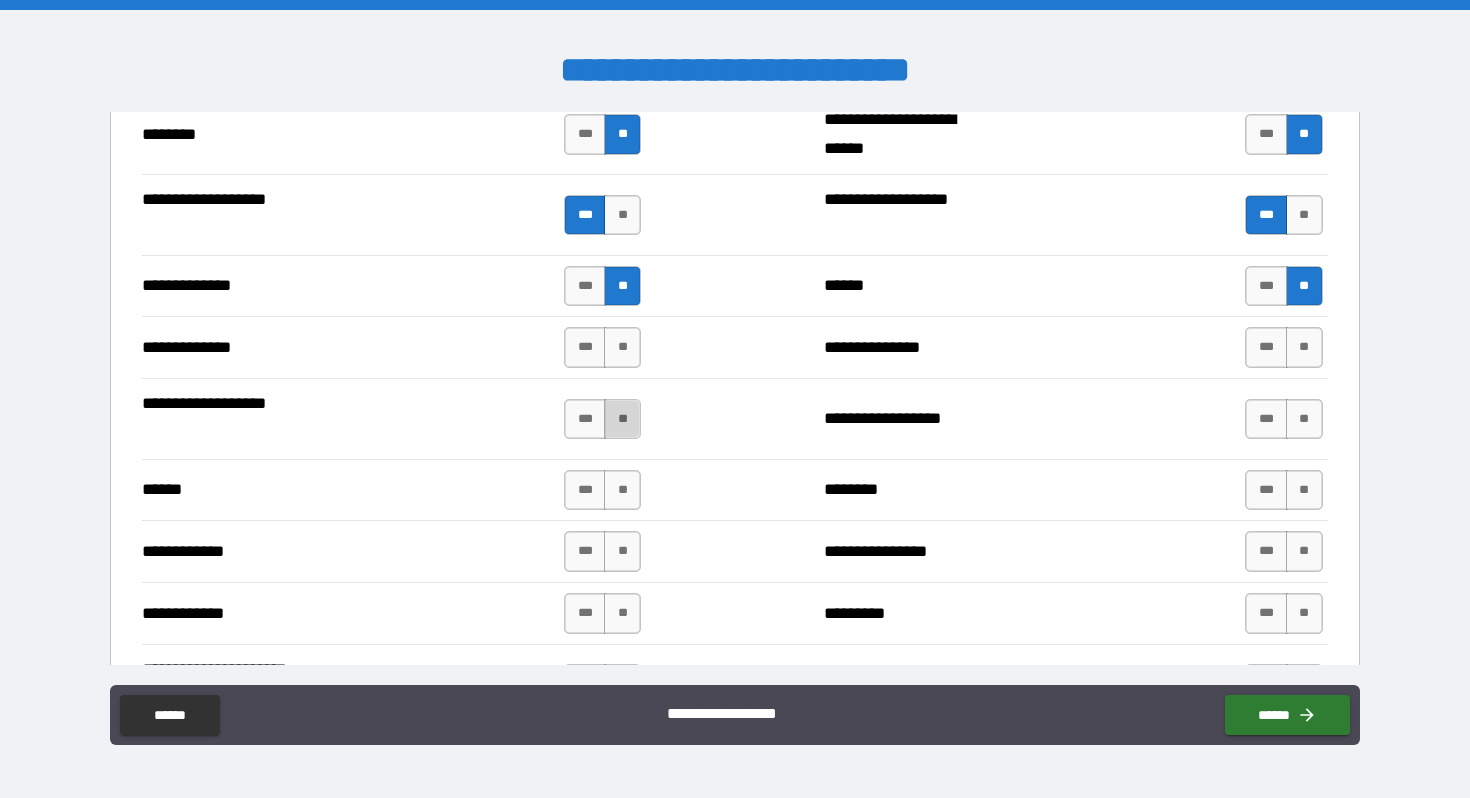 click on "**" at bounding box center [622, 419] 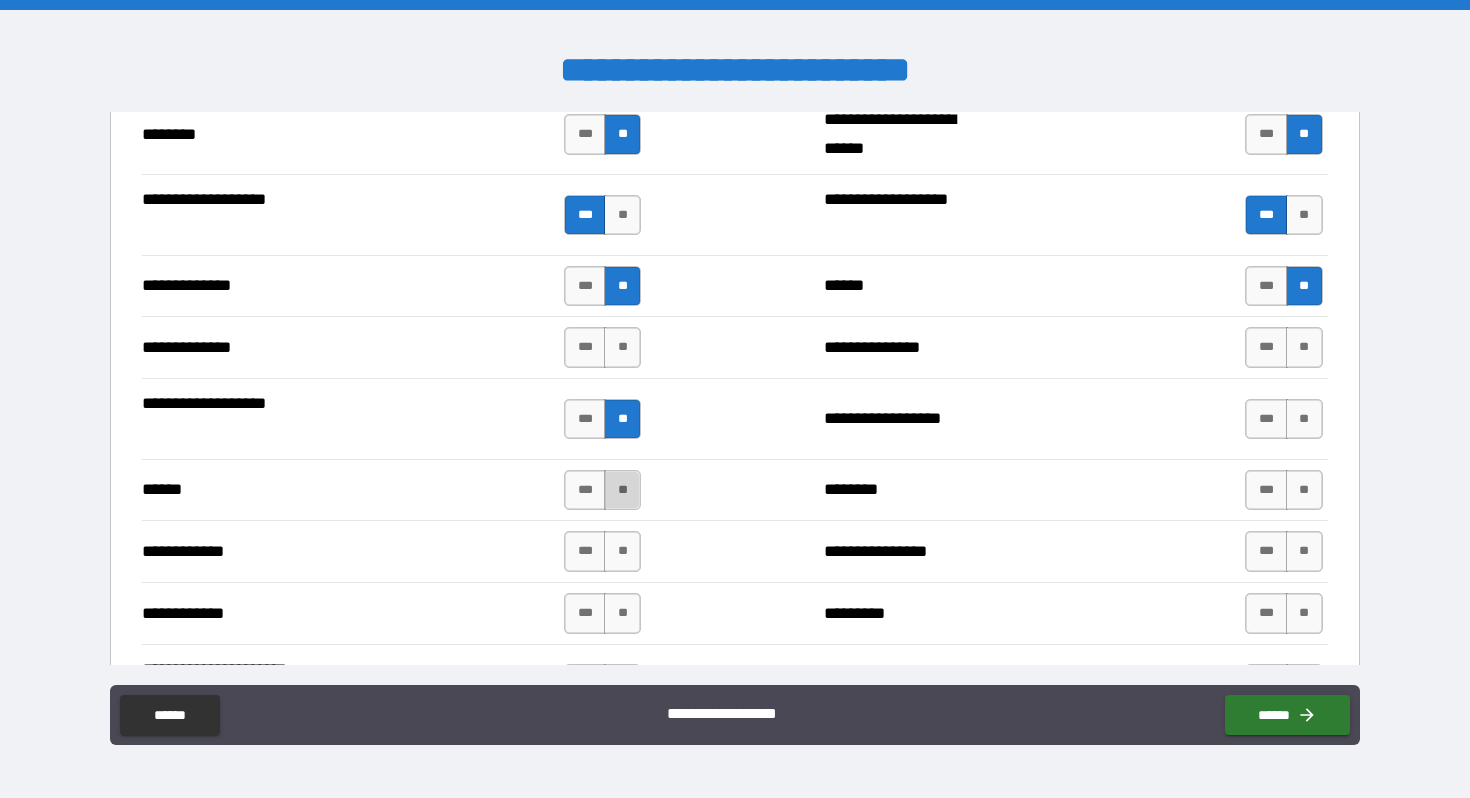 click on "**" at bounding box center (622, 490) 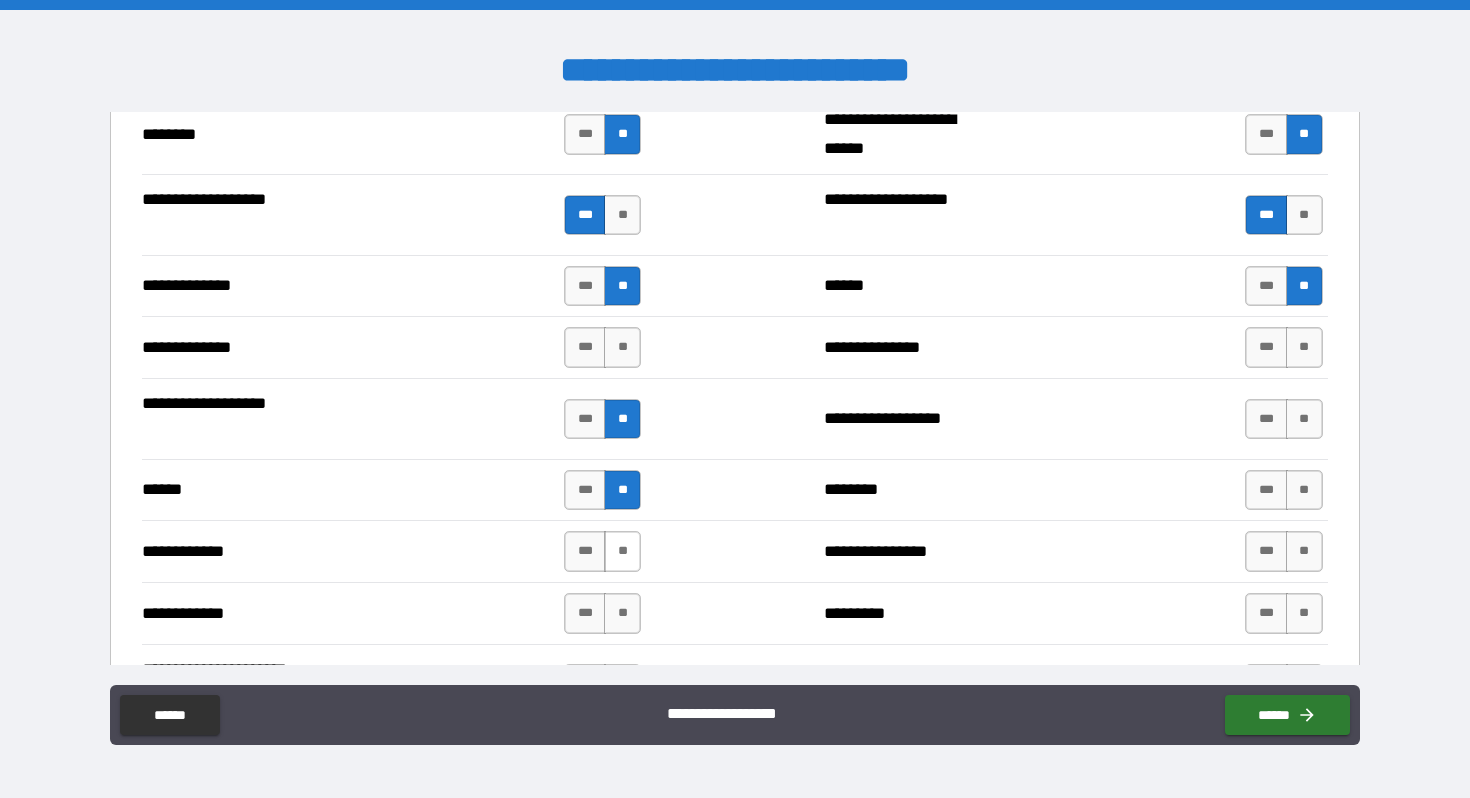 click on "**" at bounding box center [622, 551] 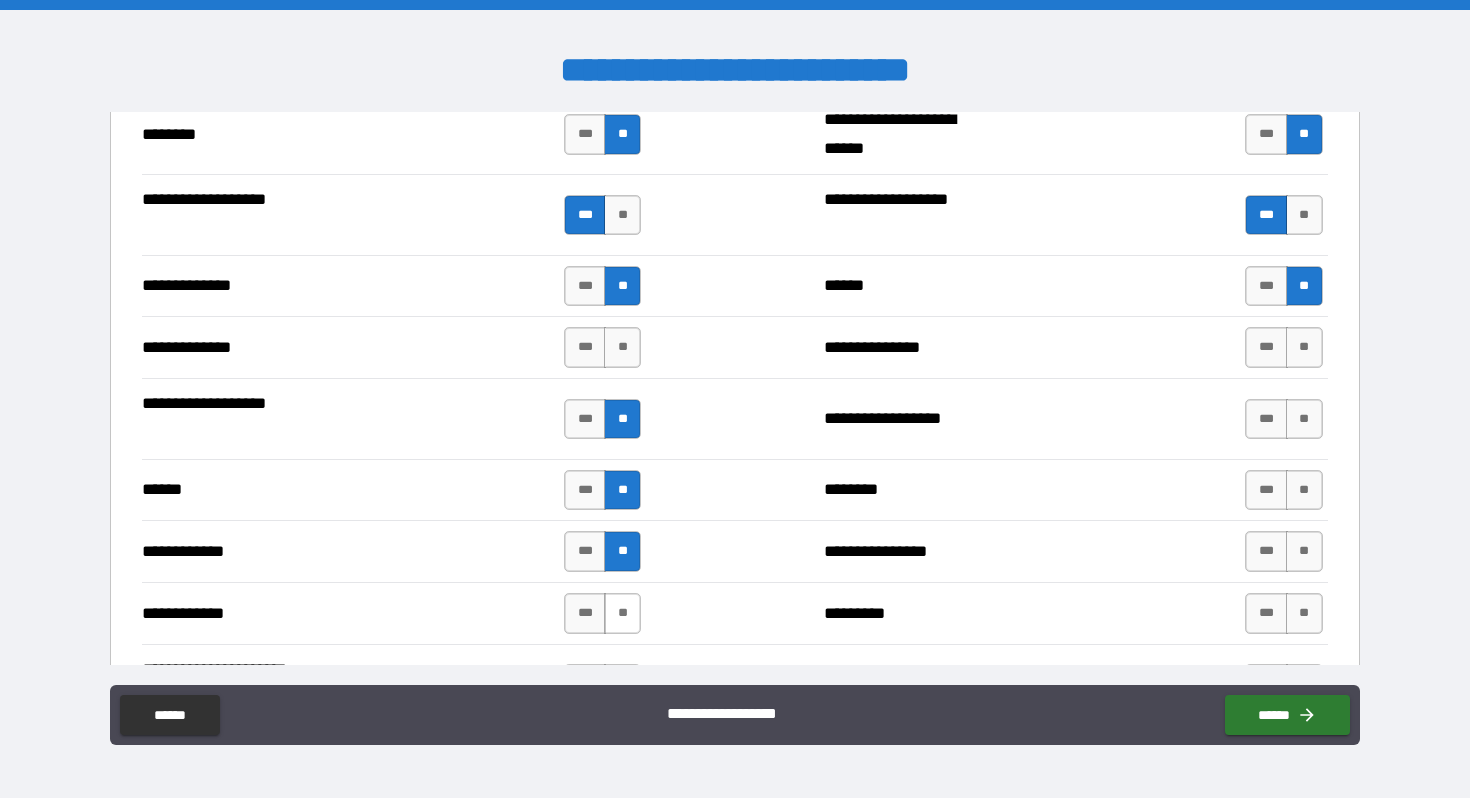 click on "**" at bounding box center [622, 613] 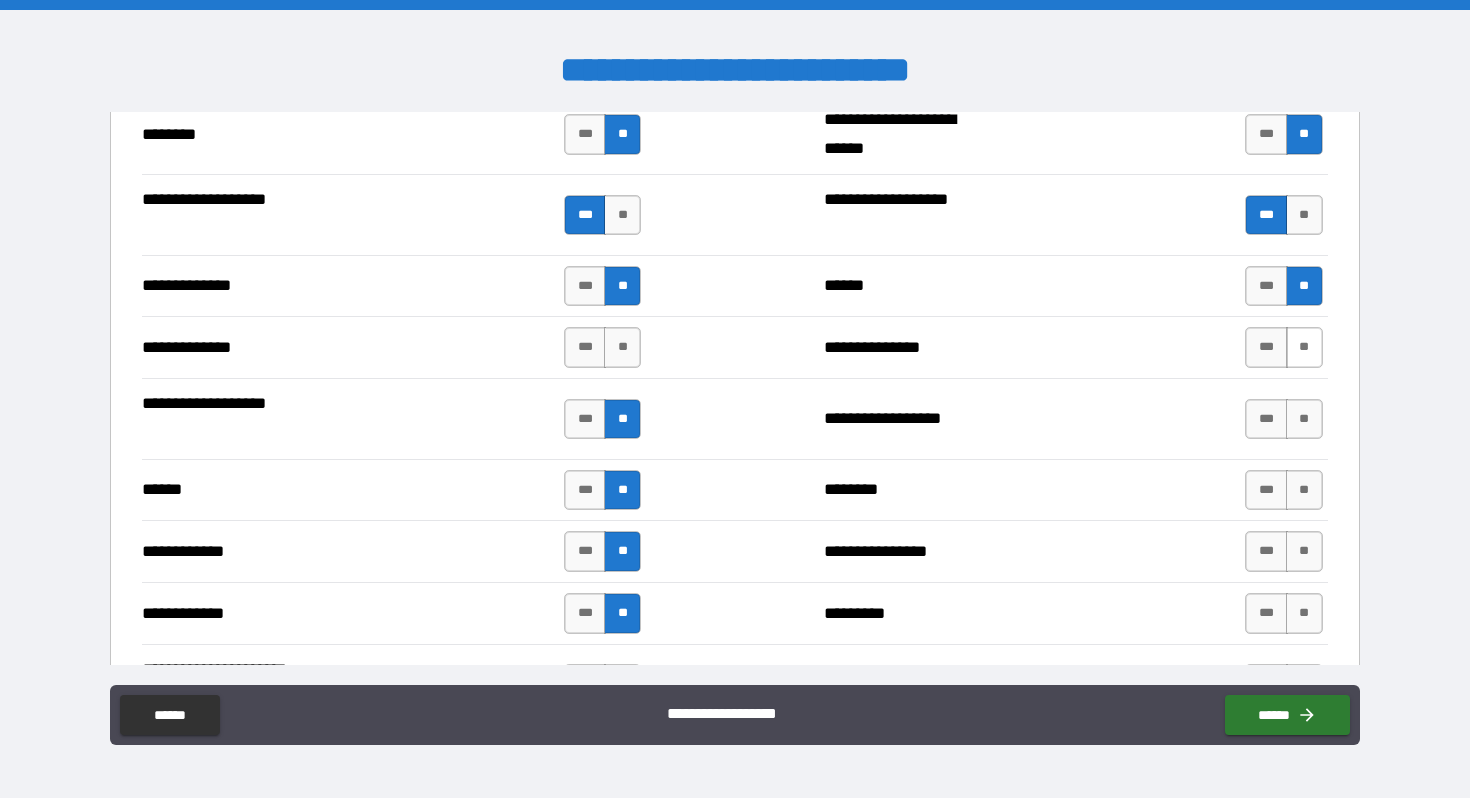click on "**" at bounding box center (1304, 347) 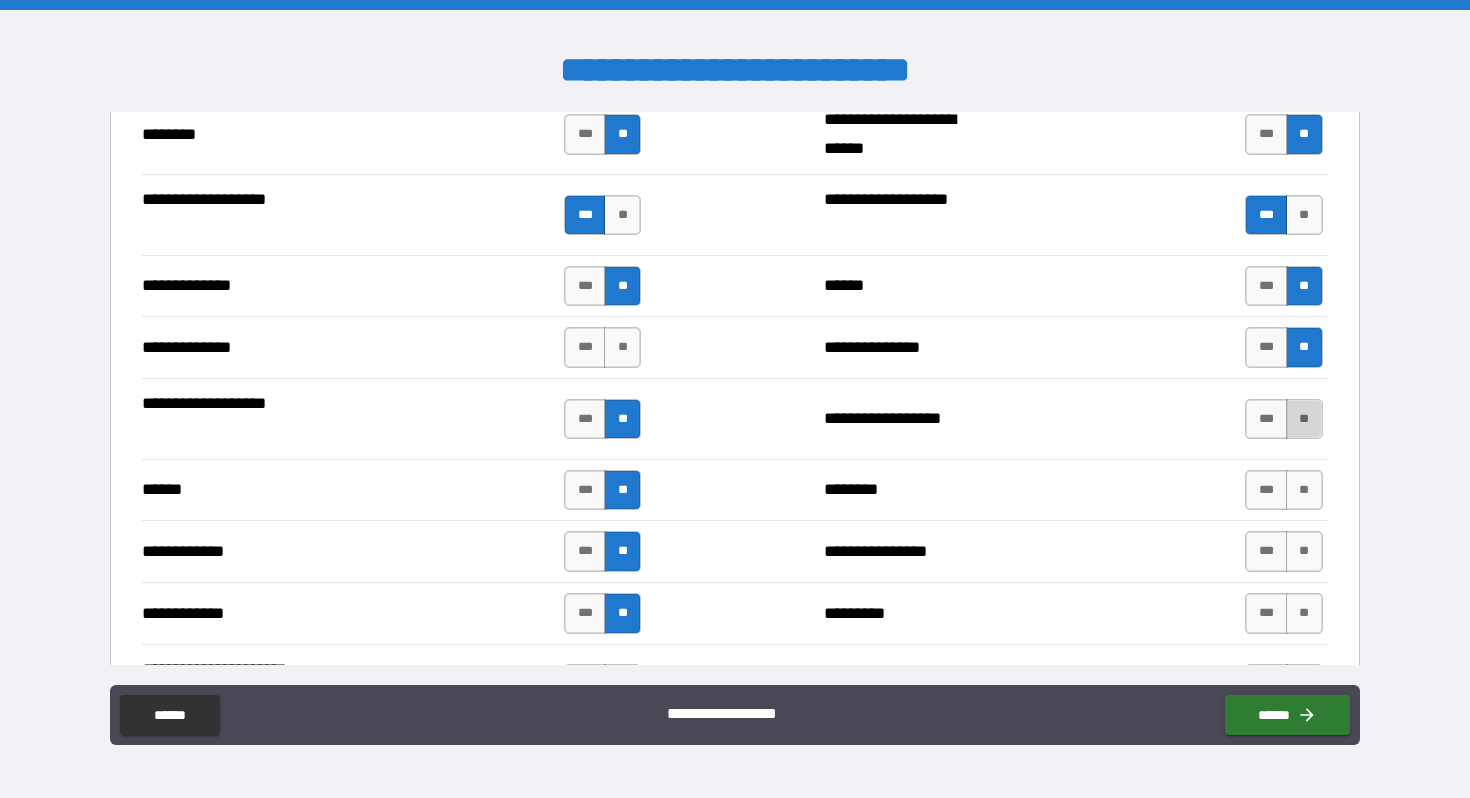 click on "**" at bounding box center (1304, 419) 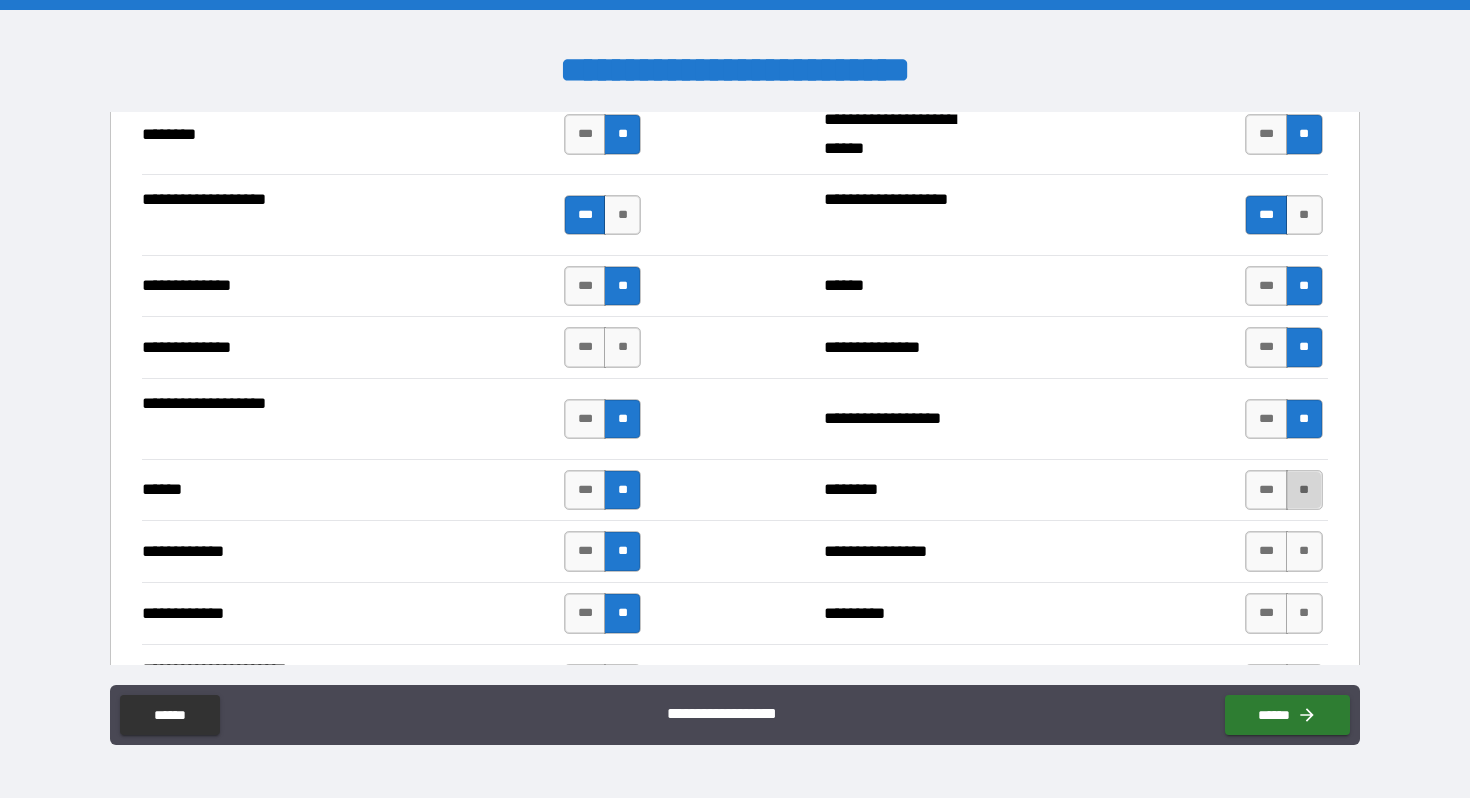 click on "**" at bounding box center (1304, 490) 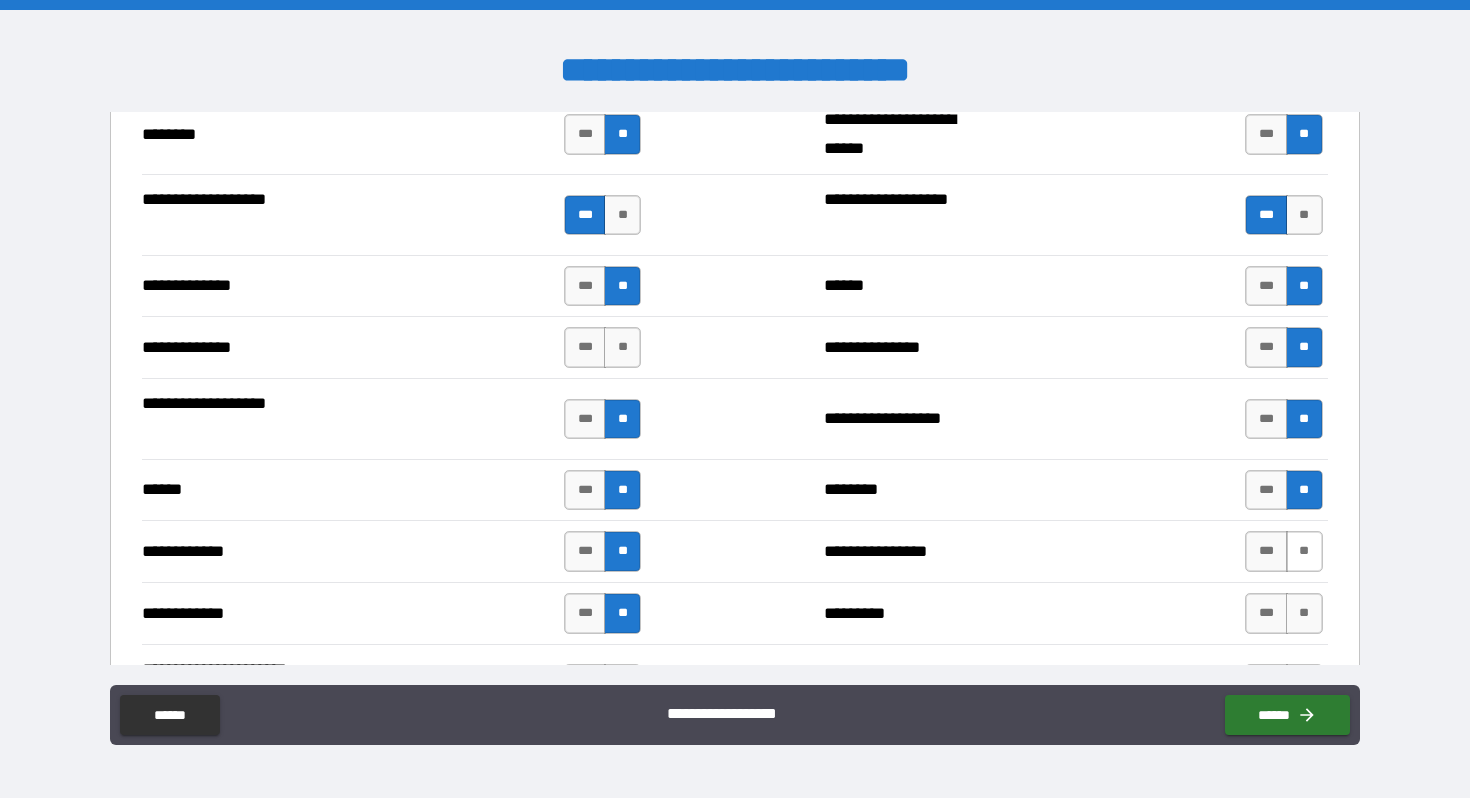 click on "**" at bounding box center (1304, 551) 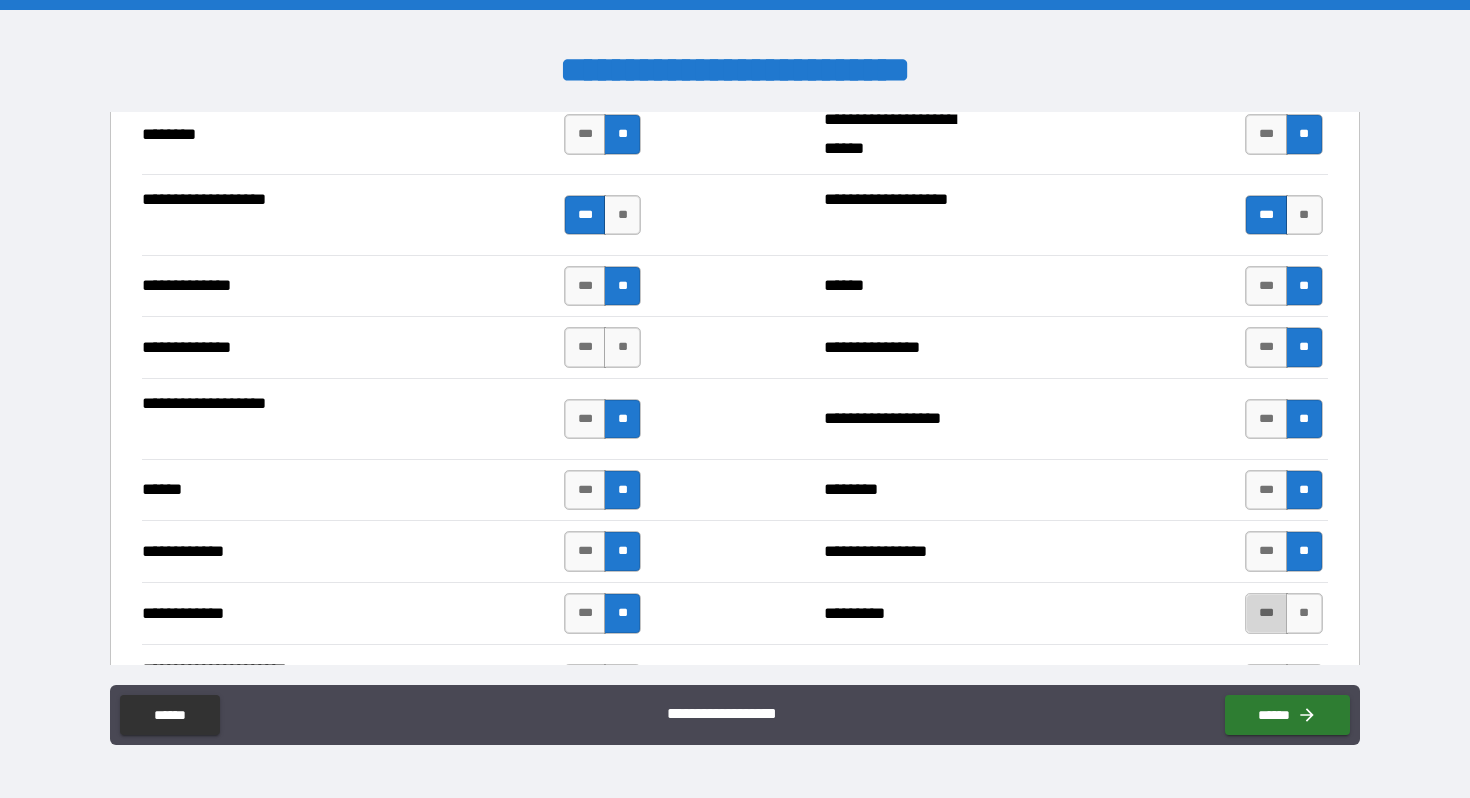 click on "***" at bounding box center [1266, 613] 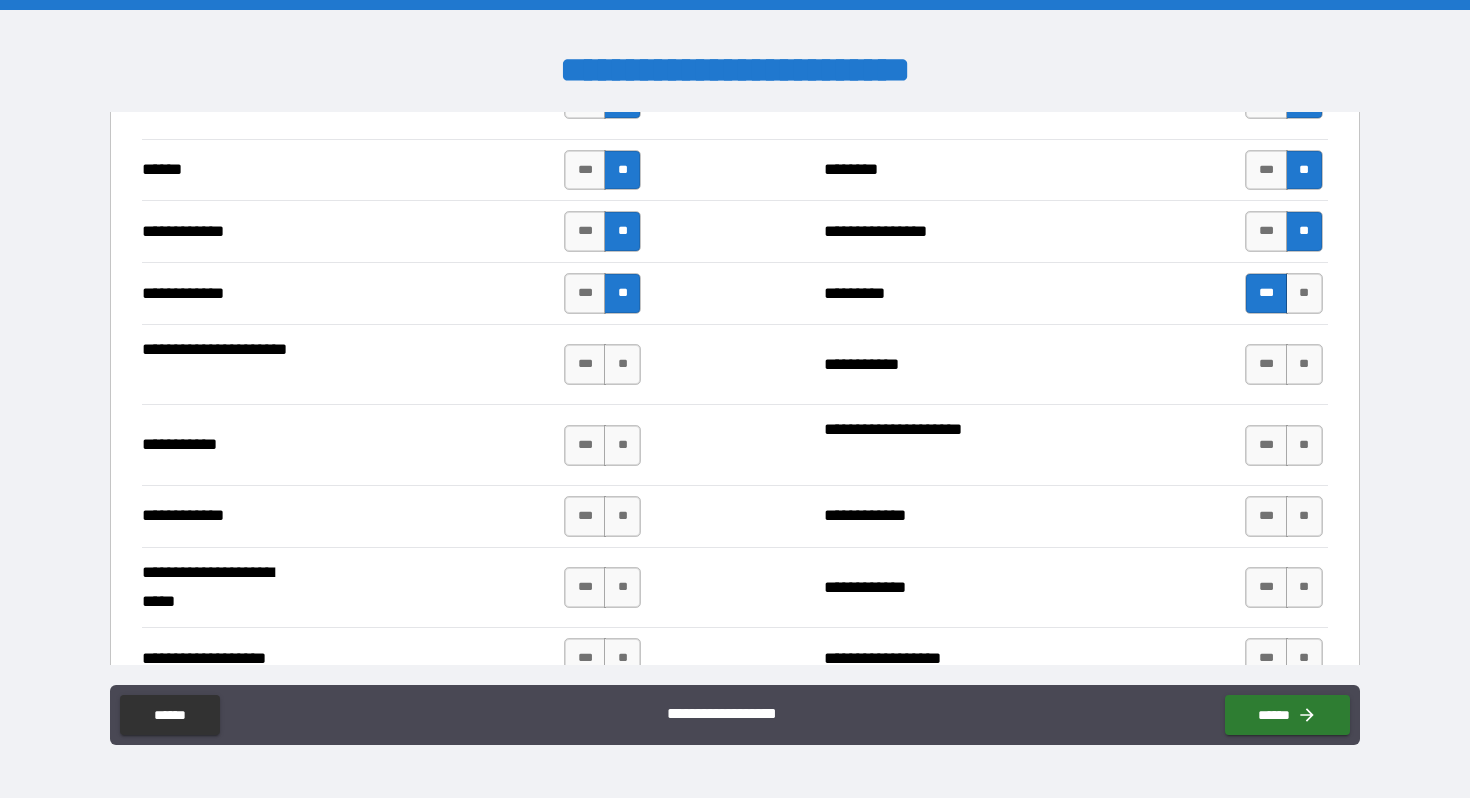 scroll, scrollTop: 3749, scrollLeft: 0, axis: vertical 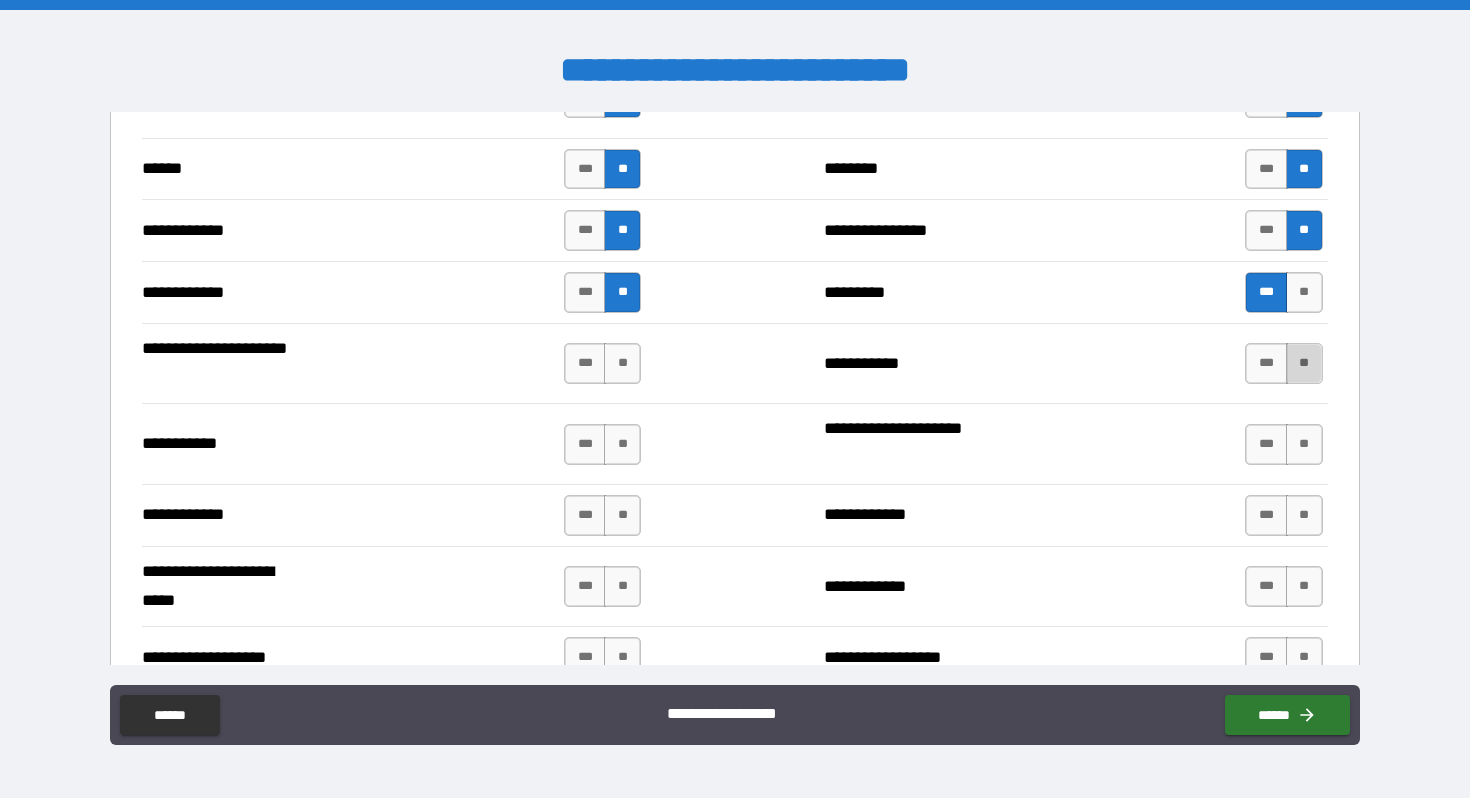 click on "**" at bounding box center (1304, 363) 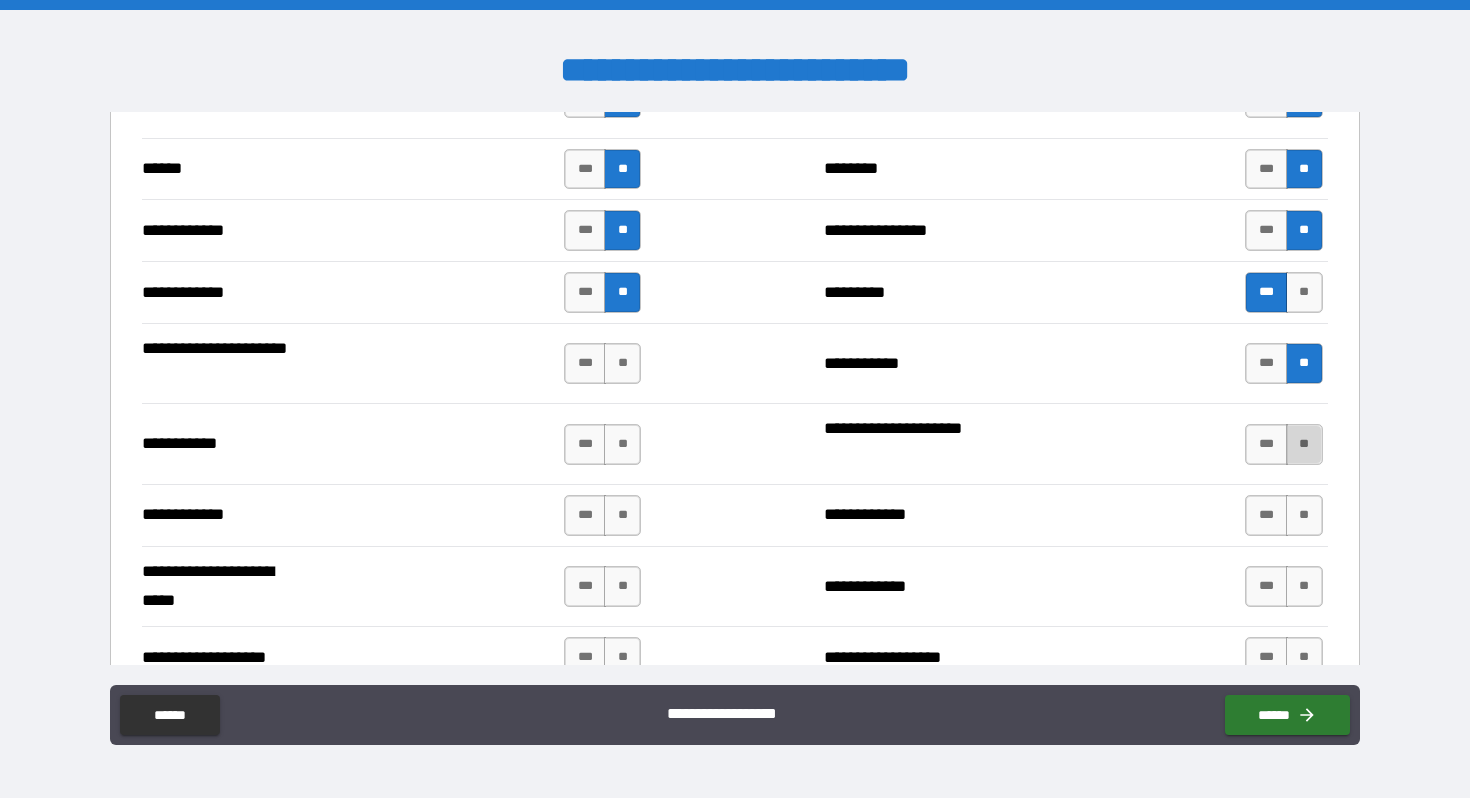 click on "**" at bounding box center [1304, 444] 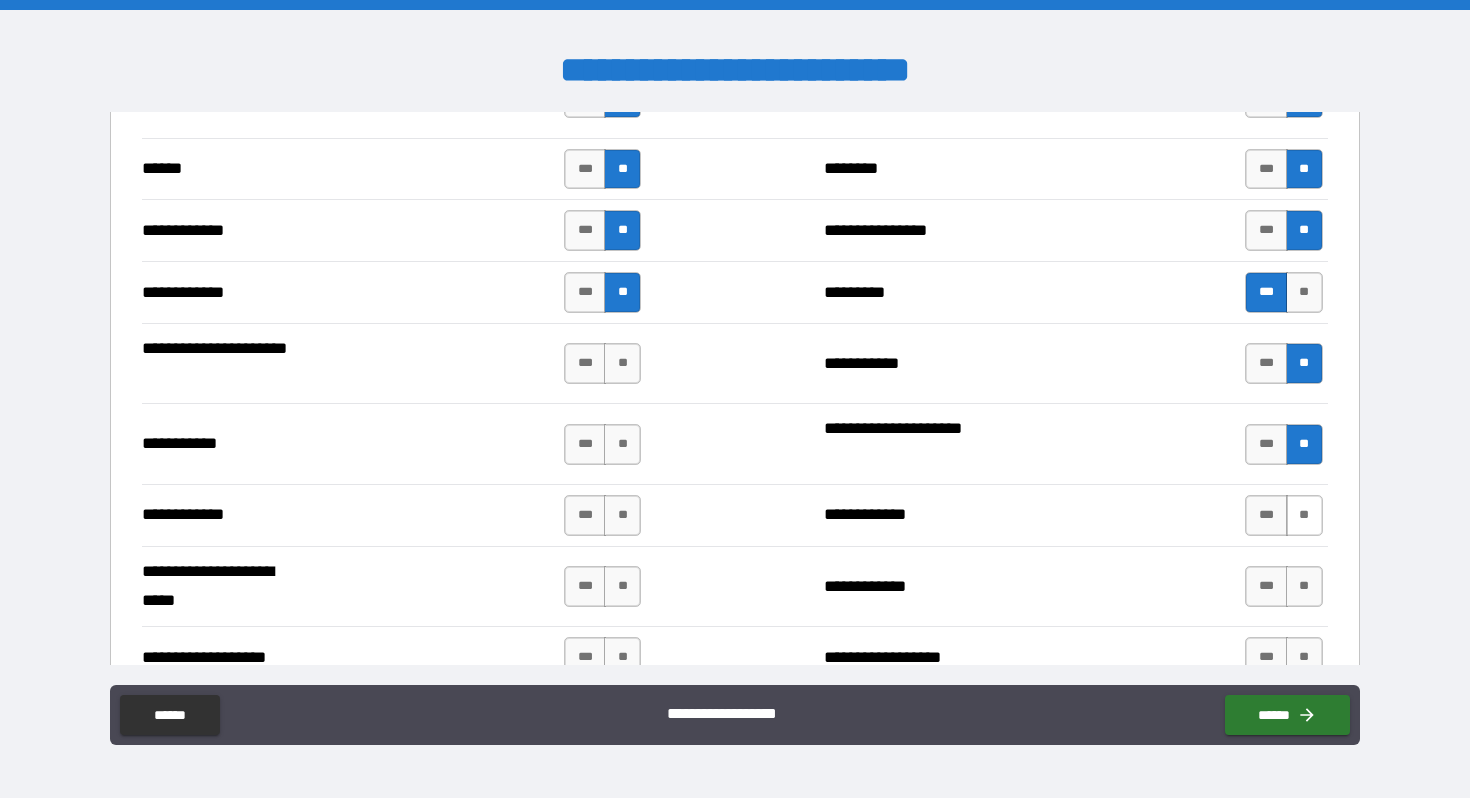 click on "**" at bounding box center (1304, 515) 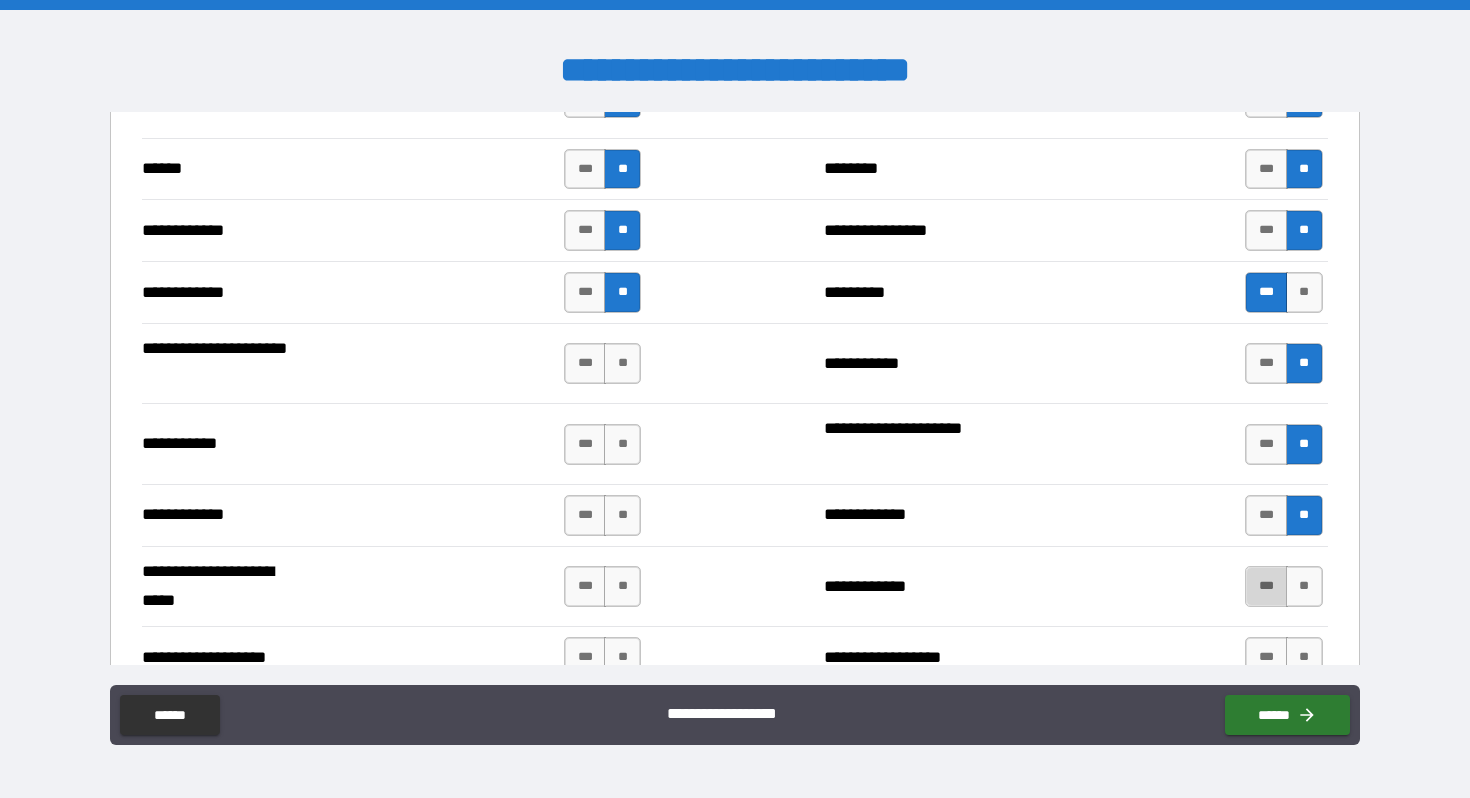 click on "***" at bounding box center (1266, 586) 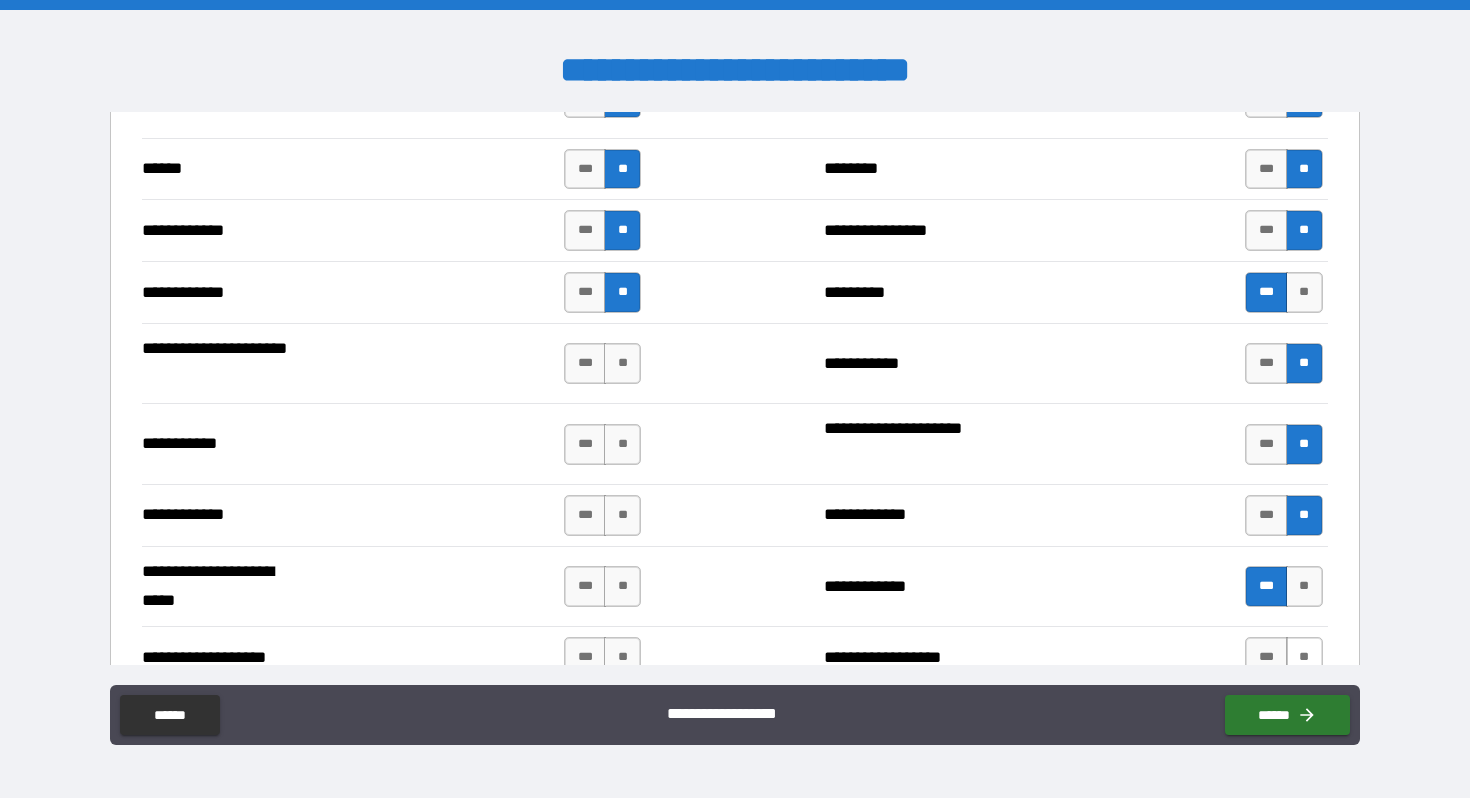 click on "**" at bounding box center [1304, 657] 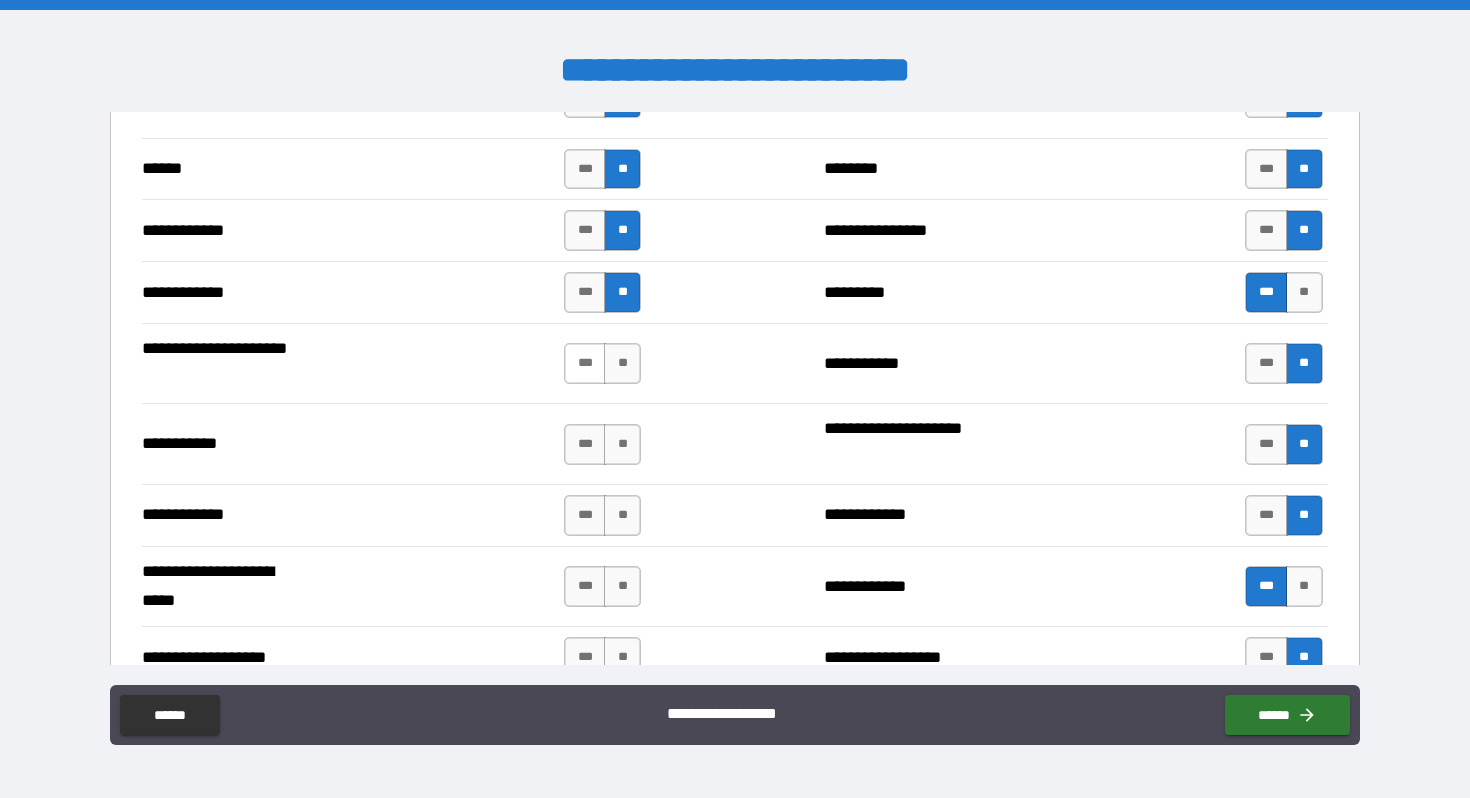 click on "***" at bounding box center (585, 363) 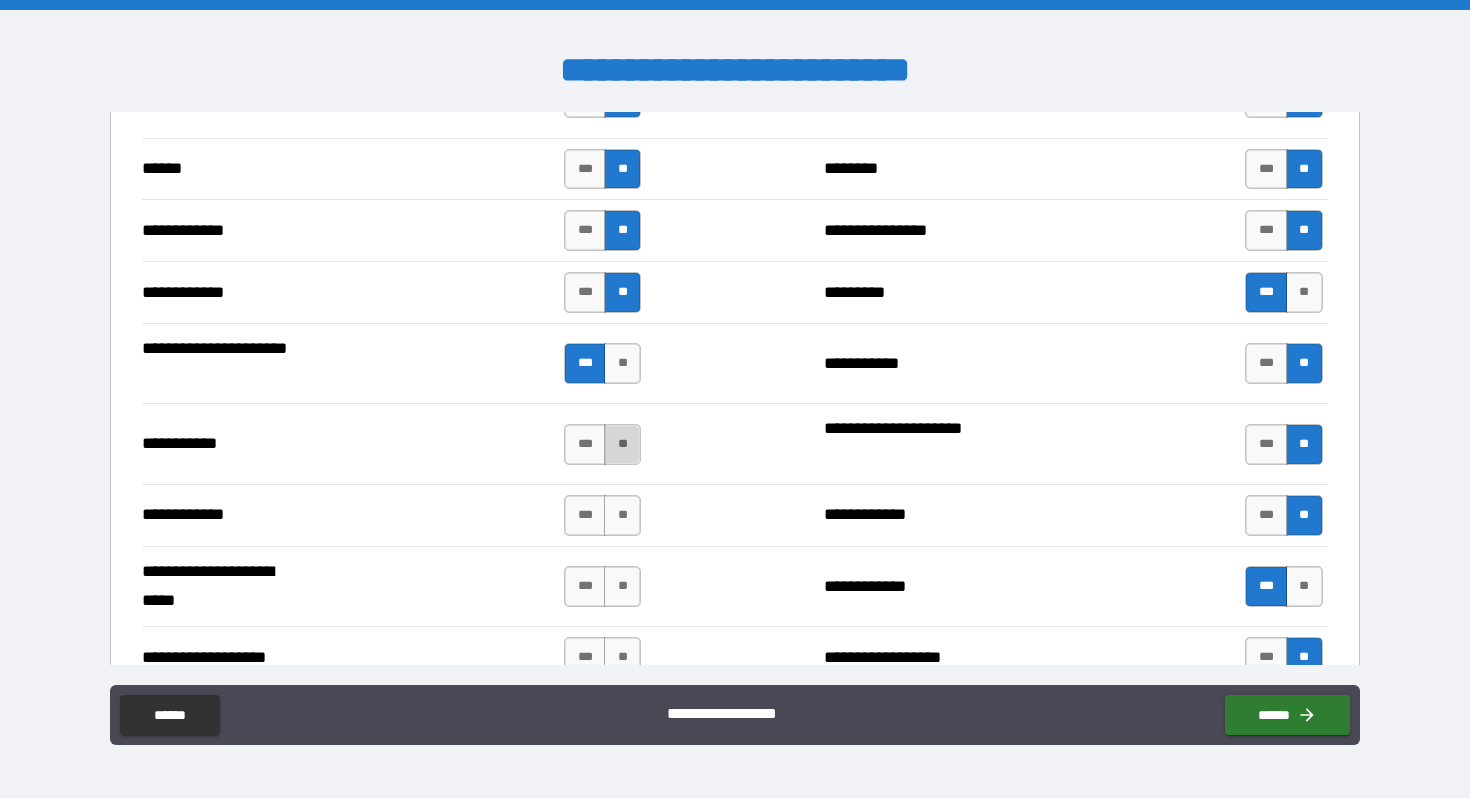 click on "**" at bounding box center (622, 444) 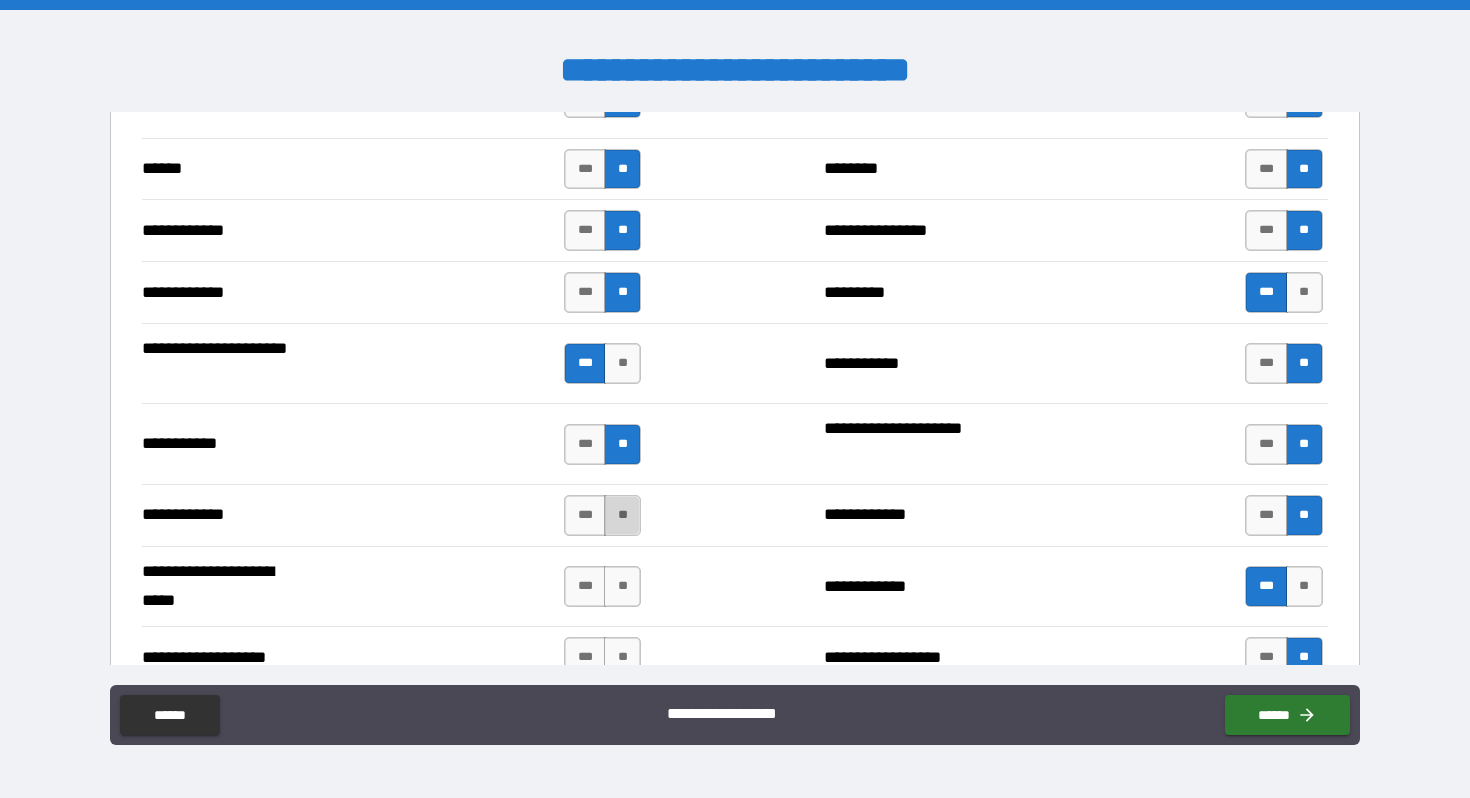 click on "**" at bounding box center [622, 515] 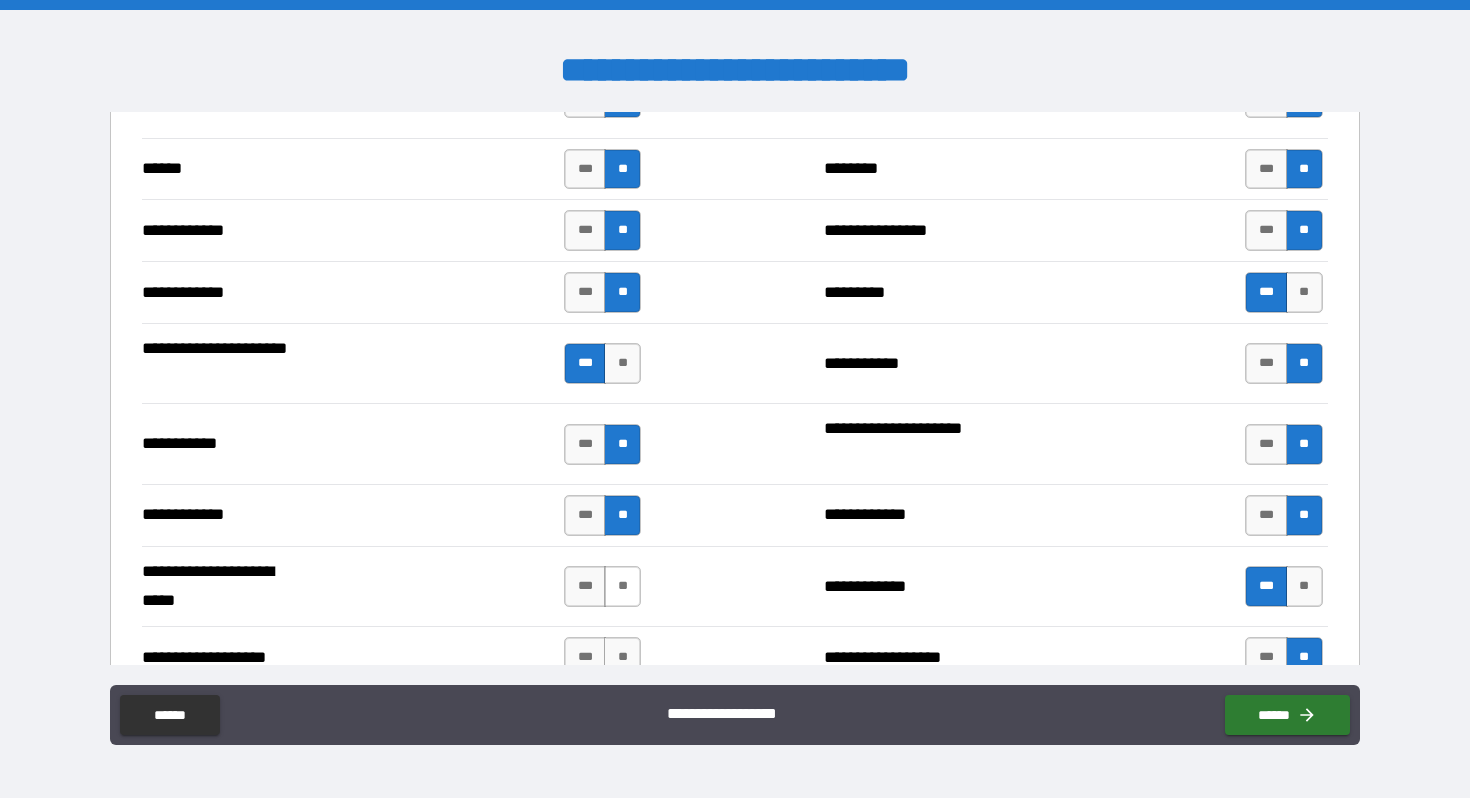 click on "**" at bounding box center [622, 586] 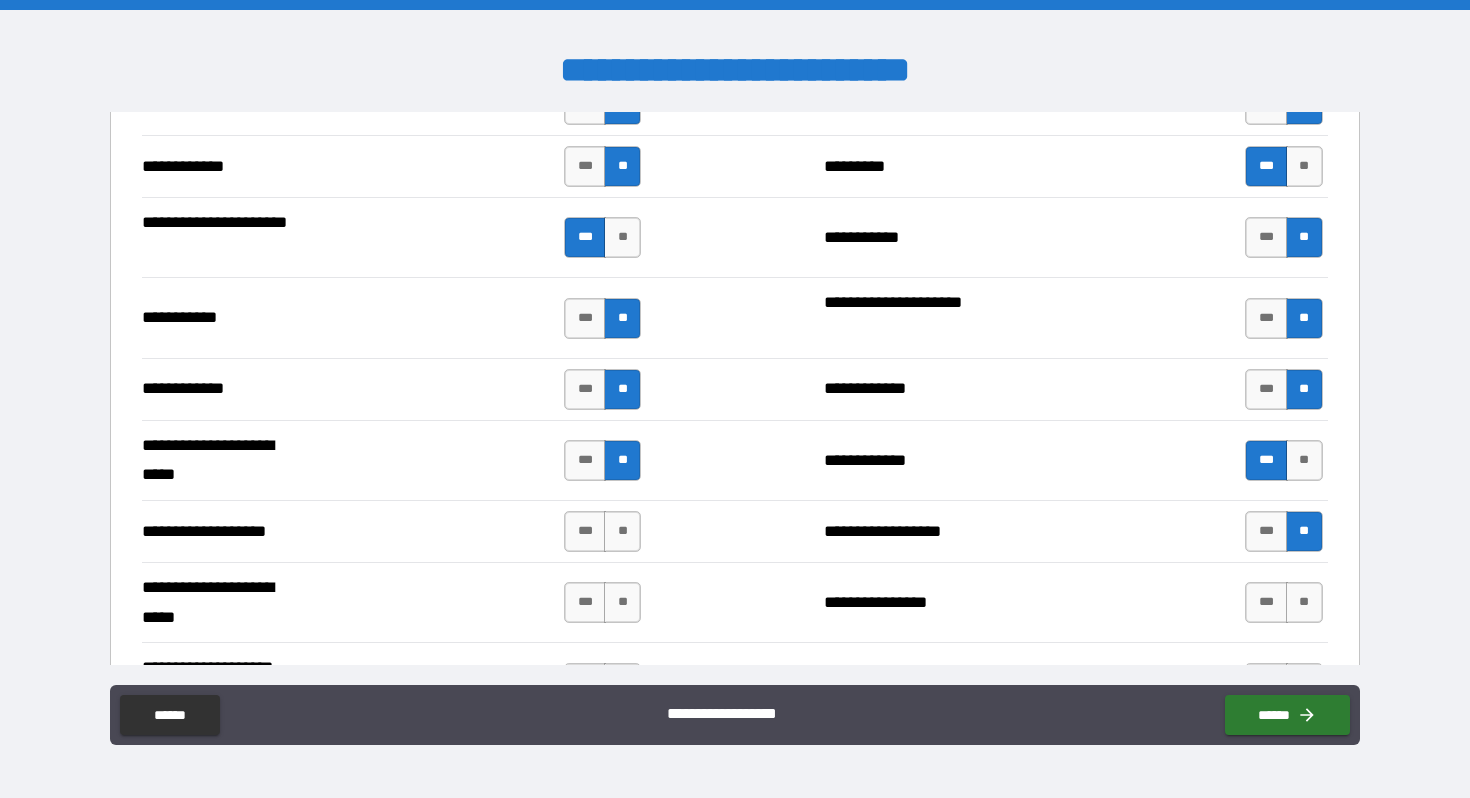 scroll, scrollTop: 3930, scrollLeft: 0, axis: vertical 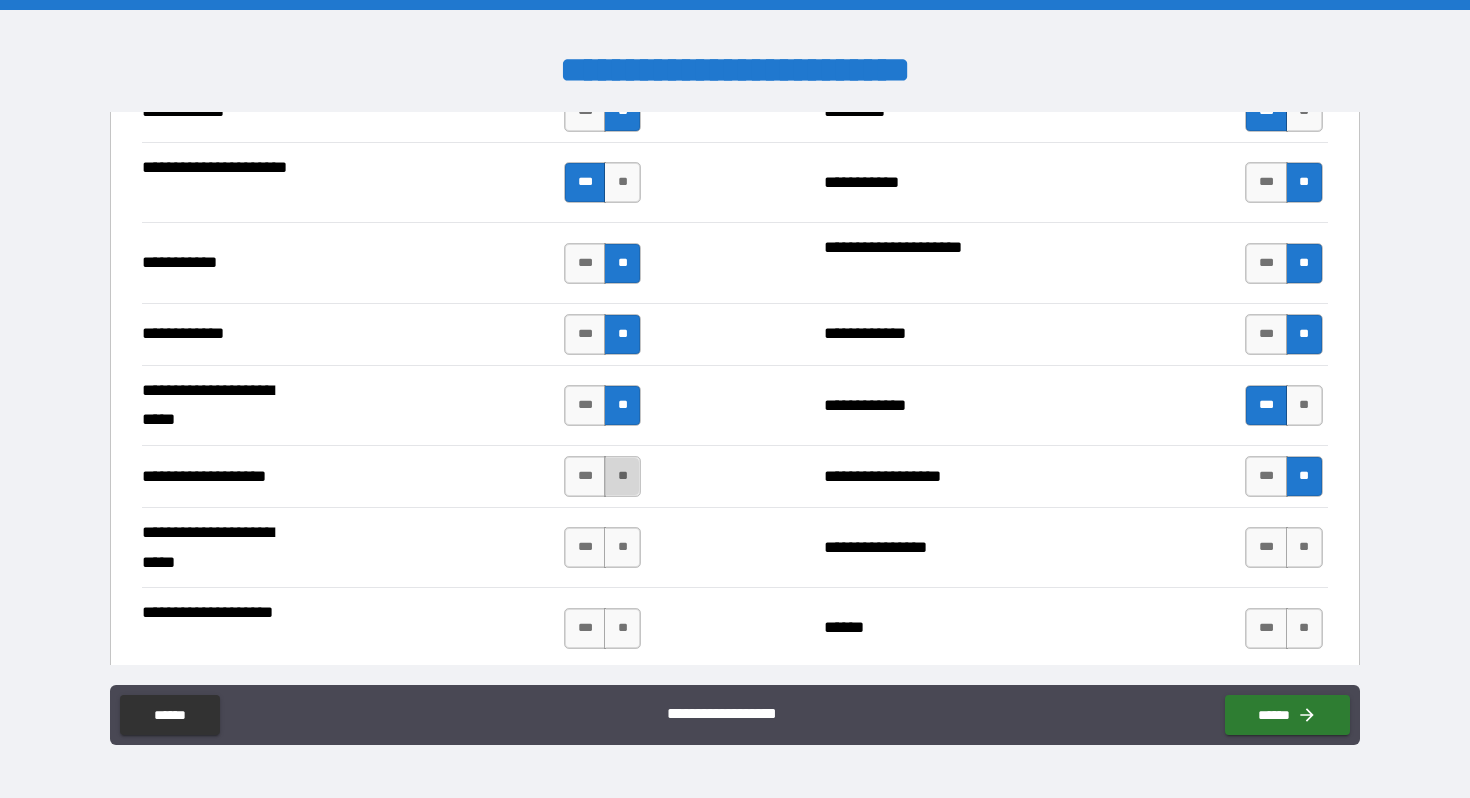 click on "**" at bounding box center (622, 476) 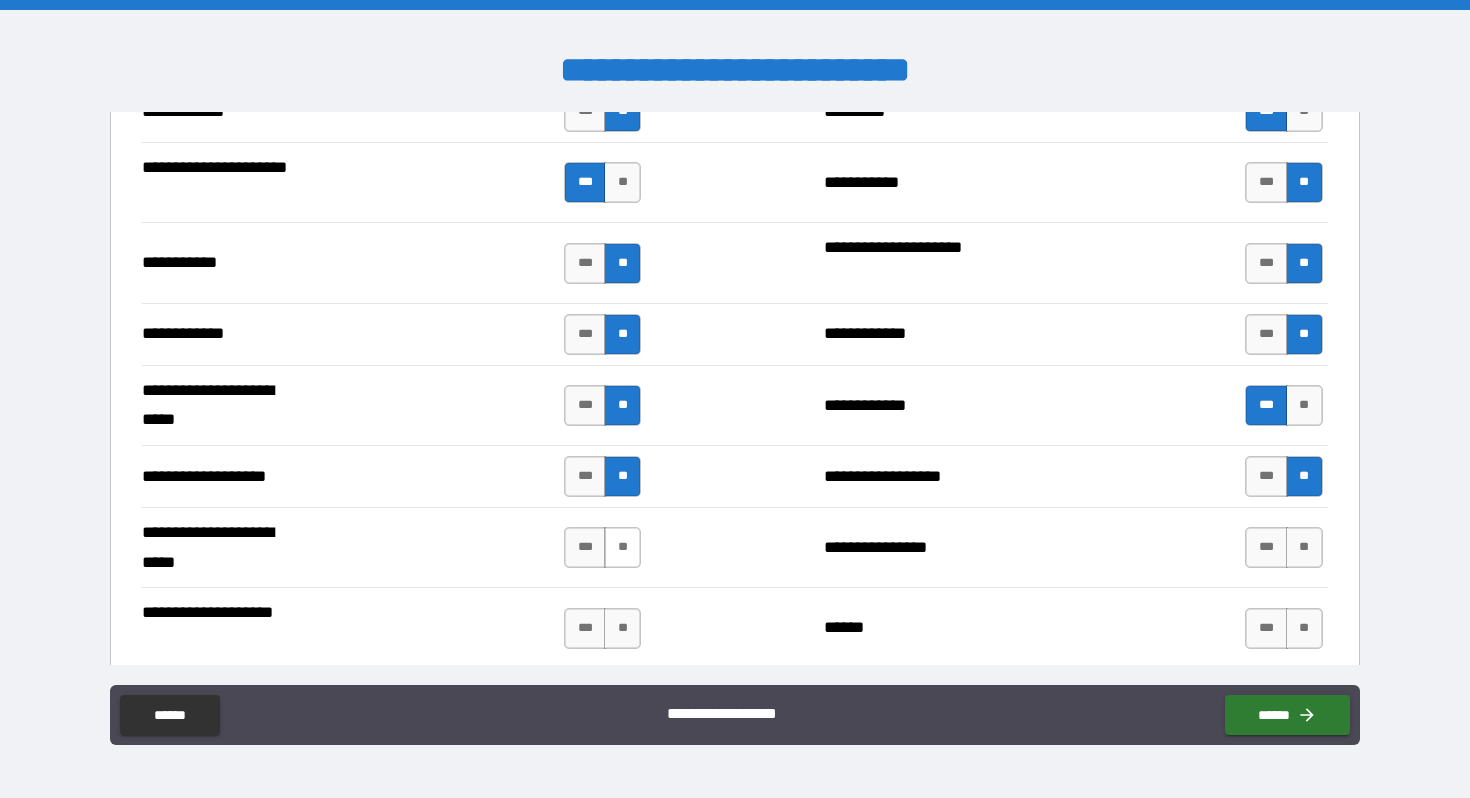 click on "**" at bounding box center [622, 547] 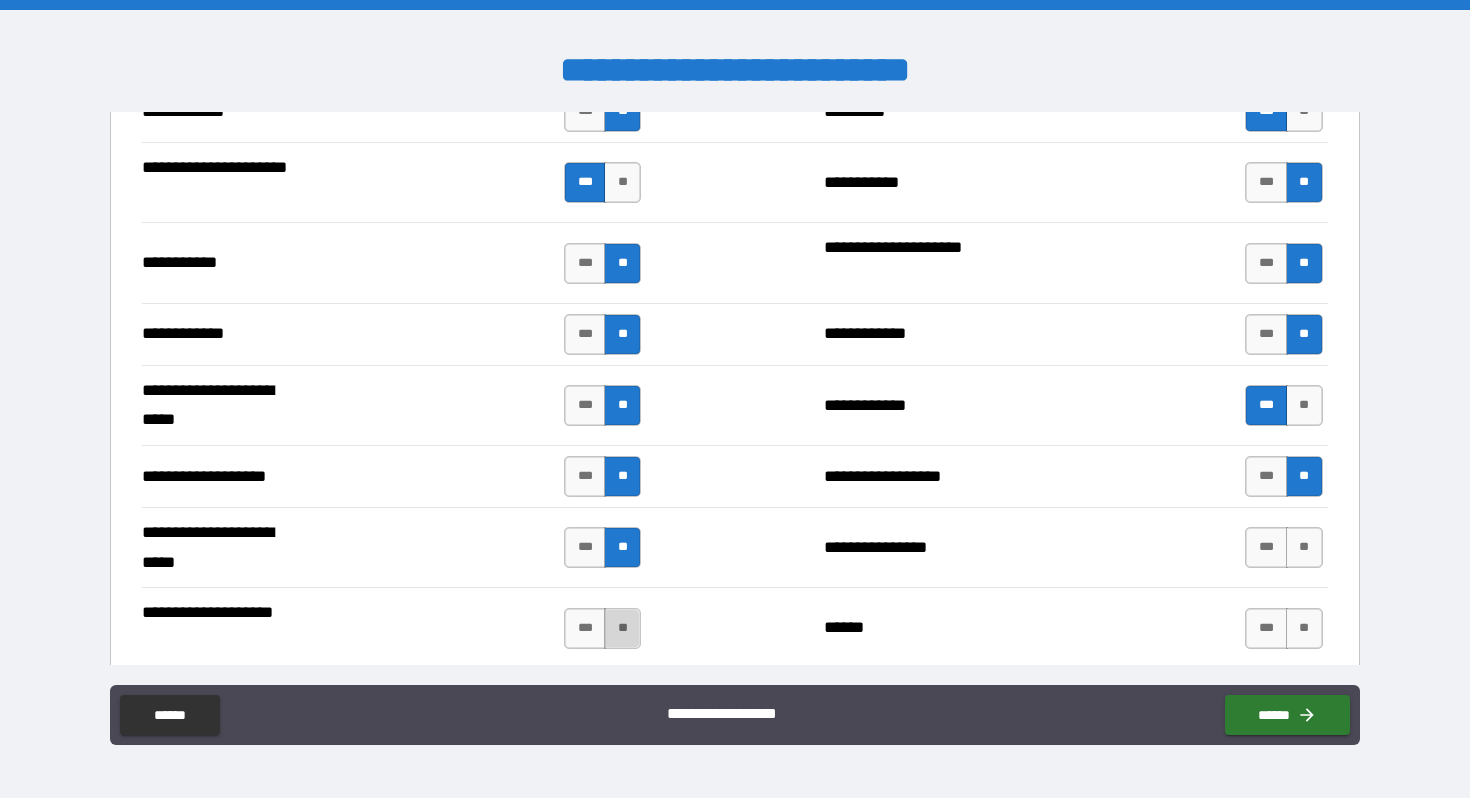 click on "**" at bounding box center [622, 628] 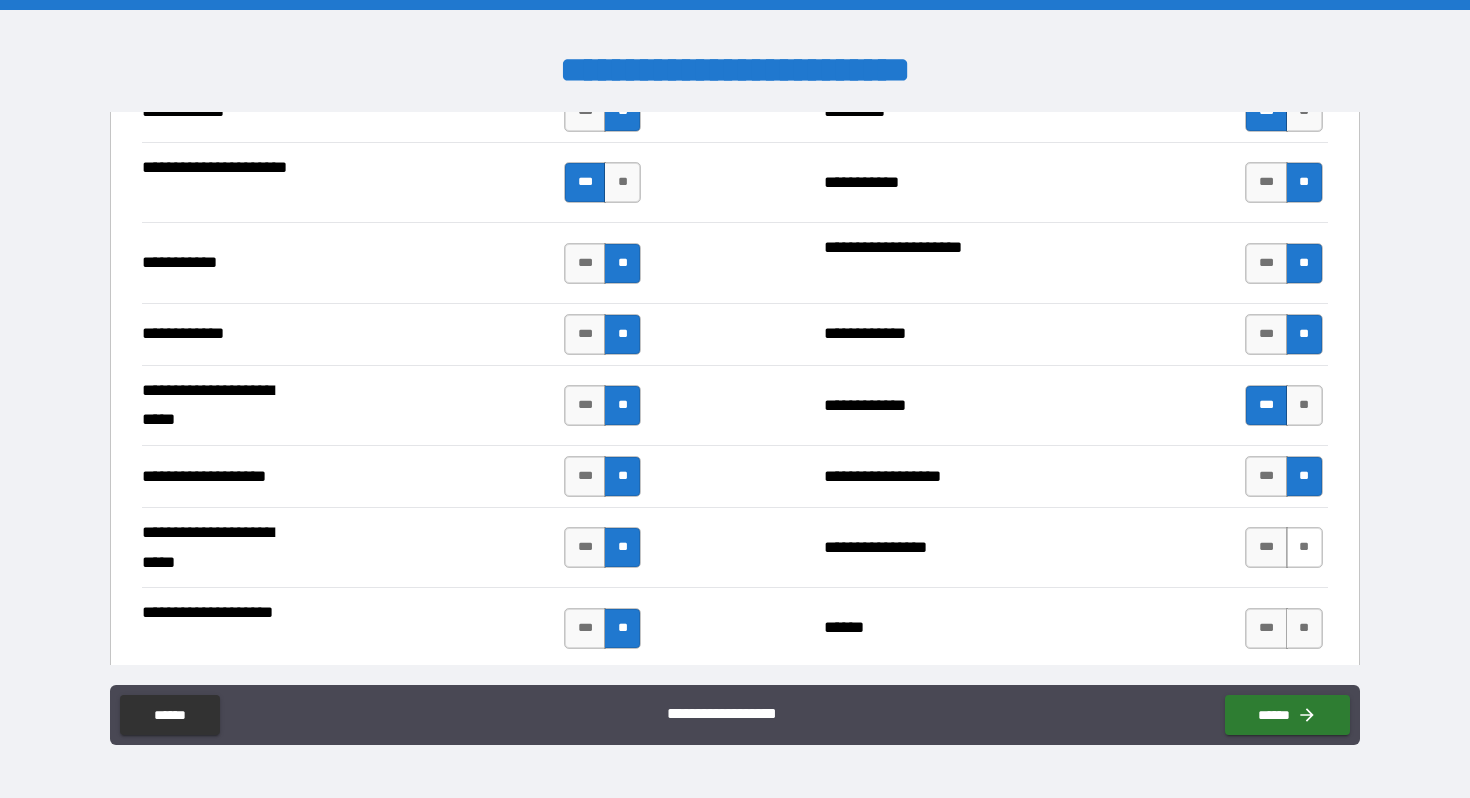 click on "**" at bounding box center (1304, 547) 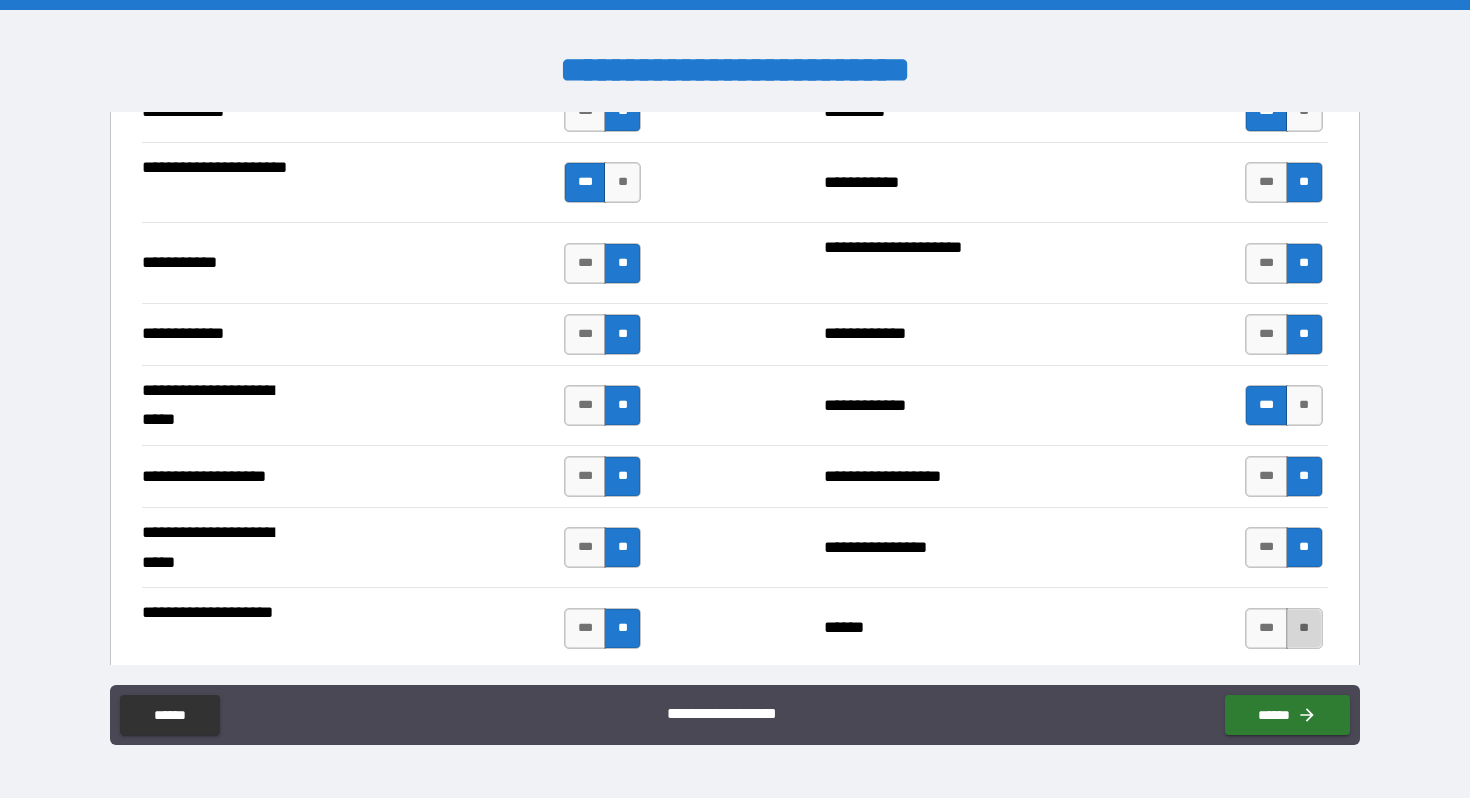 click on "**" at bounding box center (1304, 628) 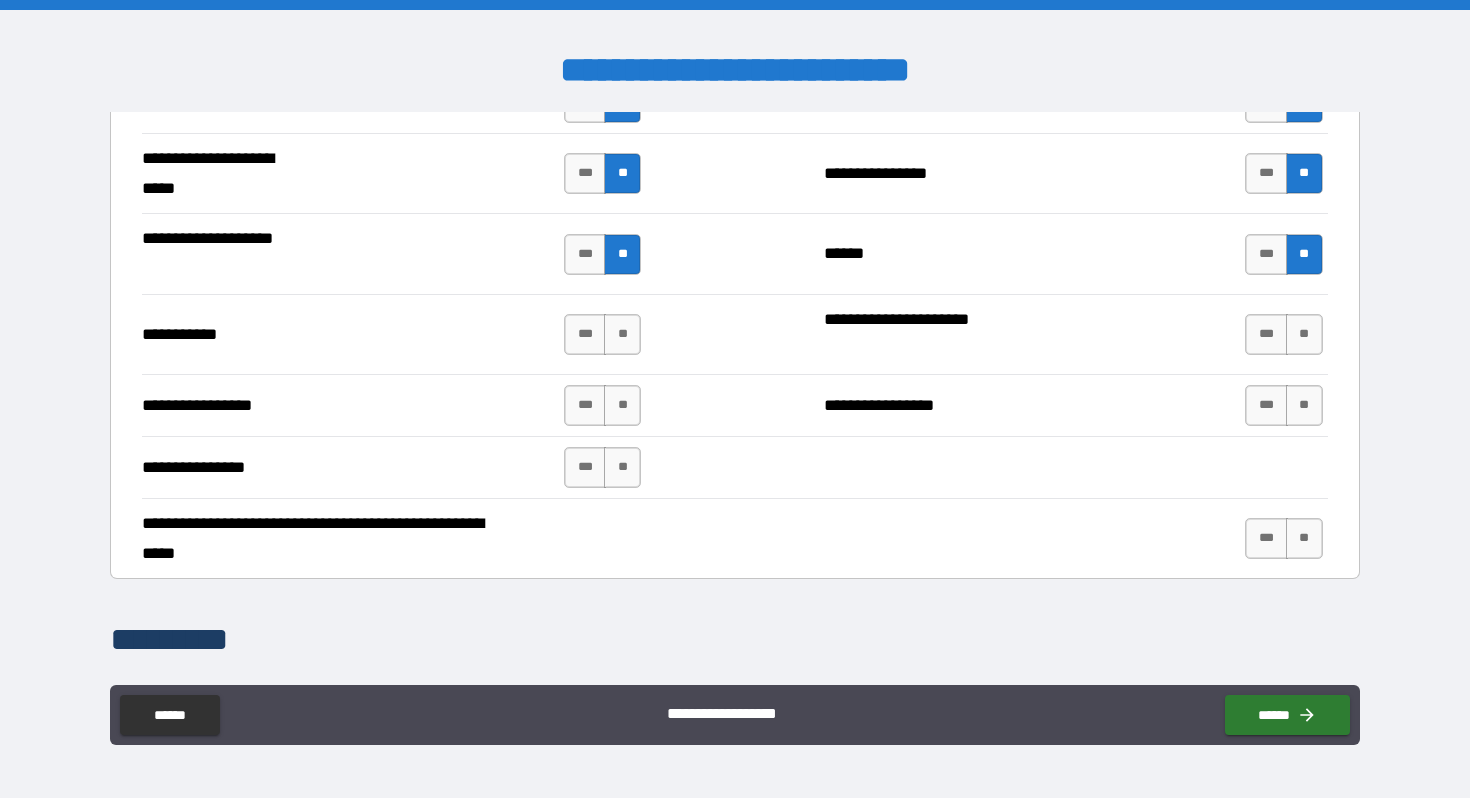 scroll, scrollTop: 4308, scrollLeft: 0, axis: vertical 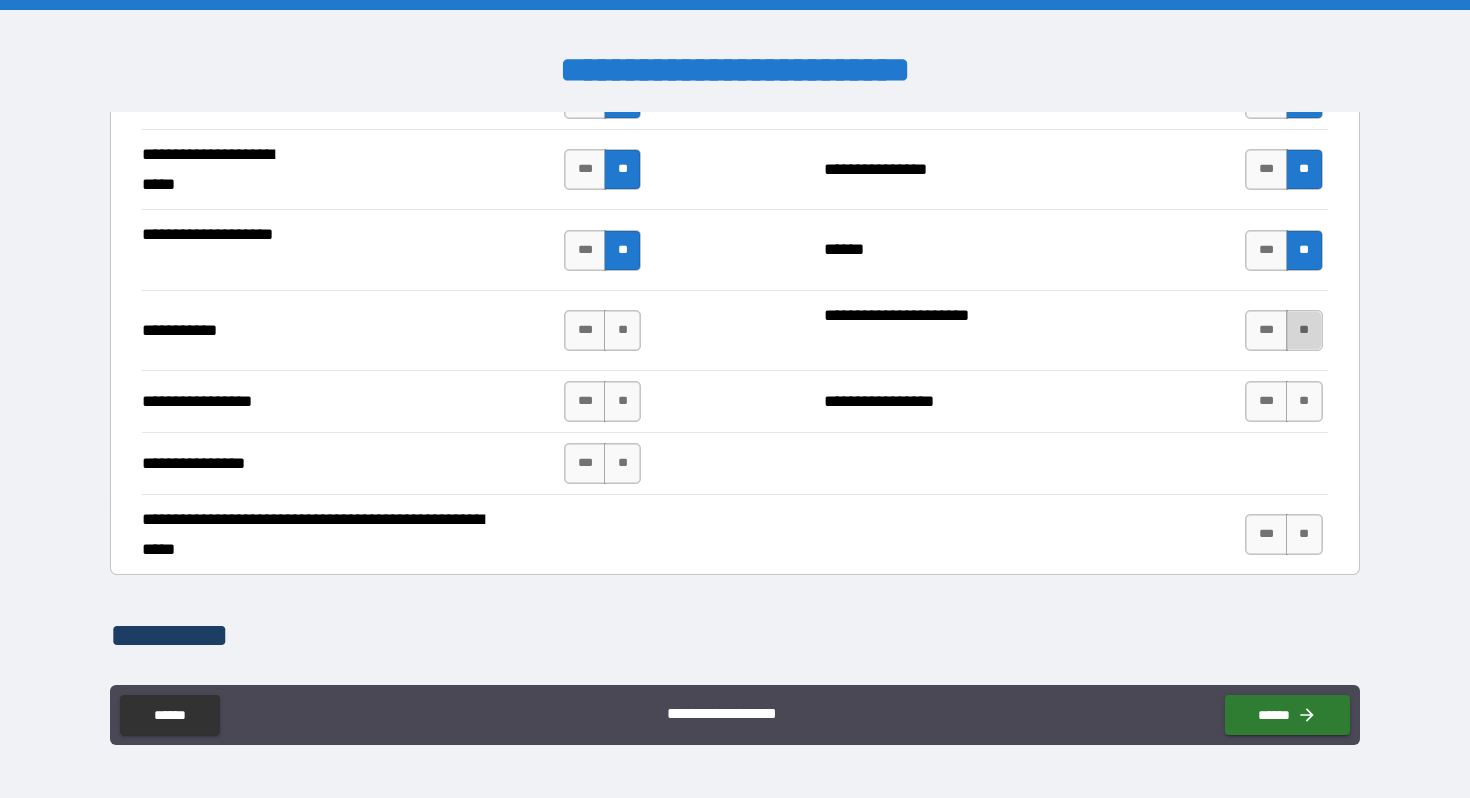 click on "**" at bounding box center (1304, 330) 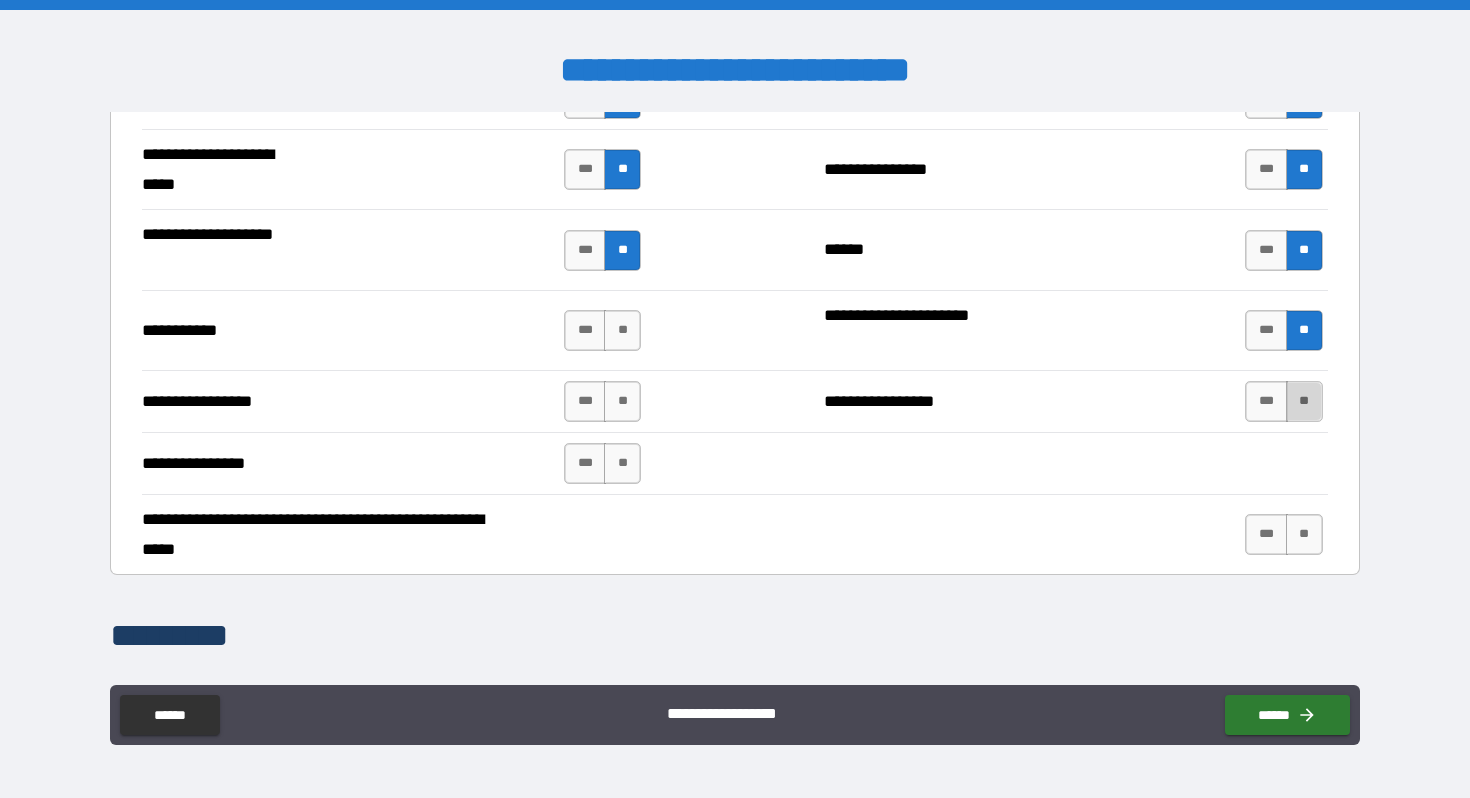 click on "**" at bounding box center (1304, 401) 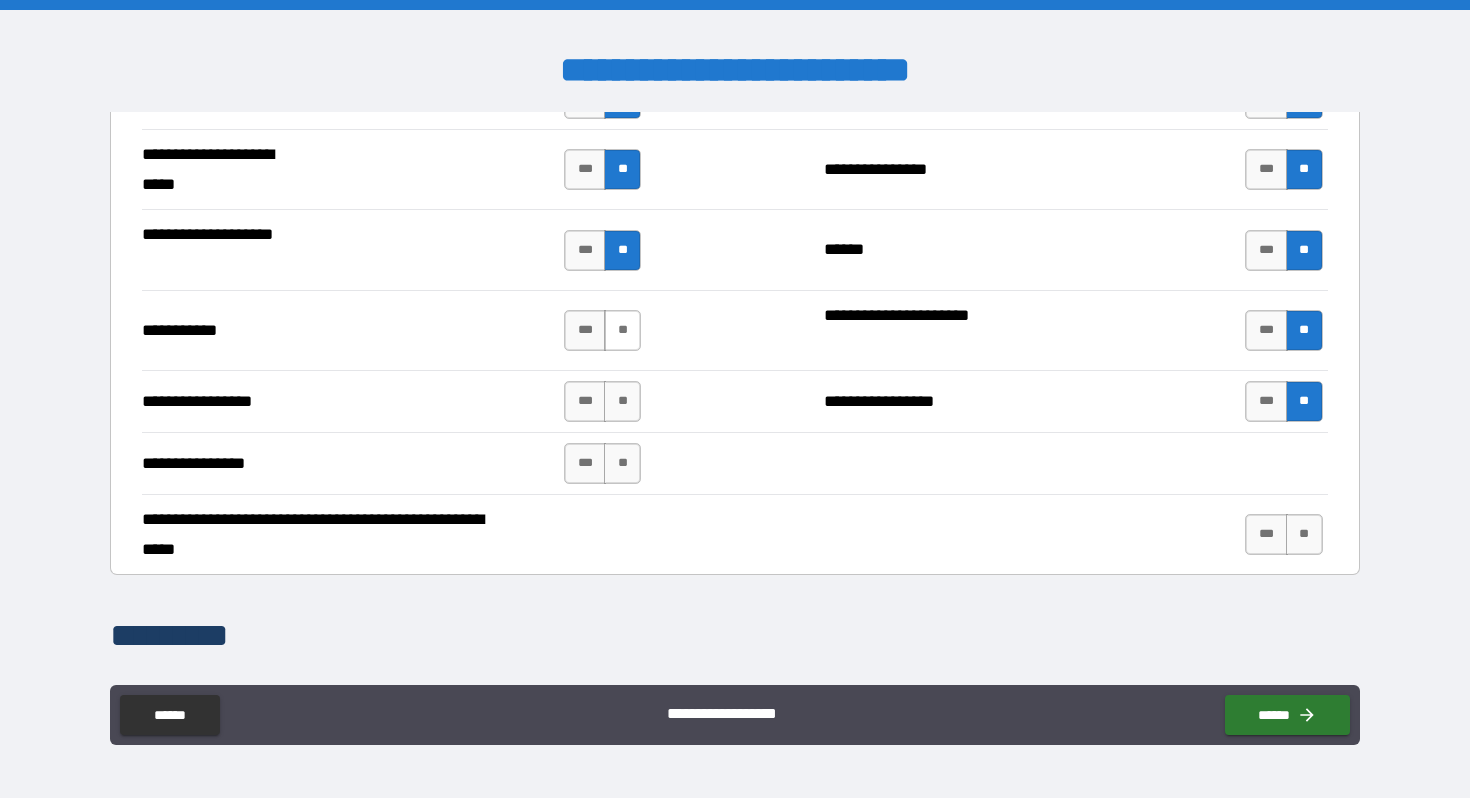 click on "**" at bounding box center [622, 330] 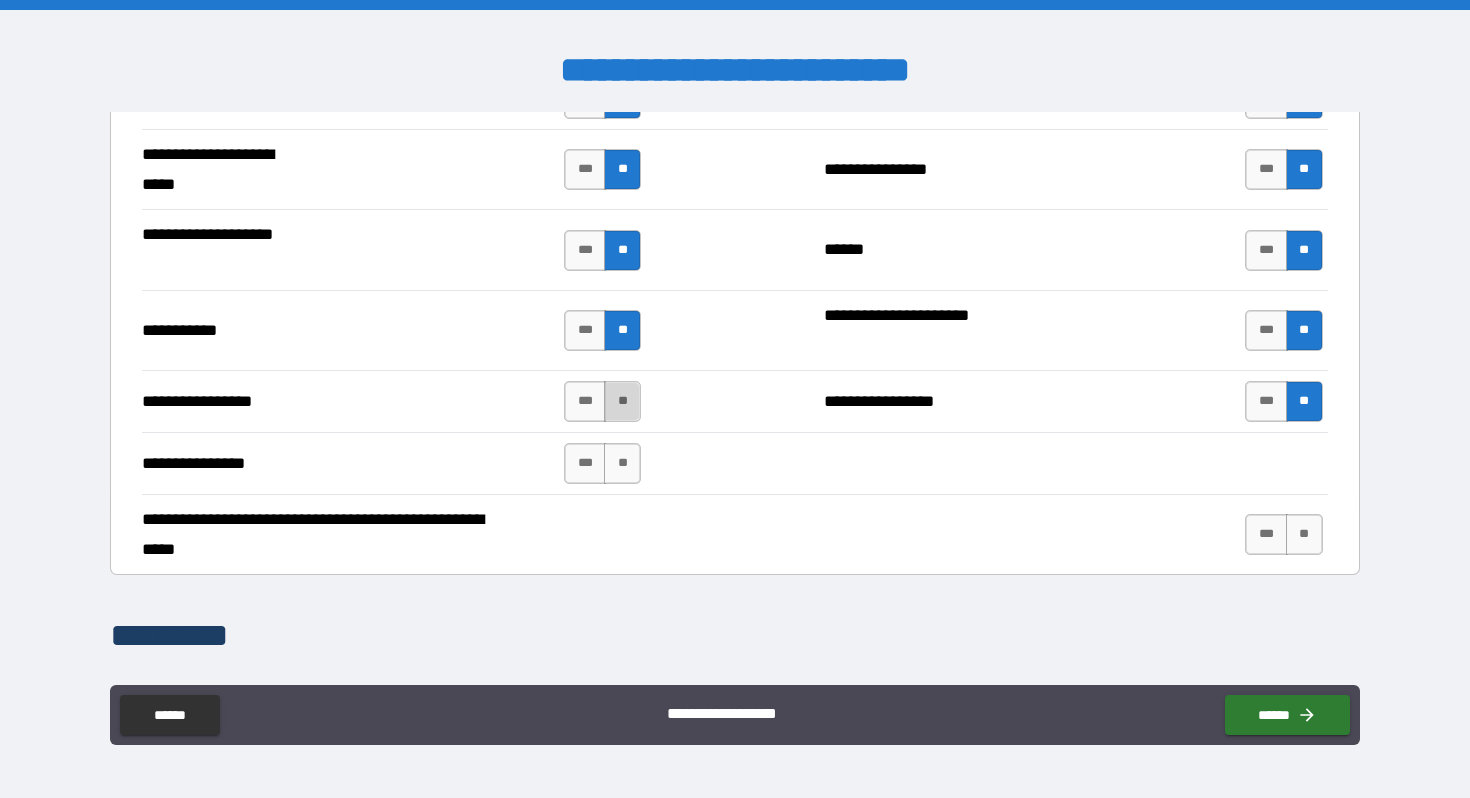 click on "**" at bounding box center (622, 401) 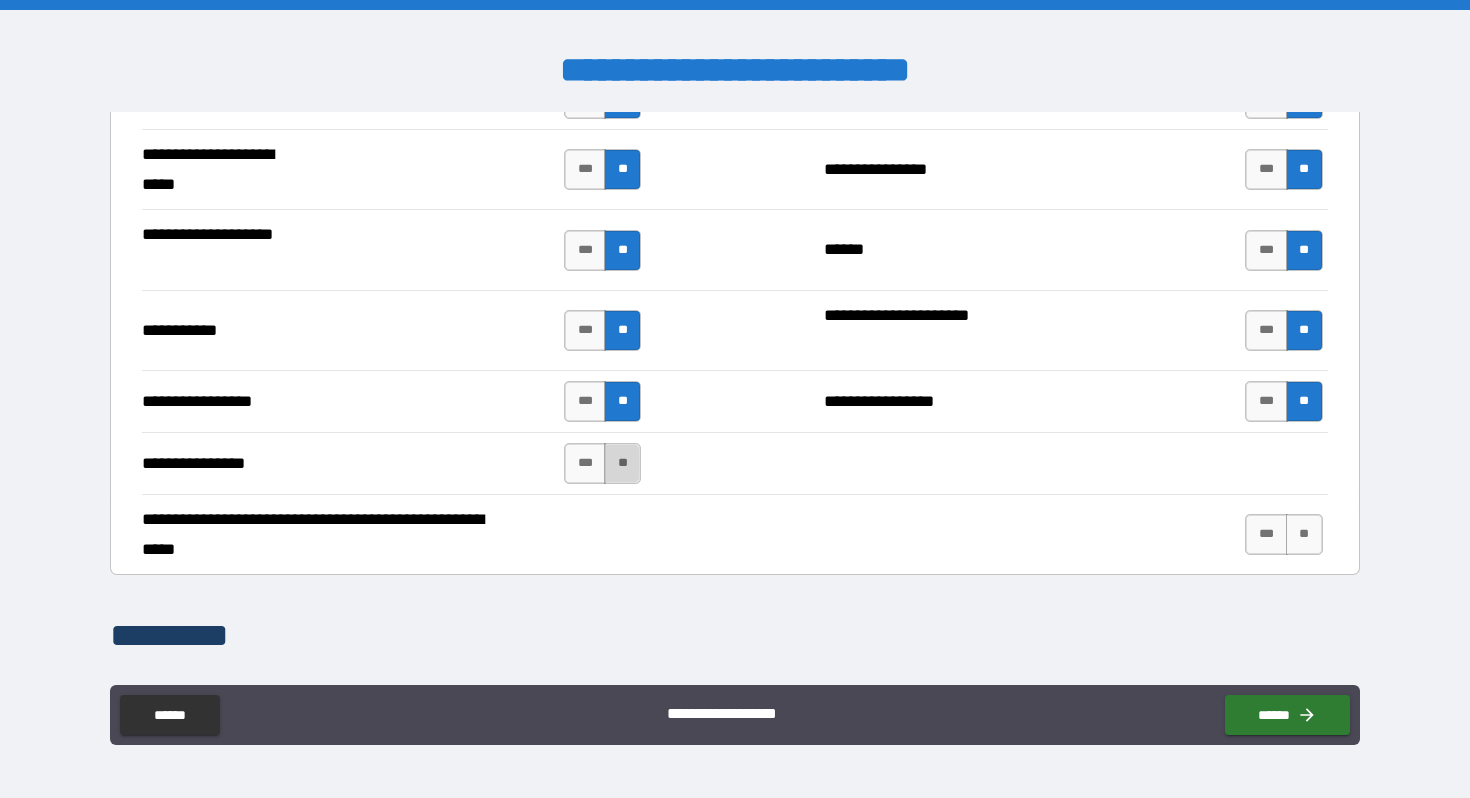click on "**" at bounding box center [622, 463] 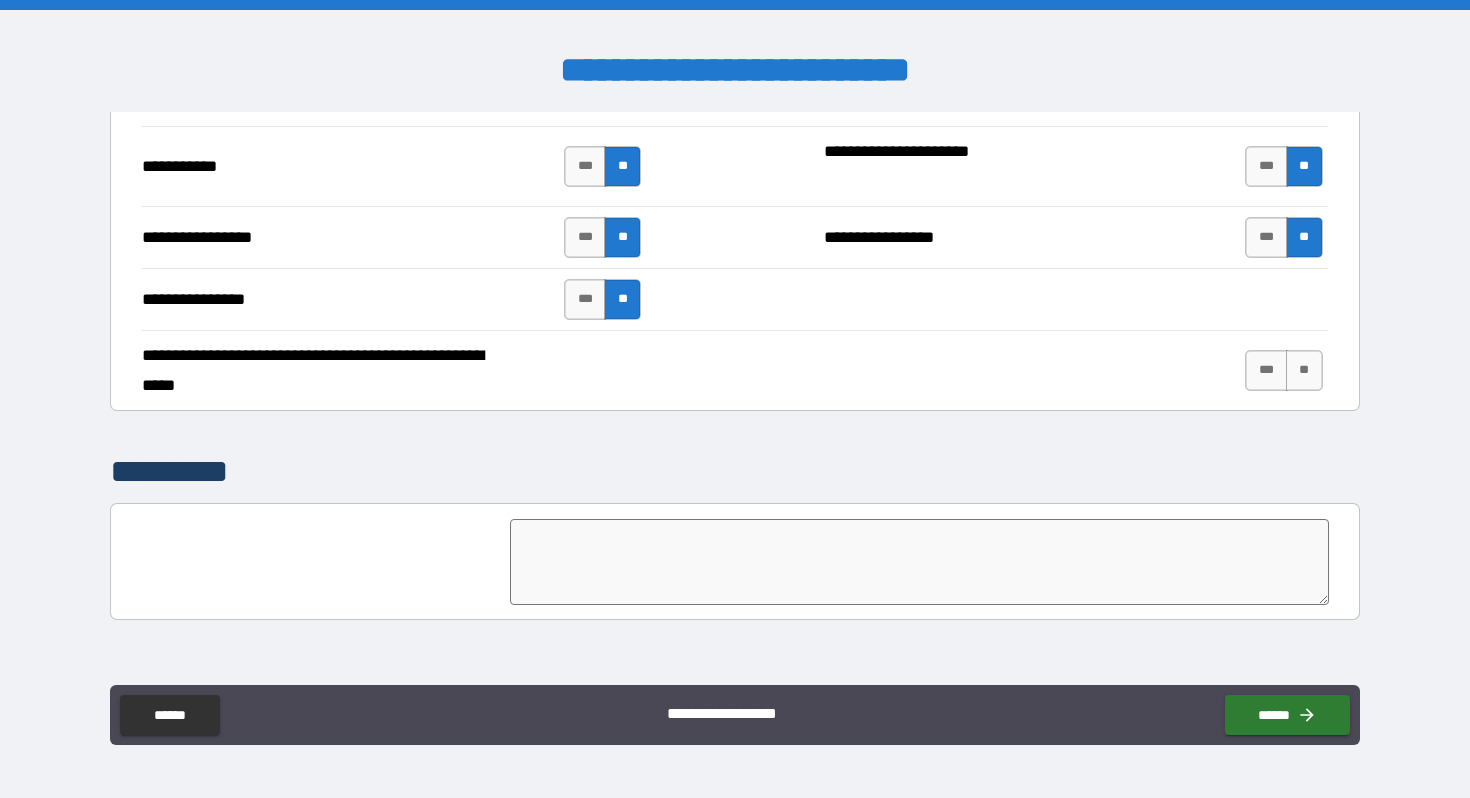 scroll, scrollTop: 4474, scrollLeft: 0, axis: vertical 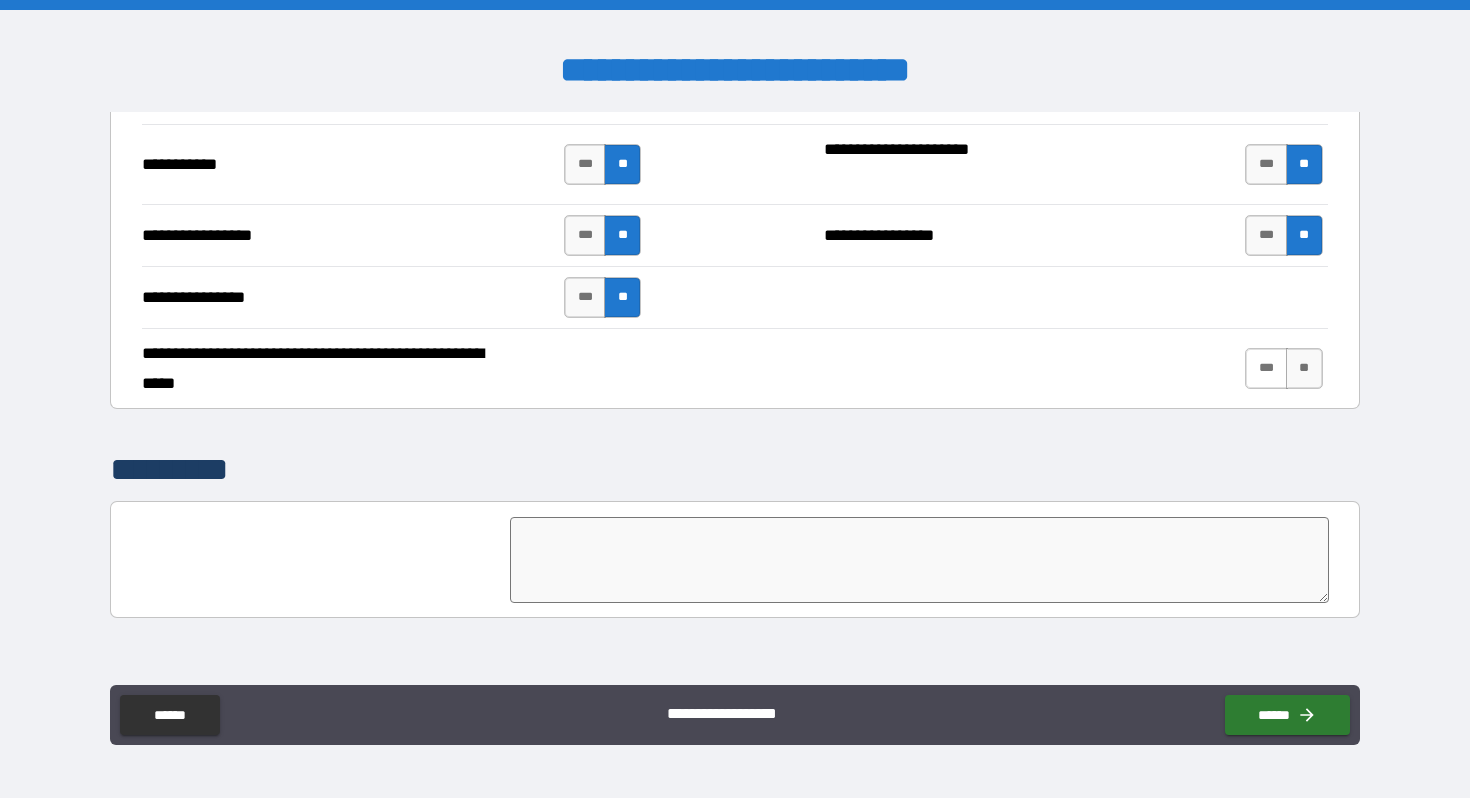 click on "***" at bounding box center [1266, 368] 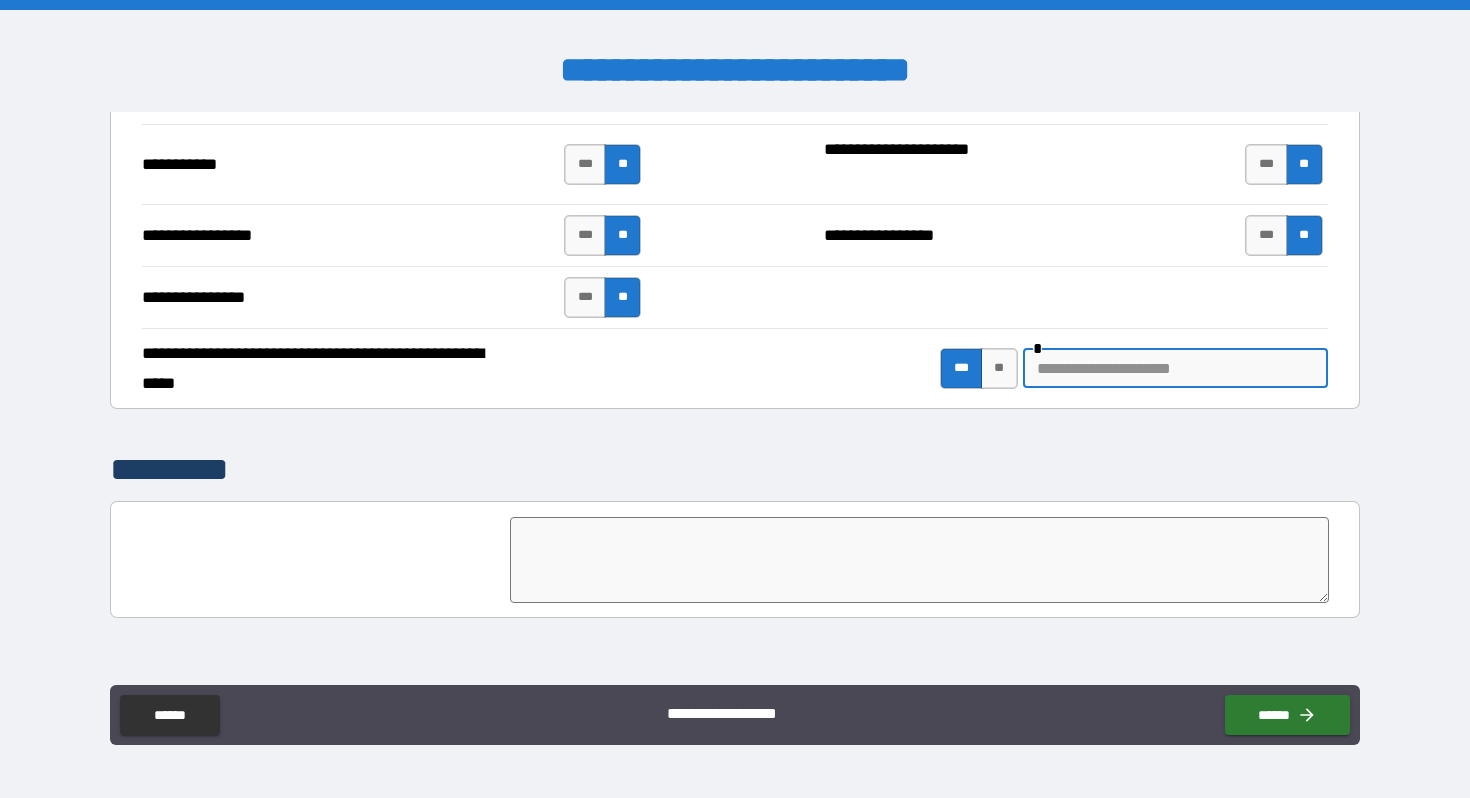 click at bounding box center (1175, 368) 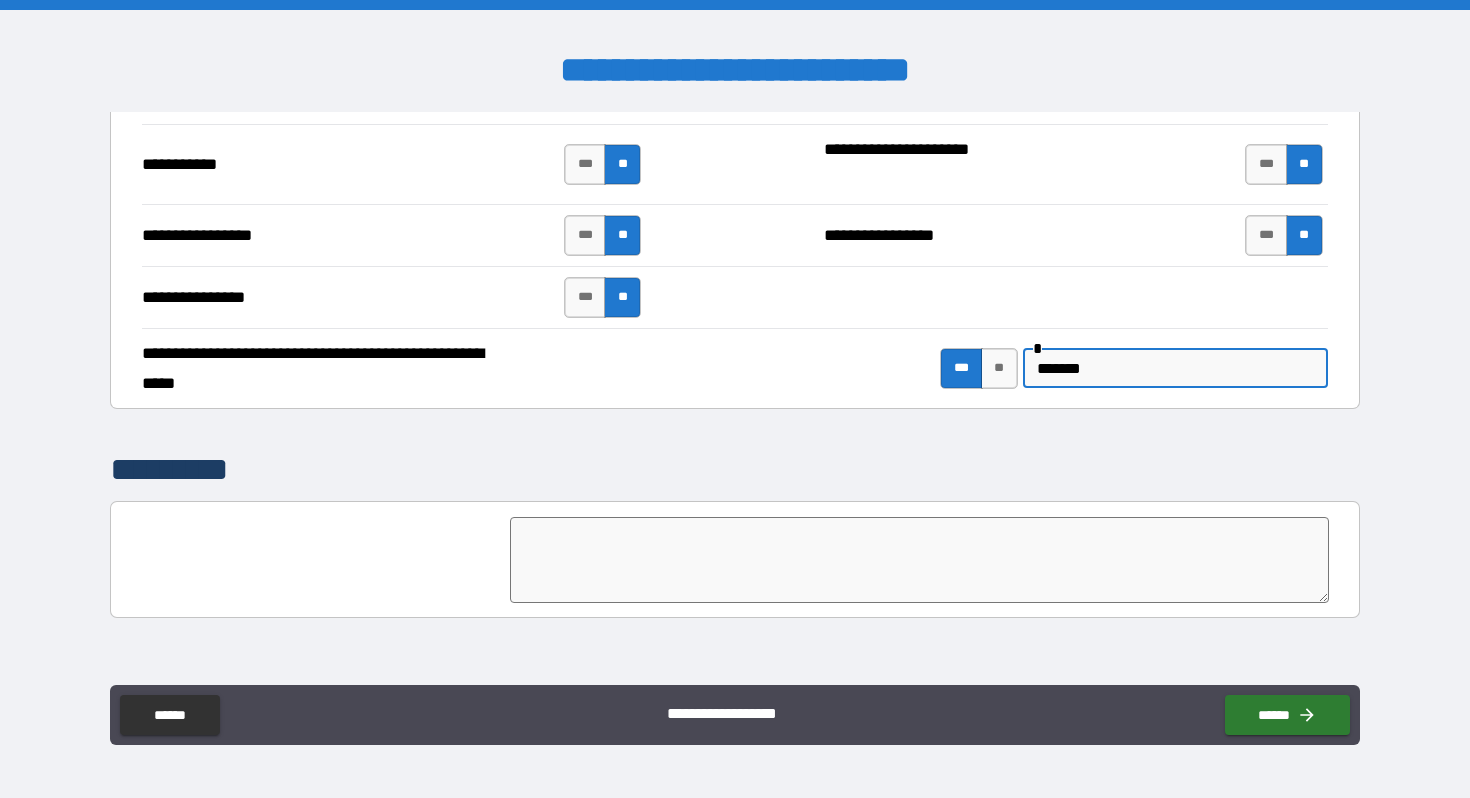 click on "******" at bounding box center (1175, 368) 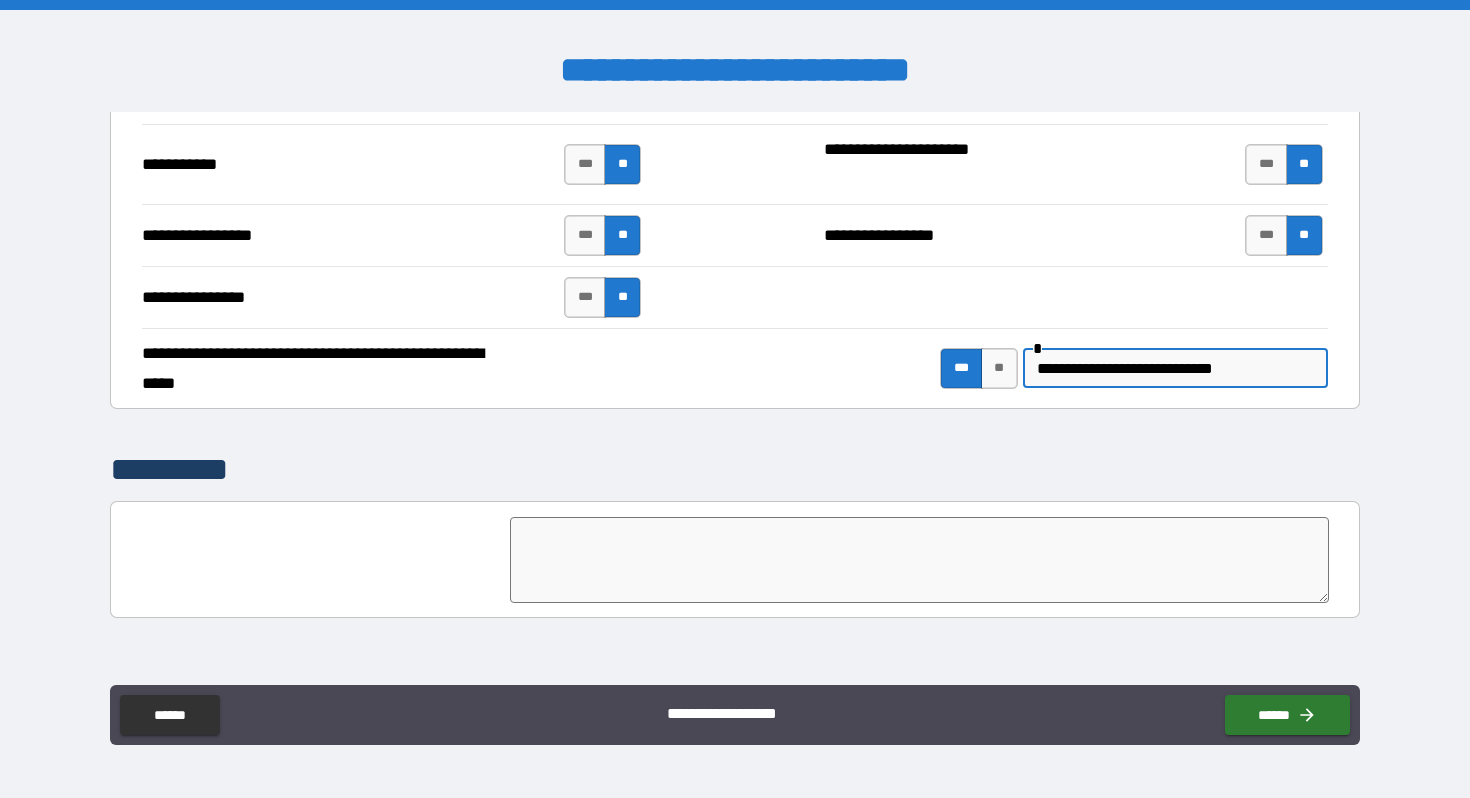 type on "**********" 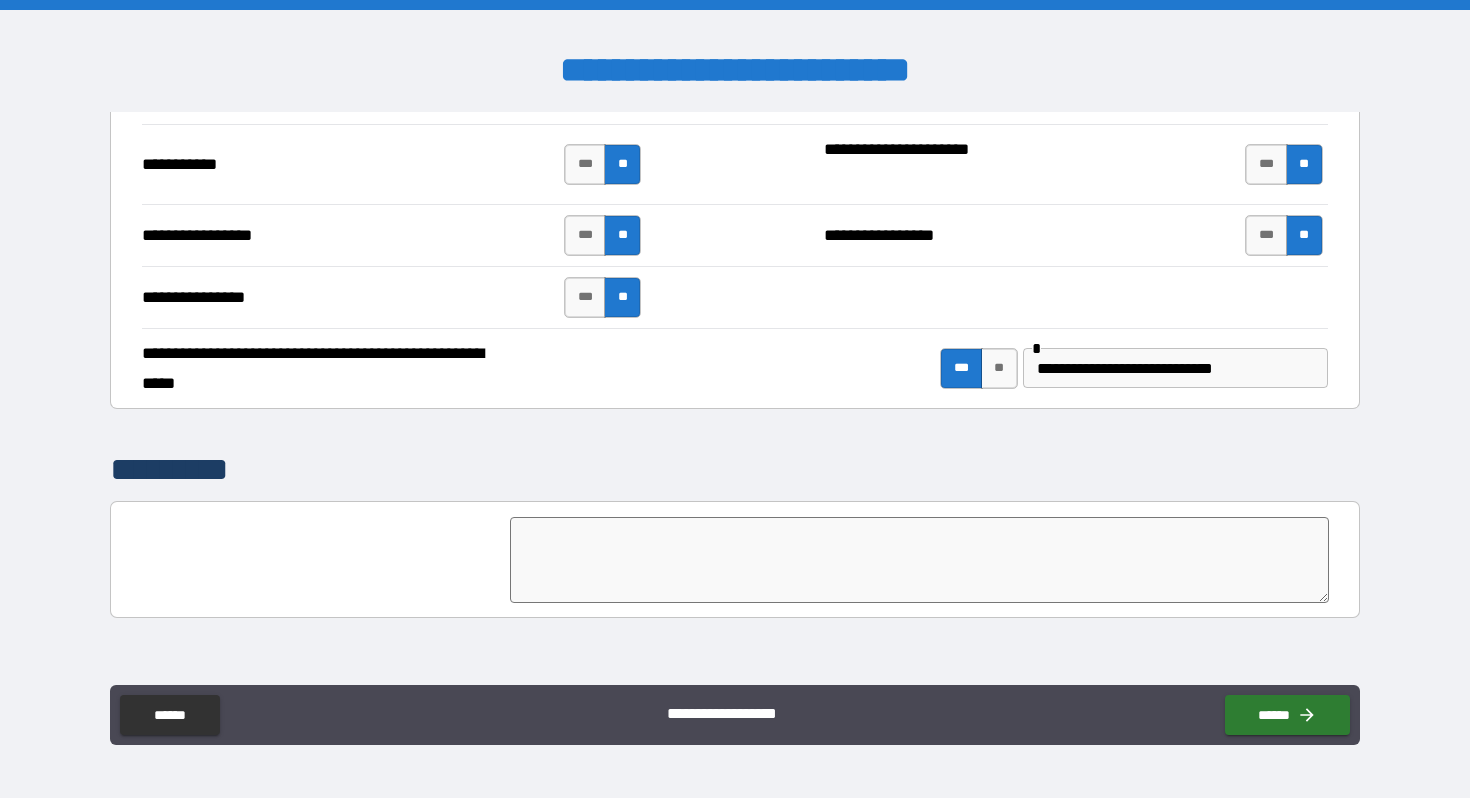 click at bounding box center [919, 560] 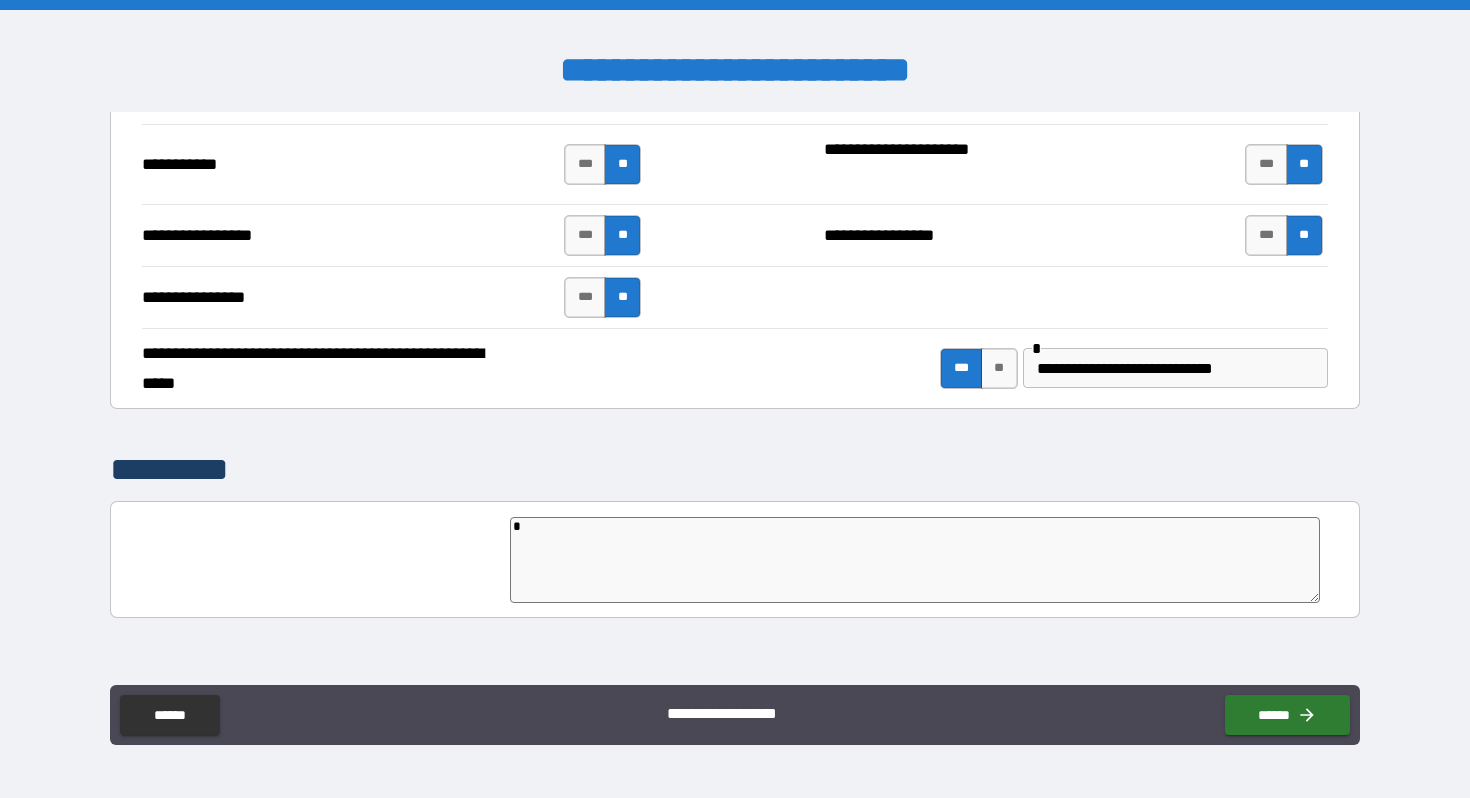 type on "*" 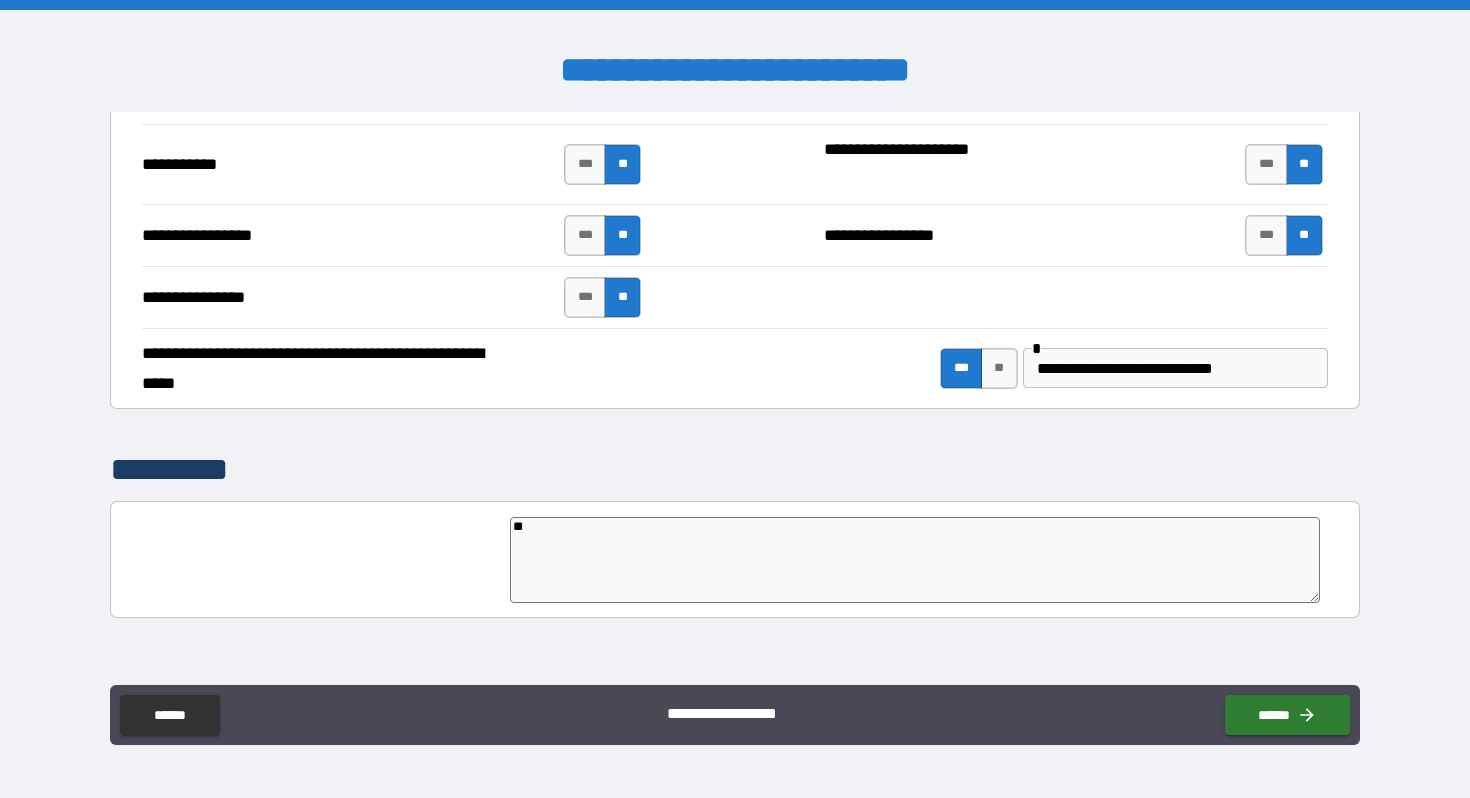 type on "***" 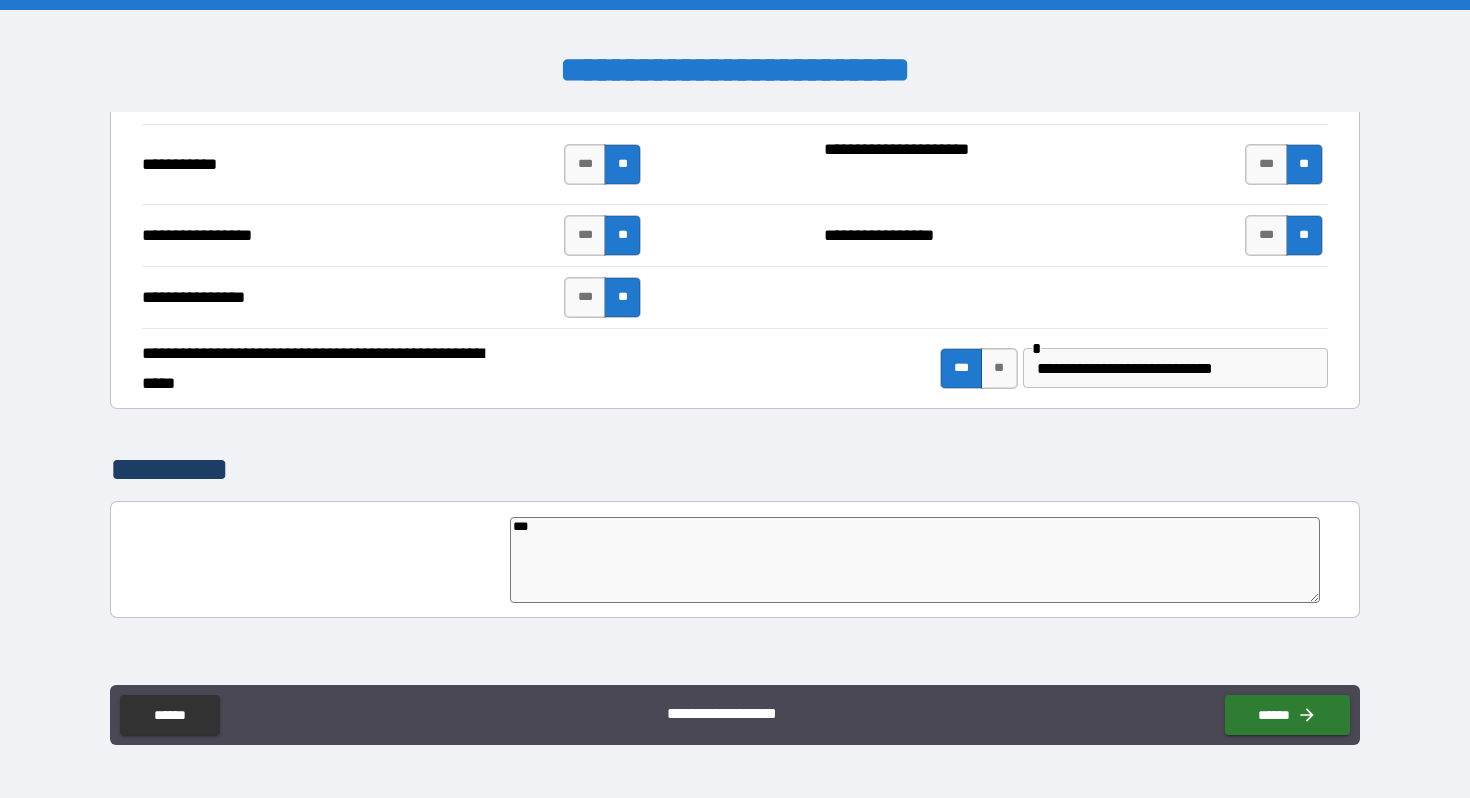 type on "****" 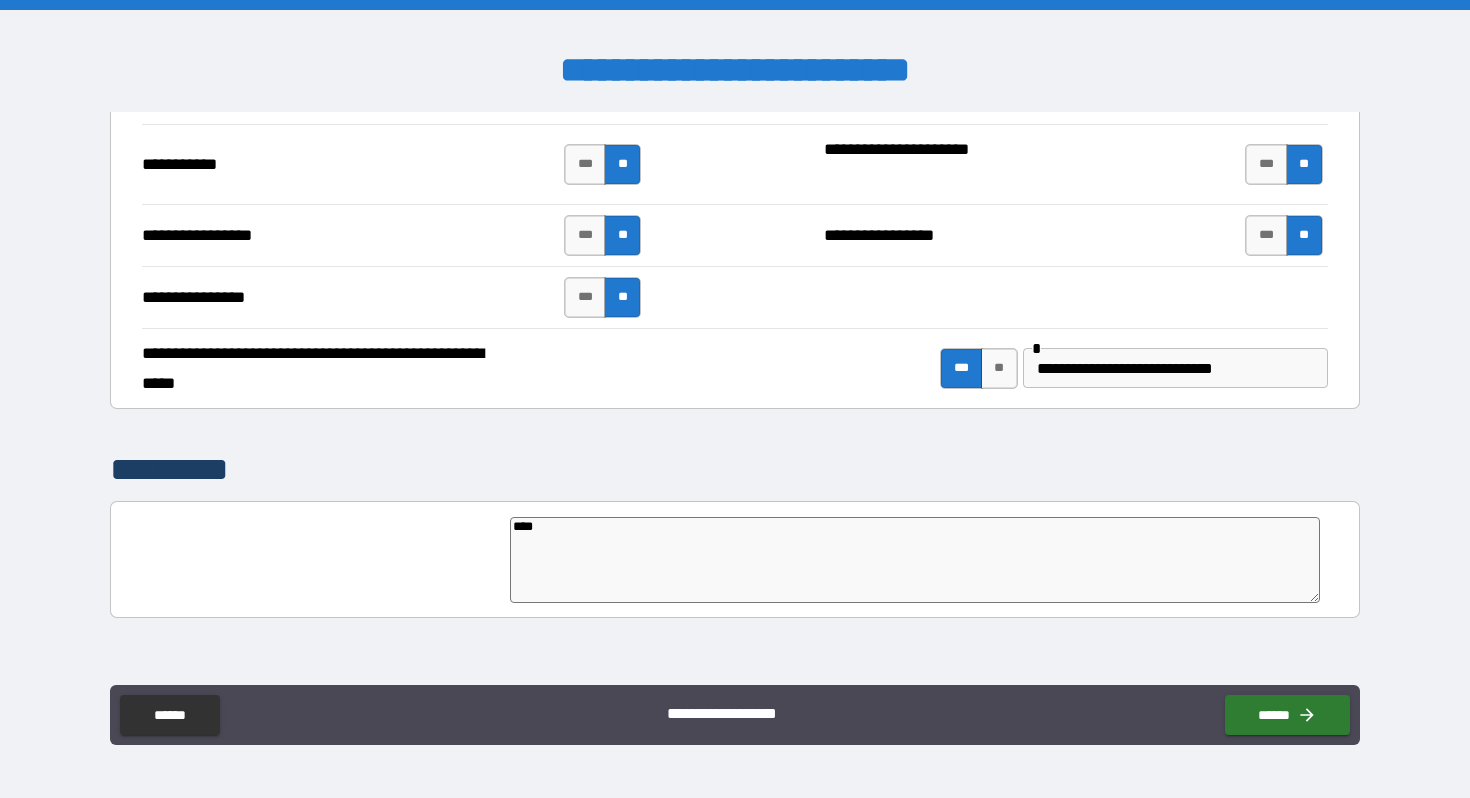 type on "*****" 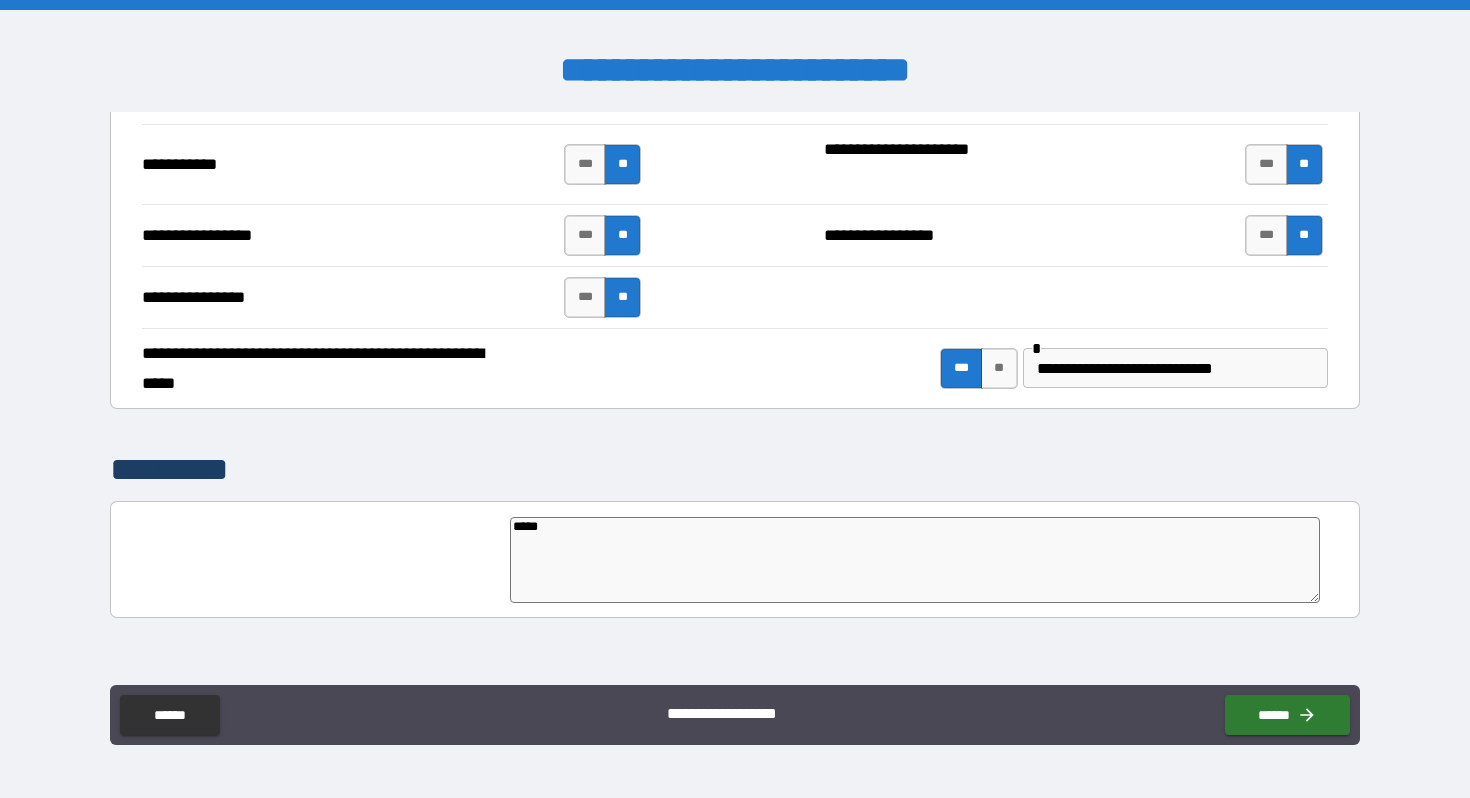 type on "*" 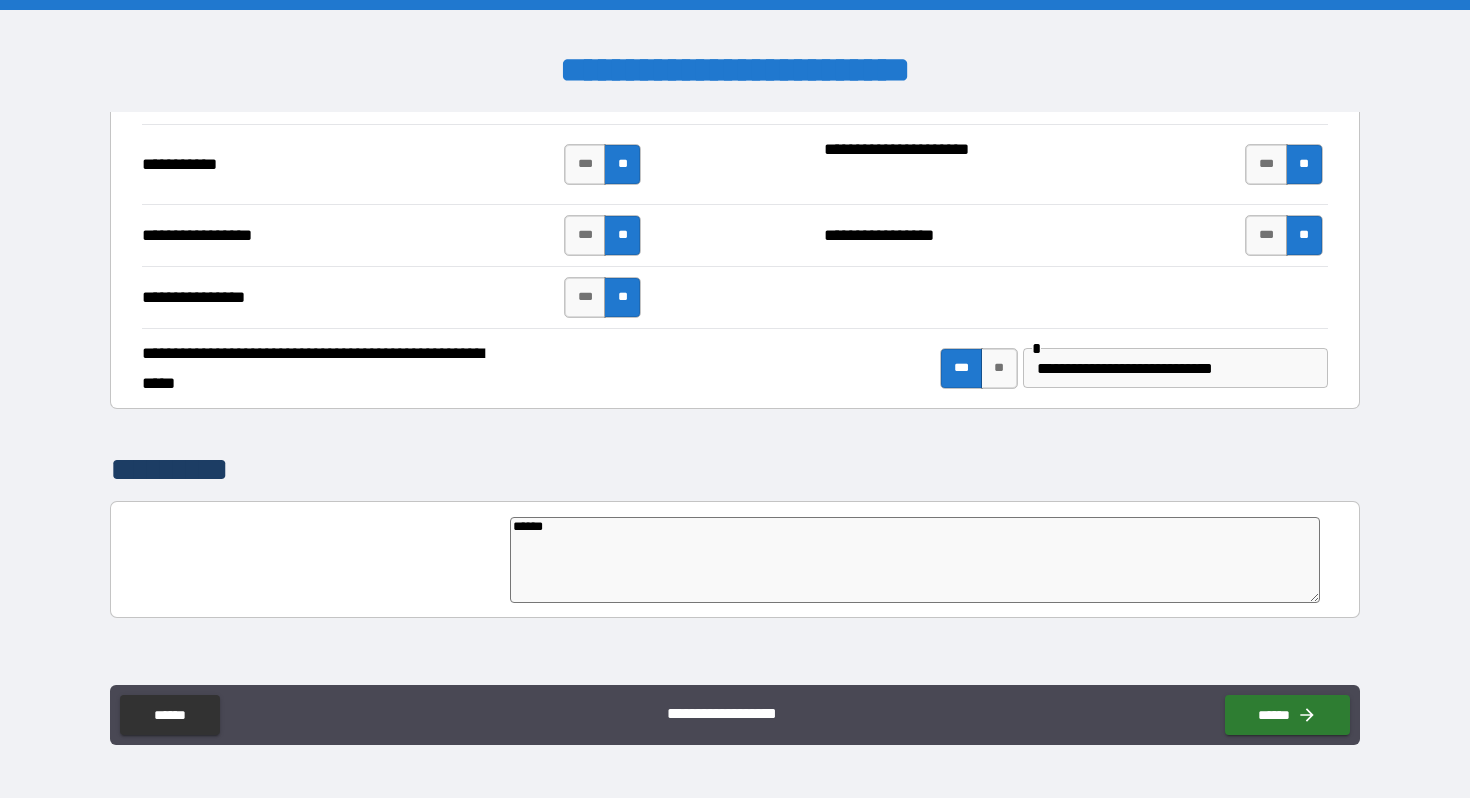type on "*******" 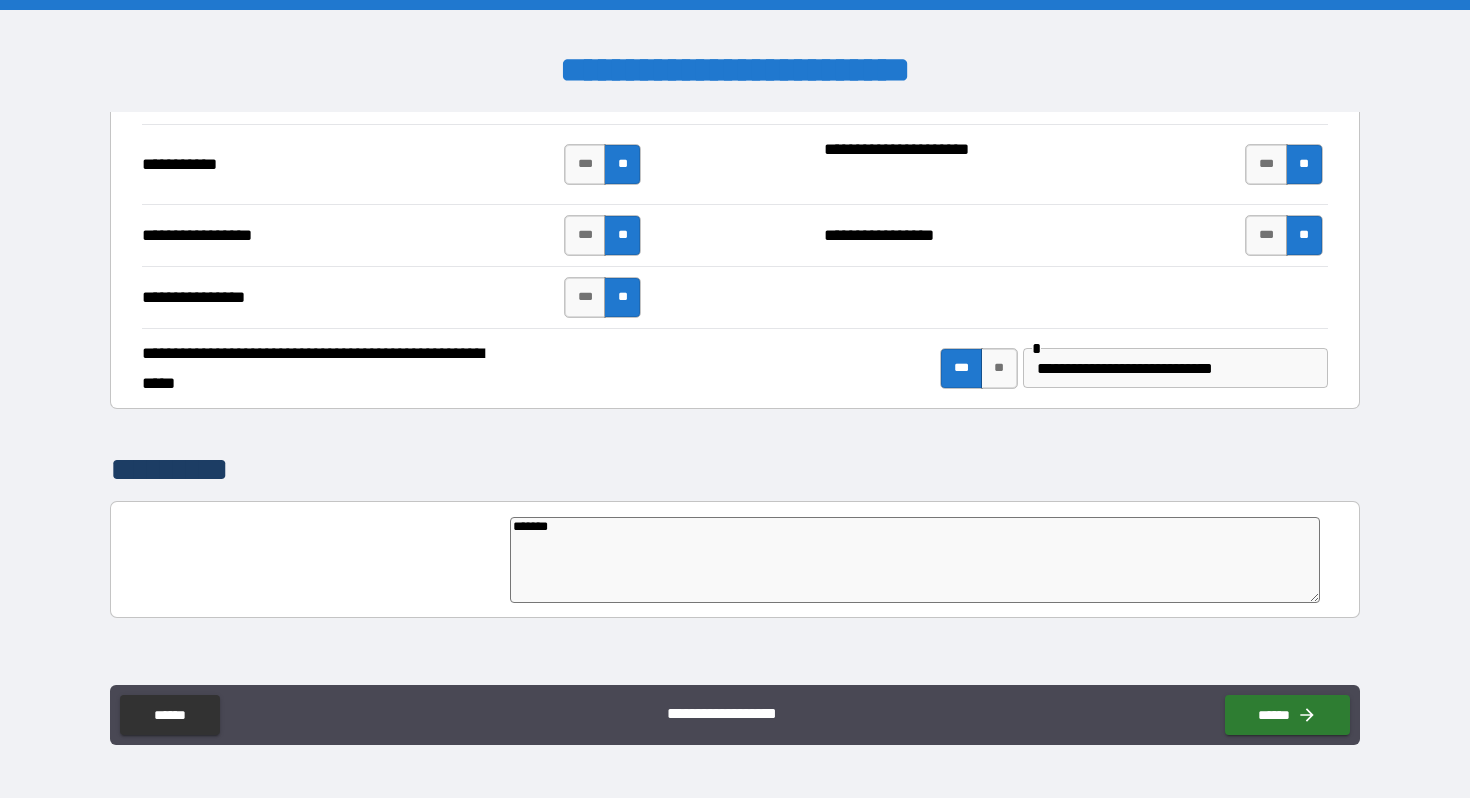 type on "********" 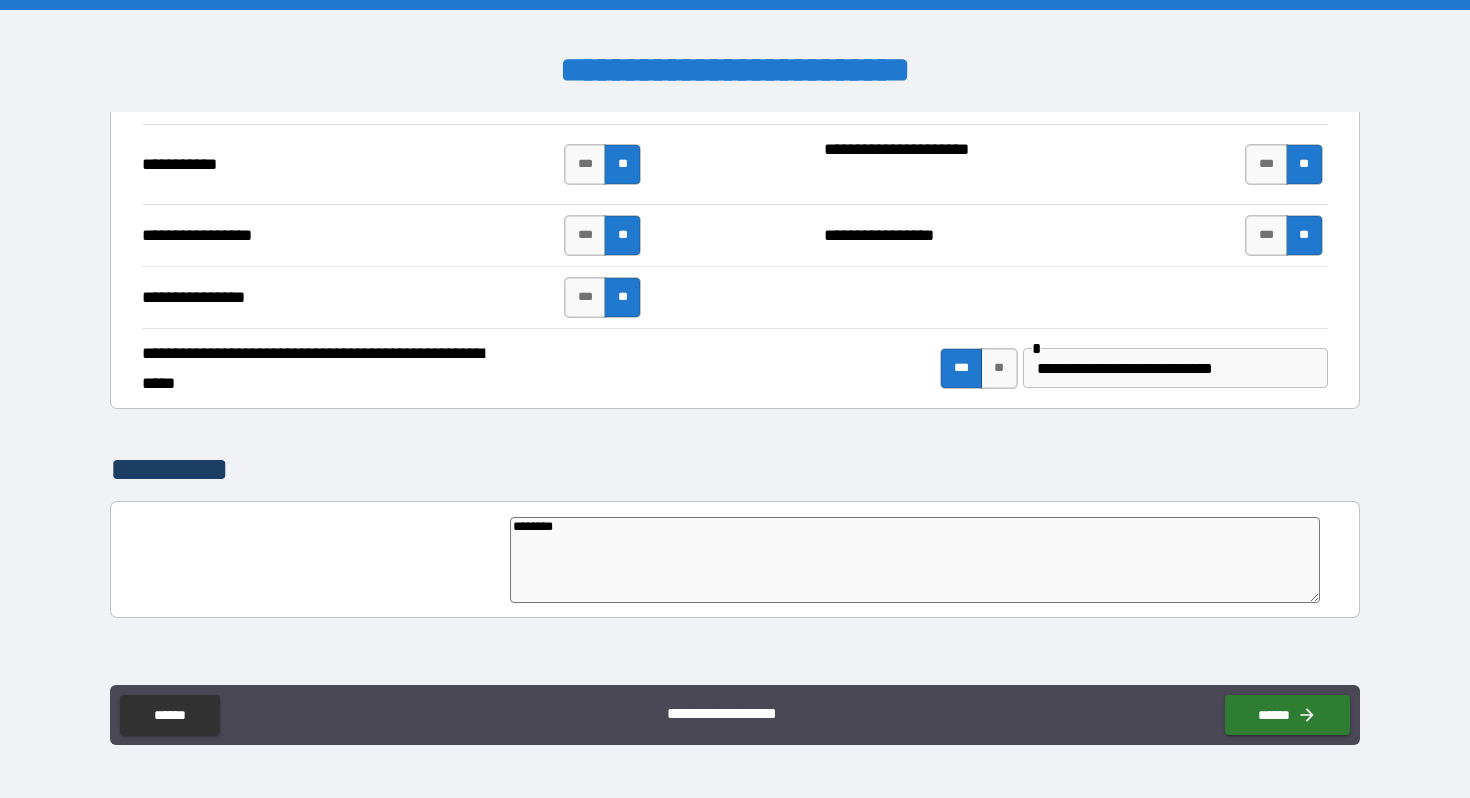 type on "*" 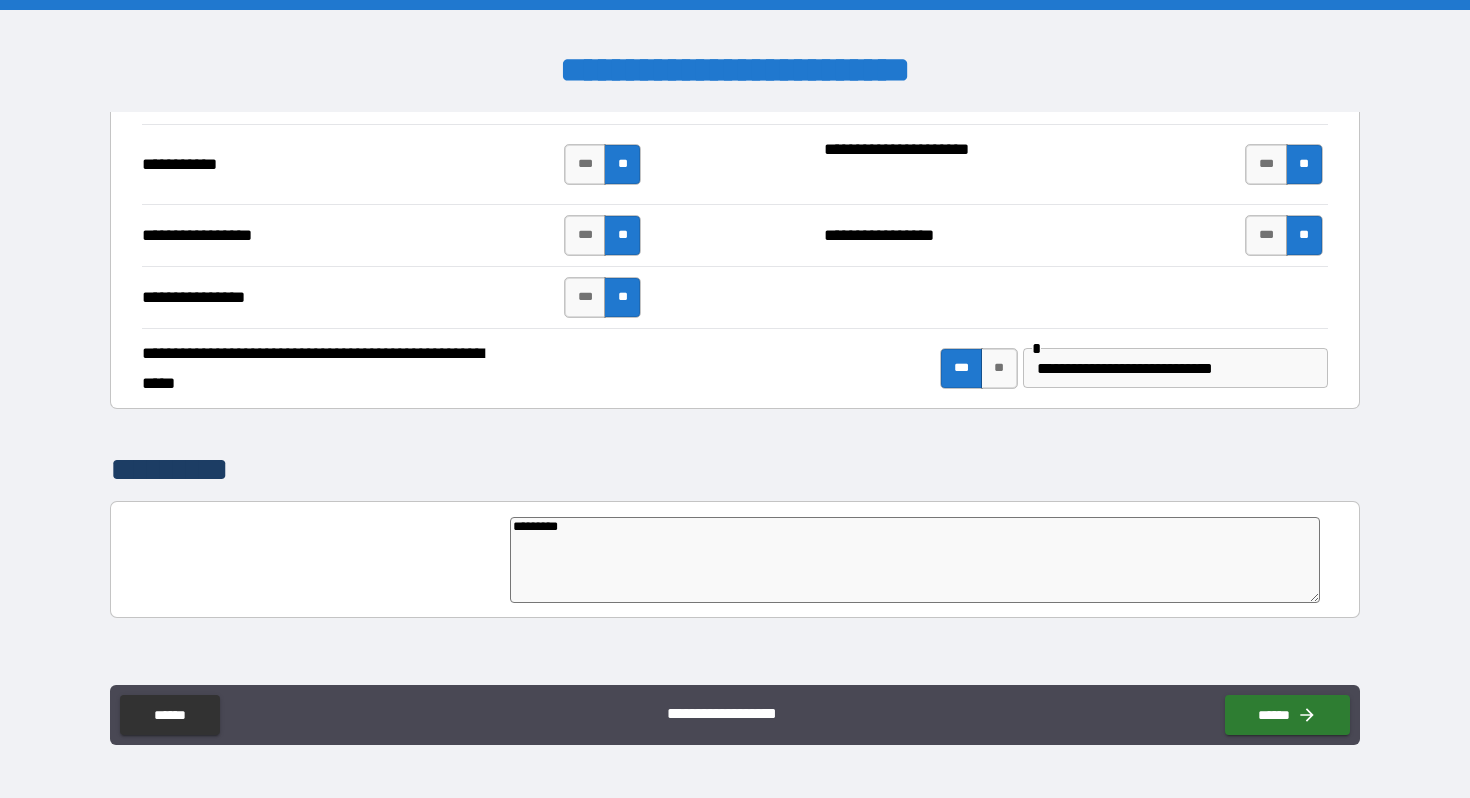 type on "*" 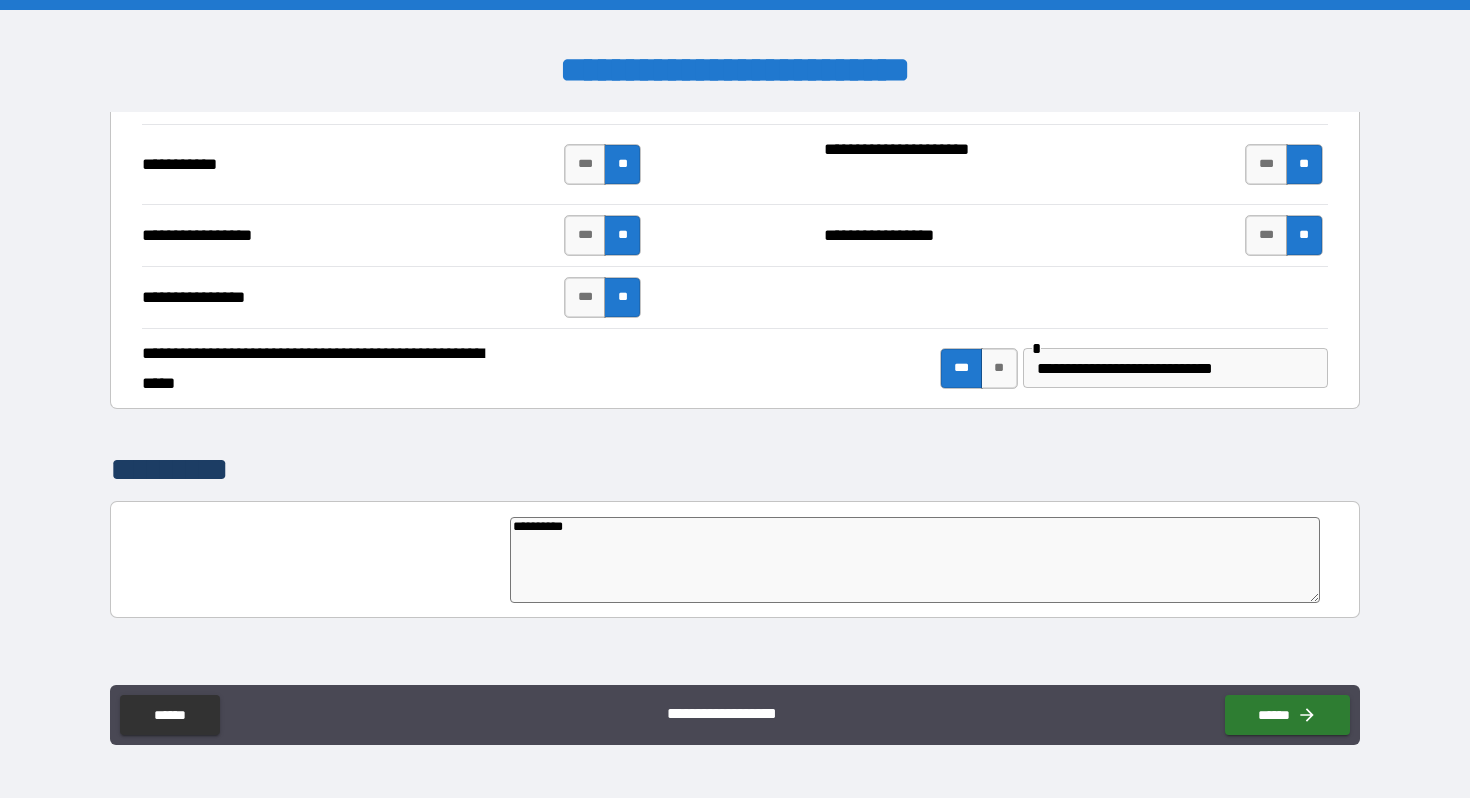 type on "**********" 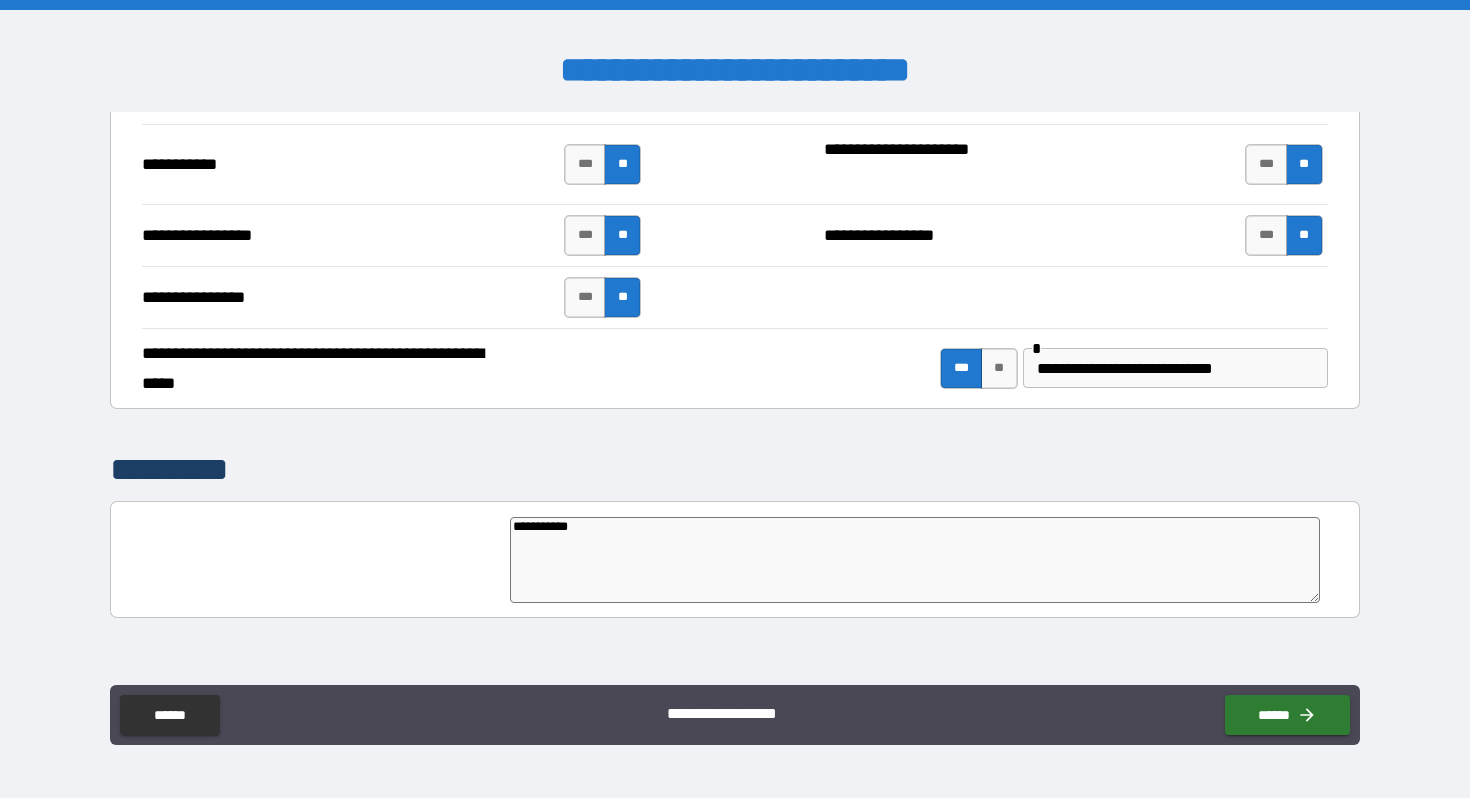 type on "*" 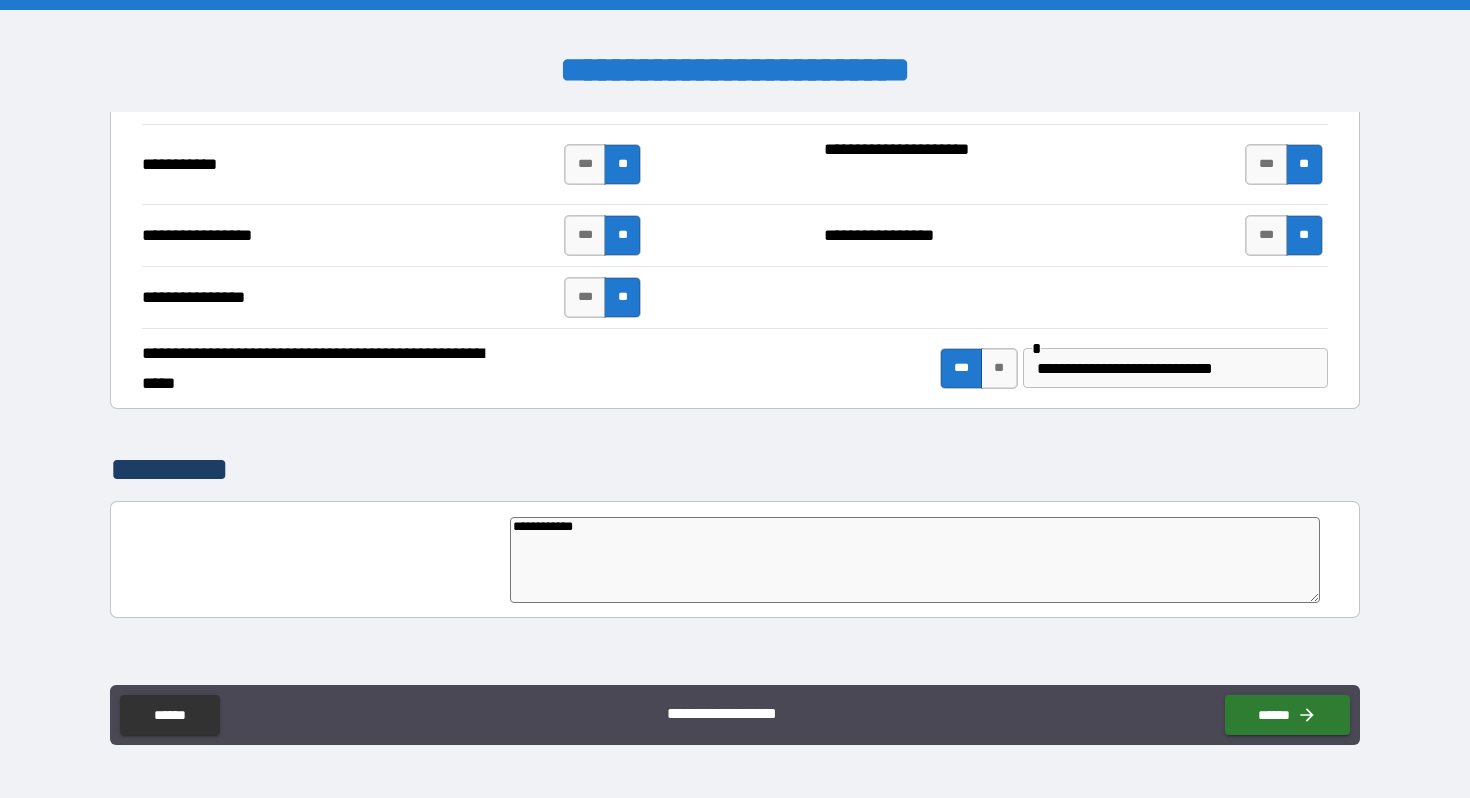 type on "*" 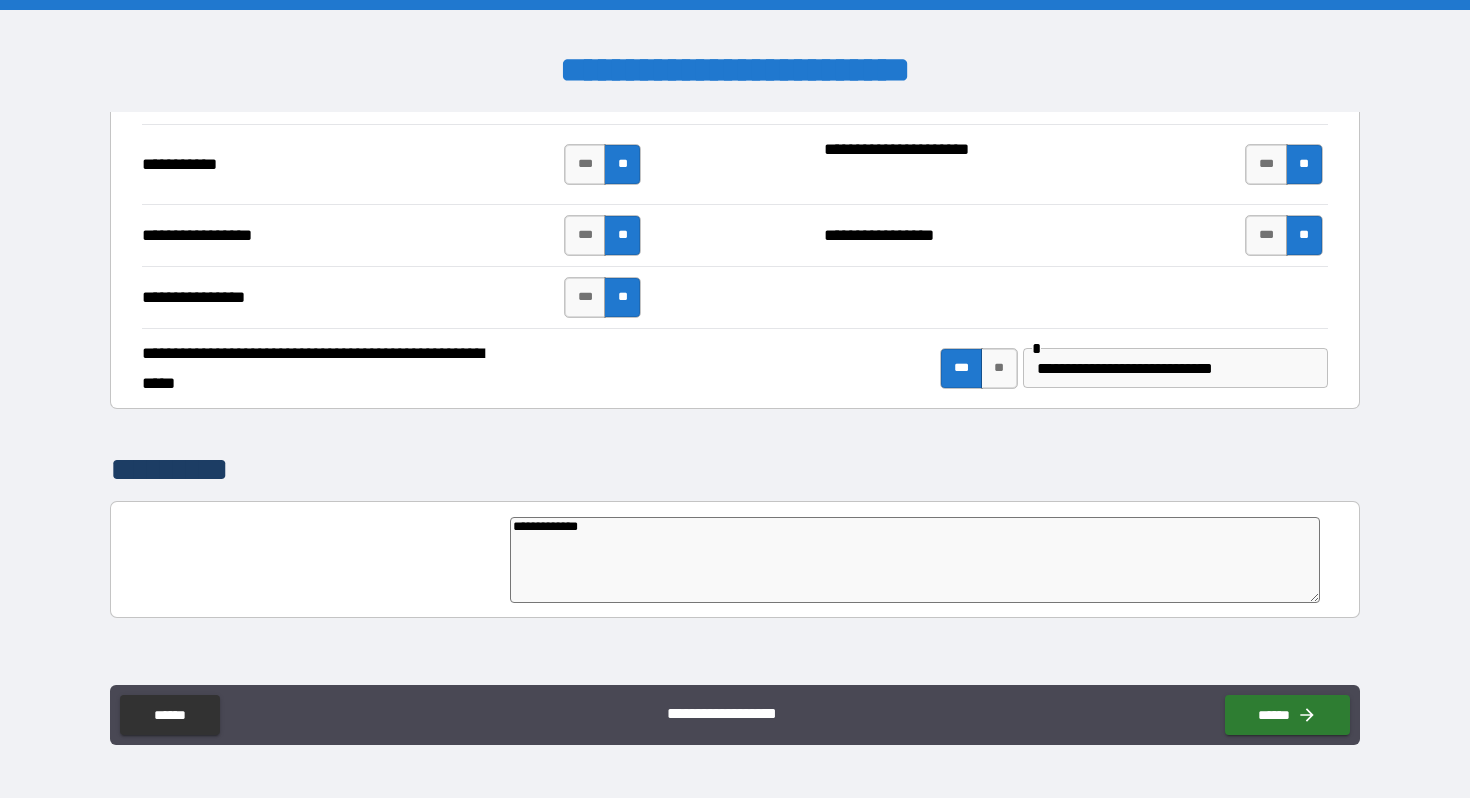 type on "*" 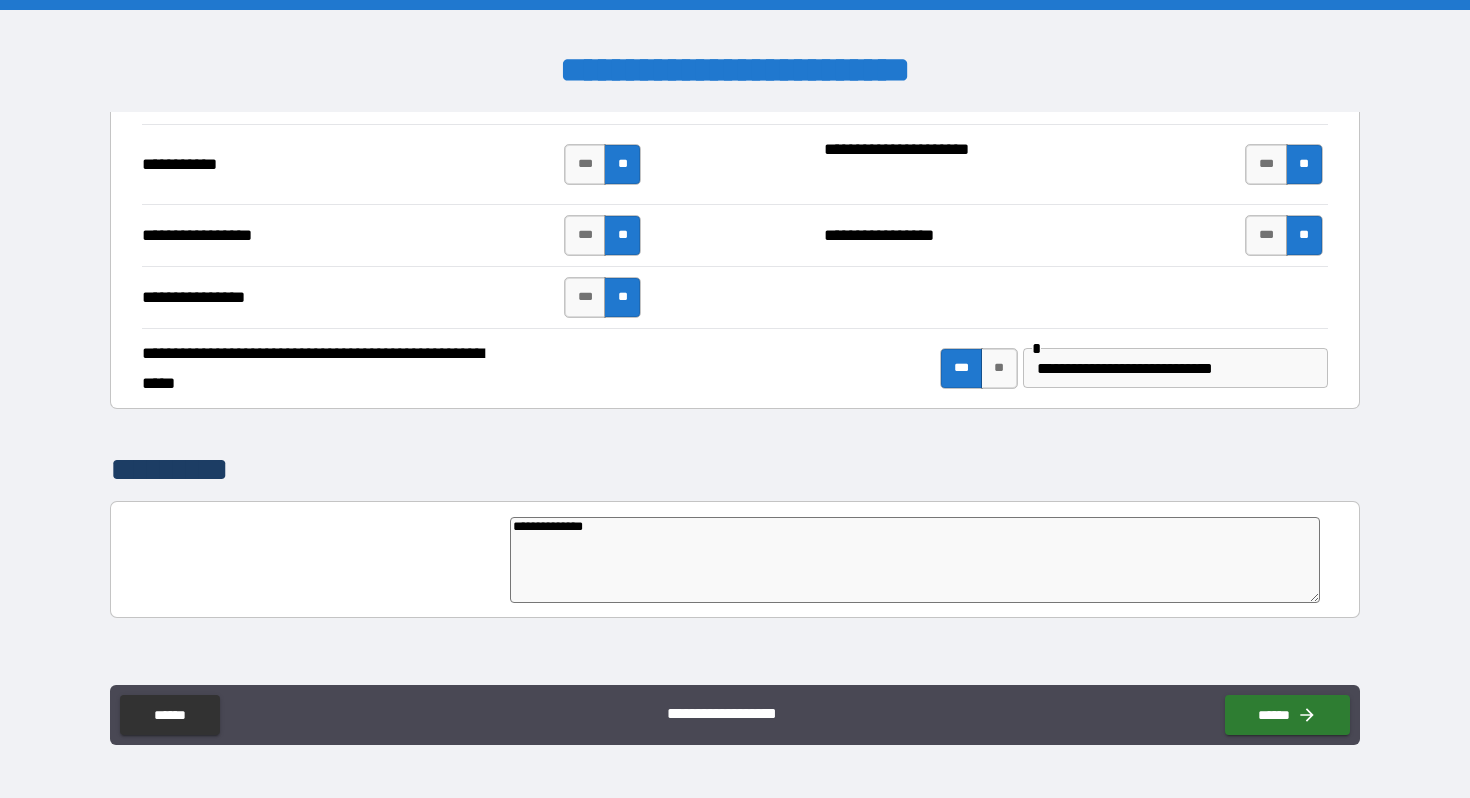 type on "*" 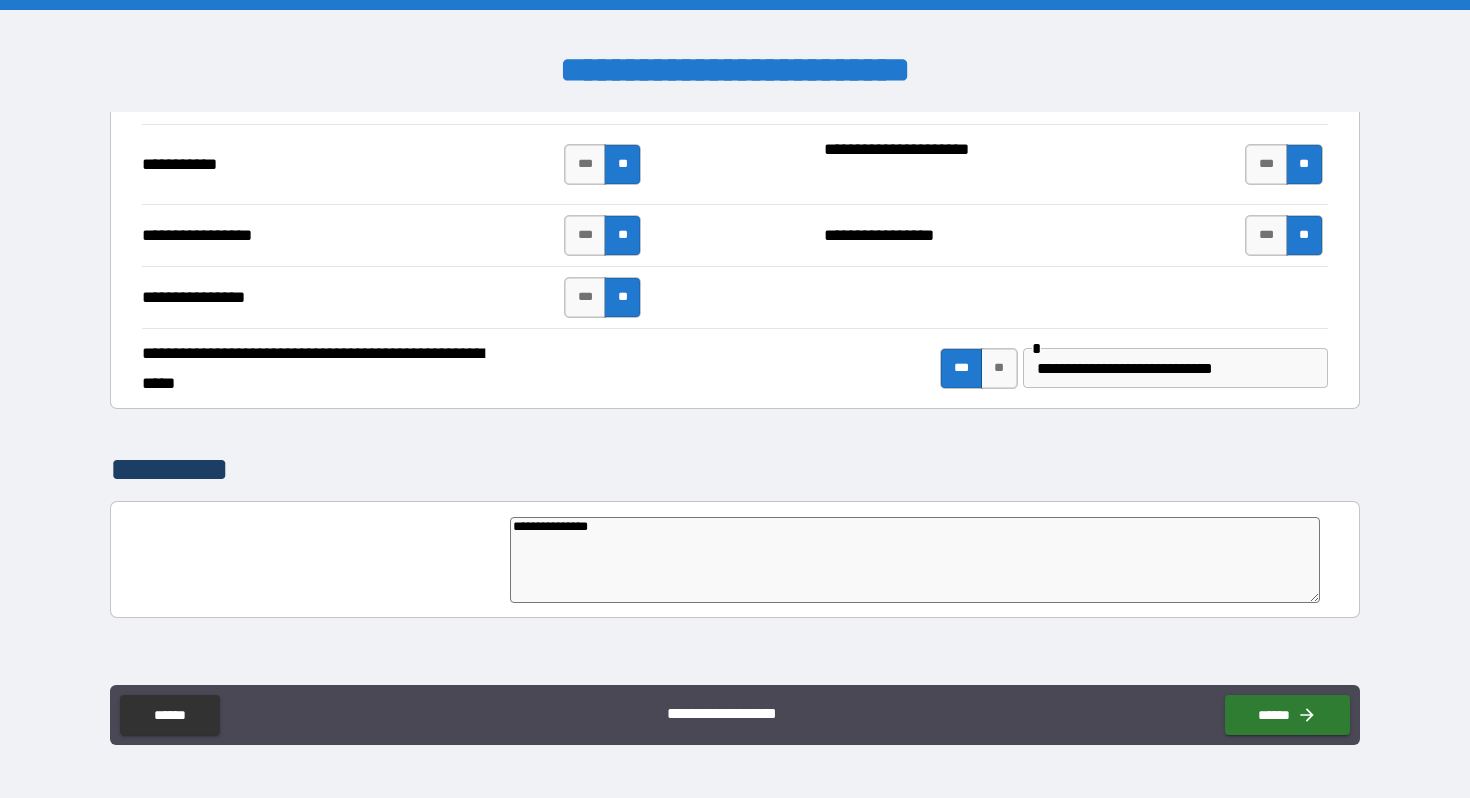 type on "*" 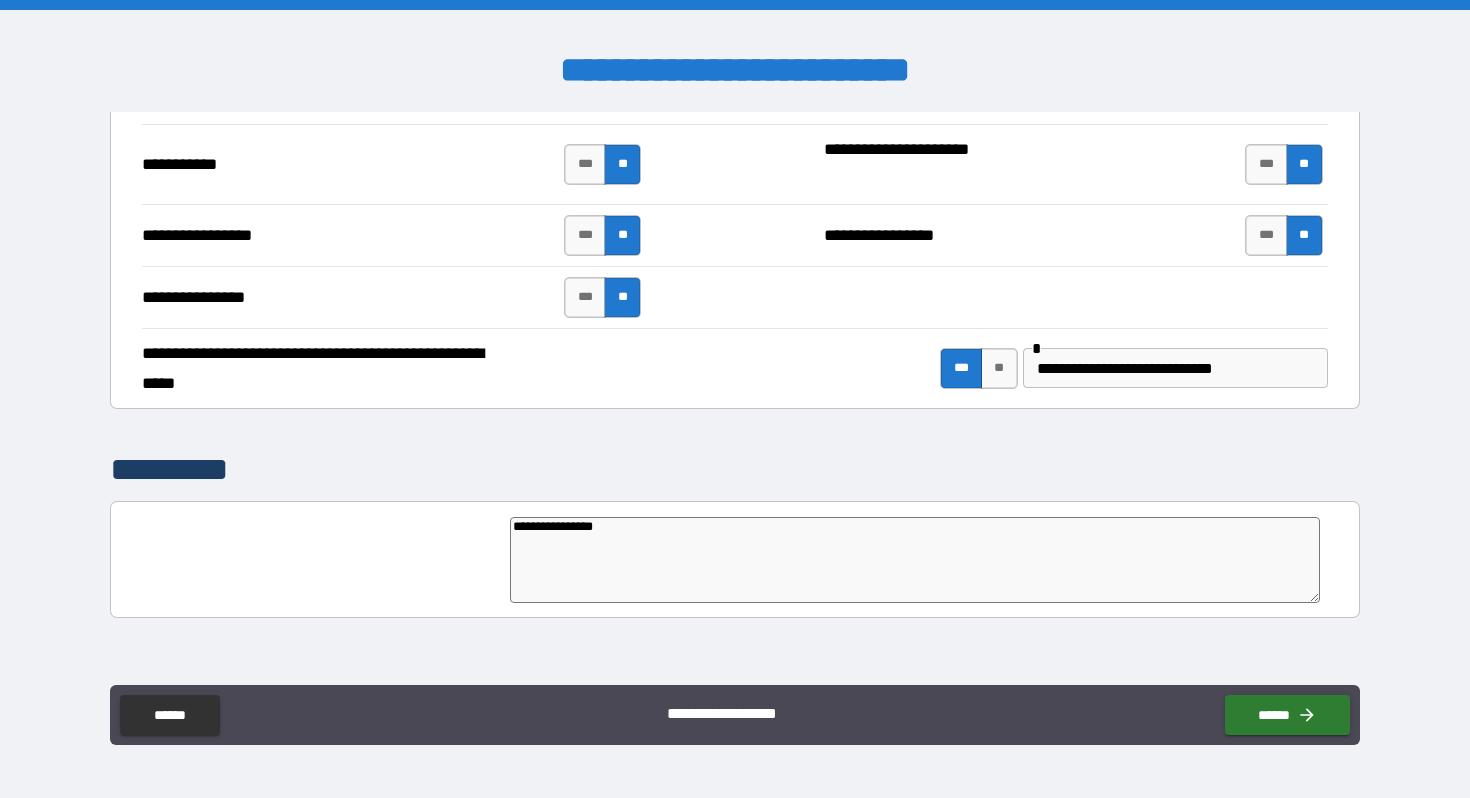 type on "*" 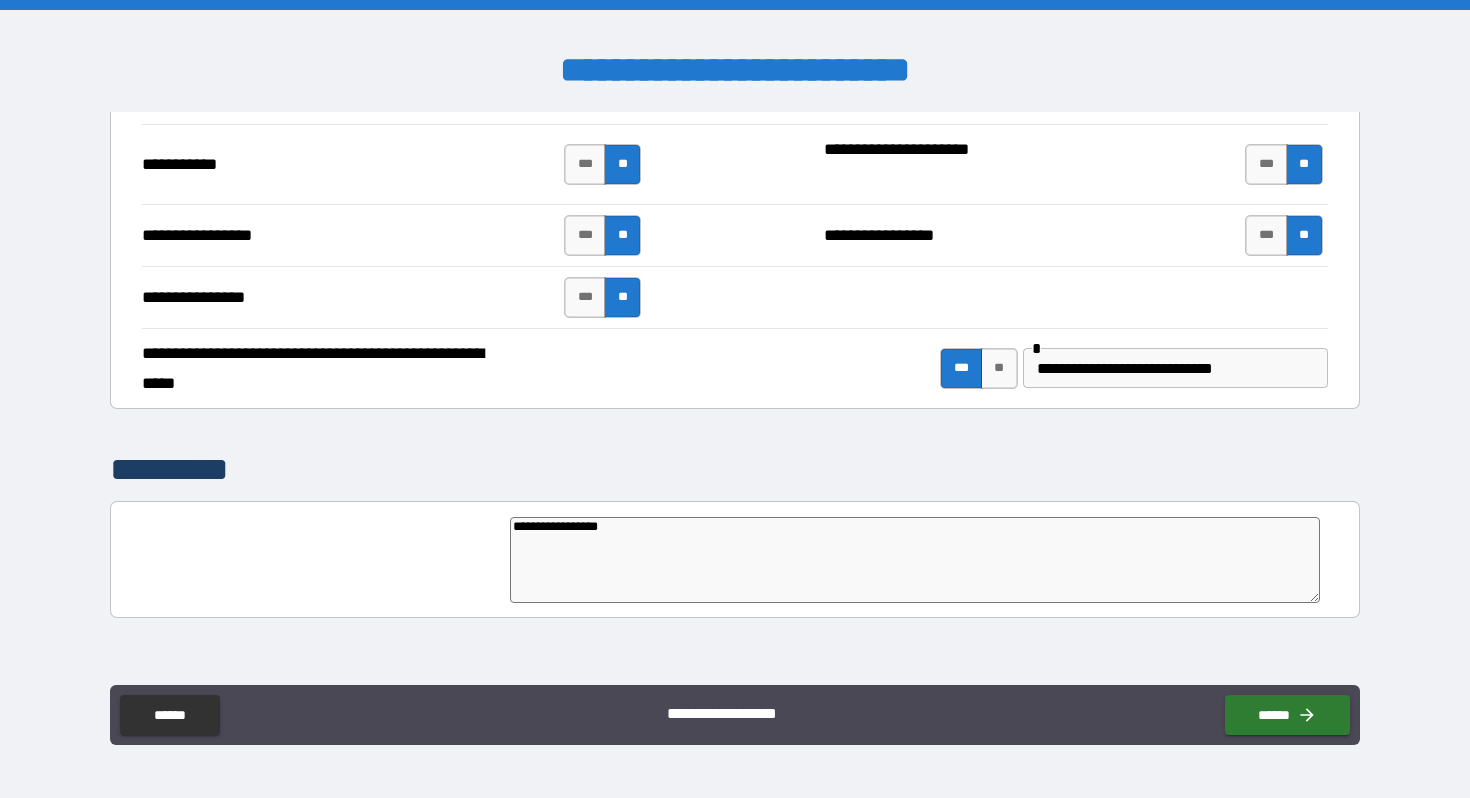 type on "*" 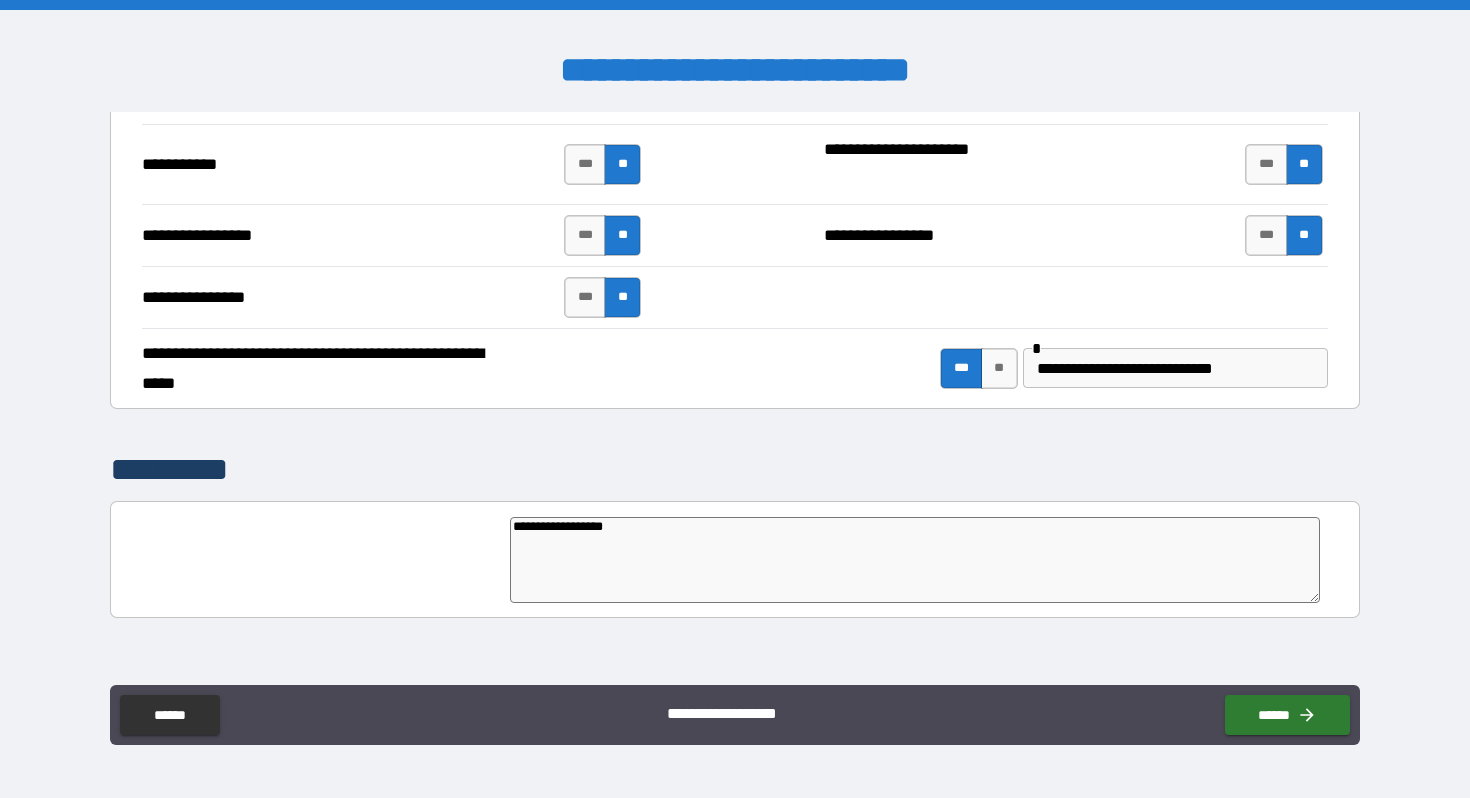 type on "*" 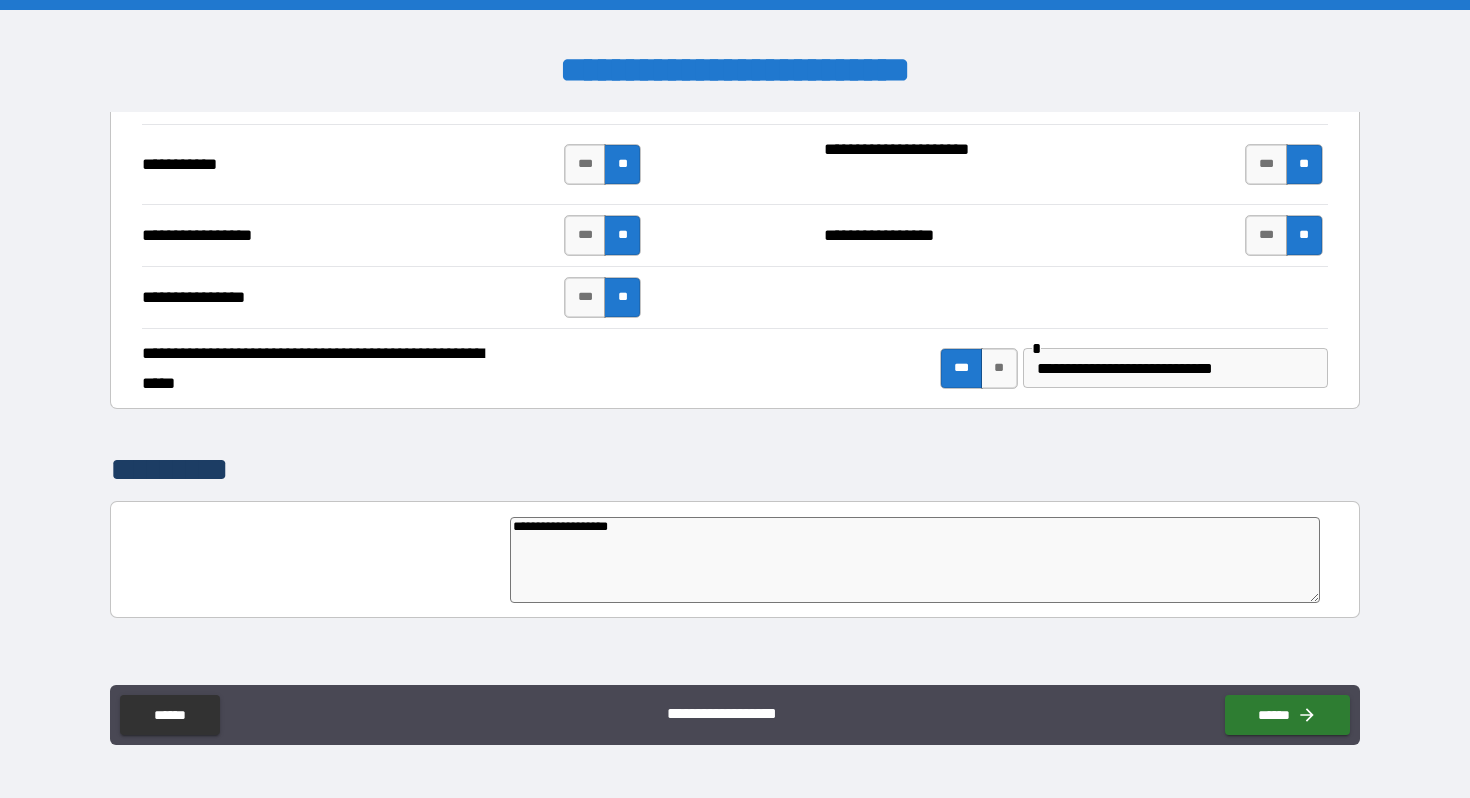 type on "*" 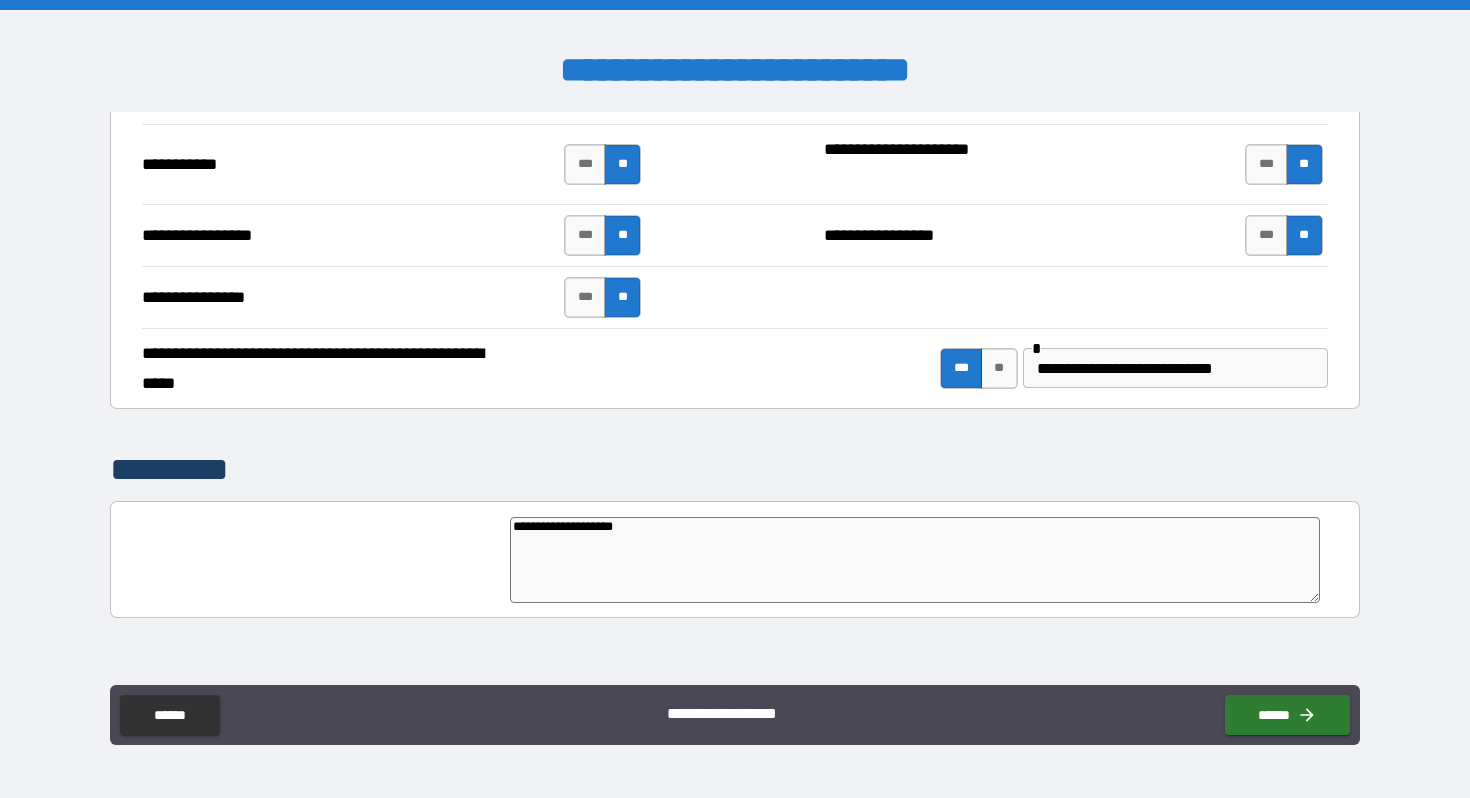 type on "**********" 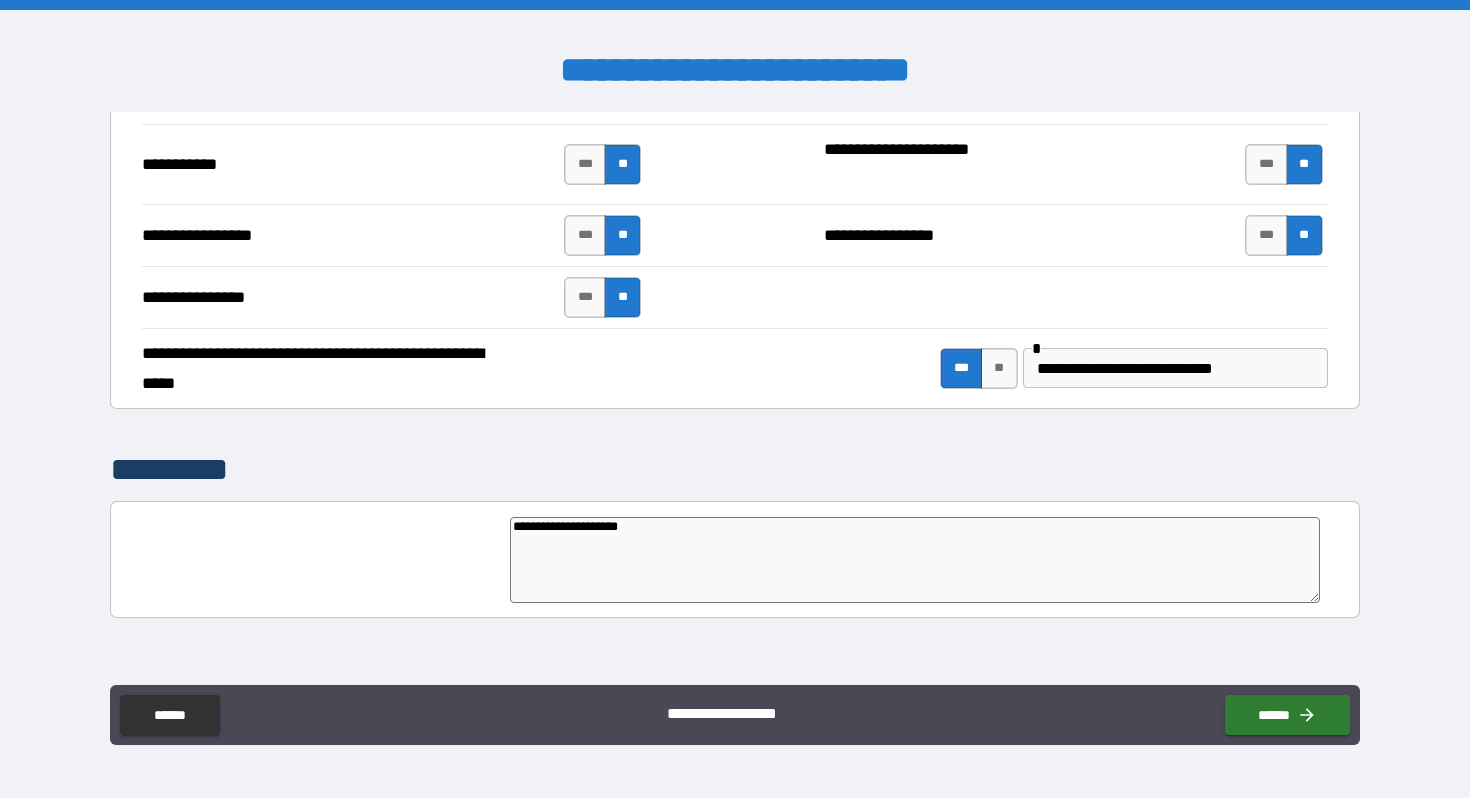 type on "*" 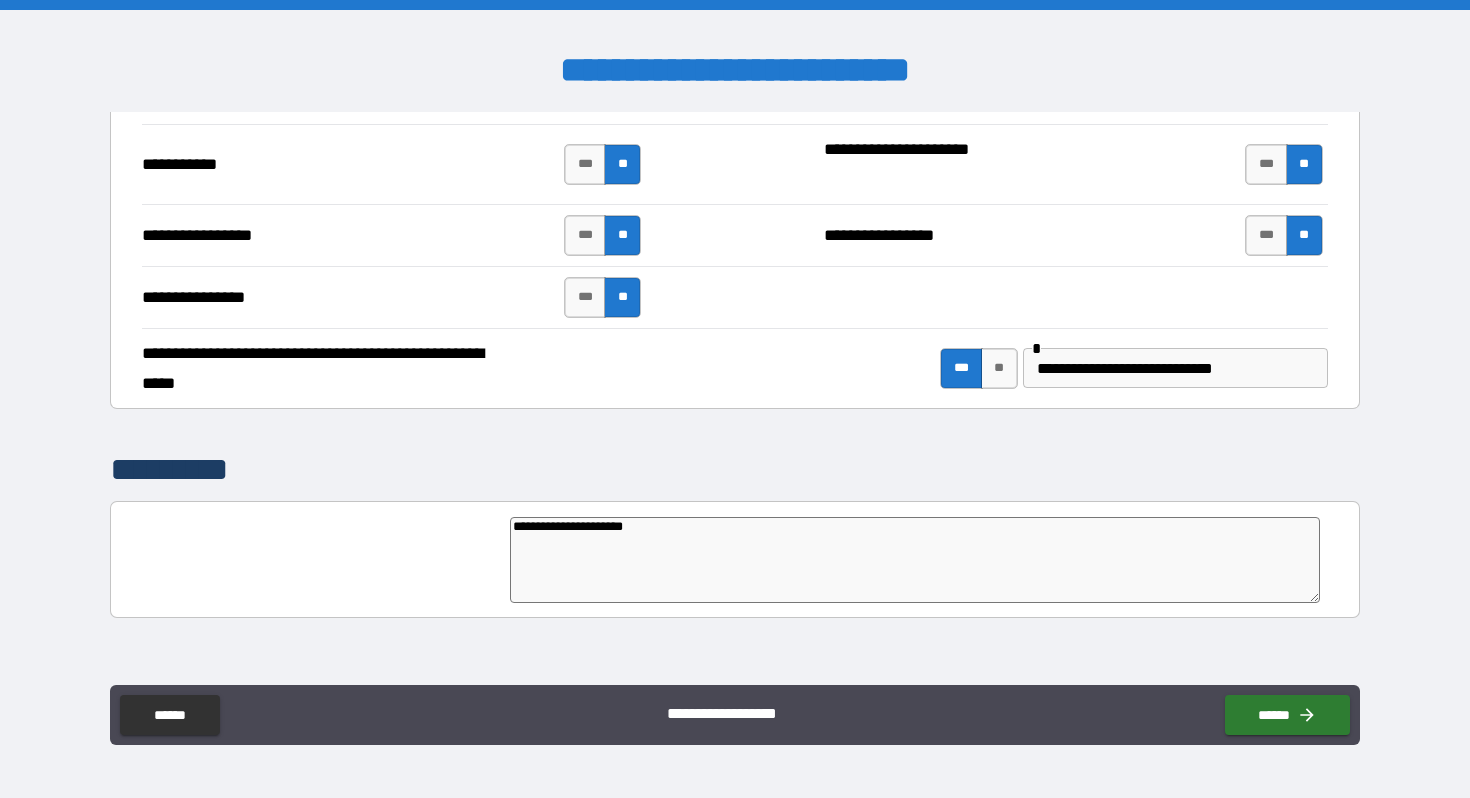 type on "*" 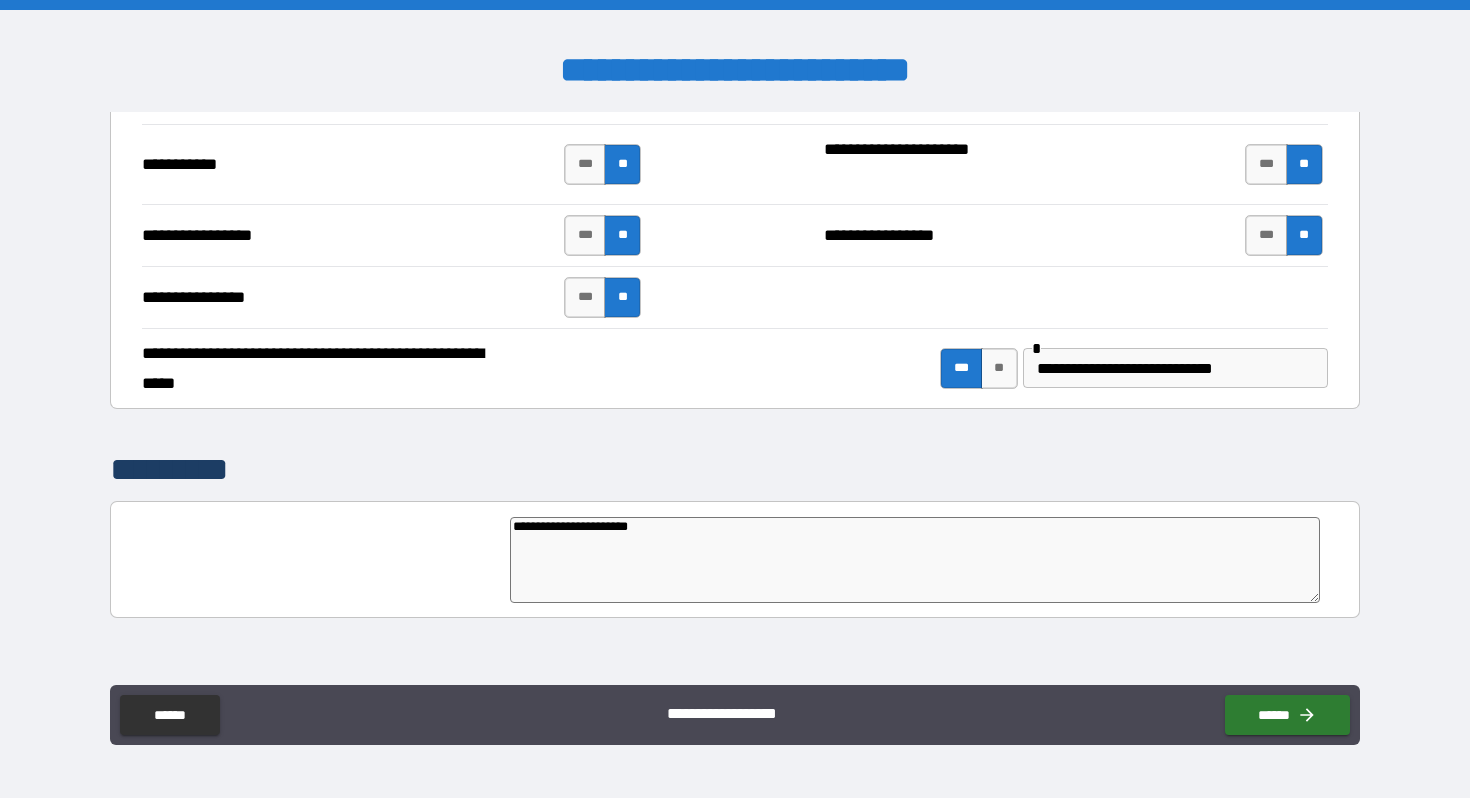 type on "*" 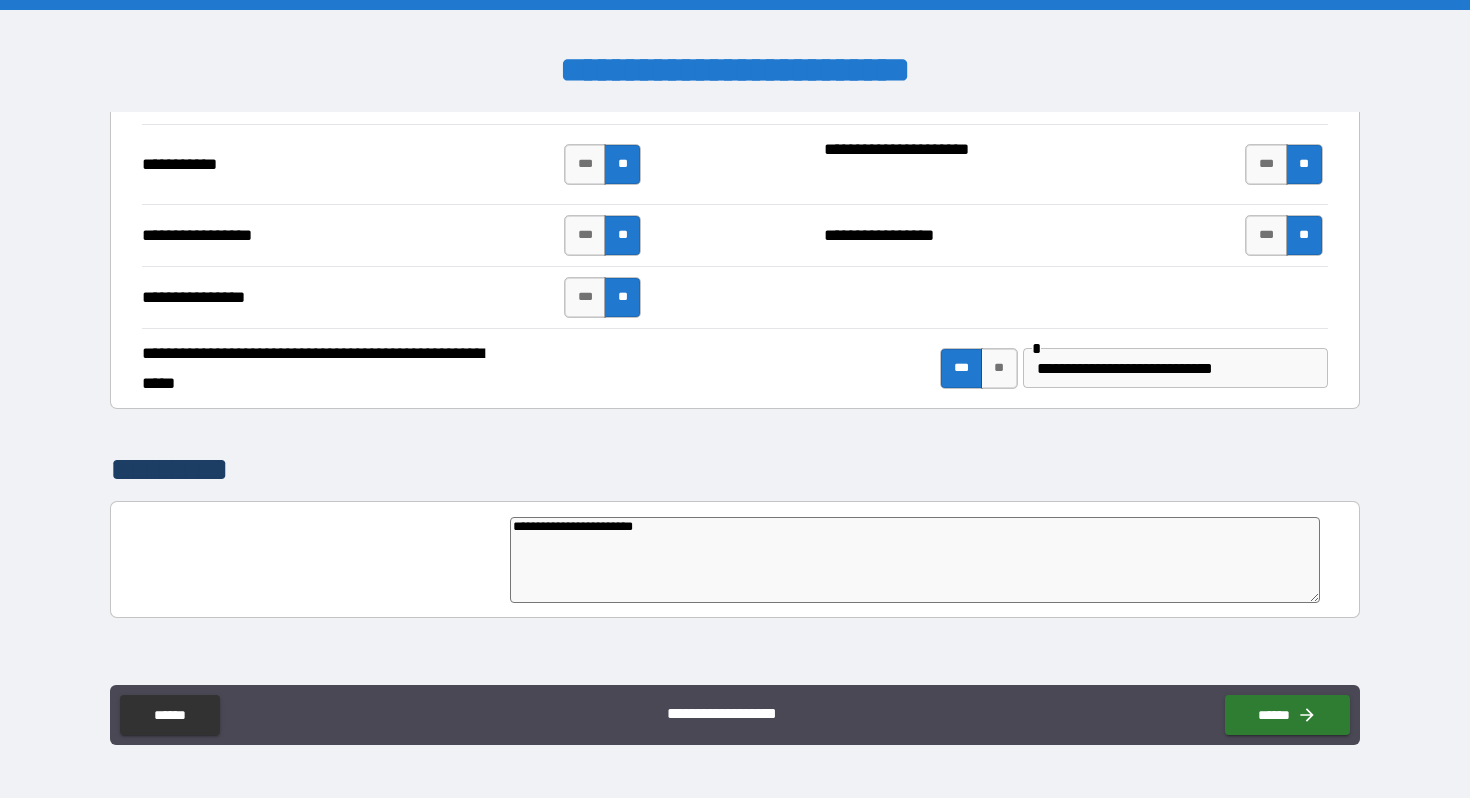 type on "*" 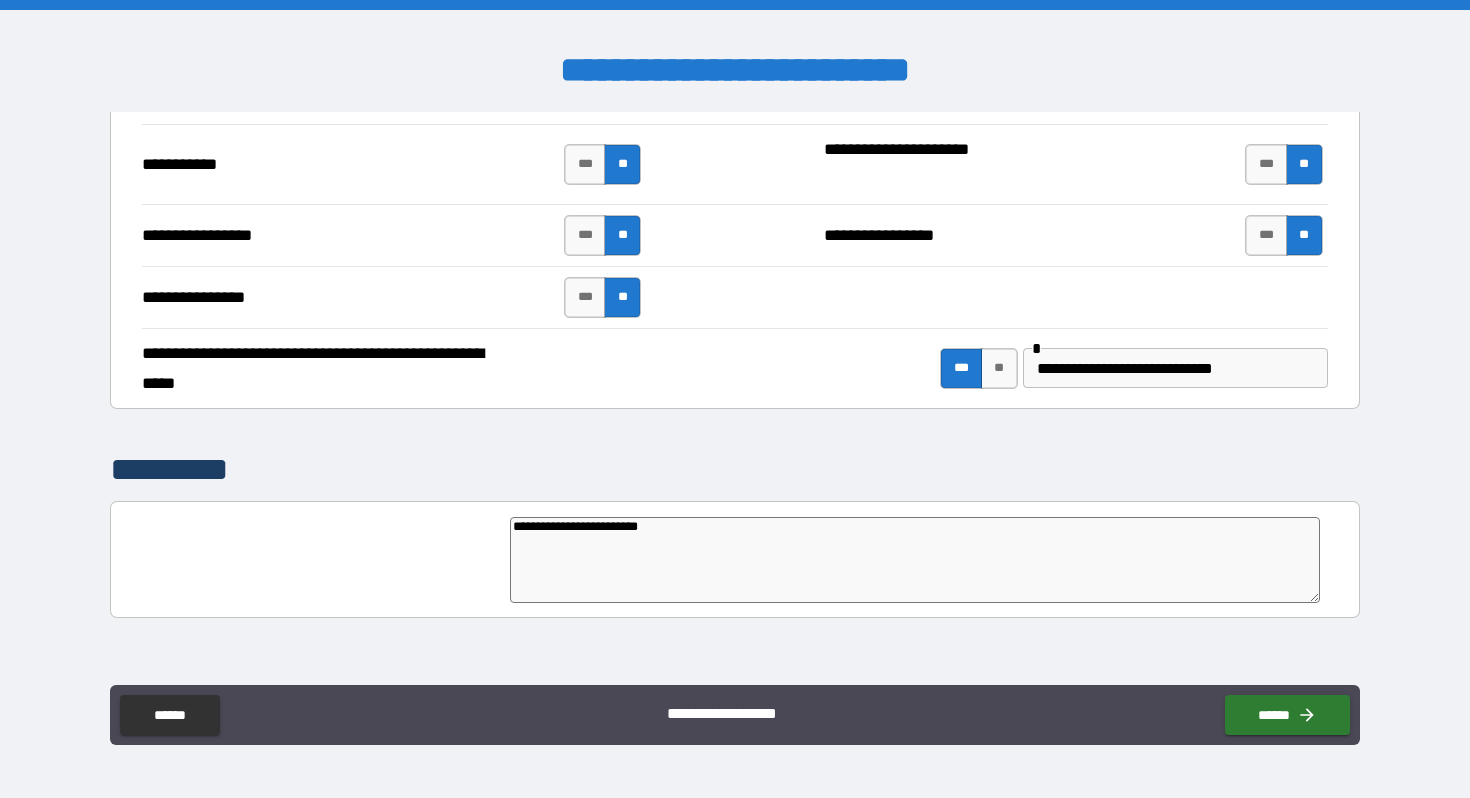type on "*" 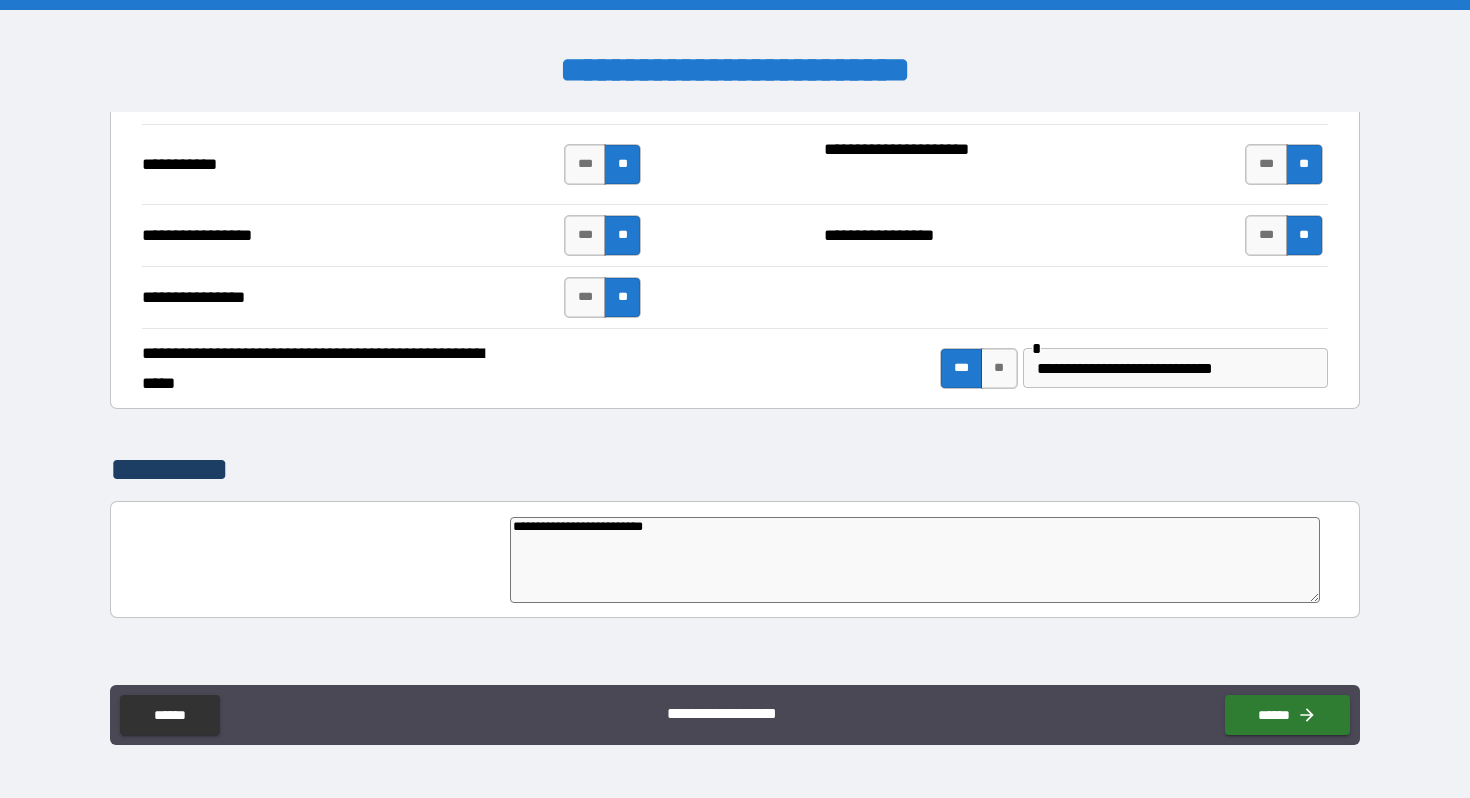 type on "**********" 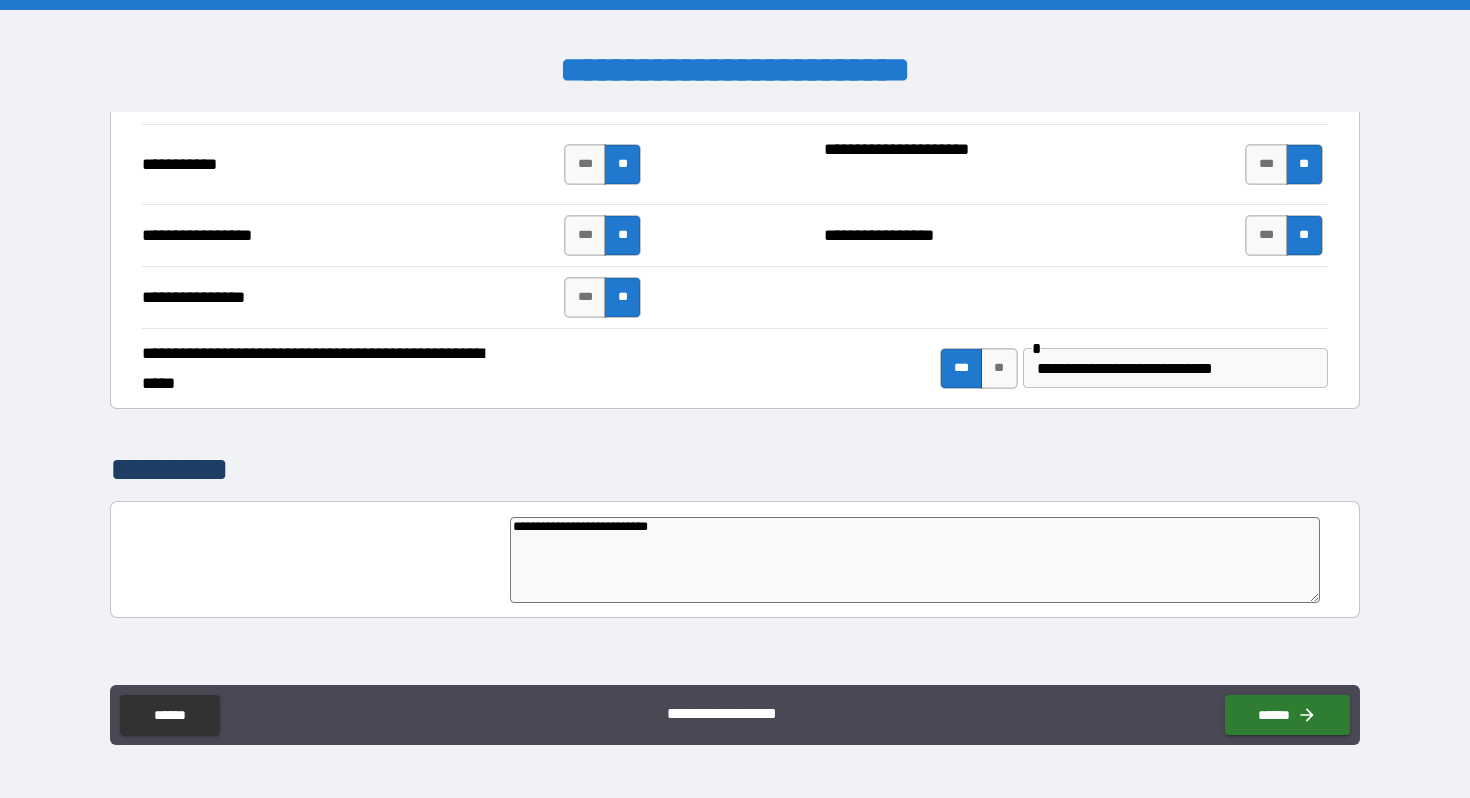 type on "*" 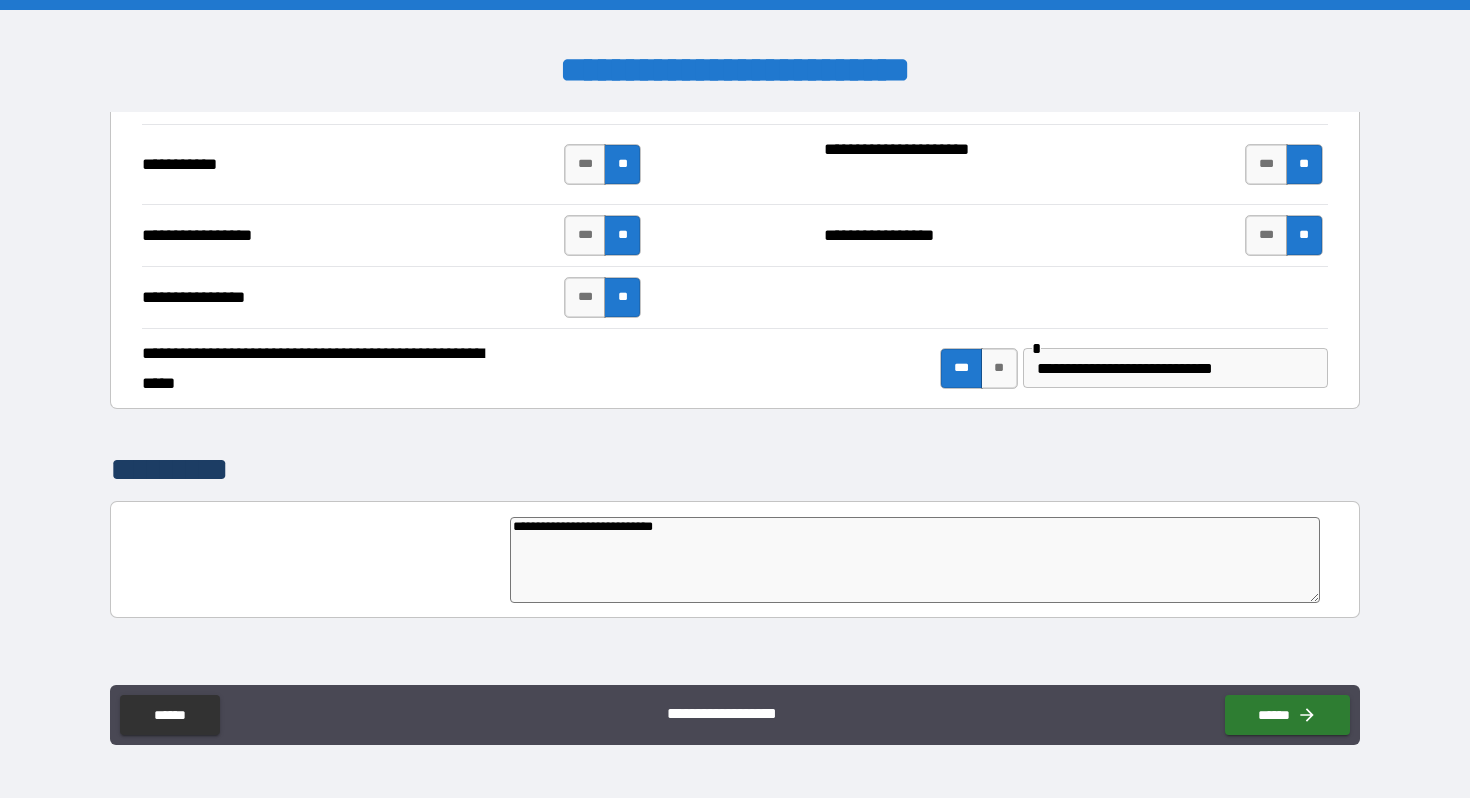 type on "**********" 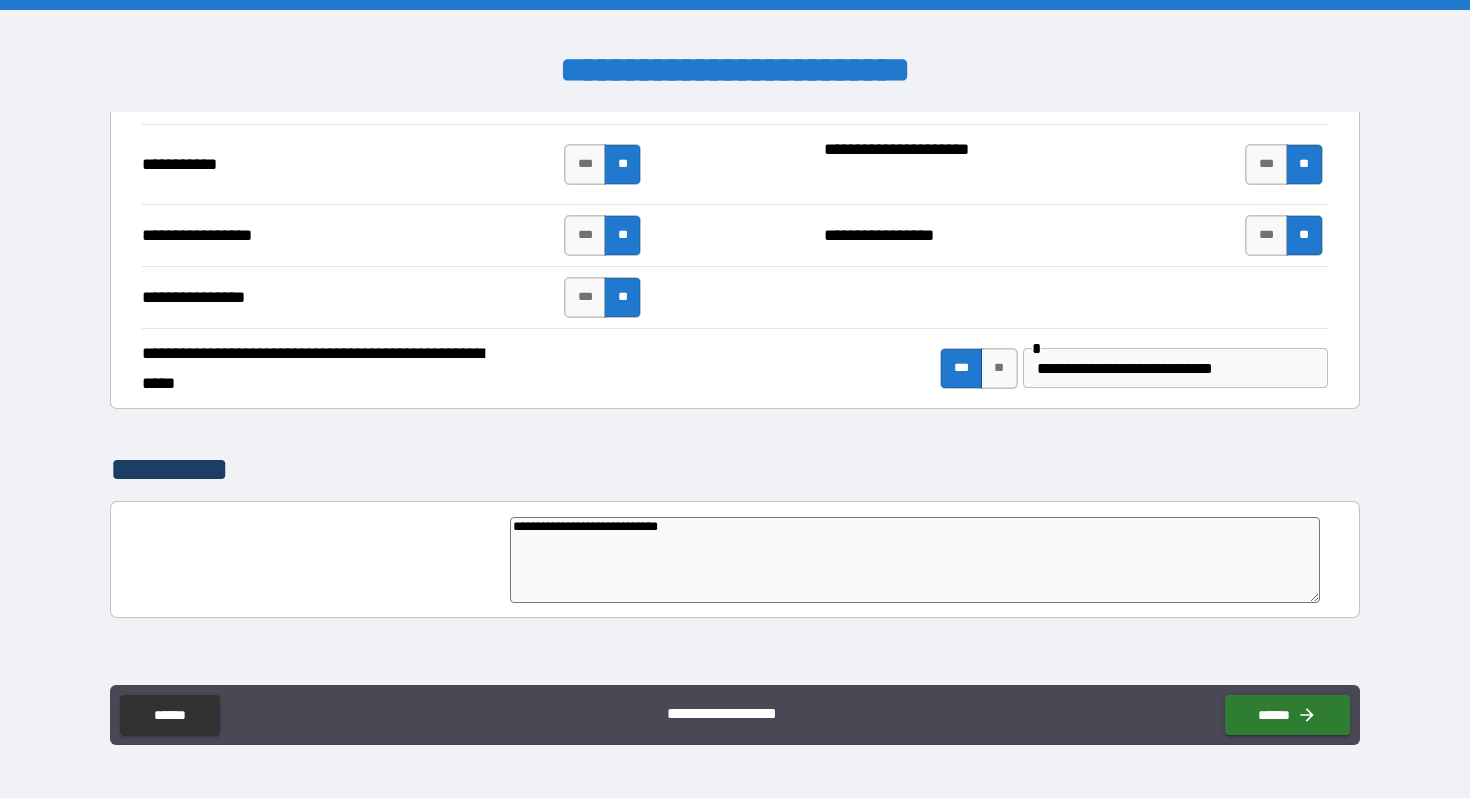 type on "*" 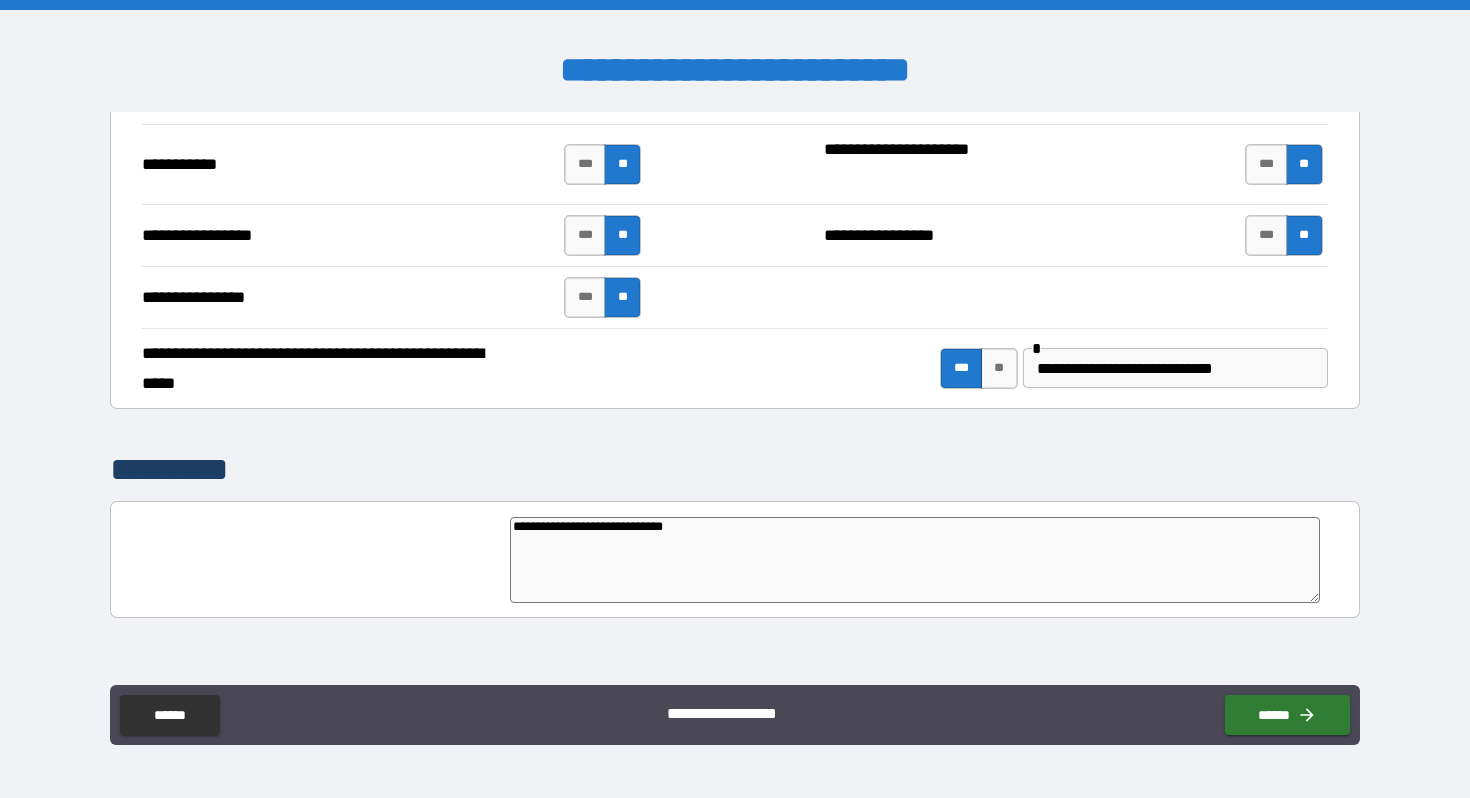 type on "**********" 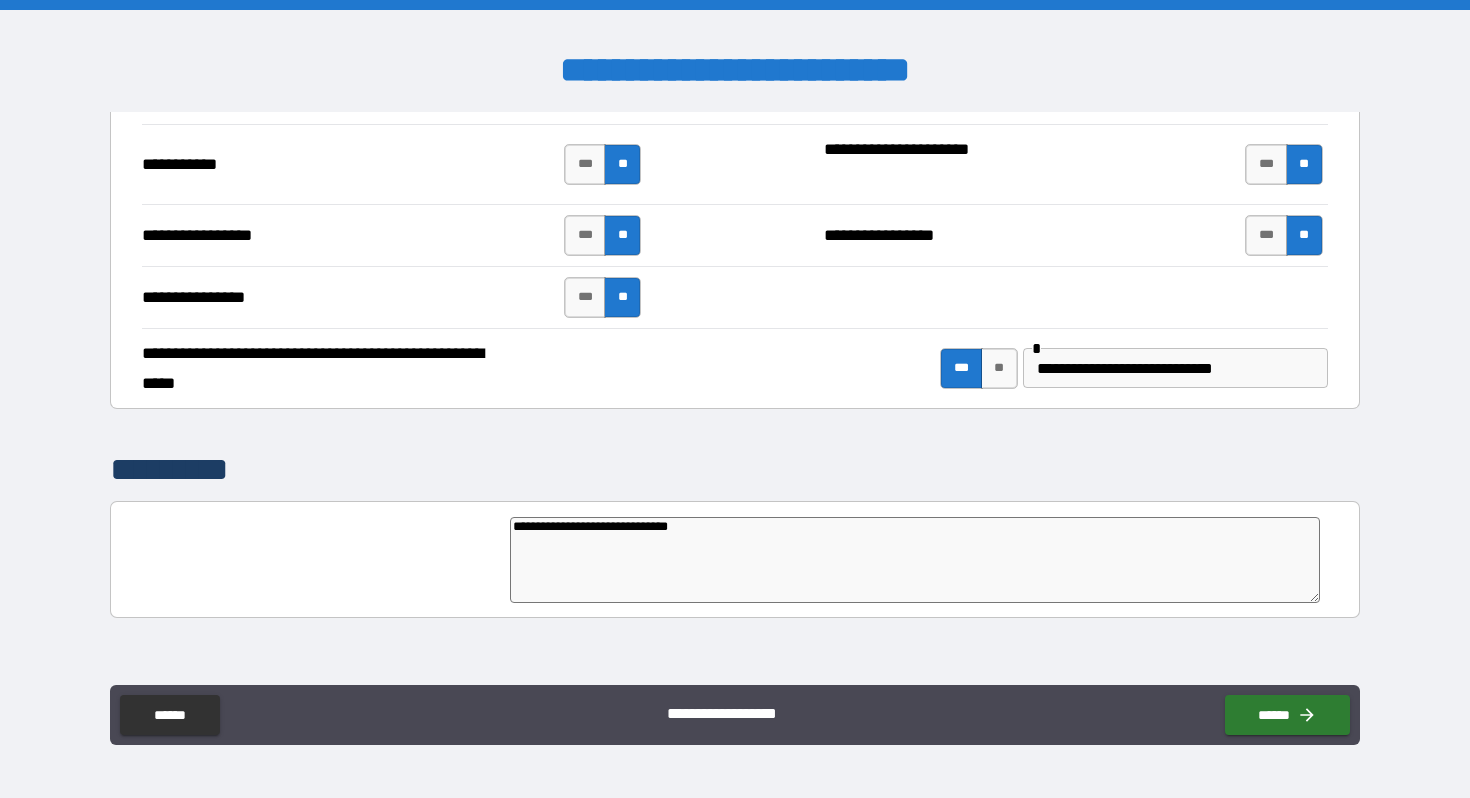 type on "*" 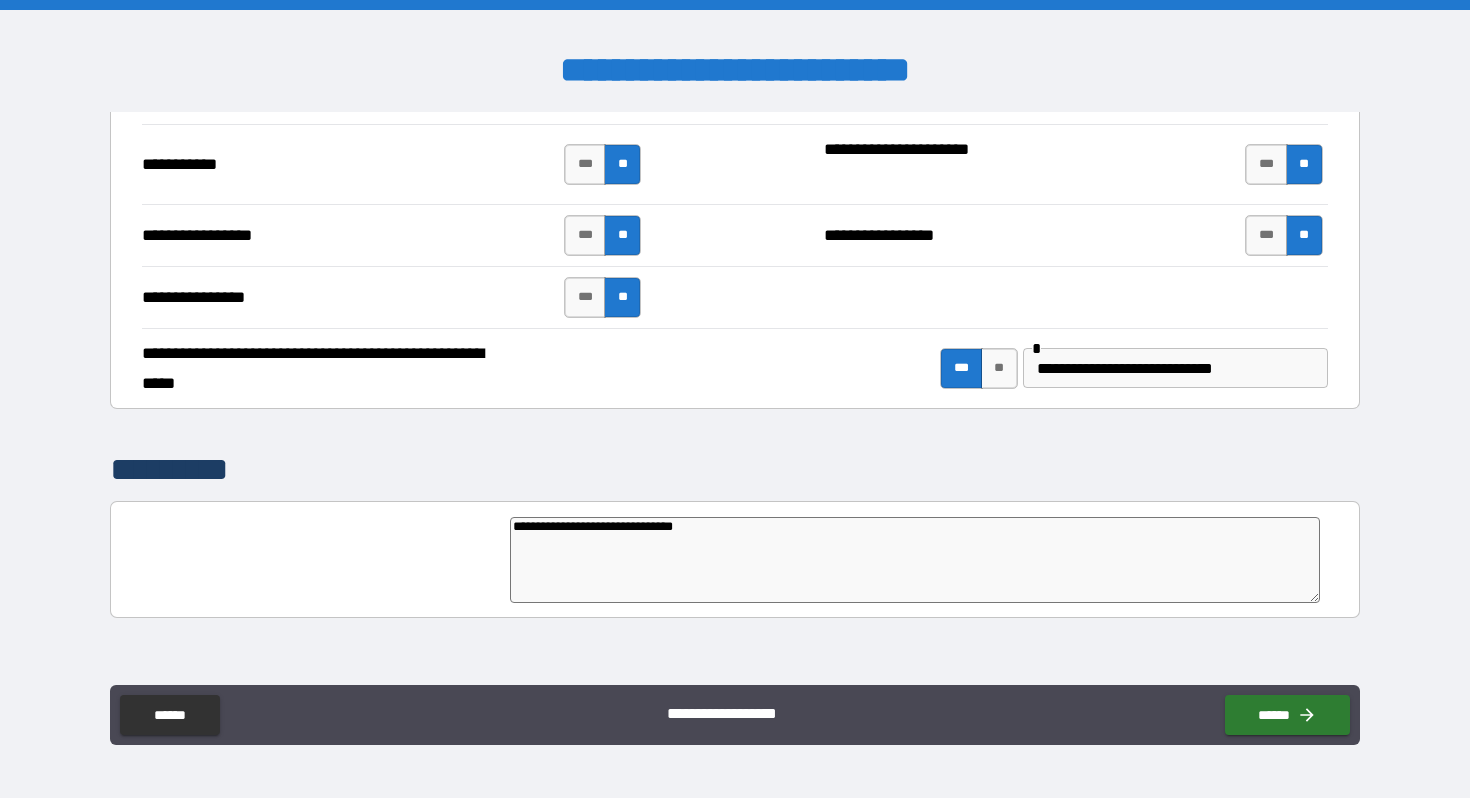 type on "*" 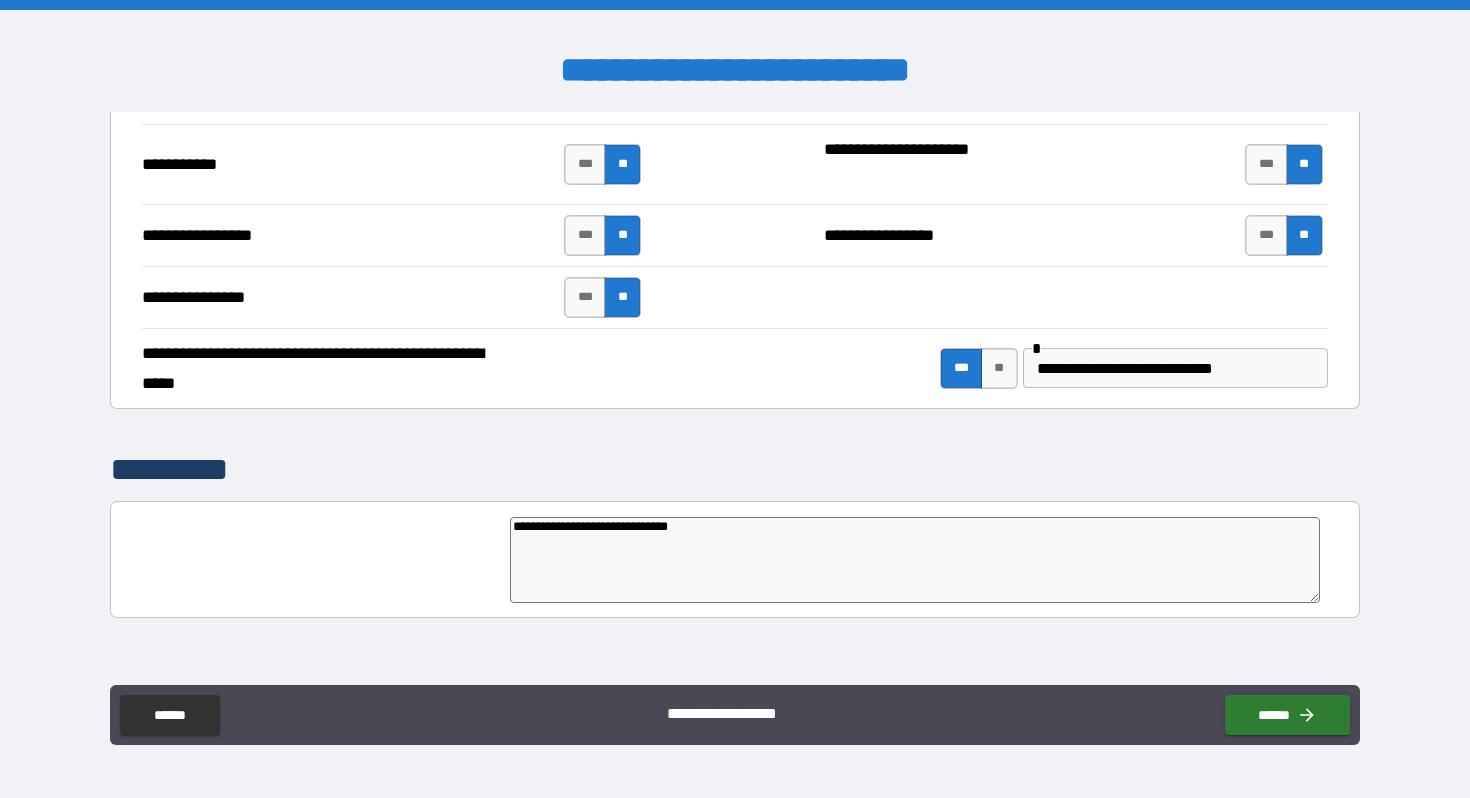 type on "*" 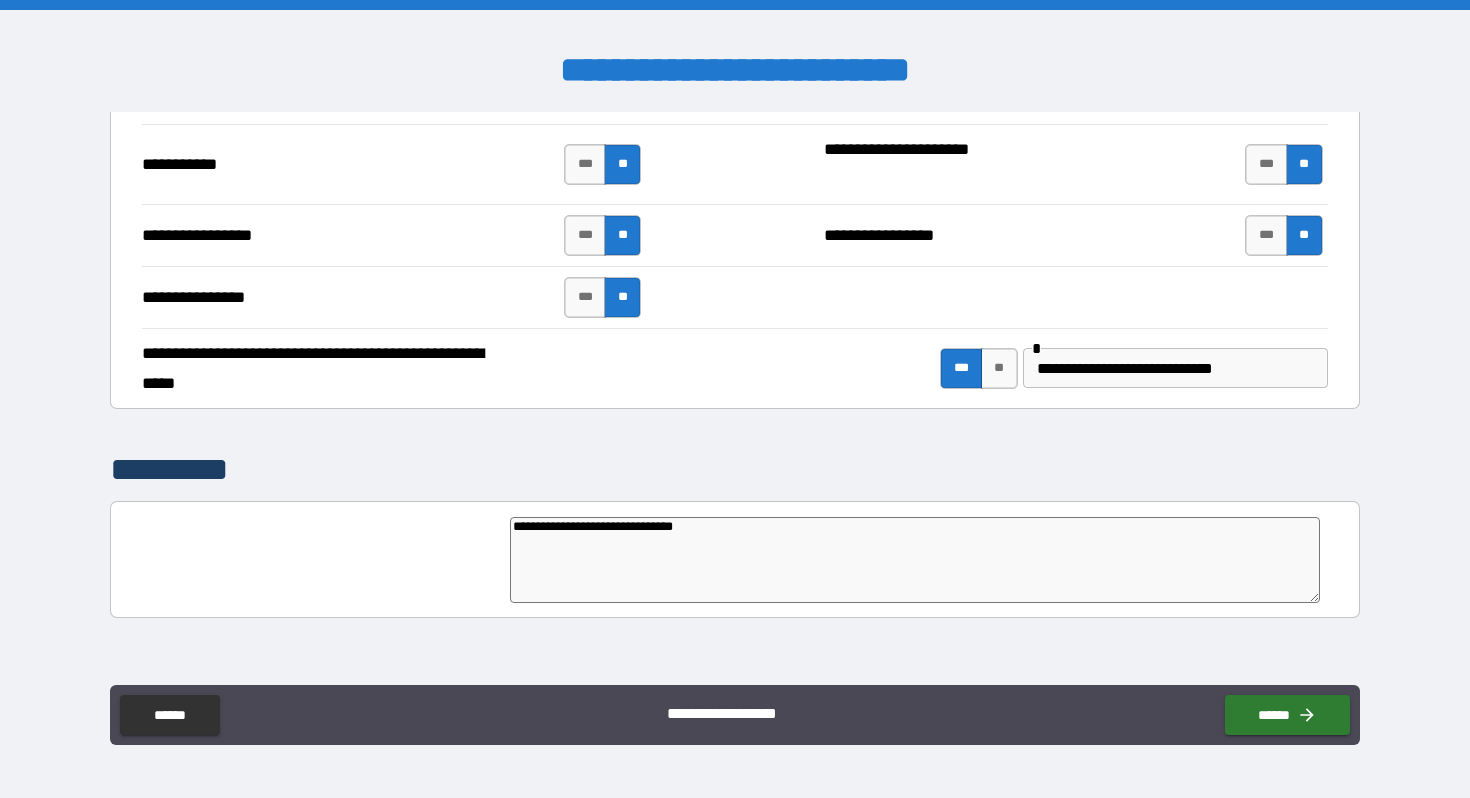 type on "*" 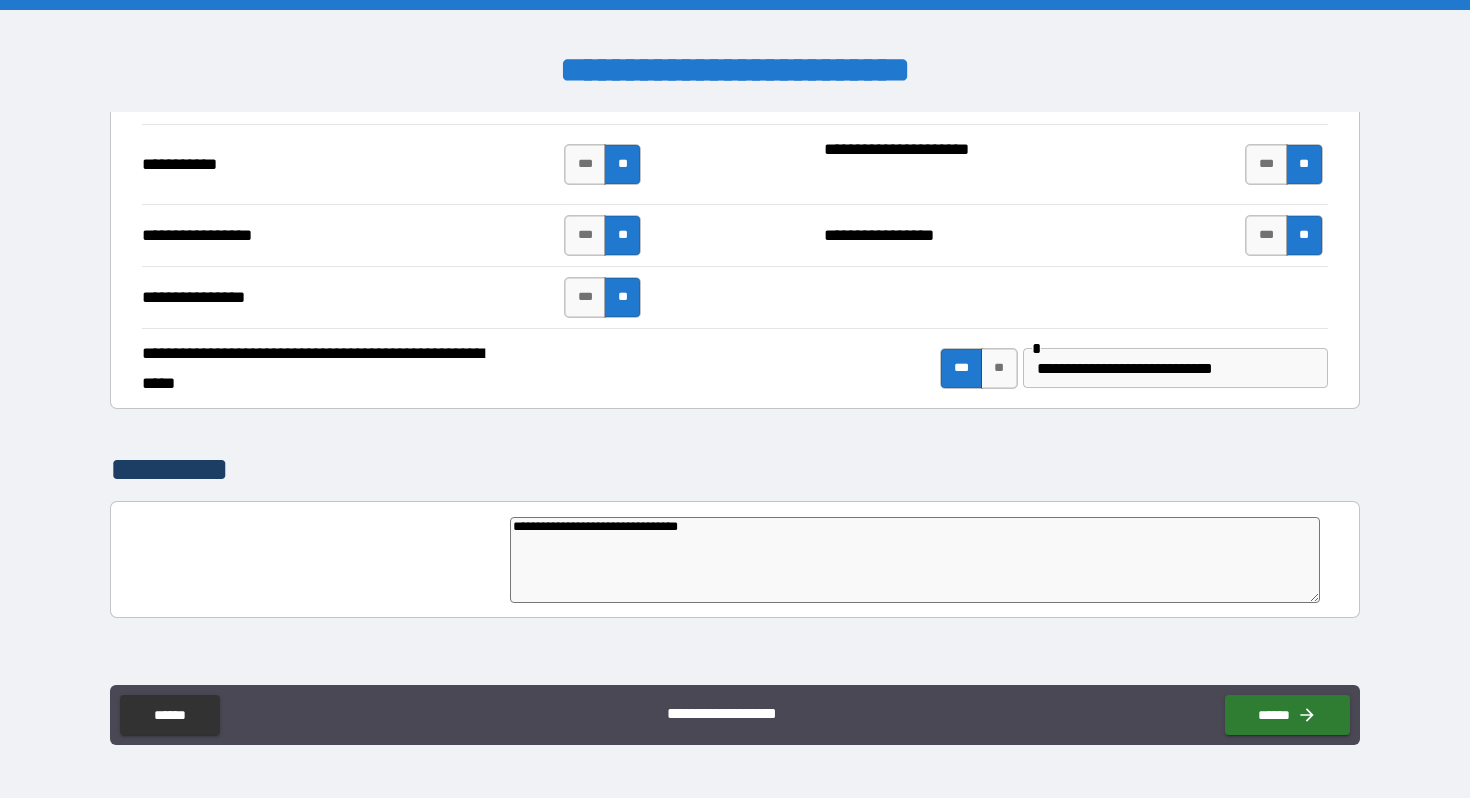 type on "*" 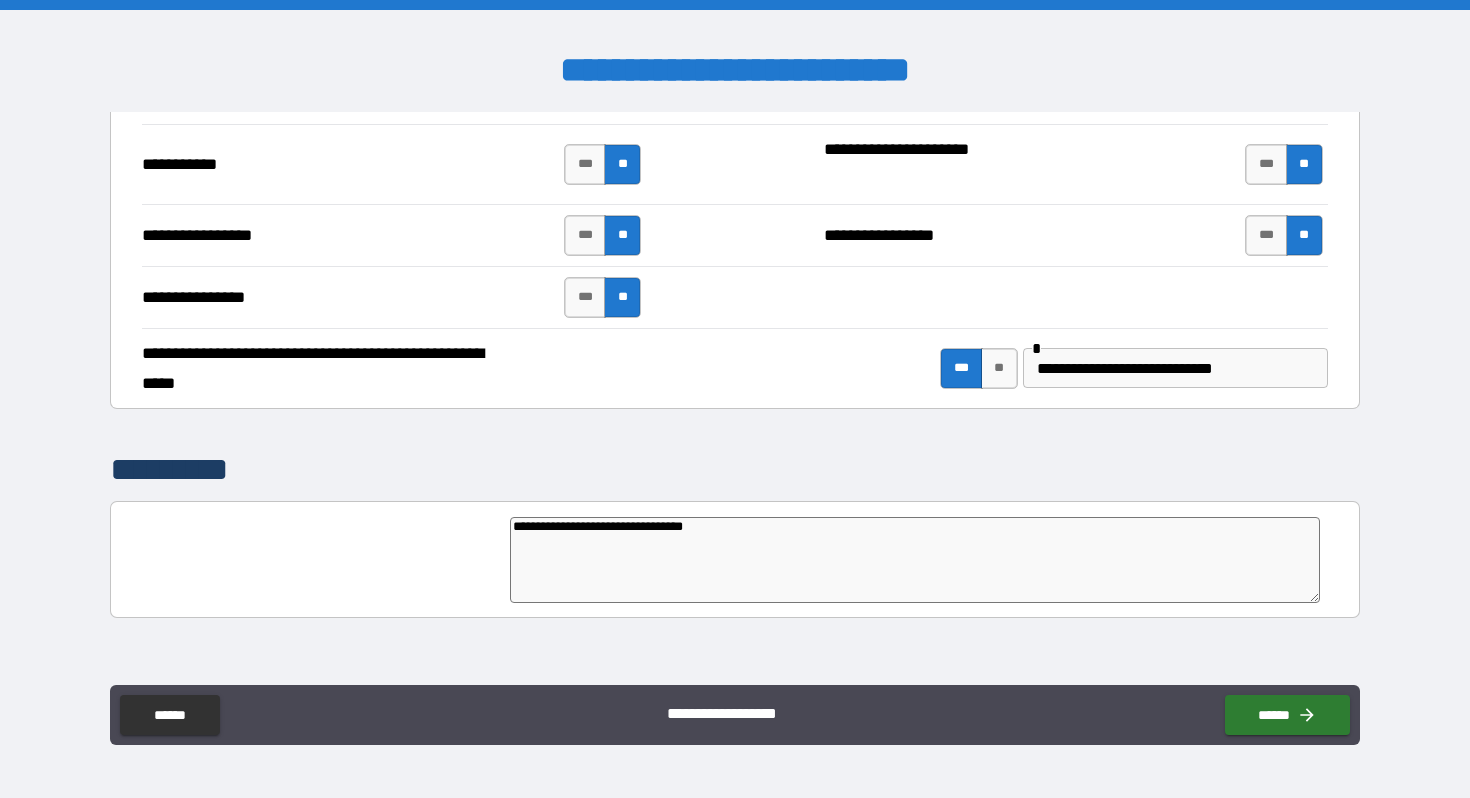type on "*" 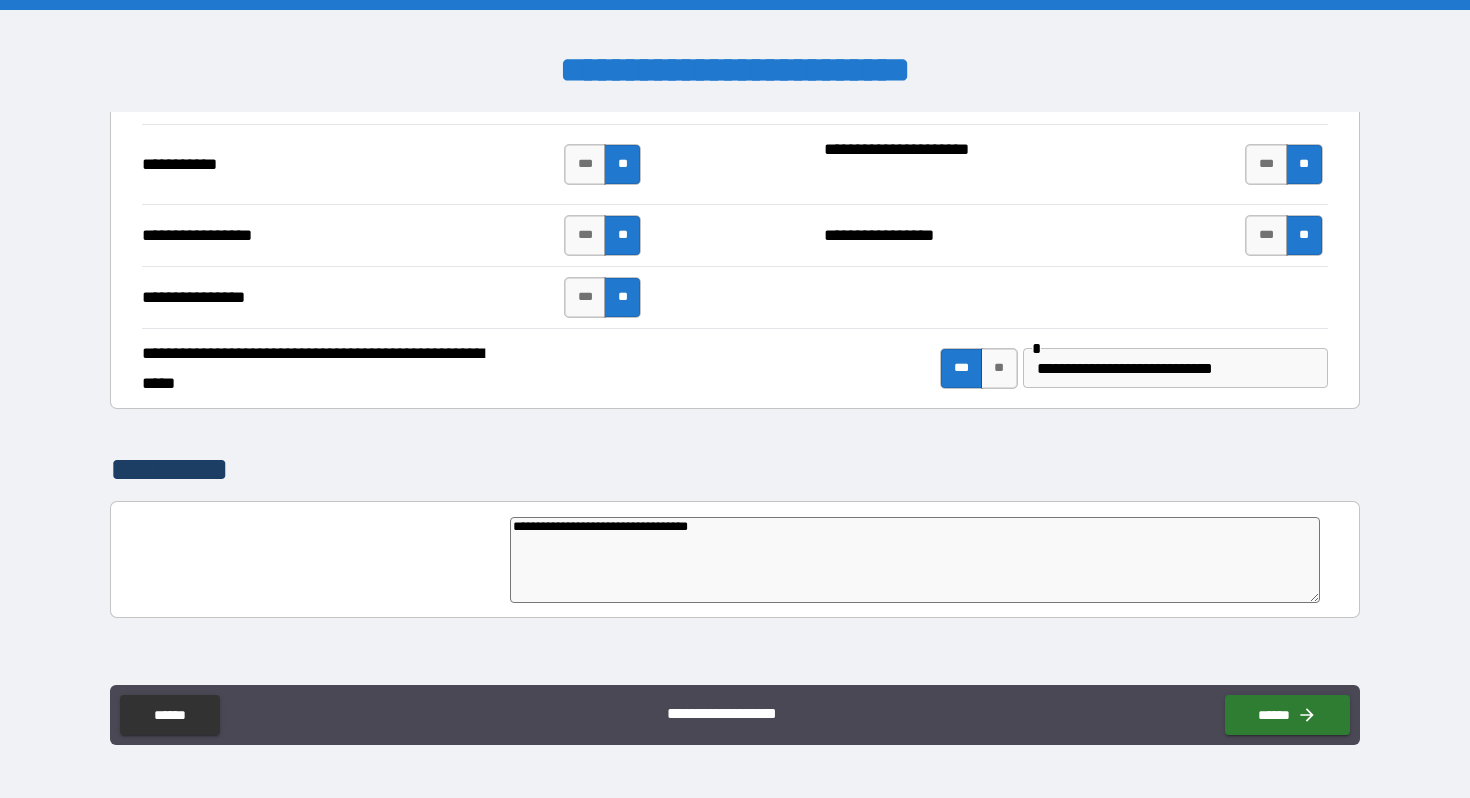 type on "*" 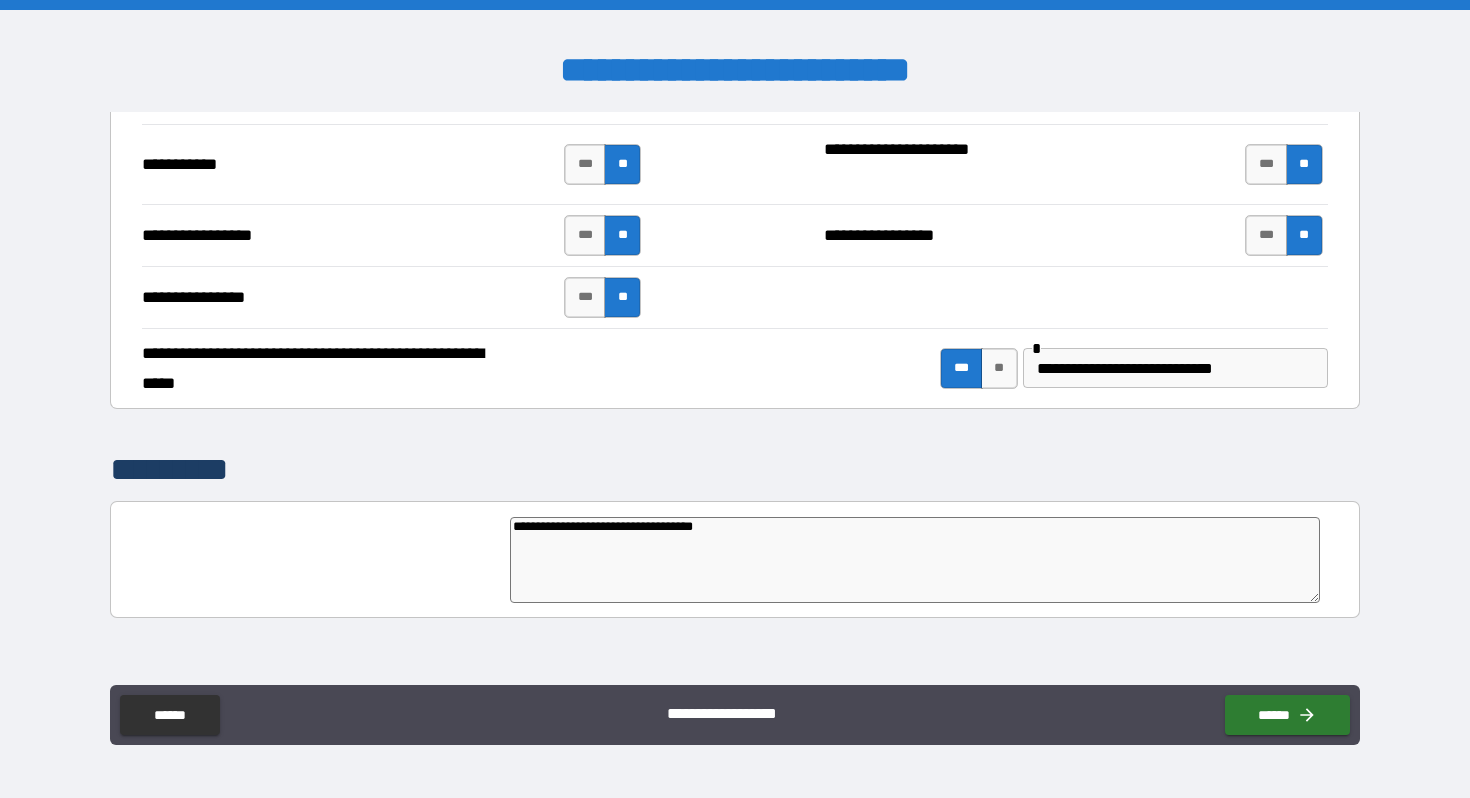 type on "*" 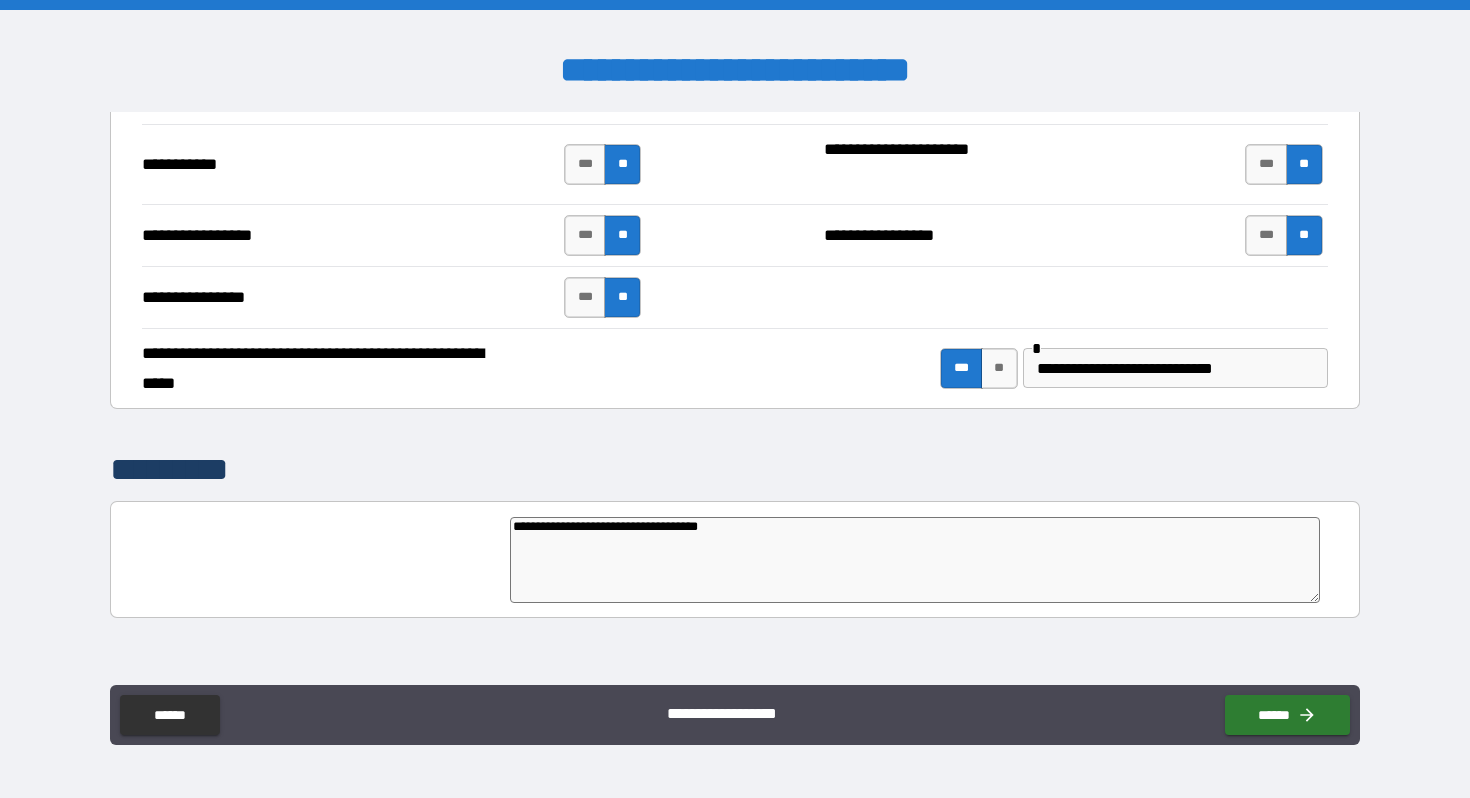 type on "*" 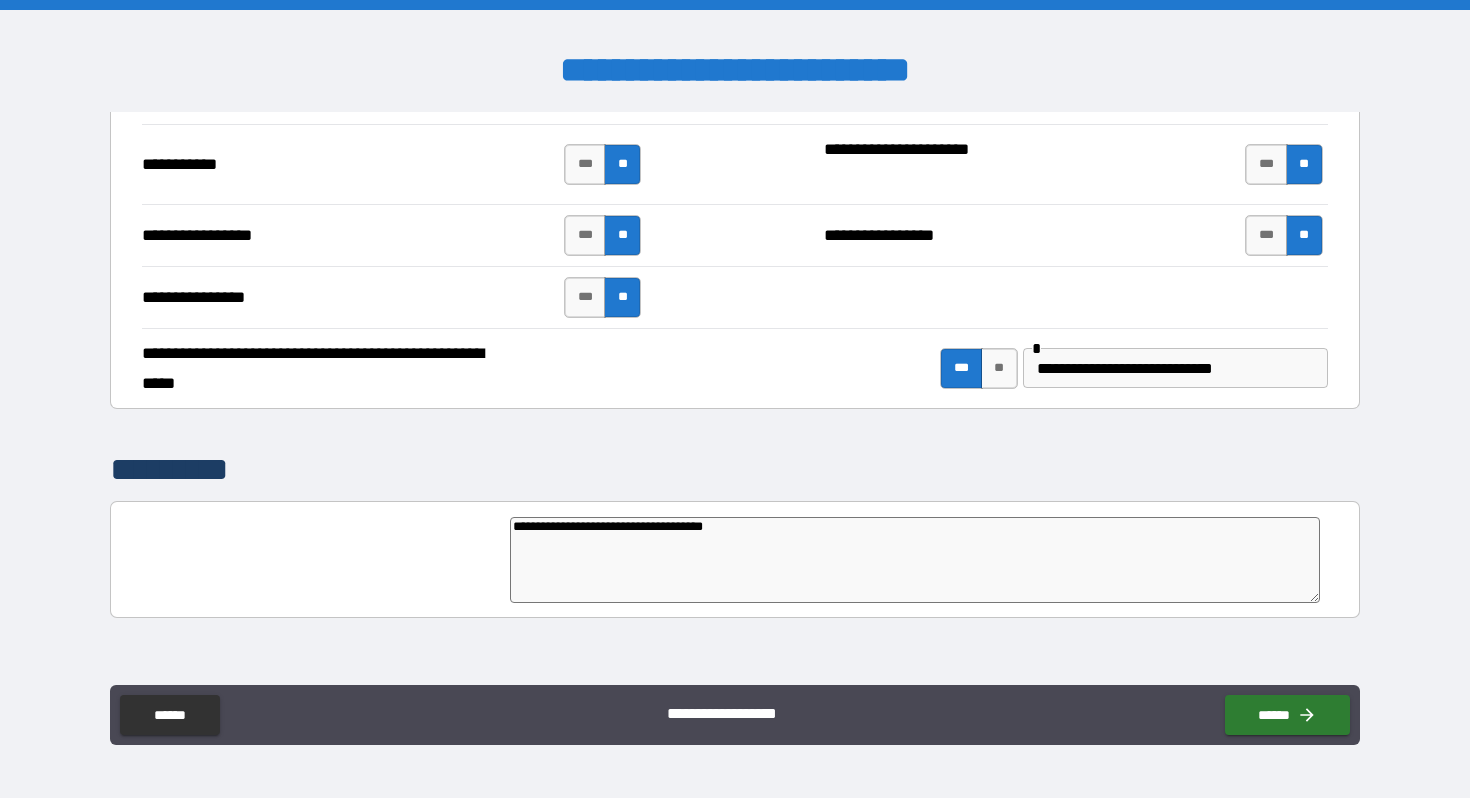 type on "*" 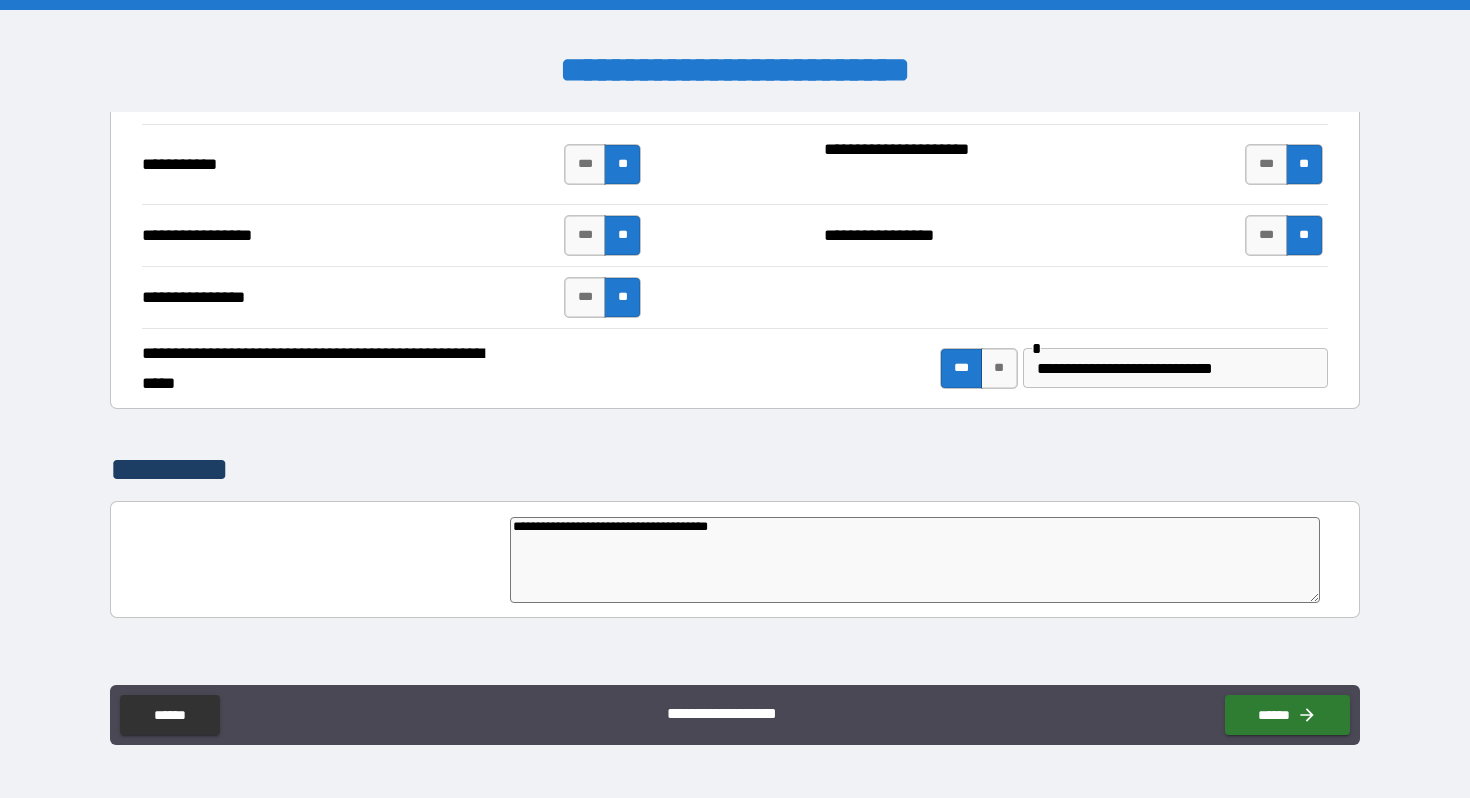 type on "*" 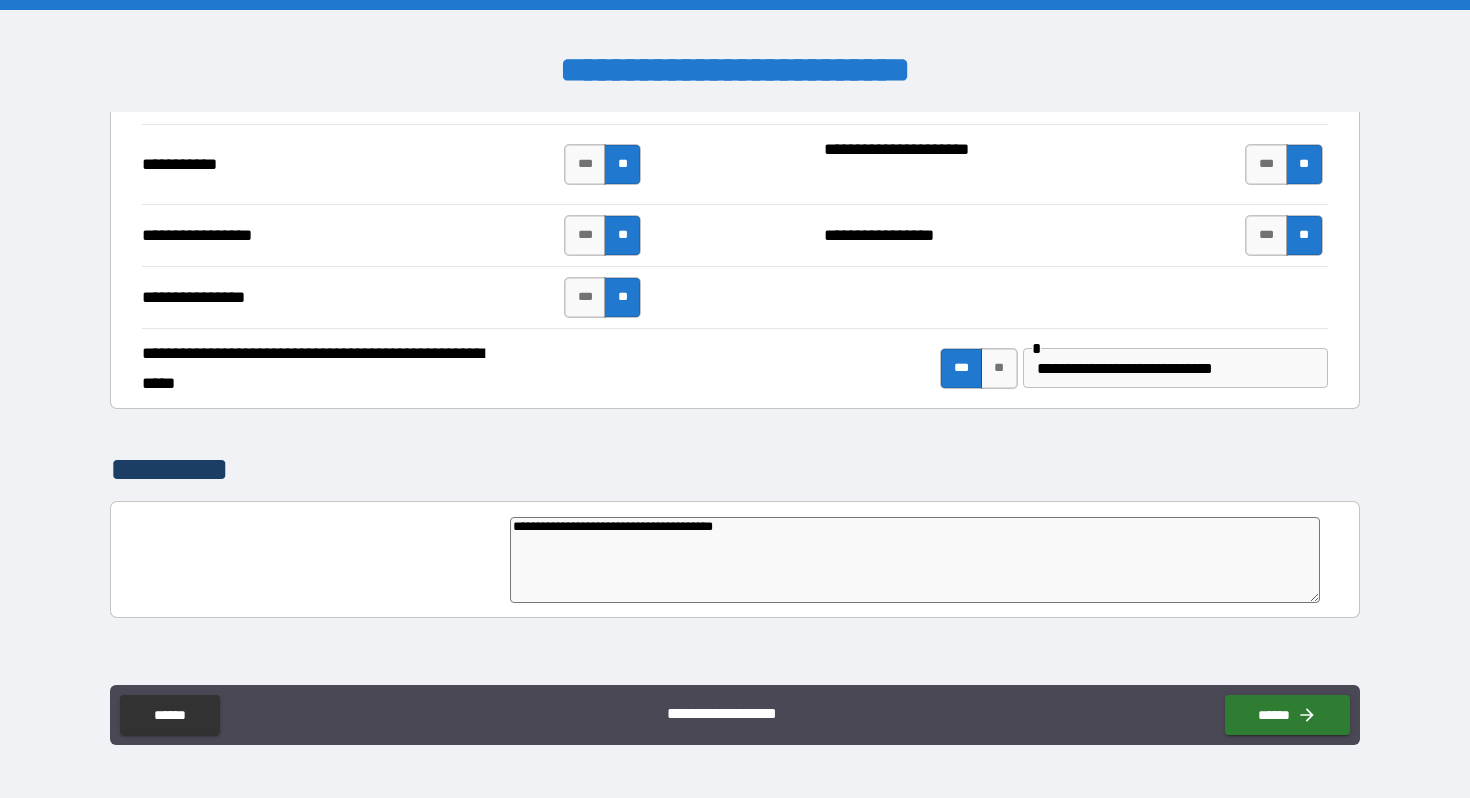type on "*" 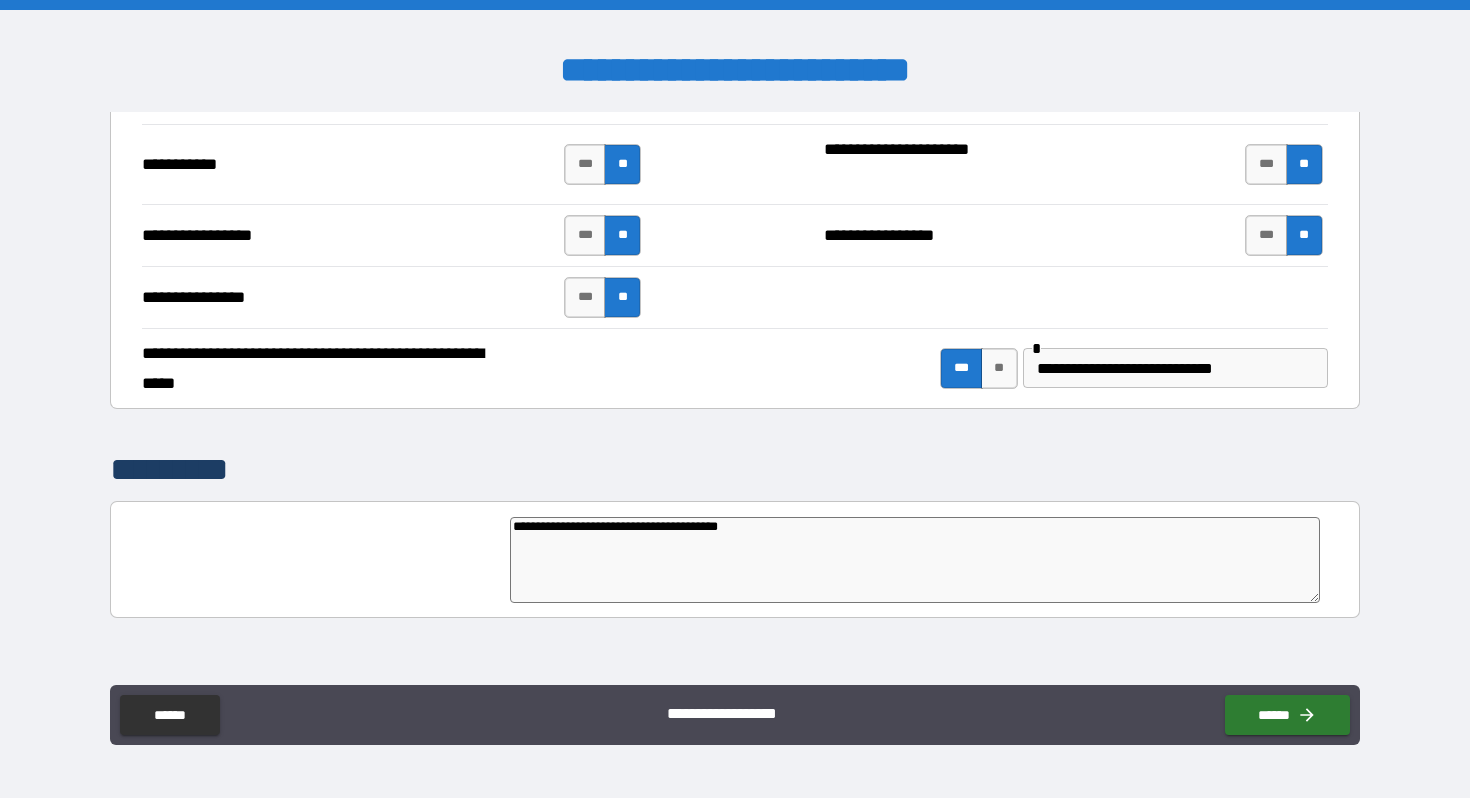 type on "*" 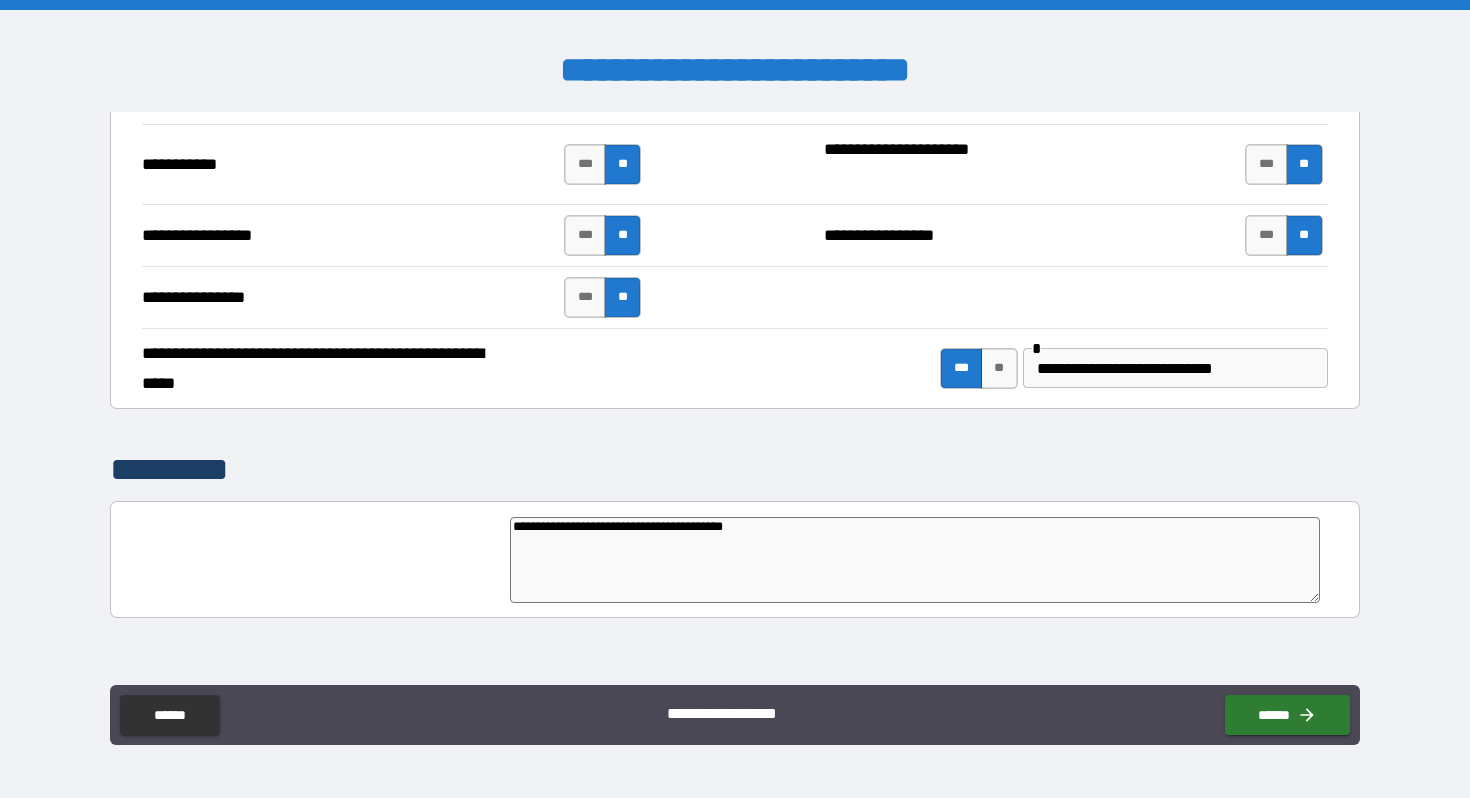 type on "*" 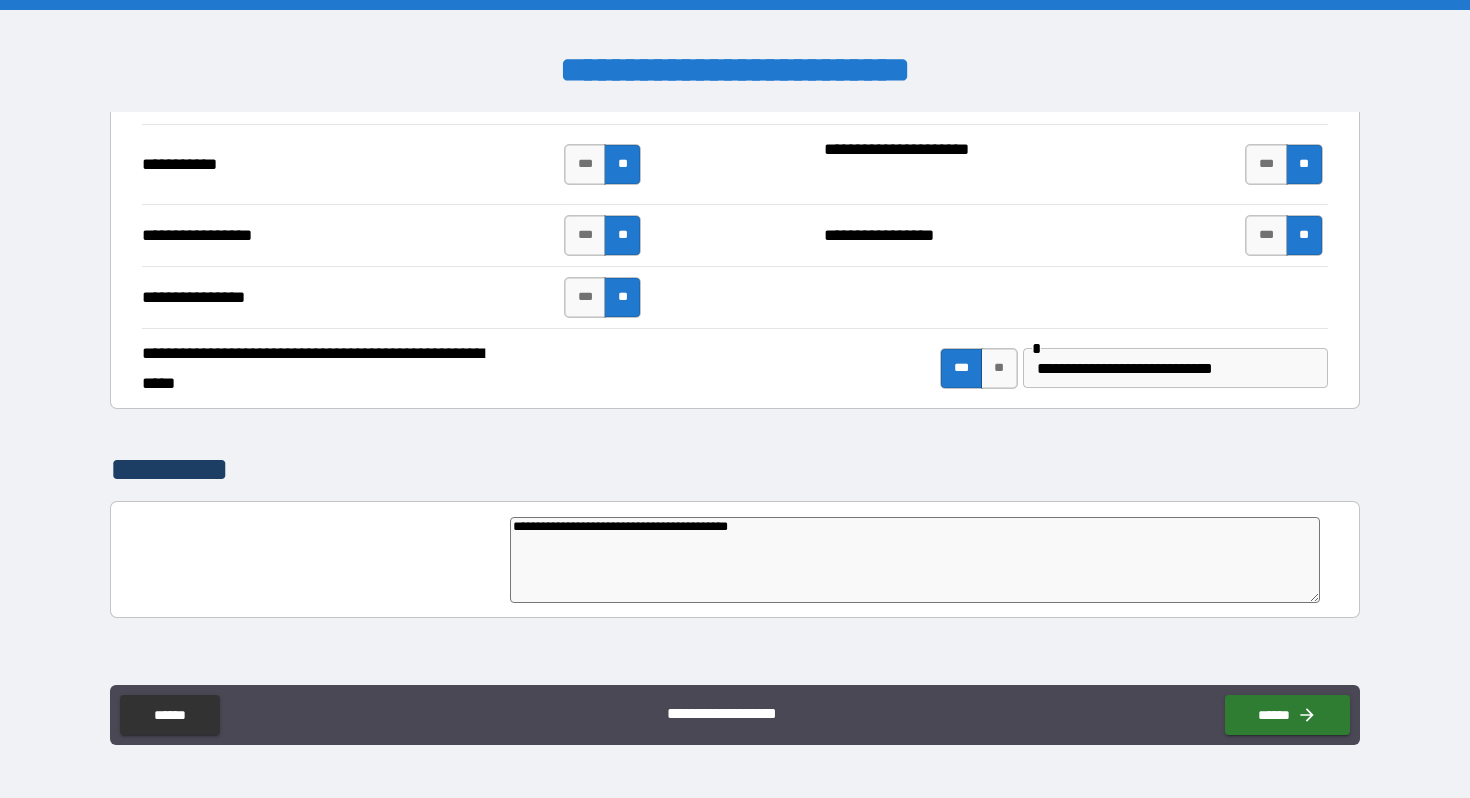 type on "**********" 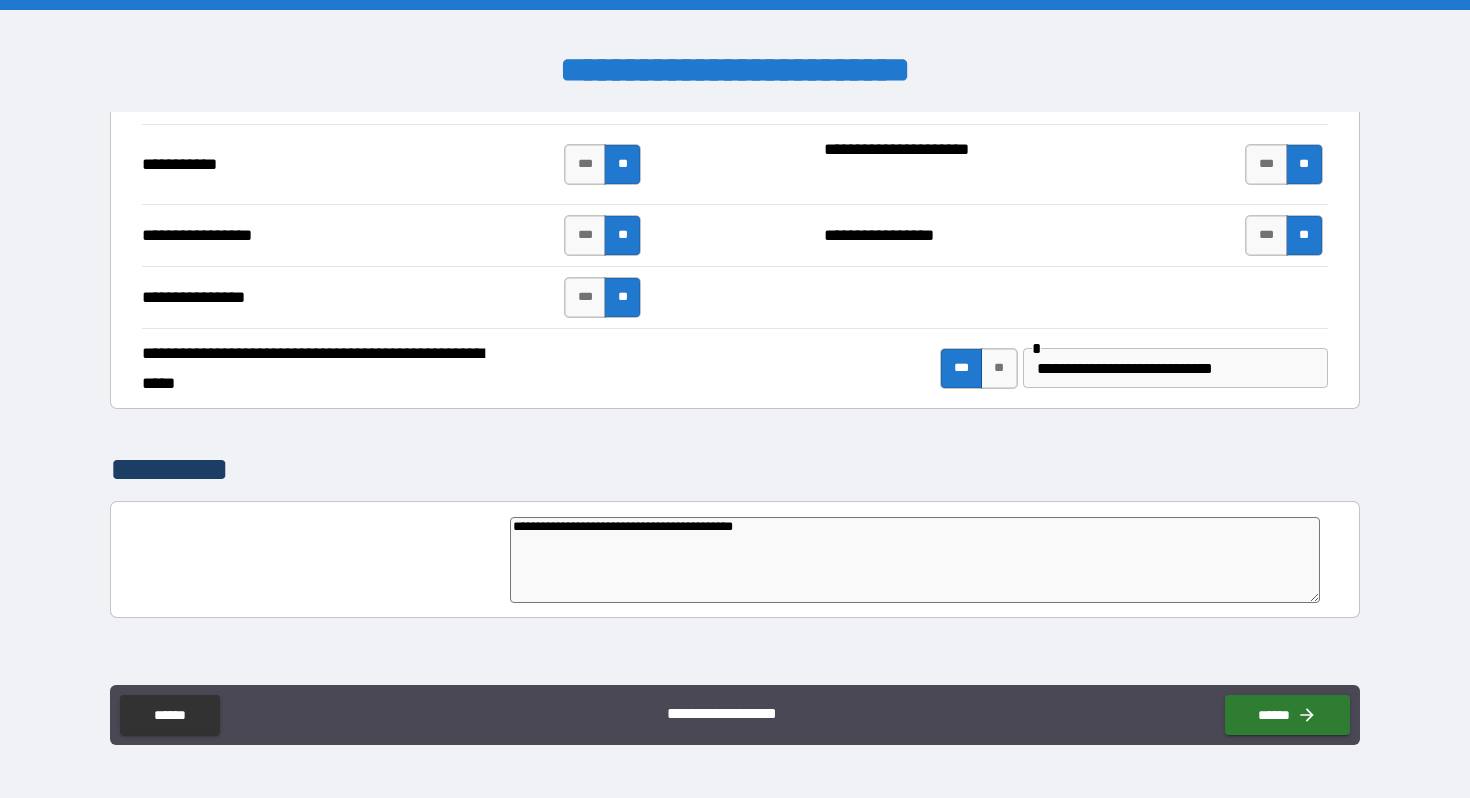 type on "*" 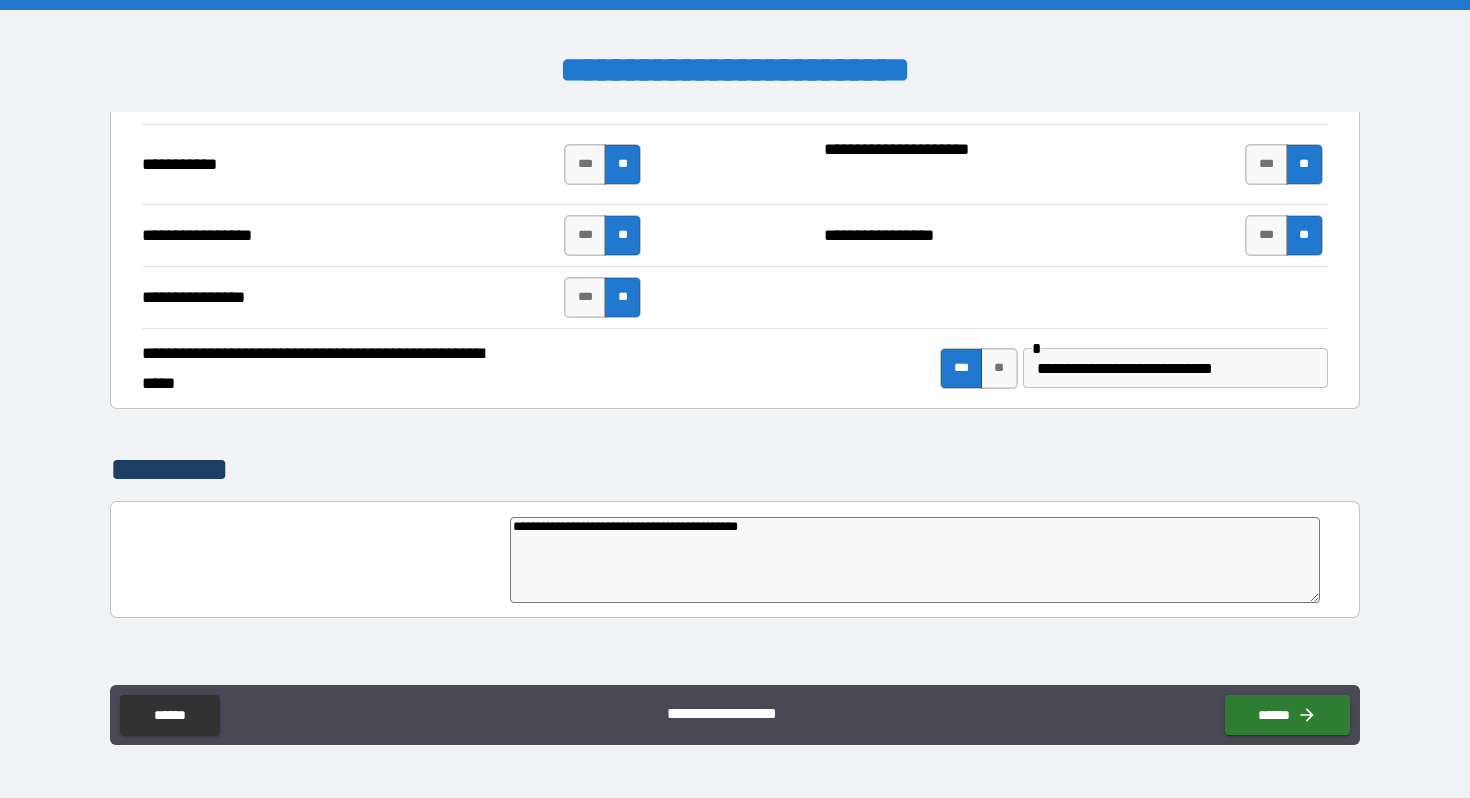 type on "*" 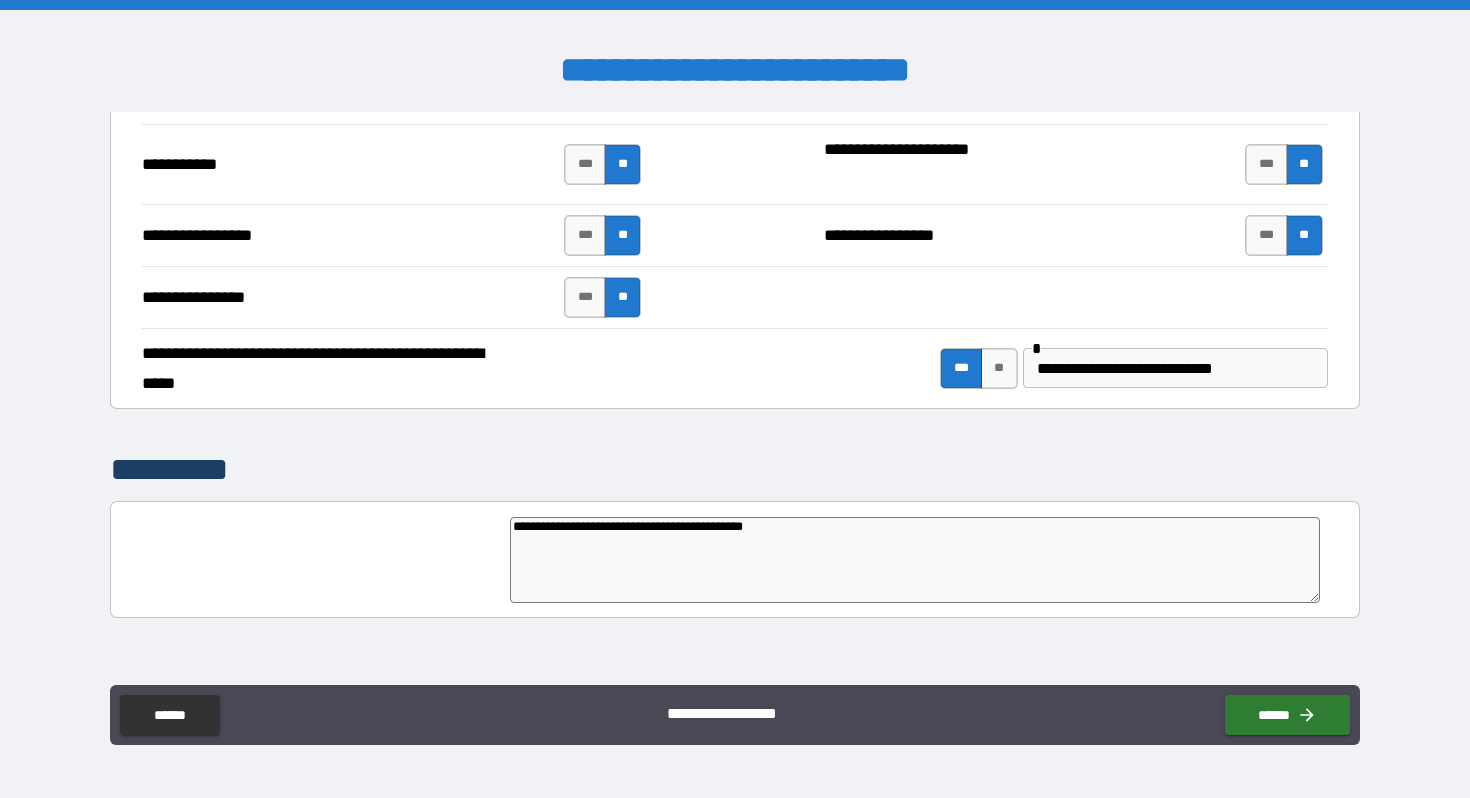 type on "*" 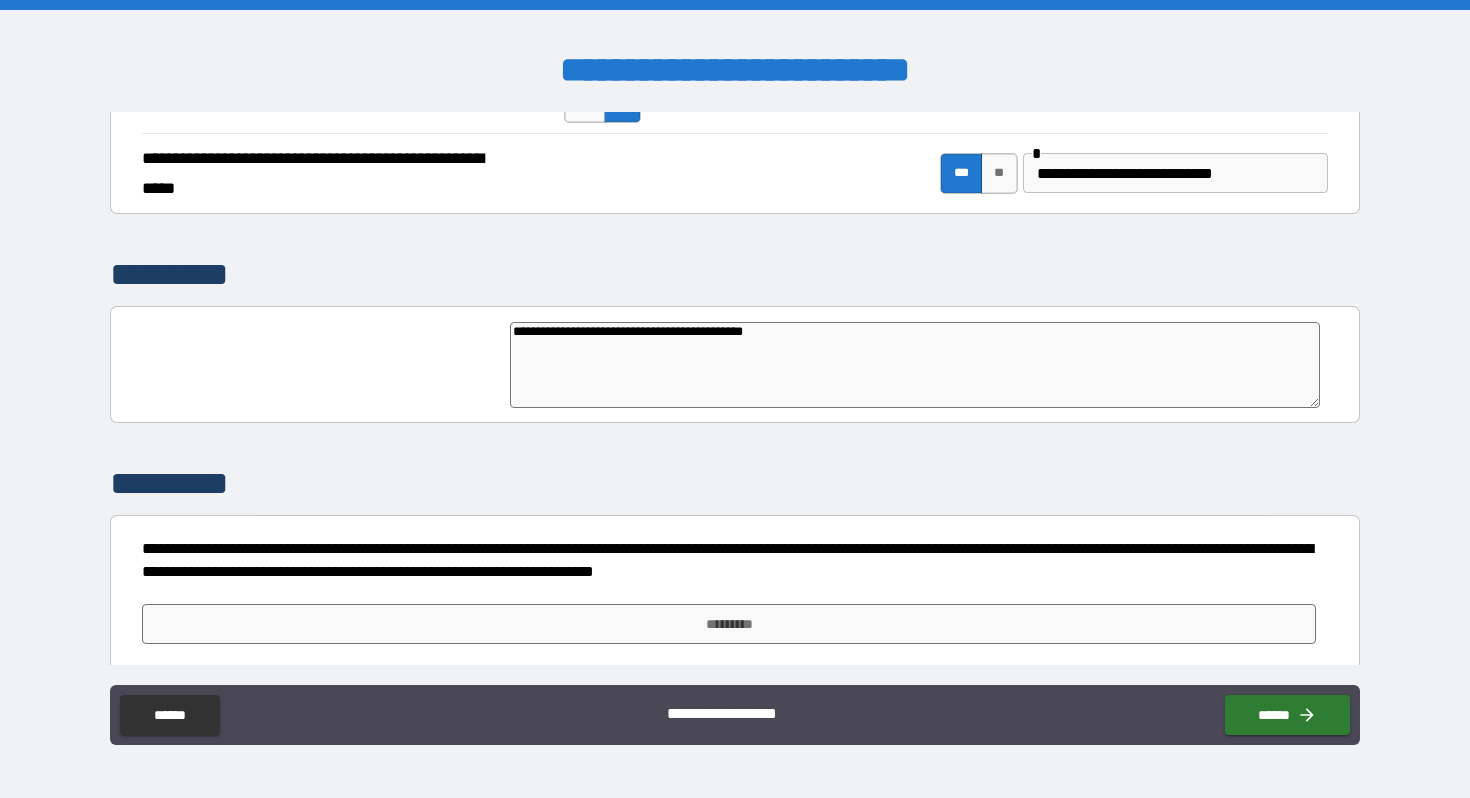 scroll, scrollTop: 4668, scrollLeft: 0, axis: vertical 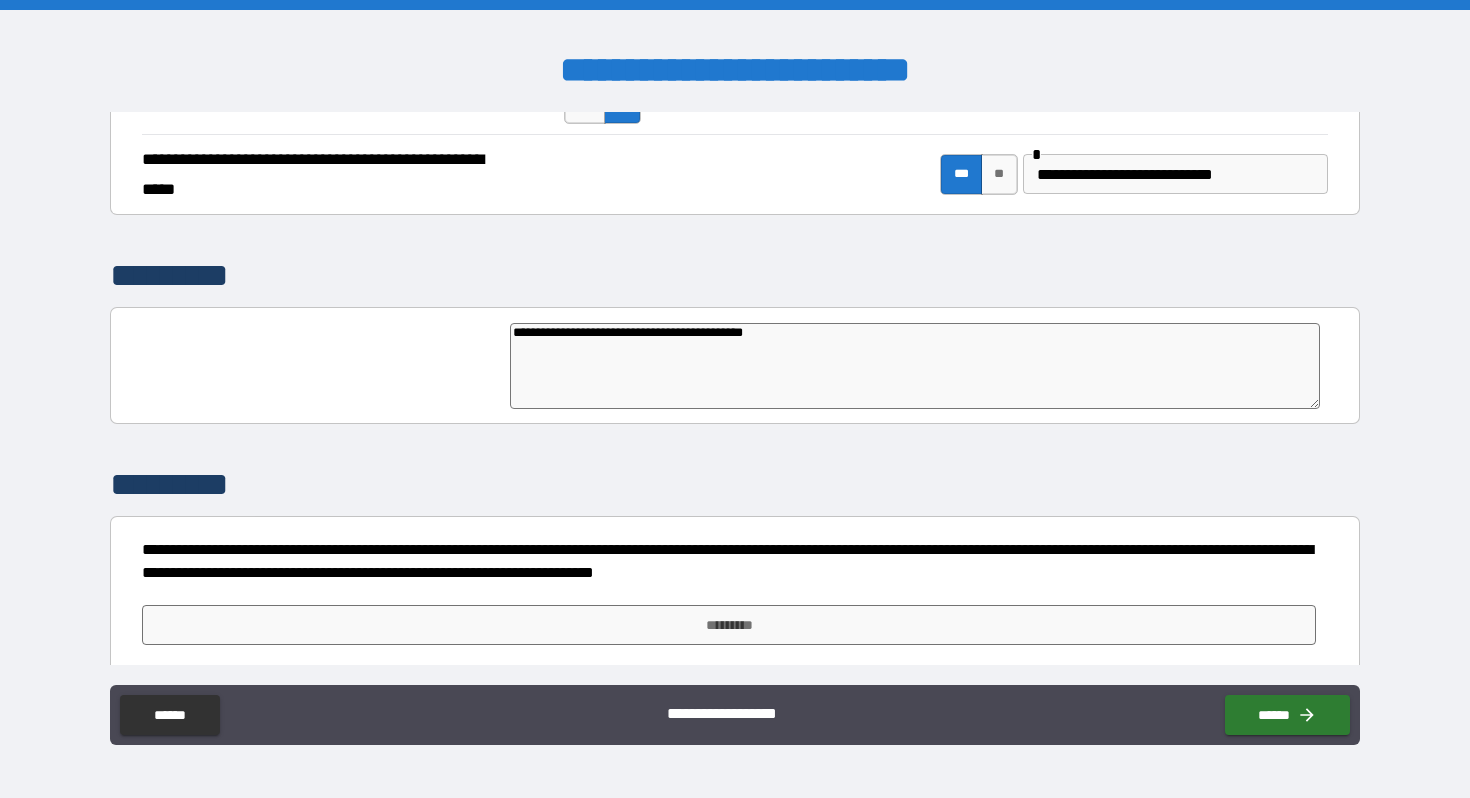 click on "**********" at bounding box center [915, 366] 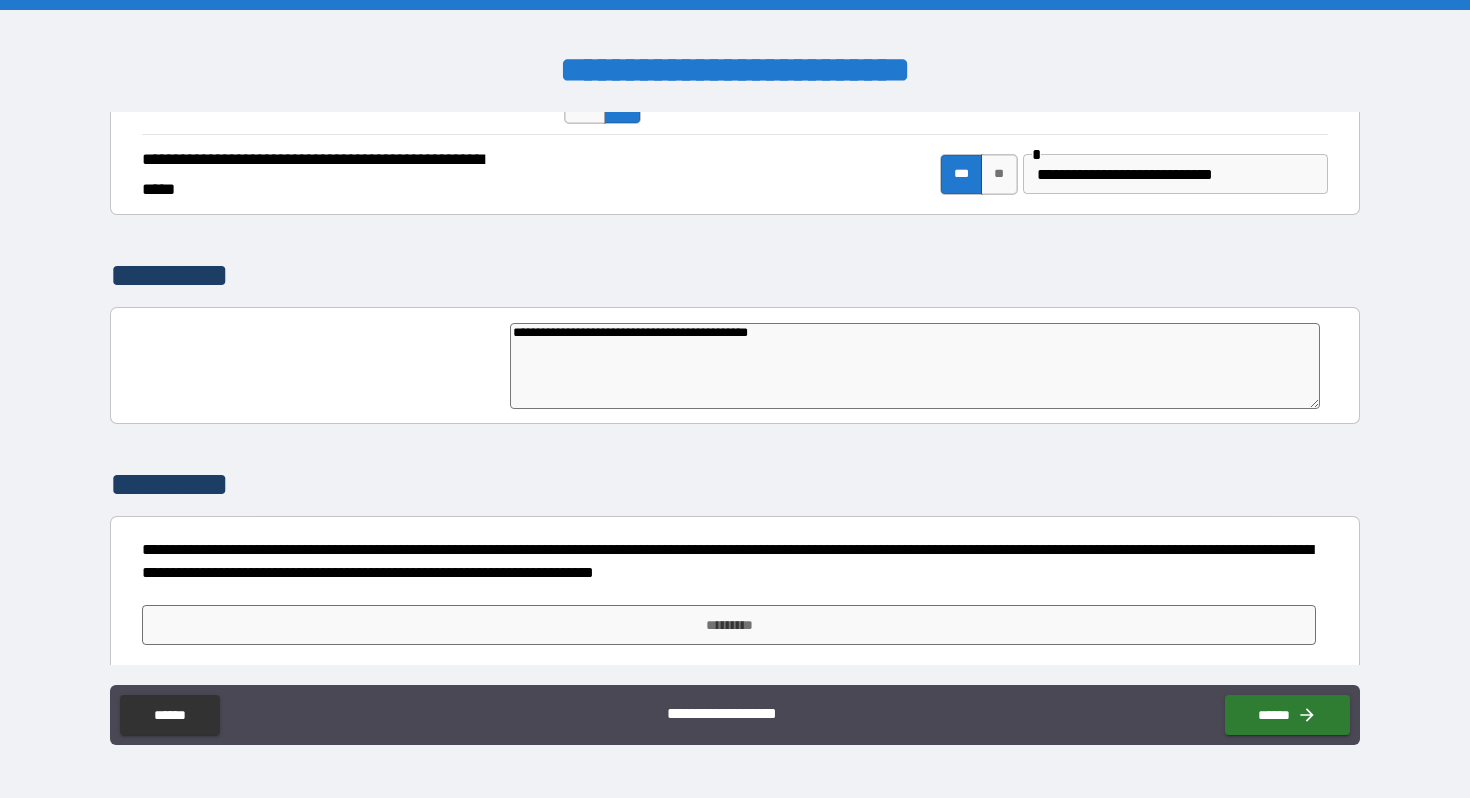type on "*" 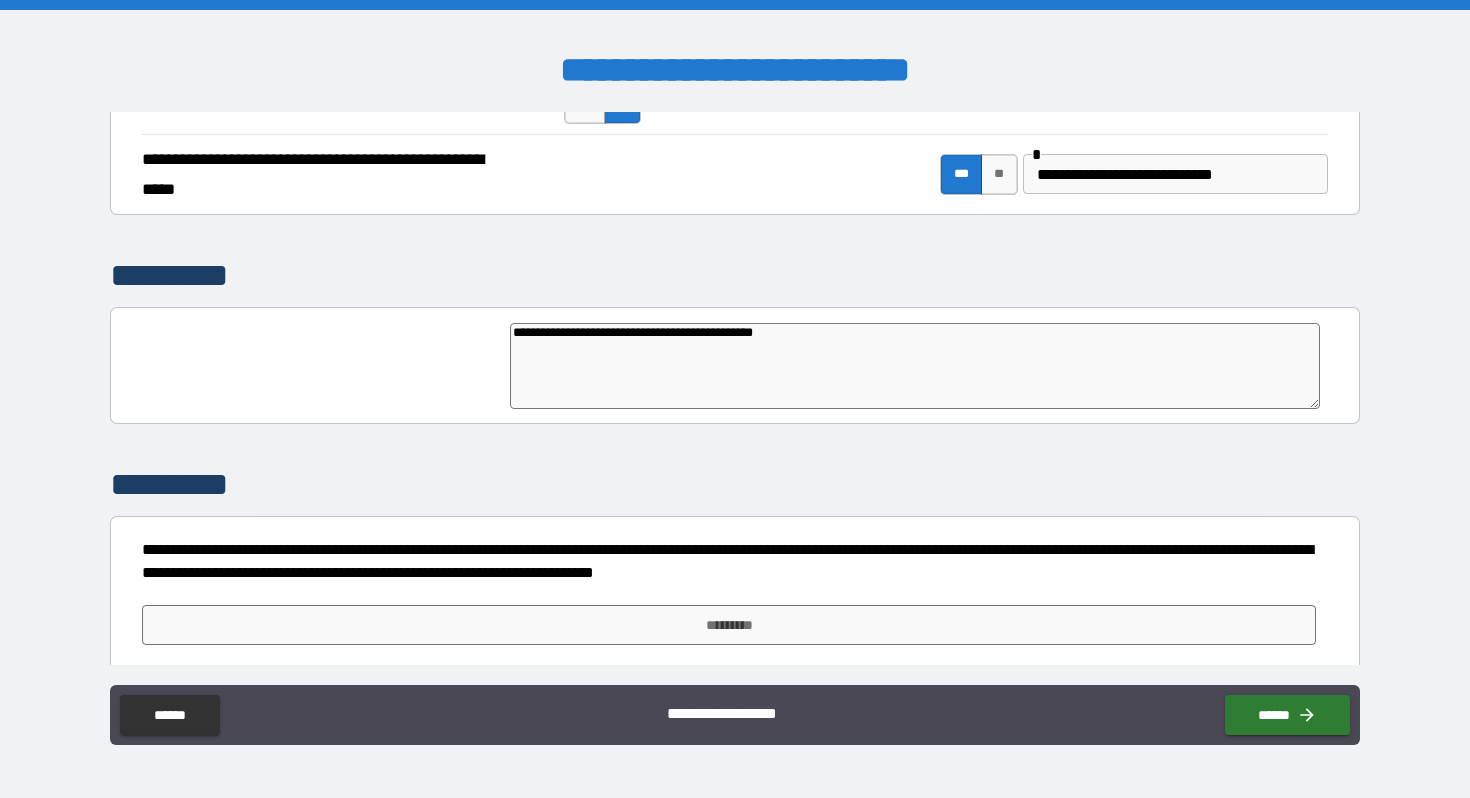type on "*" 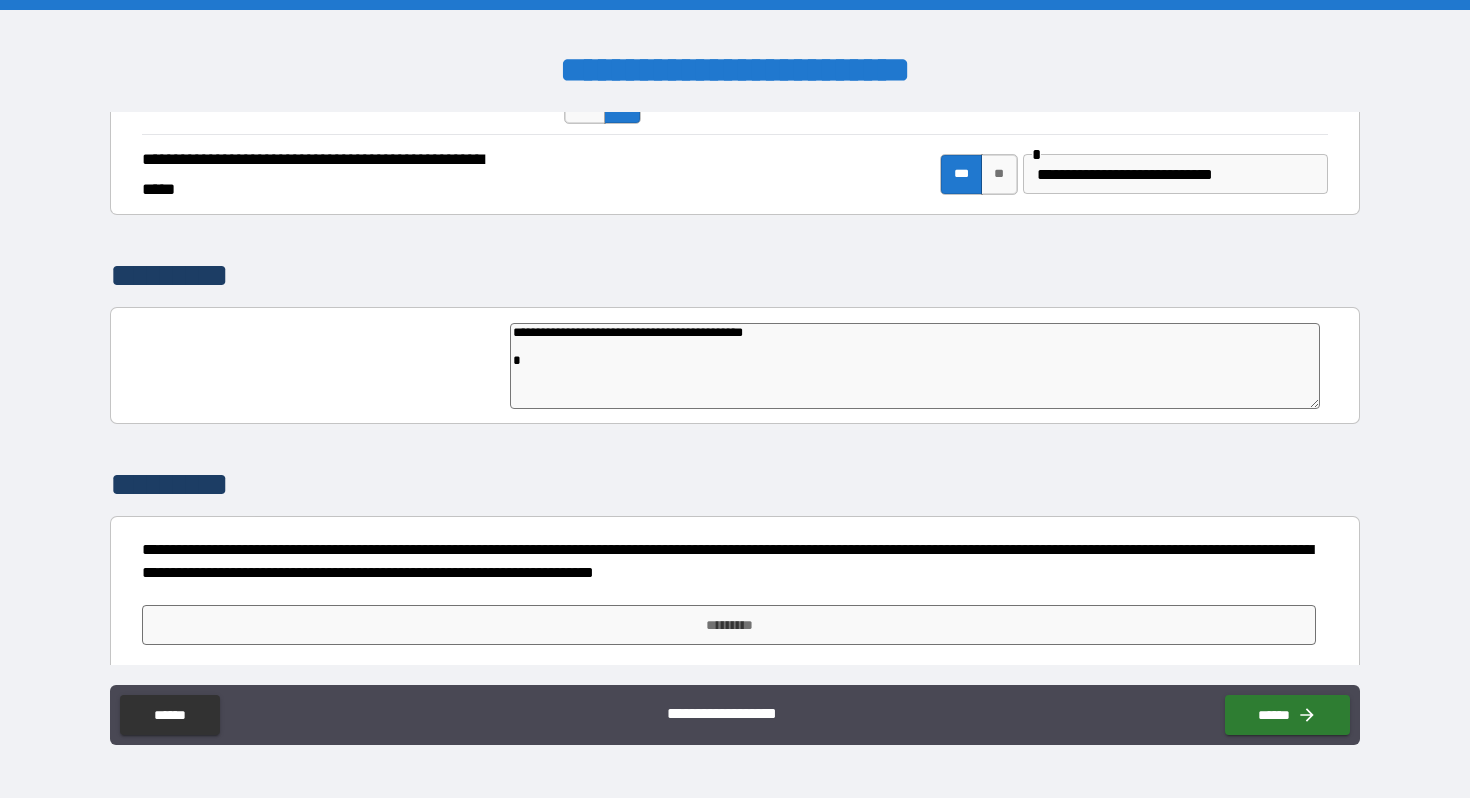 type on "*" 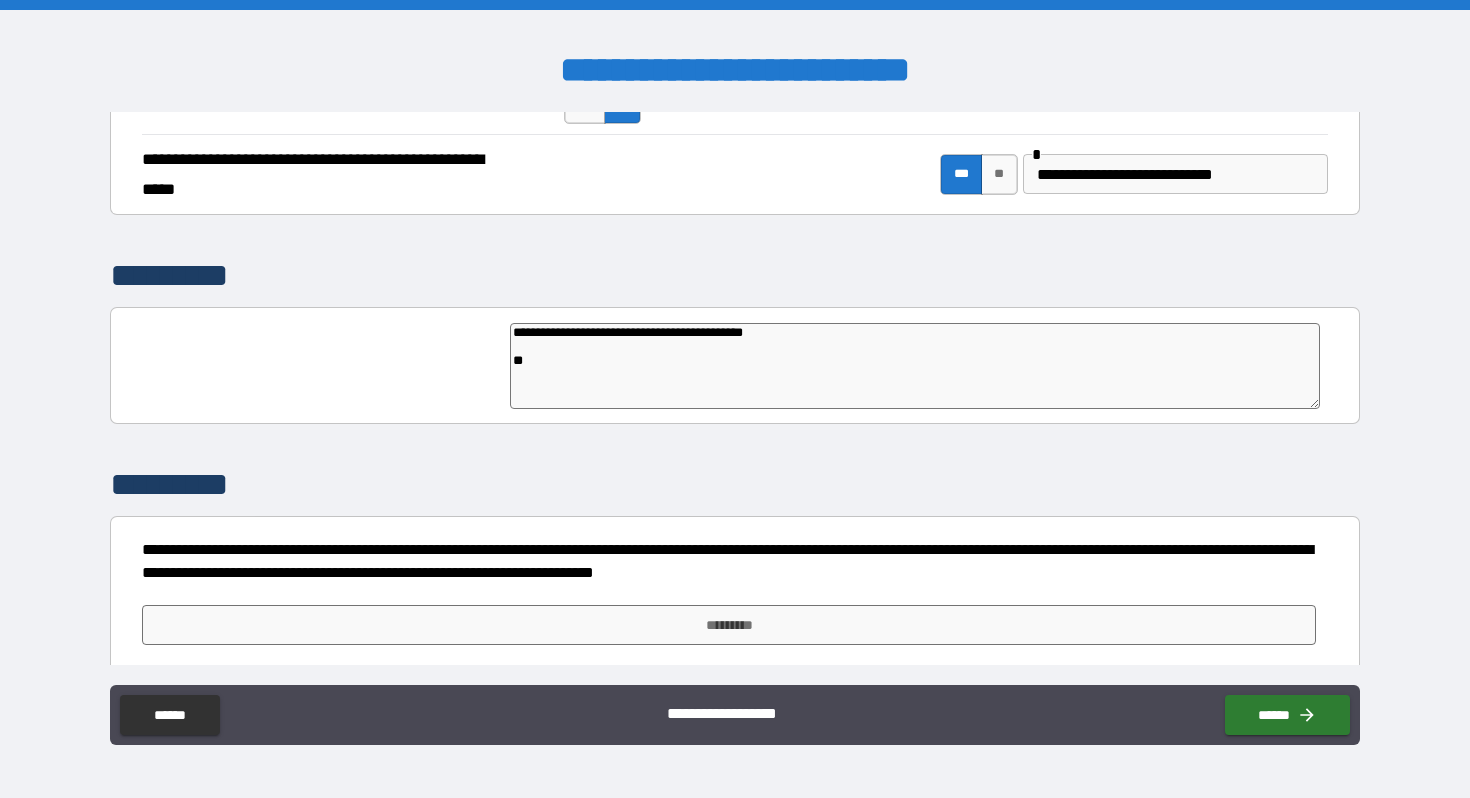 type on "*" 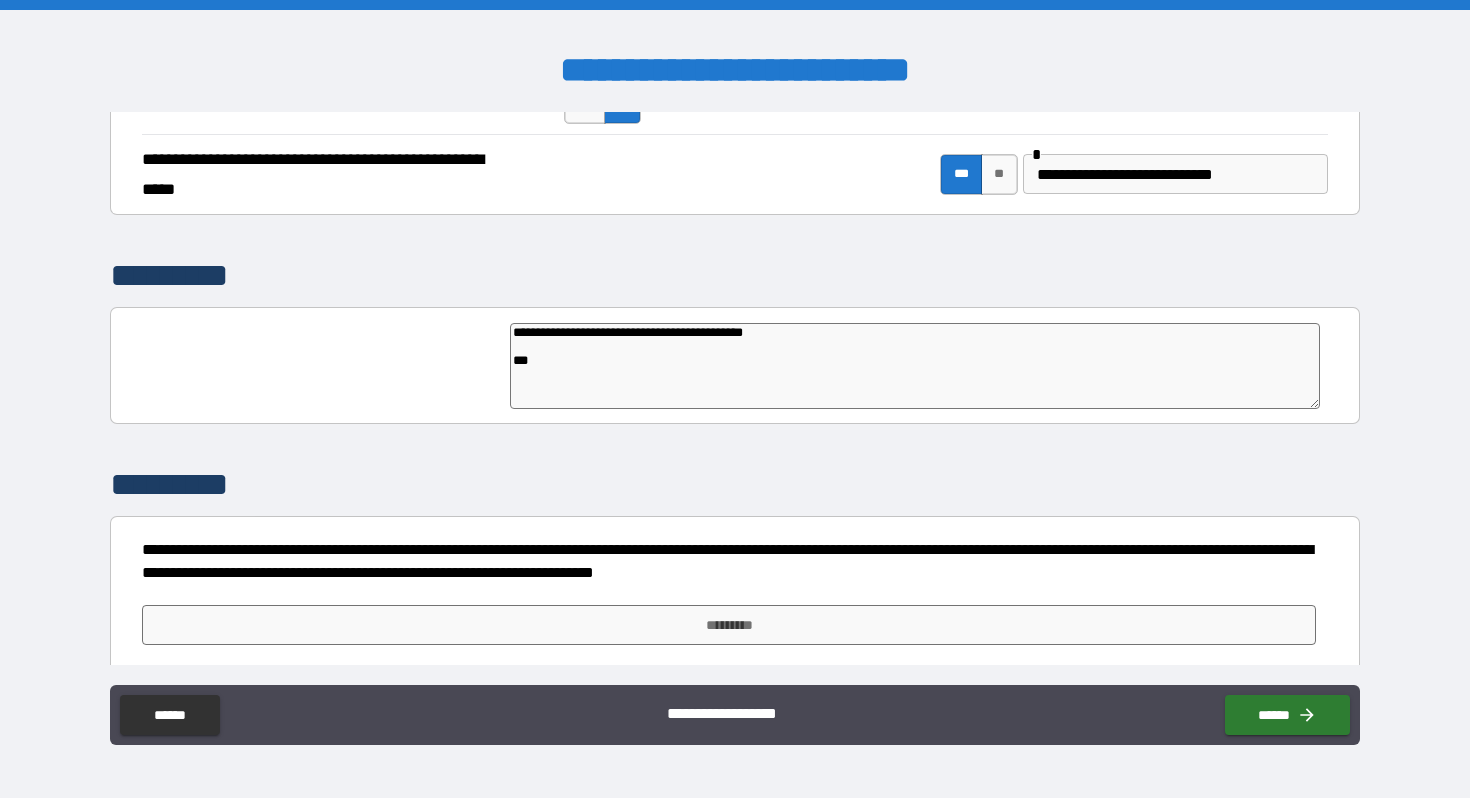 type on "*" 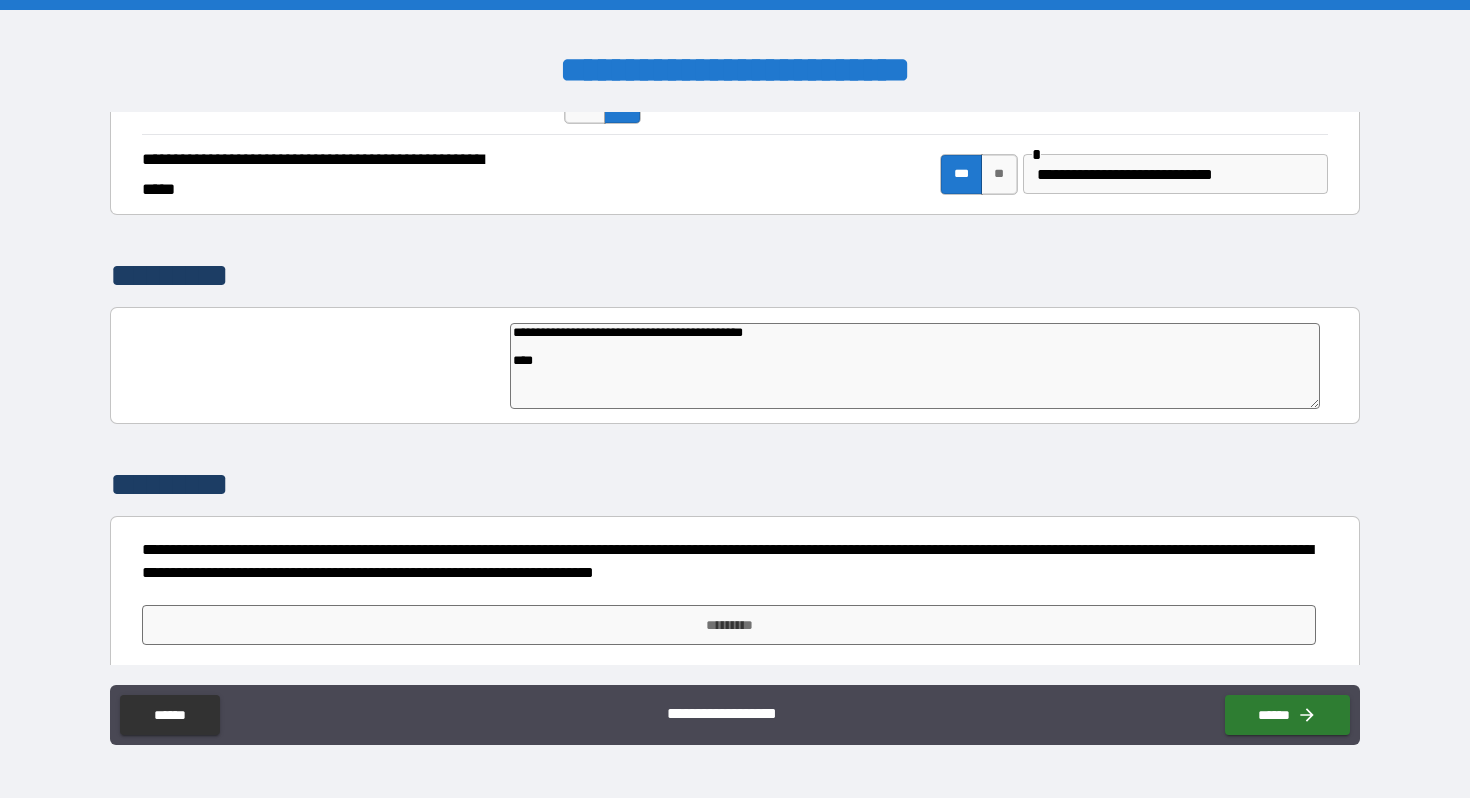 type on "**********" 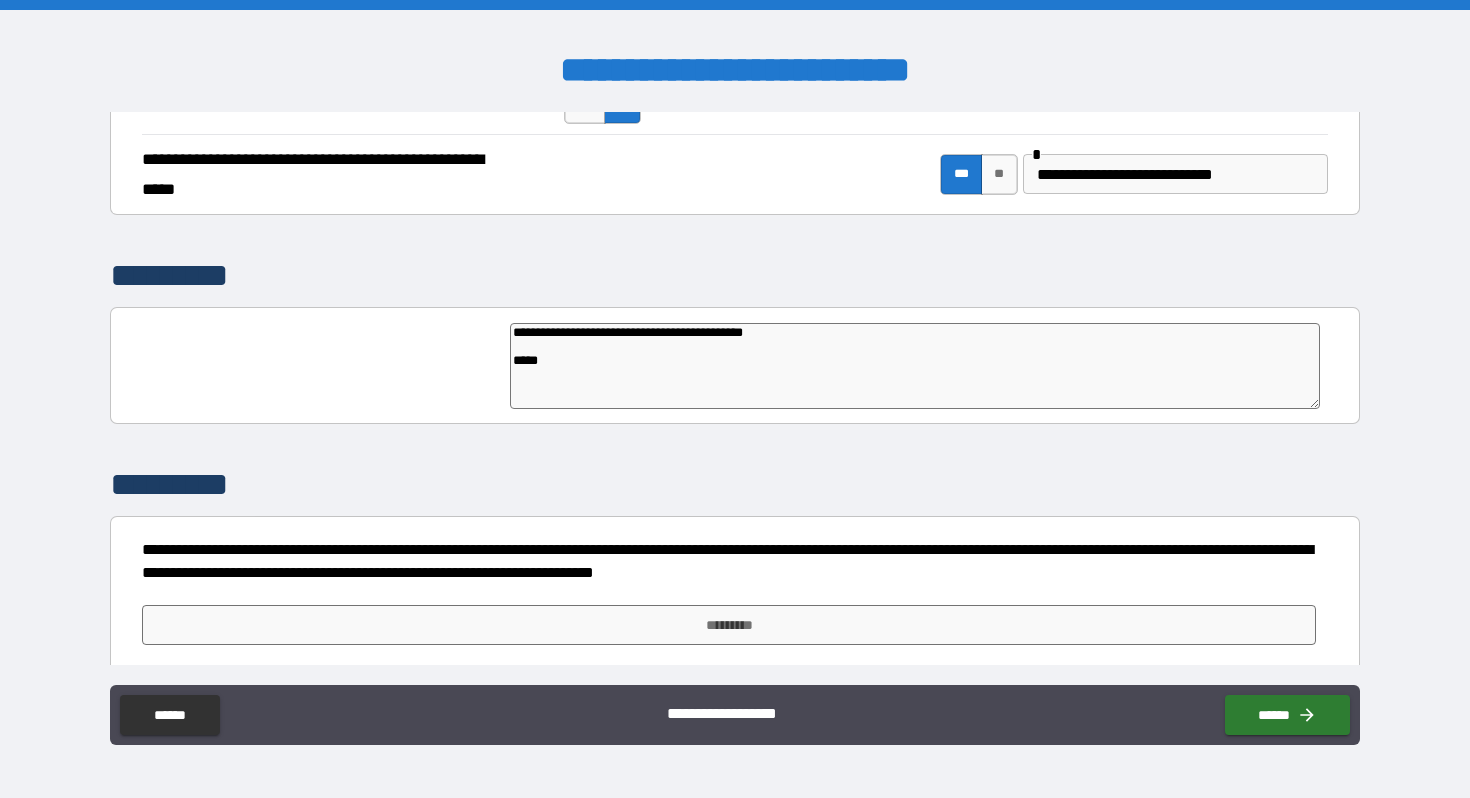 type on "**********" 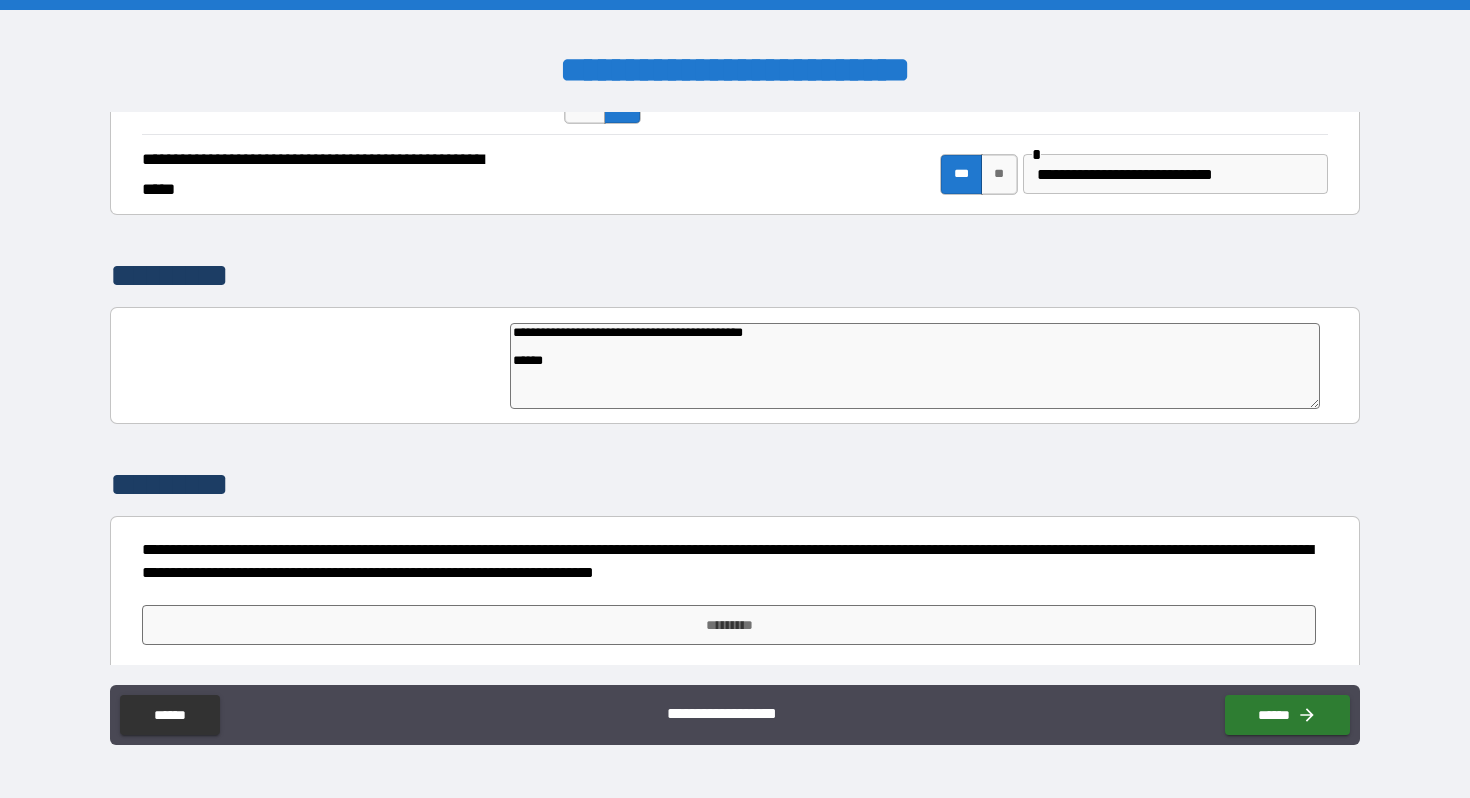 type on "**********" 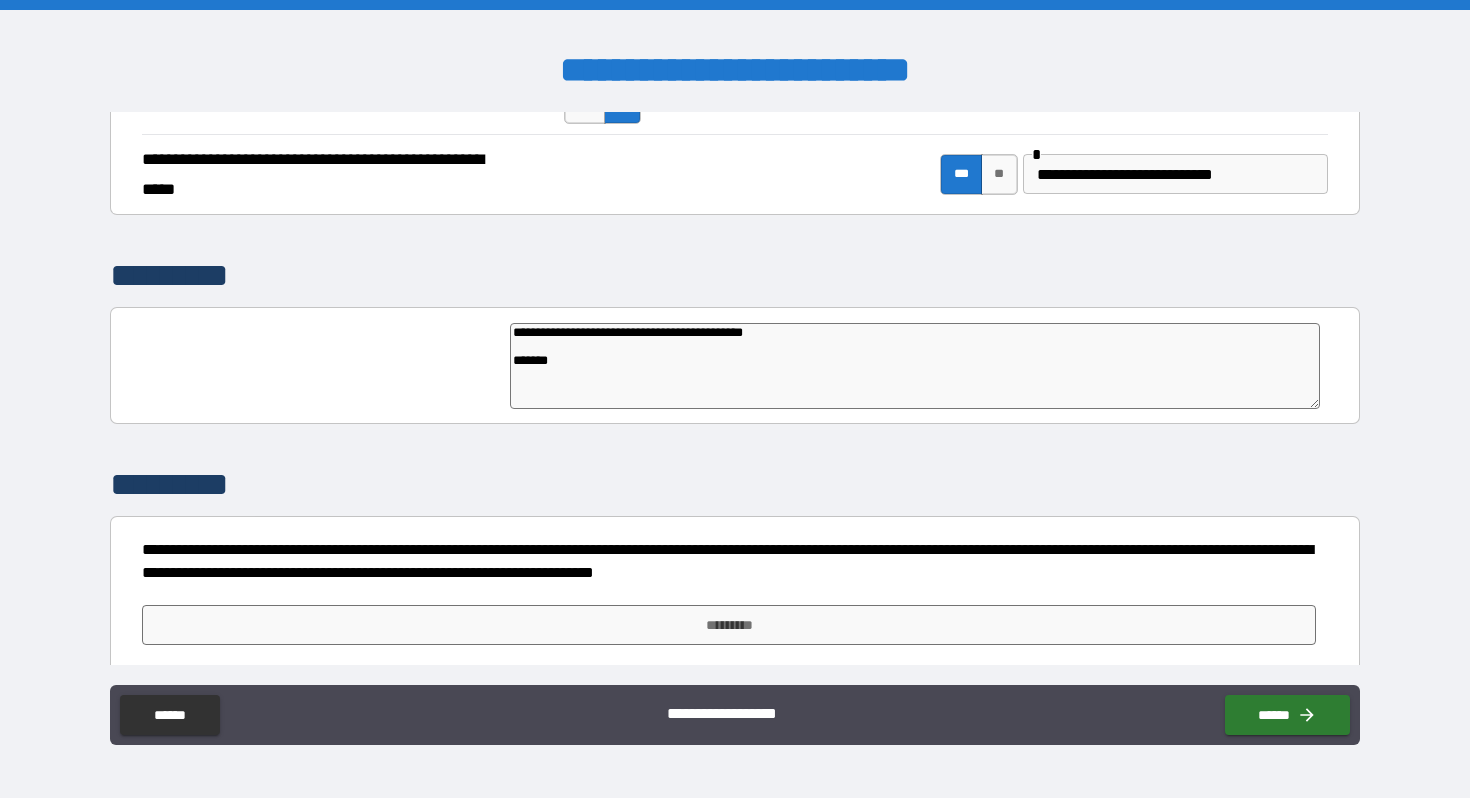 type on "**********" 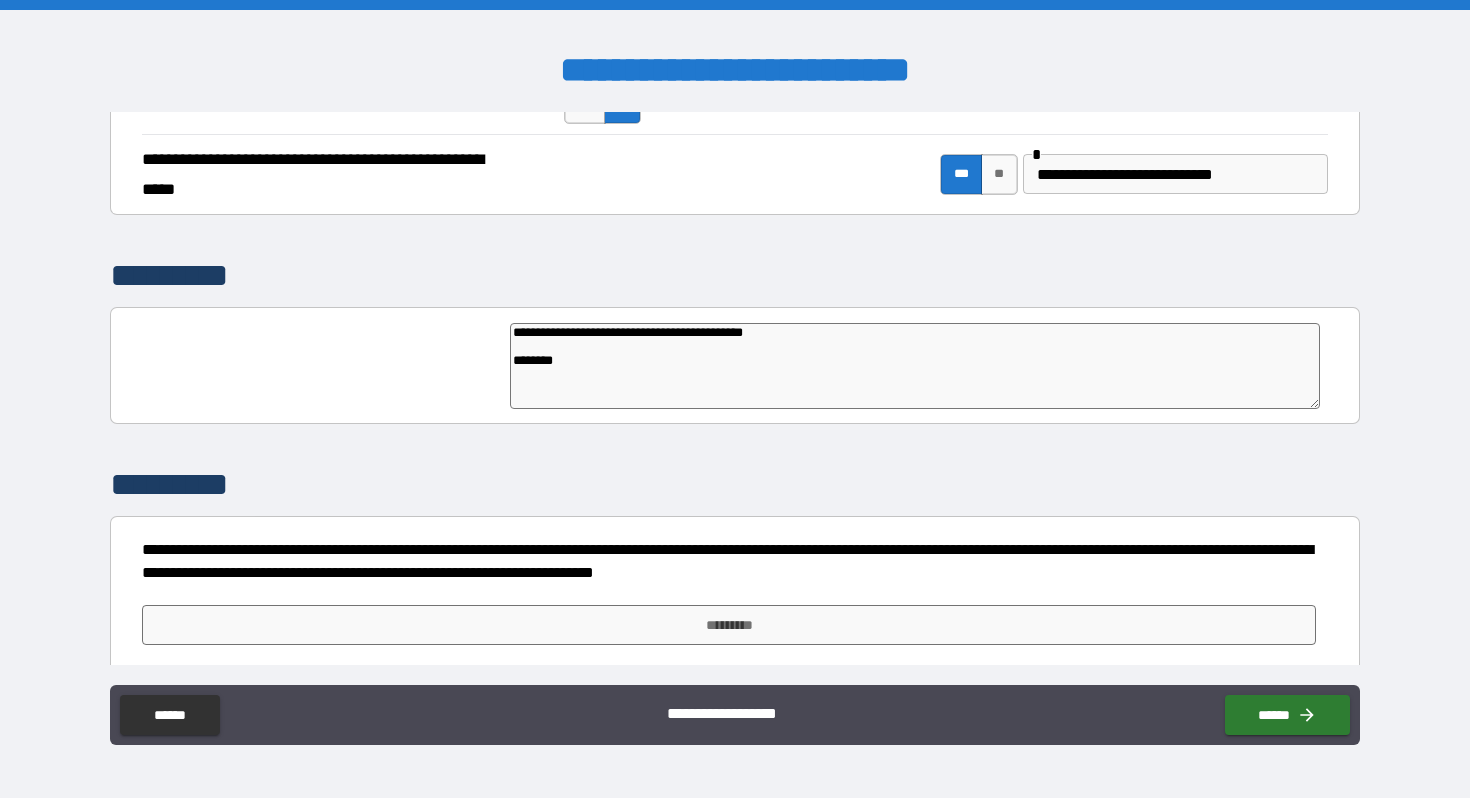 type on "**********" 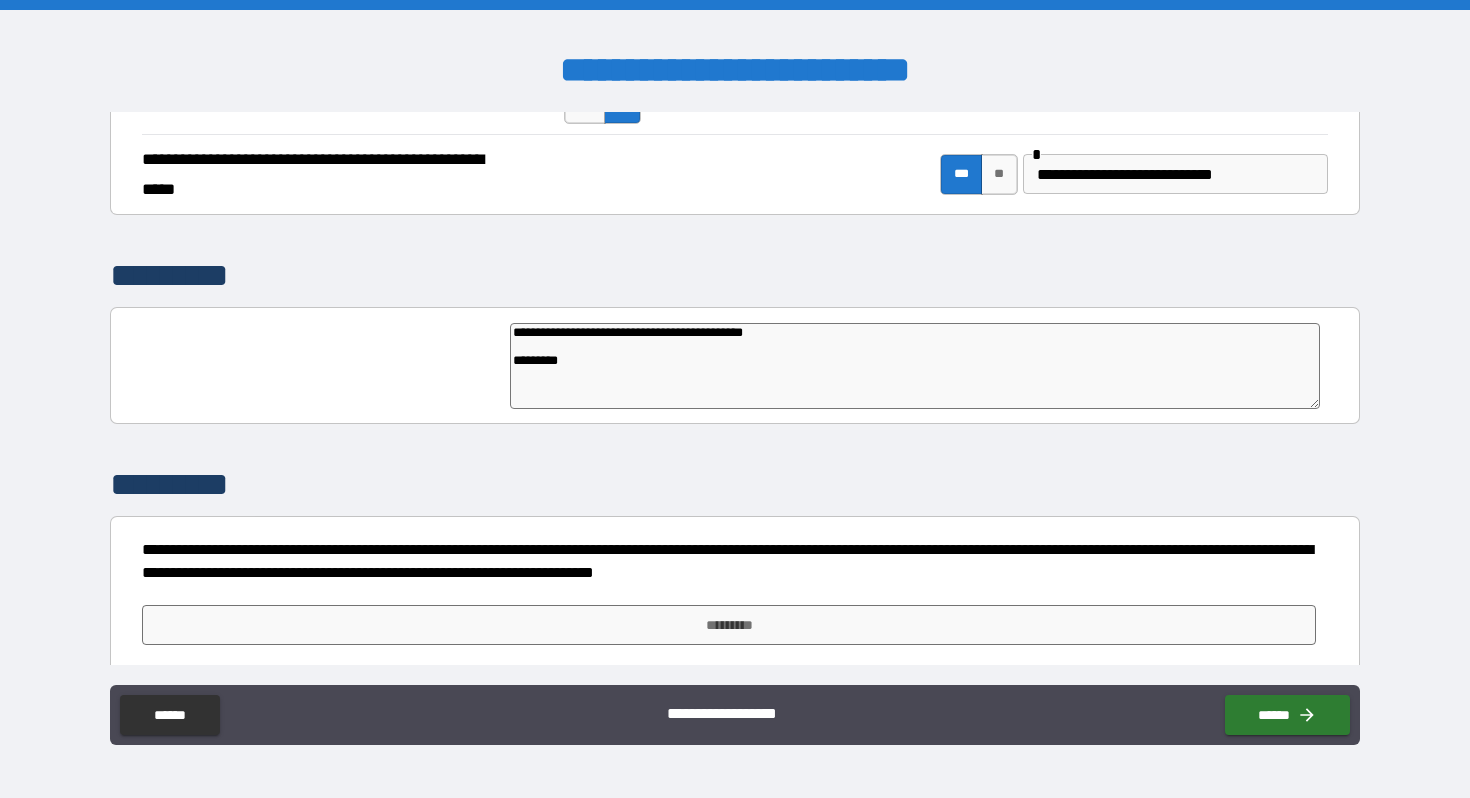 type on "**********" 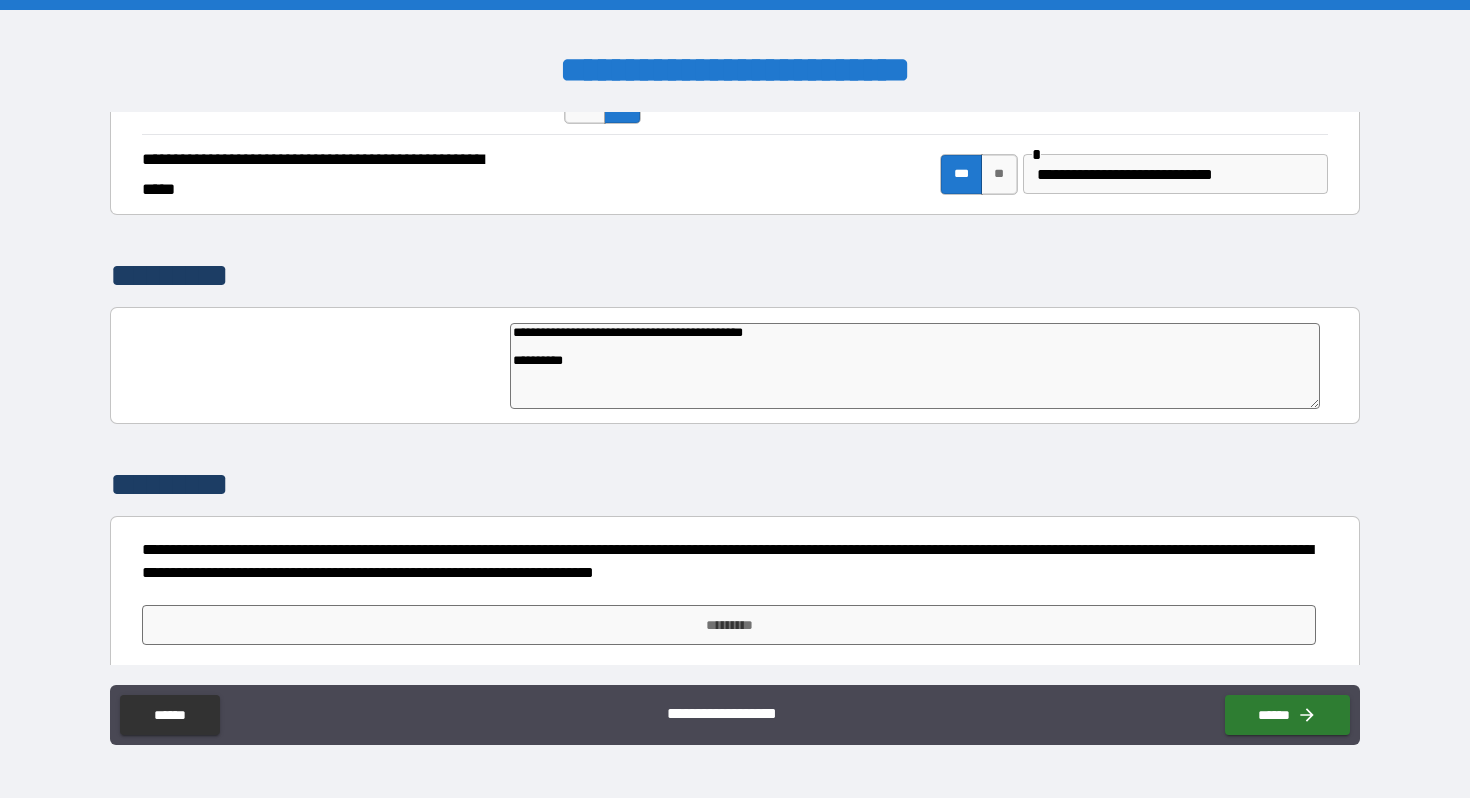 type on "**********" 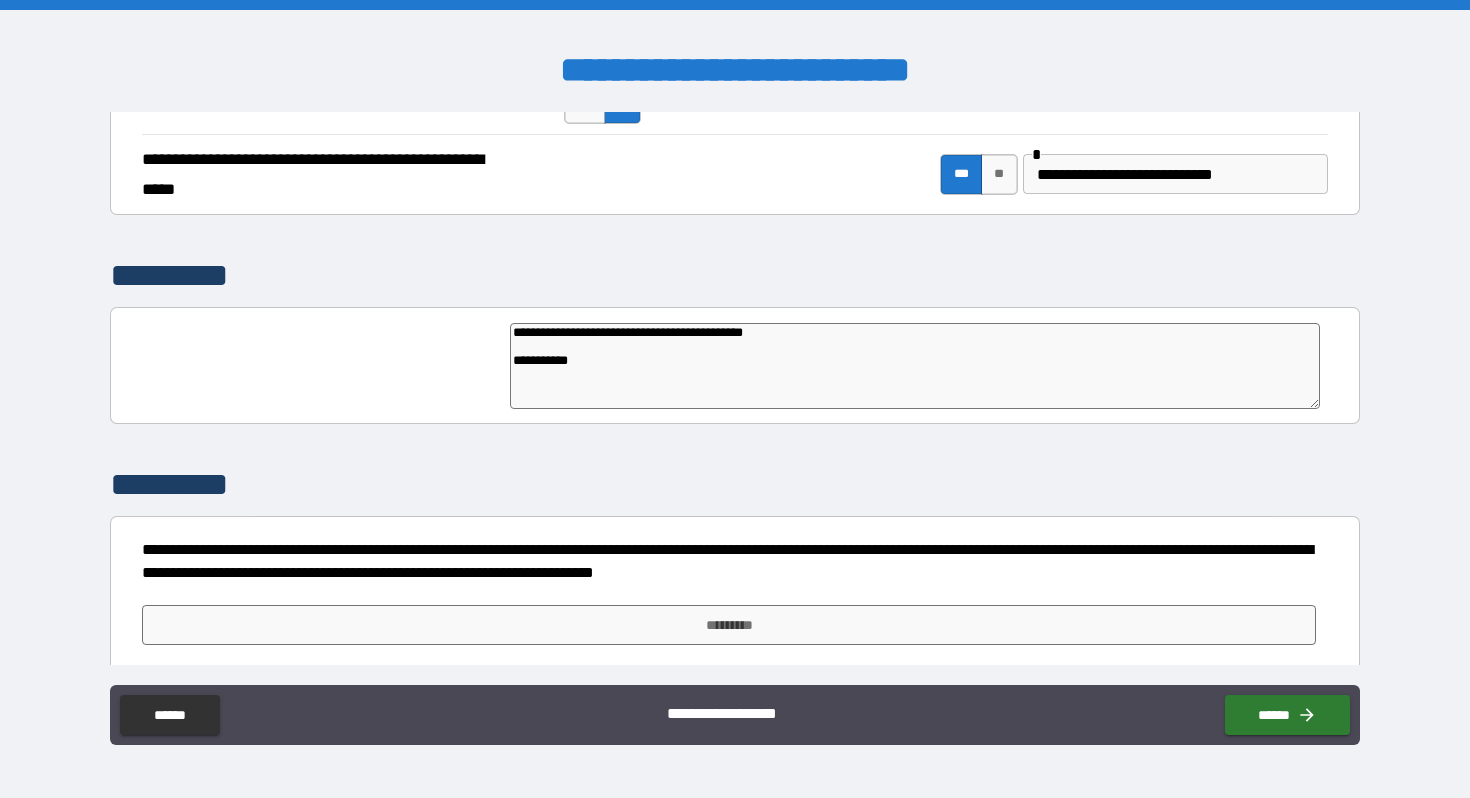 type on "*" 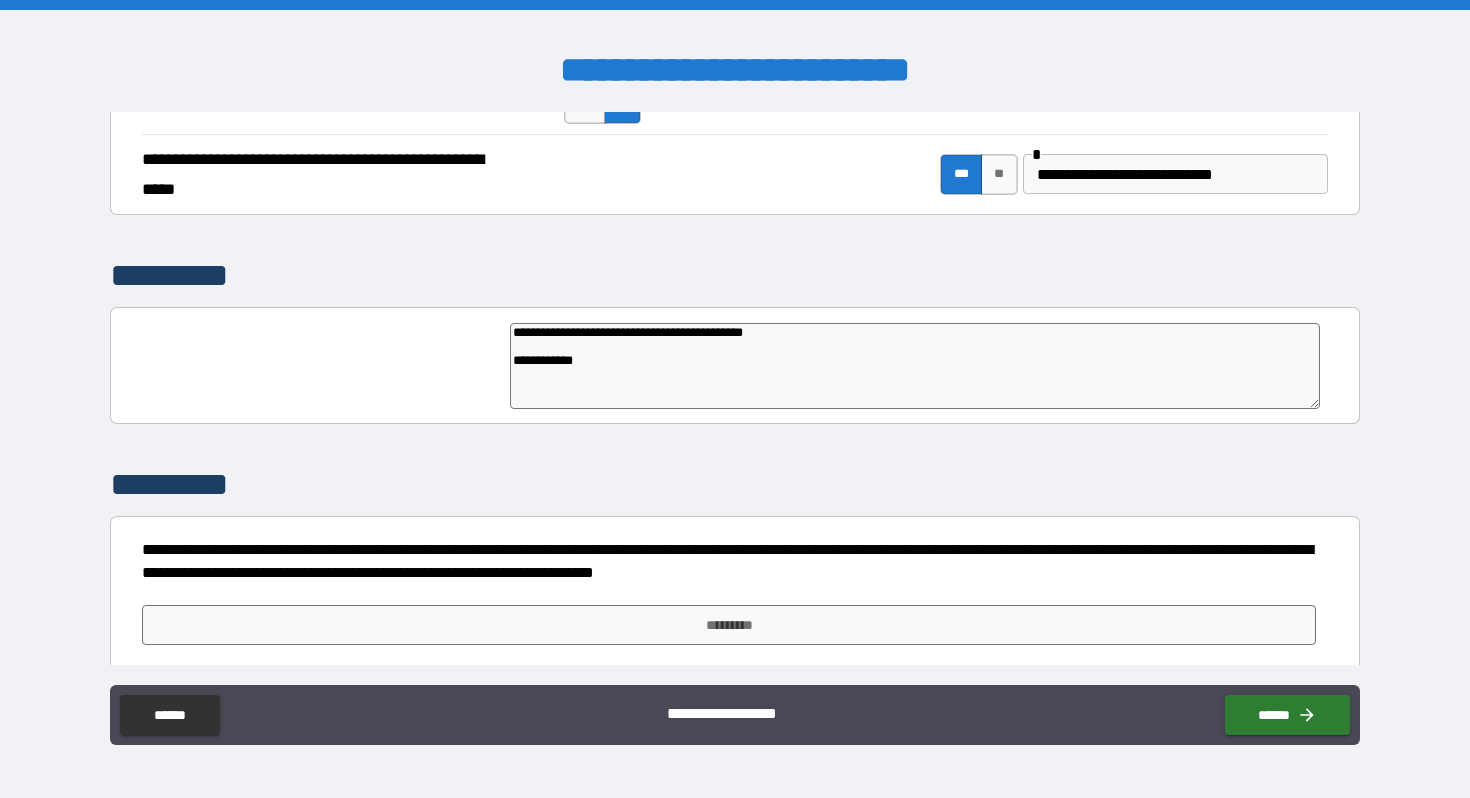 type on "**********" 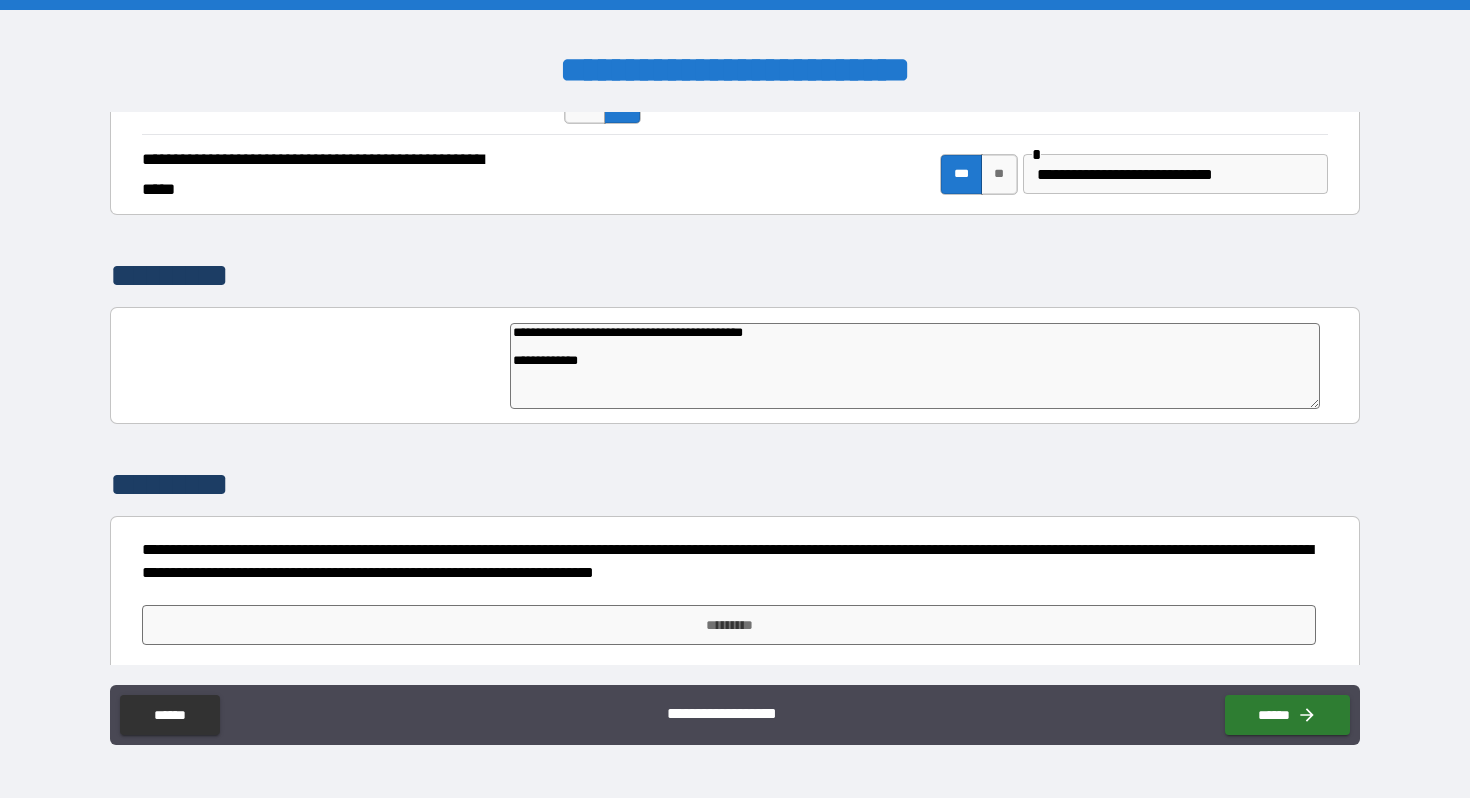 type on "*" 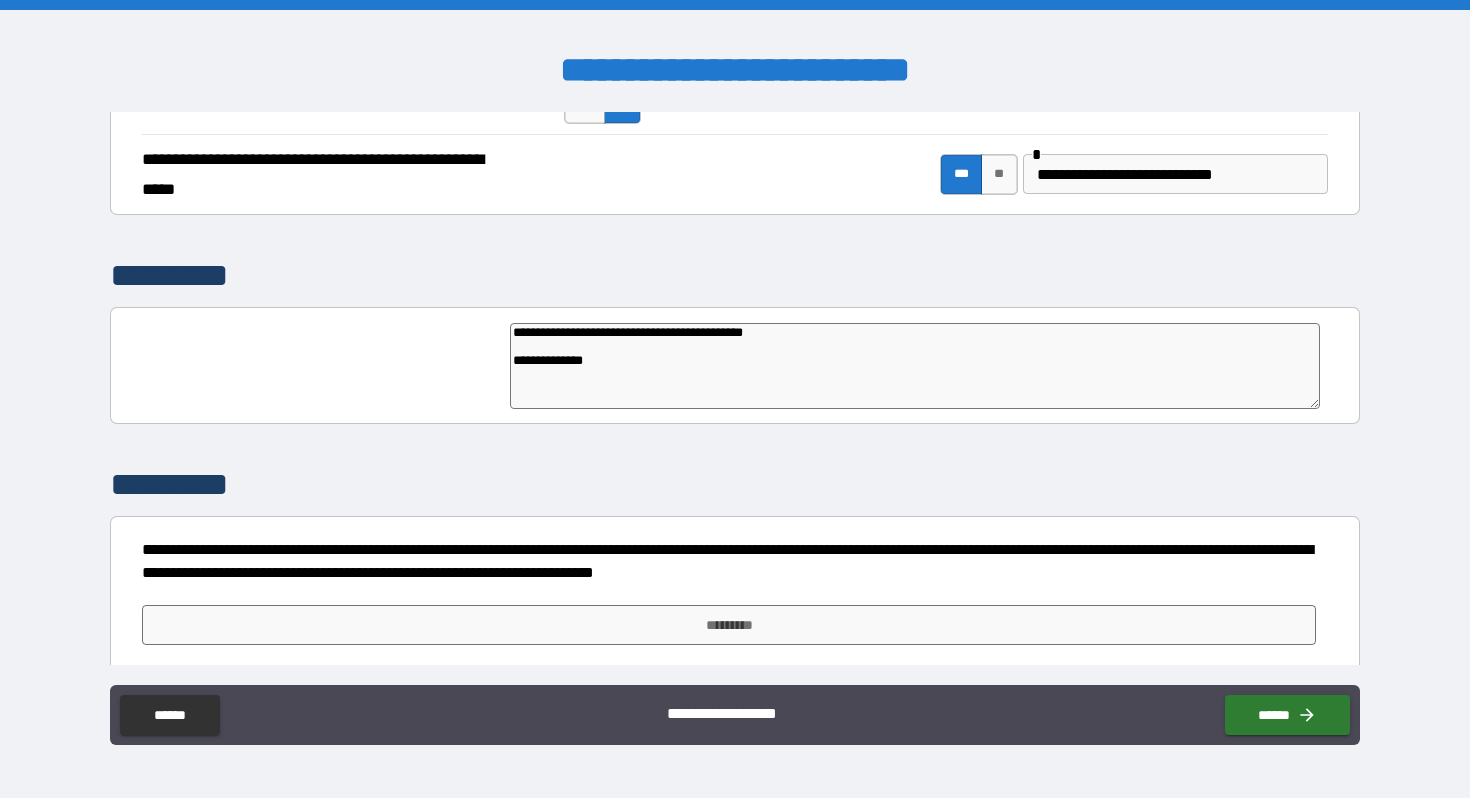 type on "*" 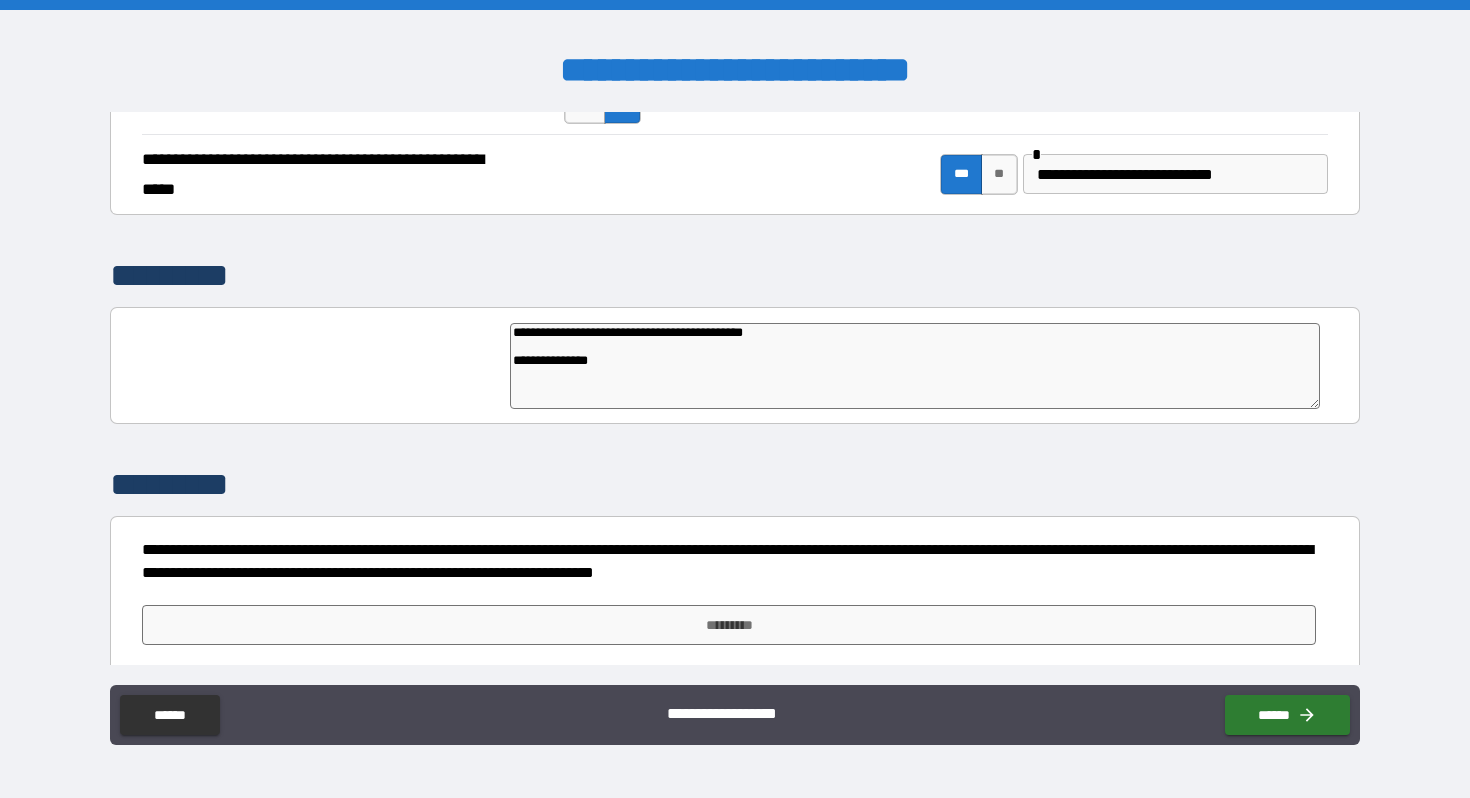 type on "*" 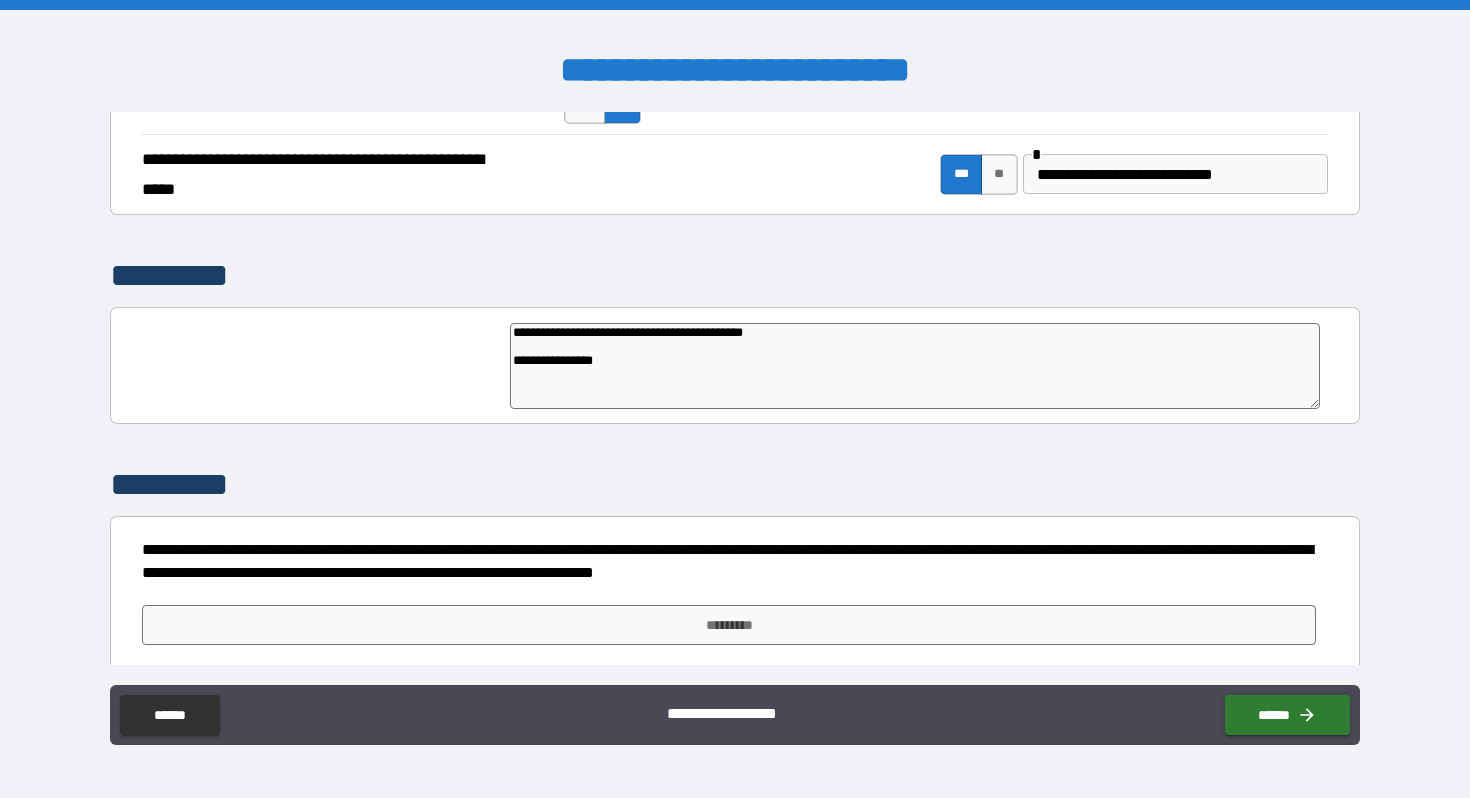 type on "**********" 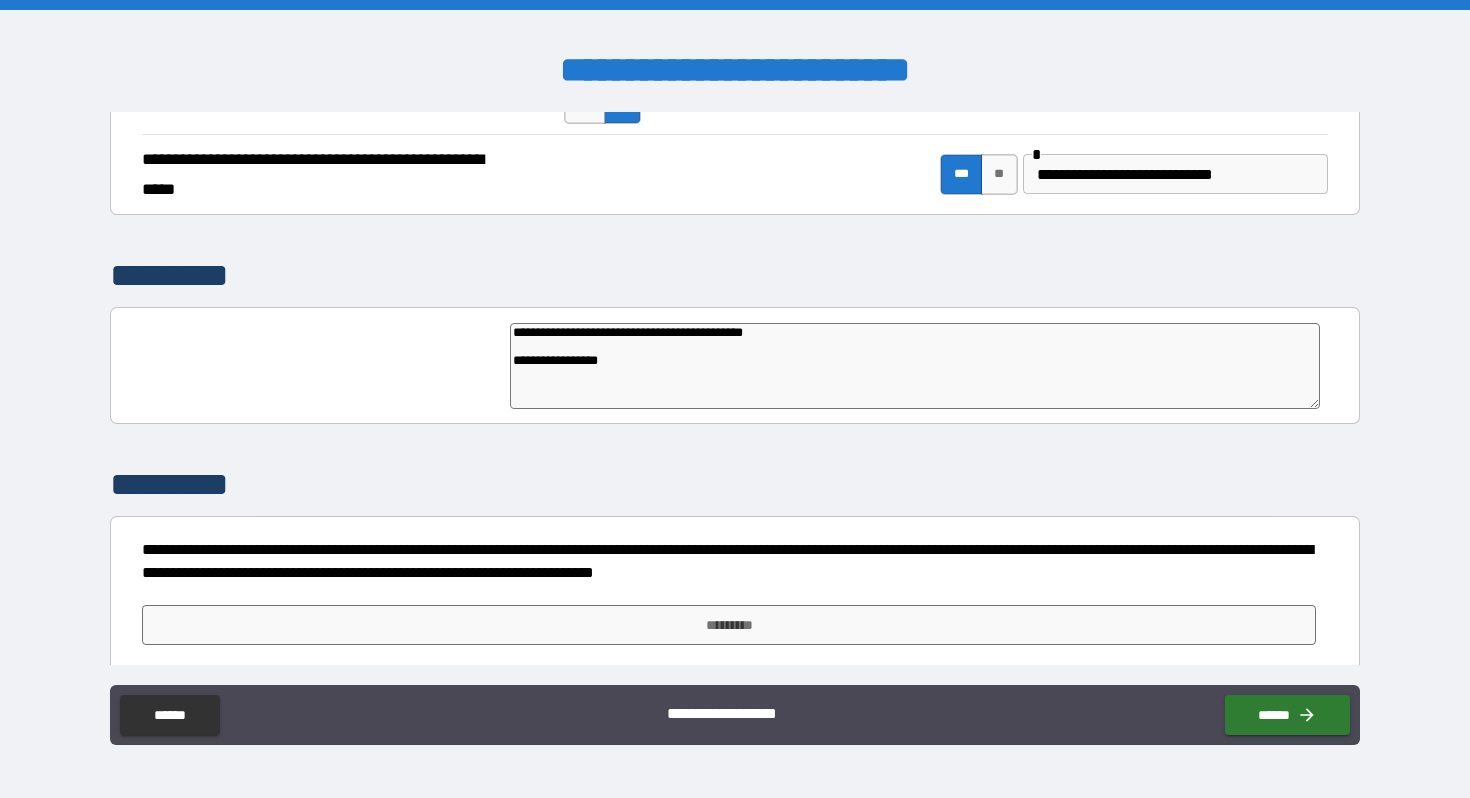 type on "*" 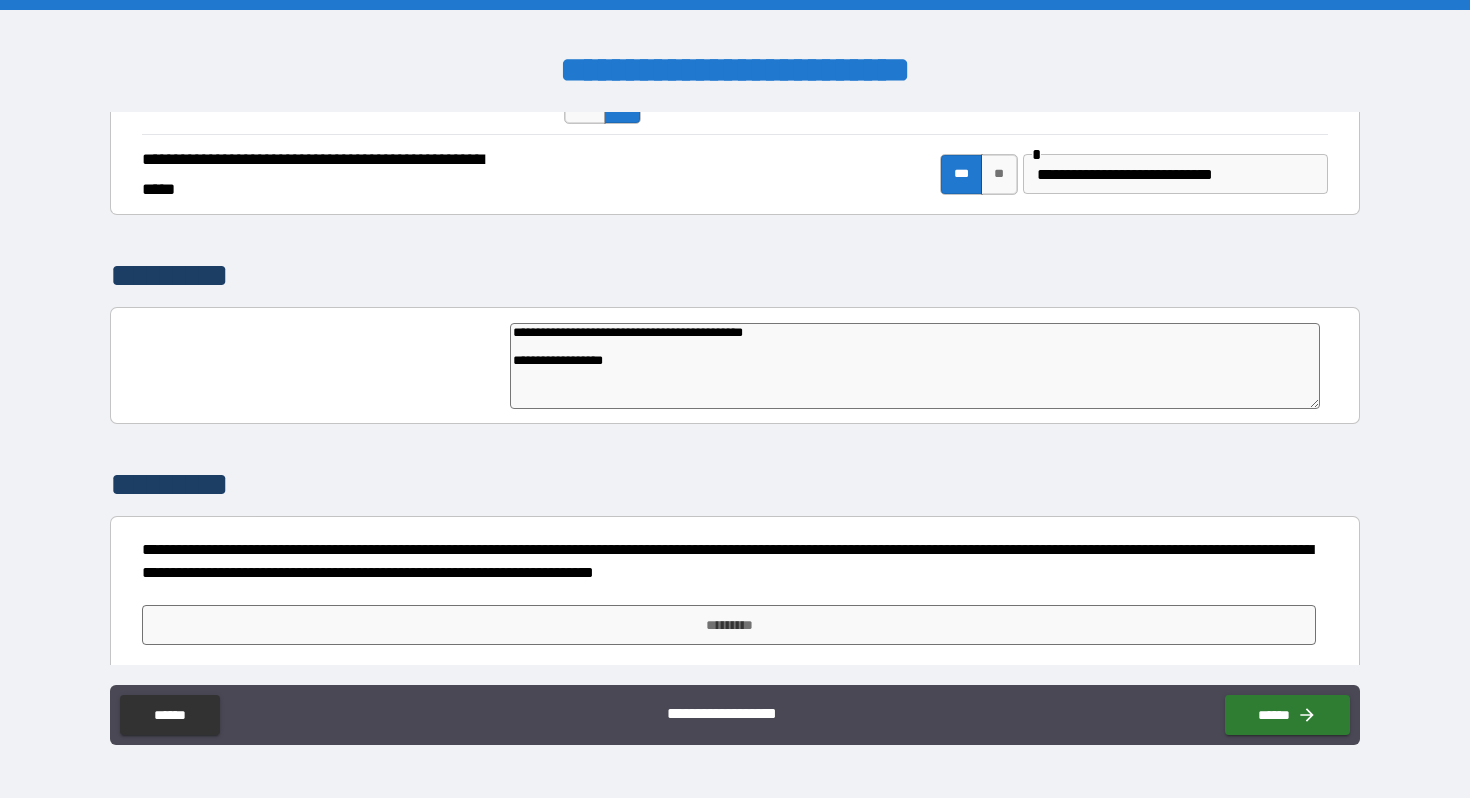 type on "*" 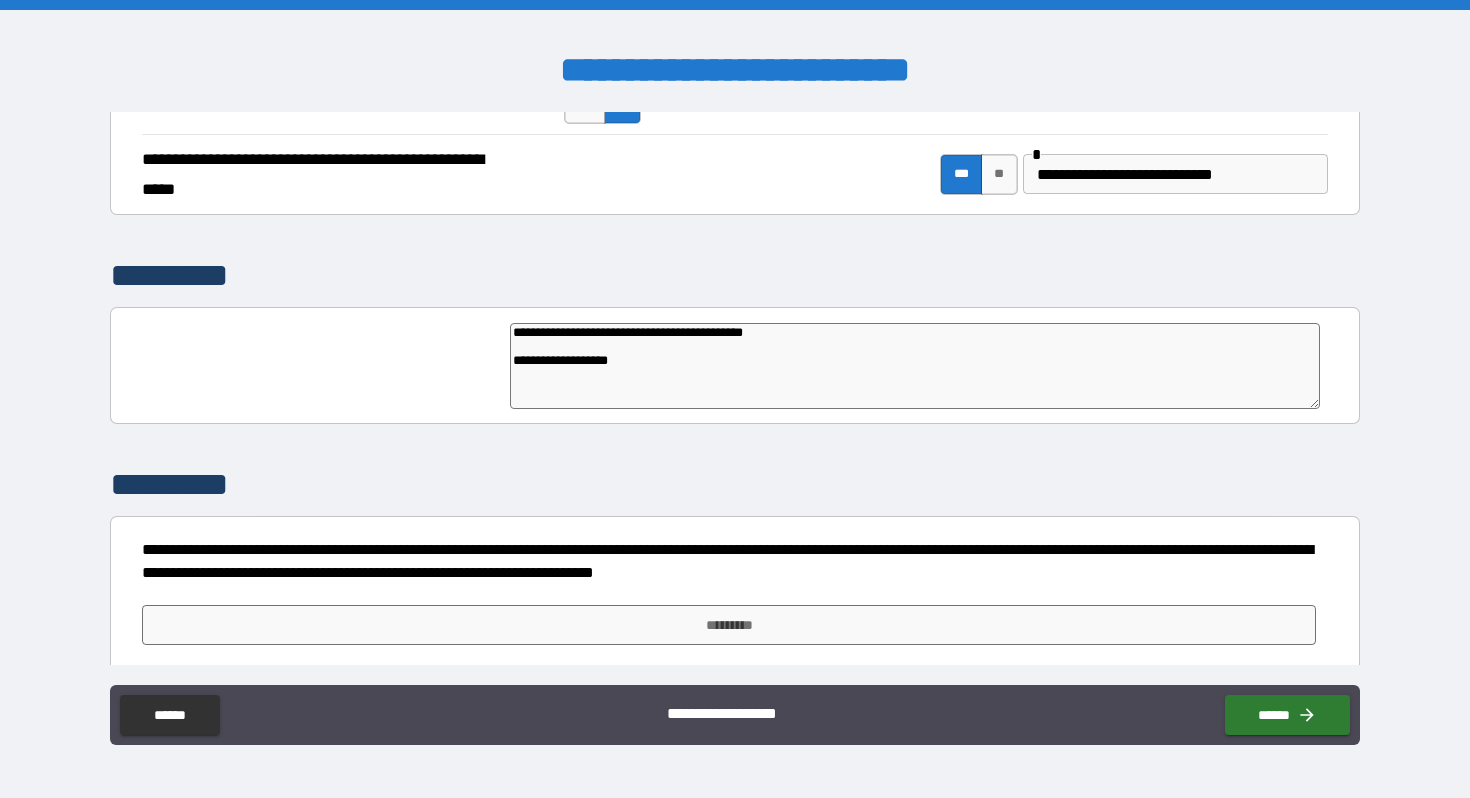 type on "*" 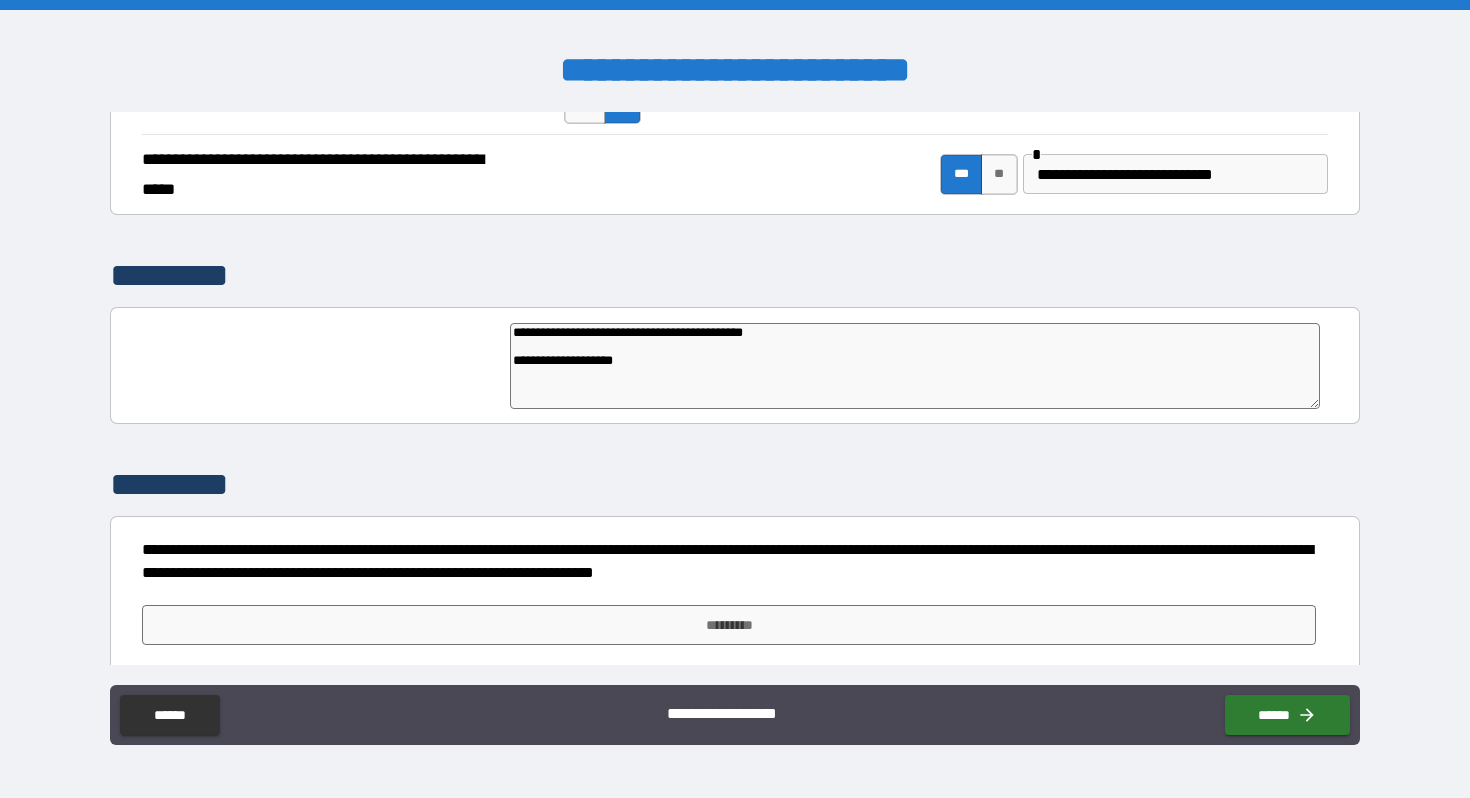 type on "*" 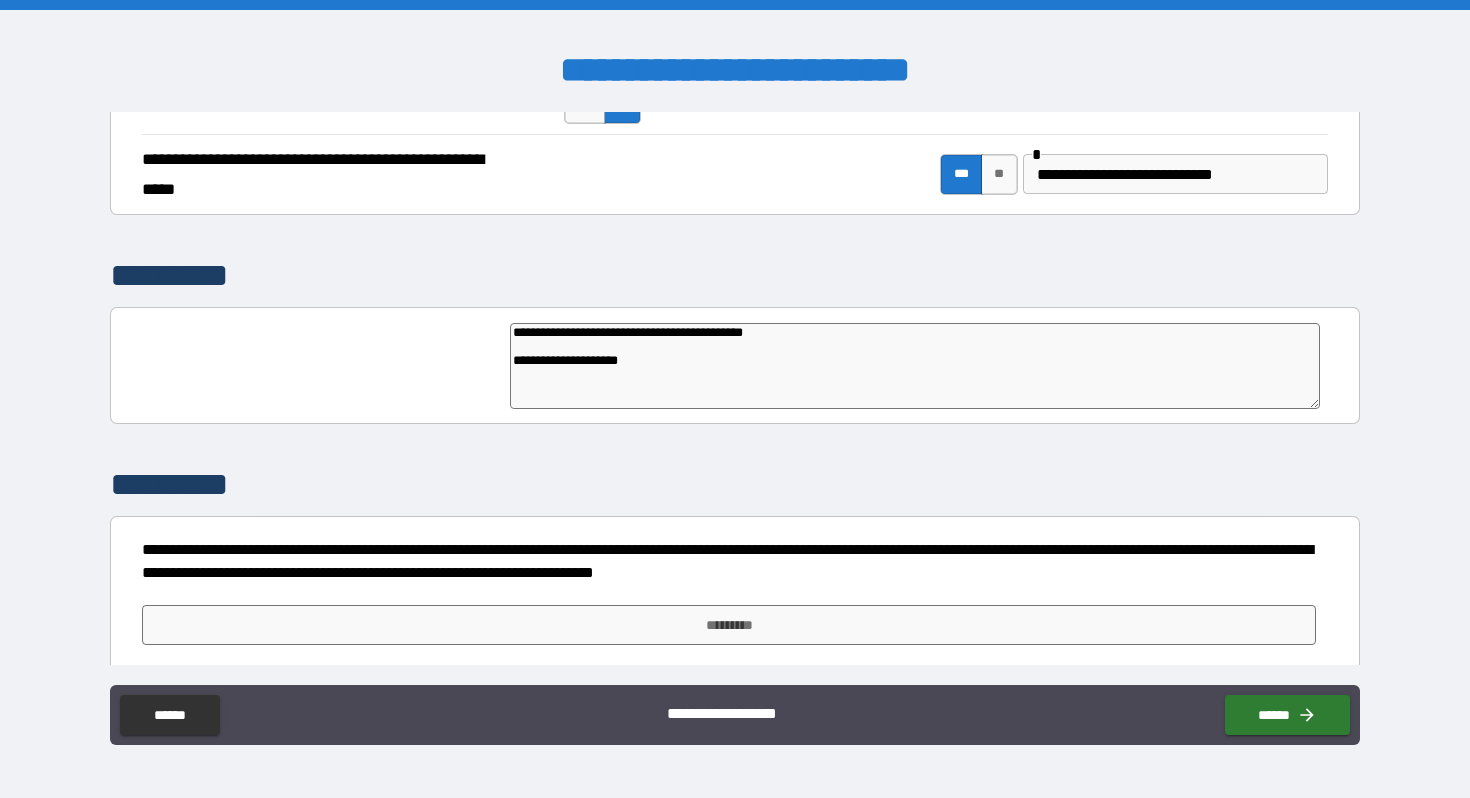 type on "*" 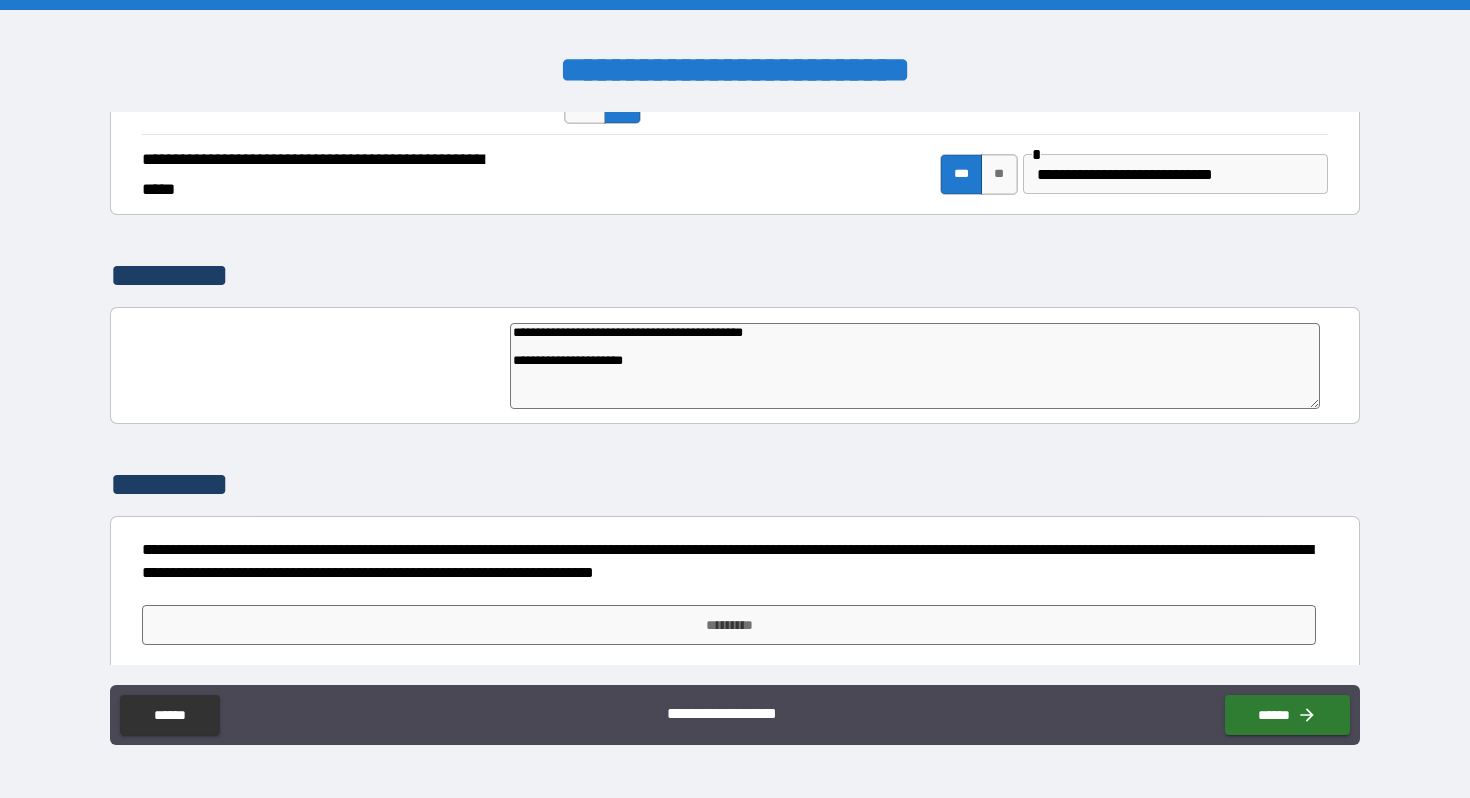 type on "*" 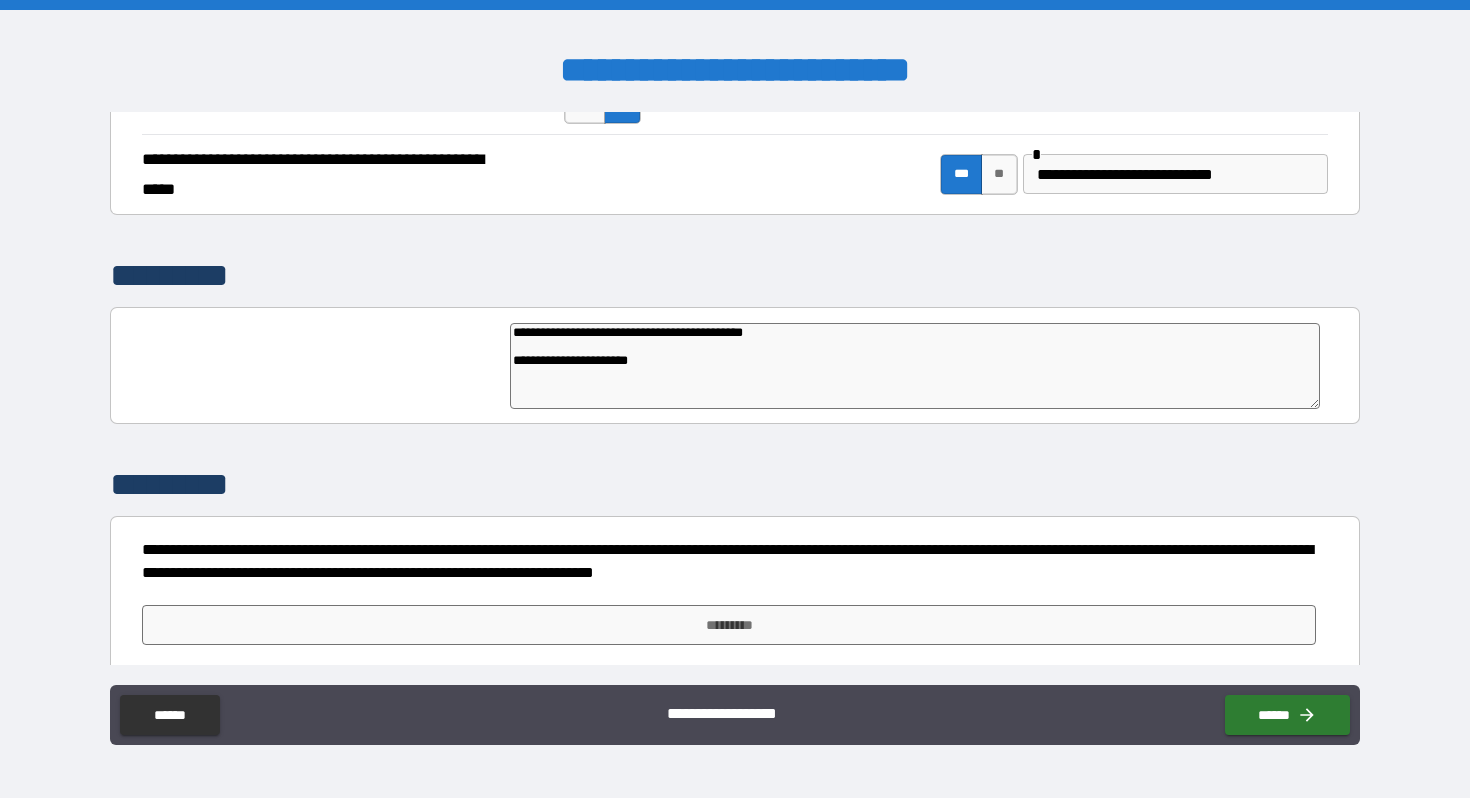 type on "*" 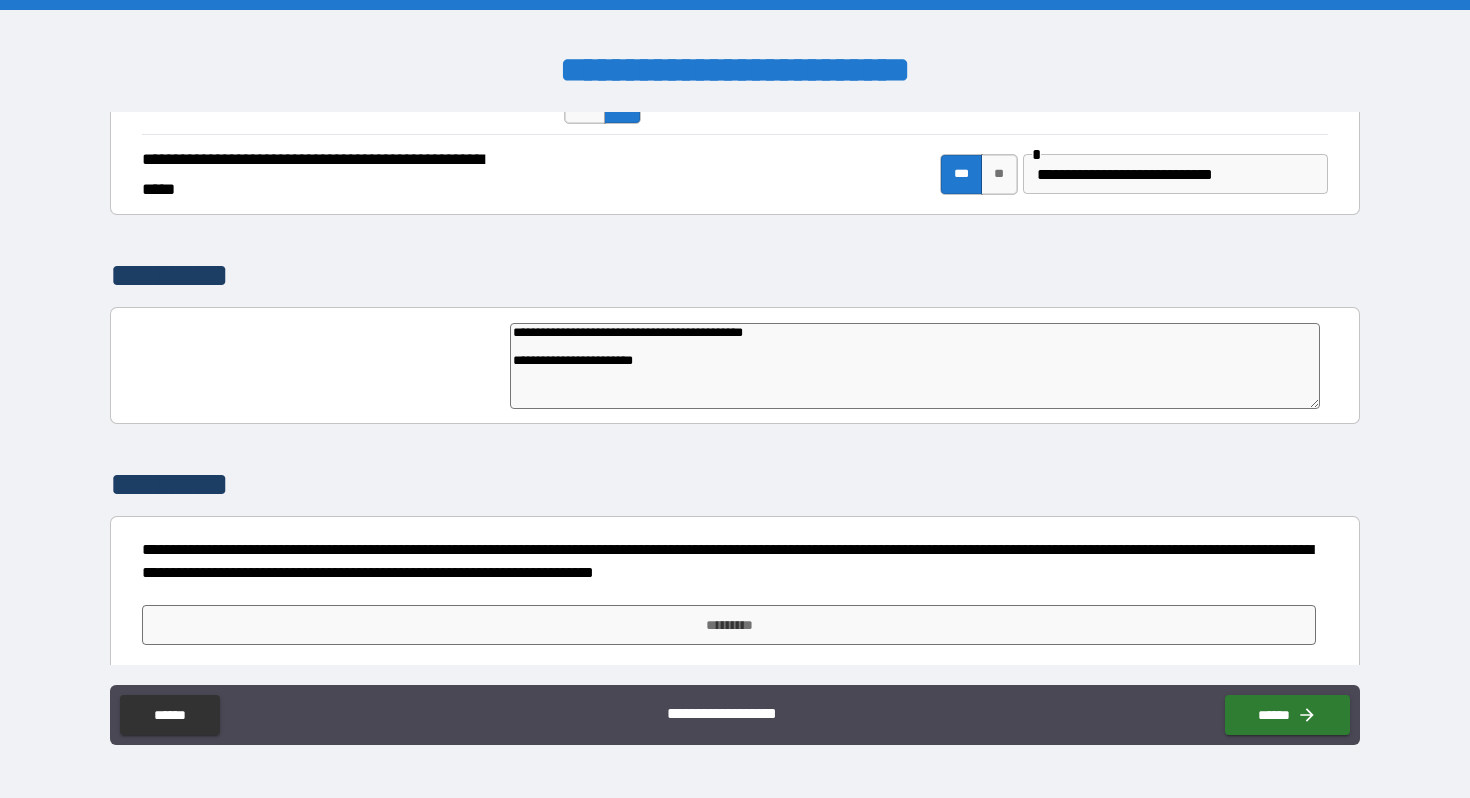 type on "*" 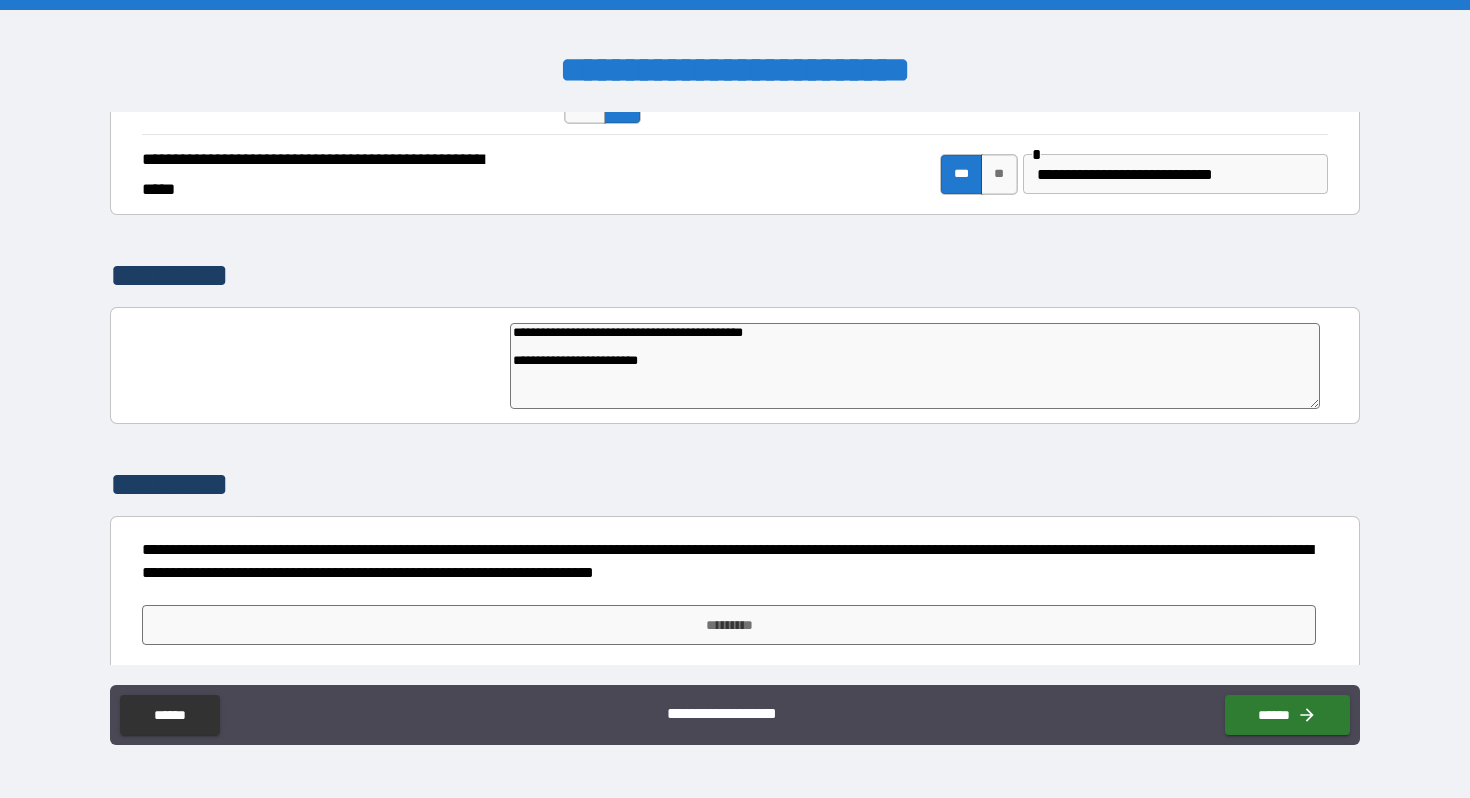 type on "**********" 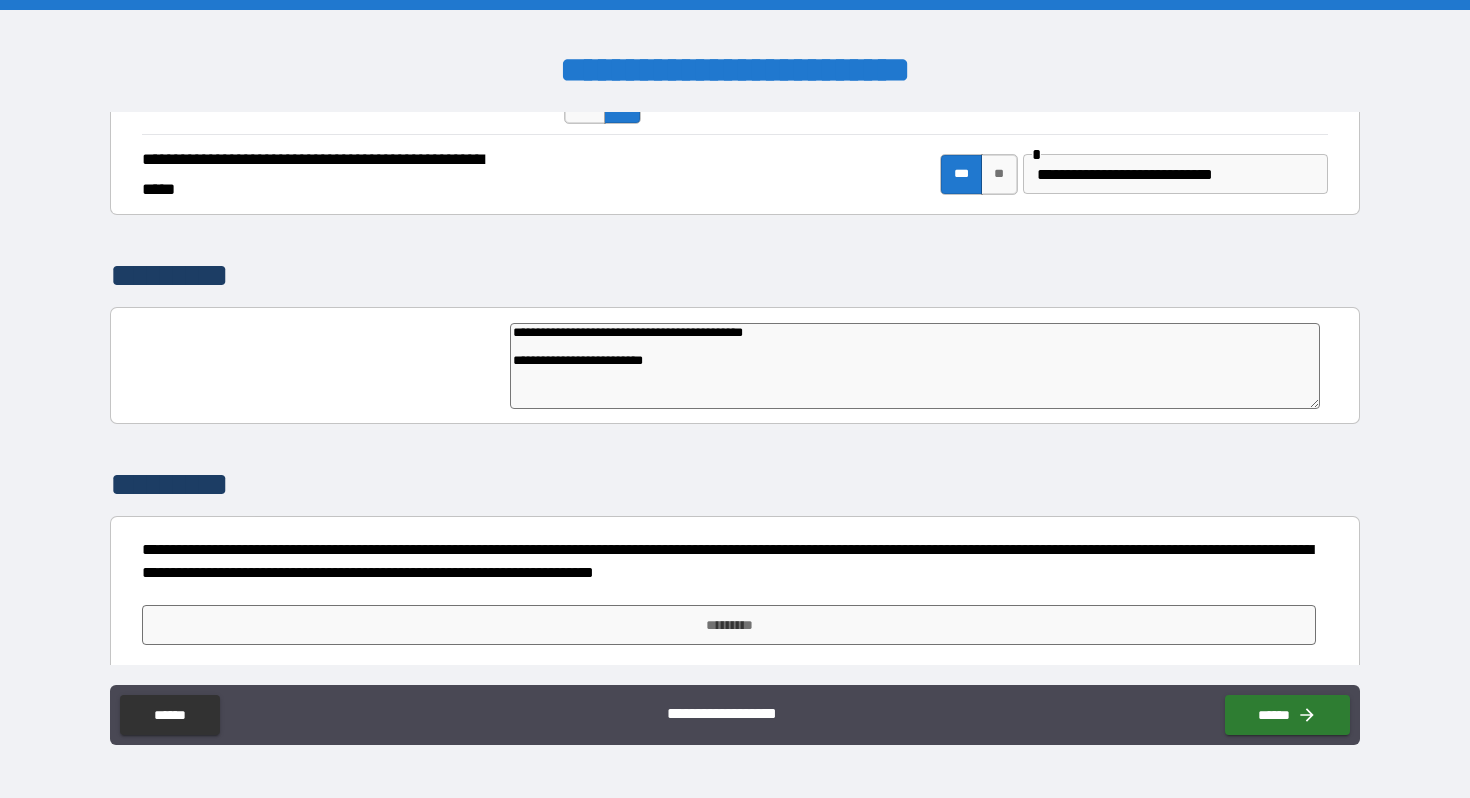 type on "*" 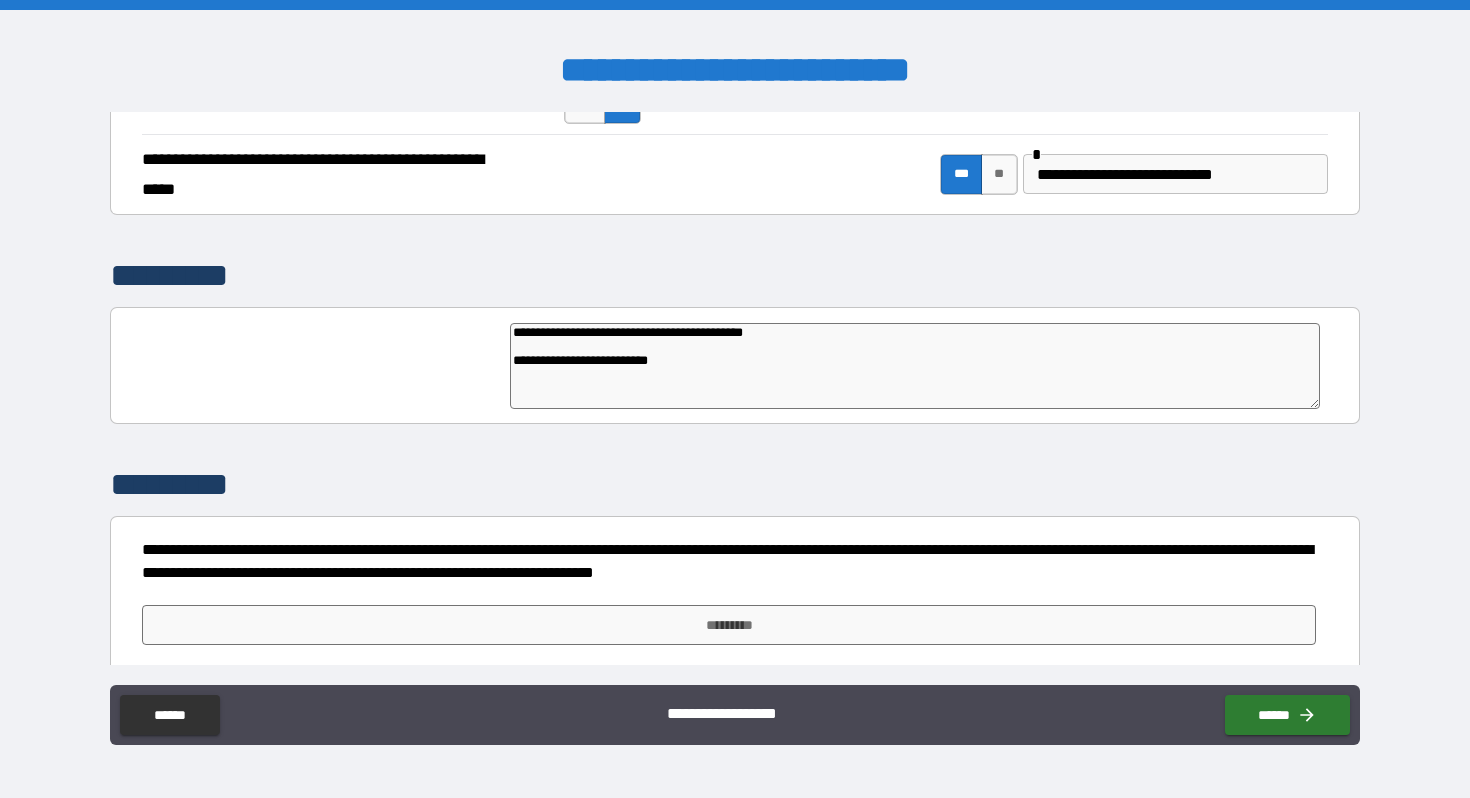 type on "*" 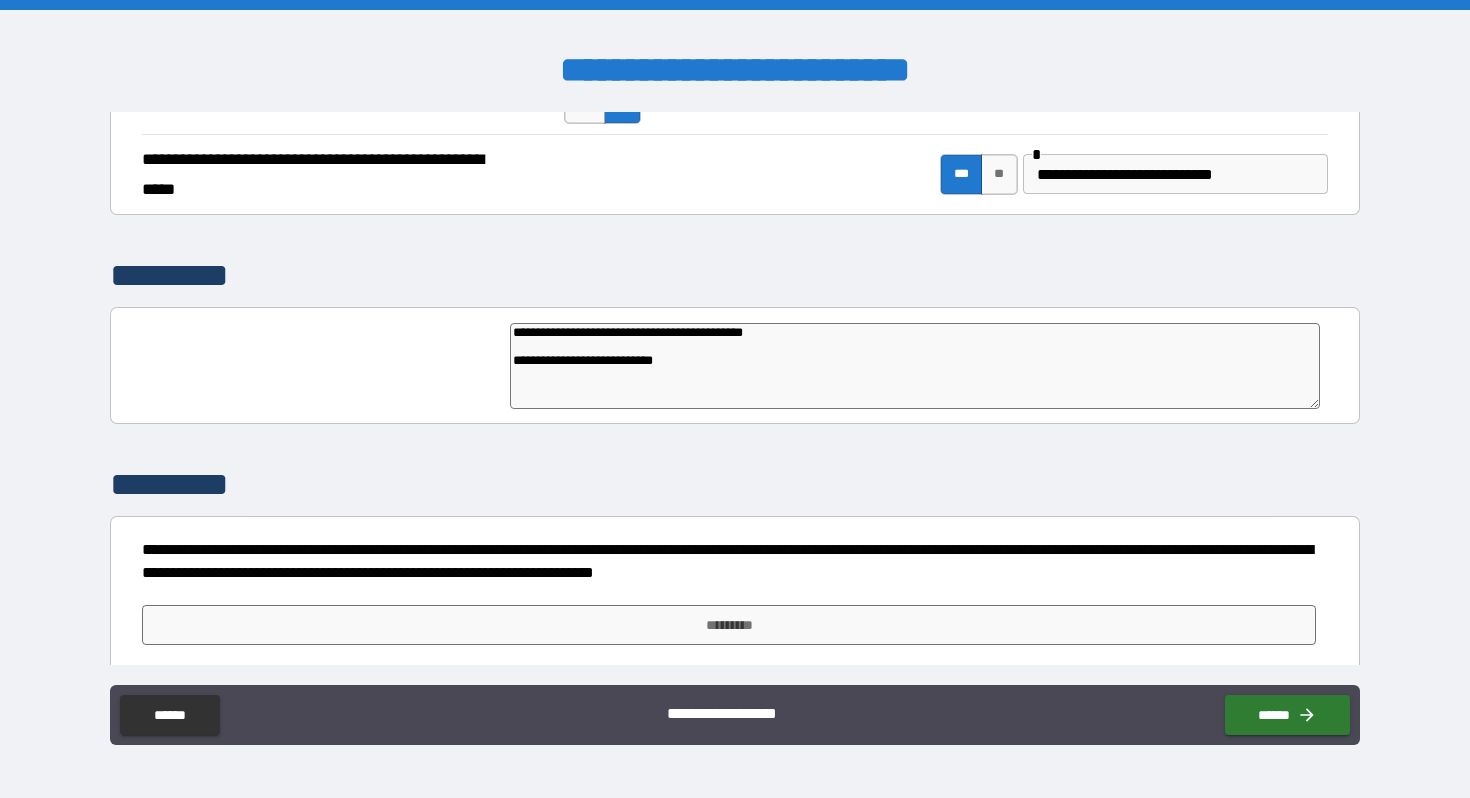 type on "**********" 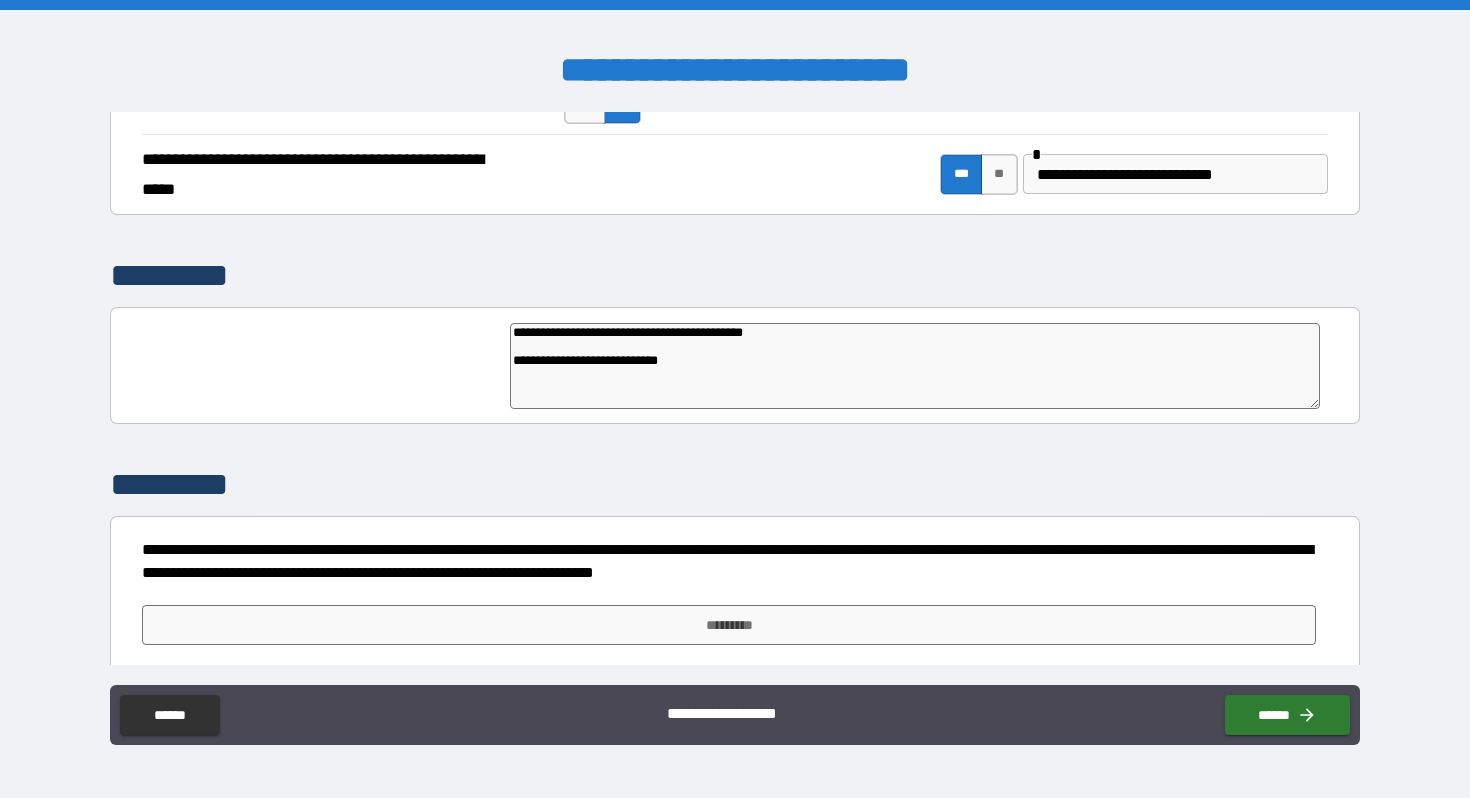 type on "*" 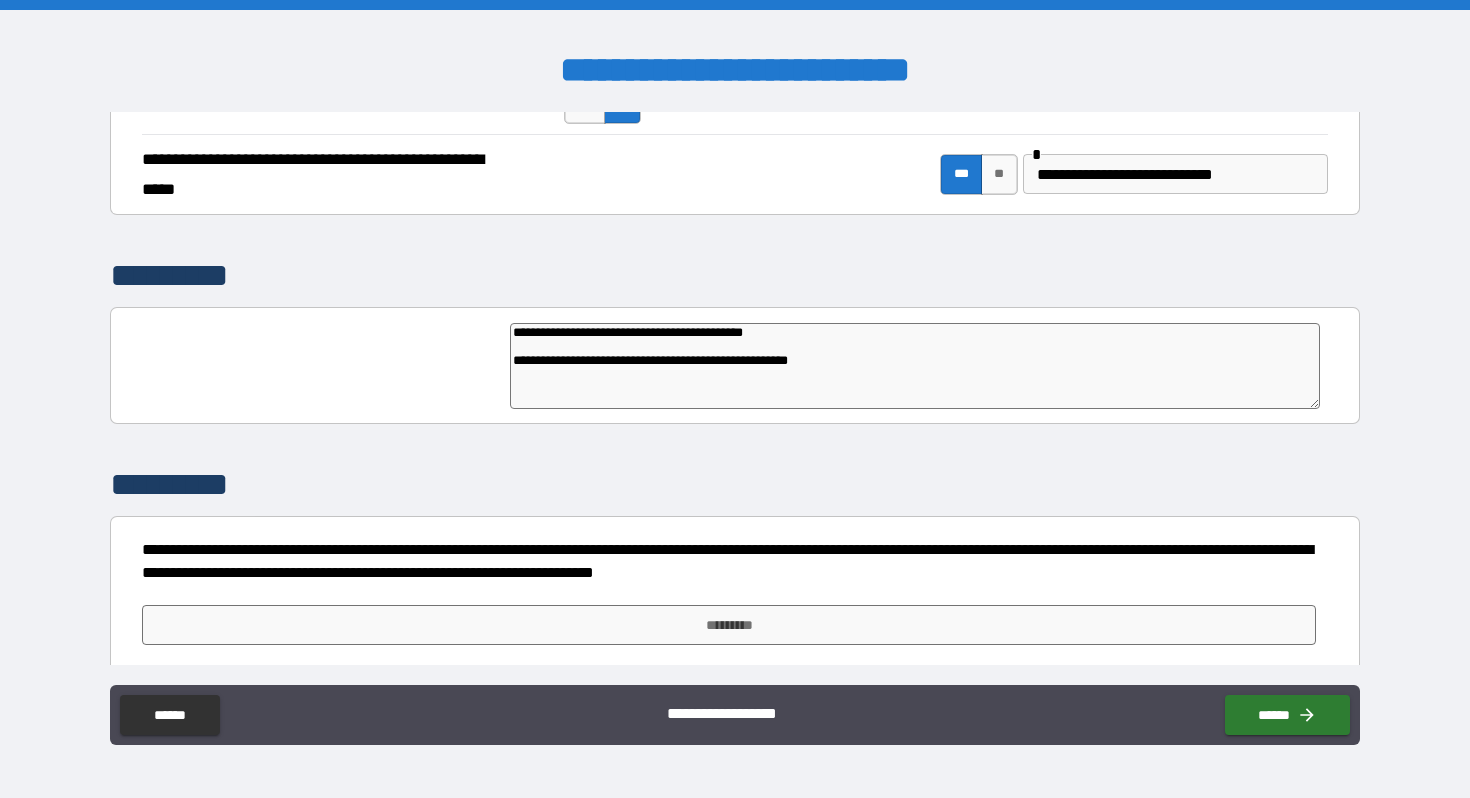 click on "**********" at bounding box center [915, 366] 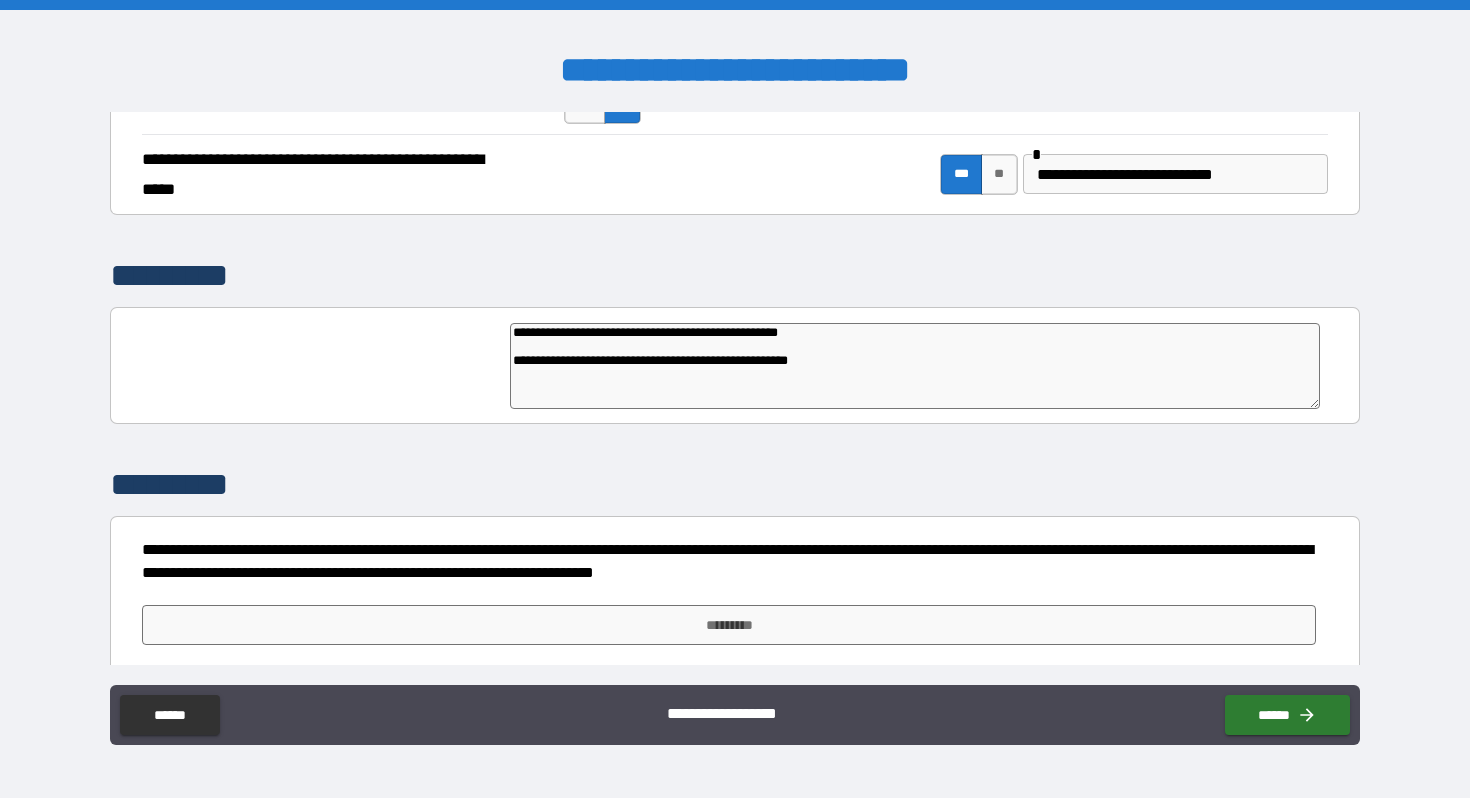 click on "**********" at bounding box center [915, 366] 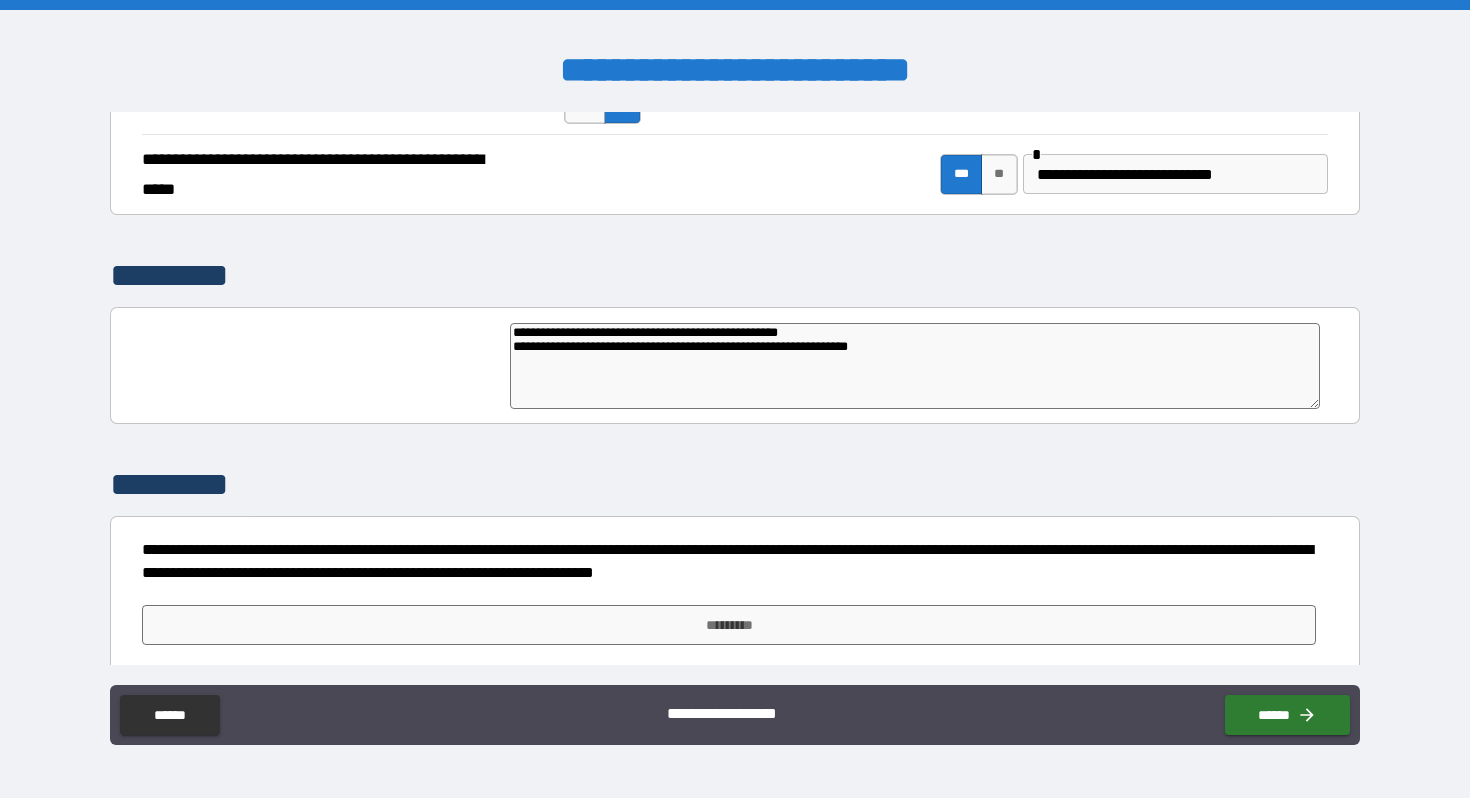 scroll, scrollTop: 4679, scrollLeft: 0, axis: vertical 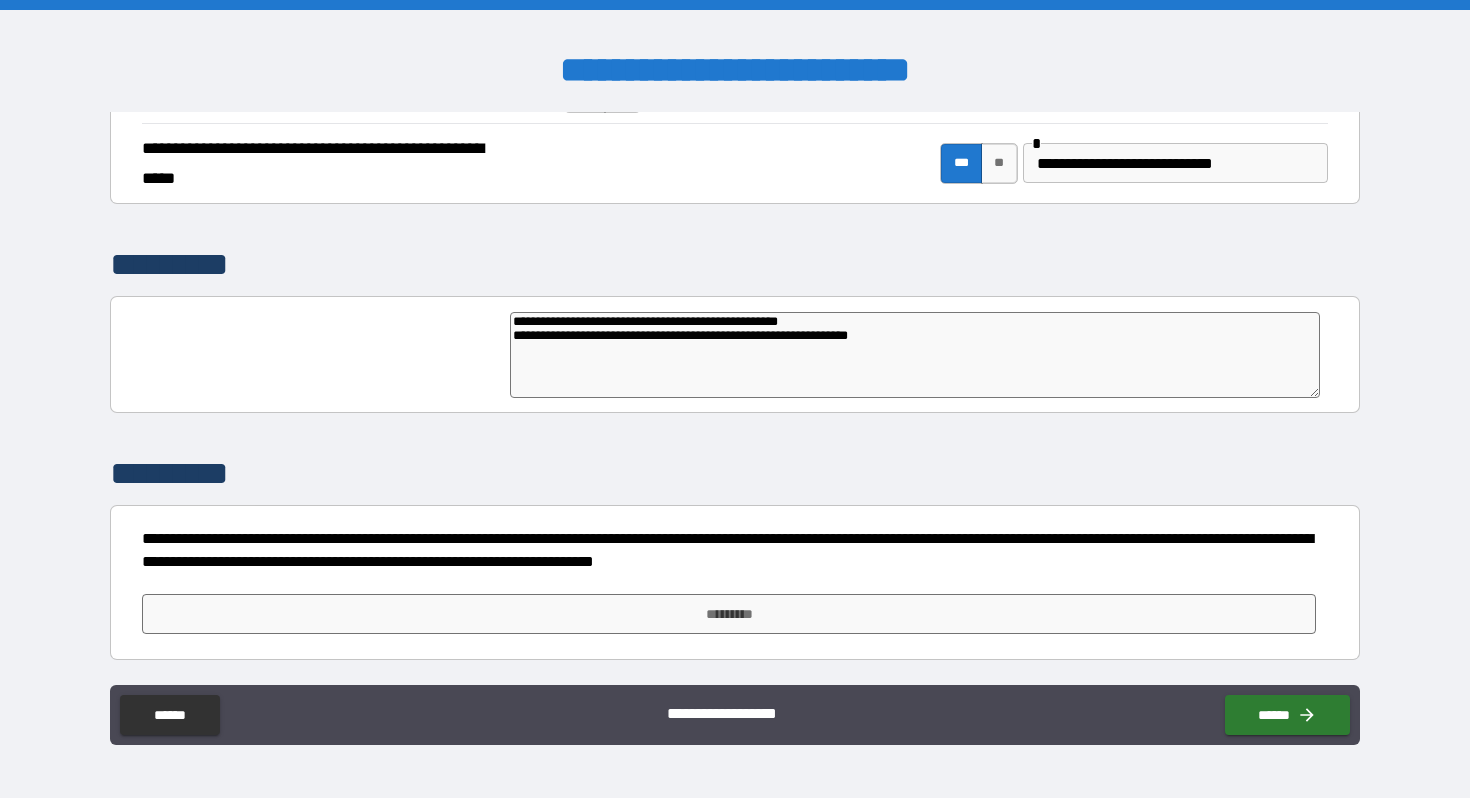 click on "*********" at bounding box center (735, 474) 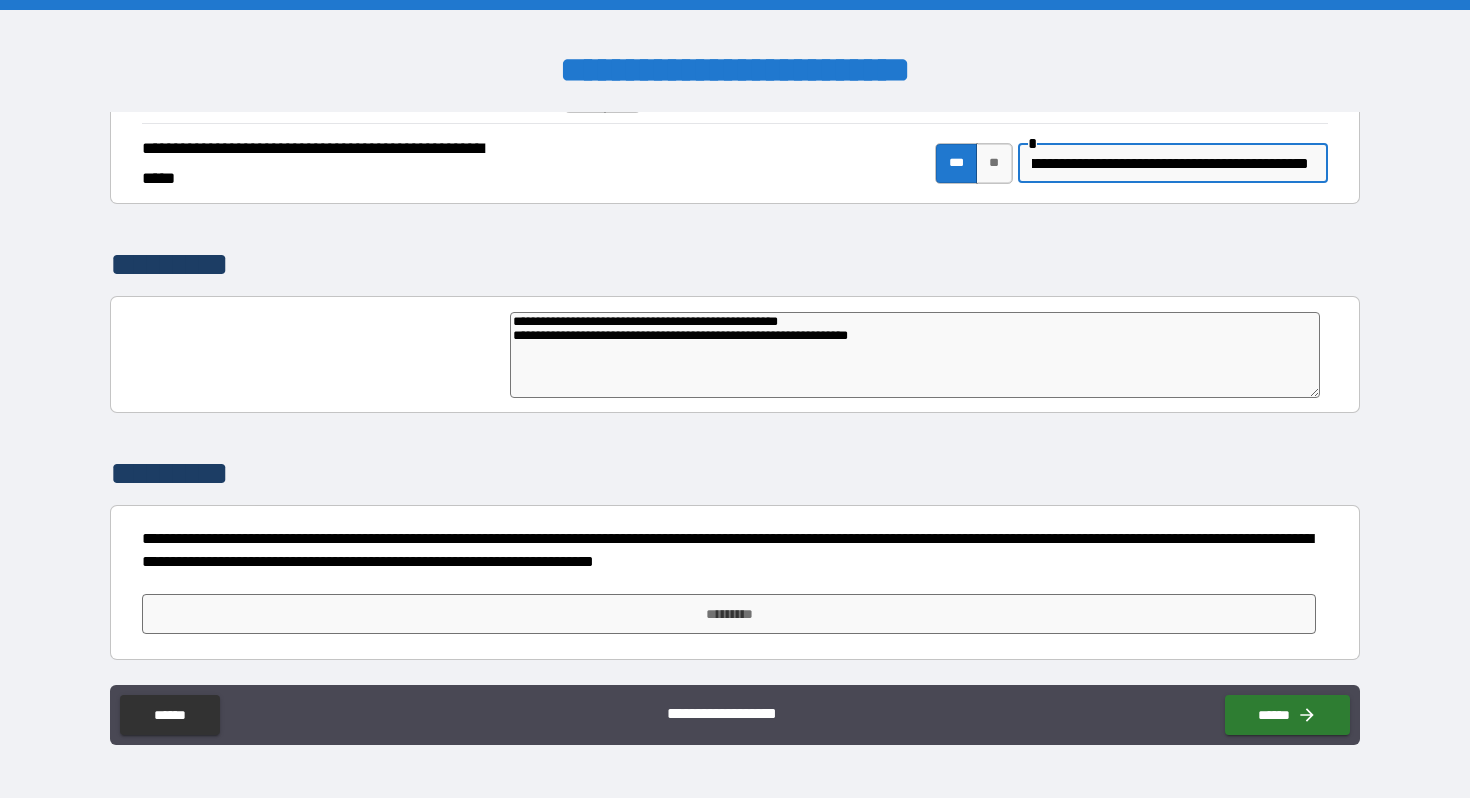 scroll, scrollTop: 0, scrollLeft: 88, axis: horizontal 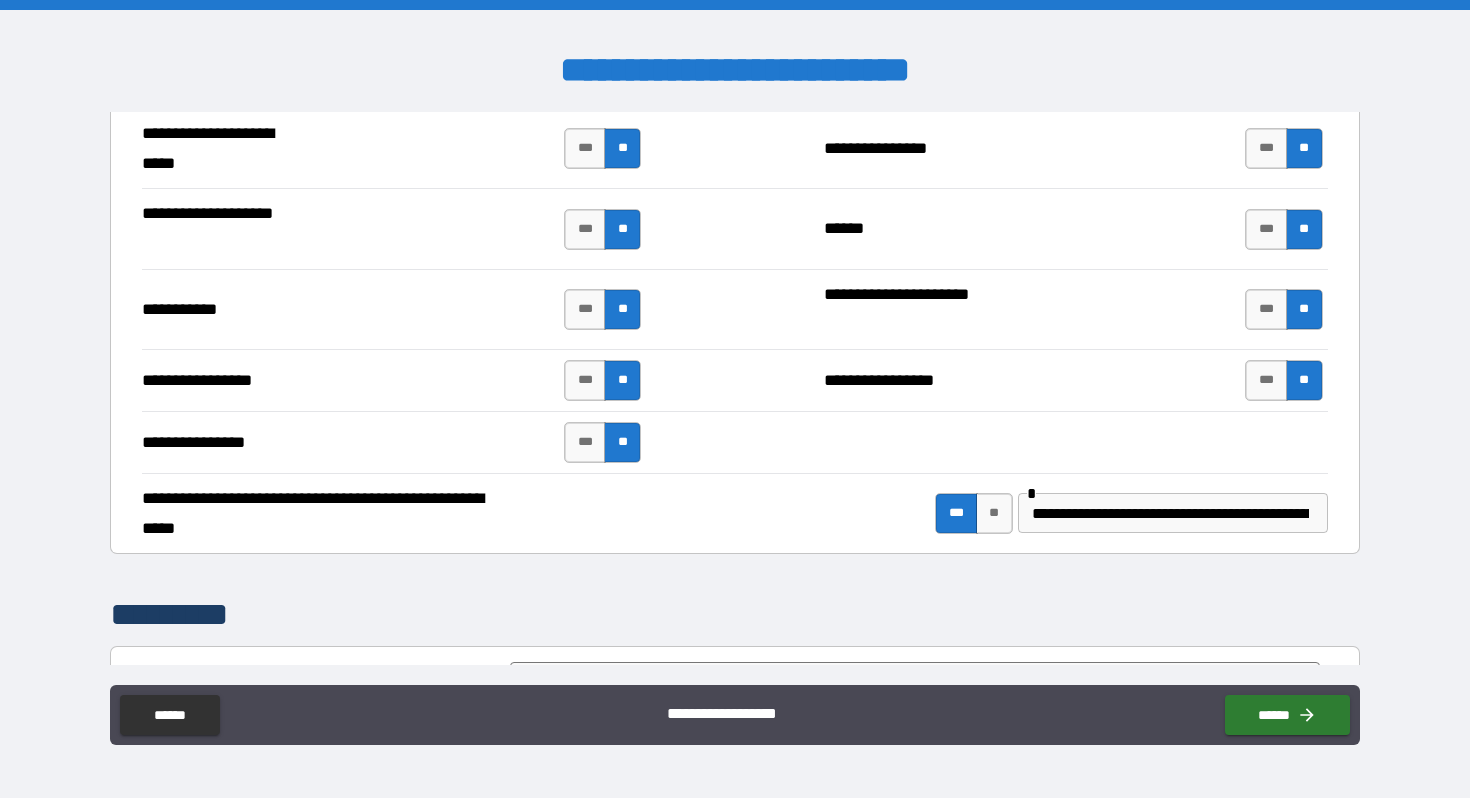 click on "****** *** **" at bounding box center (1076, 229) 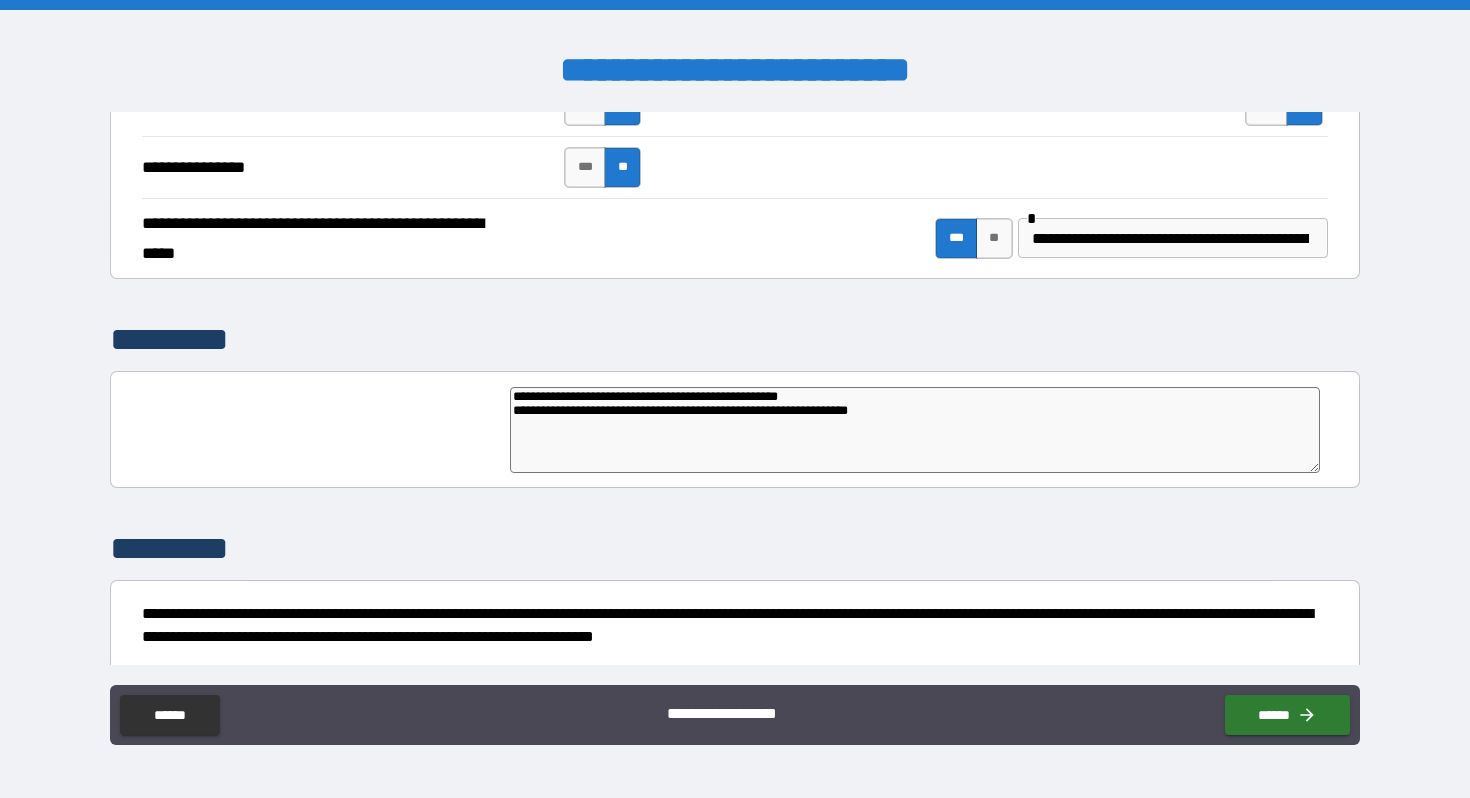 scroll, scrollTop: 4679, scrollLeft: 0, axis: vertical 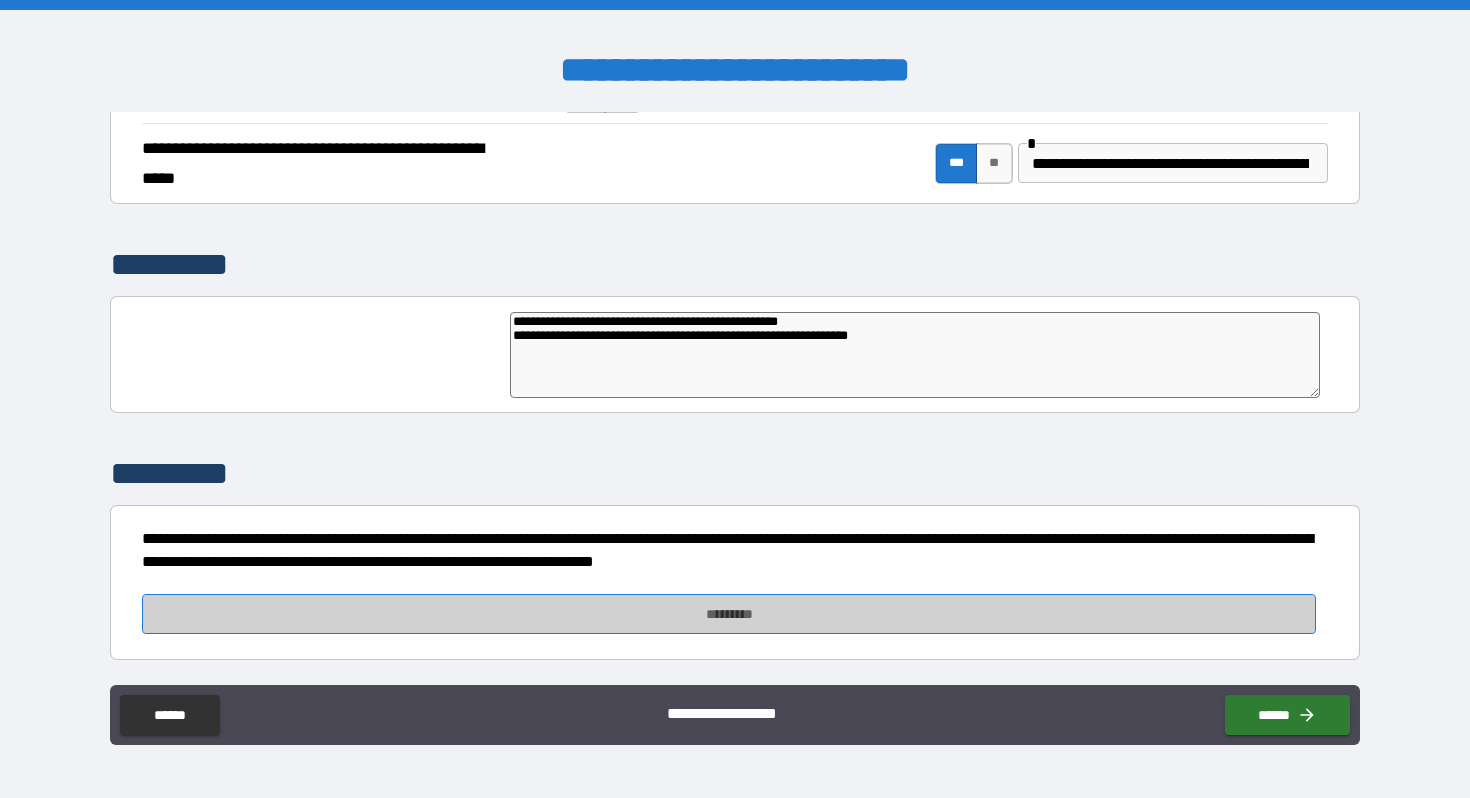 click on "*********" at bounding box center (728, 614) 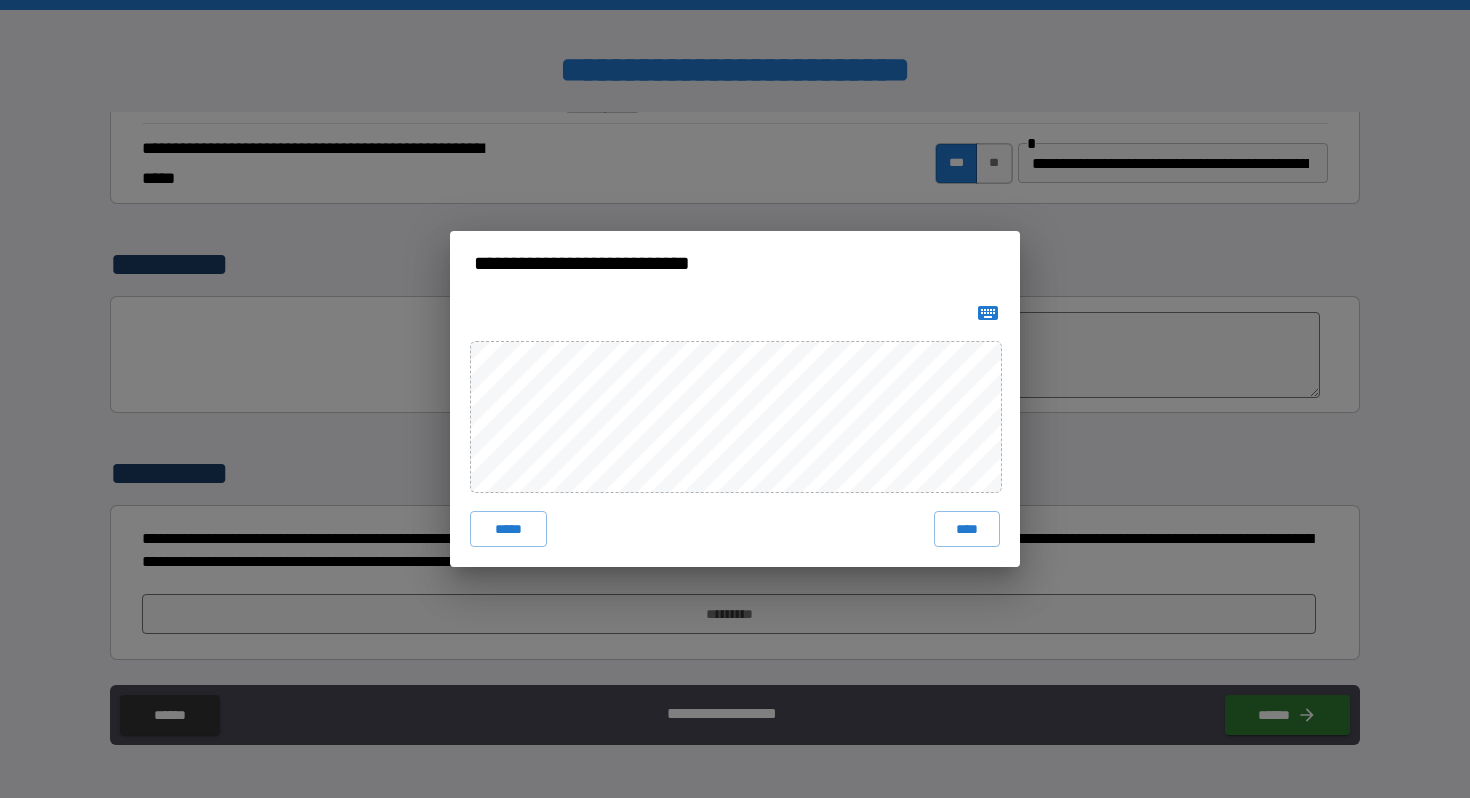 click on "**********" at bounding box center [735, 399] 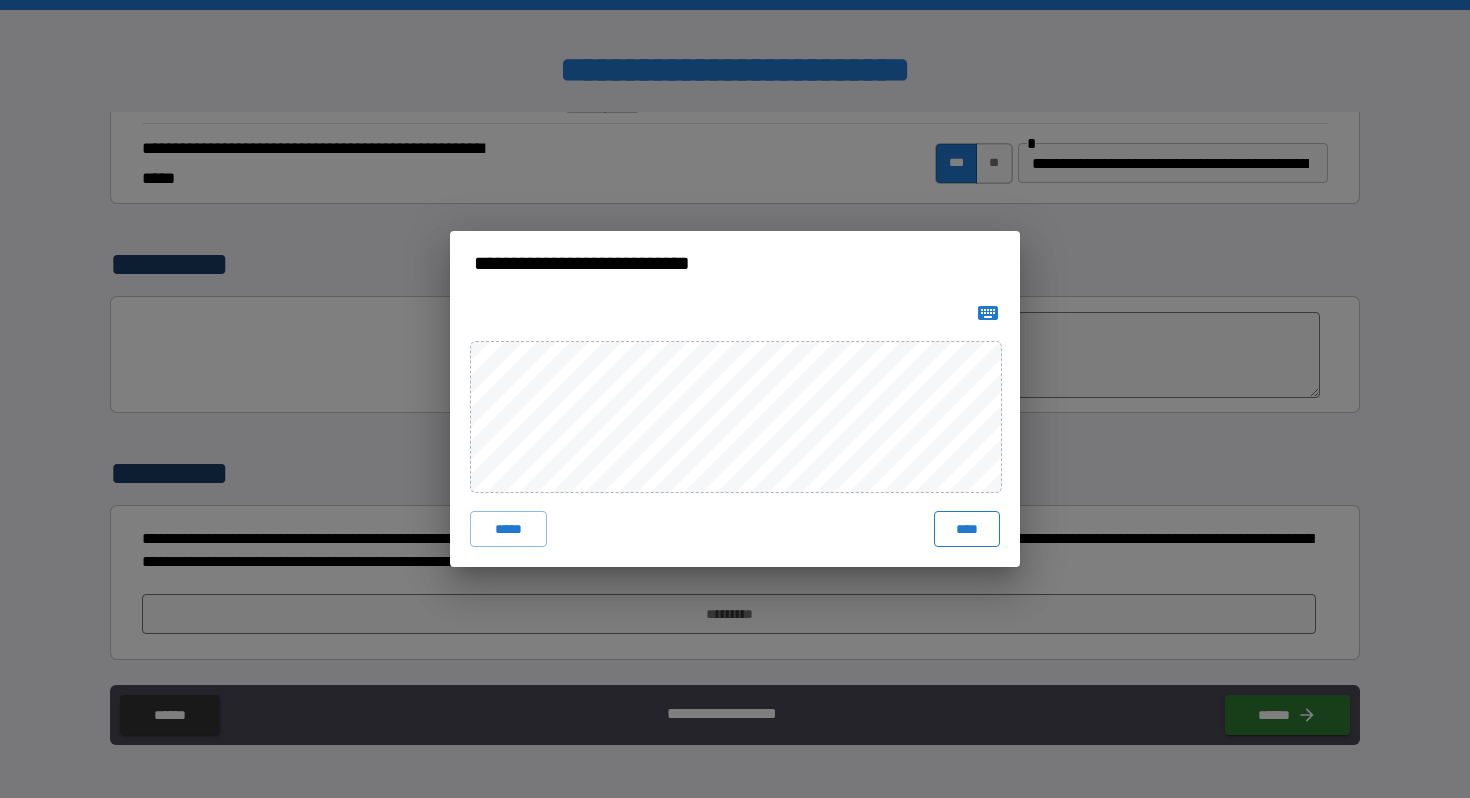 click on "****" at bounding box center (967, 529) 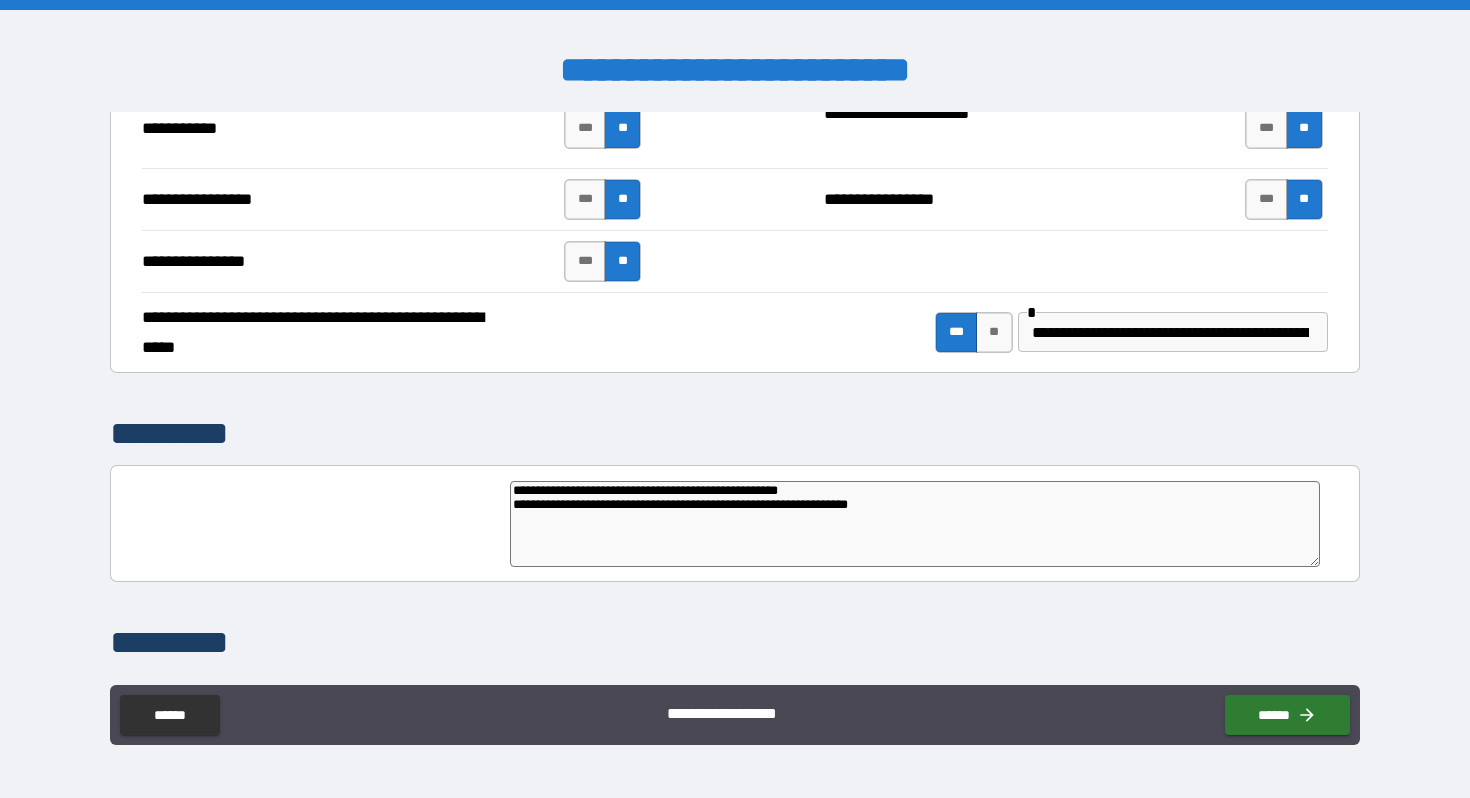 scroll, scrollTop: 4264, scrollLeft: 0, axis: vertical 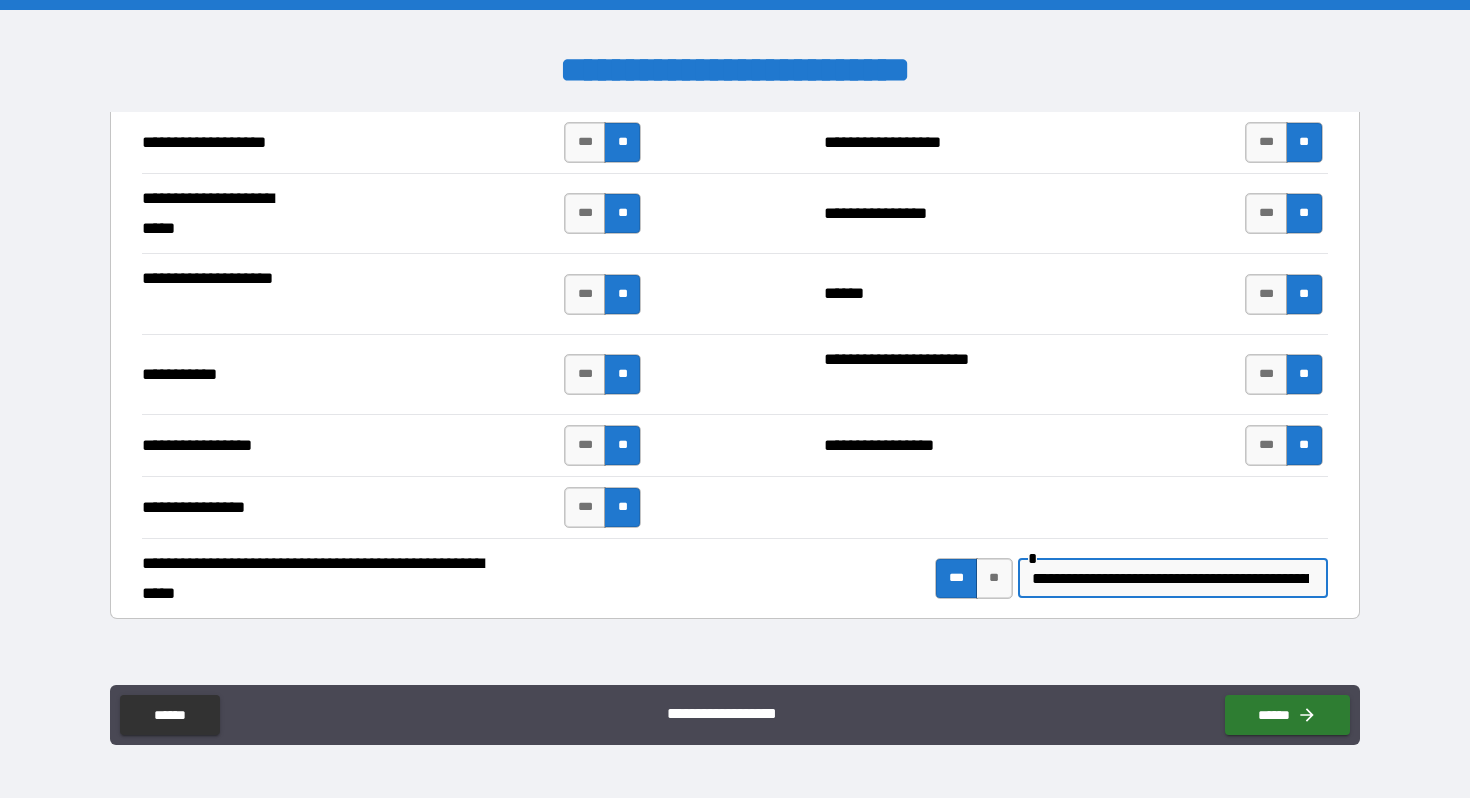 drag, startPoint x: 1288, startPoint y: 579, endPoint x: 1332, endPoint y: 579, distance: 44 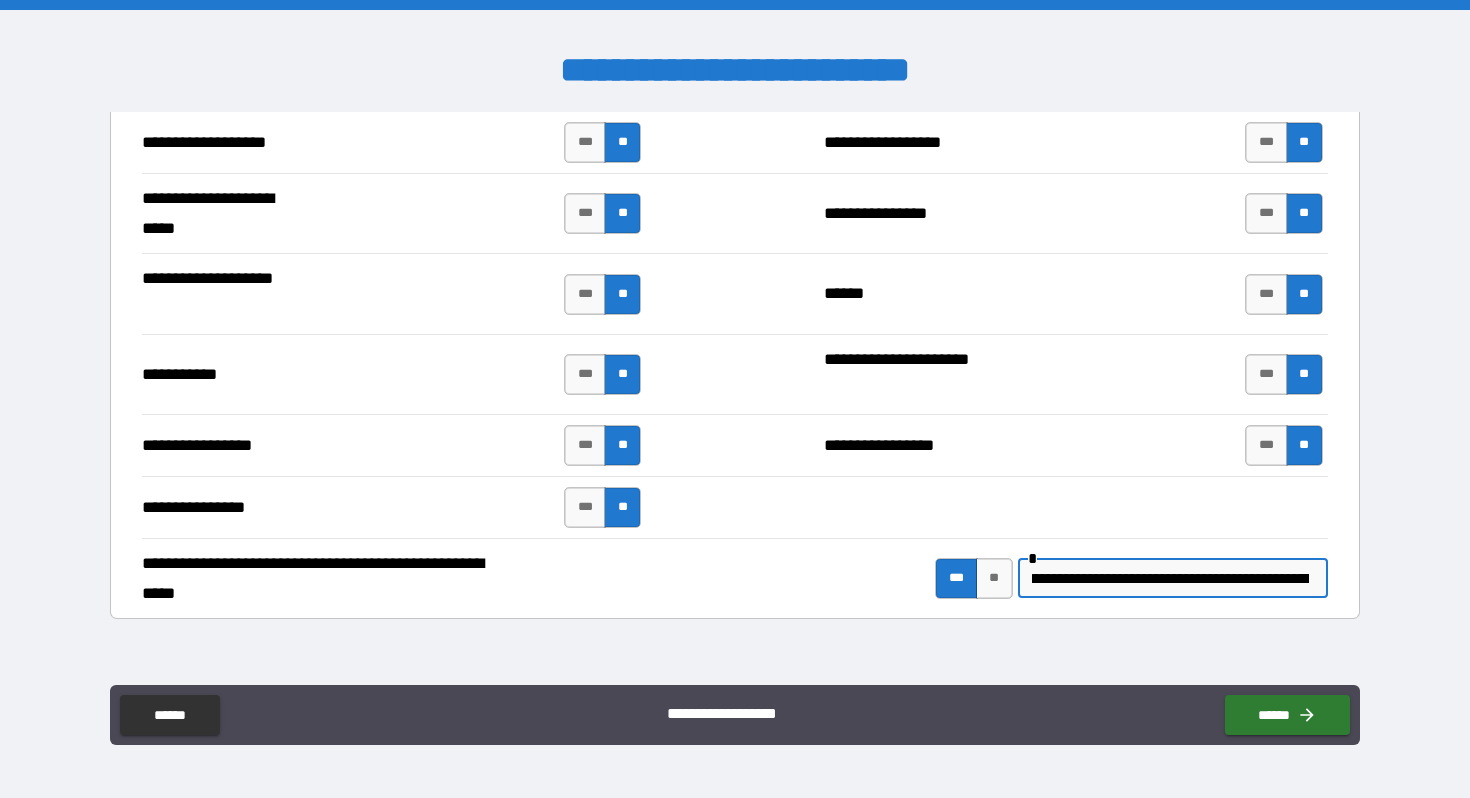 drag, startPoint x: 1308, startPoint y: 577, endPoint x: 1165, endPoint y: 602, distance: 145.16887 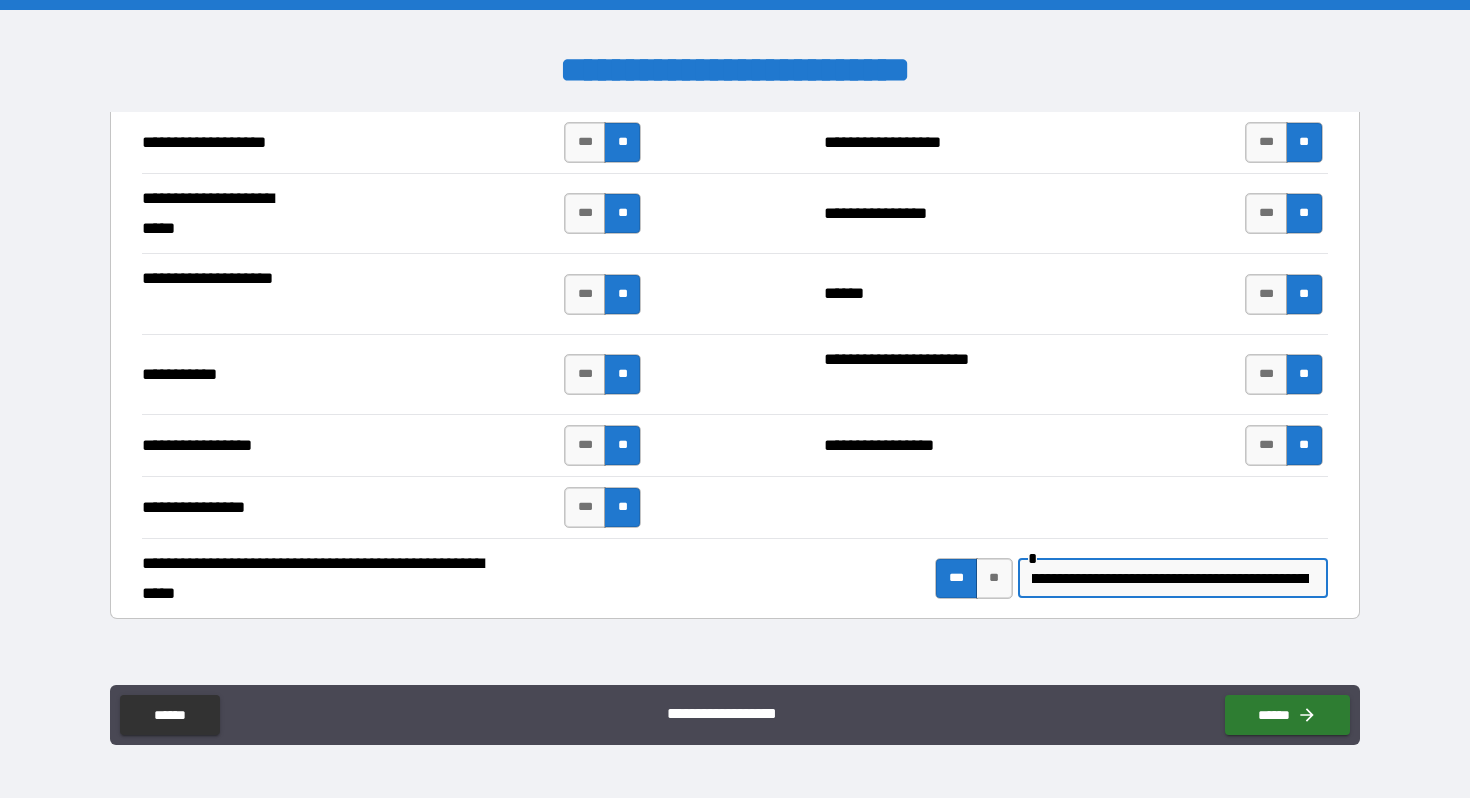 click on "**********" at bounding box center [1170, 578] 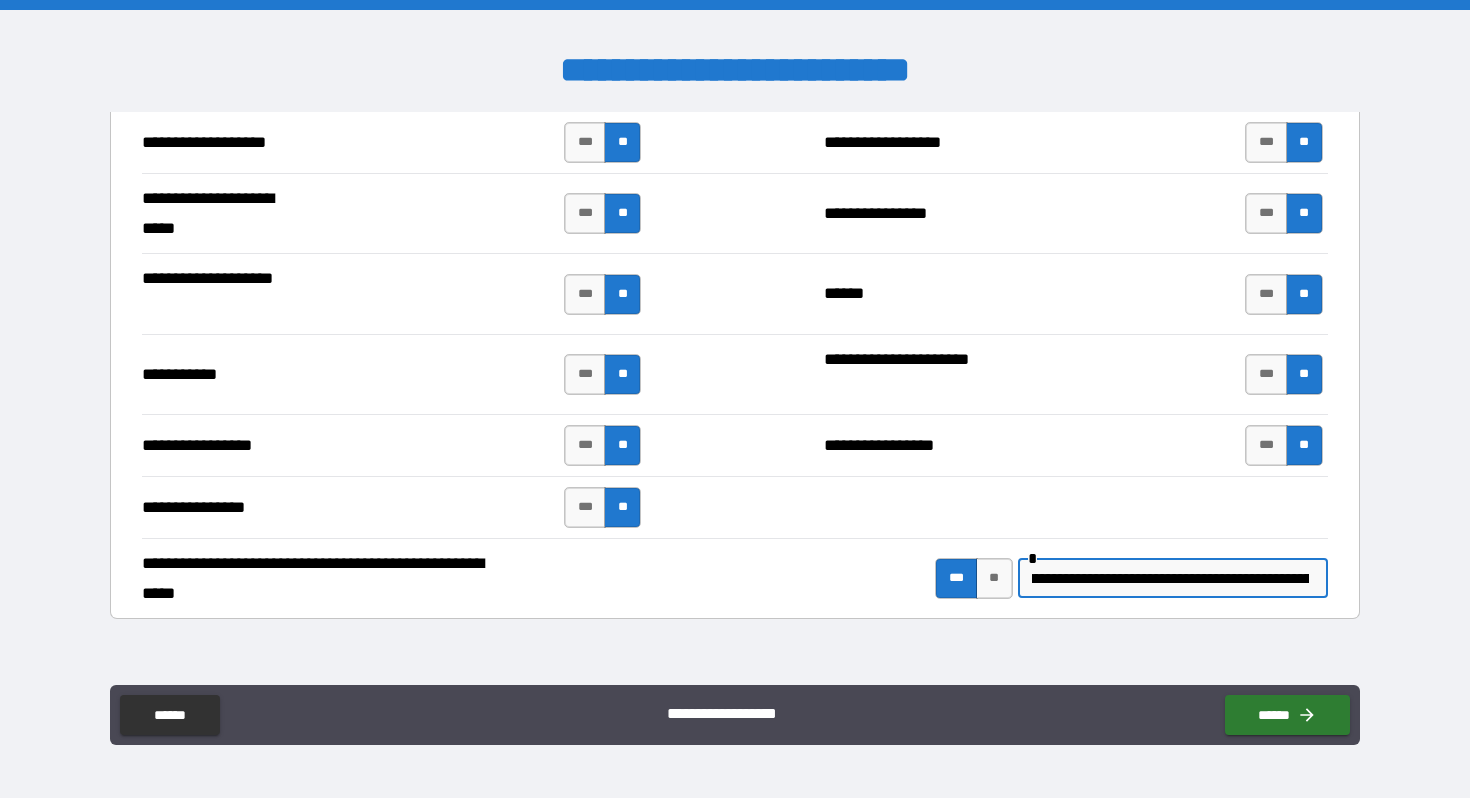scroll, scrollTop: 0, scrollLeft: 30, axis: horizontal 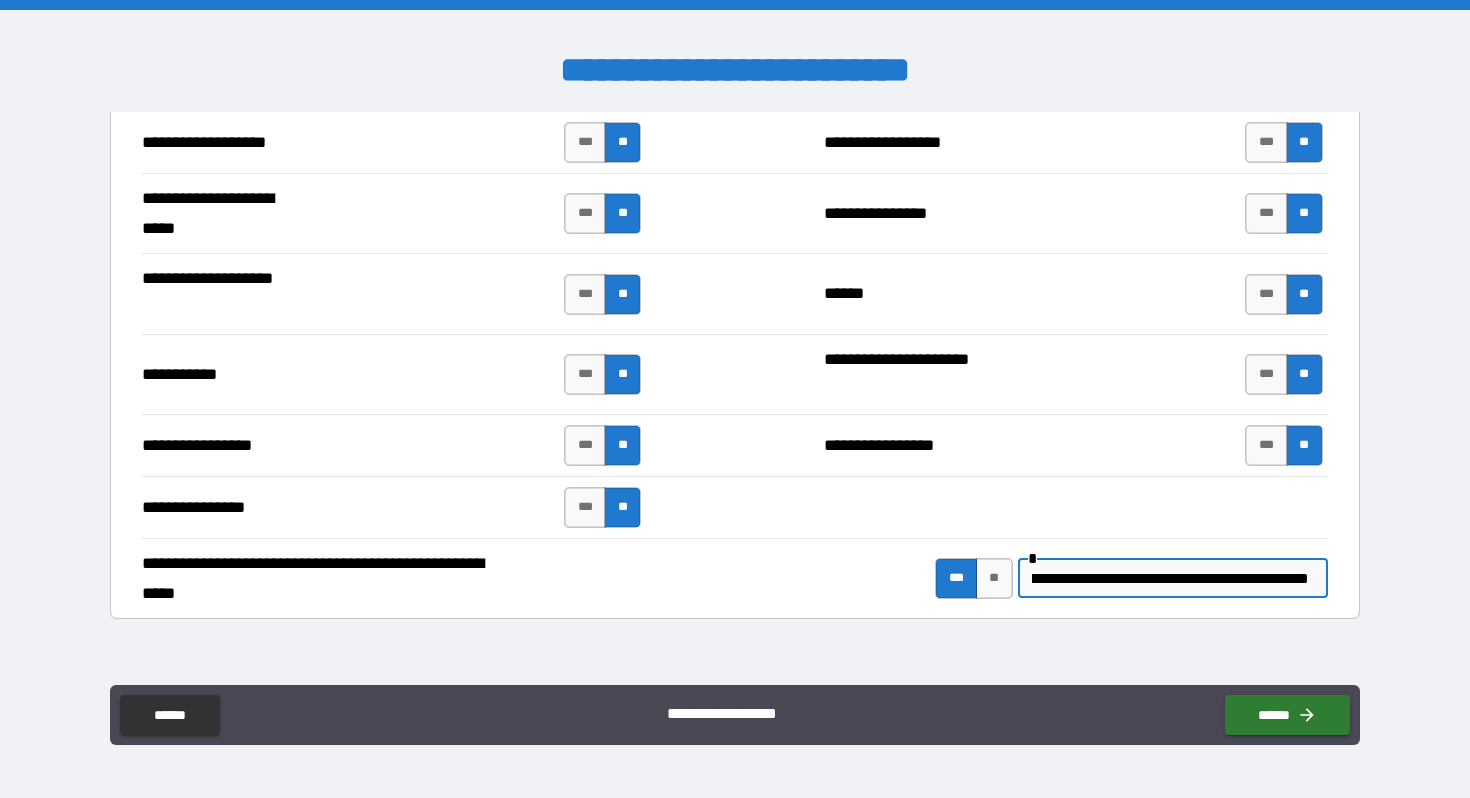 drag, startPoint x: 1304, startPoint y: 579, endPoint x: 1341, endPoint y: 580, distance: 37.01351 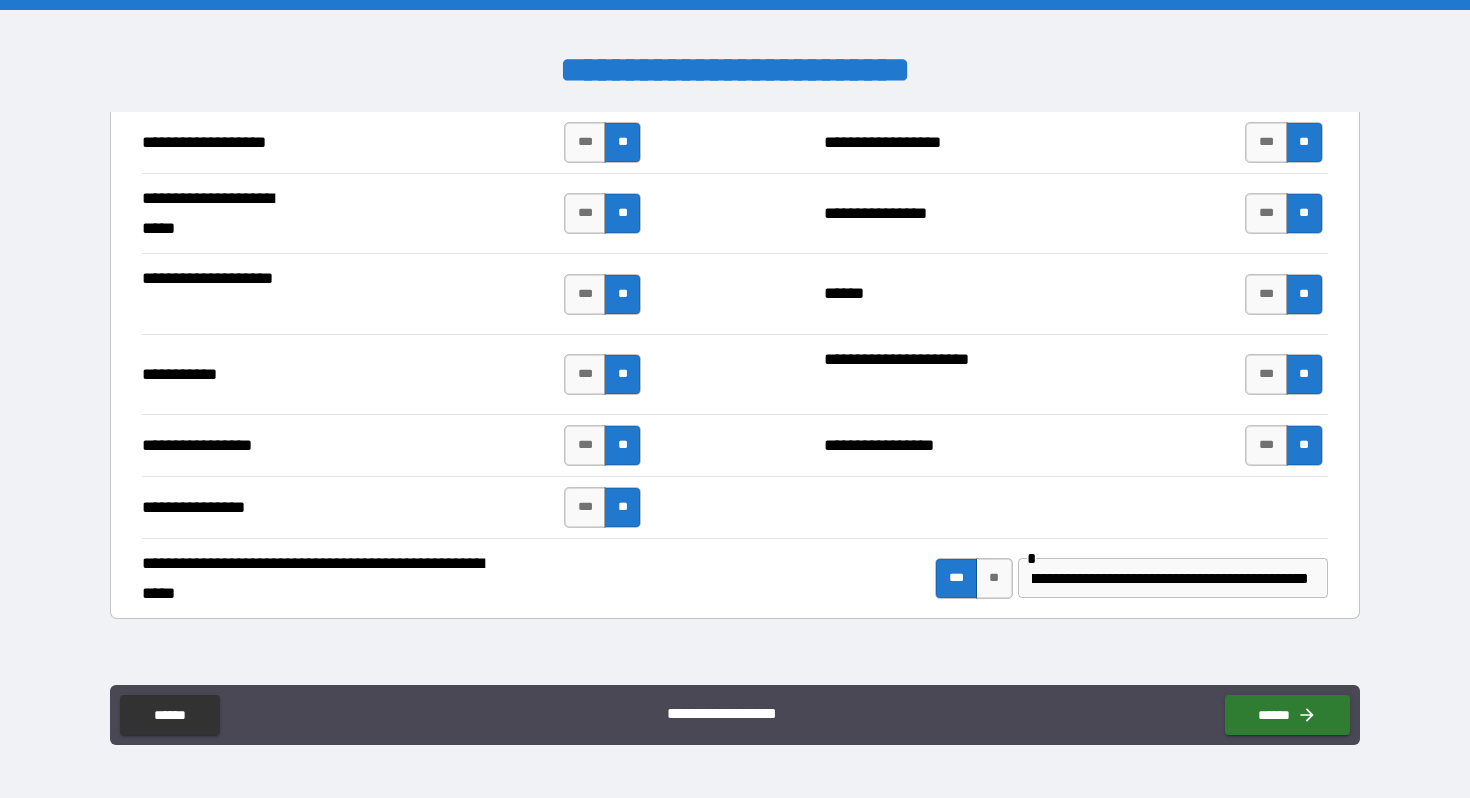 scroll, scrollTop: 0, scrollLeft: 0, axis: both 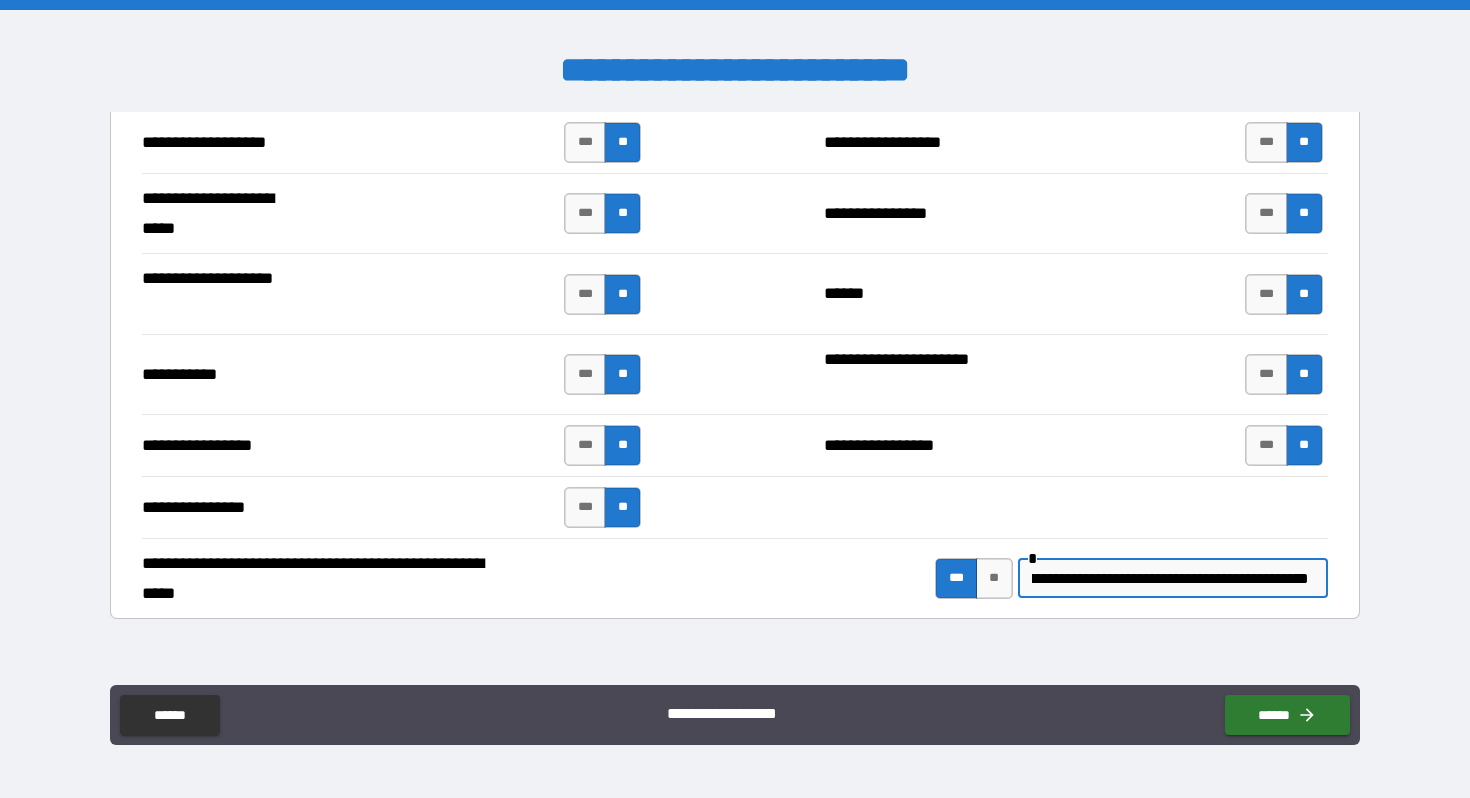 drag, startPoint x: 1259, startPoint y: 575, endPoint x: 1369, endPoint y: 585, distance: 110.45361 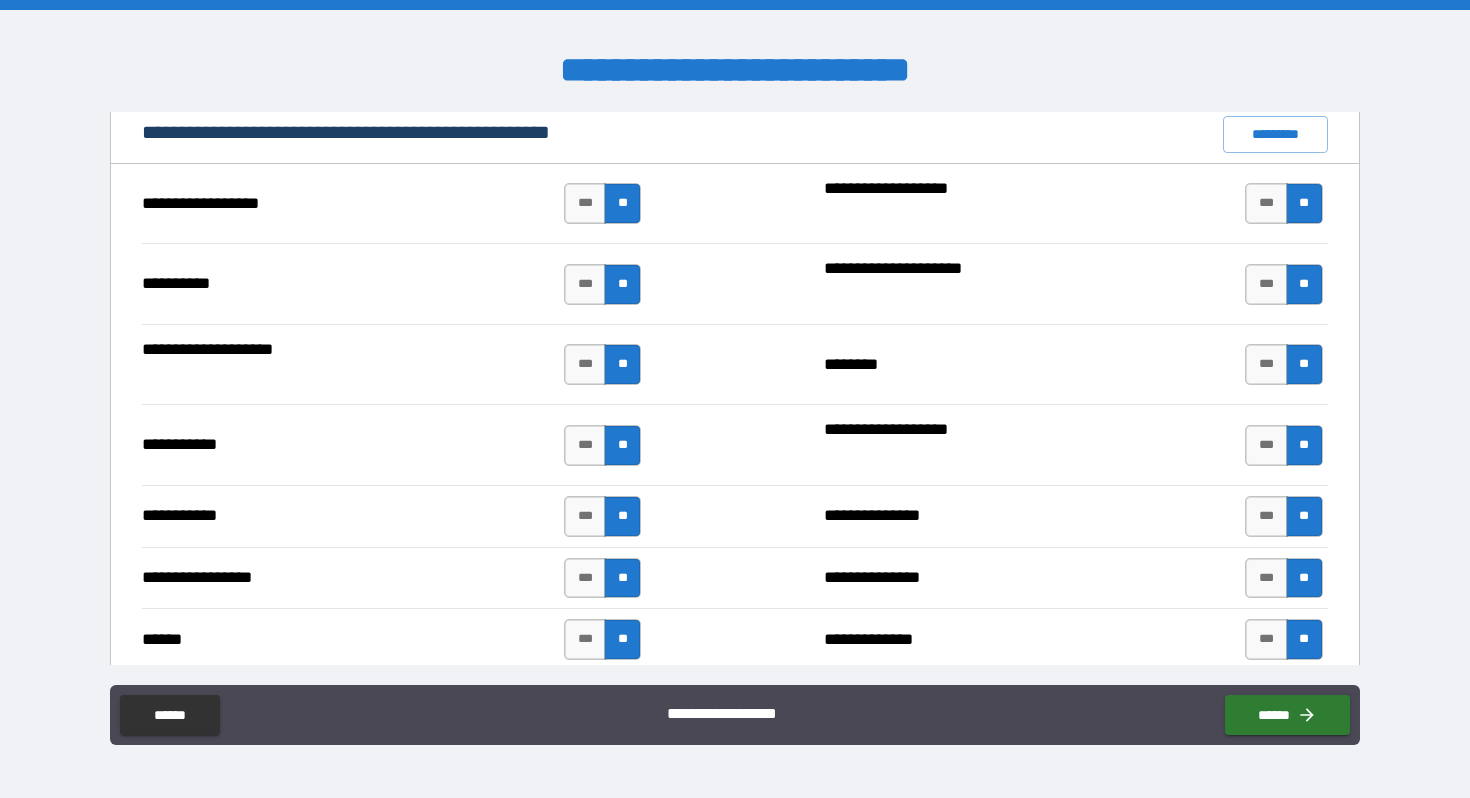 scroll, scrollTop: 1905, scrollLeft: 0, axis: vertical 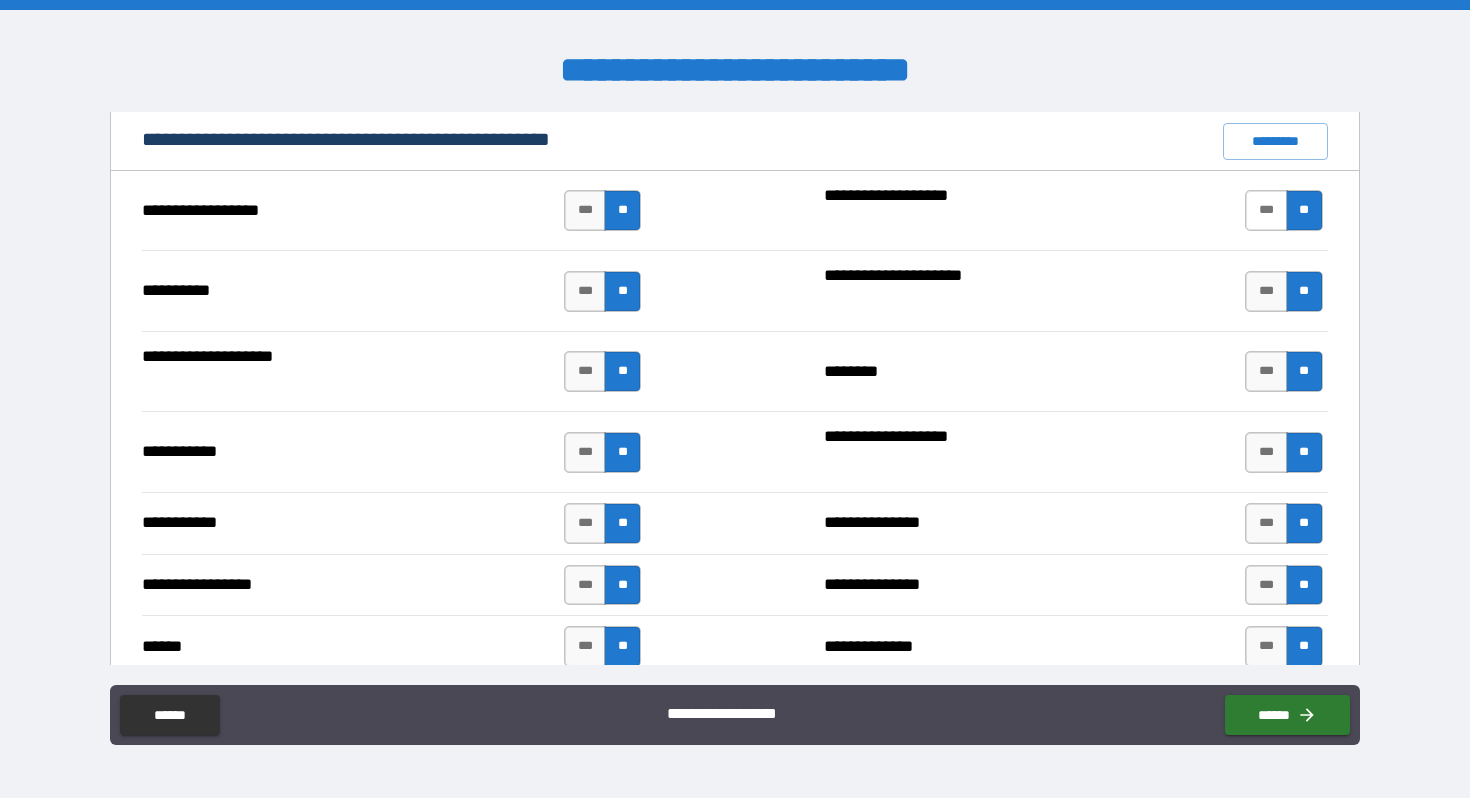 click on "***" at bounding box center [1266, 210] 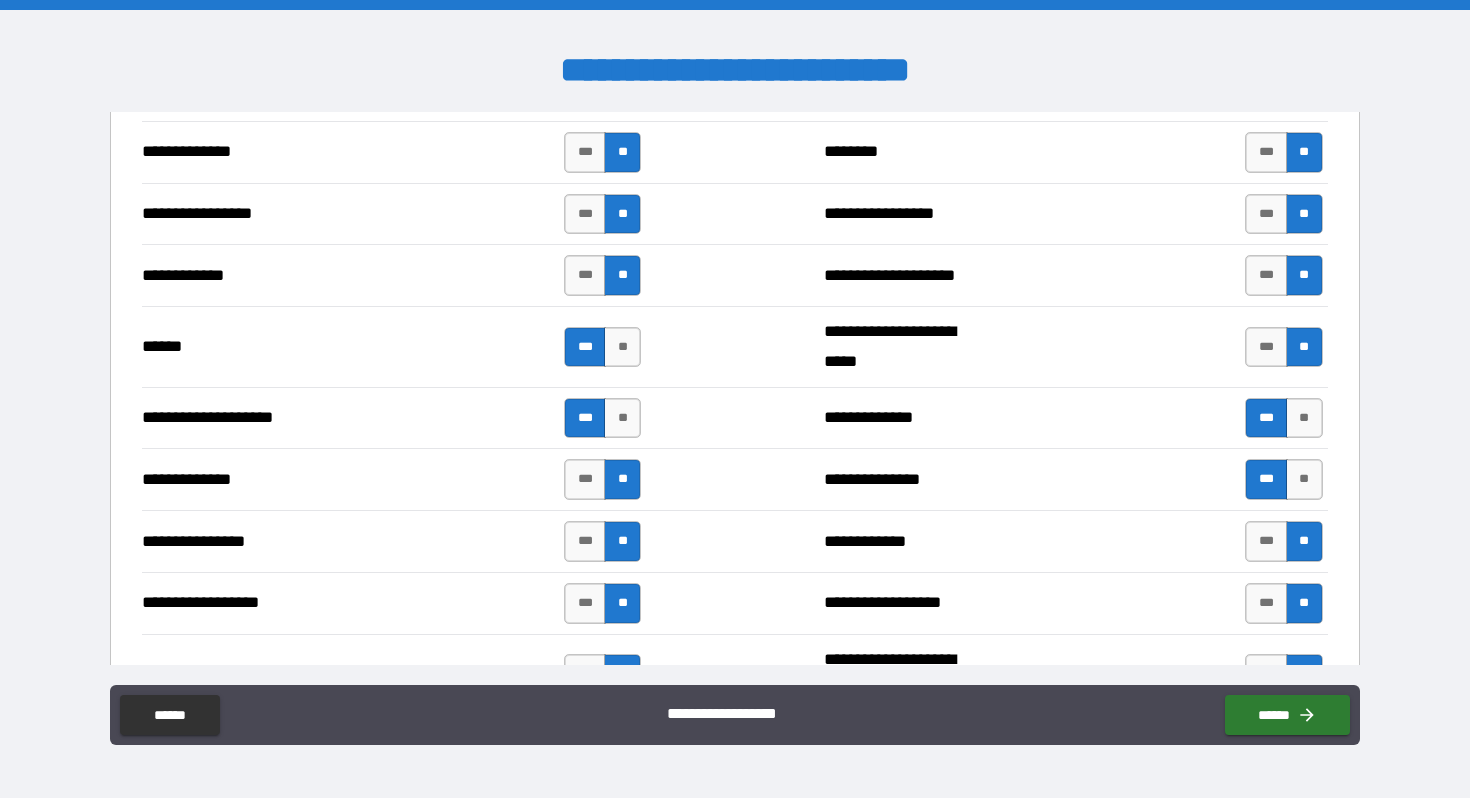 scroll, scrollTop: 2890, scrollLeft: 0, axis: vertical 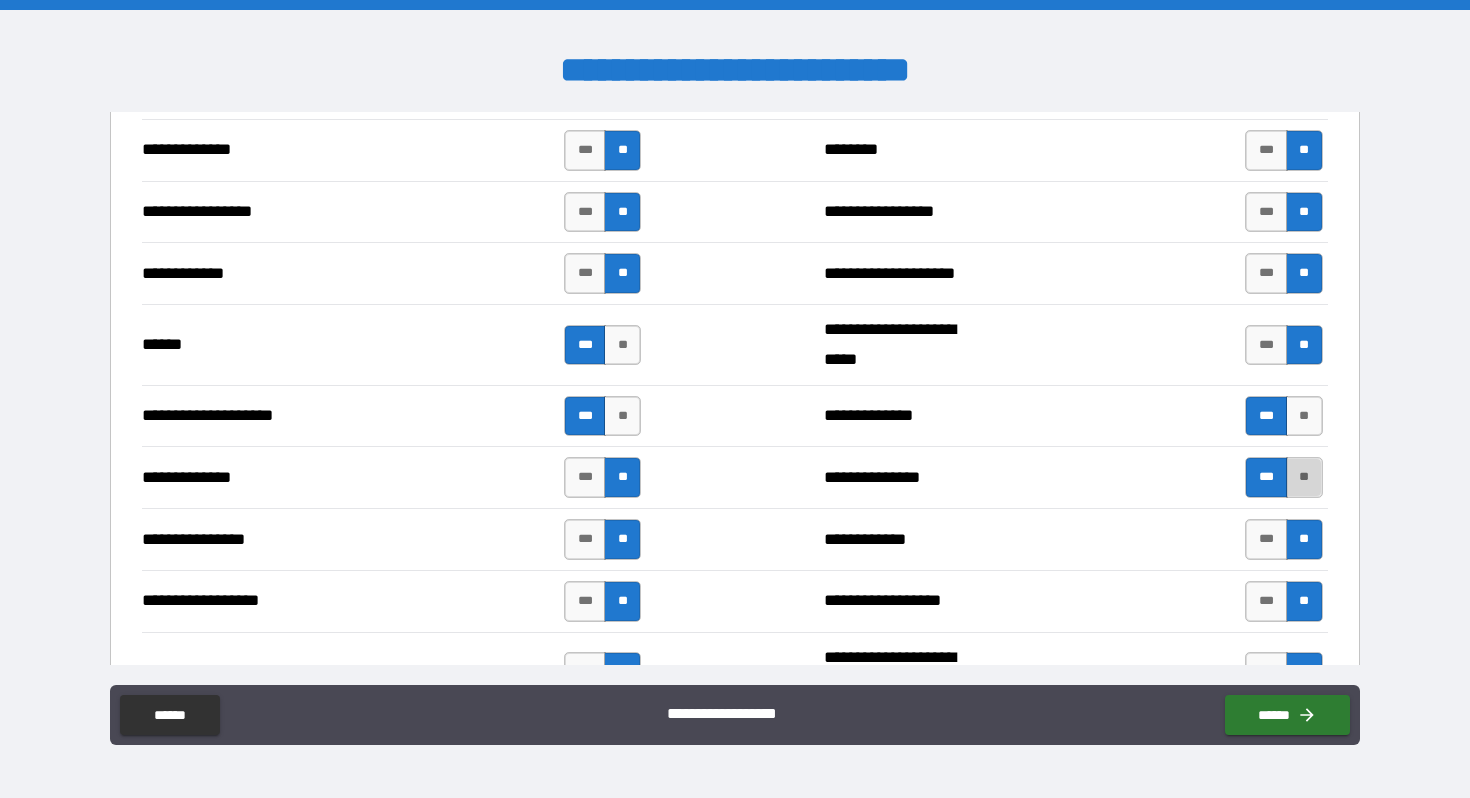 click on "**" at bounding box center (1304, 477) 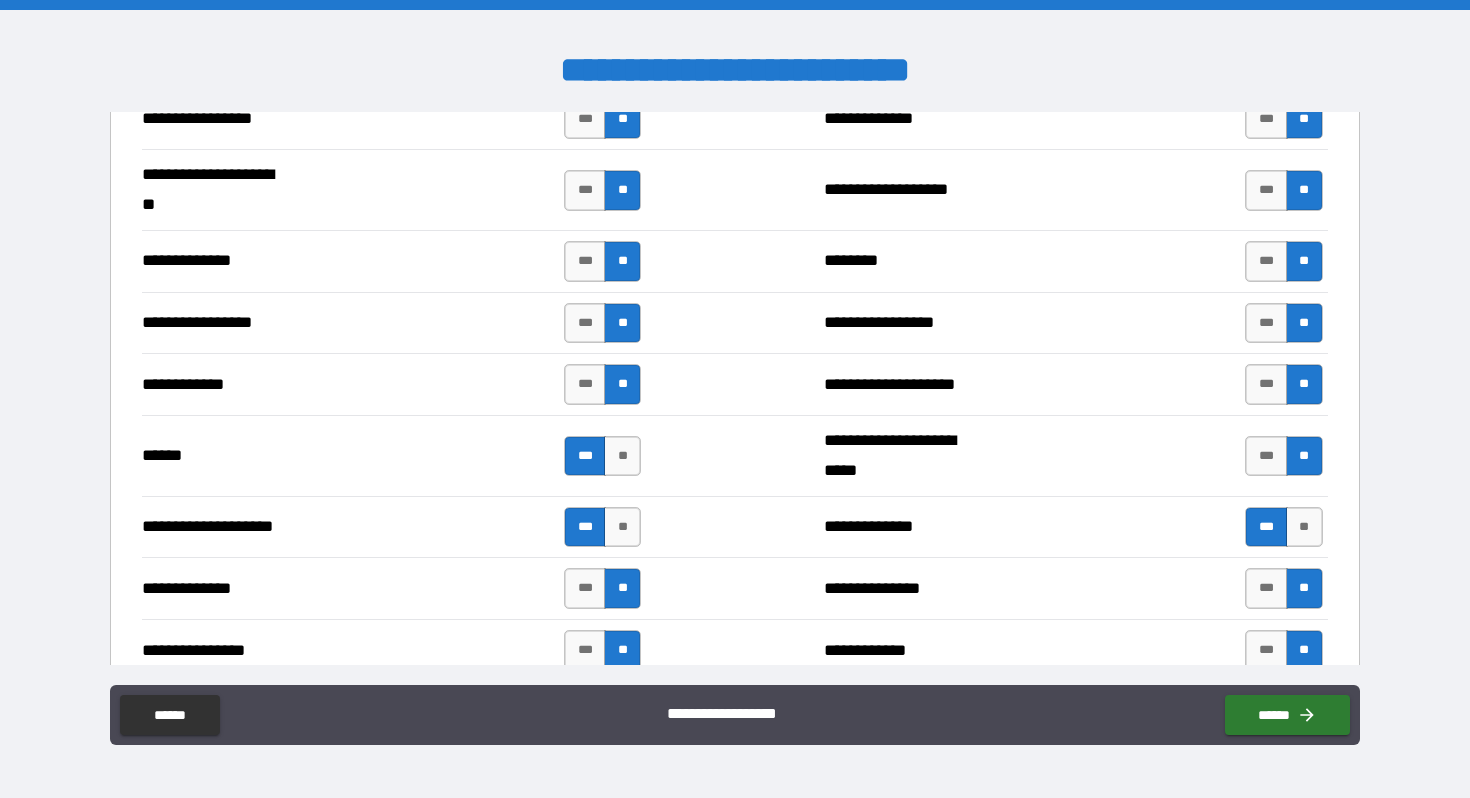 scroll, scrollTop: 2781, scrollLeft: 0, axis: vertical 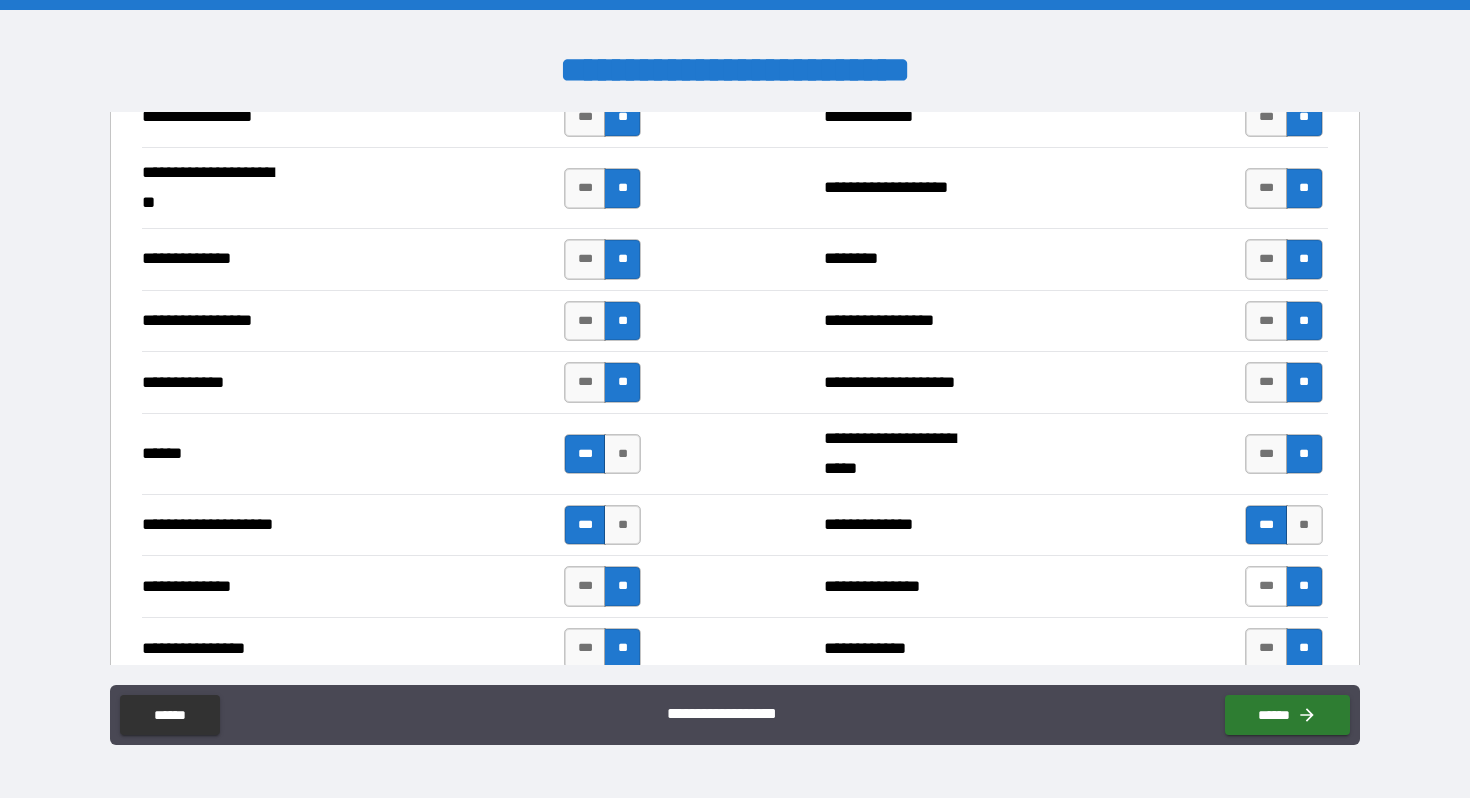 click on "***" at bounding box center [1266, 586] 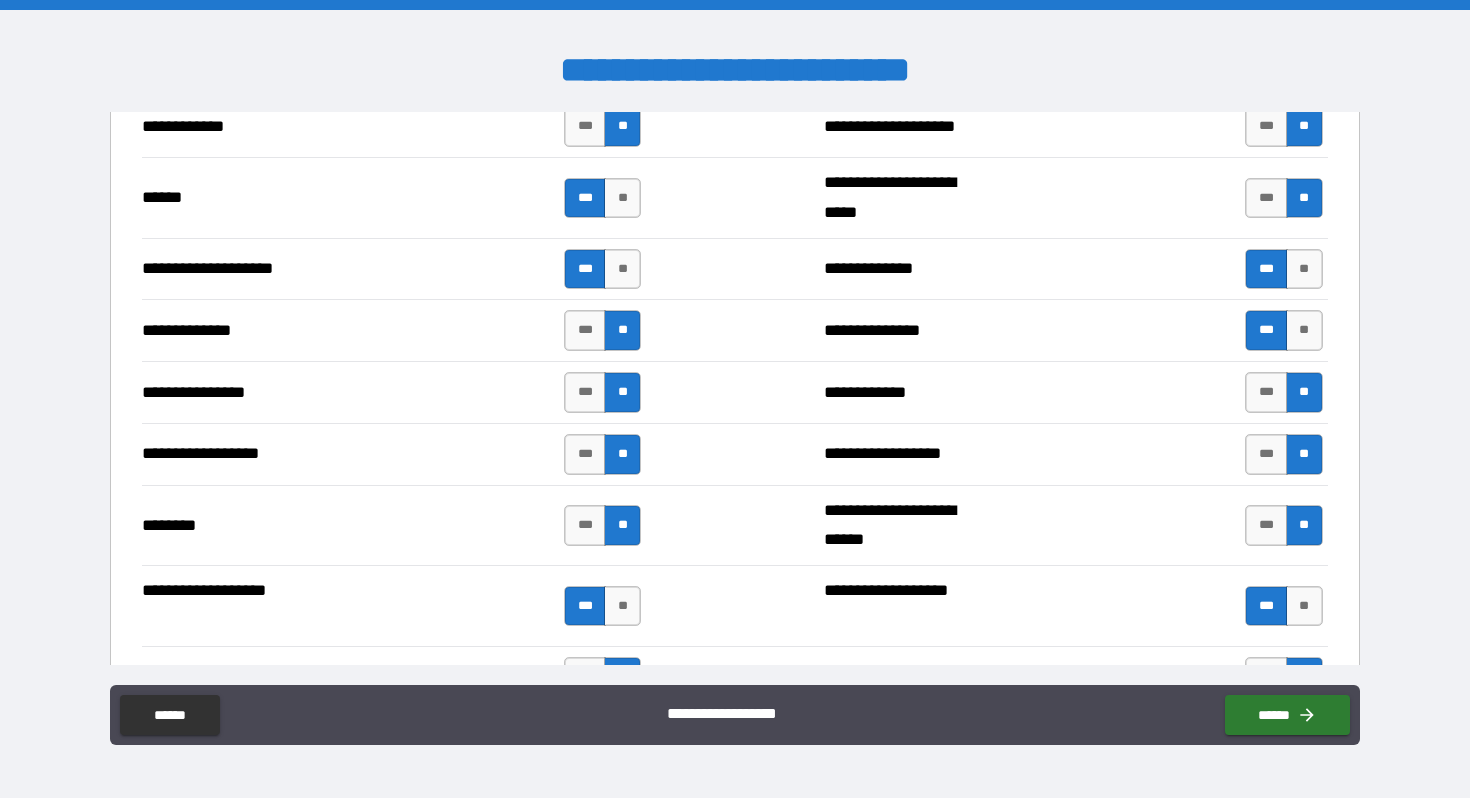 scroll, scrollTop: 3039, scrollLeft: 0, axis: vertical 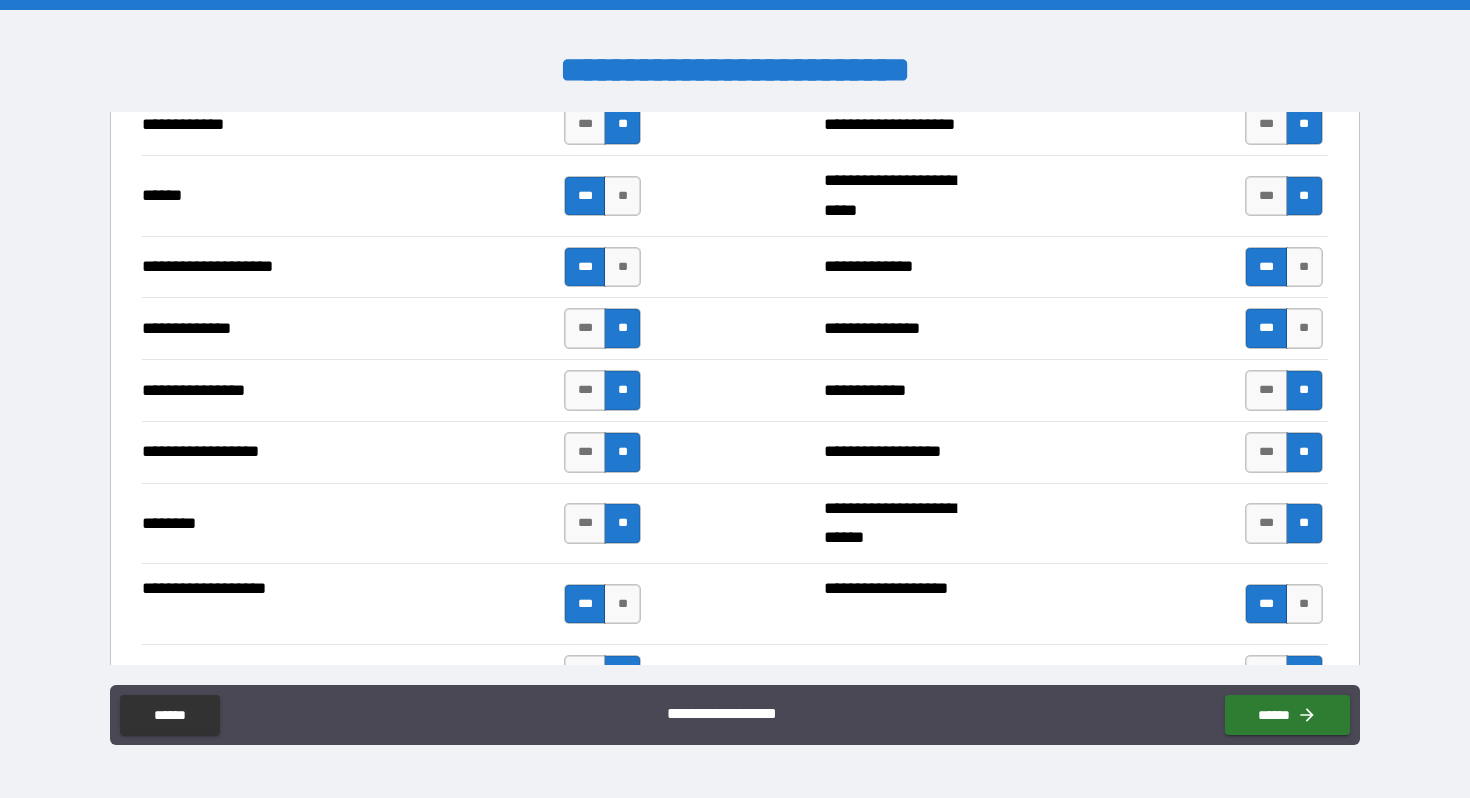 click on "**********" at bounding box center [899, 524] 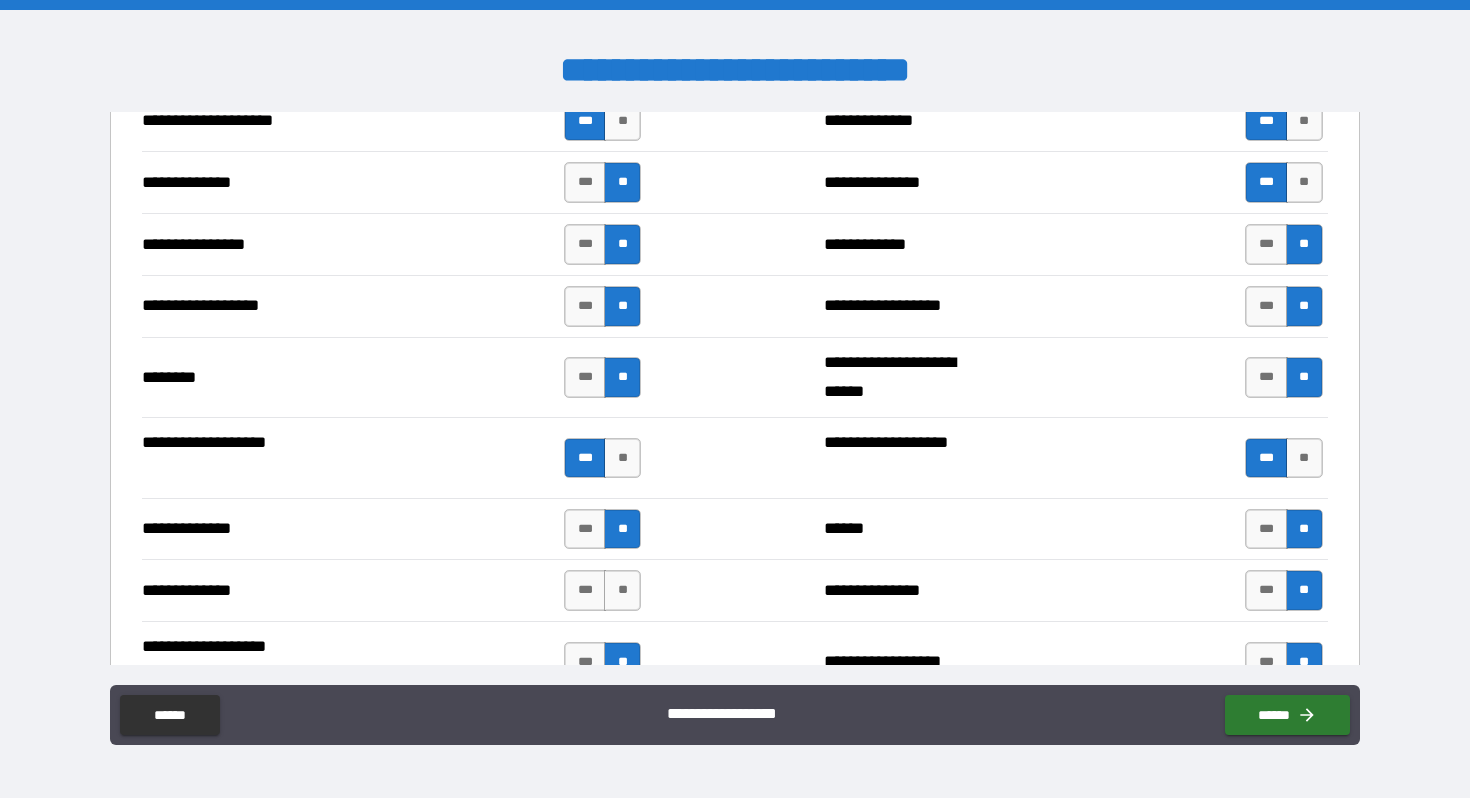 scroll, scrollTop: 3209, scrollLeft: 0, axis: vertical 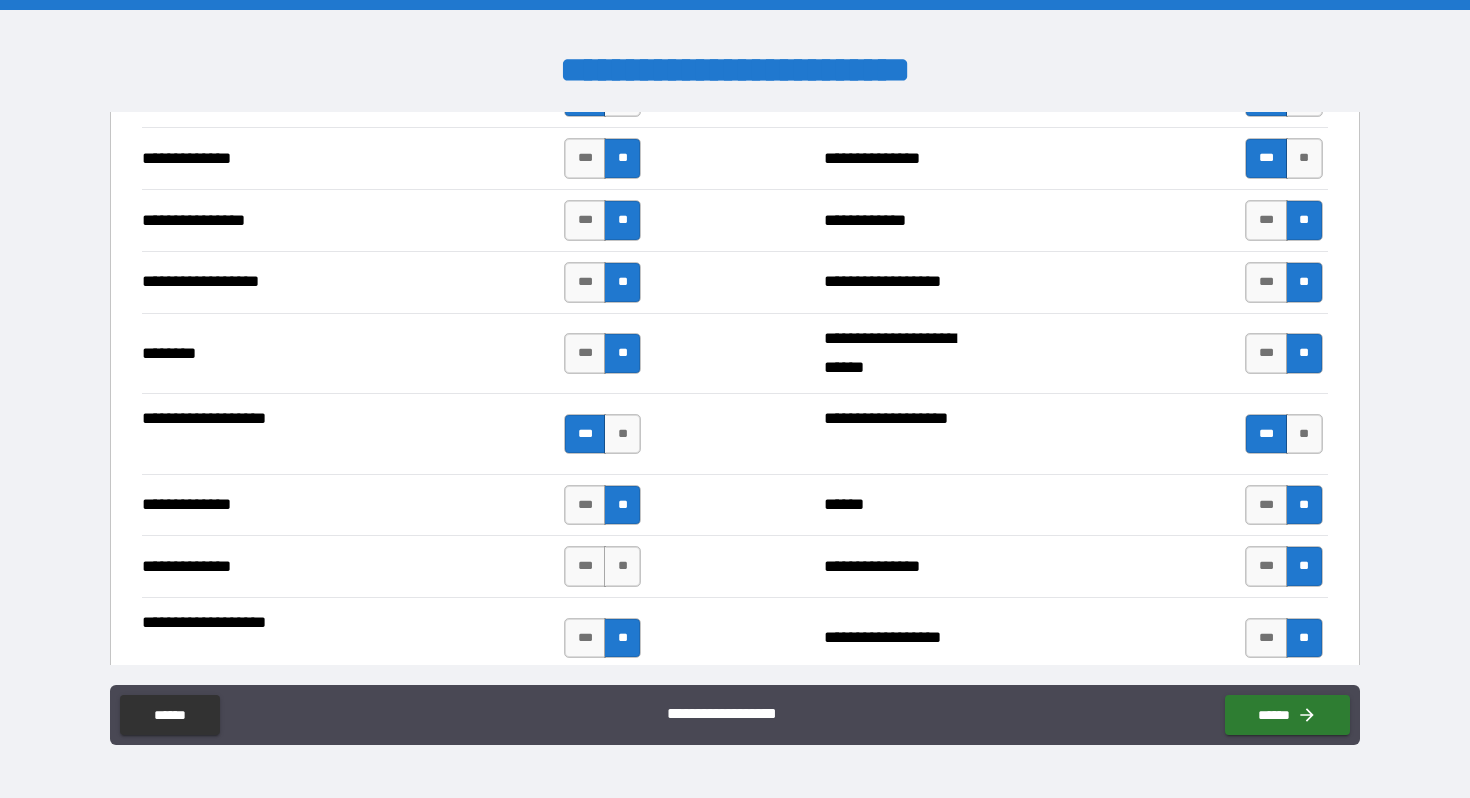 click on "**********" at bounding box center (899, 566) 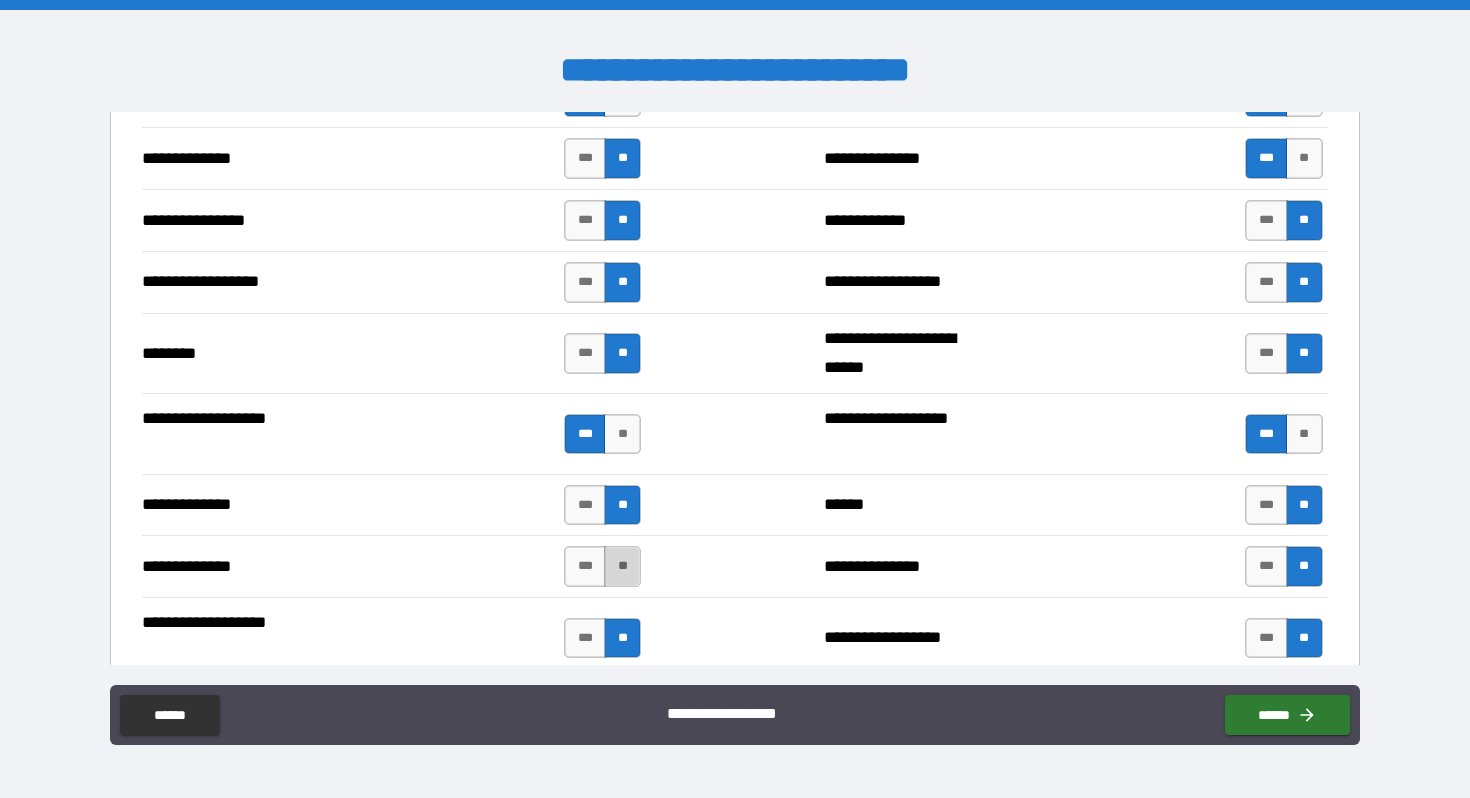 click on "**" at bounding box center [622, 566] 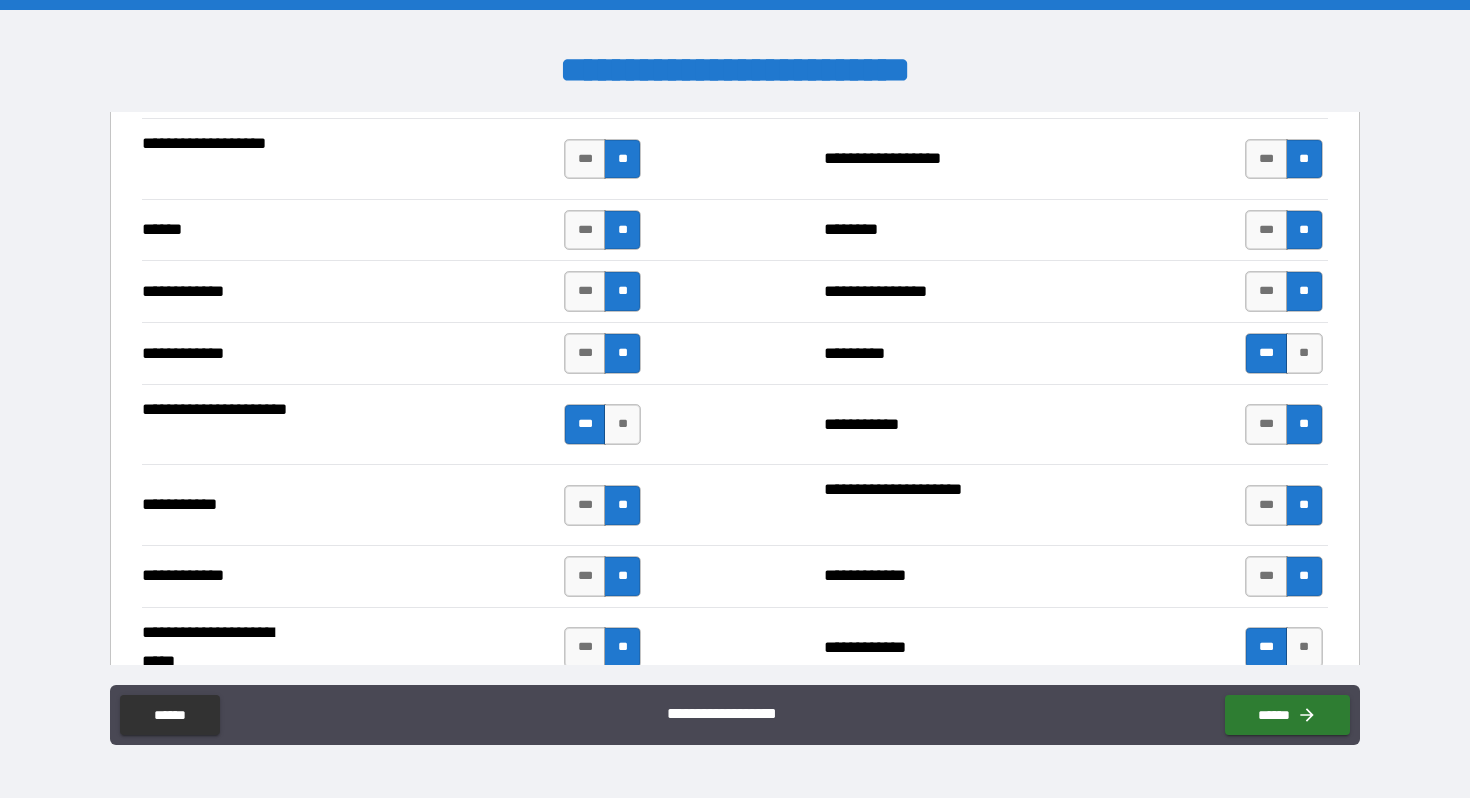 scroll, scrollTop: 3690, scrollLeft: 0, axis: vertical 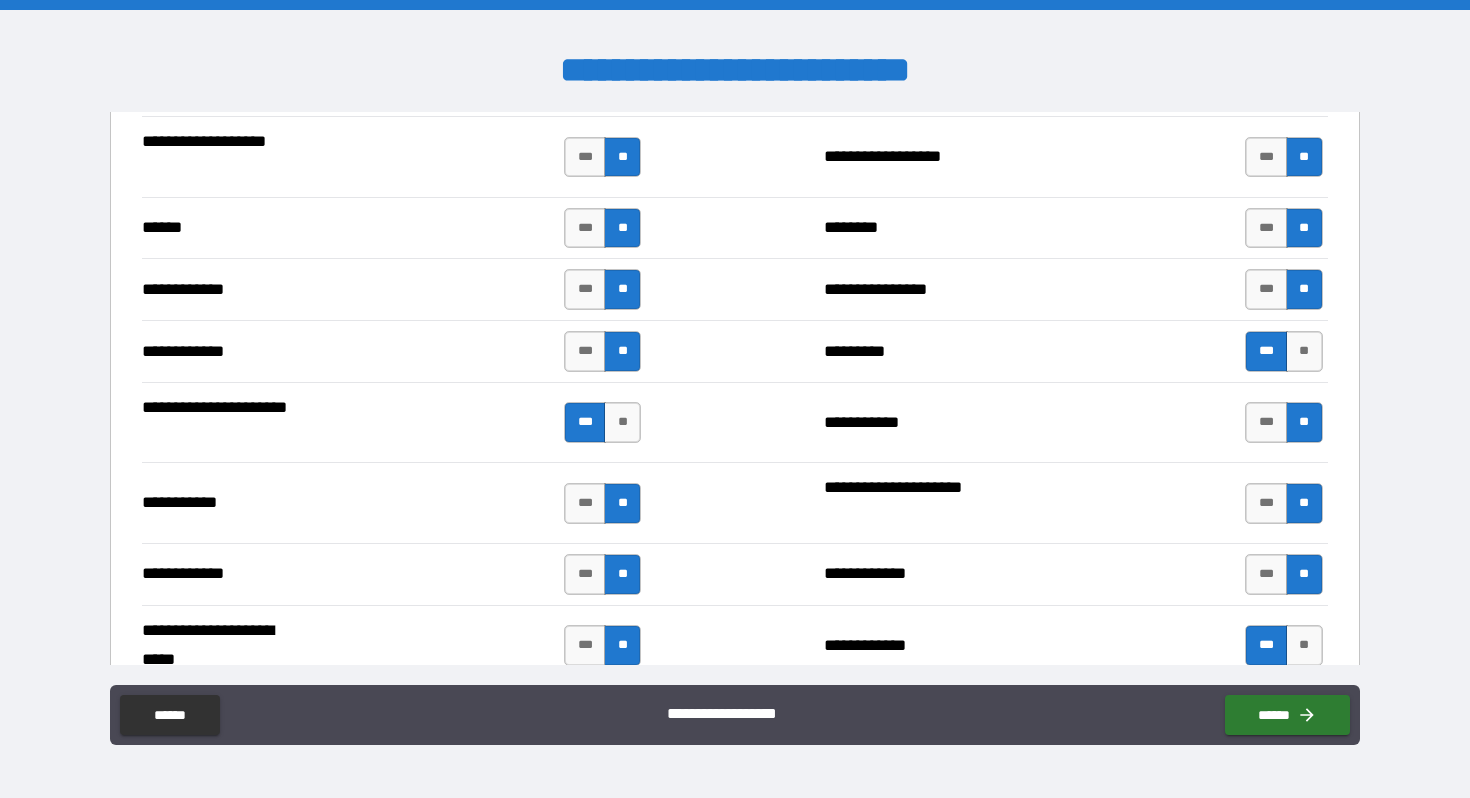 click on "**********" at bounding box center (734, 574) 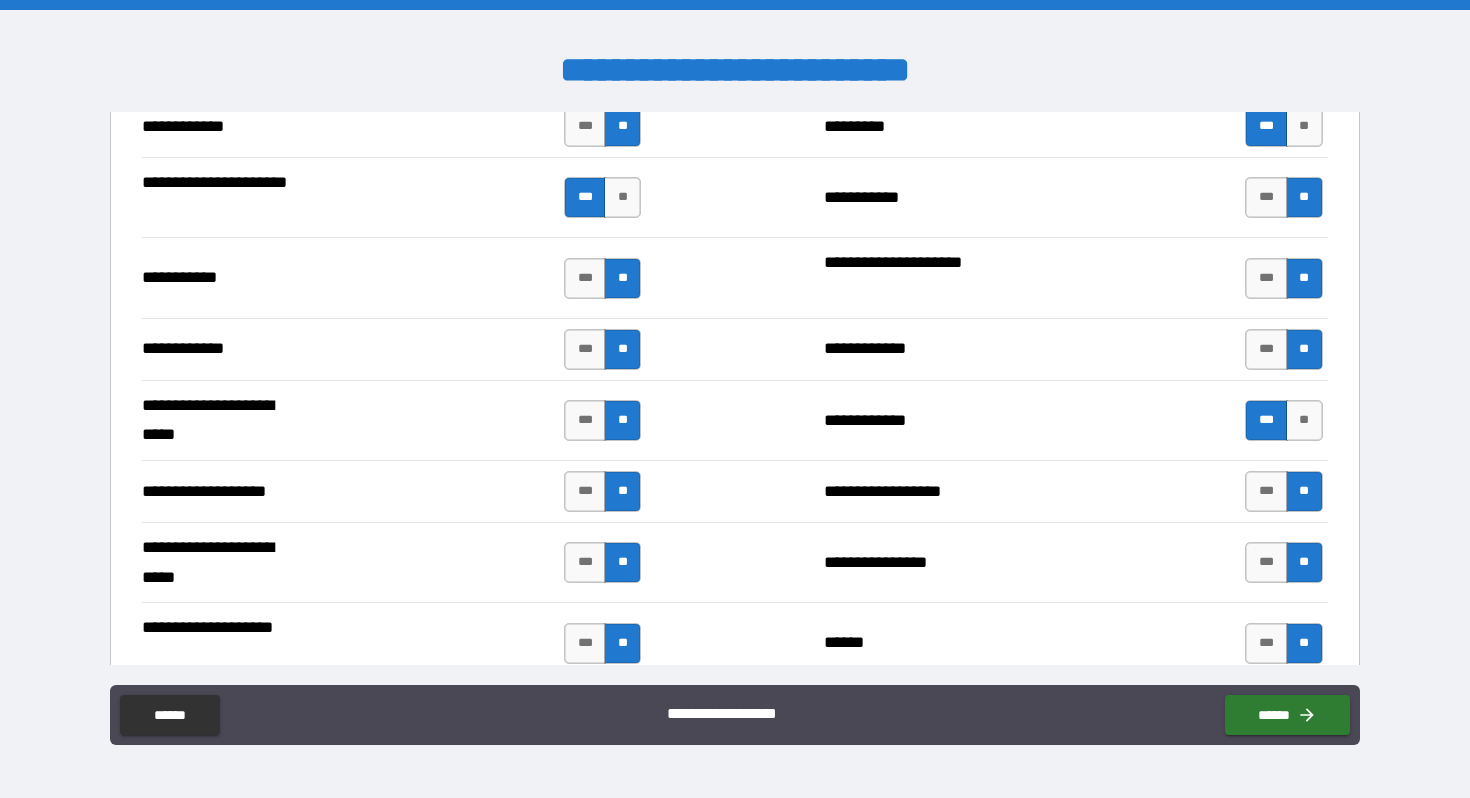 scroll, scrollTop: 3917, scrollLeft: 0, axis: vertical 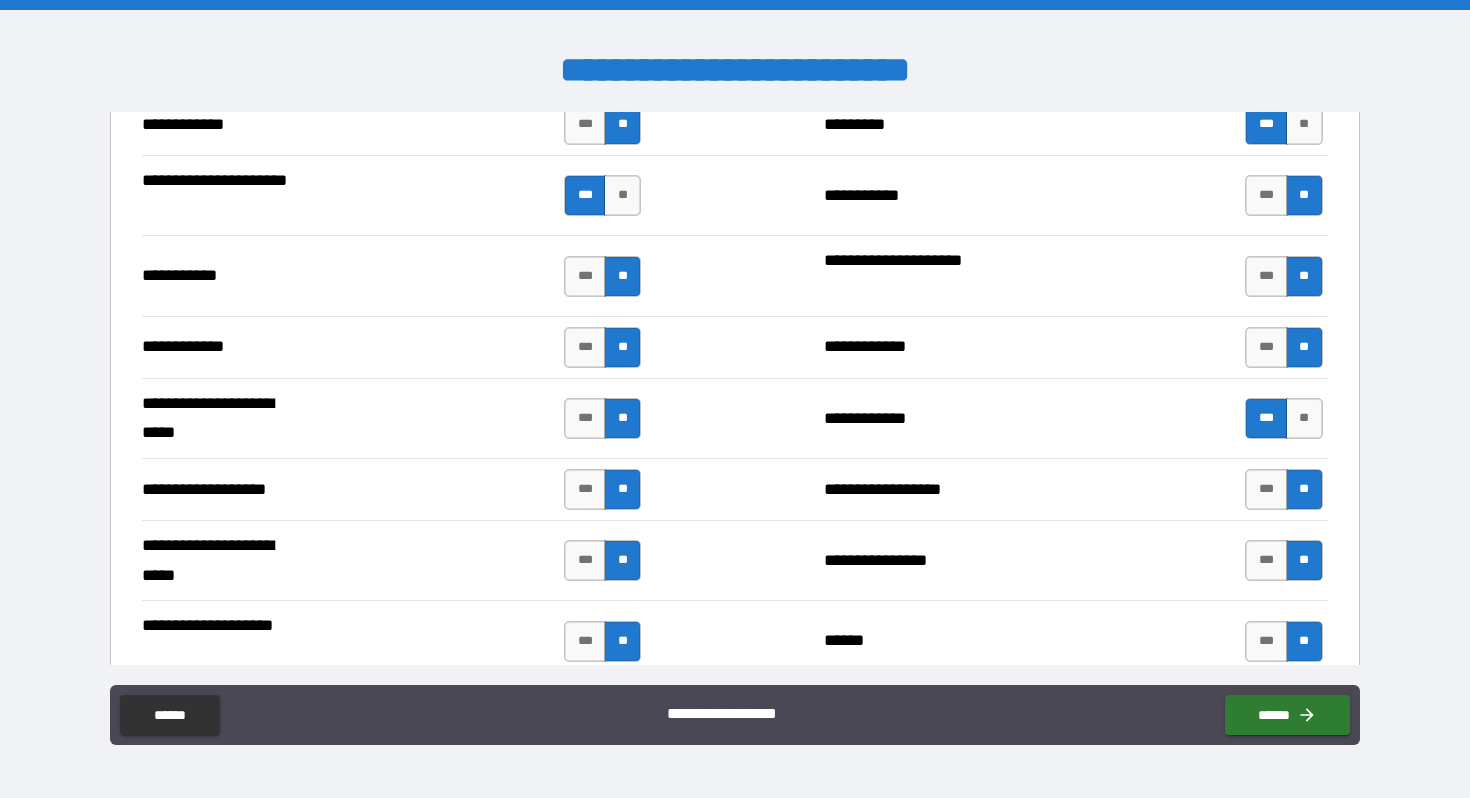 click on "**********" at bounding box center [734, 560] 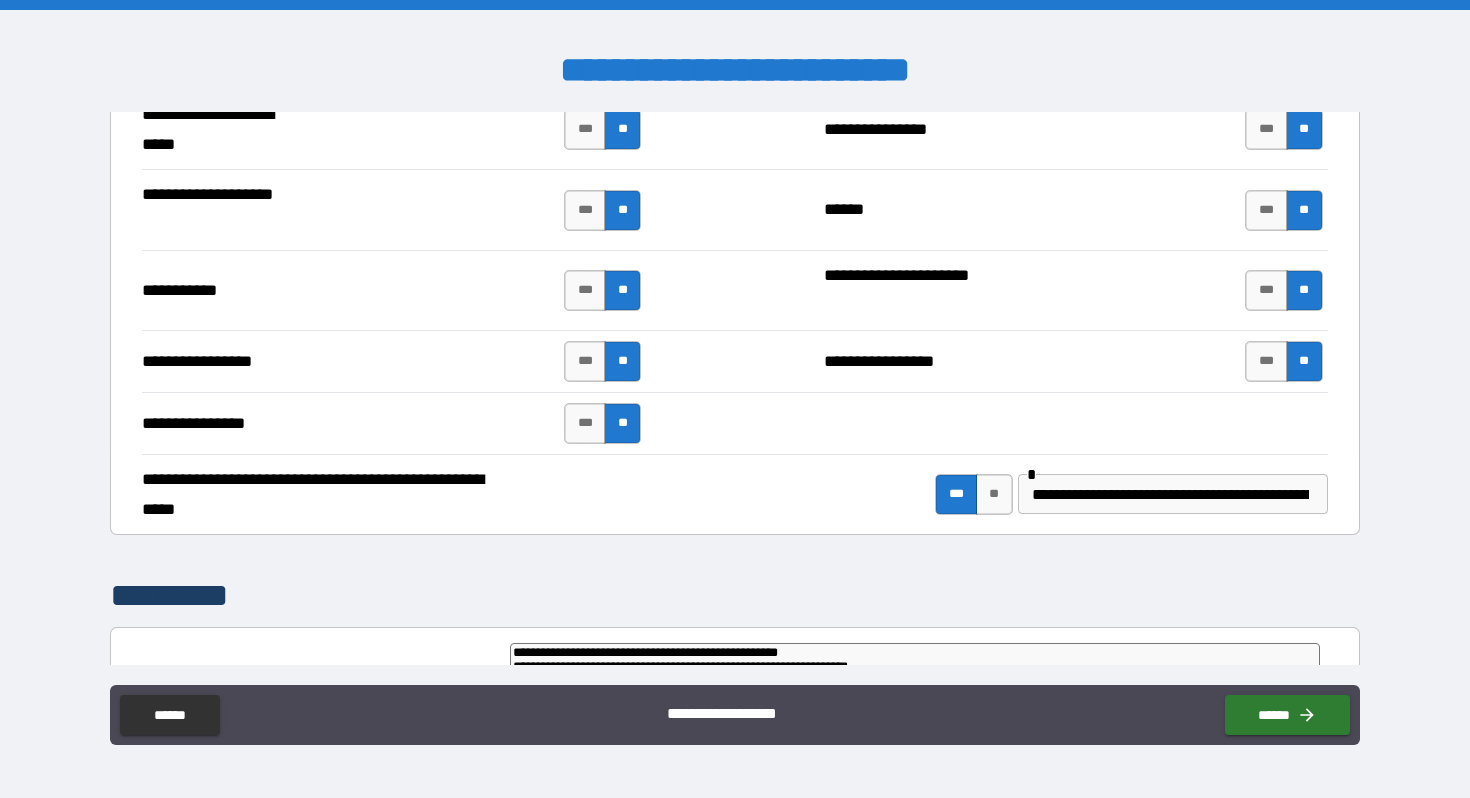 scroll, scrollTop: 4369, scrollLeft: 0, axis: vertical 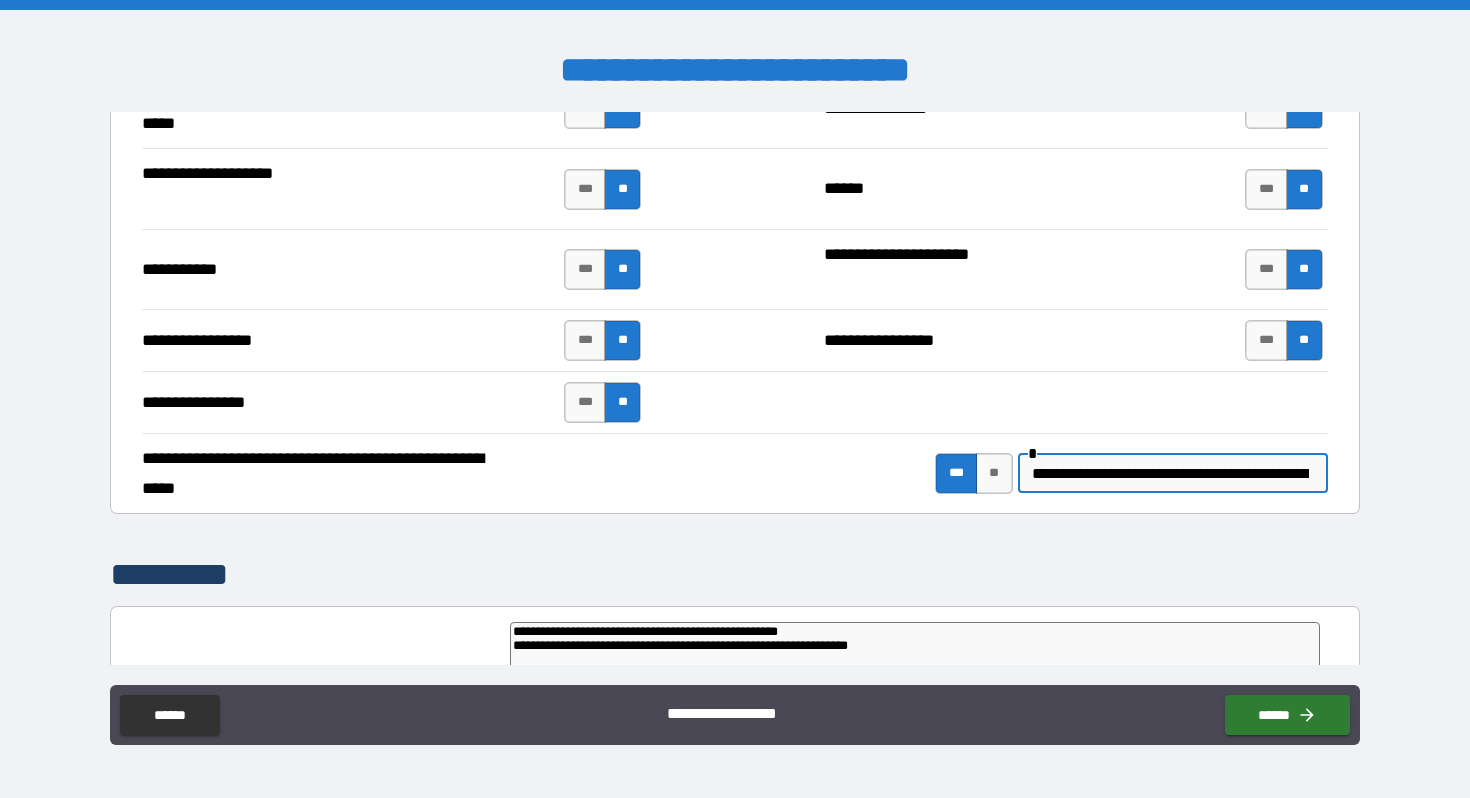 drag, startPoint x: 1140, startPoint y: 474, endPoint x: 1017, endPoint y: 469, distance: 123.101585 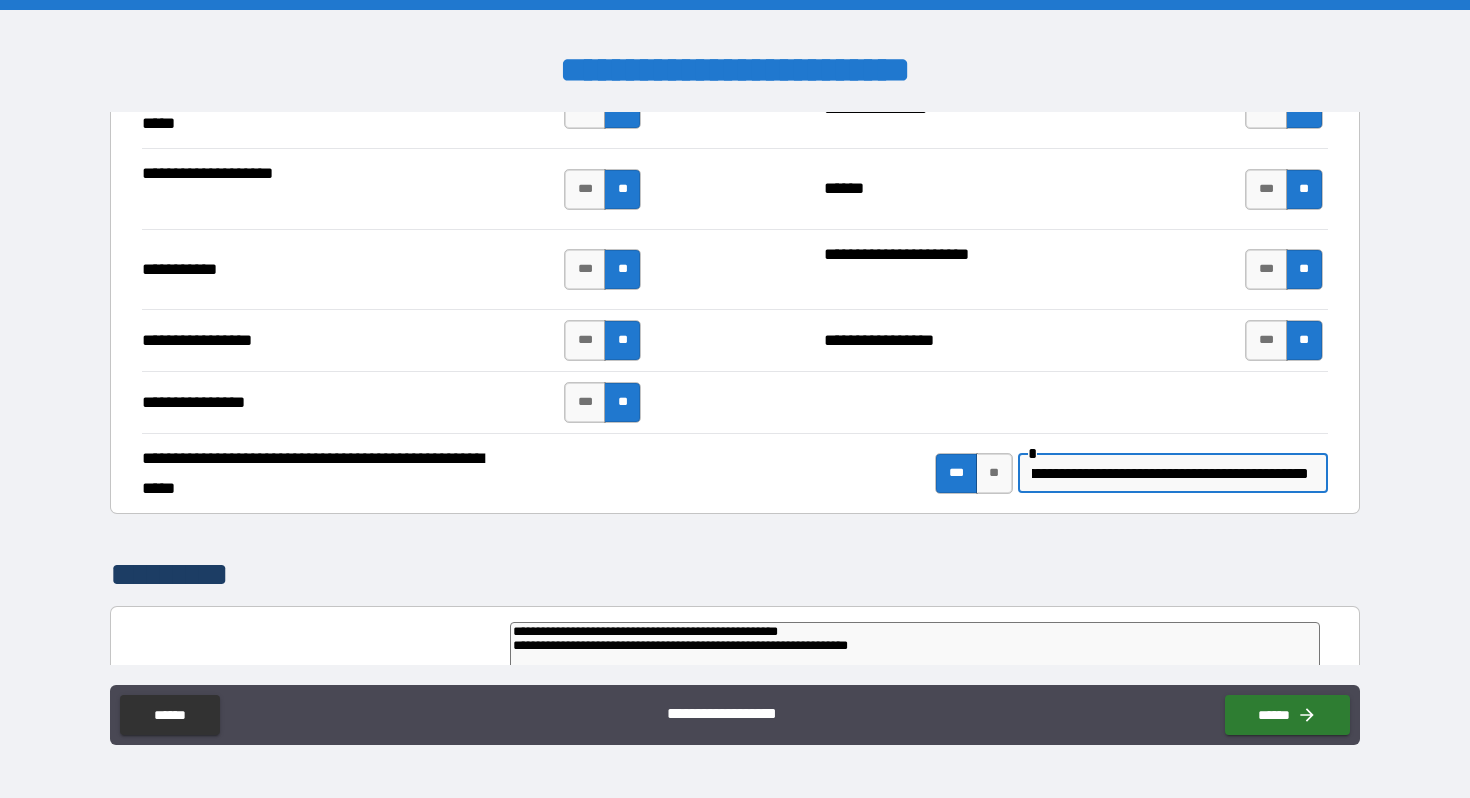 scroll, scrollTop: 0, scrollLeft: 91, axis: horizontal 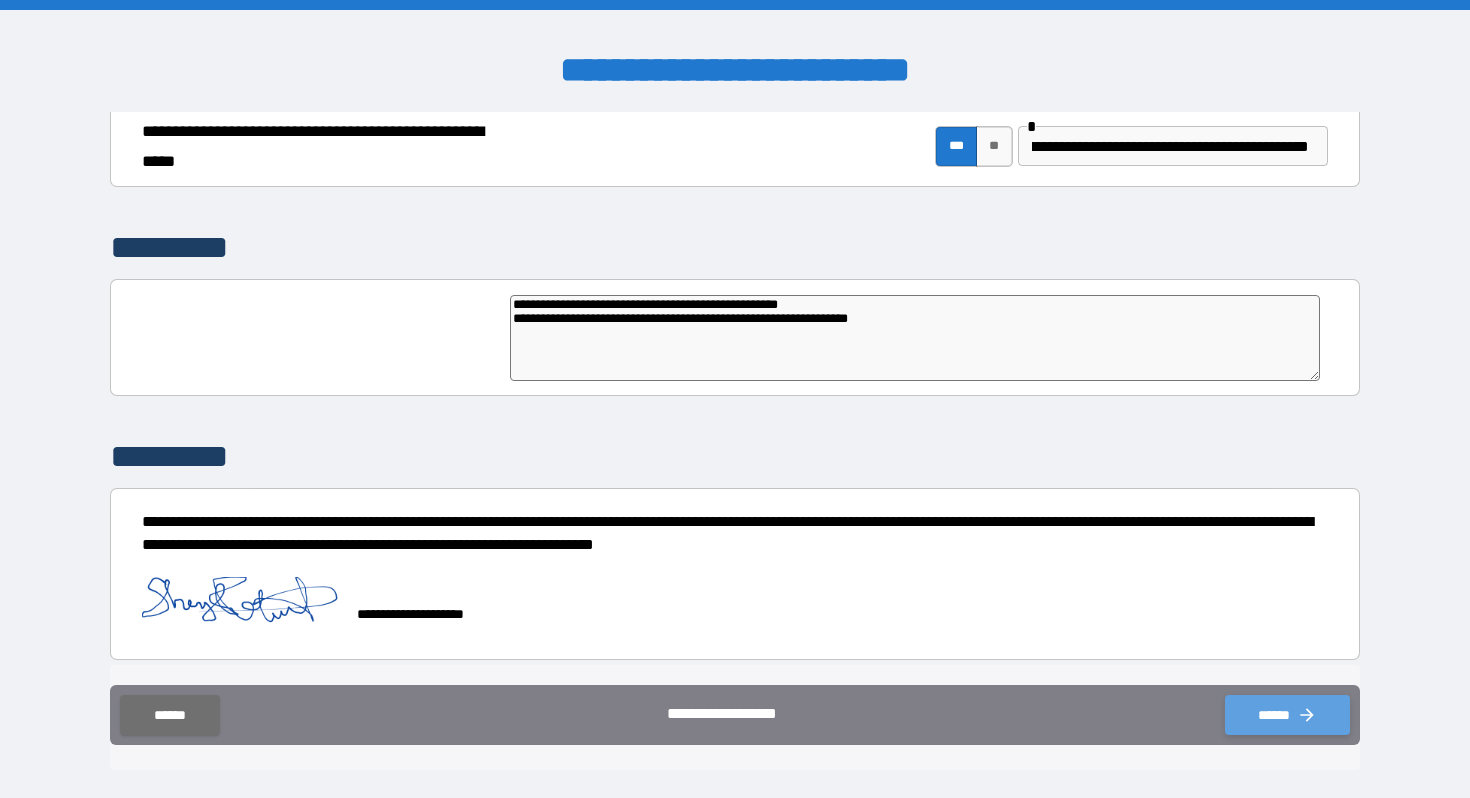 click on "******" at bounding box center [1287, 715] 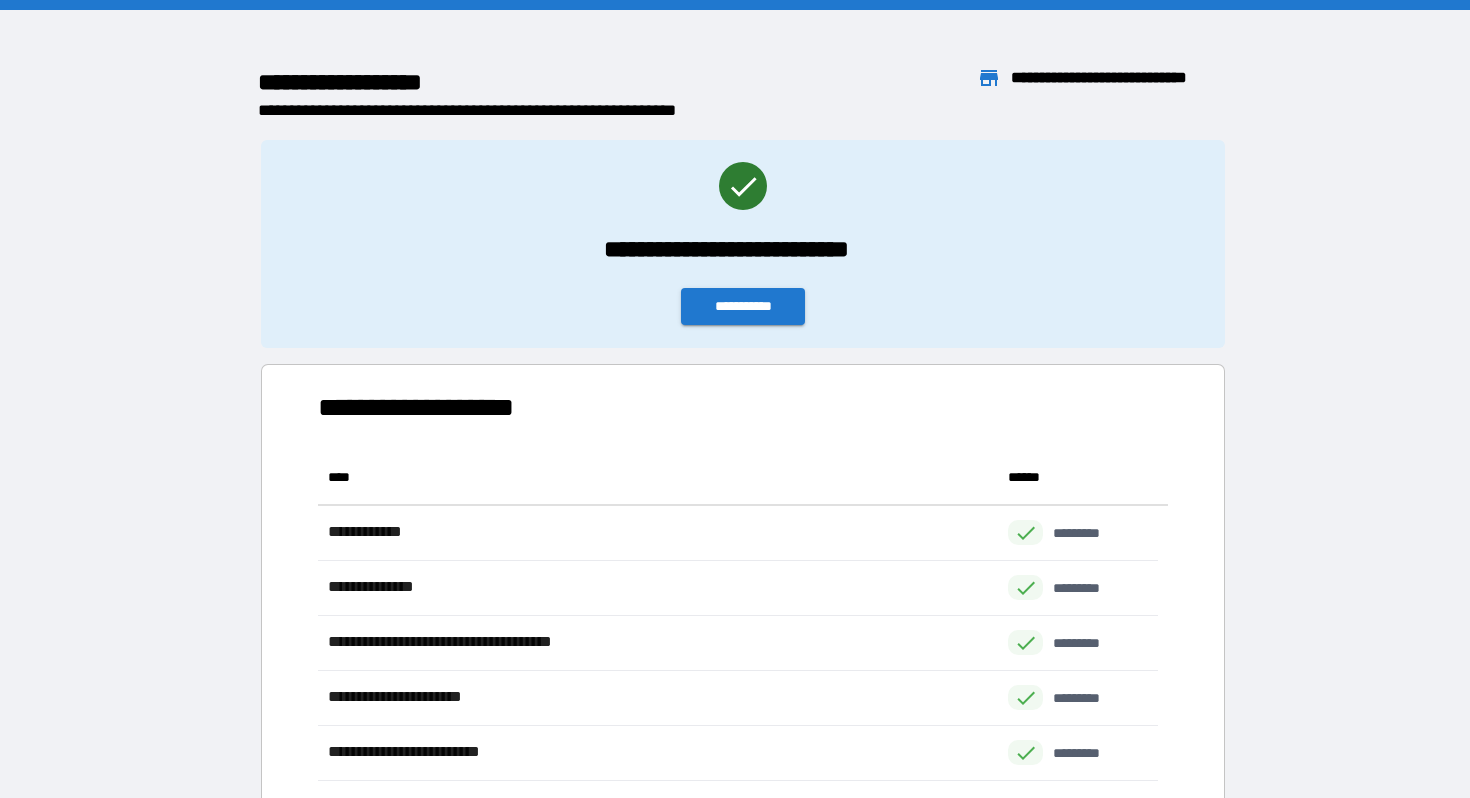 scroll, scrollTop: 316, scrollLeft: 825, axis: both 